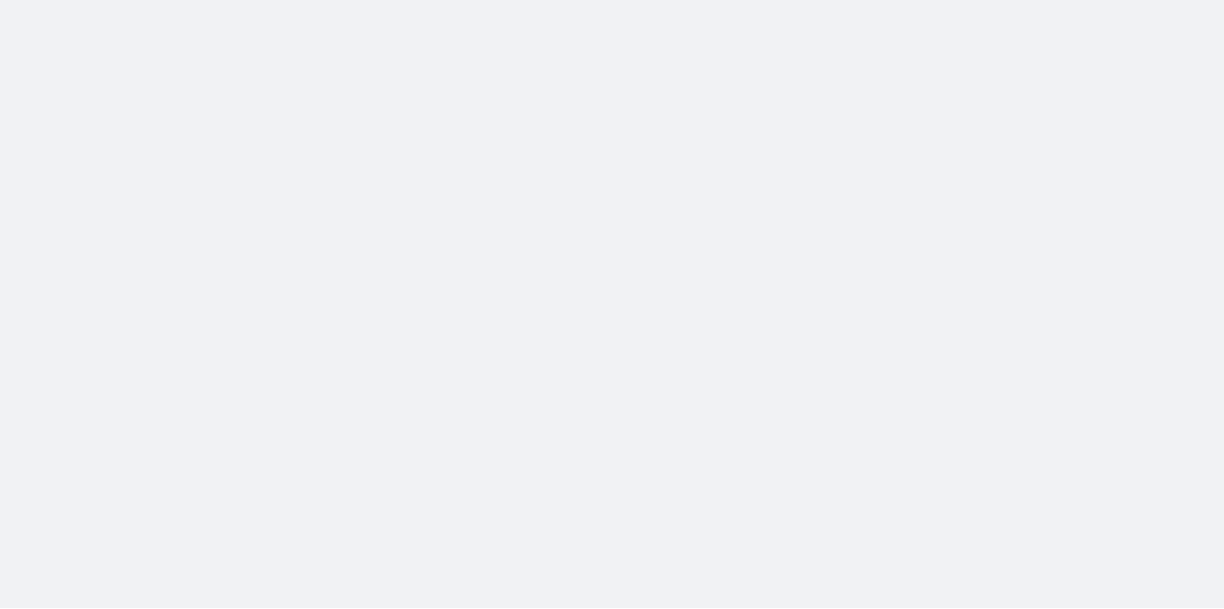 scroll, scrollTop: 0, scrollLeft: 0, axis: both 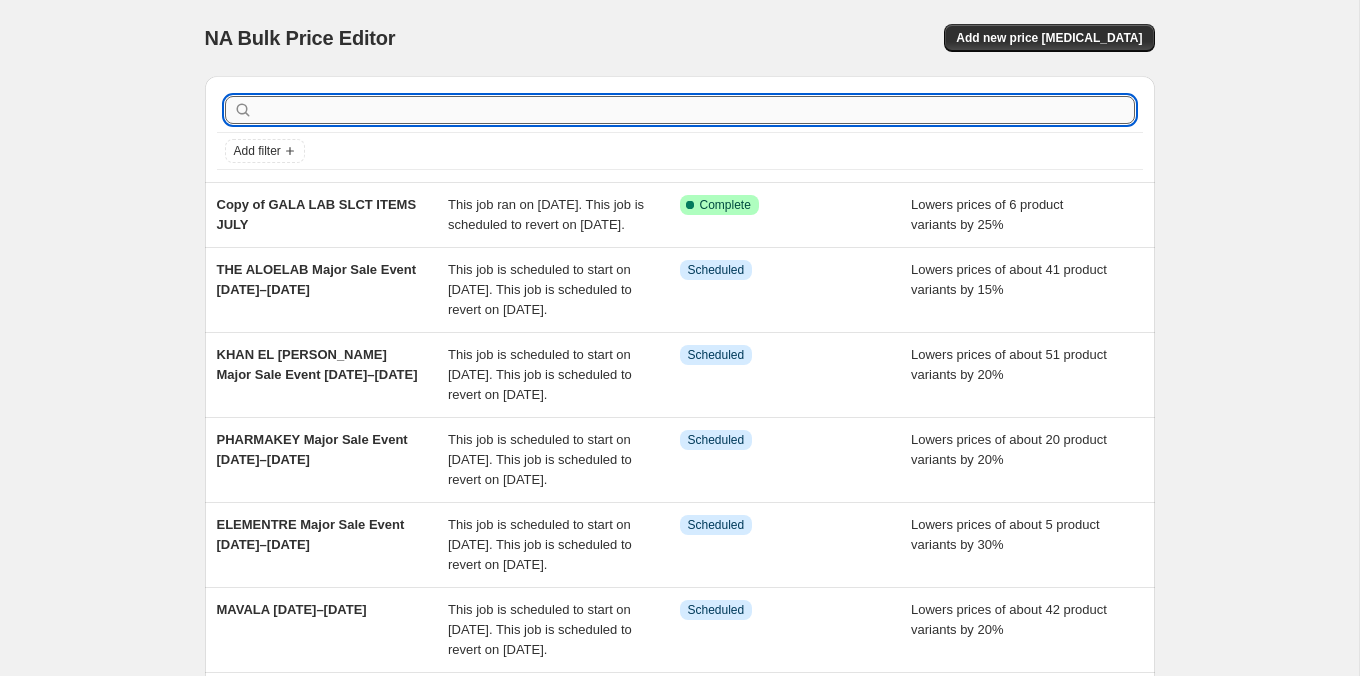 click at bounding box center [696, 110] 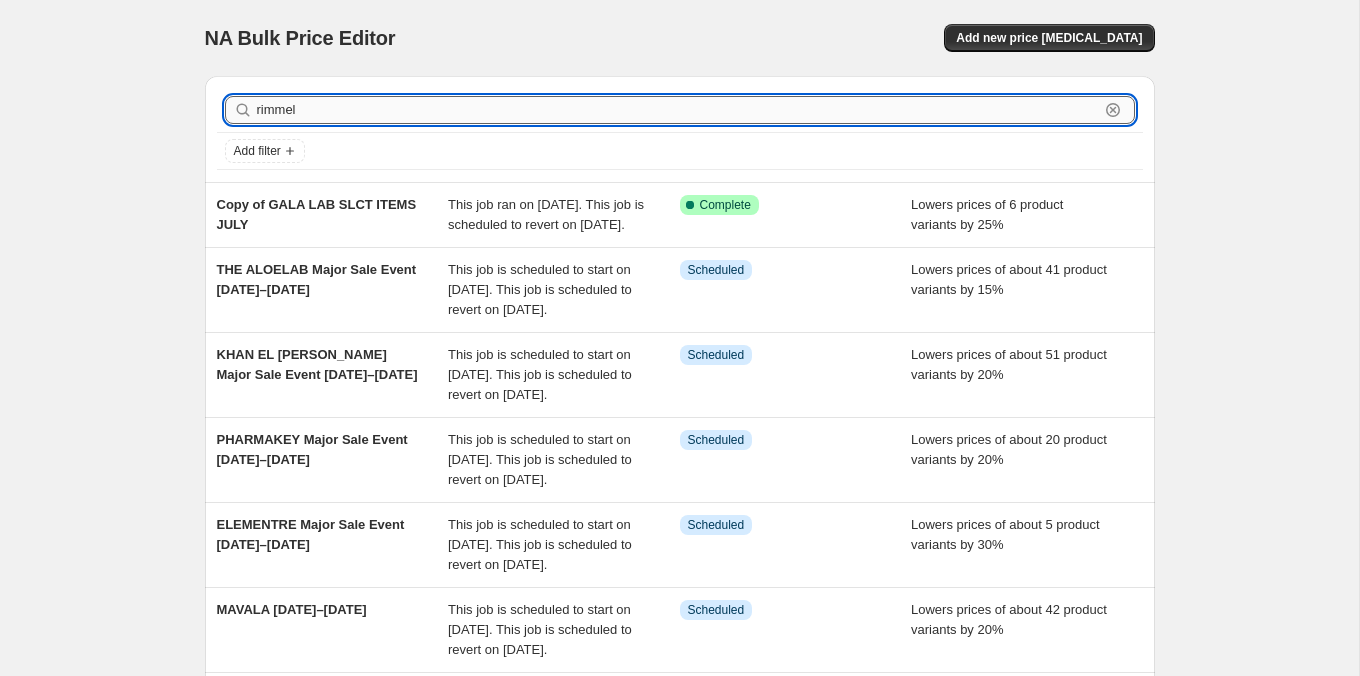 type on "rimmel" 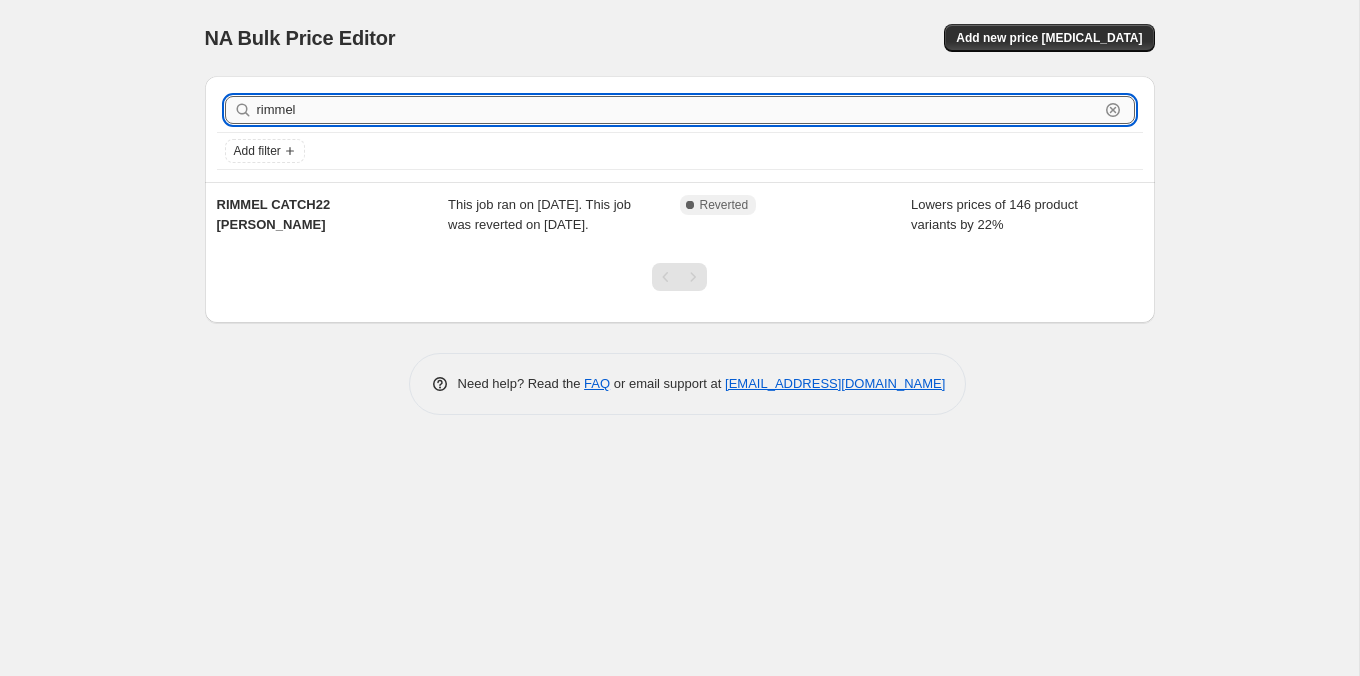 click on "rimmel" at bounding box center [678, 110] 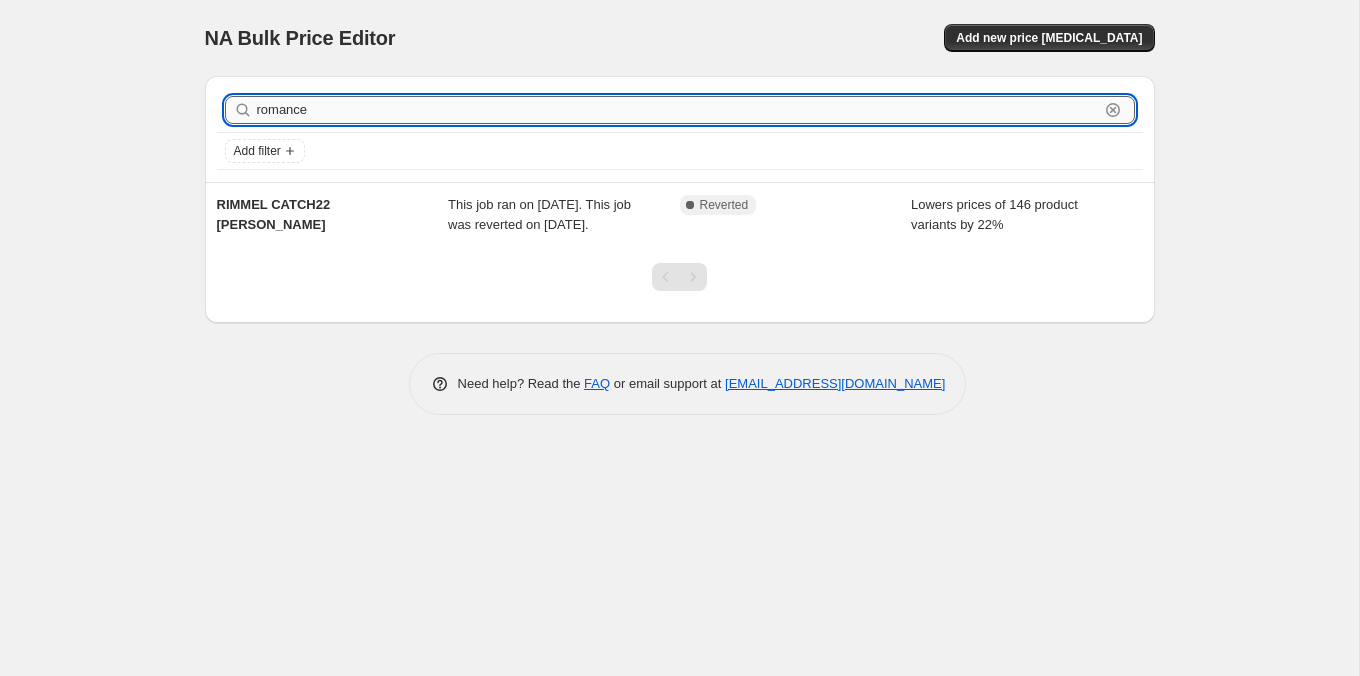 type on "romance" 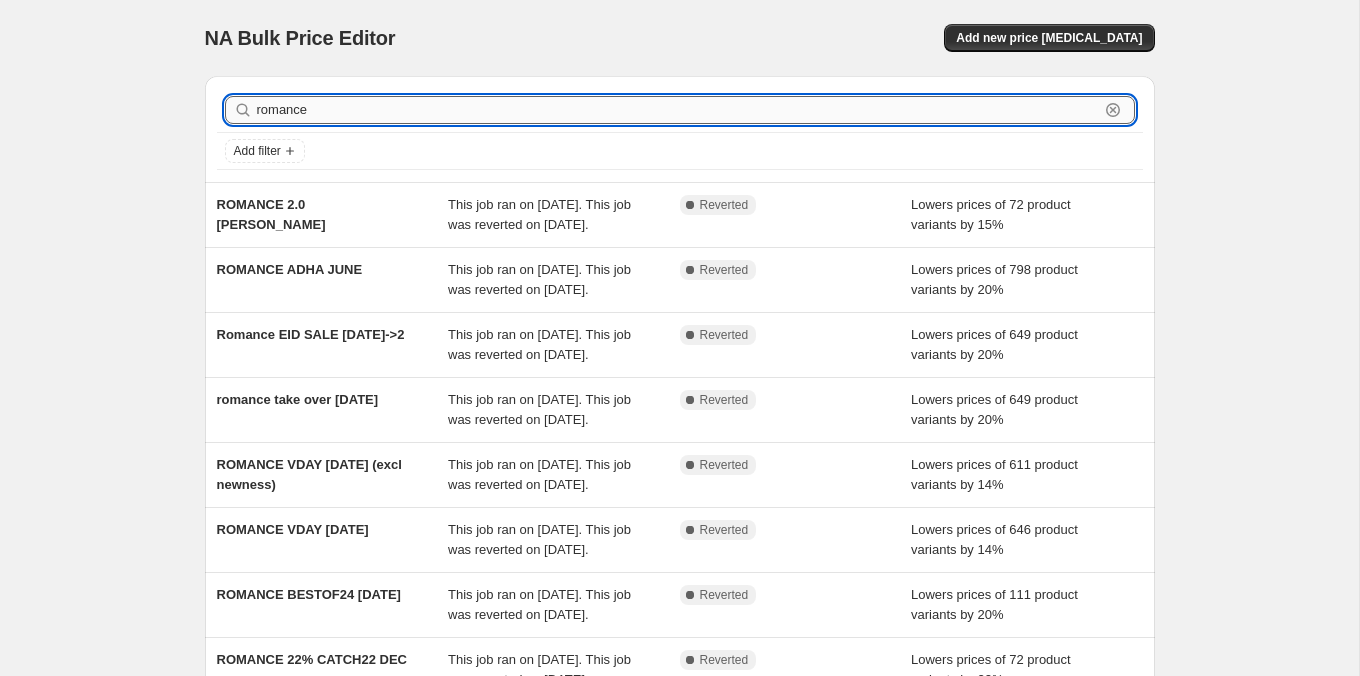 click on "romance" at bounding box center (678, 110) 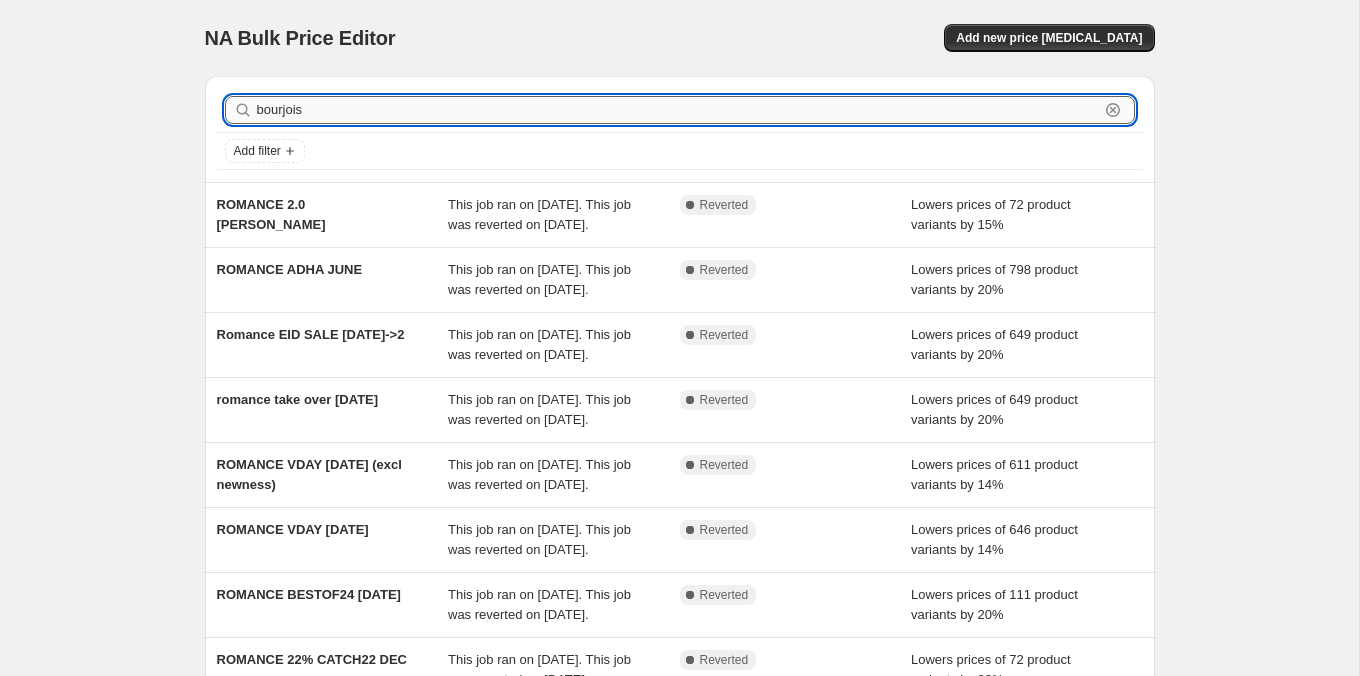 type on "bourjois" 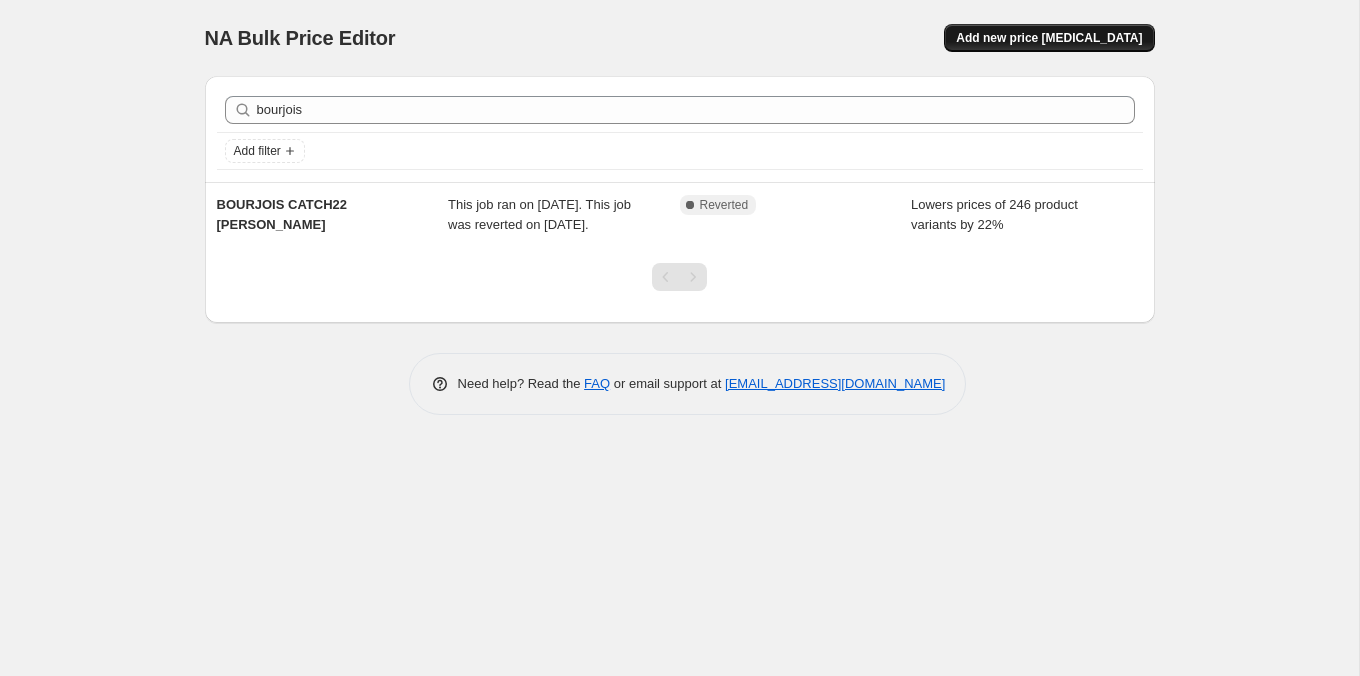 click on "Add new price [MEDICAL_DATA]" at bounding box center (1049, 38) 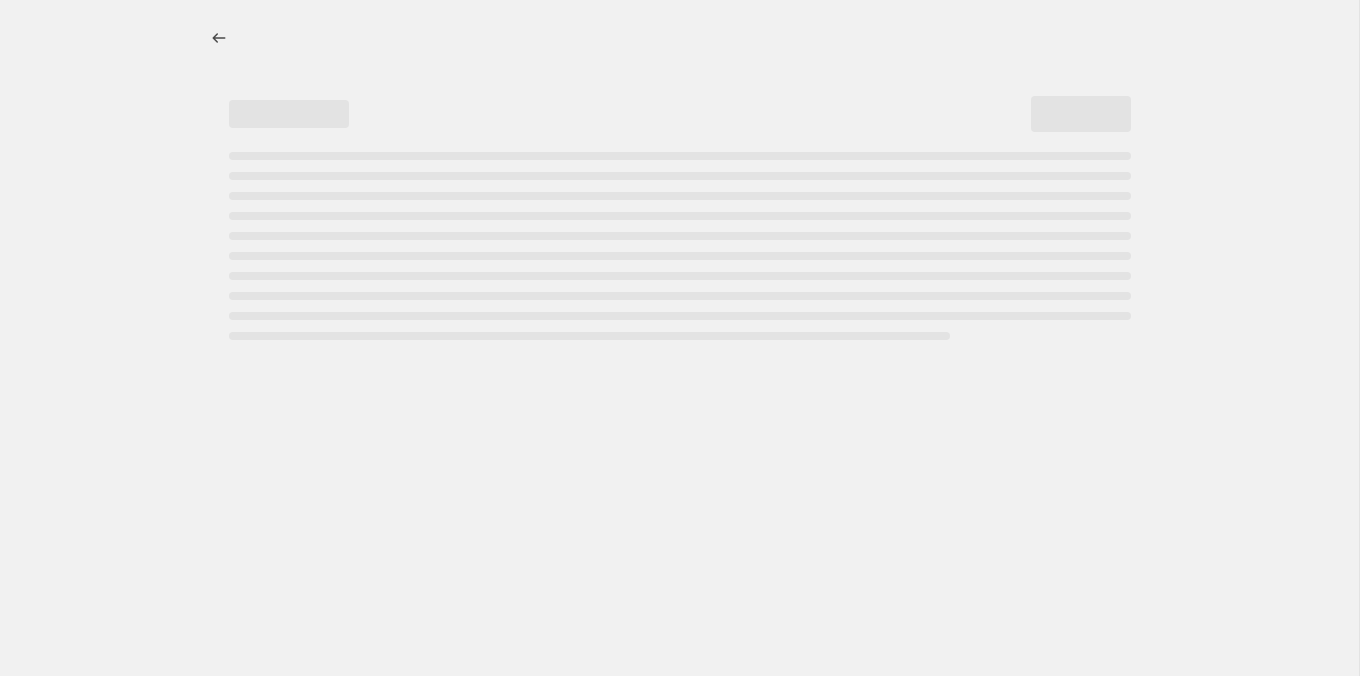 select on "percentage" 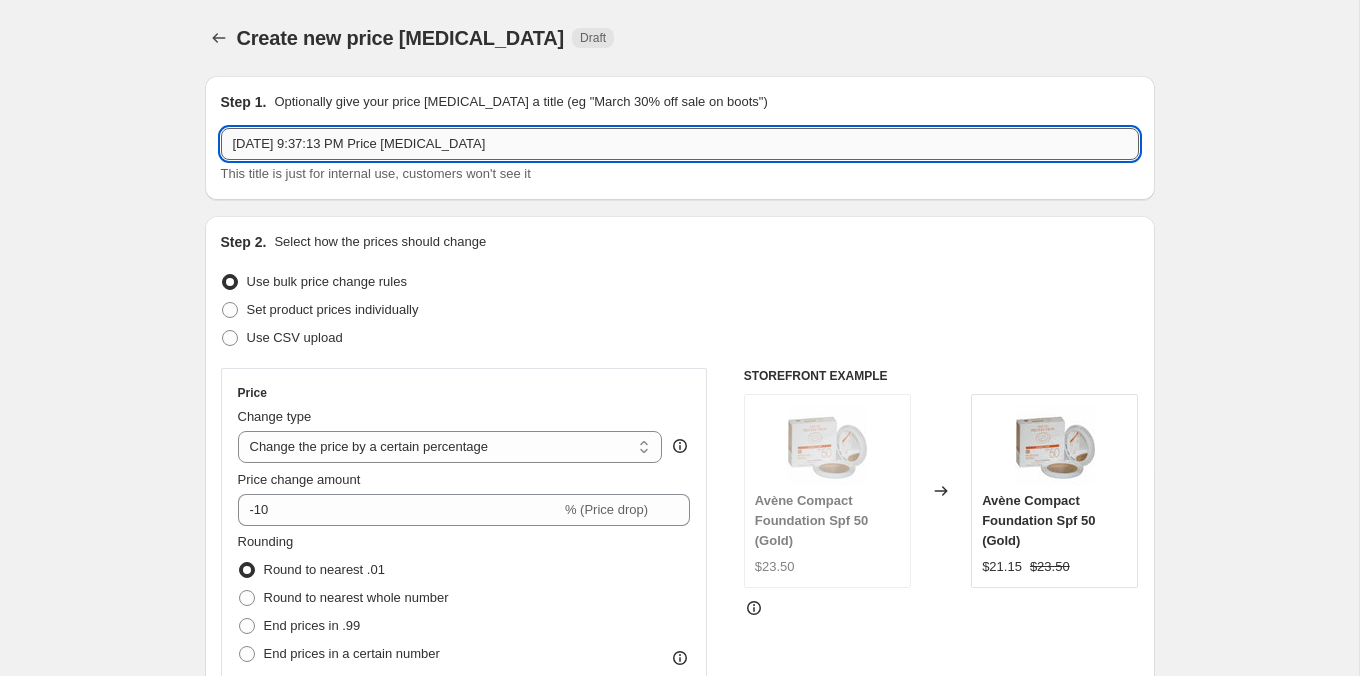 click on "[DATE] 9:37:13 PM Price [MEDICAL_DATA]" at bounding box center [680, 144] 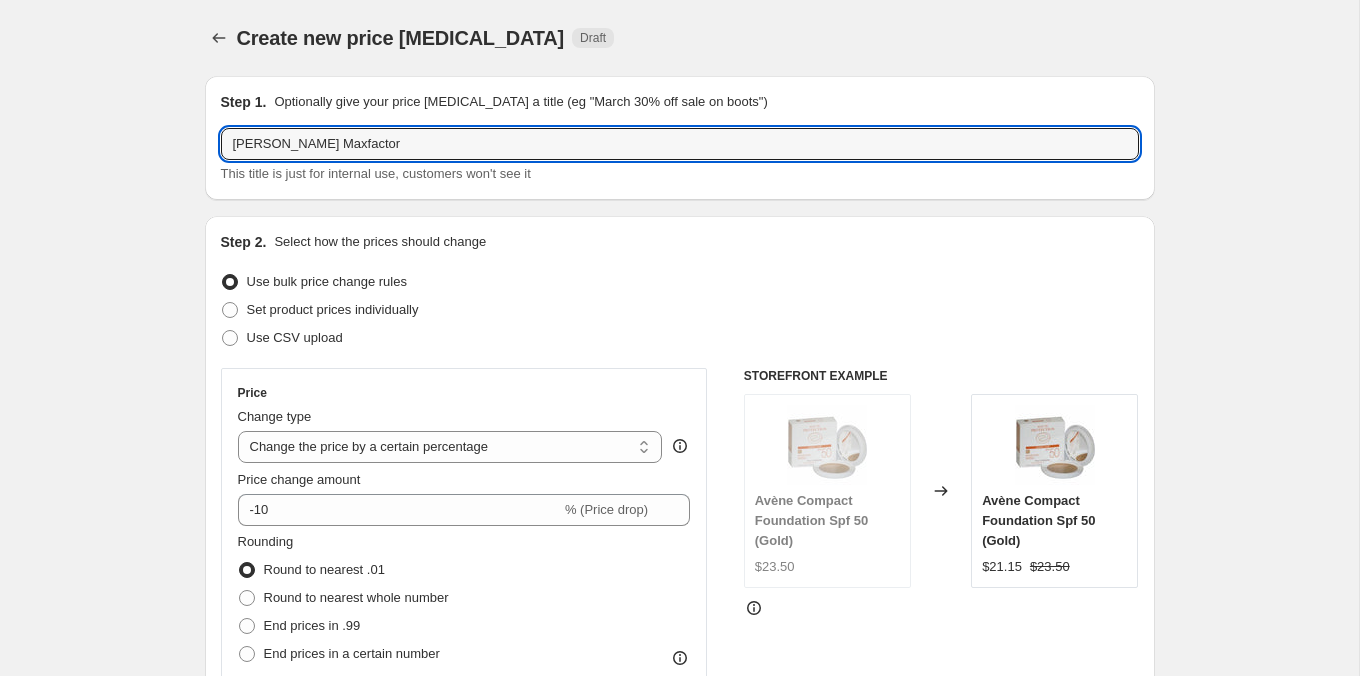 paste on ""Major Sale Event  [DATE]–[DATE]"" 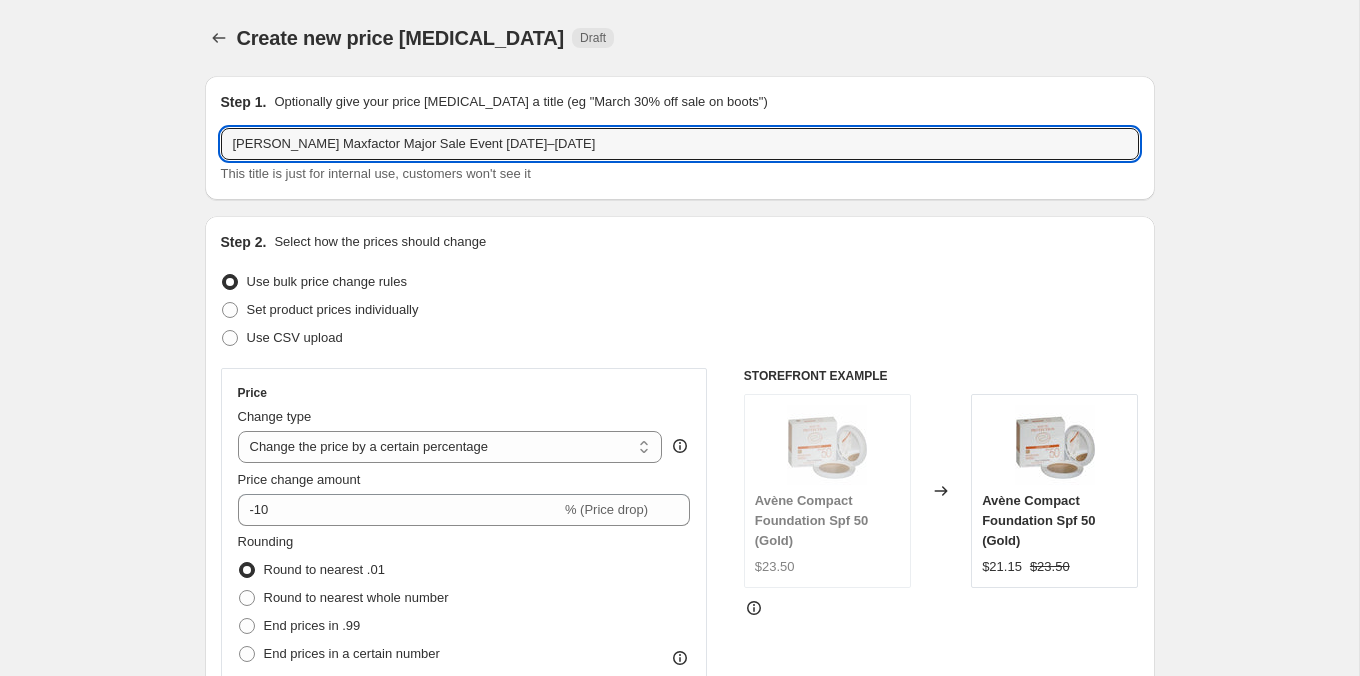 type on "[PERSON_NAME] Maxfactor Major Sale Event [DATE]–[DATE]" 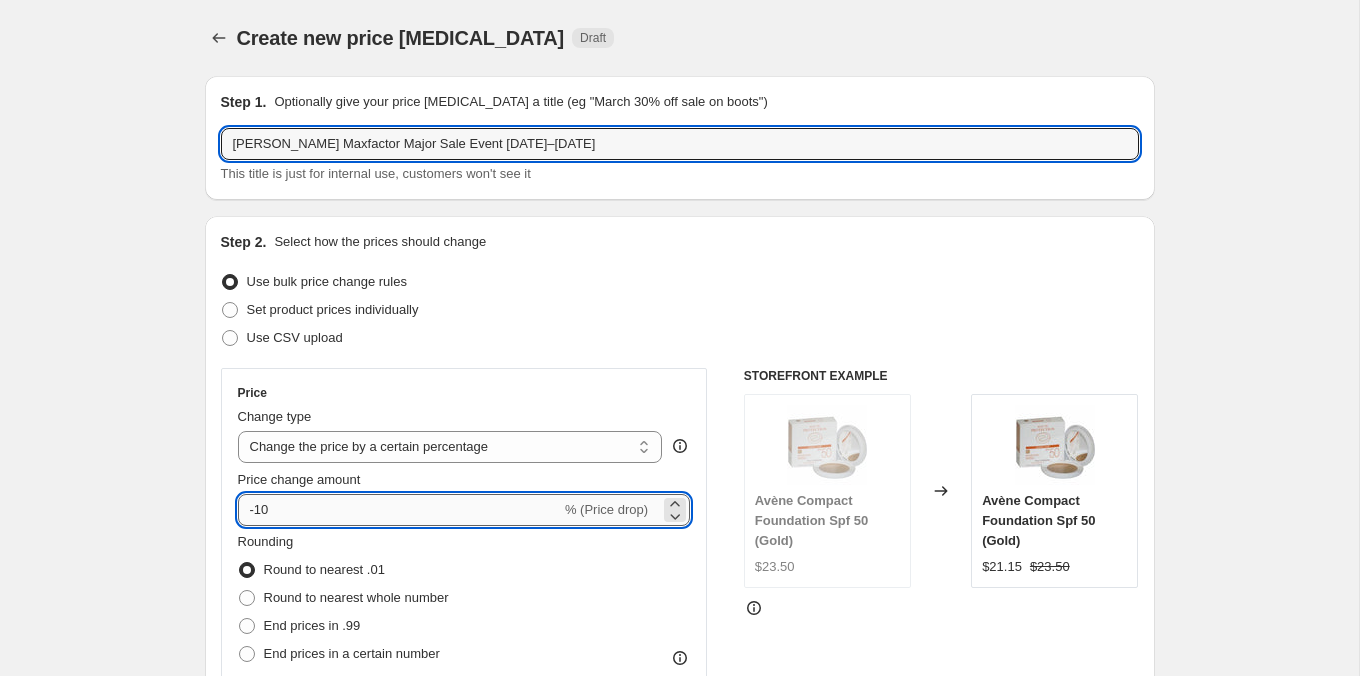 click on "-10" at bounding box center (399, 510) 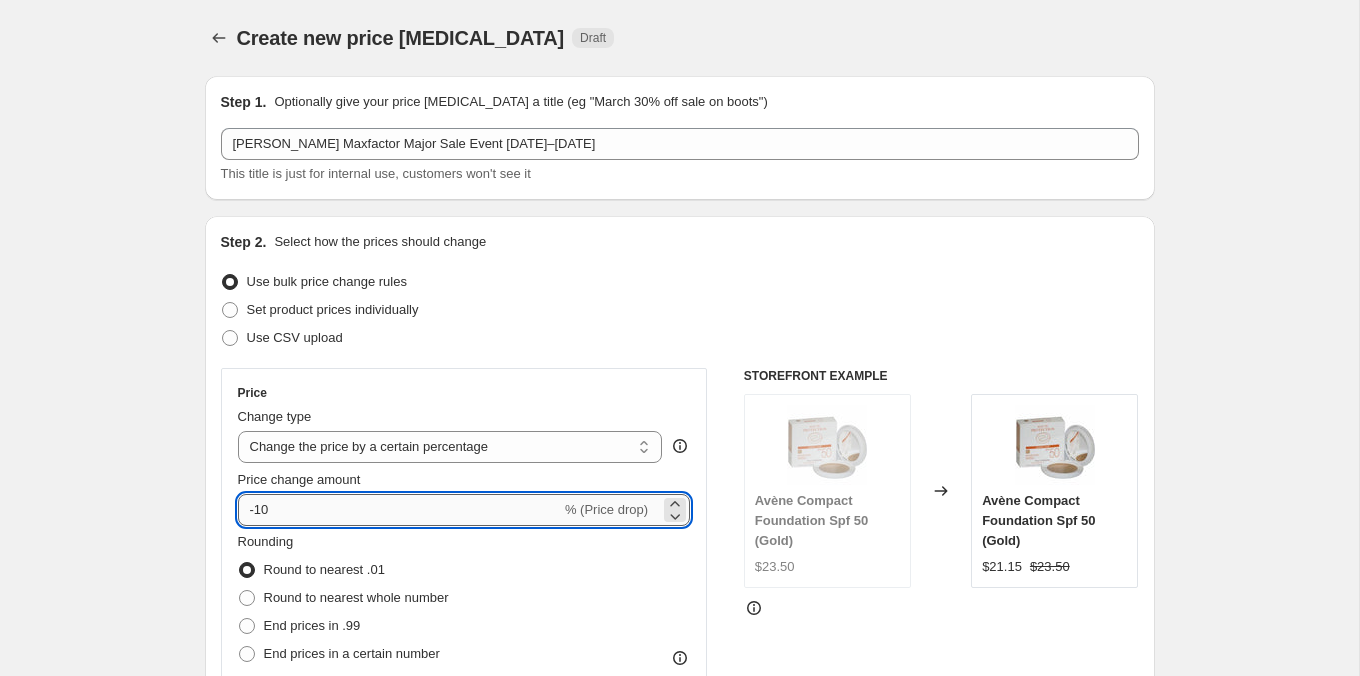 type on "-1" 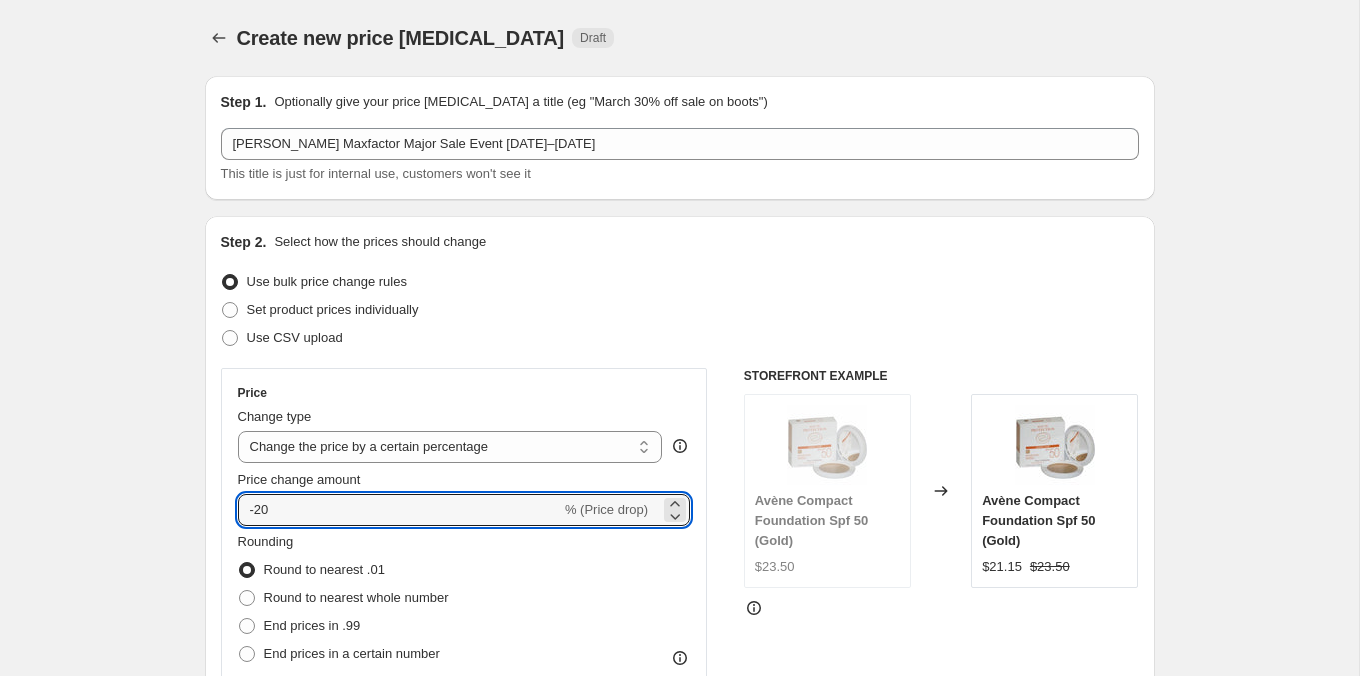 type on "-20" 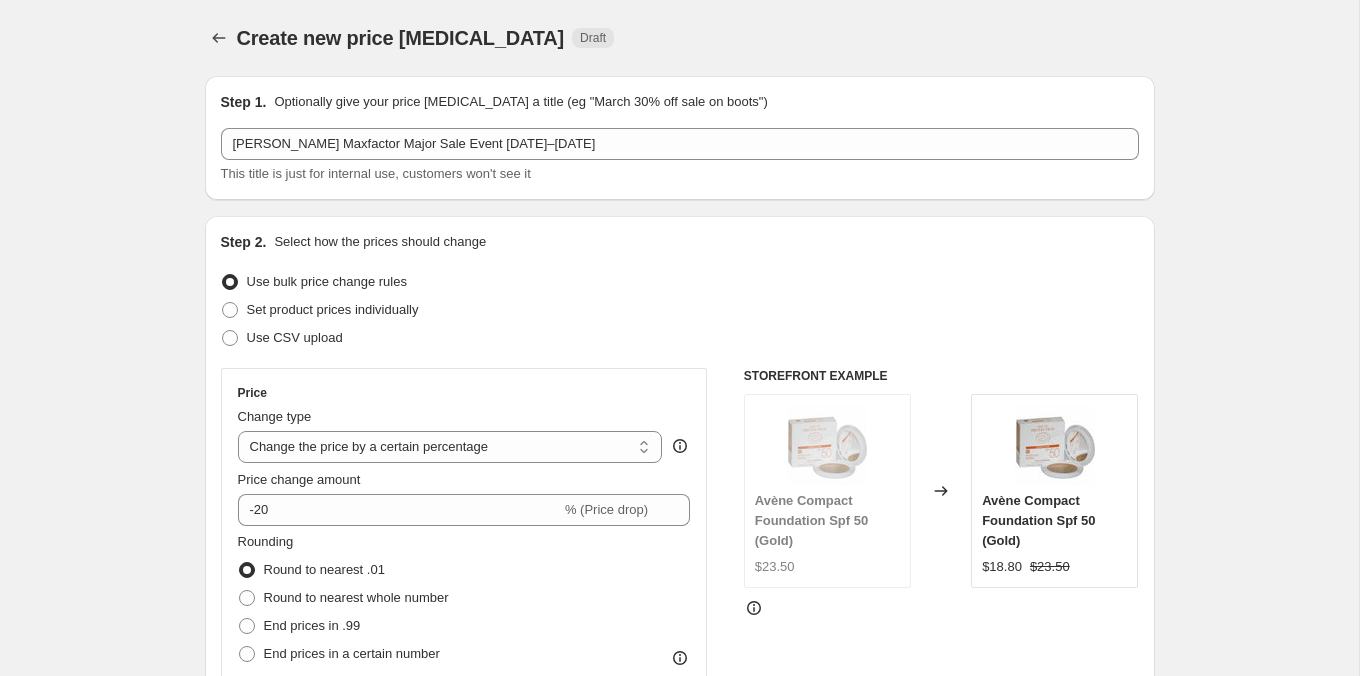 click on "Create new price [MEDICAL_DATA]. This page is ready Create new price [MEDICAL_DATA] Draft Step 1. Optionally give your price [MEDICAL_DATA] a title (eg "March 30% off sale on boots") Rimmel Bourjois Maxfactor Major Sale Event [DATE]–[DATE] This title is just for internal use, customers won't see it Step 2. Select how the prices should change Use bulk price change rules Set product prices individually Use CSV upload Price Change type Change the price to a certain amount Change the price by a certain amount Change the price by a certain percentage Change the price to the current compare at price (price before sale) Change the price by a certain amount relative to the compare at price Change the price by a certain percentage relative to the compare at price Don't change the price Change the price by a certain percentage relative to the cost per item Change price to certain cost margin Change the price by a certain percentage Price change amount -20 % (Price drop) Rounding Round to nearest .01 Round to nearest whole number" at bounding box center [679, 1006] 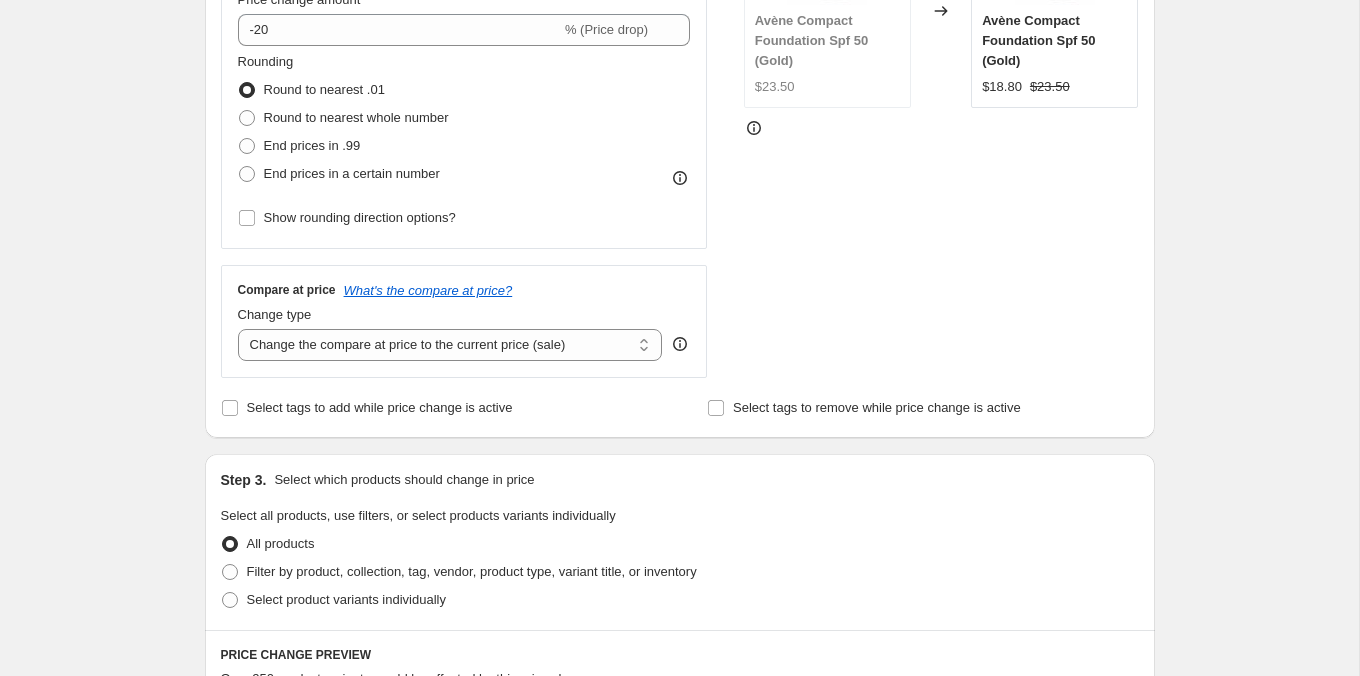 scroll, scrollTop: 517, scrollLeft: 0, axis: vertical 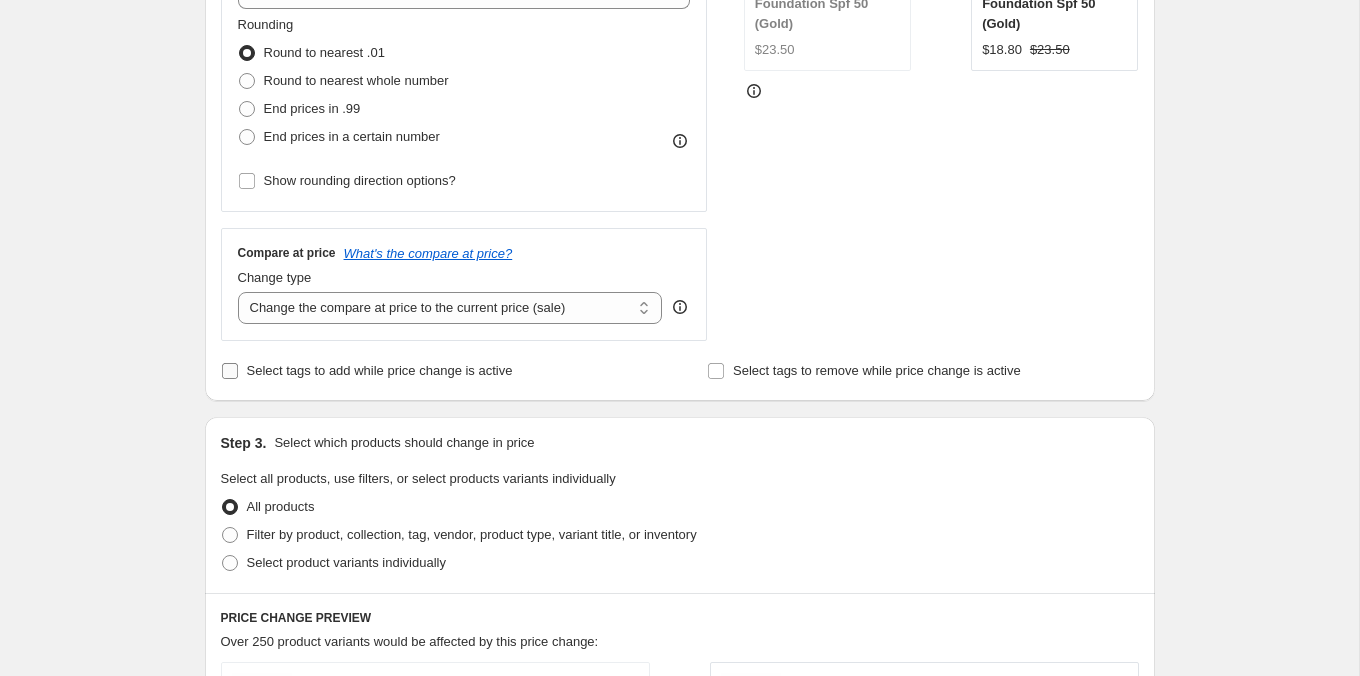 click on "Select tags to add while price change is active" at bounding box center (380, 371) 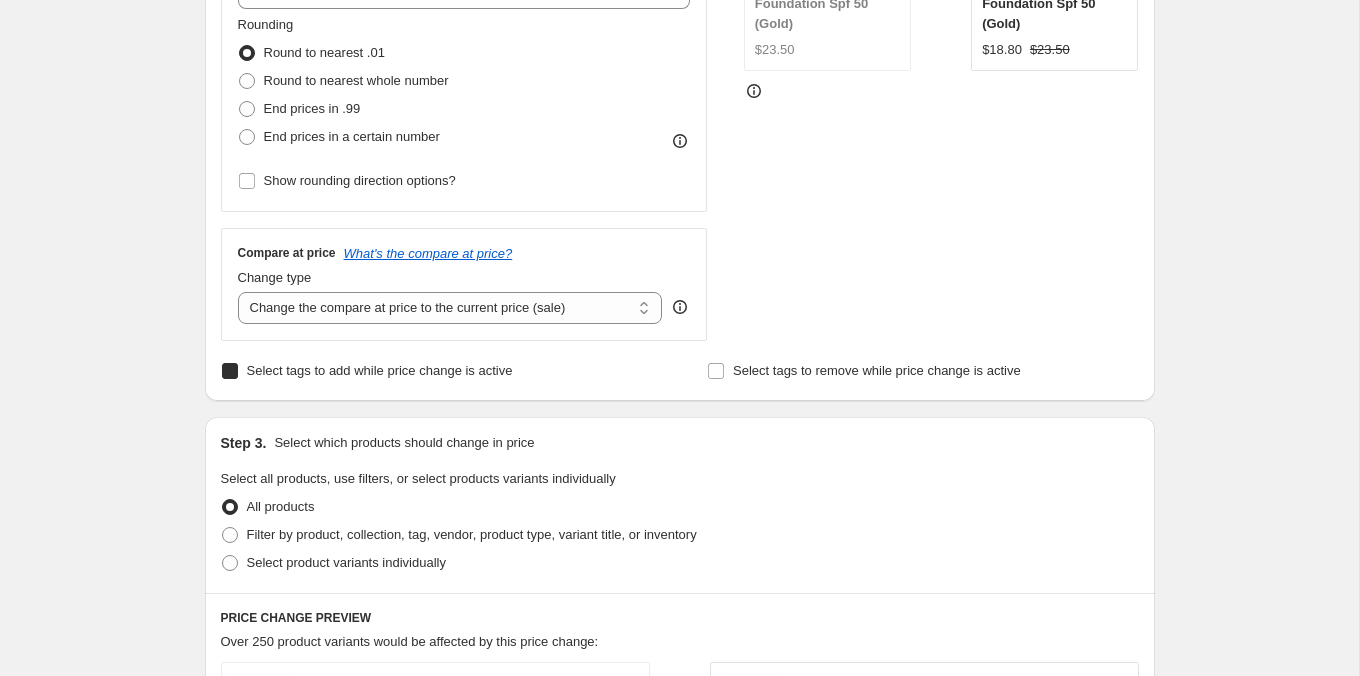 checkbox on "true" 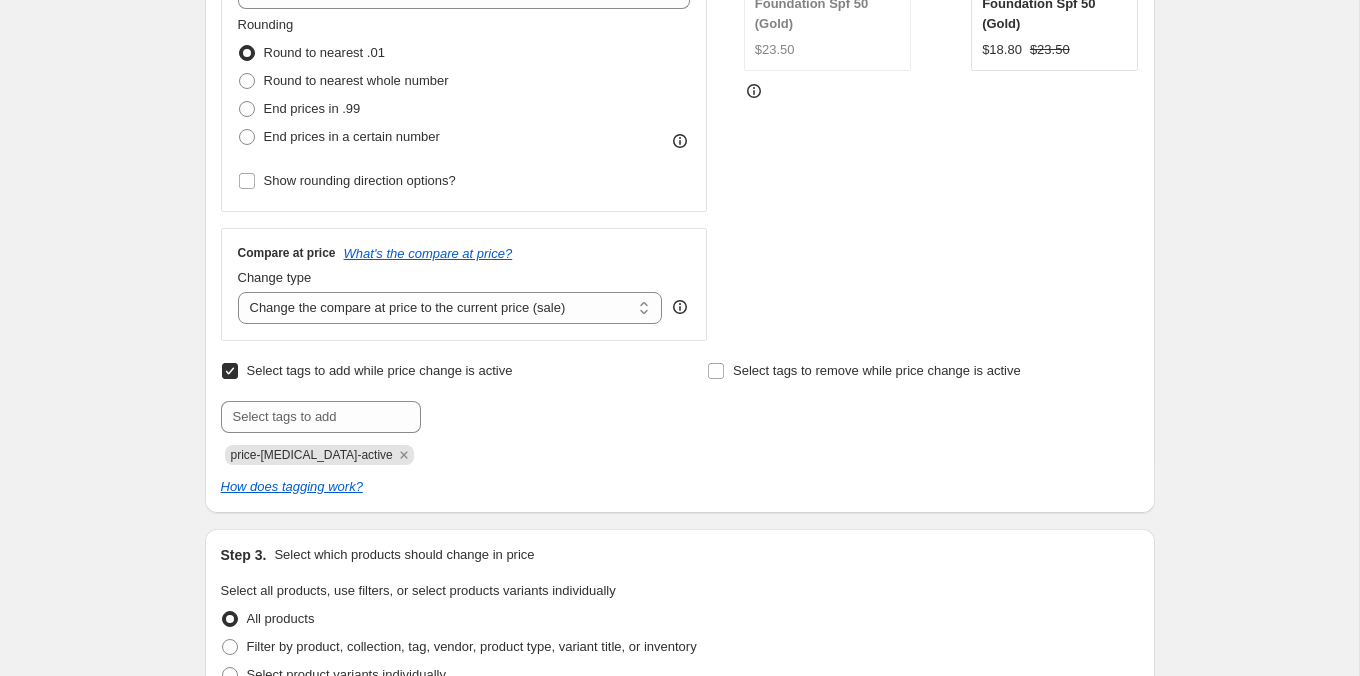 click on "price-[MEDICAL_DATA]-active" at bounding box center [319, 455] 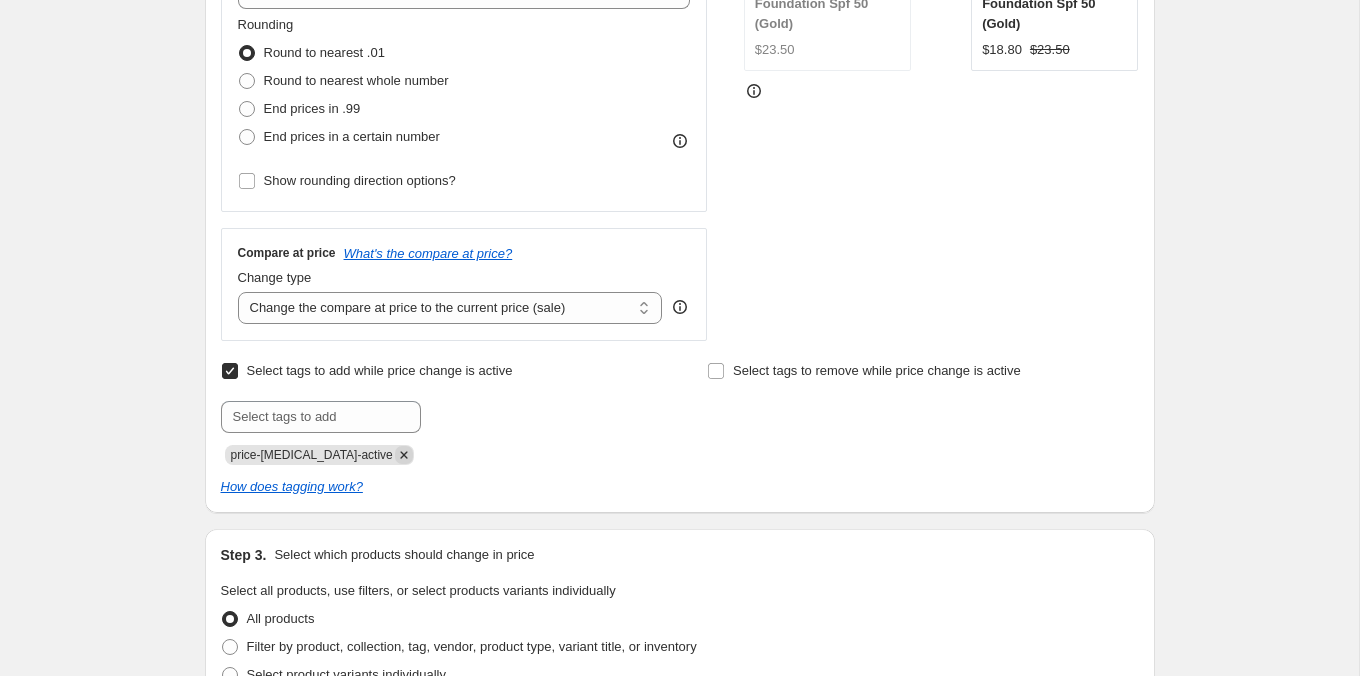click 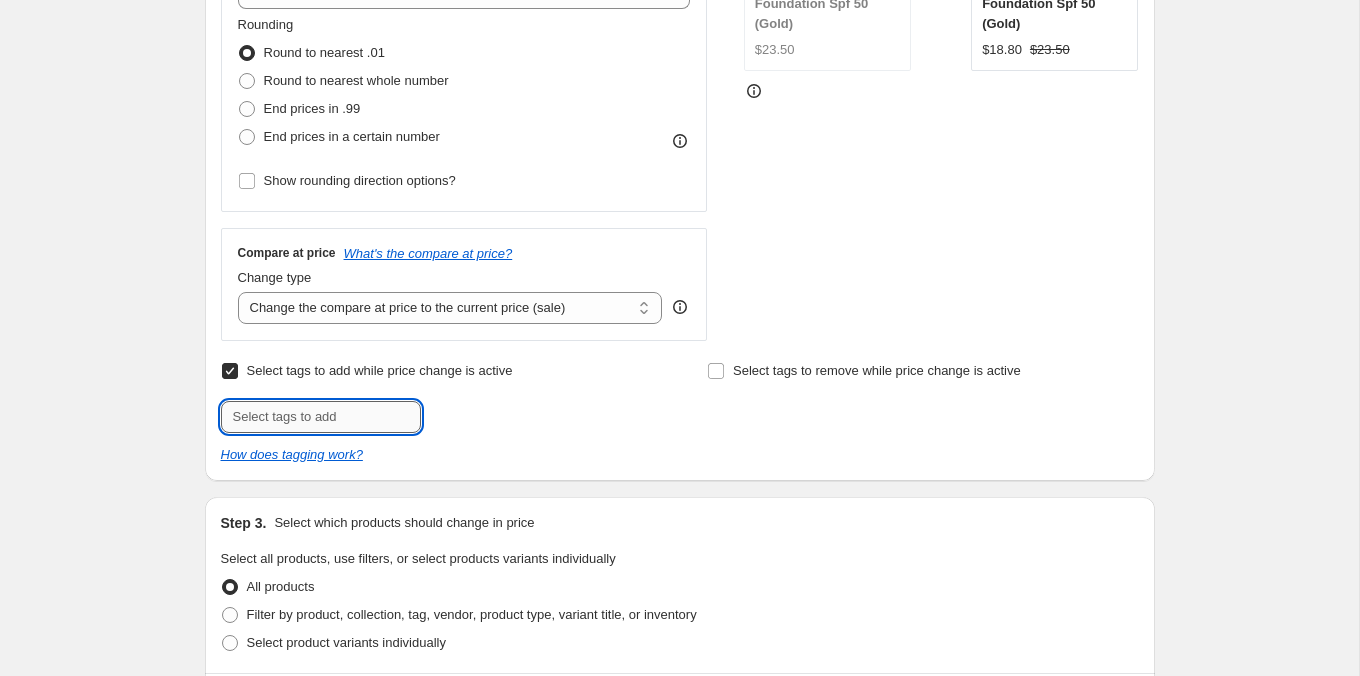 click at bounding box center (321, 417) 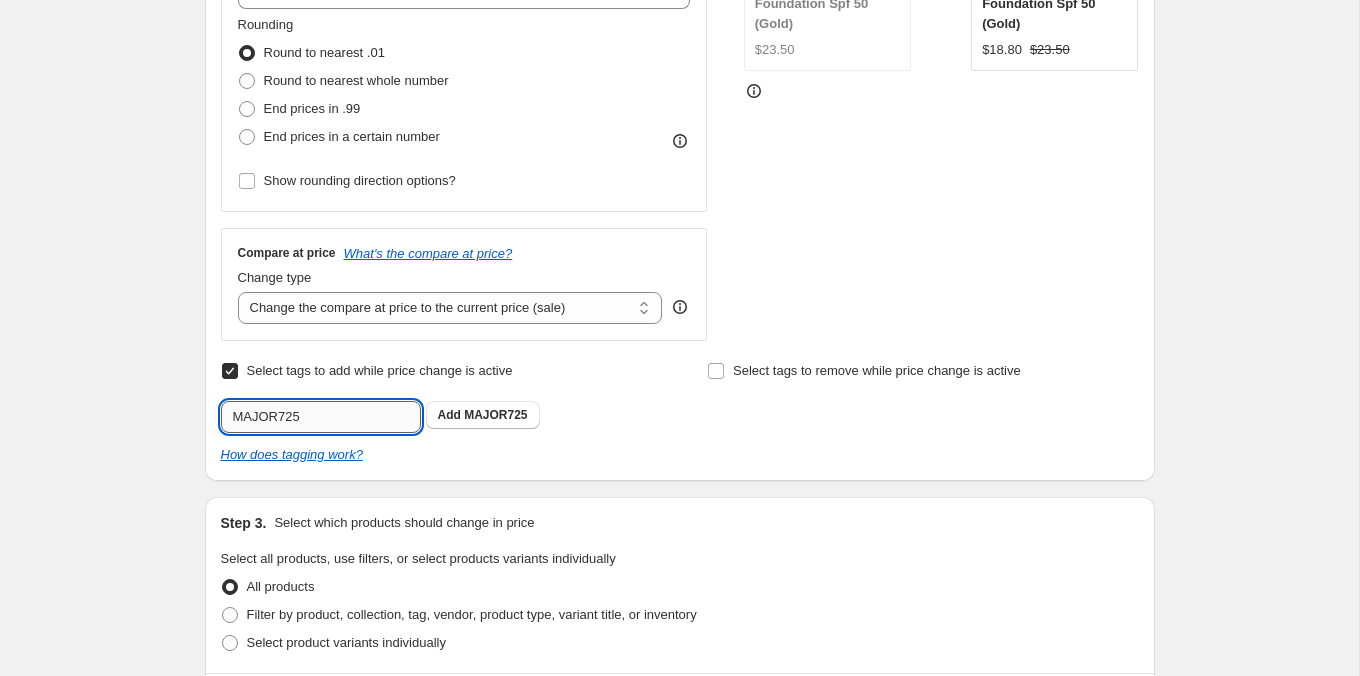 type on "MAJOR725" 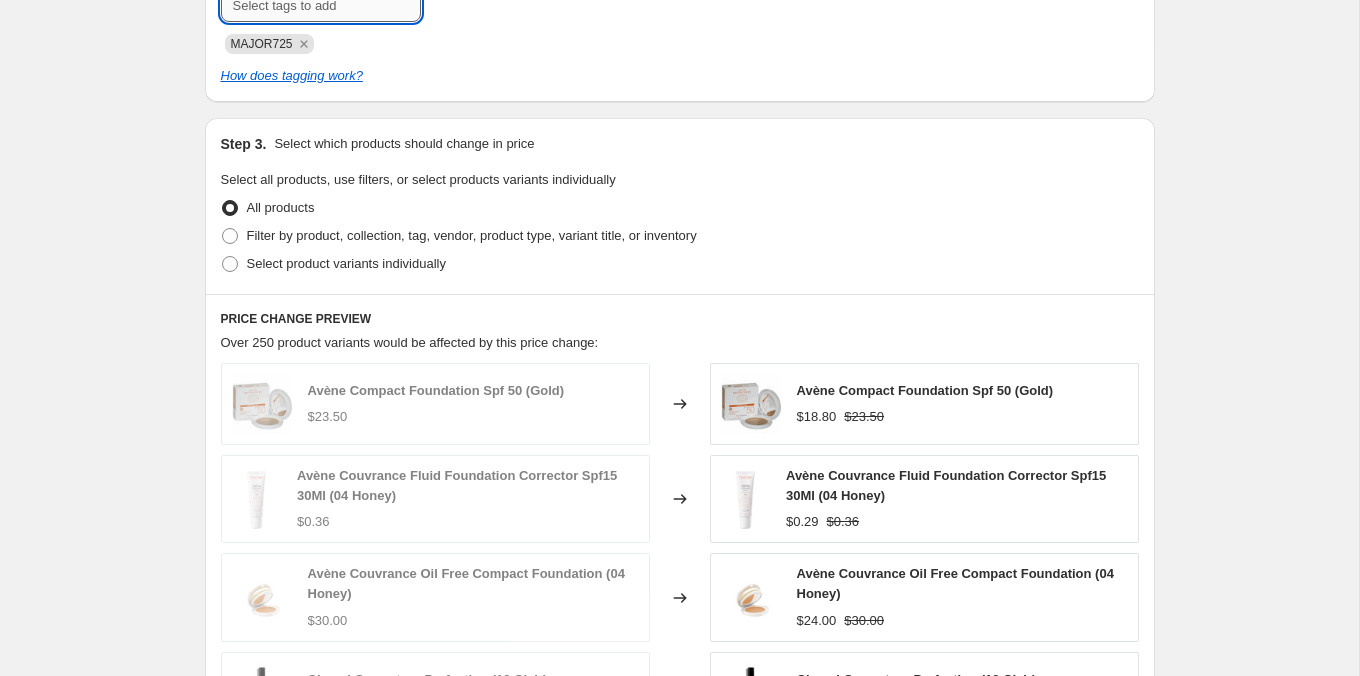 scroll, scrollTop: 933, scrollLeft: 0, axis: vertical 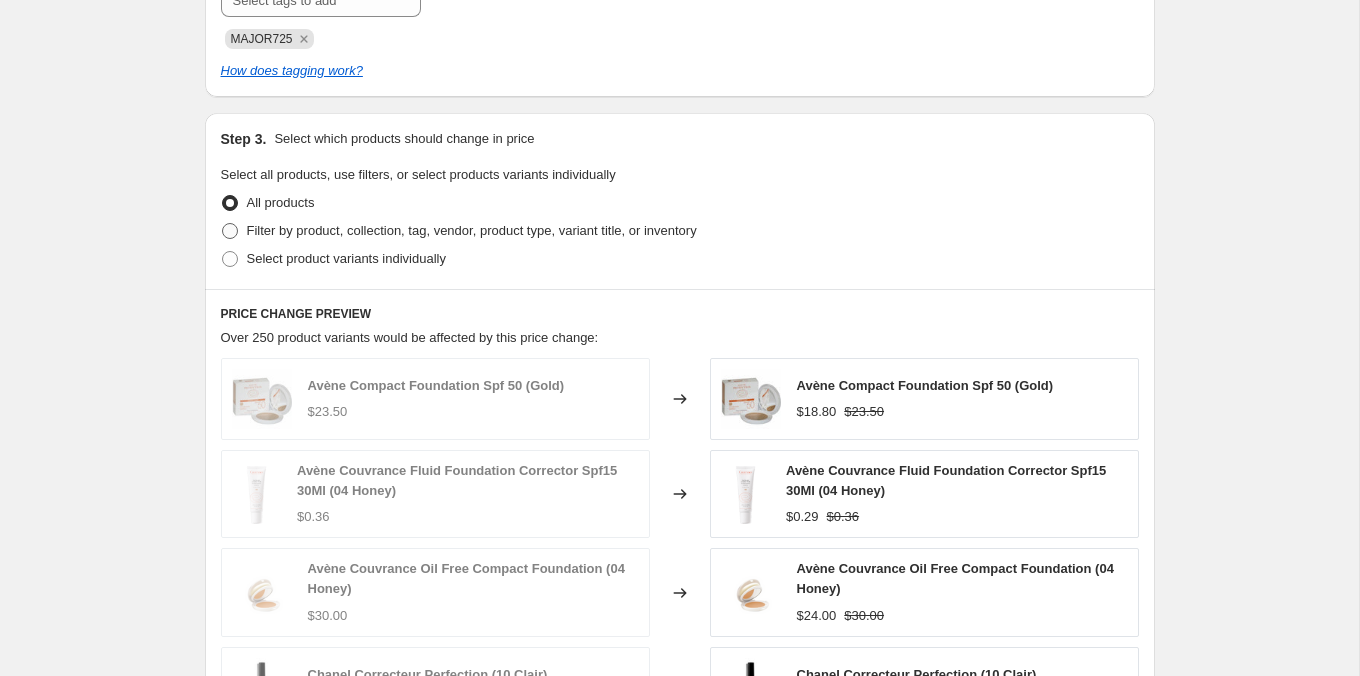 click on "Filter by product, collection, tag, vendor, product type, variant title, or inventory" at bounding box center [472, 230] 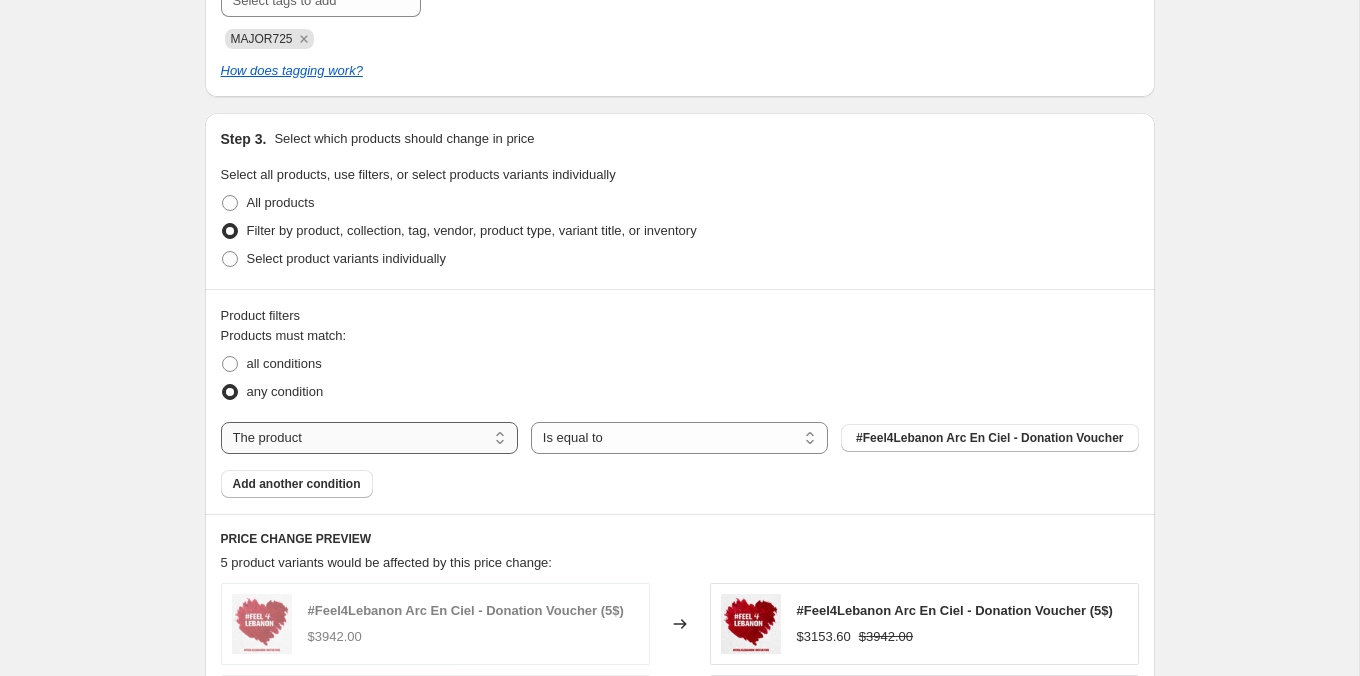 click on "The product The product's collection The product's tag The product's vendor The product's type The product's status The variant's title Inventory quantity" at bounding box center (369, 438) 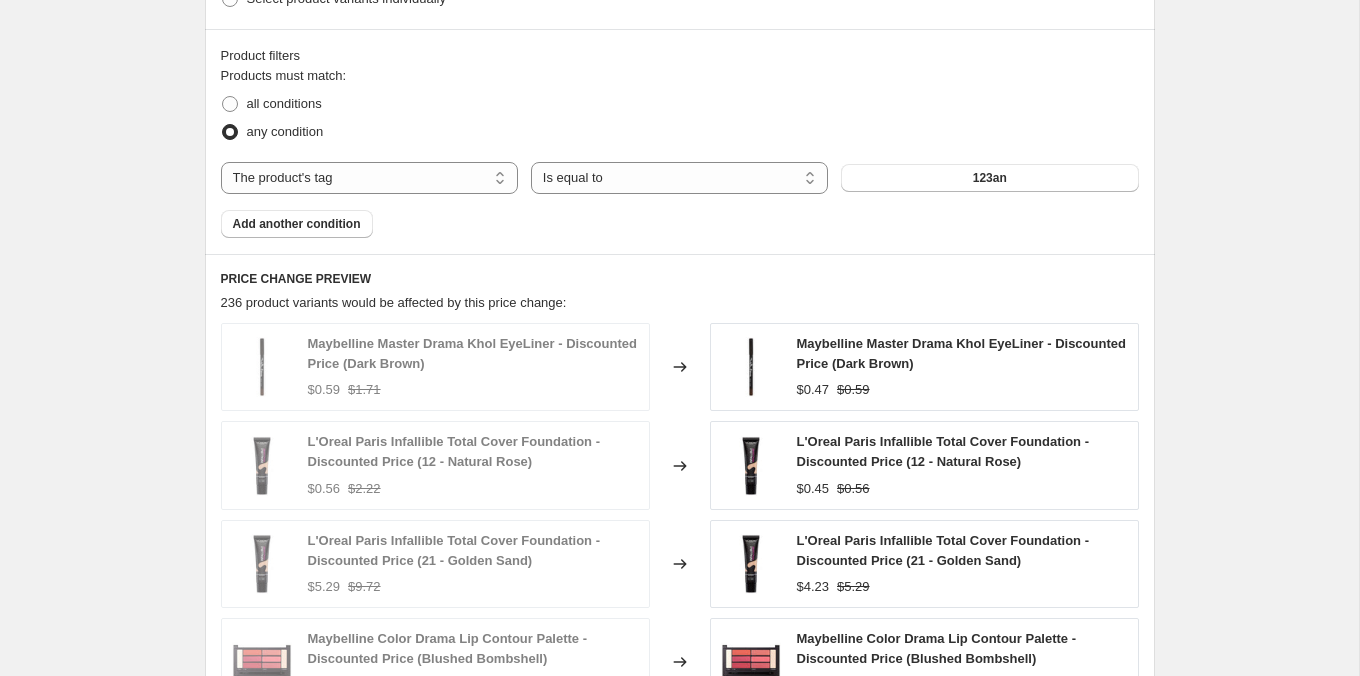 scroll, scrollTop: 1245, scrollLeft: 0, axis: vertical 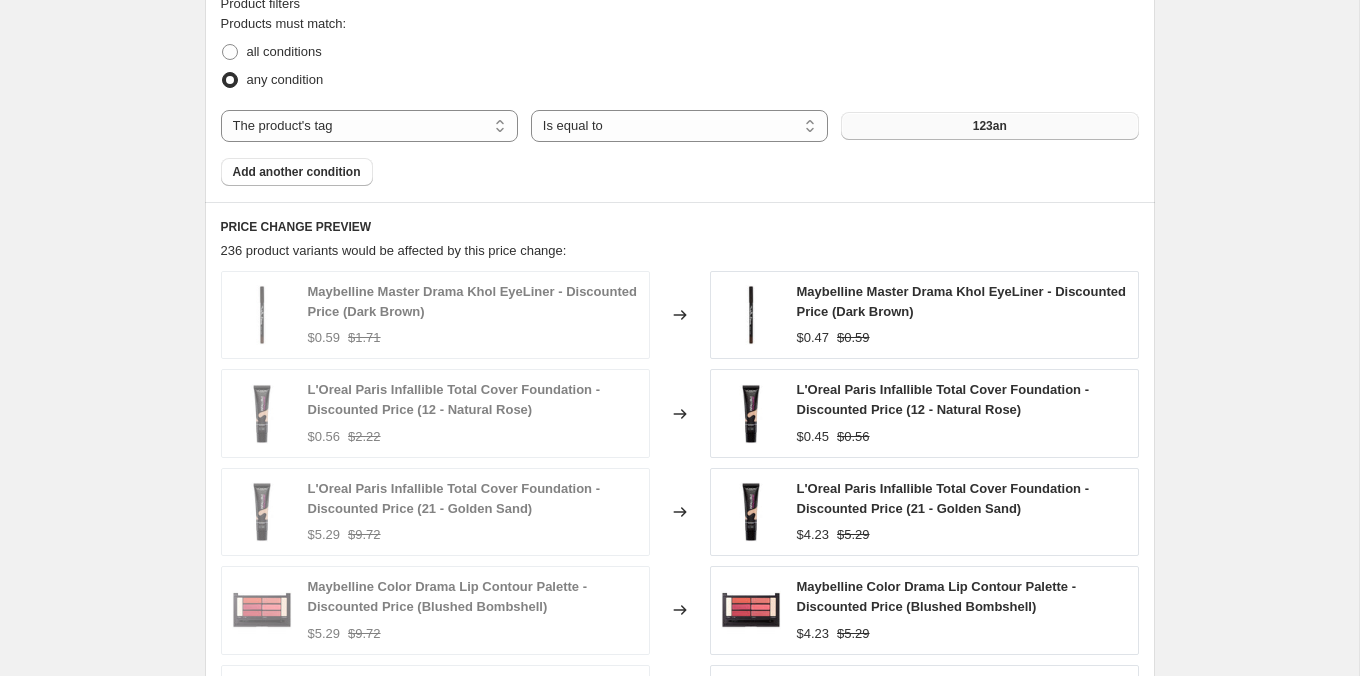 click on "123an" at bounding box center (989, 126) 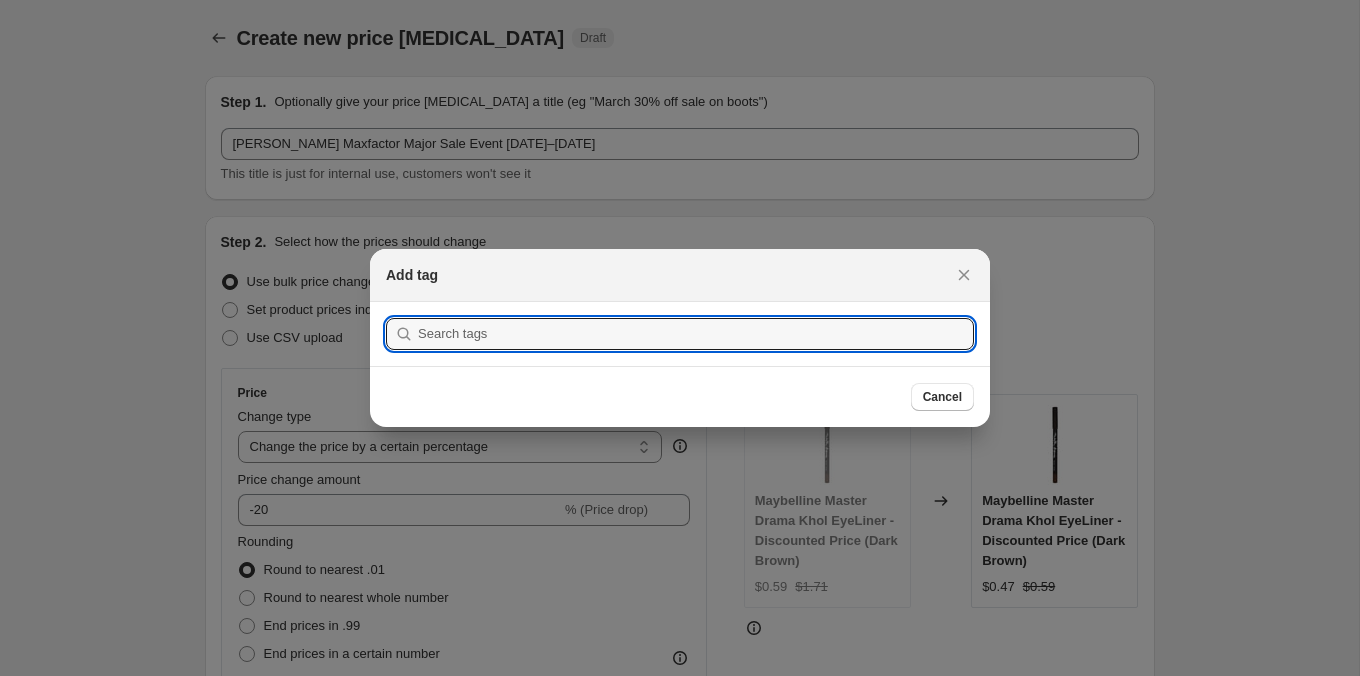 scroll, scrollTop: 0, scrollLeft: 0, axis: both 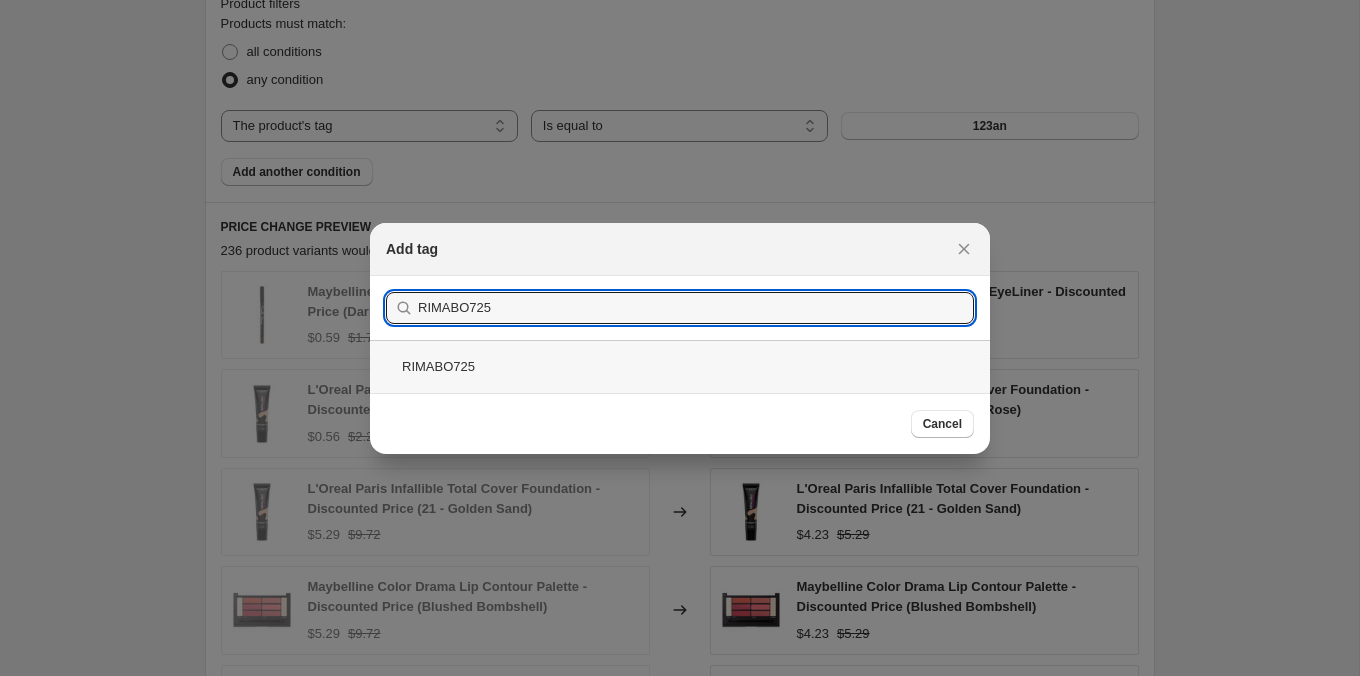type on "RIMABO725" 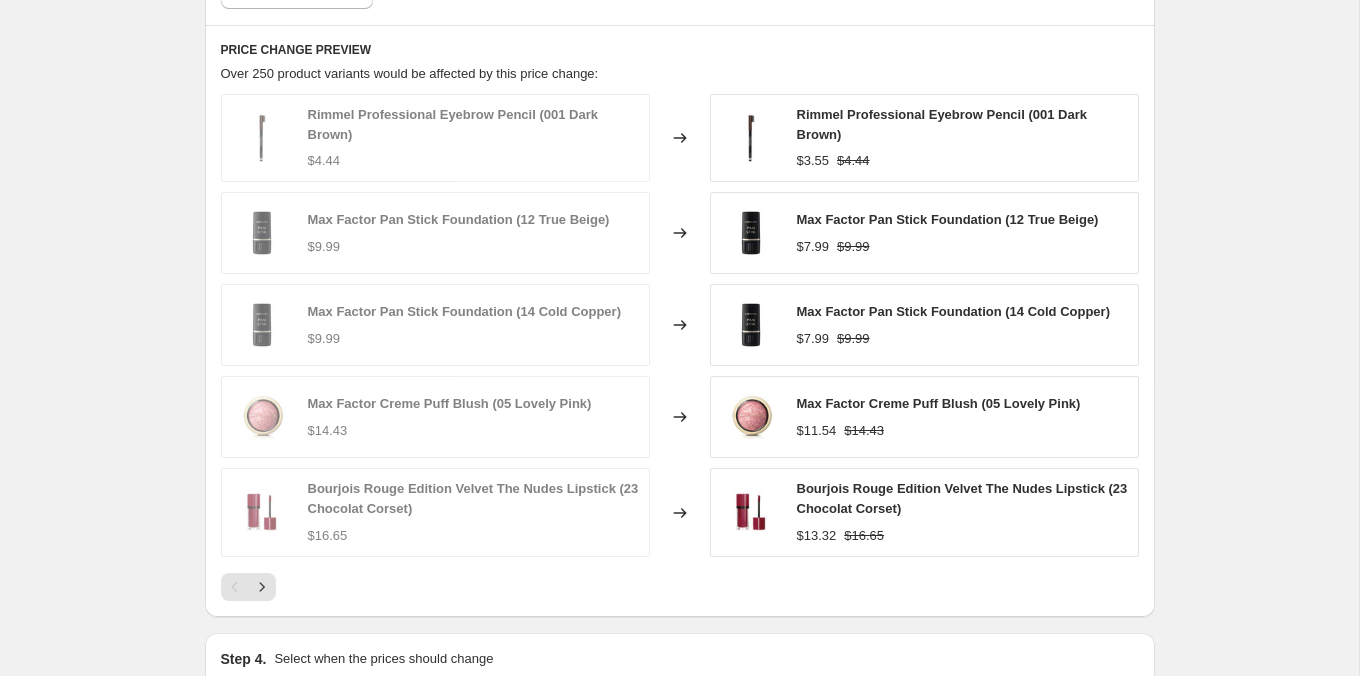 scroll, scrollTop: 1440, scrollLeft: 0, axis: vertical 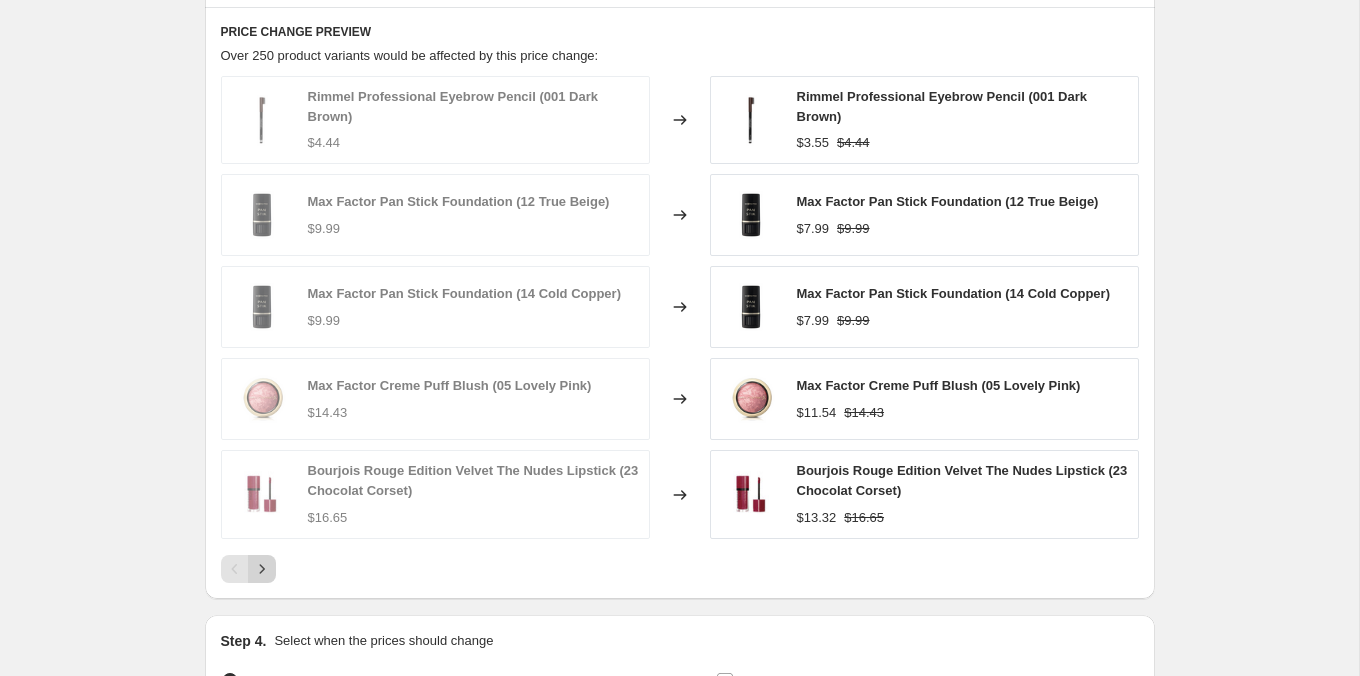 click 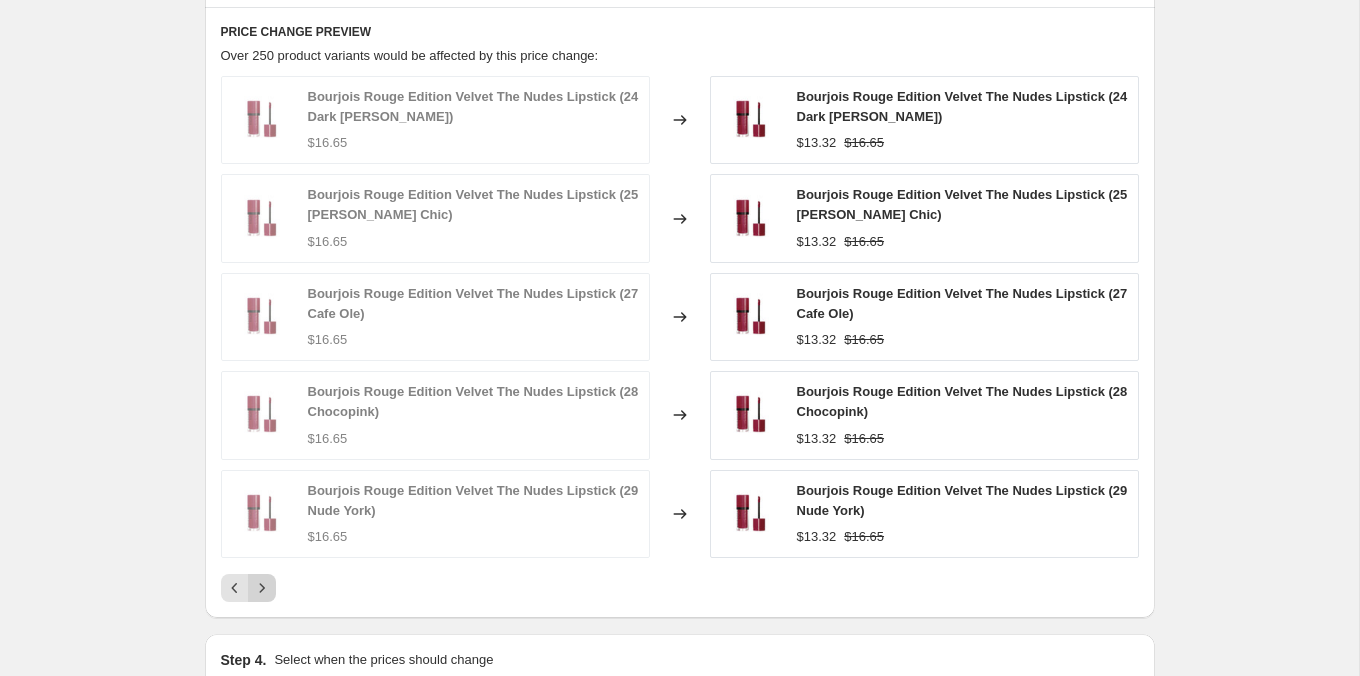 click at bounding box center (262, 588) 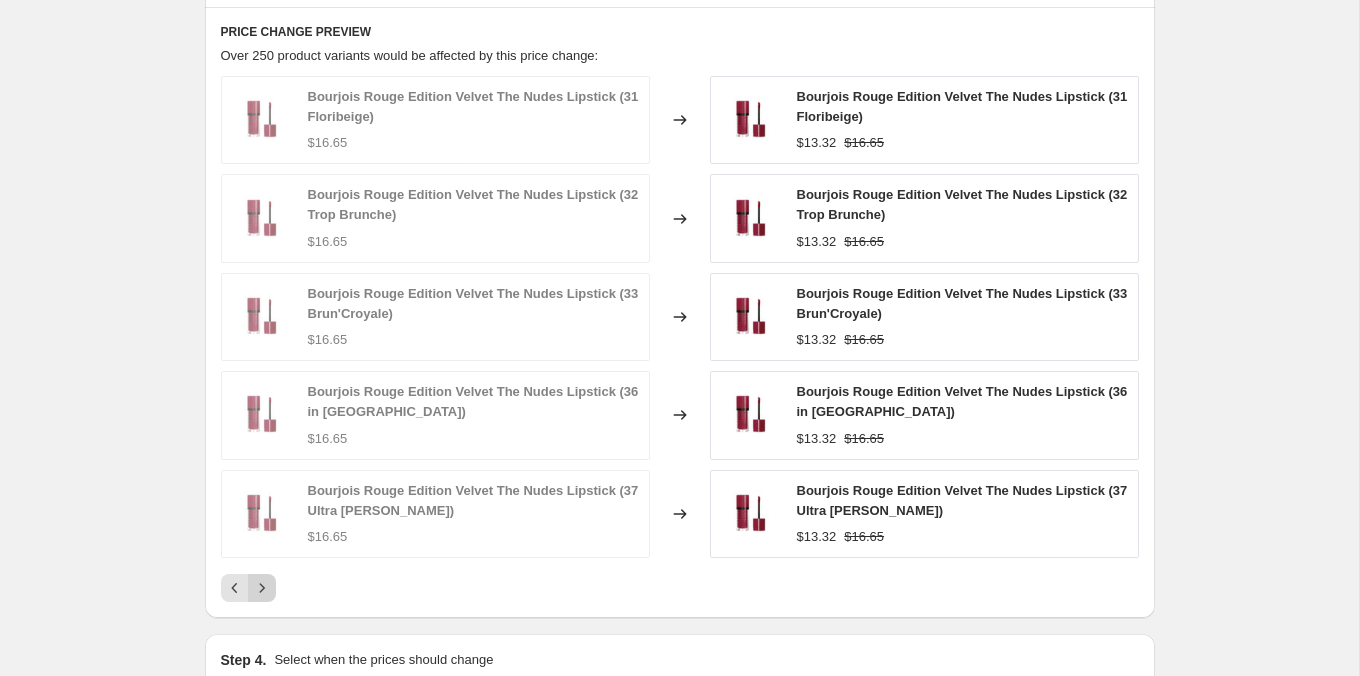 click at bounding box center [262, 588] 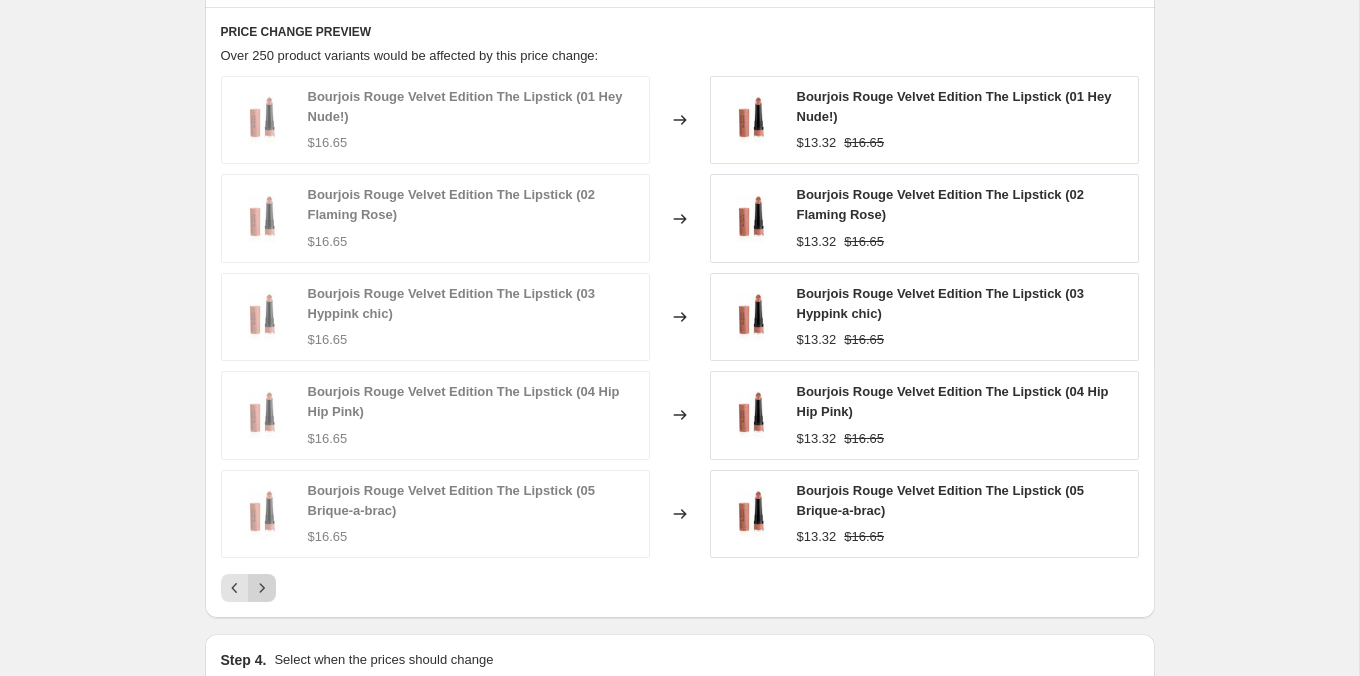 click 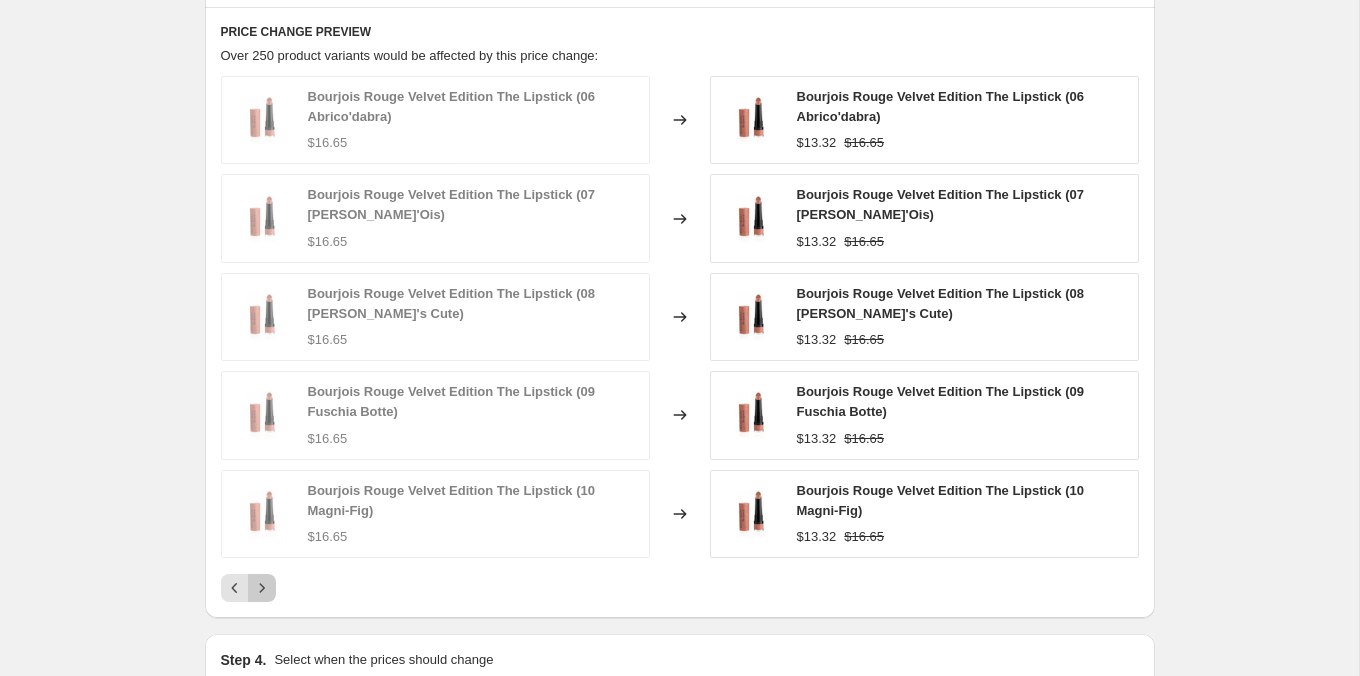 click 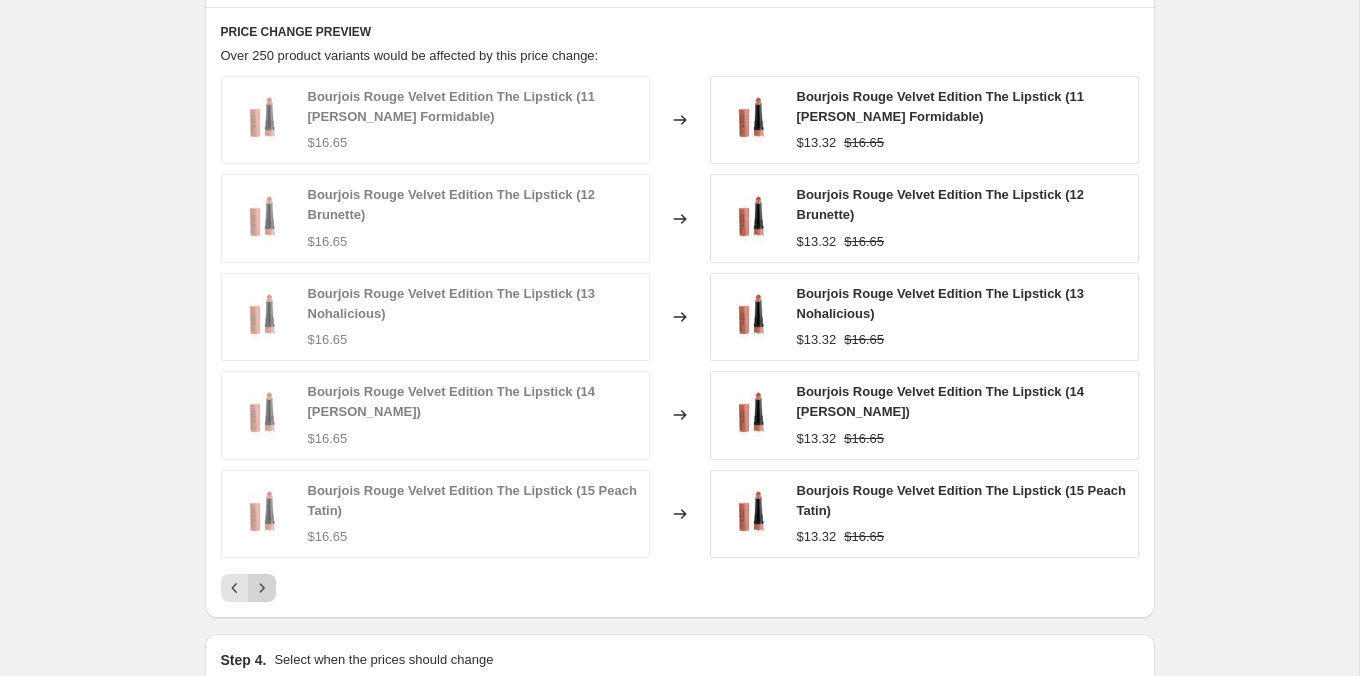 click 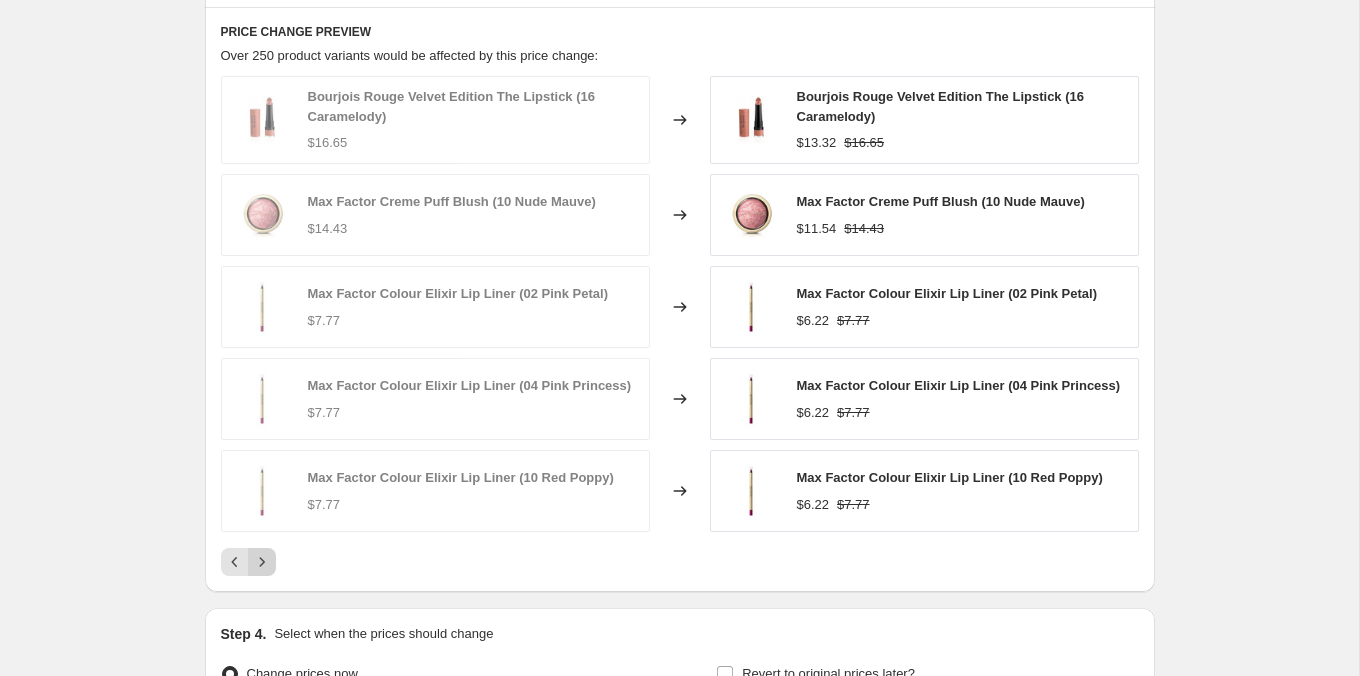 click on "PRICE CHANGE PREVIEW Over 250 product variants would be affected by this price change: Bourjois Rouge Velvet Edition The Lipstick (16 Caramelody) $16.65 Changed to Bourjois Rouge Velvet Edition The Lipstick (16 Caramelody) $13.32 $16.65 Max Factor Creme Puff Blush (10 Nude Mauve) $14.43 Changed to Max Factor Creme Puff Blush (10 Nude Mauve) $11.54 $14.43 Max Factor Colour Elixir Lip Liner (02 Pink Petal) $7.77 Changed to Max Factor Colour Elixir Lip Liner (02 Pink Petal) $6.22 $7.77 Max Factor Colour Elixir Lip Liner (04 Pink Princess) $7.77 Changed to Max Factor Colour Elixir Lip Liner (04 Pink Princess) $6.22 $7.77 Max Factor Colour Elixir Lip Liner (10 Red Poppy) $7.77 Changed to Max Factor Colour Elixir Lip Liner (10 Red Poppy) $6.22 $7.77" at bounding box center [680, 300] 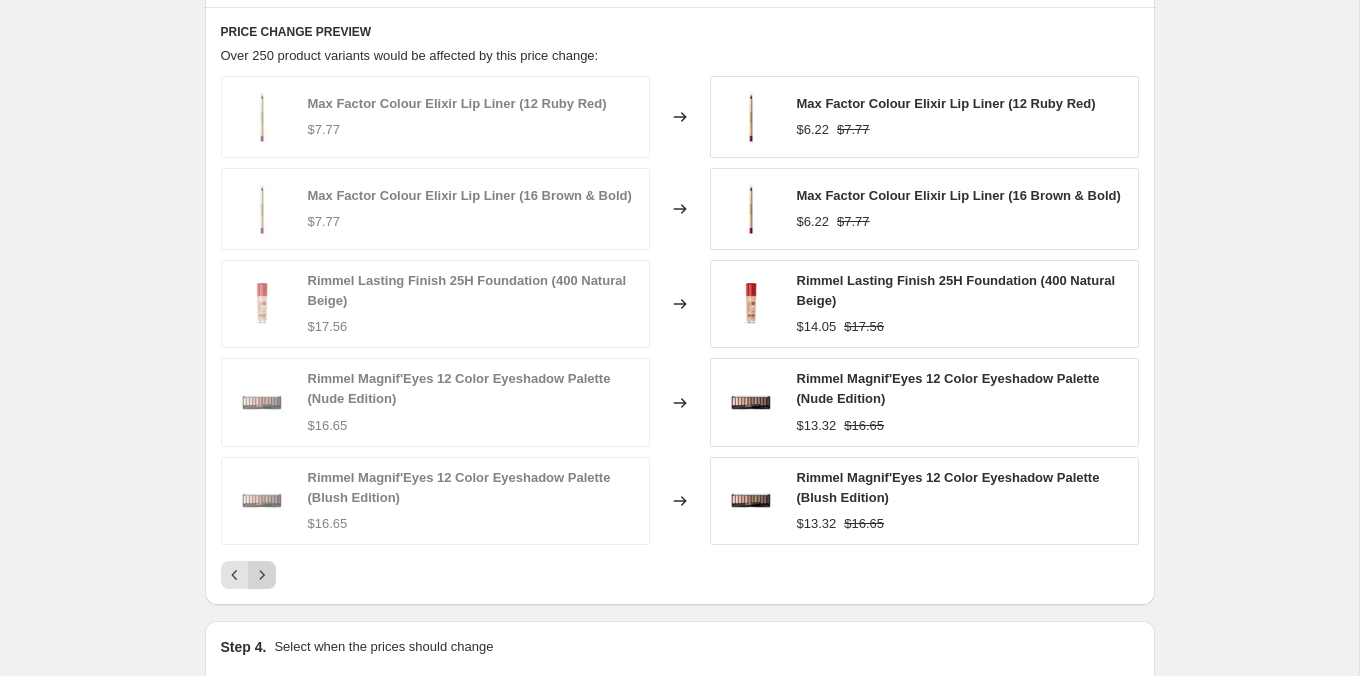 click 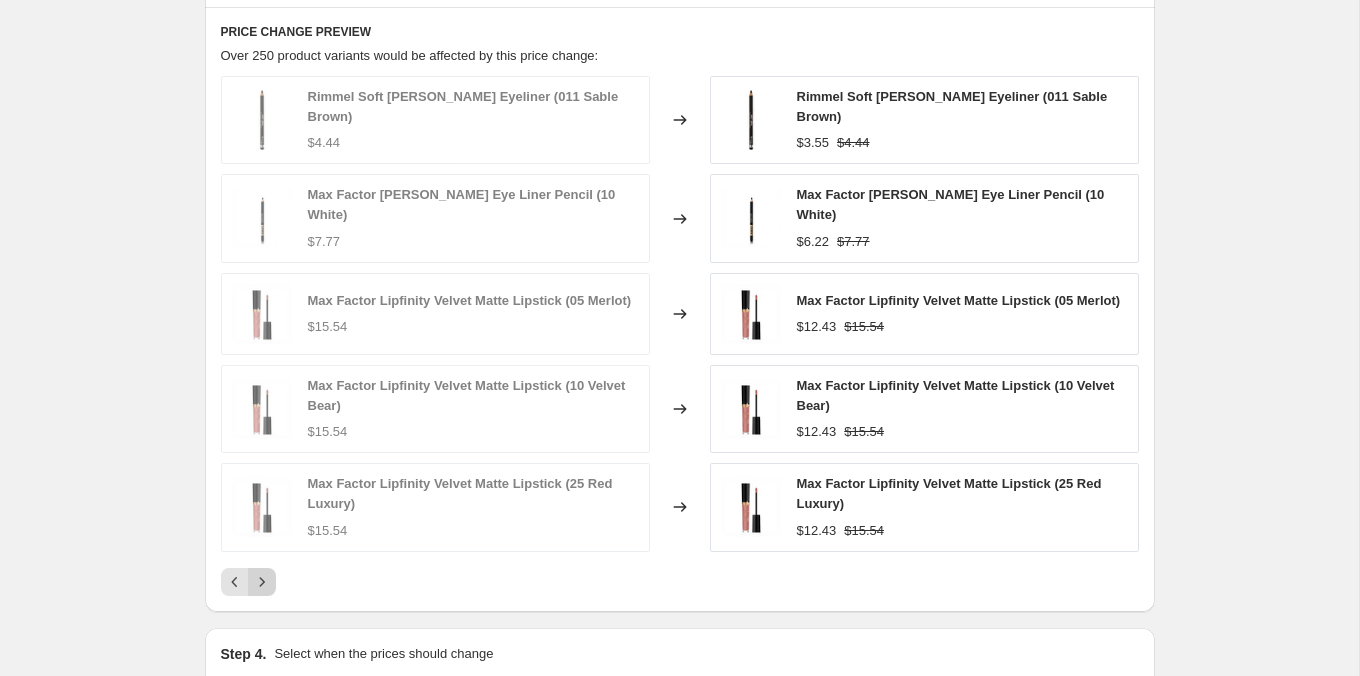 click 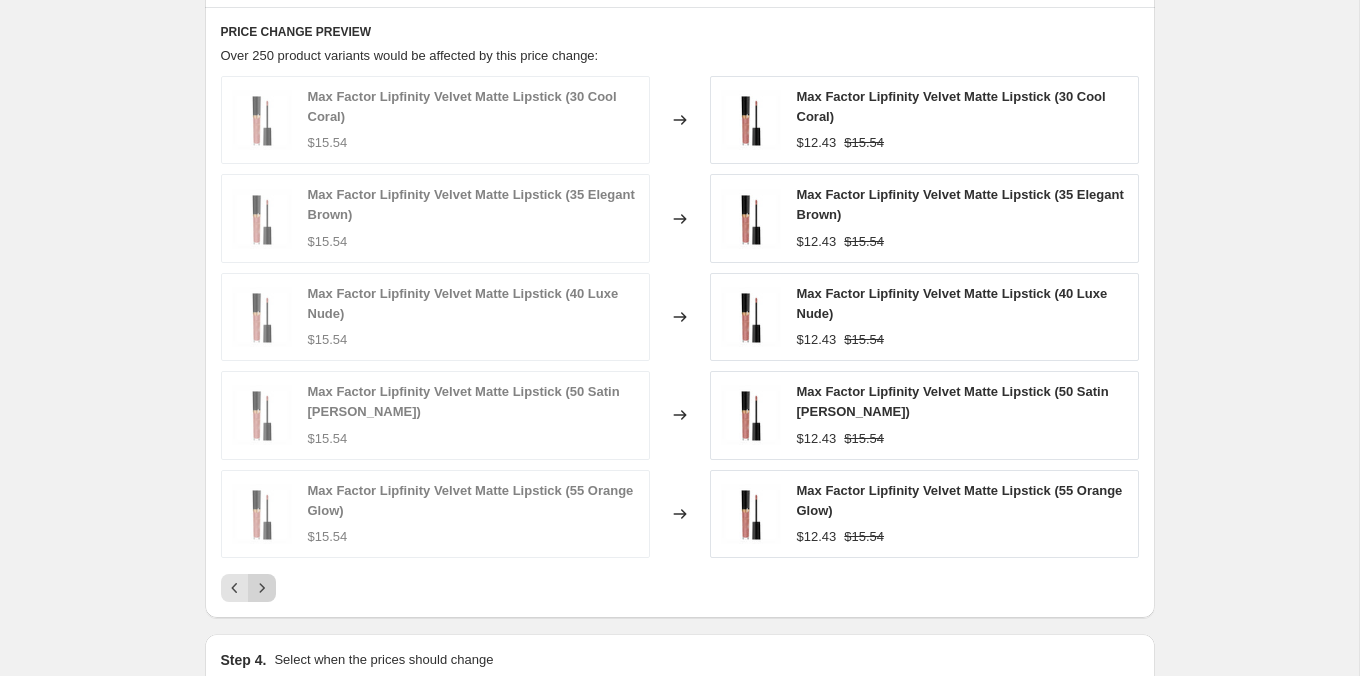 click 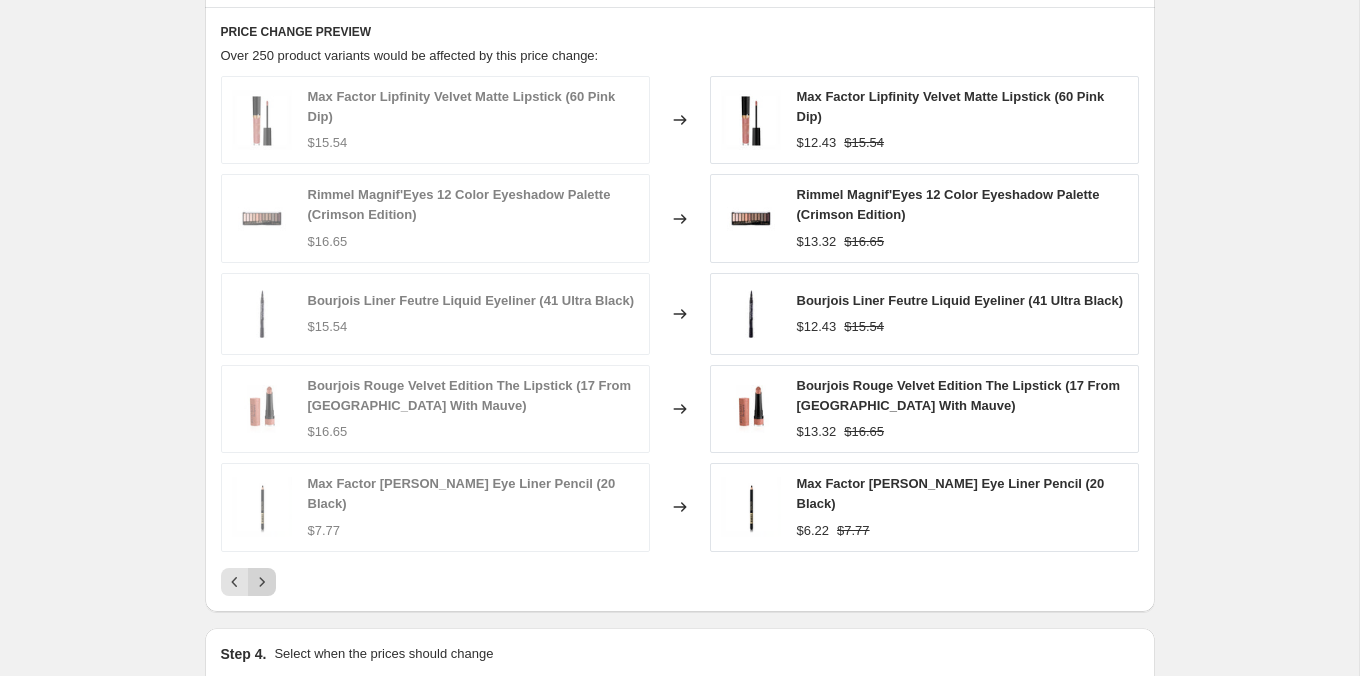 click 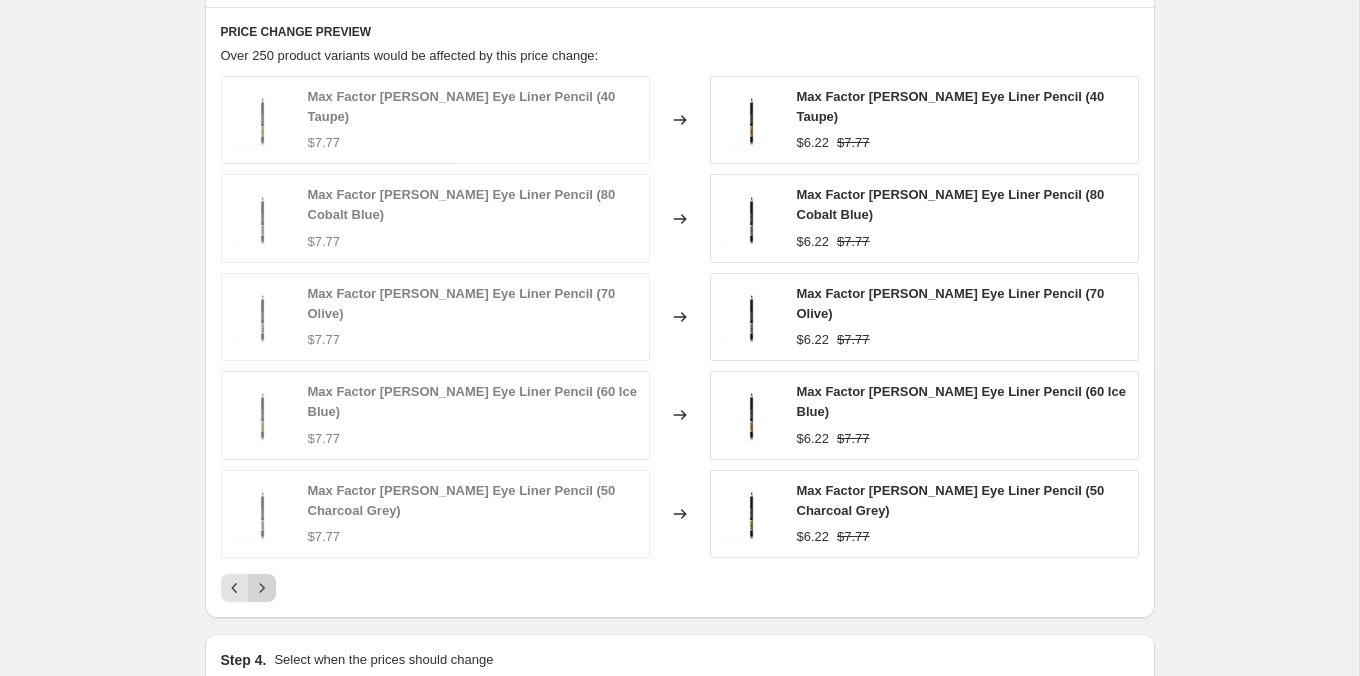 click on "PRICE CHANGE PREVIEW Over 250 product variants would be affected by this price change: Max Factor [PERSON_NAME] Eye Liner Pencil (40 Taupe) $7.77 Changed to Max Factor [PERSON_NAME] Eye Liner Pencil (40 Taupe) $6.22 $7.77 Max Factor [PERSON_NAME] Eye Liner Pencil (80 Cobalt Blue) $7.77 Changed to Max Factor [PERSON_NAME] Eye Liner Pencil (80 Cobalt Blue) $6.22 $7.77 Max Factor [PERSON_NAME] Eye Liner Pencil (70 Olive) $7.77 Changed to Max Factor [PERSON_NAME] Eye Liner Pencil (70 Olive) $6.22 $7.77 Max Factor [PERSON_NAME] Eye Liner Pencil (60 Ice Blue) $7.77 Changed to Max Factor [PERSON_NAME] Eye Liner Pencil (60 Ice Blue) $6.22 $7.77 Max Factor [PERSON_NAME] Eye Liner Pencil (50 Charcoal Grey) $7.77 Changed to Max Factor [PERSON_NAME] Eye Liner Pencil (50 Charcoal Grey) $6.22 $7.77" at bounding box center [680, 312] 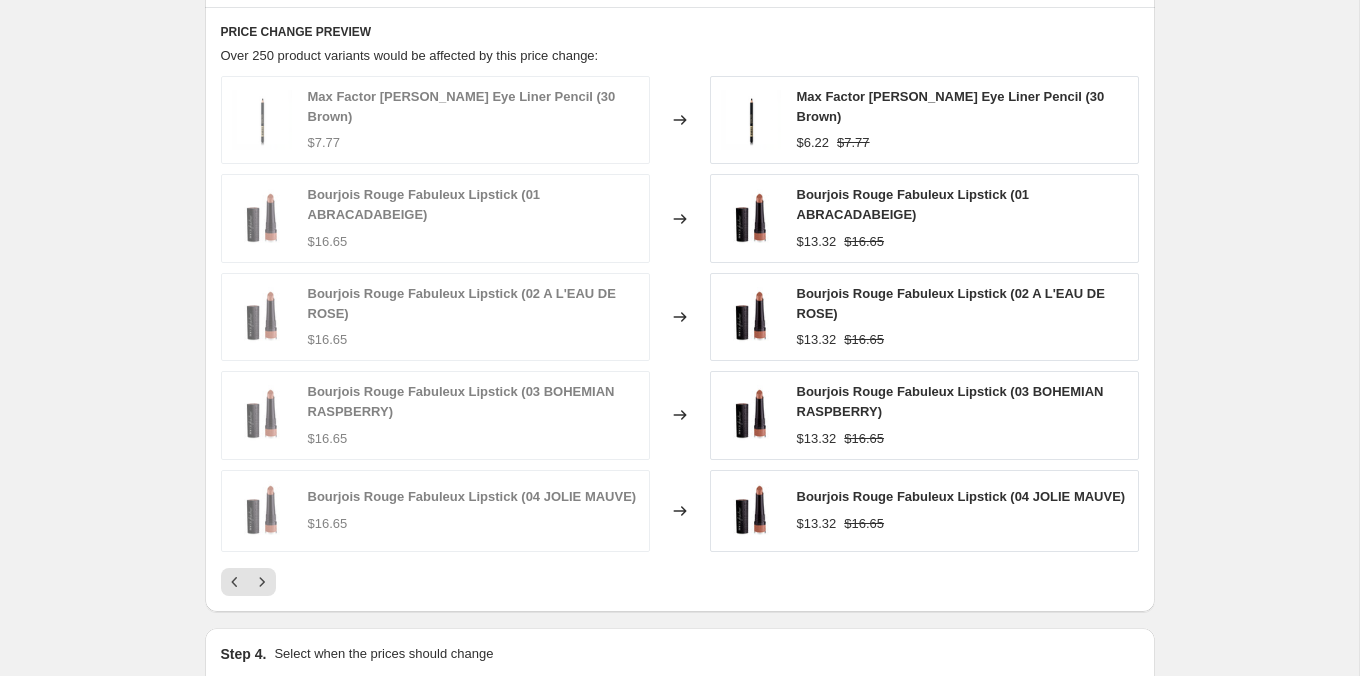 click on "Max Factor [PERSON_NAME] Eye Liner Pencil (30 Brown) $7.77 Changed to Max Factor [PERSON_NAME] Eye Liner Pencil (30 Brown) $6.22 $7.77 Bourjois Rouge Fabuleux Lipstick (01 ABRACADABEIGE) $16.65 Changed to Bourjois Rouge Fabuleux Lipstick (01 ABRACADABEIGE) $13.32 $16.65 Bourjois Rouge Fabuleux Lipstick (02 A L'EAU DE ROSE) $16.65 Changed to Bourjois Rouge Fabuleux Lipstick (02 A L'EAU DE ROSE) $13.32 $16.65 Bourjois Rouge Fabuleux Lipstick (03 BOHEMIAN RASPBERRY) $16.65 Changed to Bourjois Rouge Fabuleux Lipstick (03 BOHEMIAN RASPBERRY) $13.32 $16.65 Bourjois Rouge Fabuleux Lipstick (04 JOLIE MAUVE) $16.65 Changed to Bourjois Rouge Fabuleux Lipstick (04 JOLIE MAUVE) $13.32 $16.65" at bounding box center [680, 336] 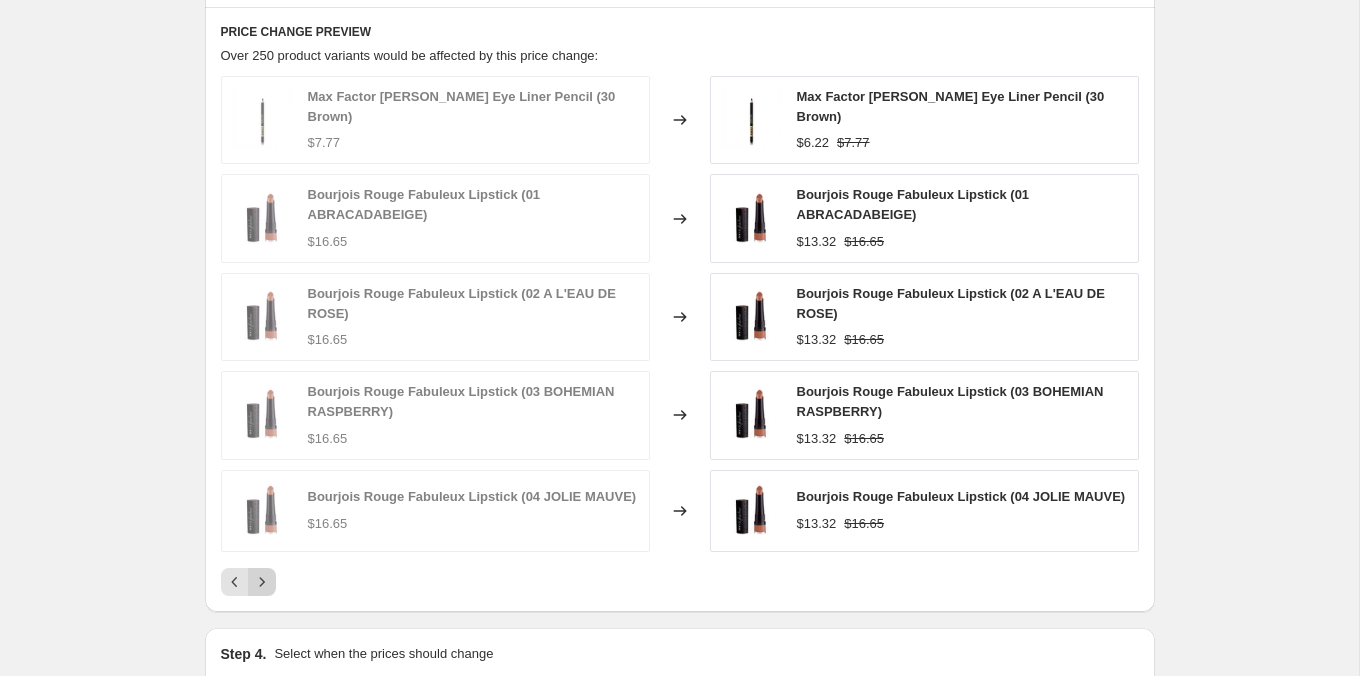 click 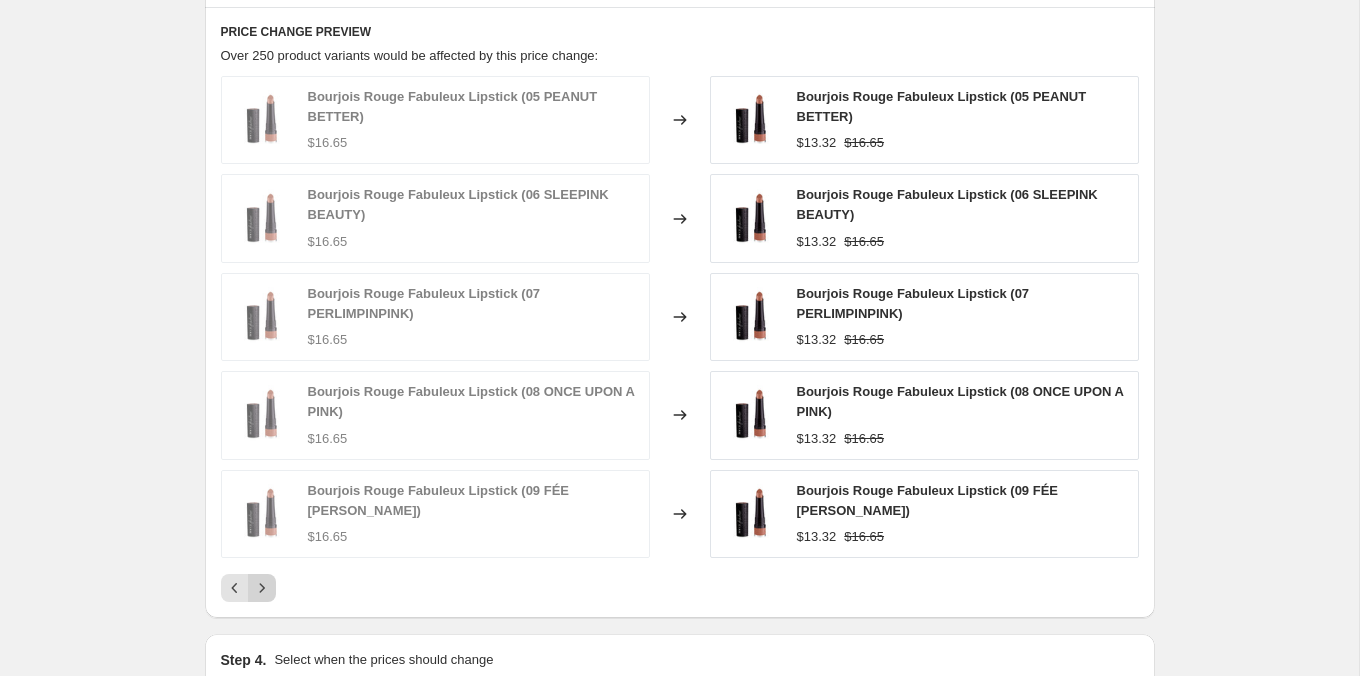 click at bounding box center (262, 588) 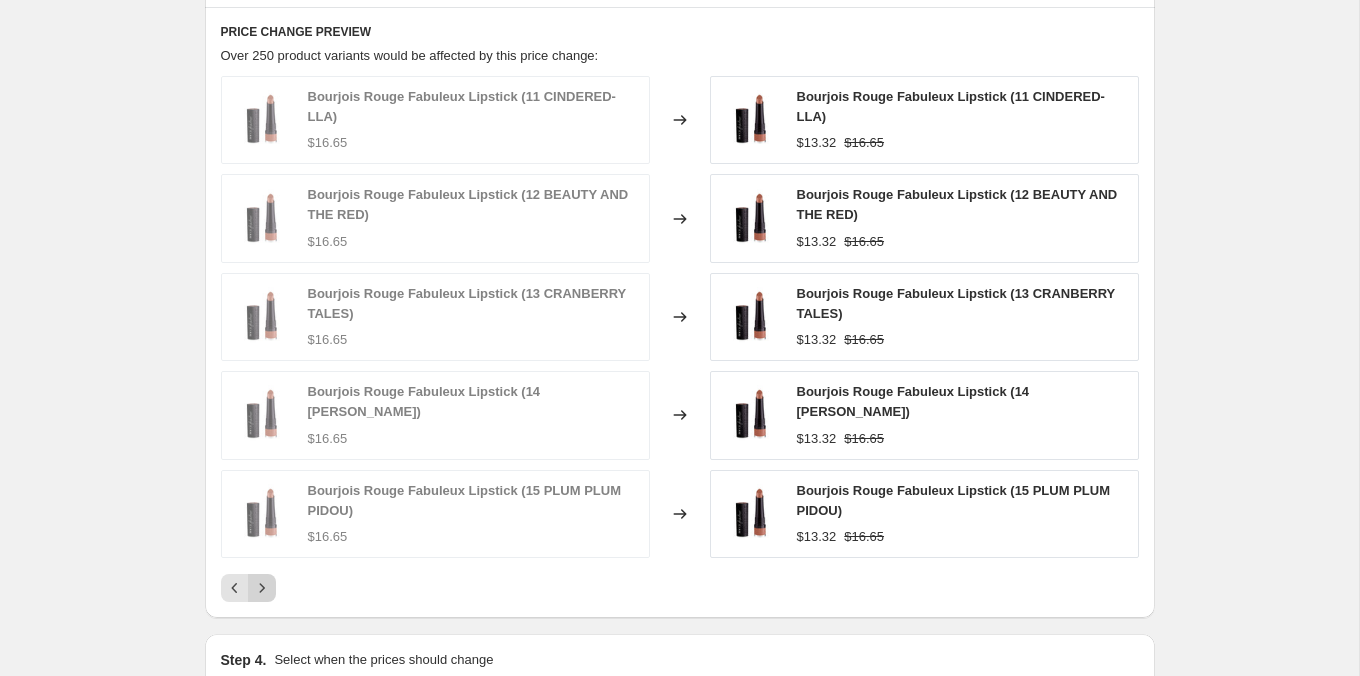 click at bounding box center [262, 588] 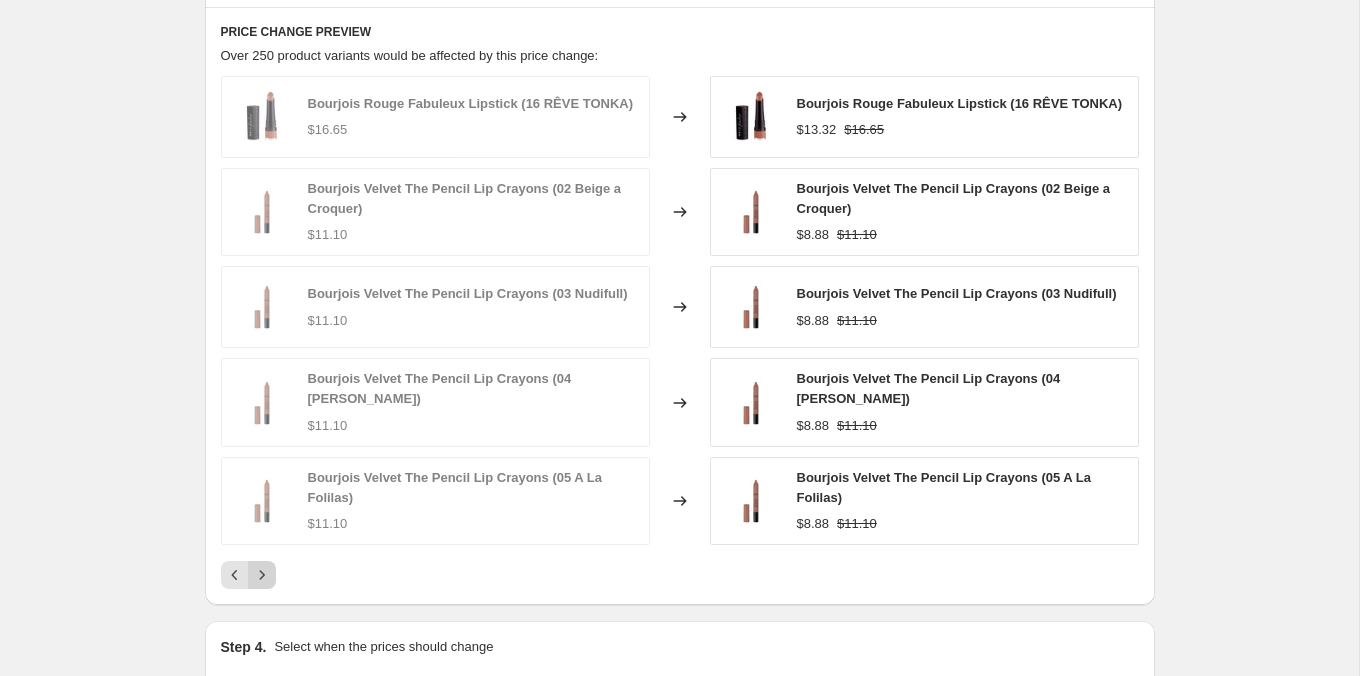 click 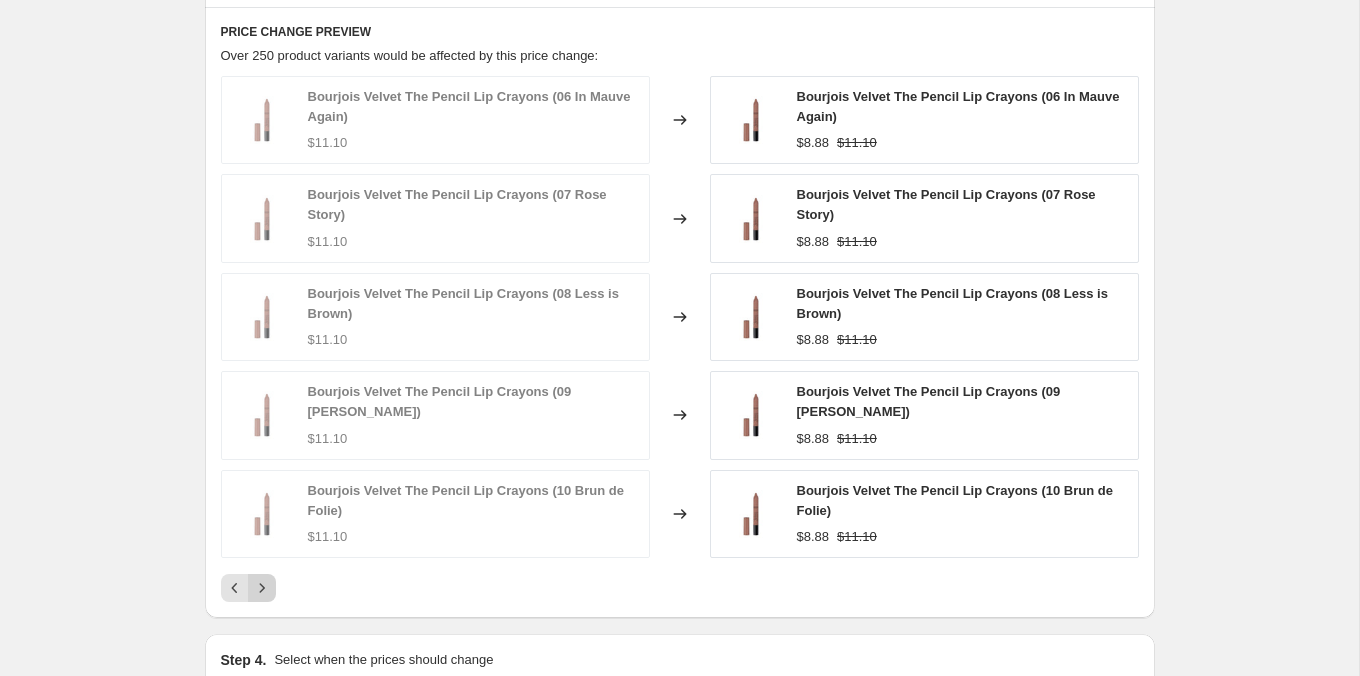 click at bounding box center (262, 588) 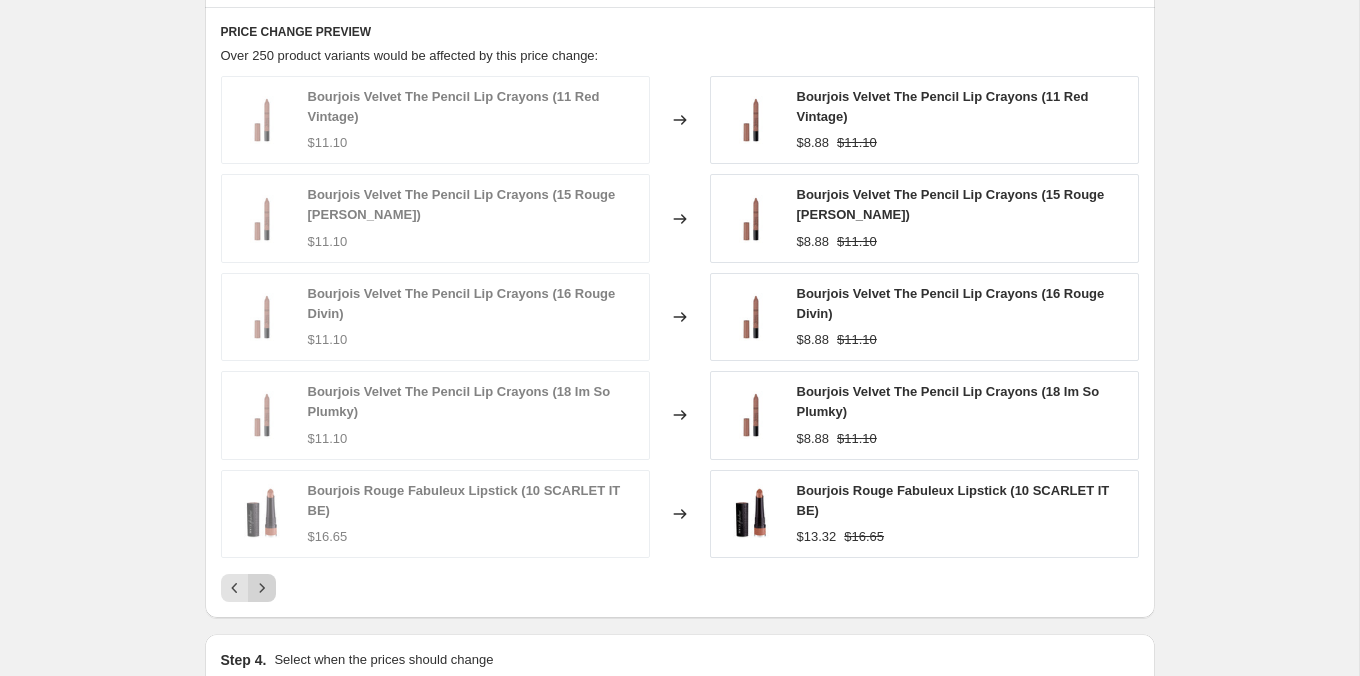 click at bounding box center (262, 588) 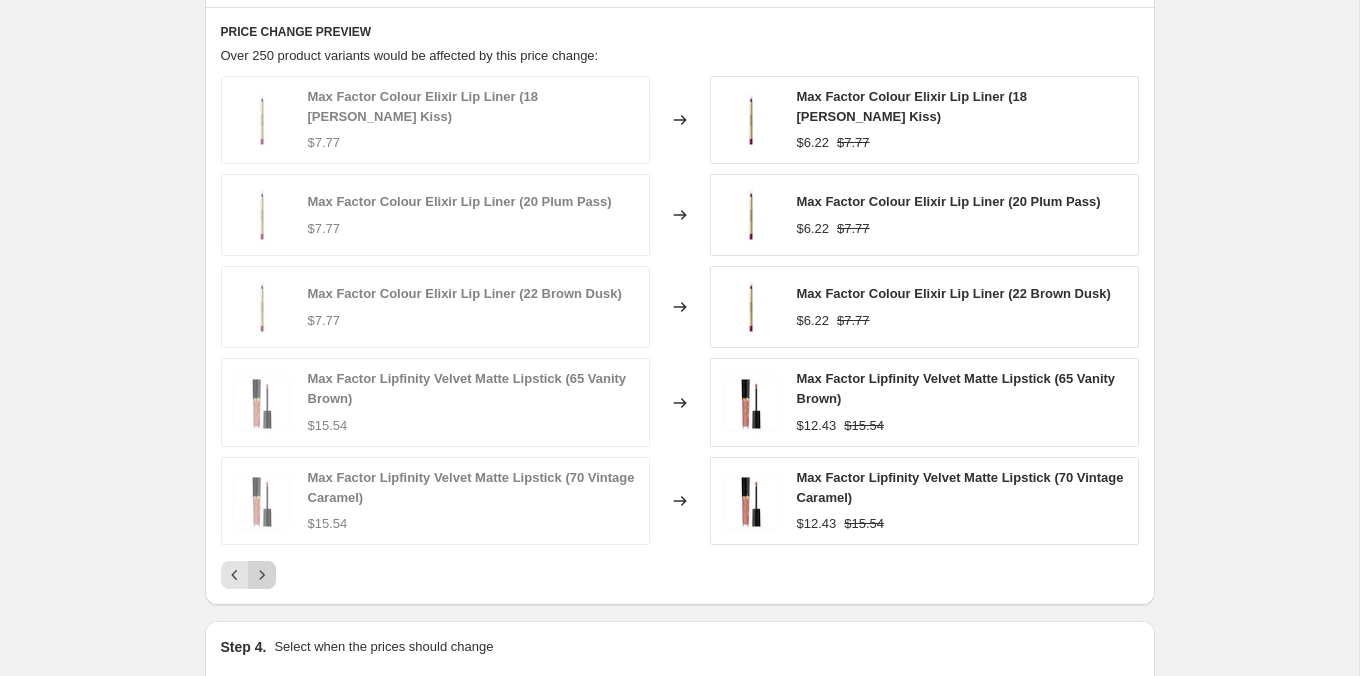 click 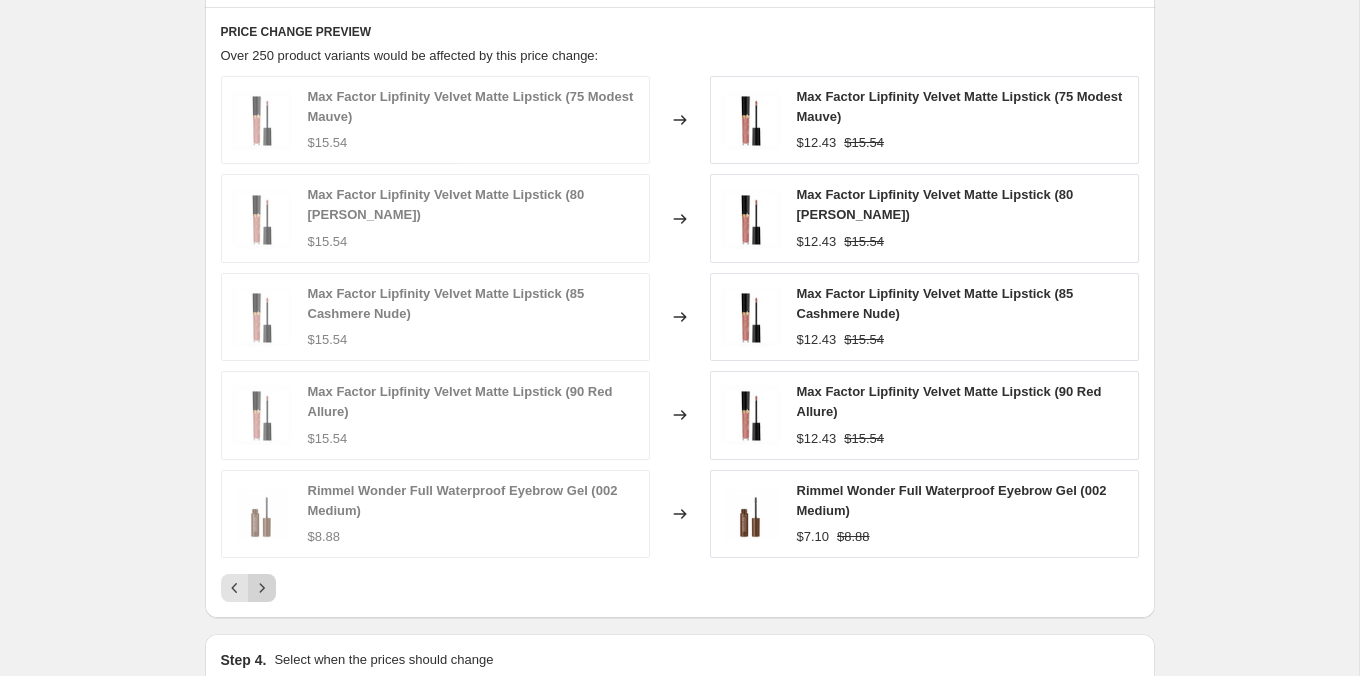 click at bounding box center [262, 588] 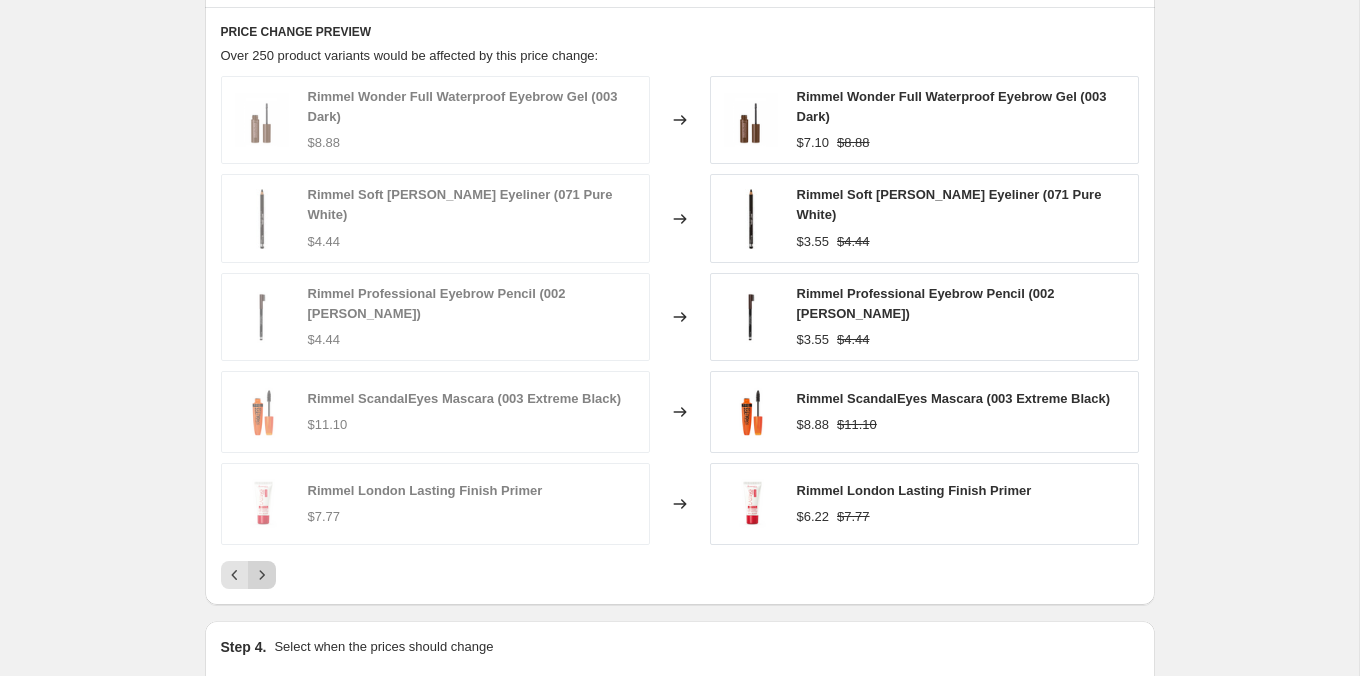 click on "PRICE CHANGE PREVIEW Over 250 product variants would be affected by this price change: Rimmel Wonder Full Waterproof Eyebrow Gel (003 Dark) $8.88 Changed to Rimmel Wonder Full Waterproof Eyebrow Gel (003 Dark) $7.10 $8.88 Rimmel Soft [PERSON_NAME] Eyeliner (071 Pure White) $4.44 Changed to Rimmel Soft [PERSON_NAME] Eyeliner (071 Pure White) $3.55 $4.44 Rimmel Professional Eyebrow Pencil (002 [PERSON_NAME]) $4.44 Changed to Rimmel Professional Eyebrow Pencil (002 [PERSON_NAME]) $3.55 $4.44 Rimmel ScandalEyes Mascara (003 Extreme Black) $11.10 Changed to Rimmel ScandalEyes Mascara (003 Extreme Black) $8.88 $11.10 Rimmel London Lasting Finish Primer $7.77 Changed to Rimmel London Lasting Finish Primer $6.22 $7.77" at bounding box center [680, 306] 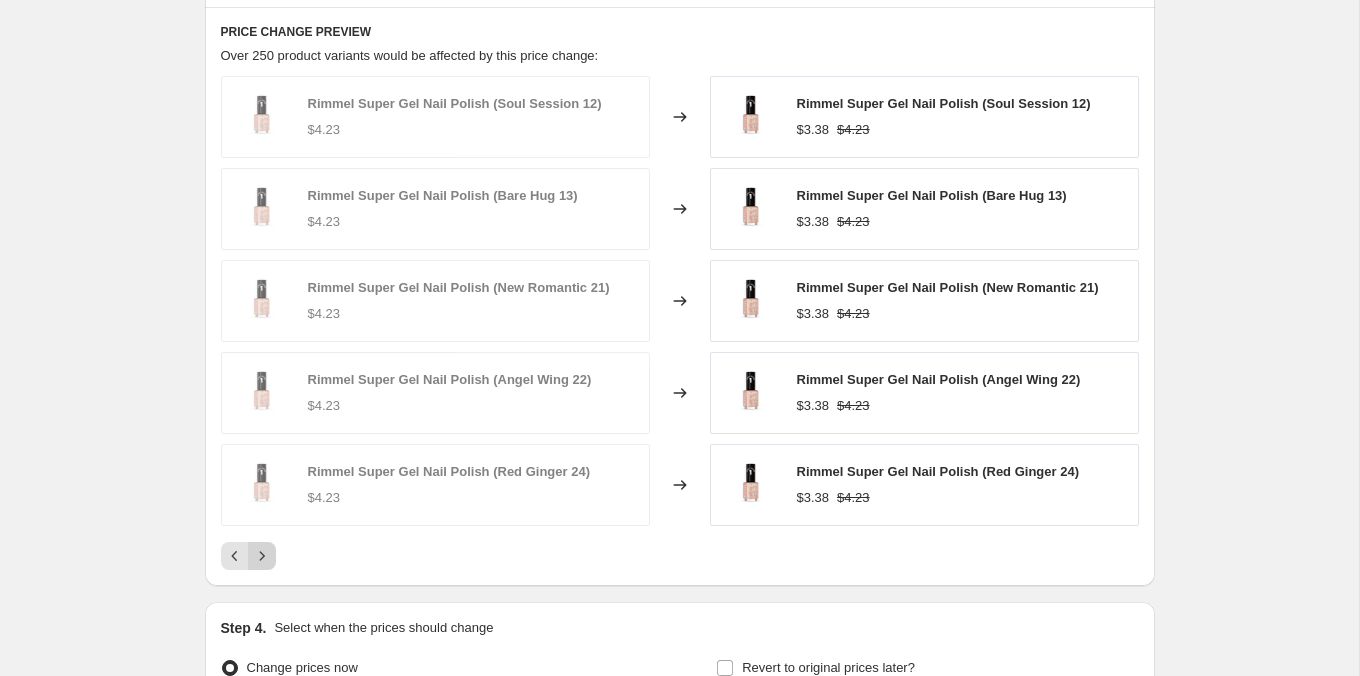 click at bounding box center [262, 556] 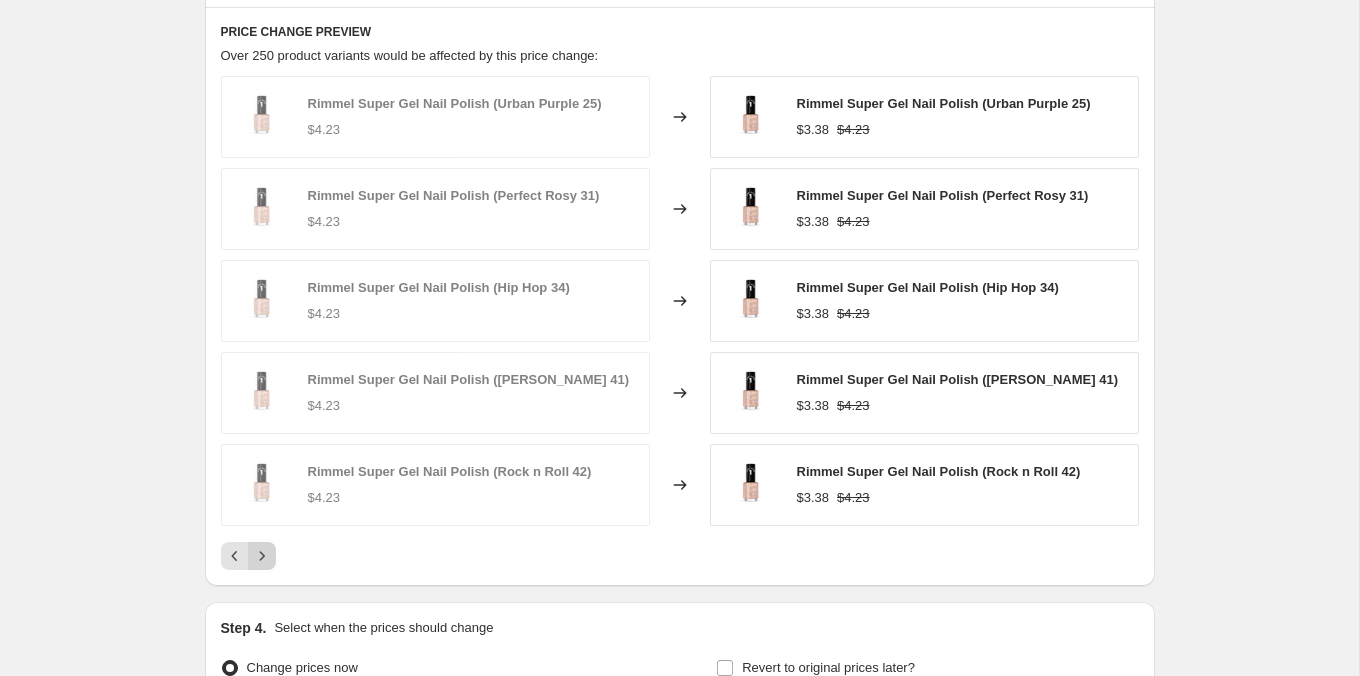 click at bounding box center (262, 556) 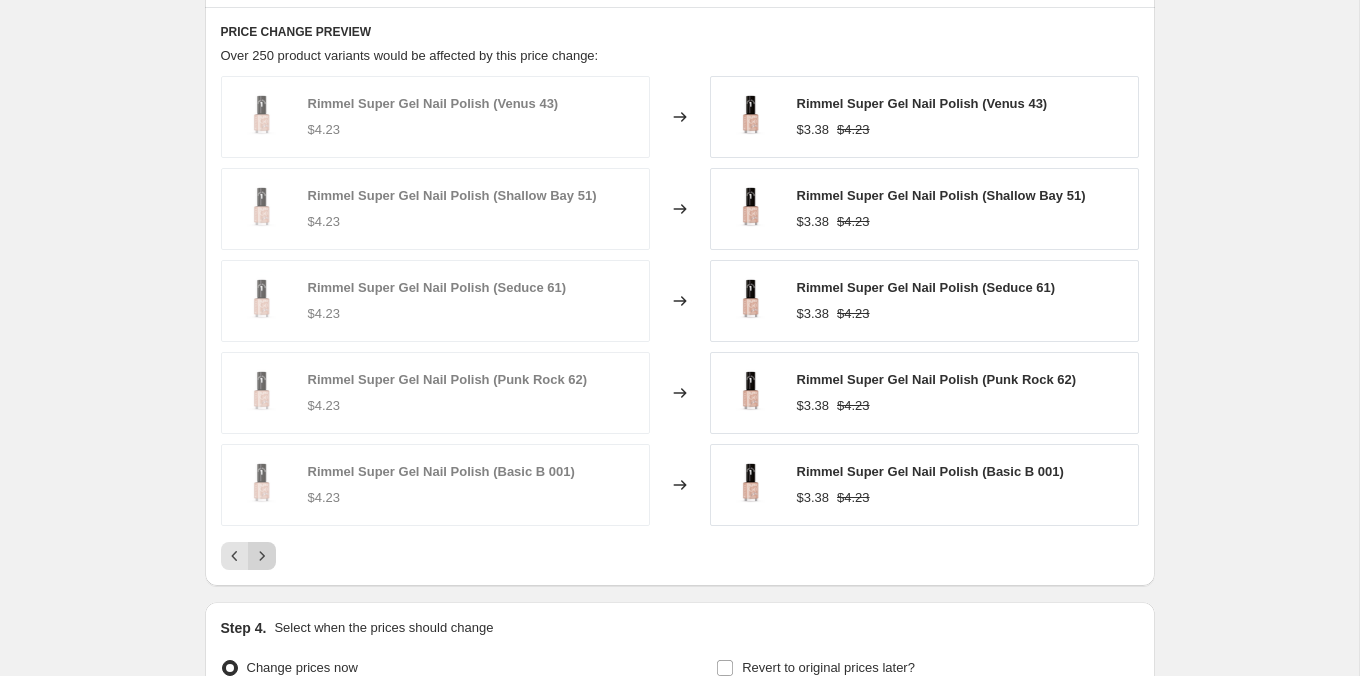 click at bounding box center (262, 556) 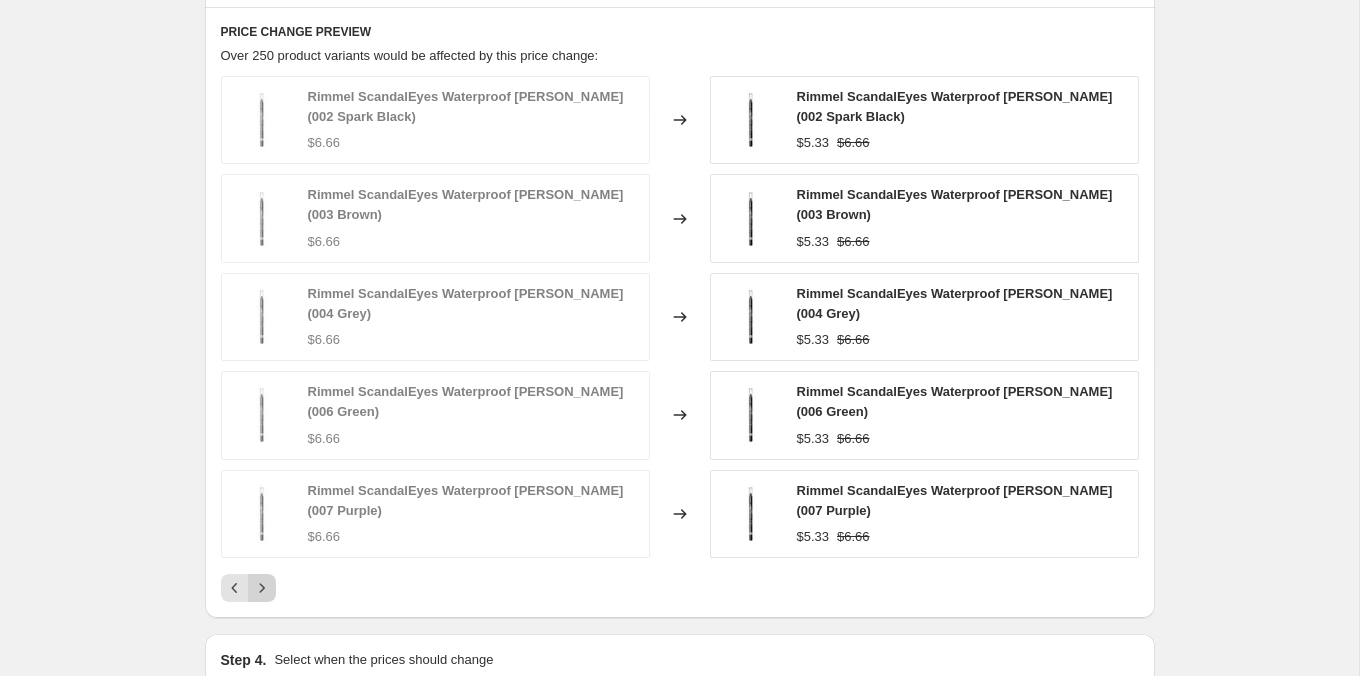 click on "Rimmel ScandalEyes Waterproof [PERSON_NAME] (002 Spark Black) $6.66 Changed to Rimmel ScandalEyes Waterproof [PERSON_NAME] (002 Spark Black) $5.33 $6.66 Rimmel ScandalEyes Waterproof [PERSON_NAME] (003 Brown) $6.66 Changed to Rimmel ScandalEyes Waterproof [PERSON_NAME] (003 Brown) $5.33 $6.66 Rimmel ScandalEyes Waterproof [PERSON_NAME] (004 Grey) $6.66 Changed to Rimmel ScandalEyes Waterproof [PERSON_NAME] (004 Grey) $5.33 $6.66 Rimmel ScandalEyes Waterproof [PERSON_NAME] (006 Green) $6.66 Changed to Rimmel ScandalEyes Waterproof [PERSON_NAME] (006 Green) $5.33 $6.66 Rimmel ScandalEyes Waterproof [PERSON_NAME] (007 Purple) $6.66 Changed to Rimmel ScandalEyes Waterproof [PERSON_NAME] (007 Purple) $5.33 $6.66" at bounding box center [680, 339] 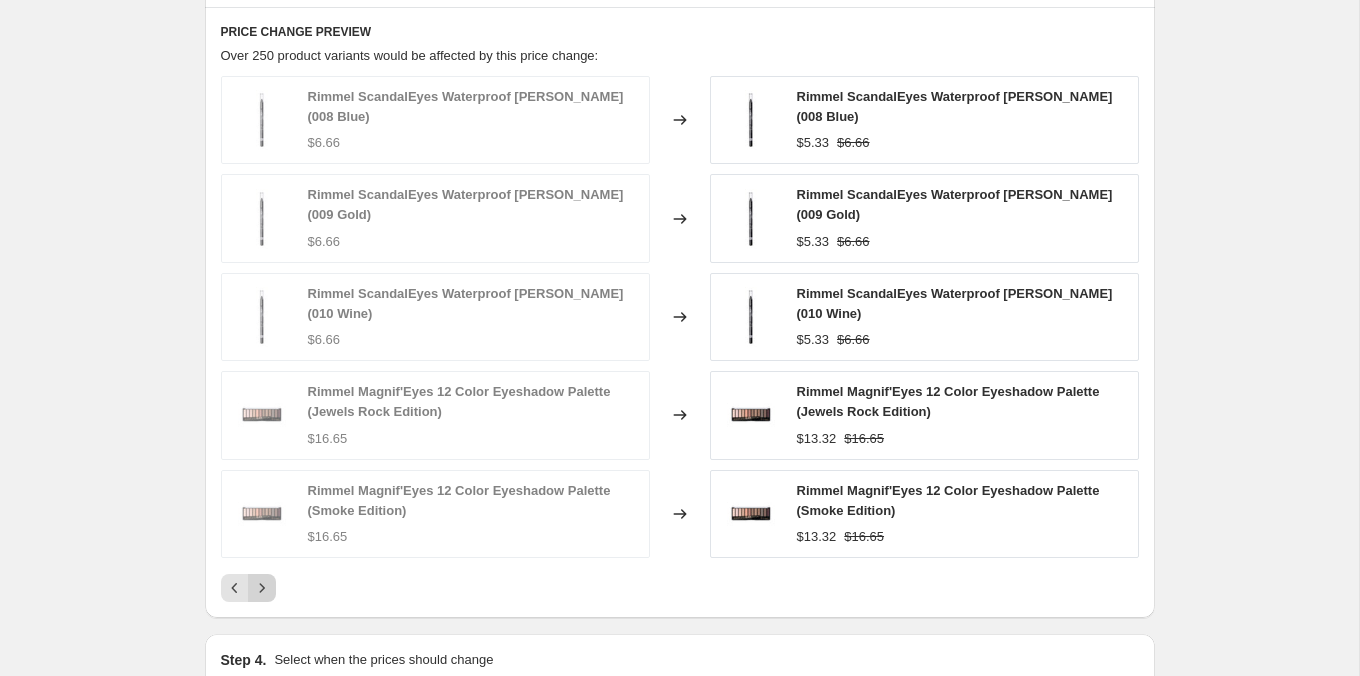 click at bounding box center (262, 588) 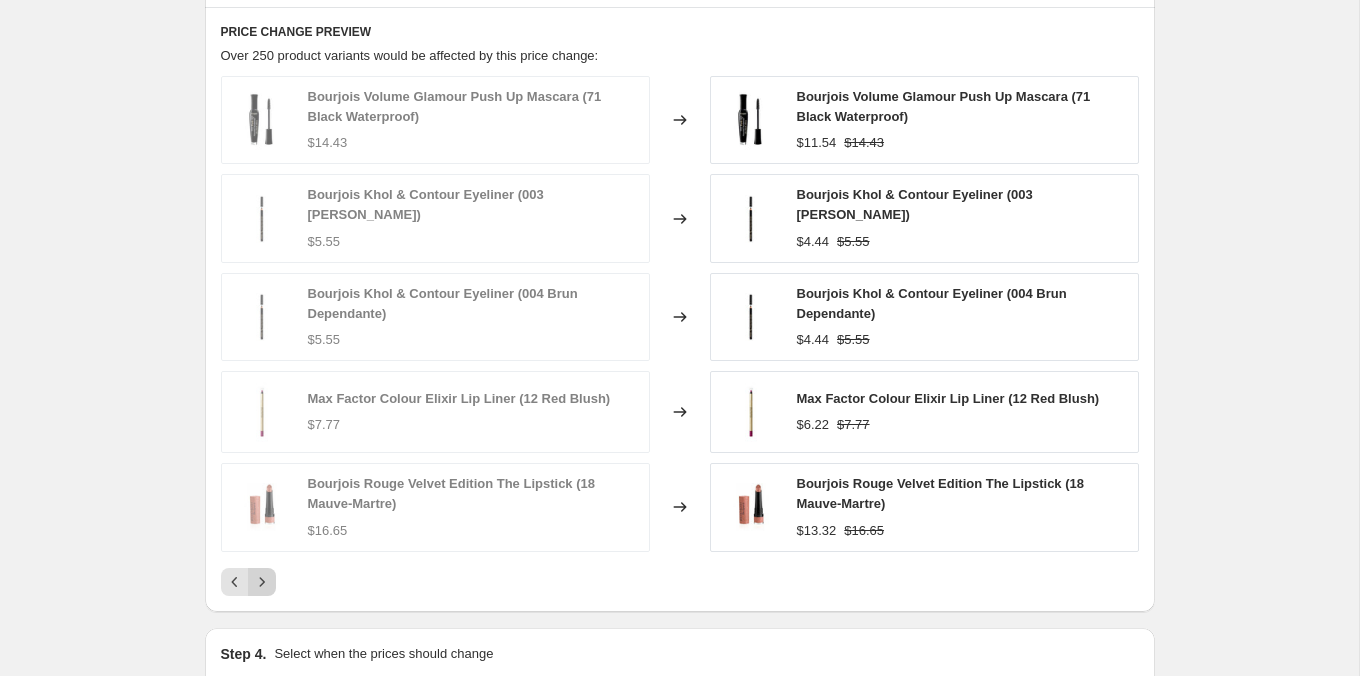 click 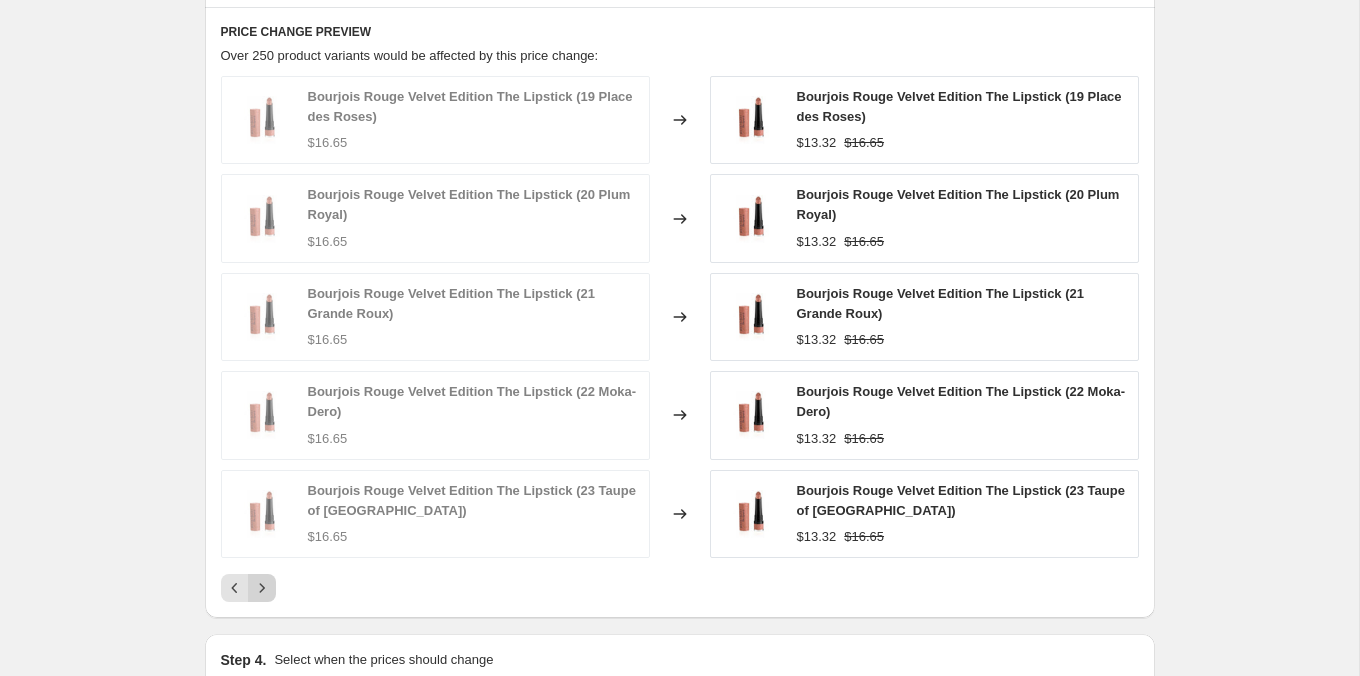 click 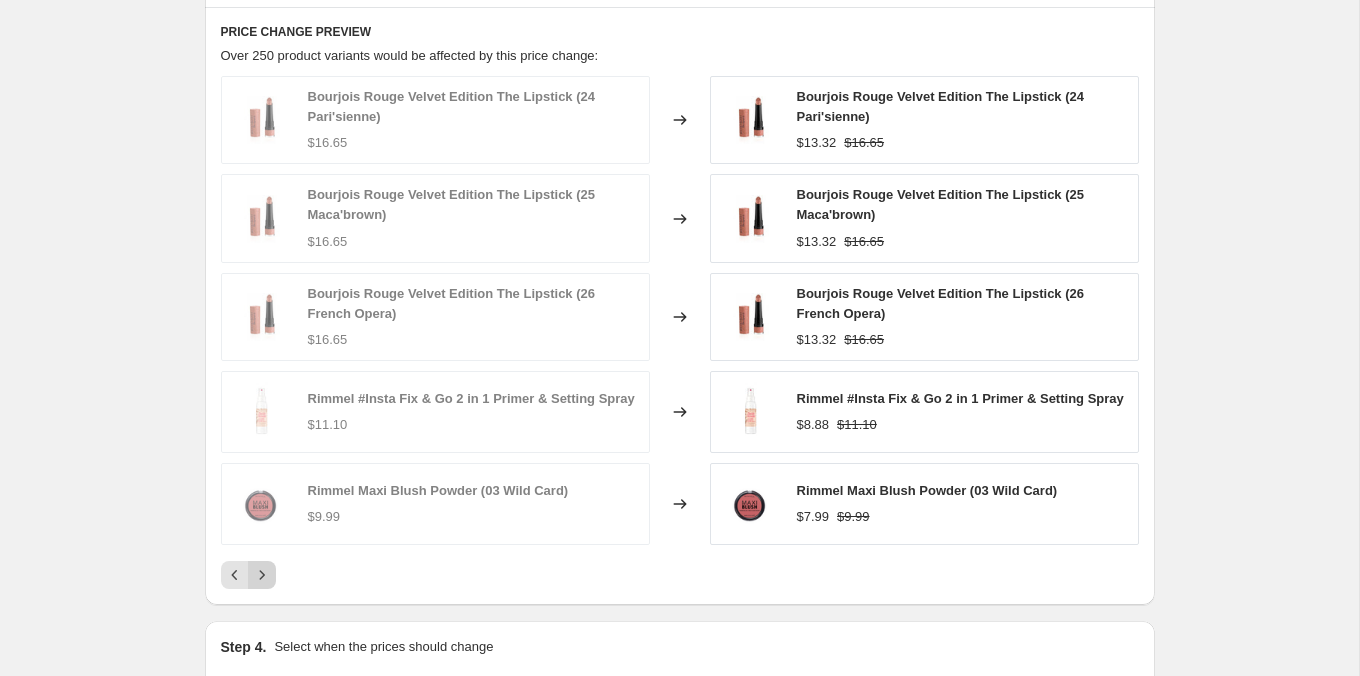 click 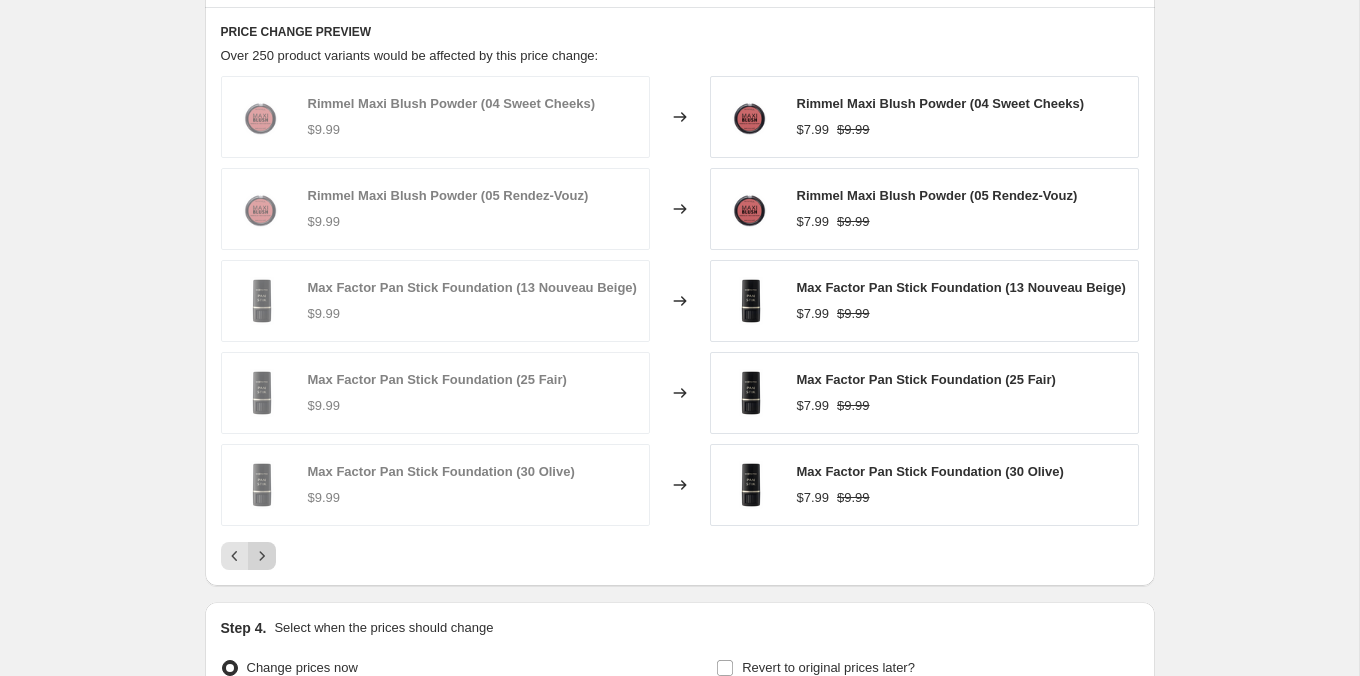click on "PRICE CHANGE PREVIEW Over 250 product variants would be affected by this price change: Rimmel Maxi Blush Powder (04 Sweet Cheeks) $9.99 Changed to Rimmel Maxi Blush Powder (04 Sweet Cheeks) $7.99 $9.99 Rimmel Maxi Blush Powder (05 Rendez-Vouz) $9.99 Changed to Rimmel Maxi Blush Powder (05 Rendez-Vouz) $7.99 $9.99 Max Factor Pan Stick Foundation (13 Nouveau Beige) $9.99 Changed to Max Factor Pan Stick Foundation (13 Nouveau Beige) $7.99 $9.99 Max Factor Pan Stick Foundation (25 Fair) $9.99 Changed to Max Factor Pan Stick Foundation (25 Fair) $7.99 $9.99 Max Factor Pan Stick Foundation (30 Olive) $9.99 Changed to Max Factor Pan Stick Foundation (30 Olive) $7.99 $9.99" at bounding box center (680, 296) 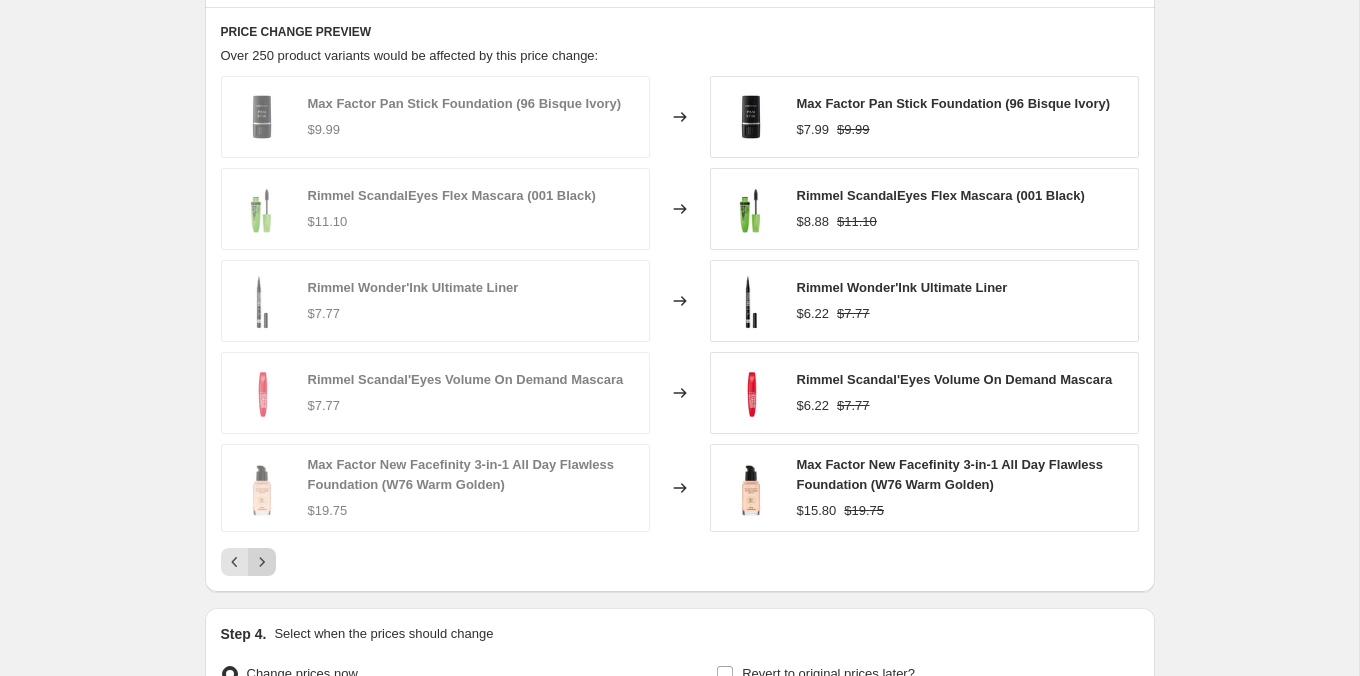 click 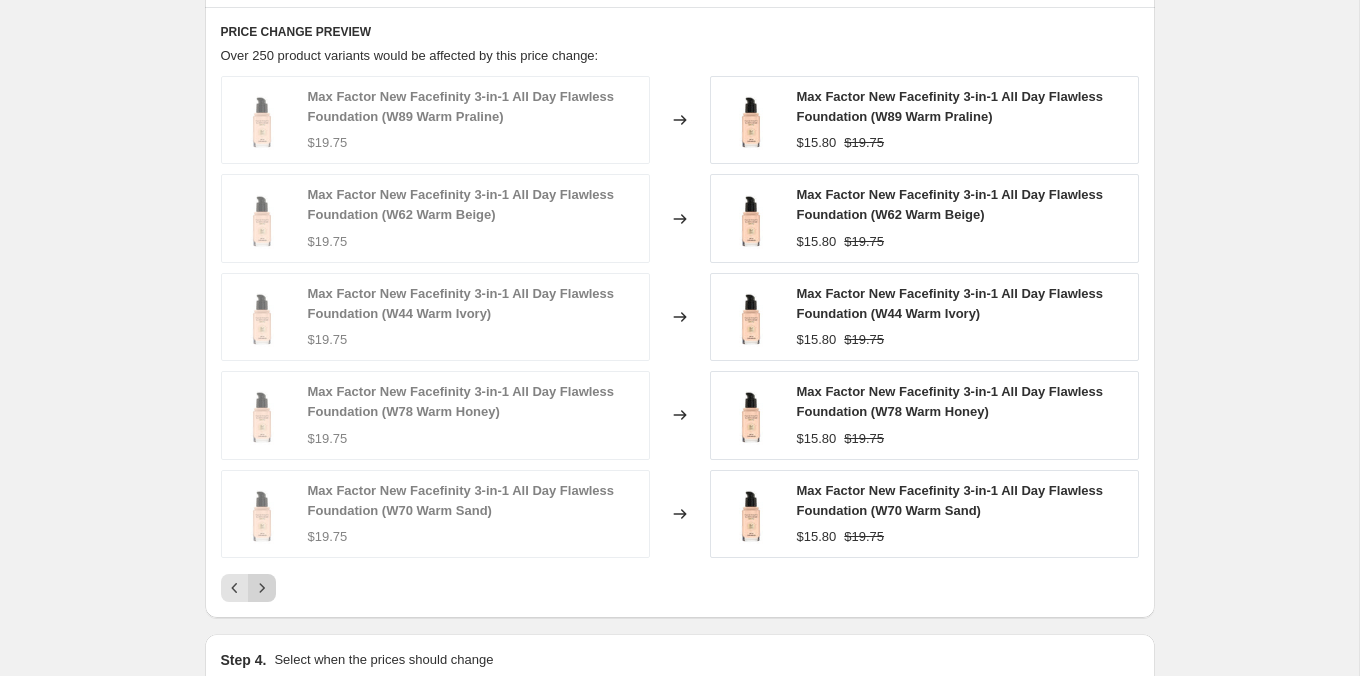 click on "Max Factor New Facefinity 3-in-1 All Day Flawless Foundation (W89 Warm Praline) $19.75 Changed to Max Factor New Facefinity 3-in-1 All Day Flawless Foundation (W89 Warm Praline) $15.80 $19.75 Max Factor New Facefinity 3-in-1 All Day Flawless Foundation (W62 Warm Beige) $19.75 Changed to Max Factor New Facefinity 3-in-1 All Day Flawless Foundation (W62 Warm Beige) $15.80 $19.75 Max Factor New Facefinity 3-in-1 All Day Flawless Foundation (W44 Warm Ivory) $19.75 Changed to Max Factor New Facefinity 3-in-1 All Day Flawless Foundation (W44 Warm Ivory) $15.80 $19.75 Max Factor New Facefinity 3-in-1 All Day Flawless Foundation (W78 Warm Honey) $19.75 Changed to Max Factor New Facefinity 3-in-1 All Day Flawless Foundation (W78 Warm Honey) $15.80 $19.75 Max Factor New Facefinity 3-in-1 All Day Flawless Foundation (W70 Warm Sand) $19.75 Changed to Max Factor New Facefinity 3-in-1 All Day Flawless Foundation (W70 Warm Sand) $15.80 $19.75" at bounding box center (680, 339) 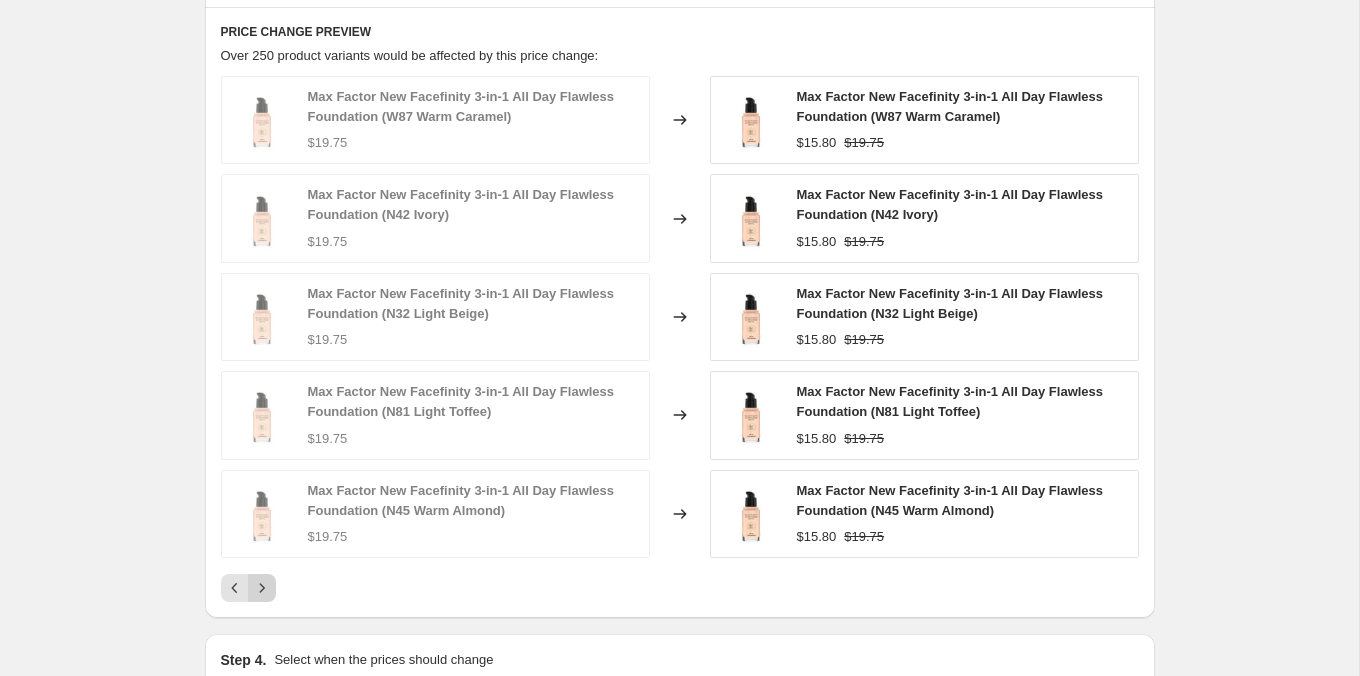 click 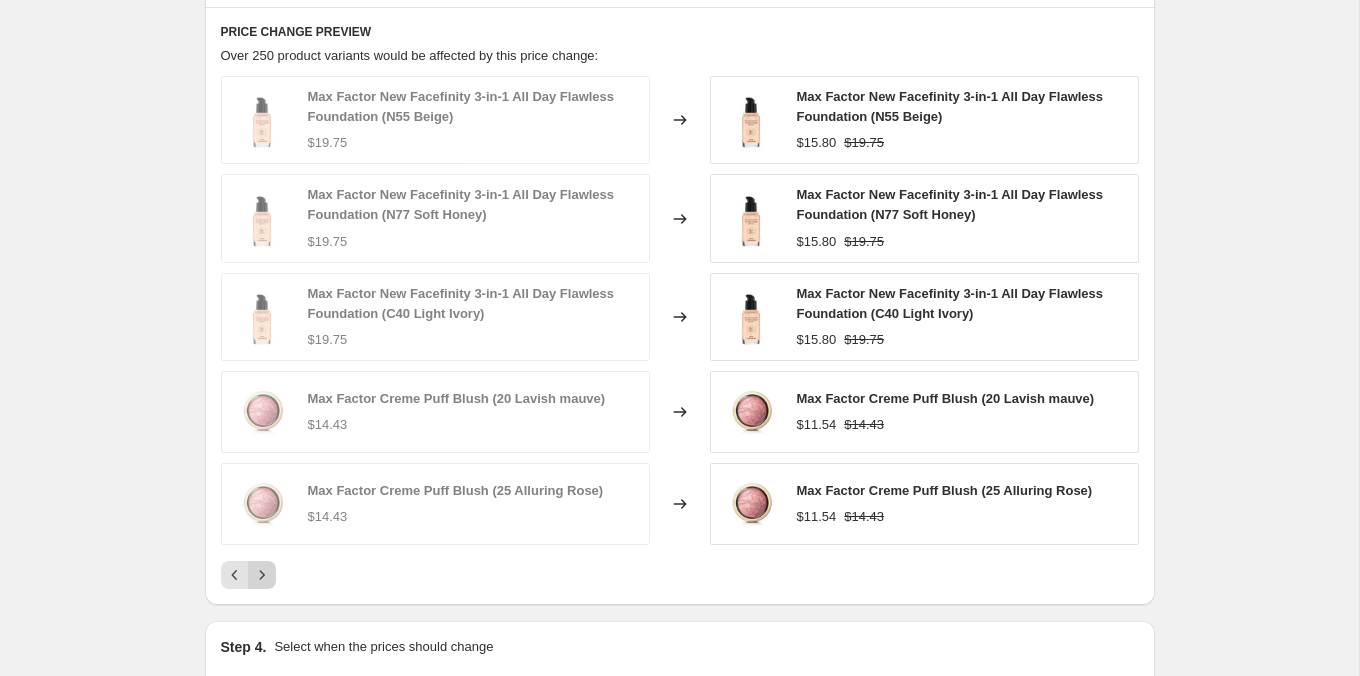click 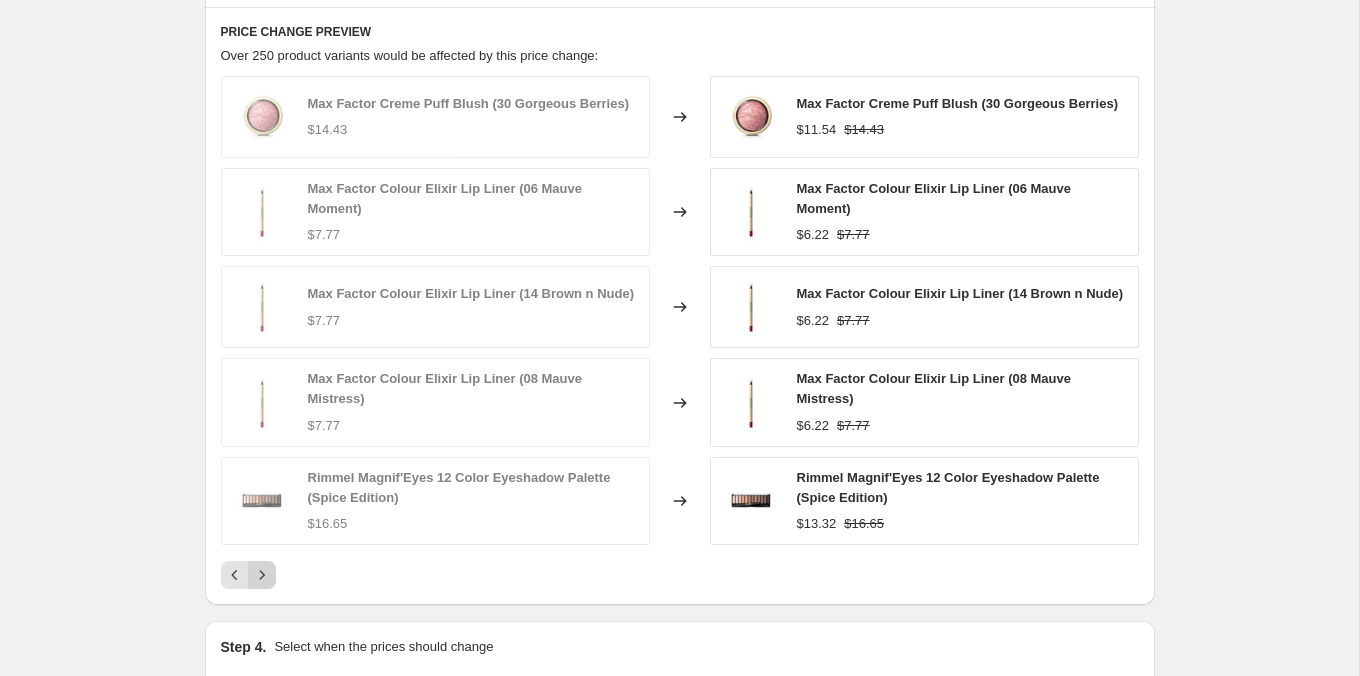 click 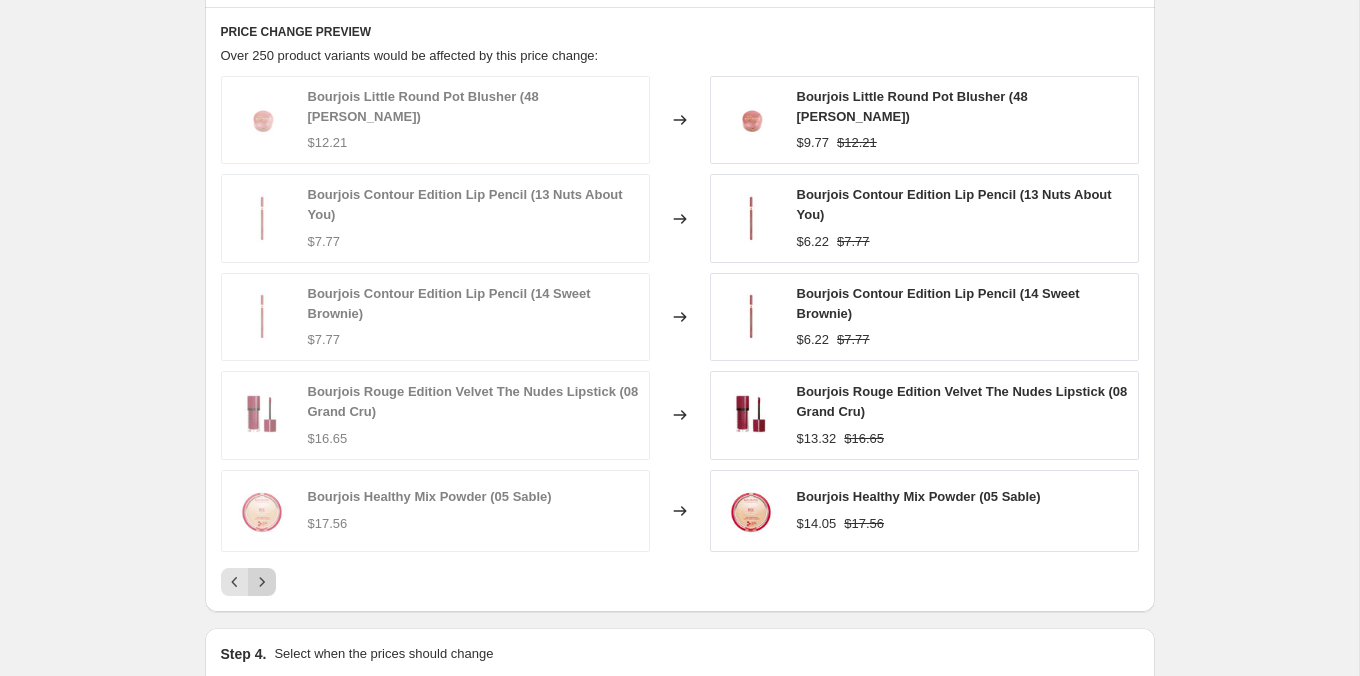 click 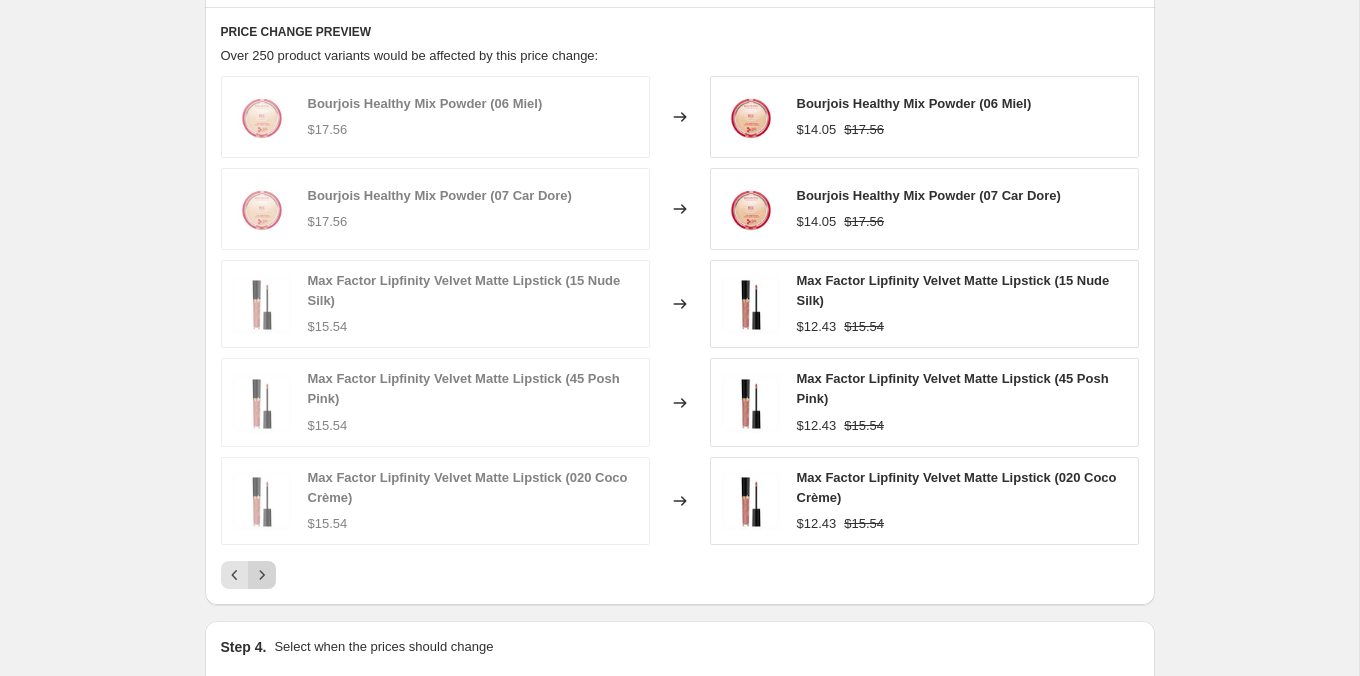 click 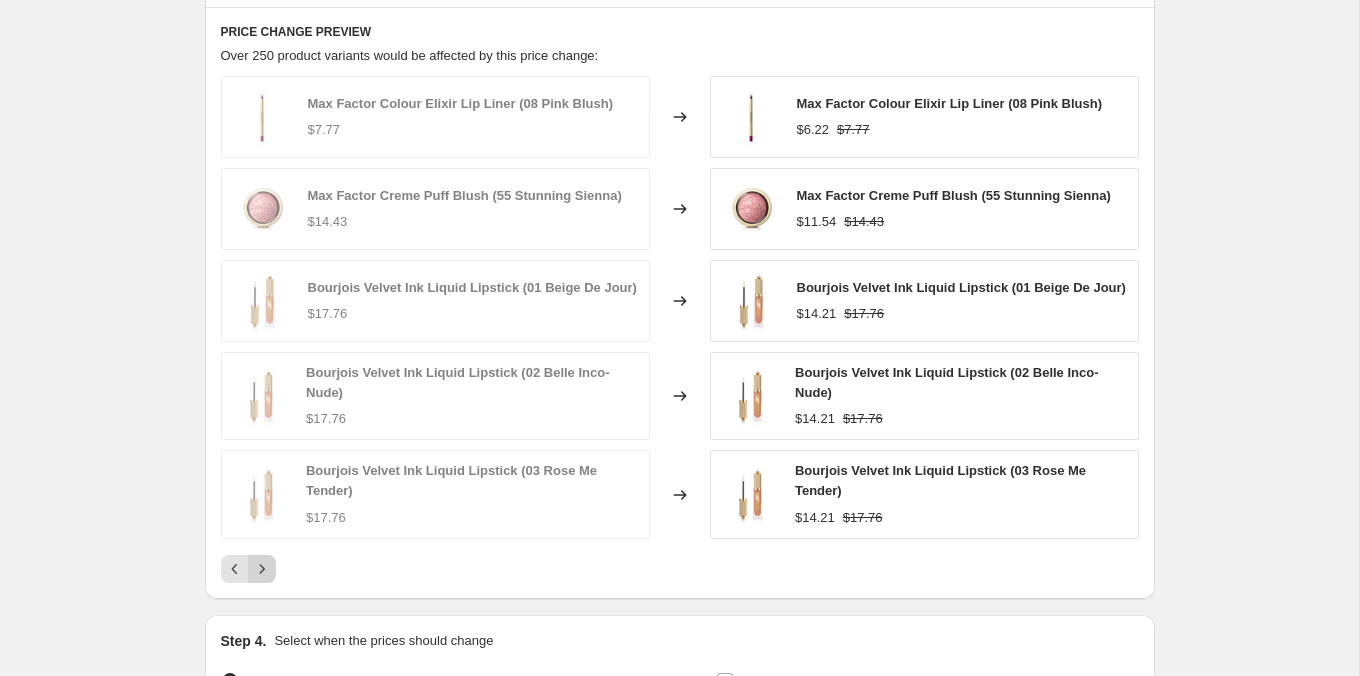 click 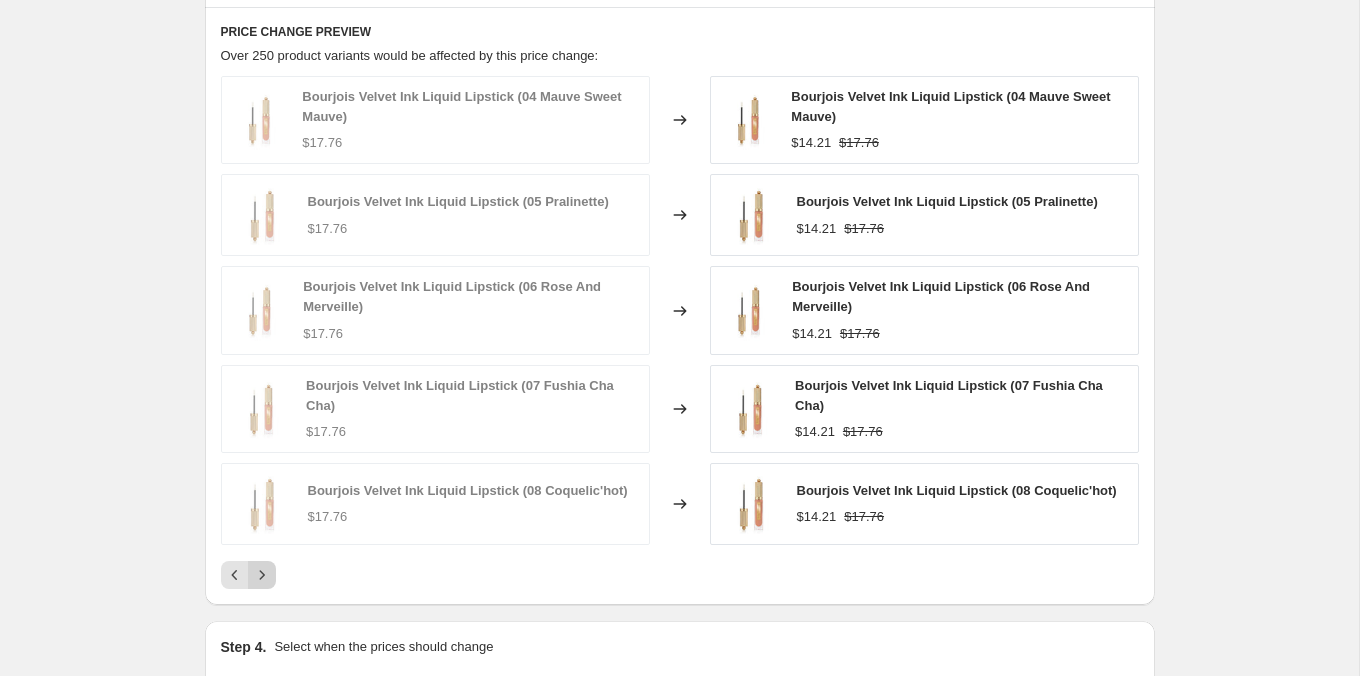 click 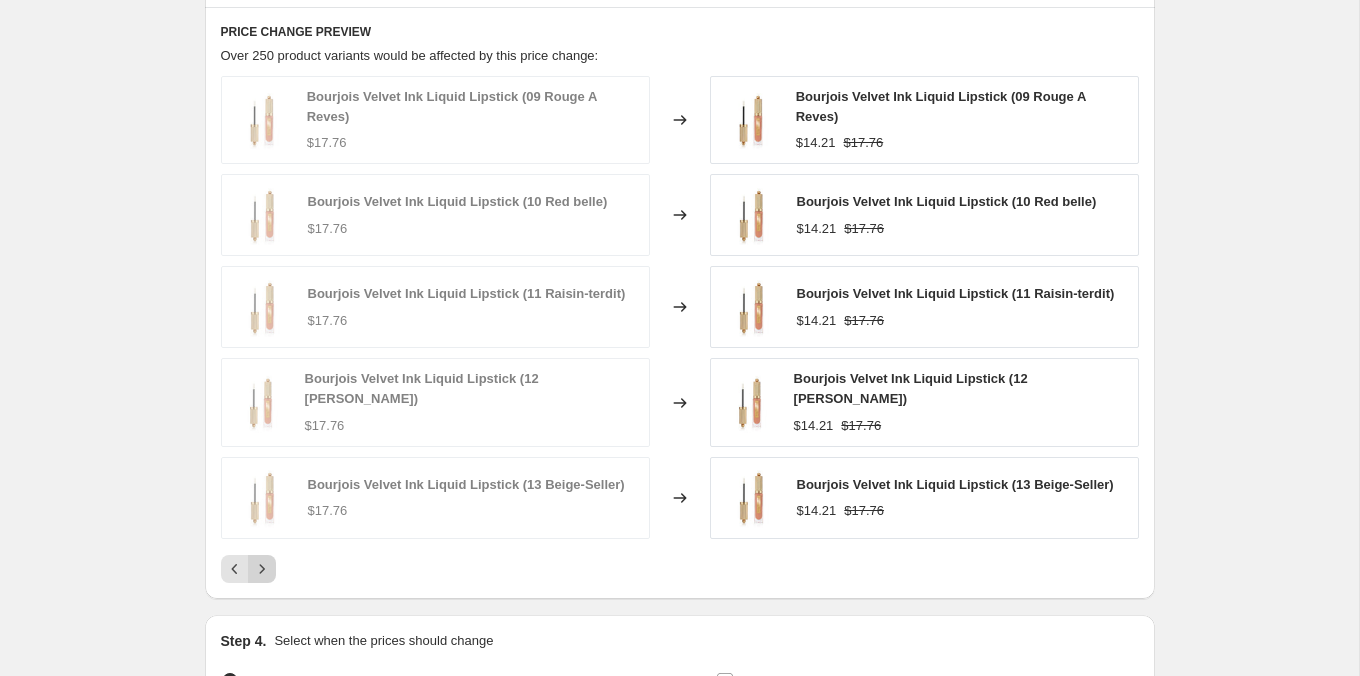 click 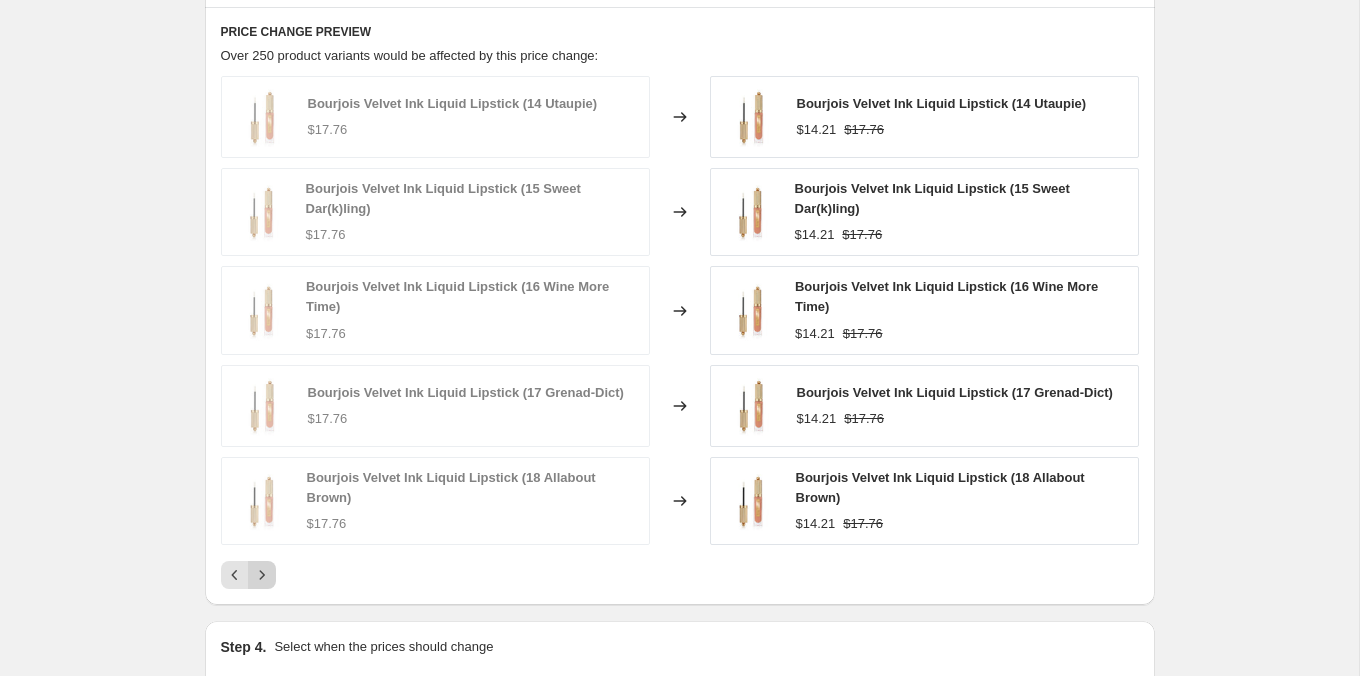click 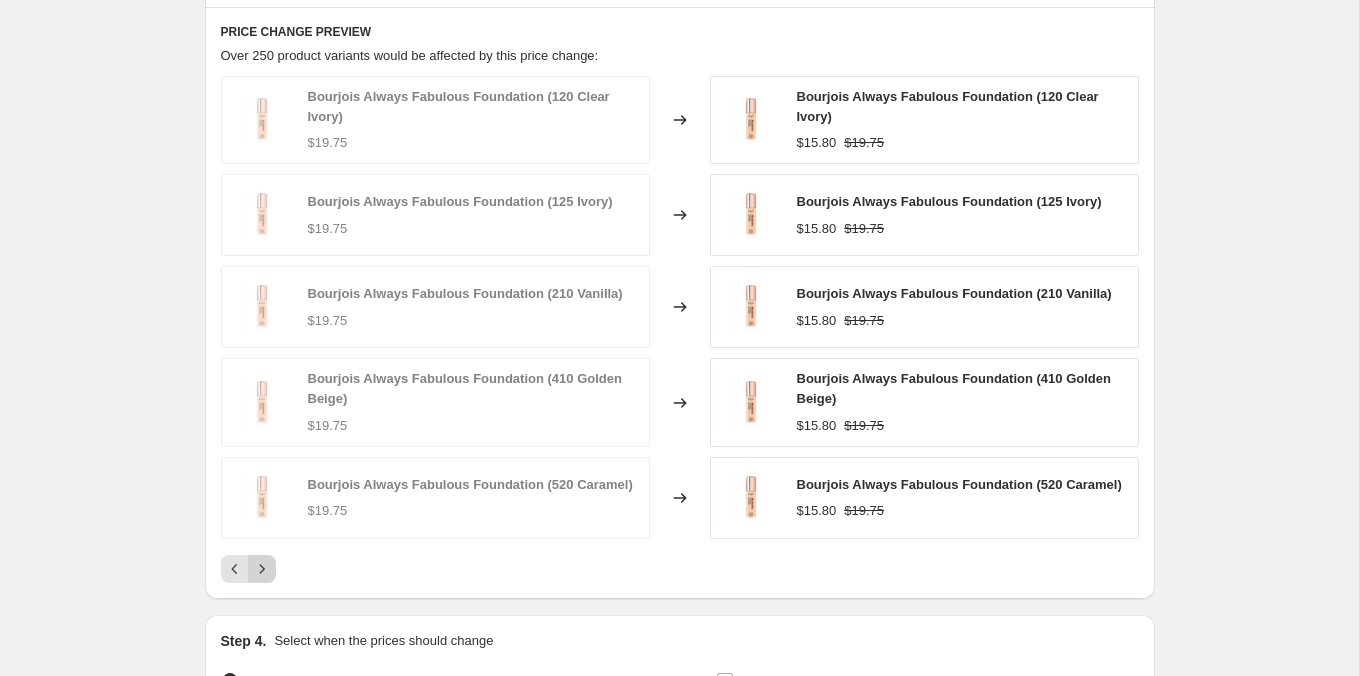click 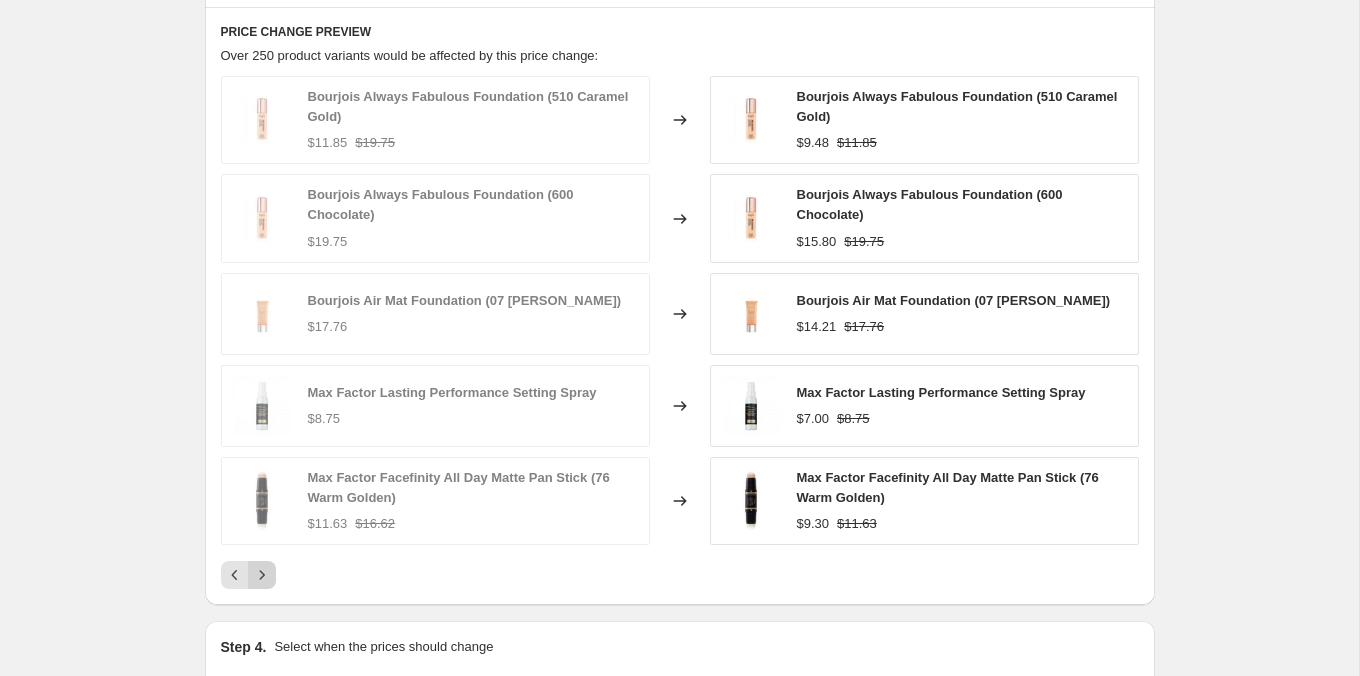 click 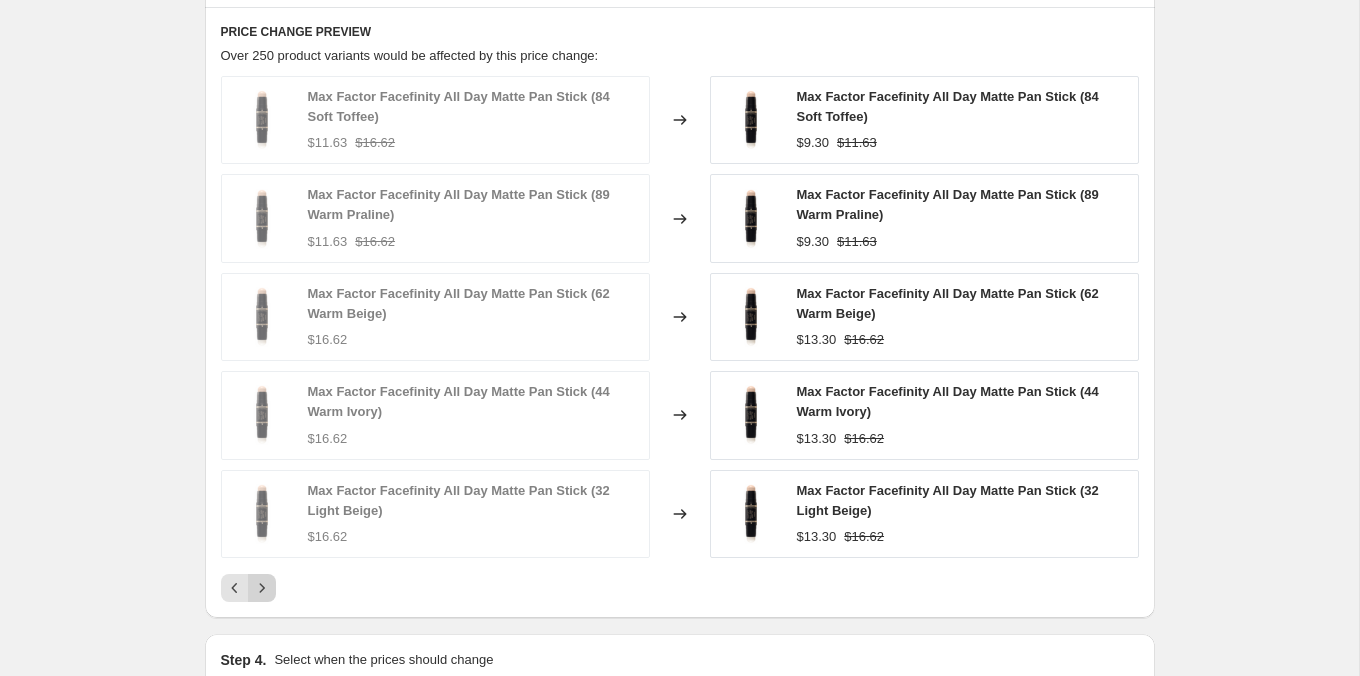 click on "Max Factor Facefinity All Day Matte Pan Stick (84 Soft Toffee) $11.63 $16.62 Changed to Max Factor Facefinity All Day Matte Pan Stick (84 Soft Toffee) $9.30 $11.63 Max Factor Facefinity All Day Matte Pan Stick (89 Warm Praline) $11.63 $16.62 Changed to Max Factor Facefinity All Day Matte Pan Stick (89 Warm Praline) $9.30 $11.63 Max Factor Facefinity All Day Matte Pan Stick (62 Warm Beige) $16.62 Changed to Max Factor Facefinity All Day Matte Pan Stick (62 Warm Beige) $13.30 $16.62 Max Factor Facefinity All Day Matte Pan Stick (44 Warm Ivory) $16.62 Changed to Max Factor Facefinity All Day Matte Pan Stick (44 Warm Ivory) $13.30 $16.62 Max Factor Facefinity All Day Matte Pan Stick (32 Light Beige) $16.62 Changed to Max Factor Facefinity All Day Matte Pan Stick (32 Light Beige) $13.30 $16.62" at bounding box center (680, 339) 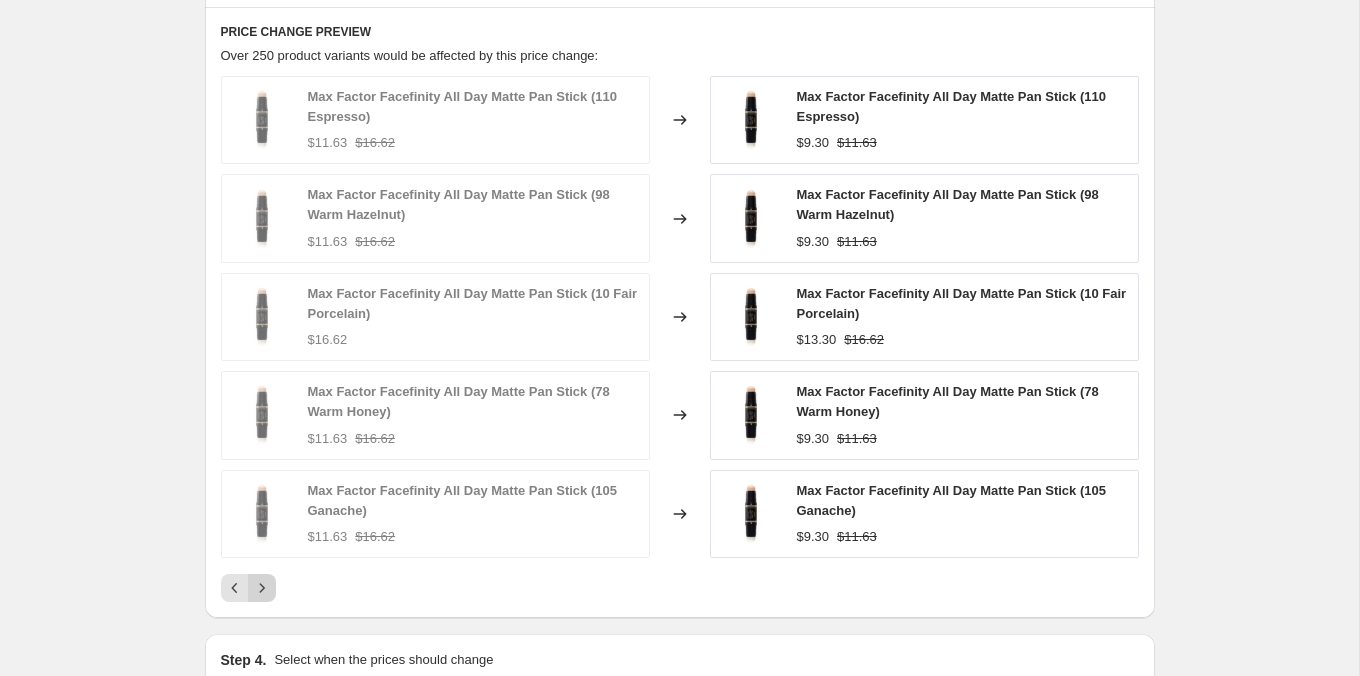 click at bounding box center [262, 588] 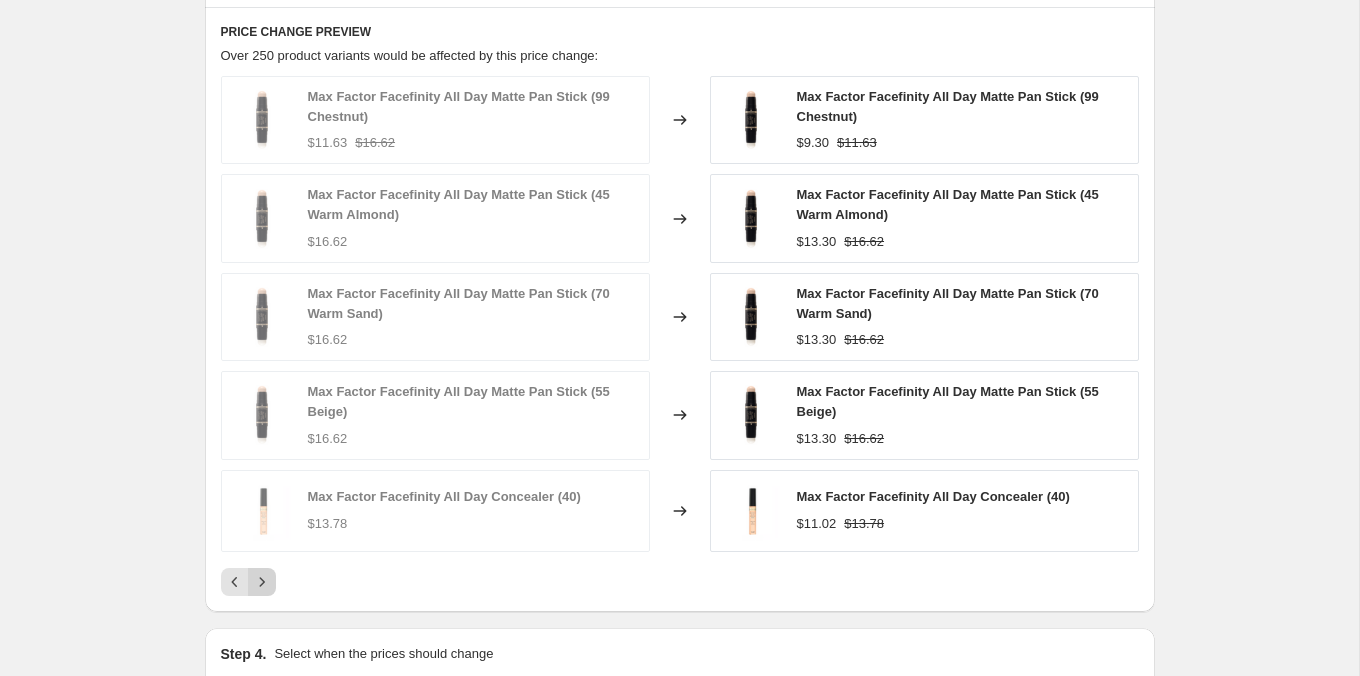 click at bounding box center (262, 582) 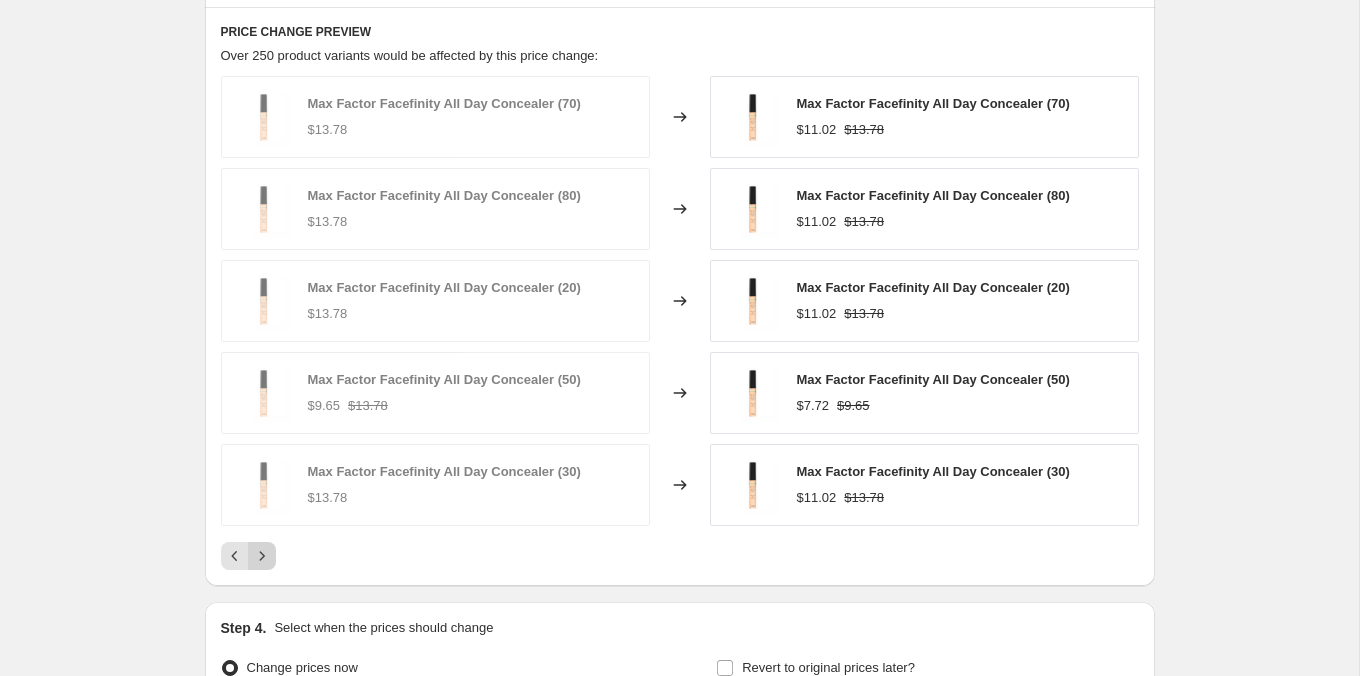 click 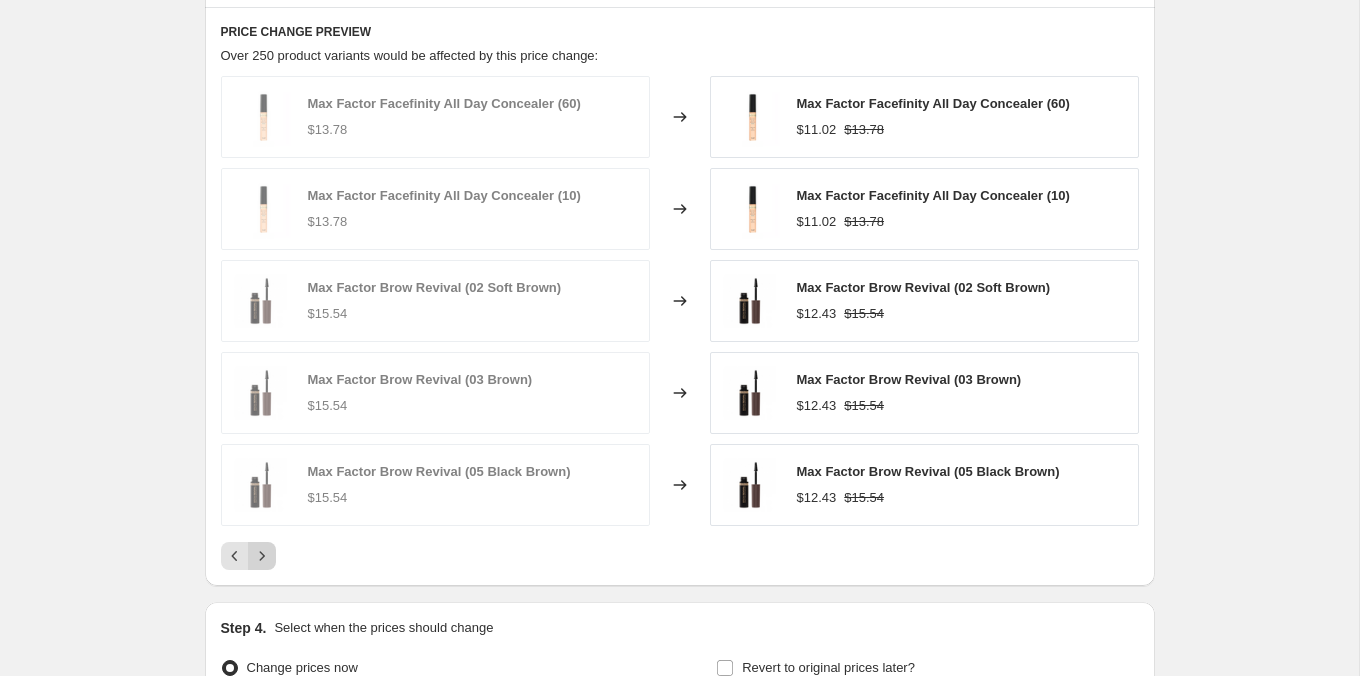 click 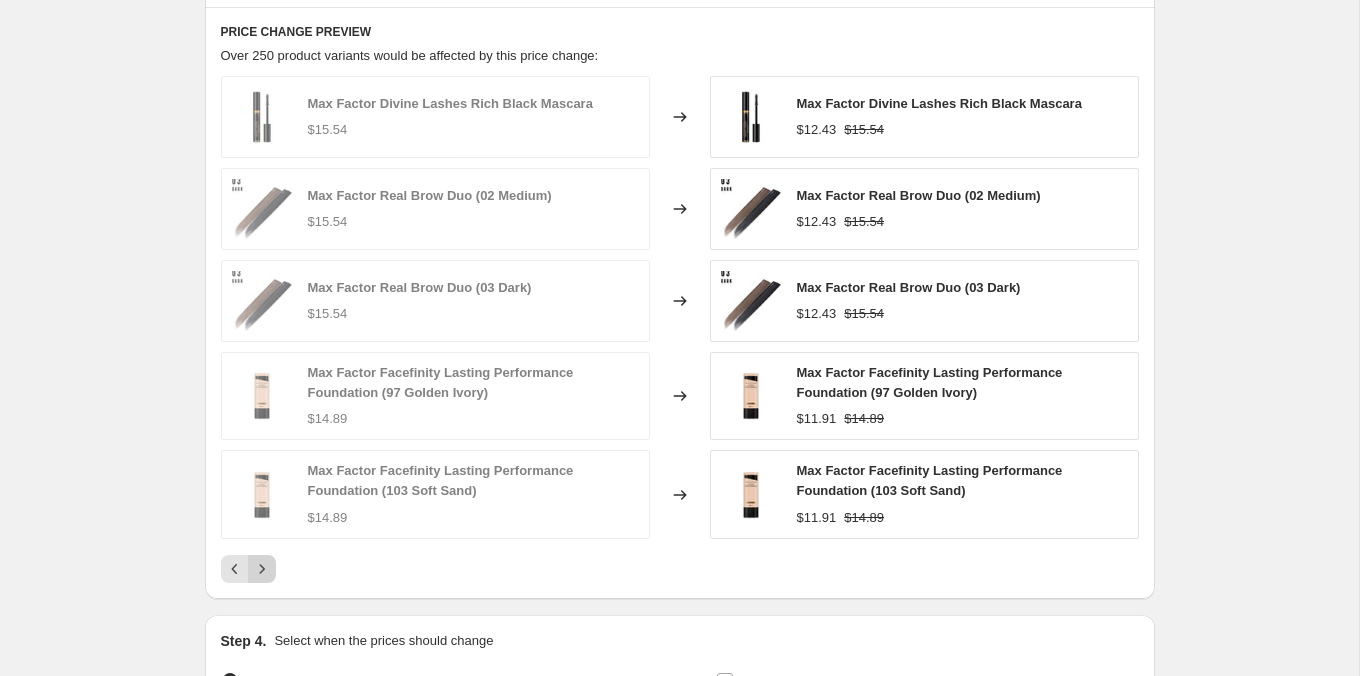 click 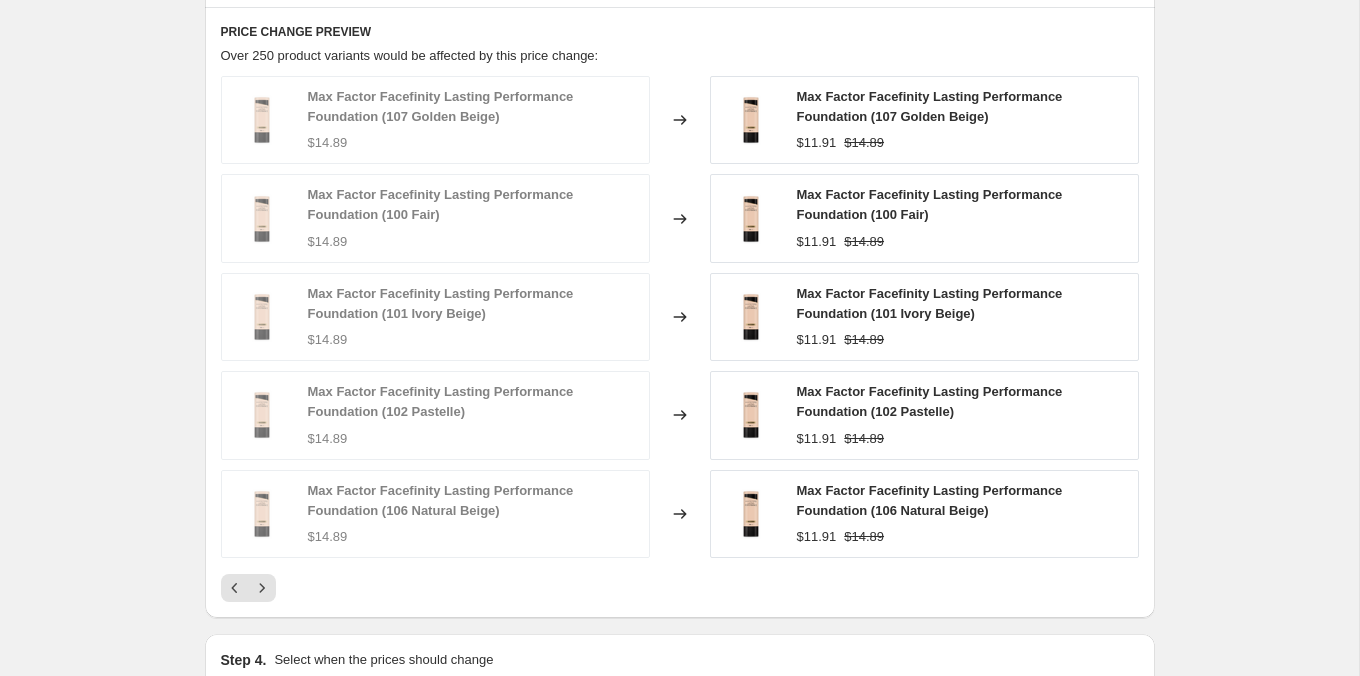 click on "Max Factor Facefinity Lasting Performance Foundation (107 Golden Beige) $14.89 Changed to Max Factor Facefinity Lasting Performance Foundation (107 Golden Beige) $11.91 $14.89 Max Factor Facefinity Lasting Performance Foundation (100 Fair) $14.89 Changed to Max Factor Facefinity Lasting Performance Foundation (100 Fair) $11.91 $14.89 Max Factor Facefinity Lasting Performance Foundation (101 Ivory Beige) $14.89 Changed to Max Factor Facefinity Lasting Performance Foundation (101 Ivory Beige) $11.91 $14.89 Max Factor Facefinity Lasting Performance Foundation (102 Pastelle) $14.89 Changed to Max Factor Facefinity Lasting Performance Foundation (102 Pastelle) $11.91 $14.89 Max Factor Facefinity Lasting Performance Foundation (106 Natural Beige) $14.89 Changed to Max Factor Facefinity Lasting Performance Foundation (106 Natural Beige) $11.91 $14.89" at bounding box center [680, 339] 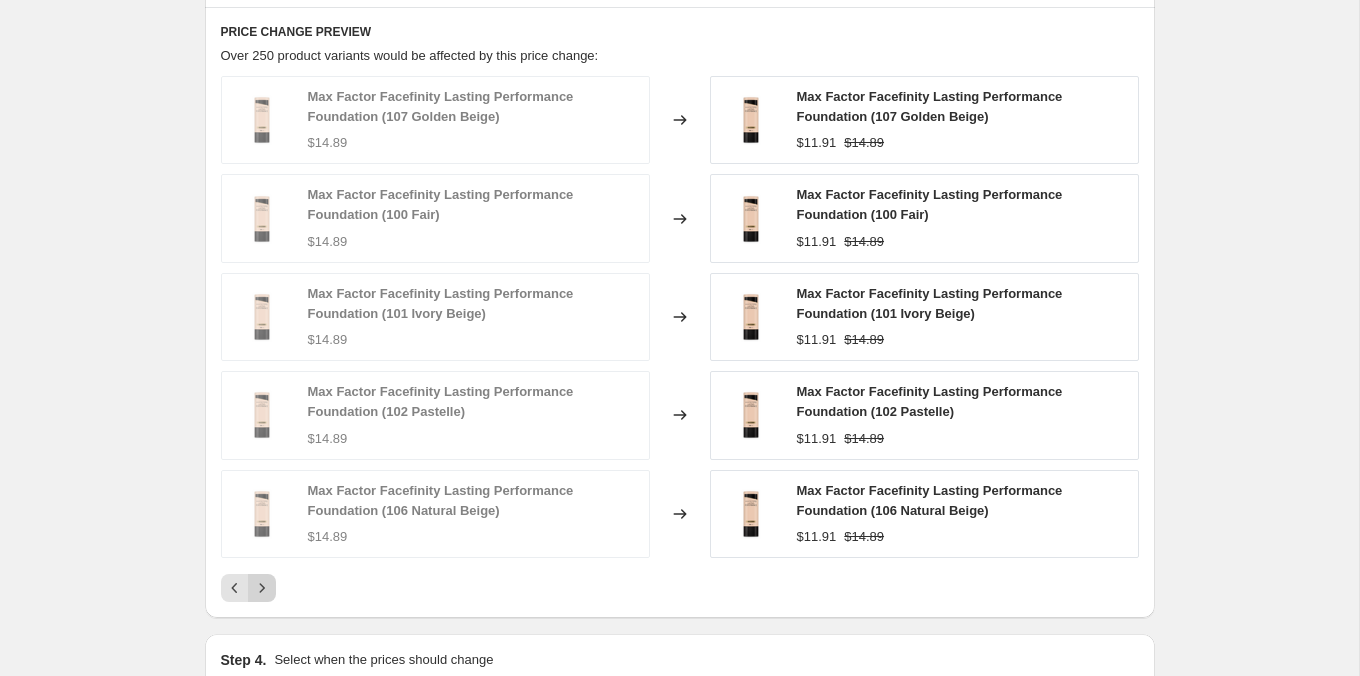 click 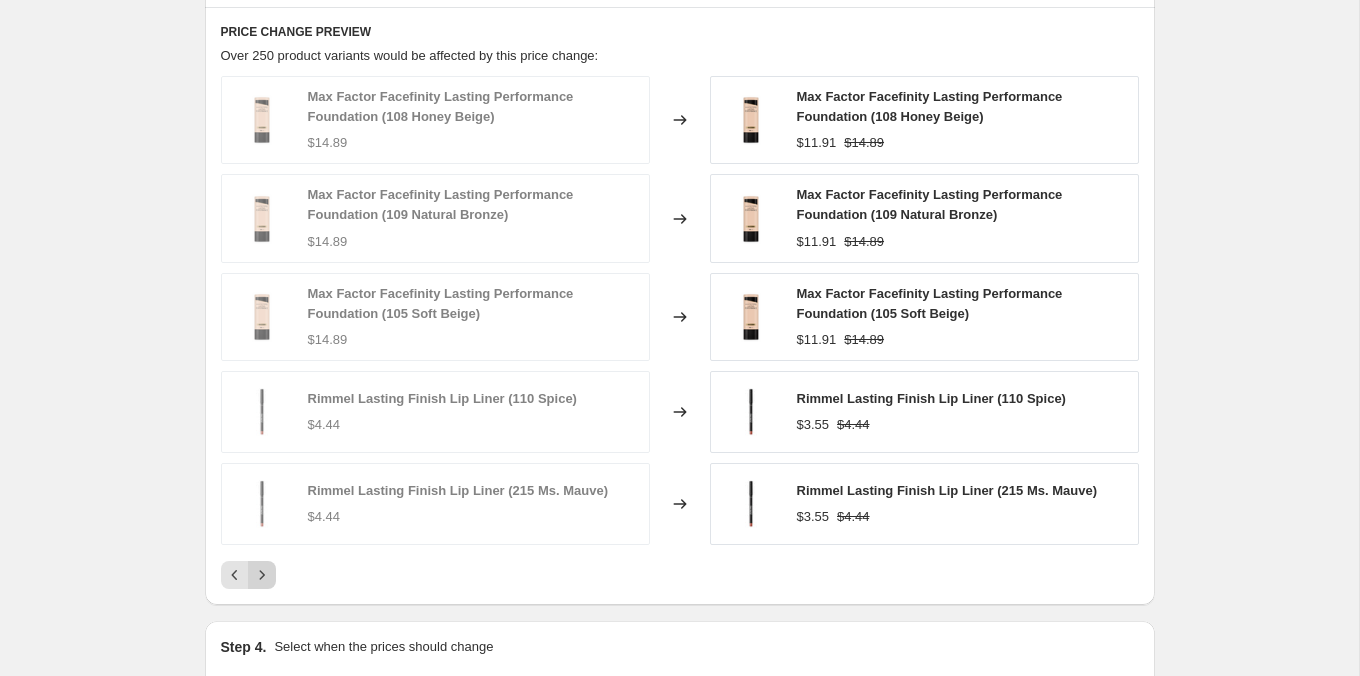 click 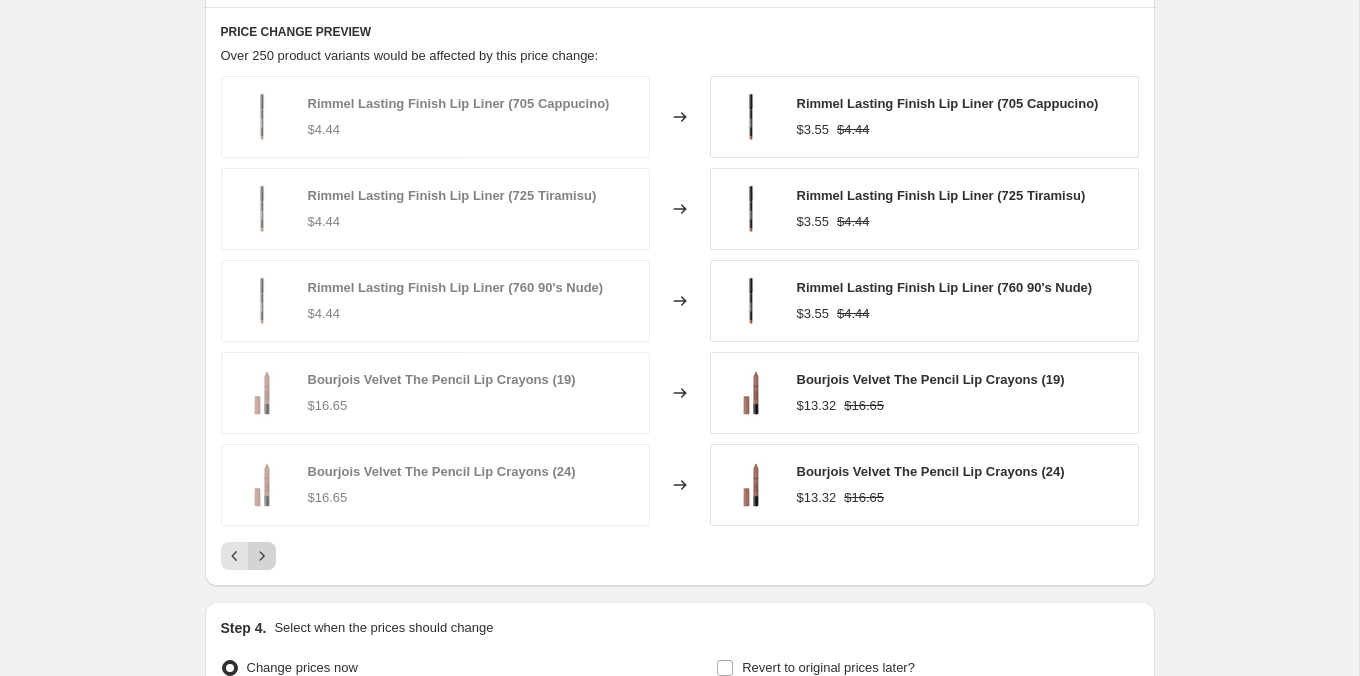 click 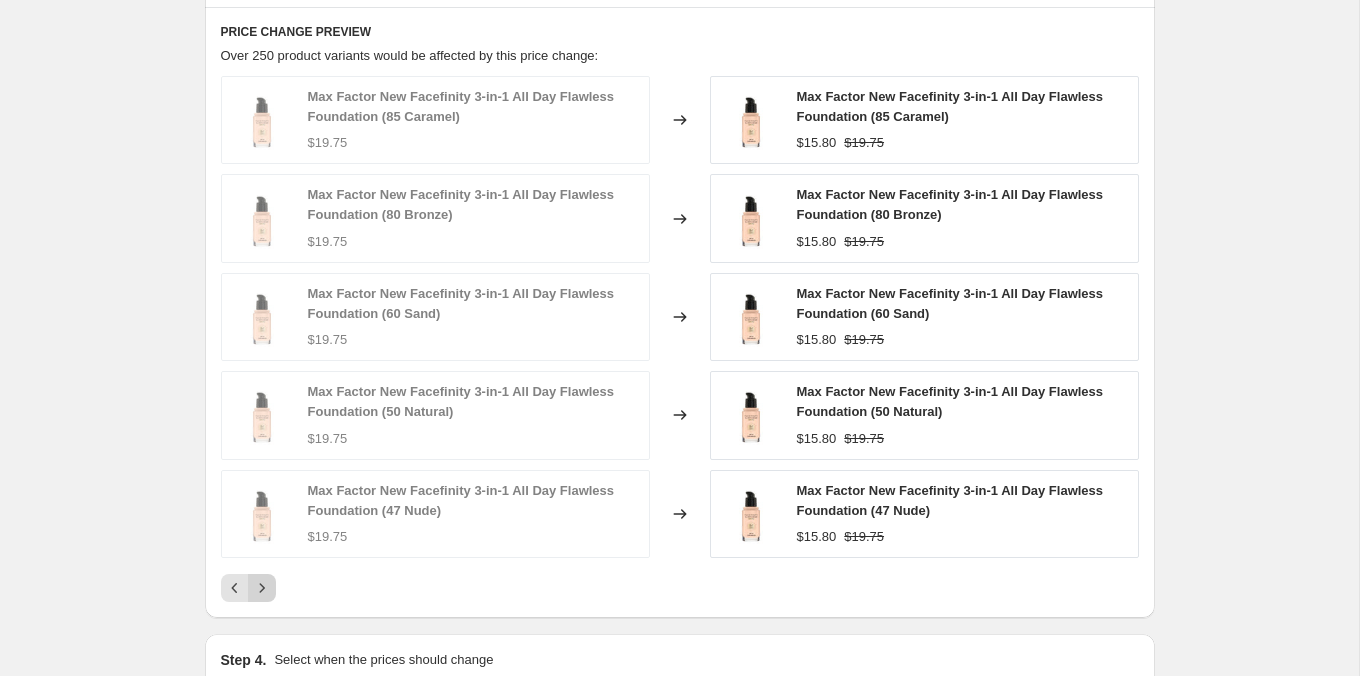 click on "Max Factor New Facefinity 3-in-1 All Day Flawless Foundation (85 Caramel) $19.75 Changed to Max Factor New Facefinity 3-in-1 All Day Flawless Foundation (85 Caramel) $15.80 $19.75 Max Factor New Facefinity 3-in-1 All Day Flawless Foundation (80 Bronze) $19.75 Changed to Max Factor New Facefinity 3-in-1 All Day Flawless Foundation (80 Bronze) $15.80 $19.75 Max Factor New Facefinity 3-in-1 All Day Flawless Foundation (60 Sand) $19.75 Changed to Max Factor New Facefinity 3-in-1 All Day Flawless Foundation (60 Sand) $15.80 $19.75 Max Factor New Facefinity 3-in-1 All Day Flawless Foundation (50 Natural) $19.75 Changed to Max Factor New Facefinity 3-in-1 All Day Flawless Foundation (50 Natural) $15.80 $19.75 Max Factor New Facefinity 3-in-1 All Day Flawless Foundation (47 Nude) $19.75 Changed to Max Factor New Facefinity 3-in-1 All Day Flawless Foundation (47 Nude) $15.80 $19.75" at bounding box center (680, 339) 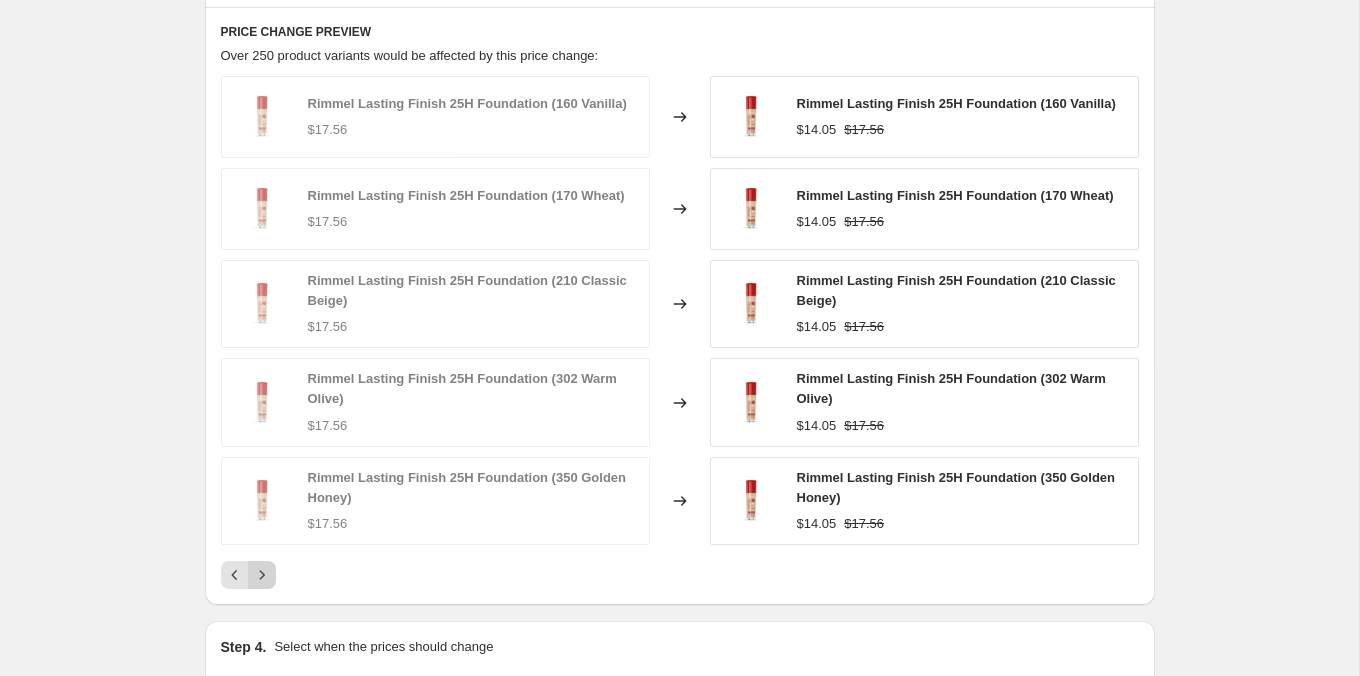 click 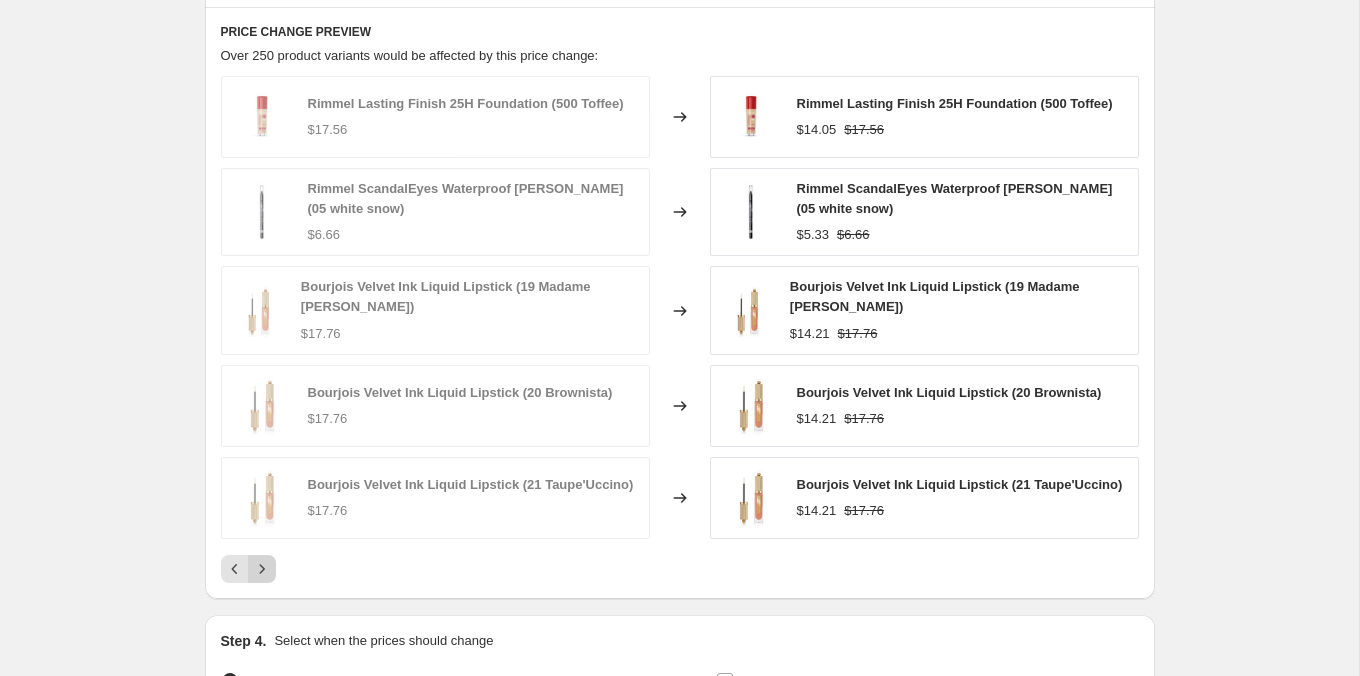 click 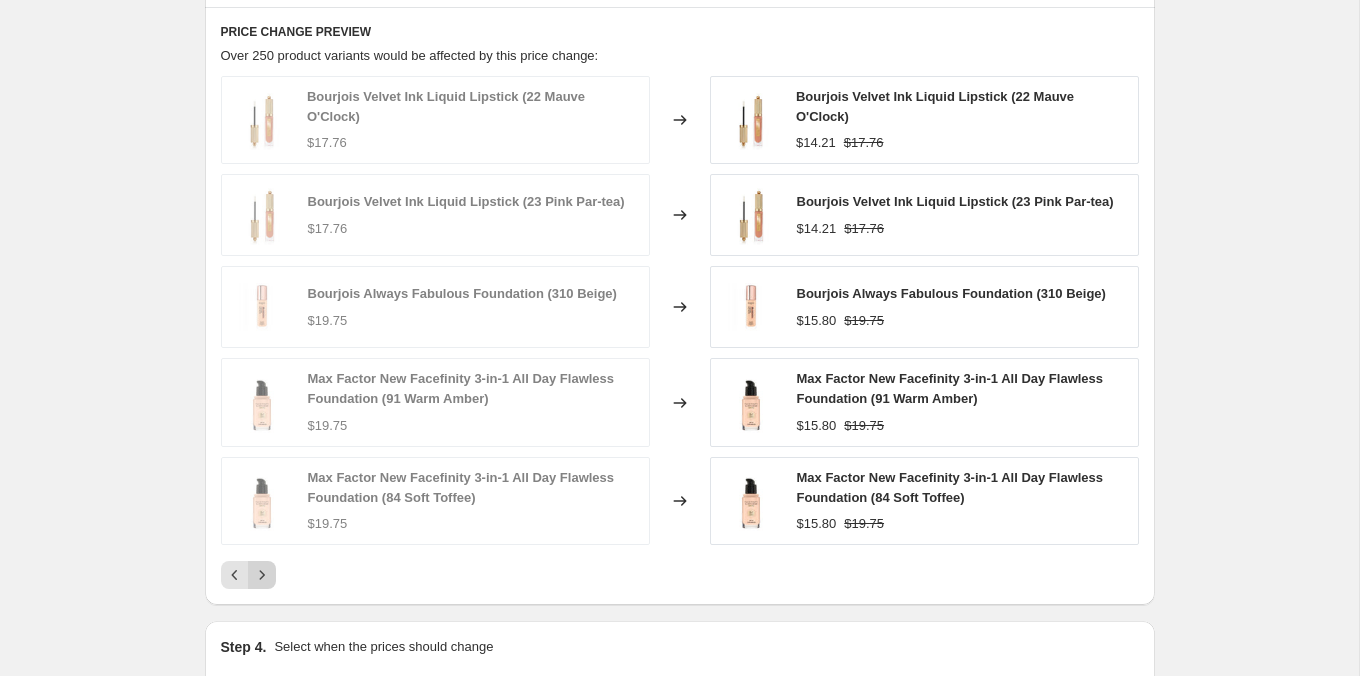 click 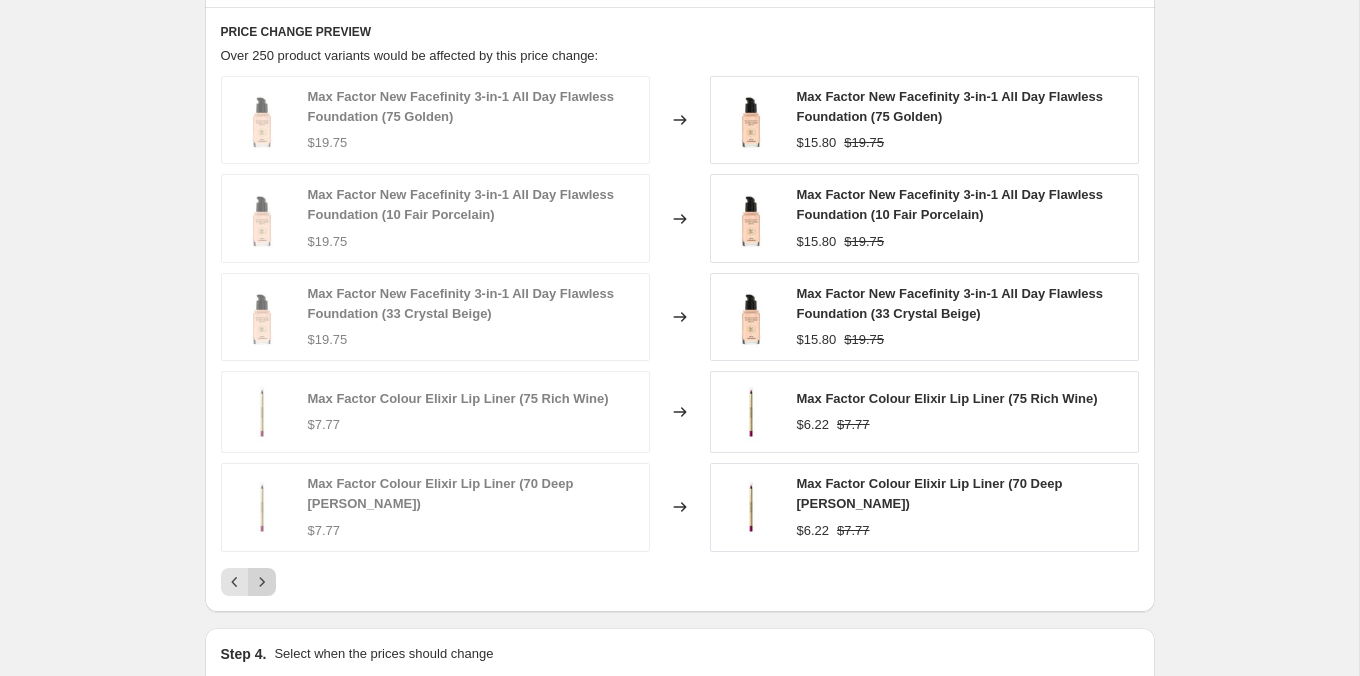 click 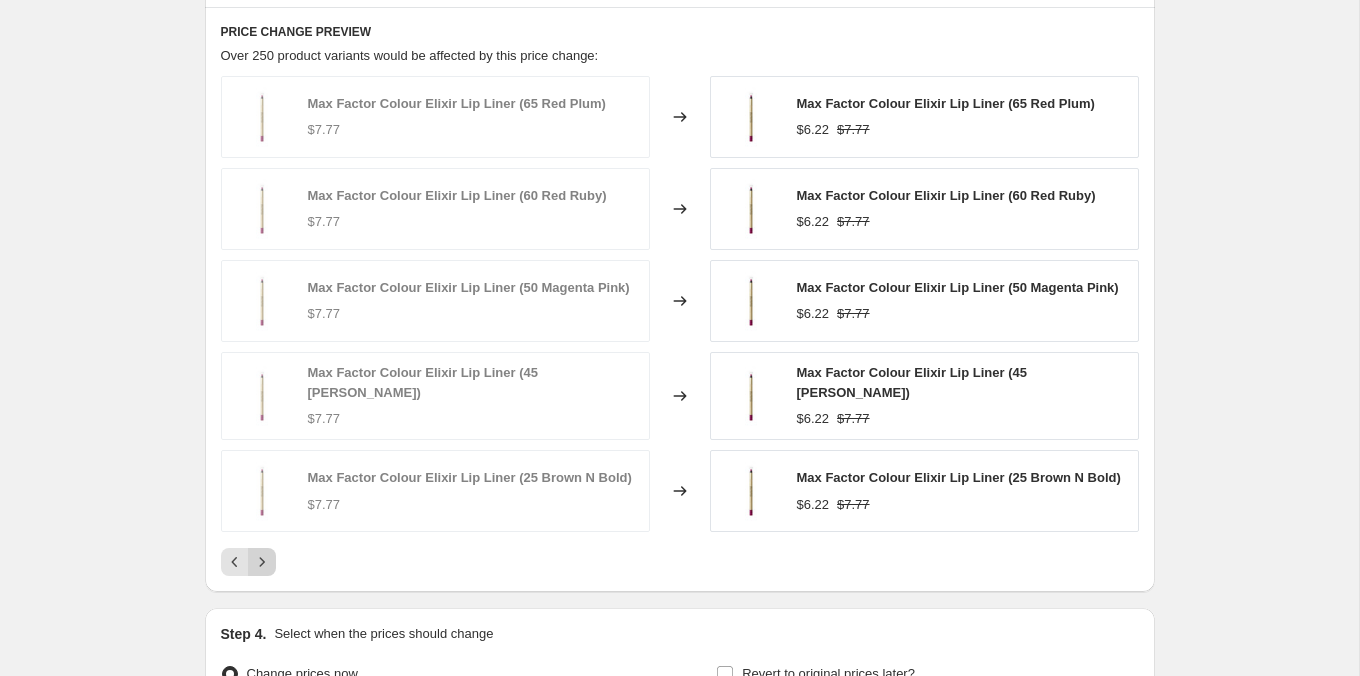 click on "PRICE CHANGE PREVIEW Over 250 product variants would be affected by this price change: Max Factor Colour Elixir Lip Liner (65 Red Plum) $7.77 Changed to Max Factor Colour Elixir Lip Liner (65 Red Plum) $6.22 $7.77 Max Factor Colour Elixir Lip Liner (60 Red Ruby) $7.77 Changed to Max Factor Colour Elixir Lip Liner (60 Red Ruby) $6.22 $7.77 Max Factor Colour Elixir Lip Liner (50 Magenta Pink) $7.77 Changed to Max Factor Colour Elixir Lip Liner (50 Magenta Pink) $6.22 $7.77 Max Factor Colour Elixir Lip Liner (45 [PERSON_NAME]) $7.77 Changed to Max Factor Colour Elixir Lip Liner (45 [PERSON_NAME]) $6.22 $7.77 Max Factor Colour Elixir Lip Liner (25 Brown N Bold) $7.77 Changed to Max Factor Colour Elixir Lip Liner (25 Brown N Bold) $6.22 $7.77" at bounding box center (680, 300) 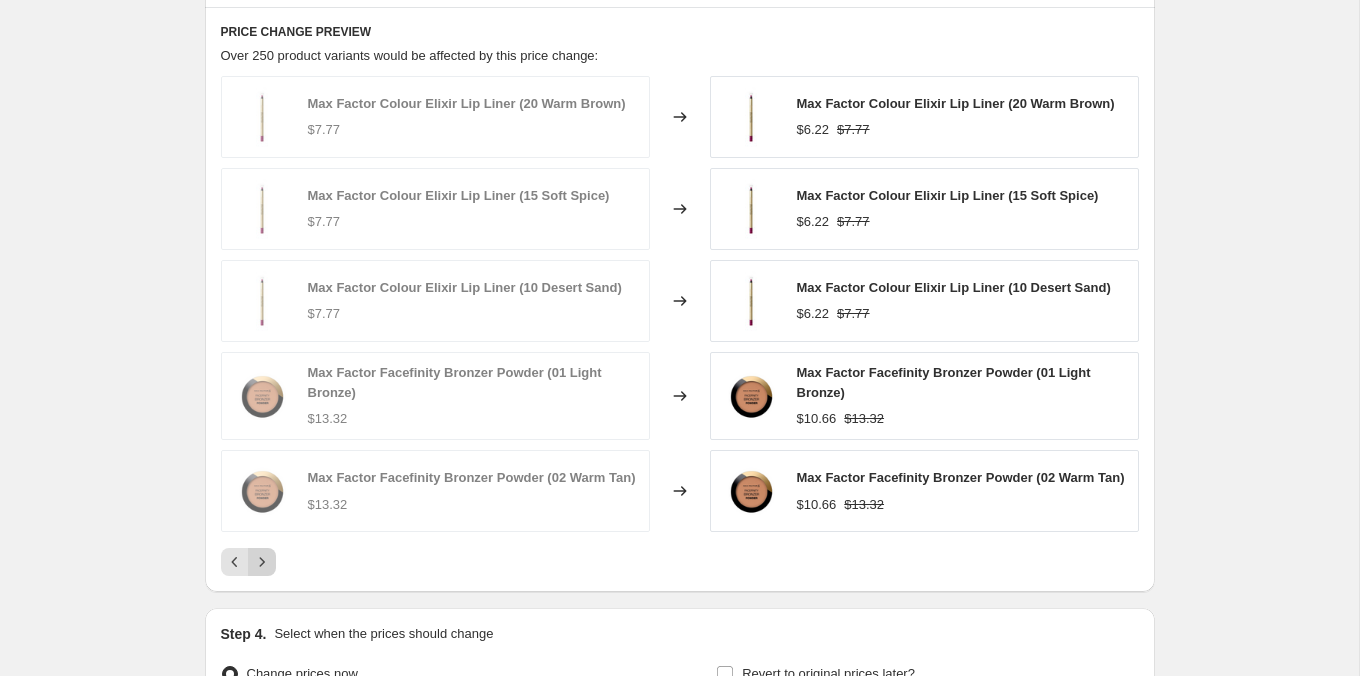 click 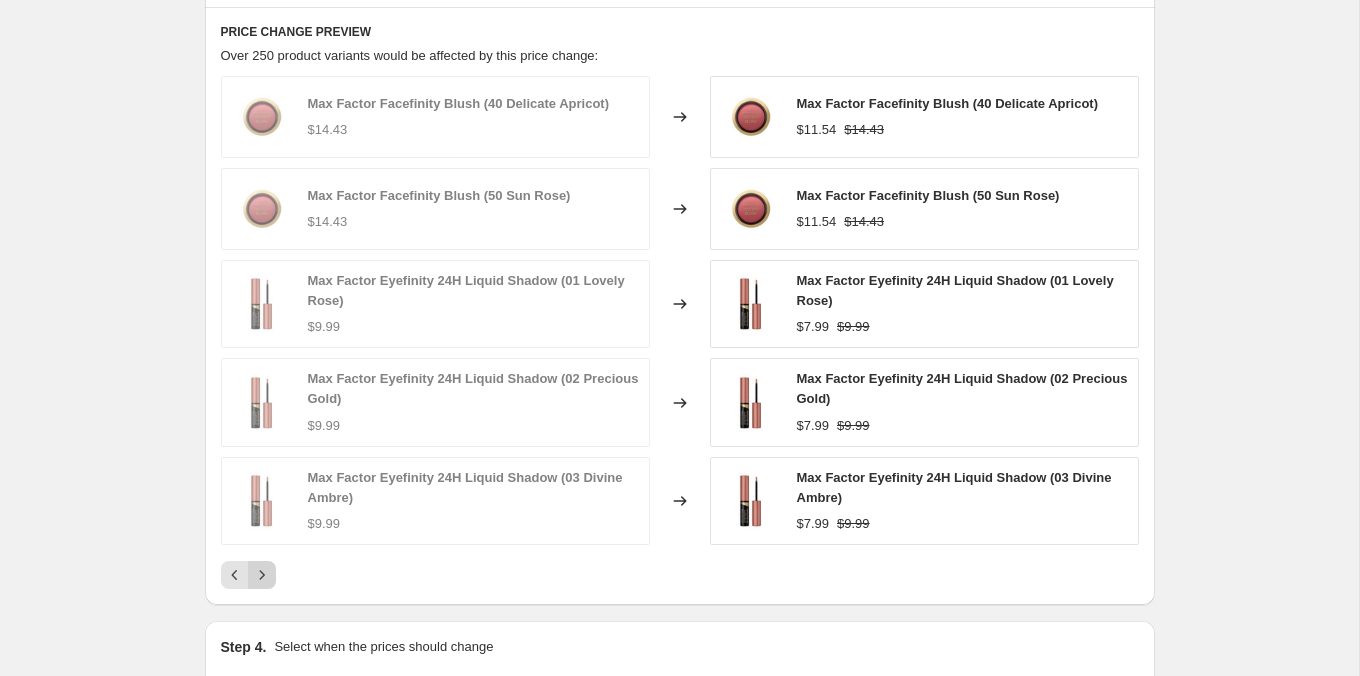 click on "Max Factor Facefinity Blush (40 Delicate Apricot) $14.43 Changed to Max Factor Facefinity Blush (40 Delicate Apricot) $11.54 $14.43 Max Factor Facefinity Blush (50 Sun Rose) $14.43 Changed to Max Factor Facefinity Blush (50 Sun Rose) $11.54 $14.43 Max Factor Eyefinity 24H Liquid Shadow (01 Lovely Rose) $9.99 Changed to Max Factor Eyefinity 24H Liquid Shadow (01 Lovely Rose) $7.99 $9.99 Max Factor Eyefinity 24H Liquid Shadow (02 Precious Gold) $9.99 Changed to Max Factor Eyefinity 24H Liquid Shadow (02 Precious Gold) $7.99 $9.99 Max Factor Eyefinity 24H Liquid Shadow (03 Divine Ambre) $9.99 Changed to Max Factor Eyefinity 24H Liquid Shadow (03 Divine Ambre) $7.99 $9.99" at bounding box center (680, 332) 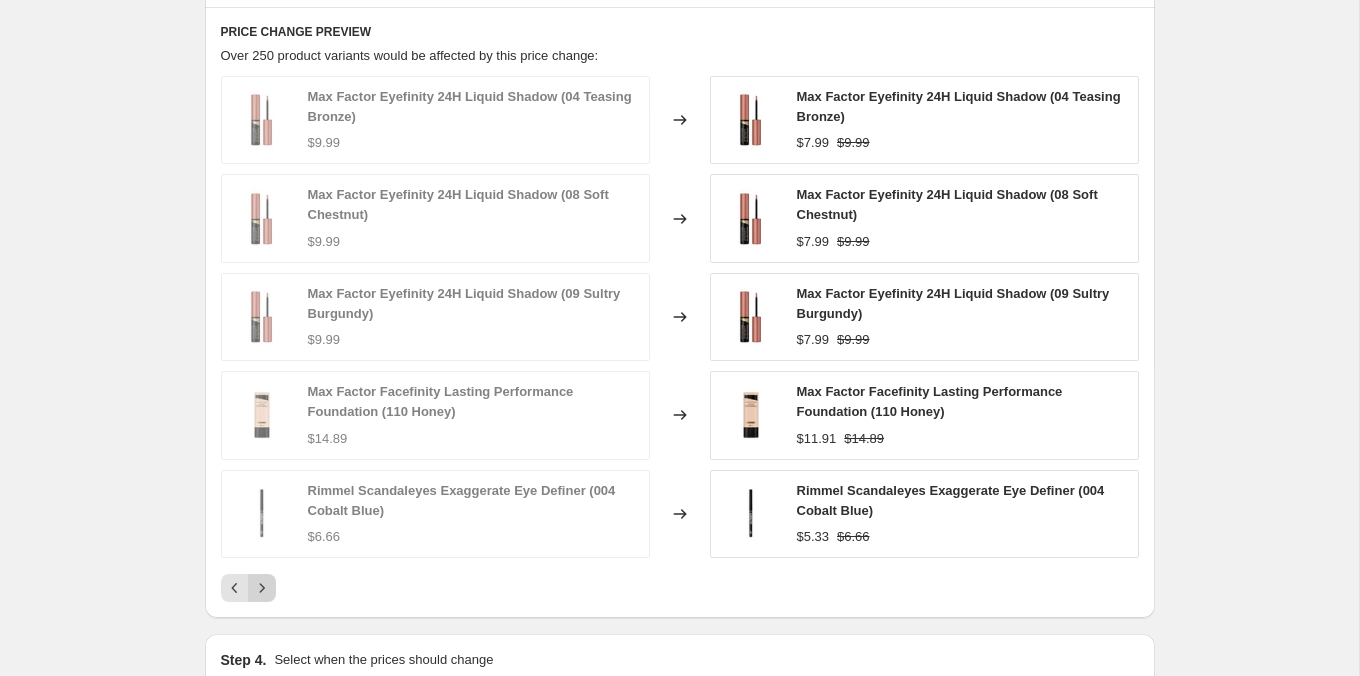click at bounding box center (262, 588) 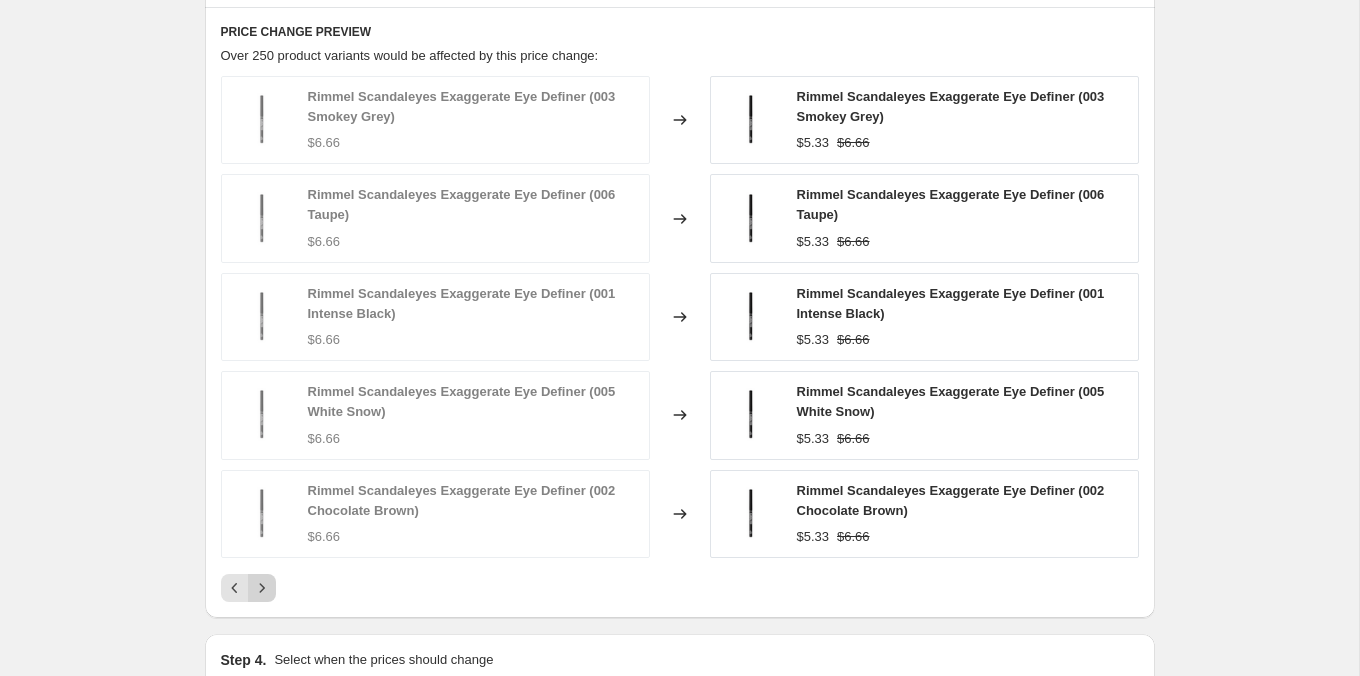 click at bounding box center (262, 588) 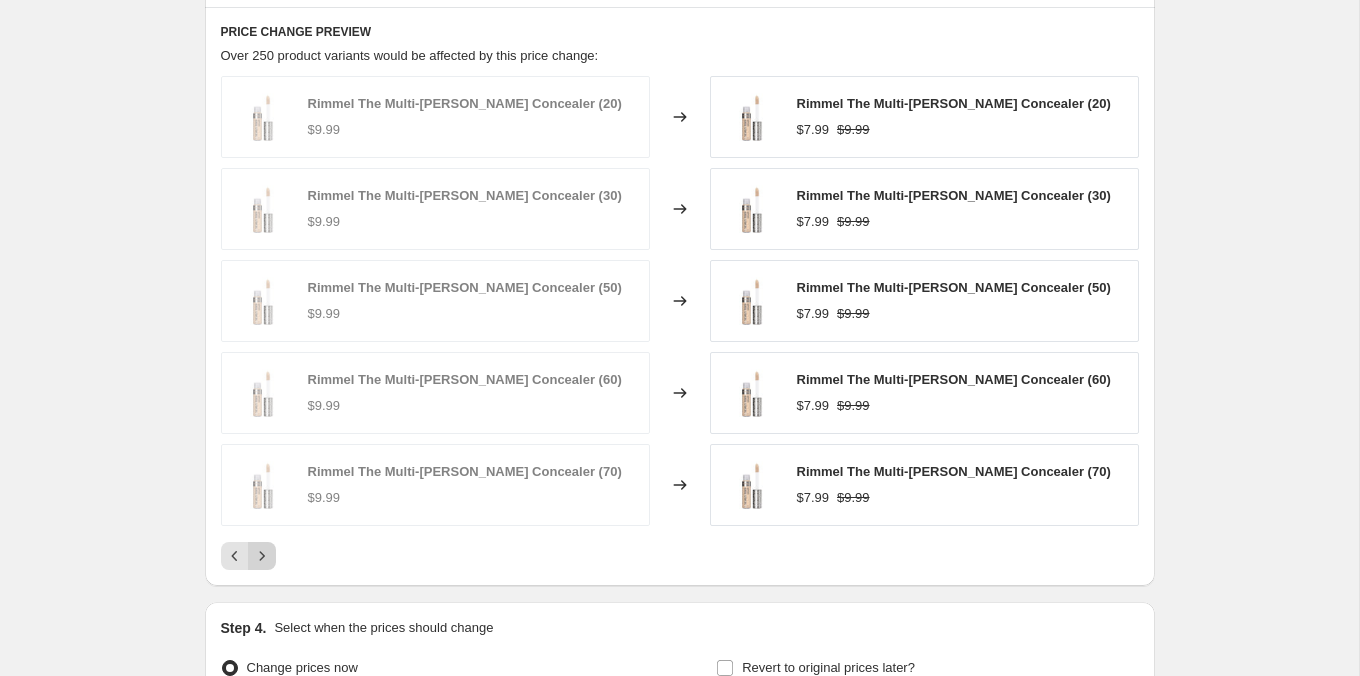 click 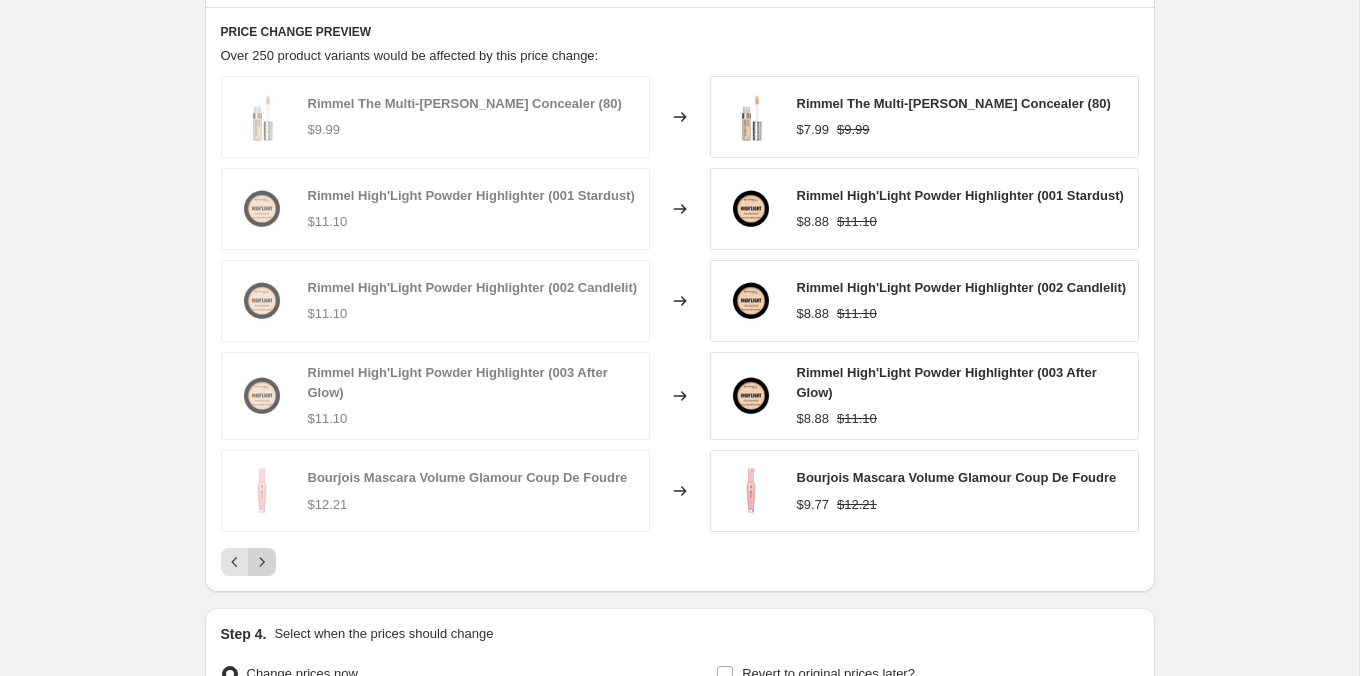 click on "Rimmel The Multi-[PERSON_NAME] Concealer (80) $9.99 Changed to Rimmel The Multi-[PERSON_NAME] Concealer (80) $7.99 $9.99 Rimmel High'Light Powder Highlighter (001 Stardust) $11.10 Changed to Rimmel High'Light Powder Highlighter (001 Stardust) $8.88 $11.10 Rimmel High'Light Powder Highlighter (002 Candlelit) $11.10 Changed to Rimmel High'Light Powder Highlighter (002 Candlelit) $8.88 $11.10 Rimmel High'Light Powder Highlighter (003 After Glow) $11.10 Changed to Rimmel High'Light Powder Highlighter (003 After Glow) $8.88 $11.10 Bourjois Mascara Volume Glamour Coup De Foudre $12.21 Changed to Bourjois Mascara Volume Glamour Coup De Foudre $9.77 $12.21" at bounding box center [680, 326] 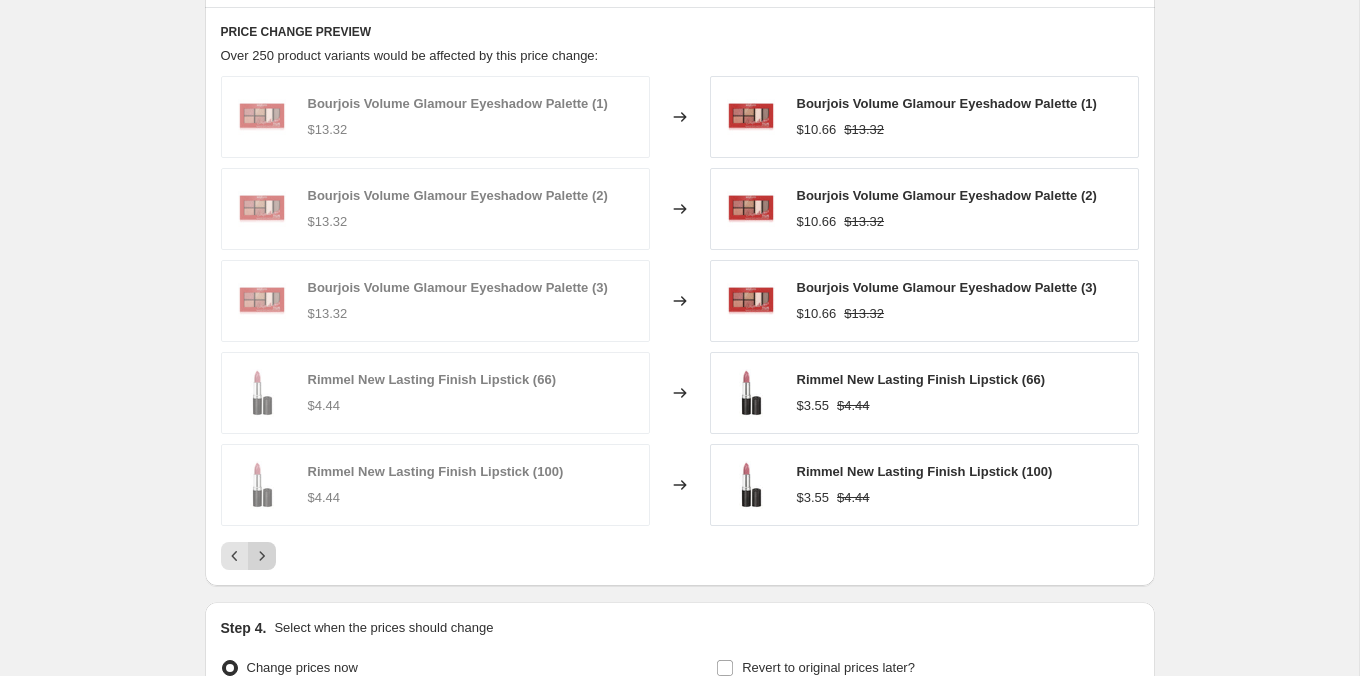 click on "PRICE CHANGE PREVIEW Over 250 product variants would be affected by this price change: Bourjois Volume Glamour Eyeshadow Palette (1) $13.32 Changed to Bourjois Volume Glamour Eyeshadow Palette (1) $10.66 $13.32 Bourjois Volume Glamour Eyeshadow Palette (2) $13.32 Changed to Bourjois Volume Glamour Eyeshadow Palette (2) $10.66 $13.32 Bourjois Volume Glamour Eyeshadow Palette (3) $13.32 Changed to Bourjois Volume Glamour Eyeshadow Palette (3) $10.66 $13.32 Rimmel New Lasting Finish Lipstick (66) $4.44 Changed to Rimmel New Lasting Finish Lipstick (66) $3.55 $4.44 Rimmel New Lasting Finish Lipstick (100) $4.44 Changed to Rimmel New Lasting Finish Lipstick (100) $3.55 $4.44" at bounding box center (680, 296) 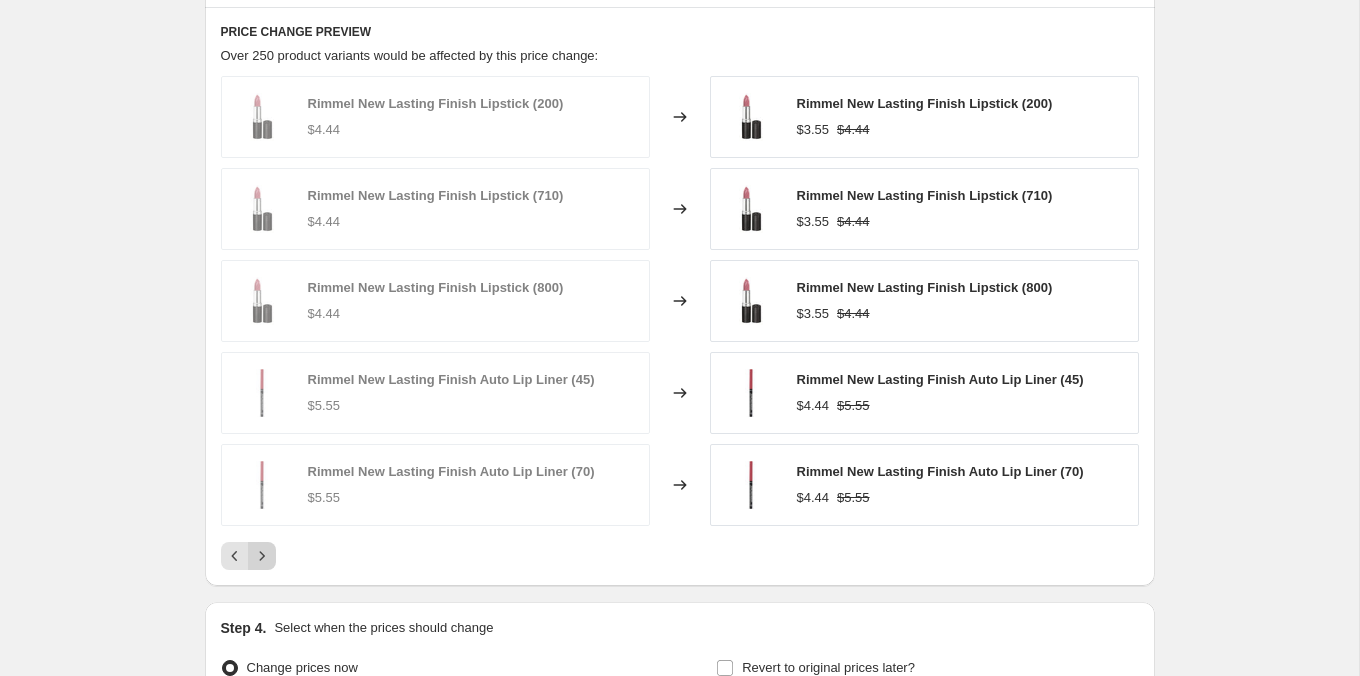 click 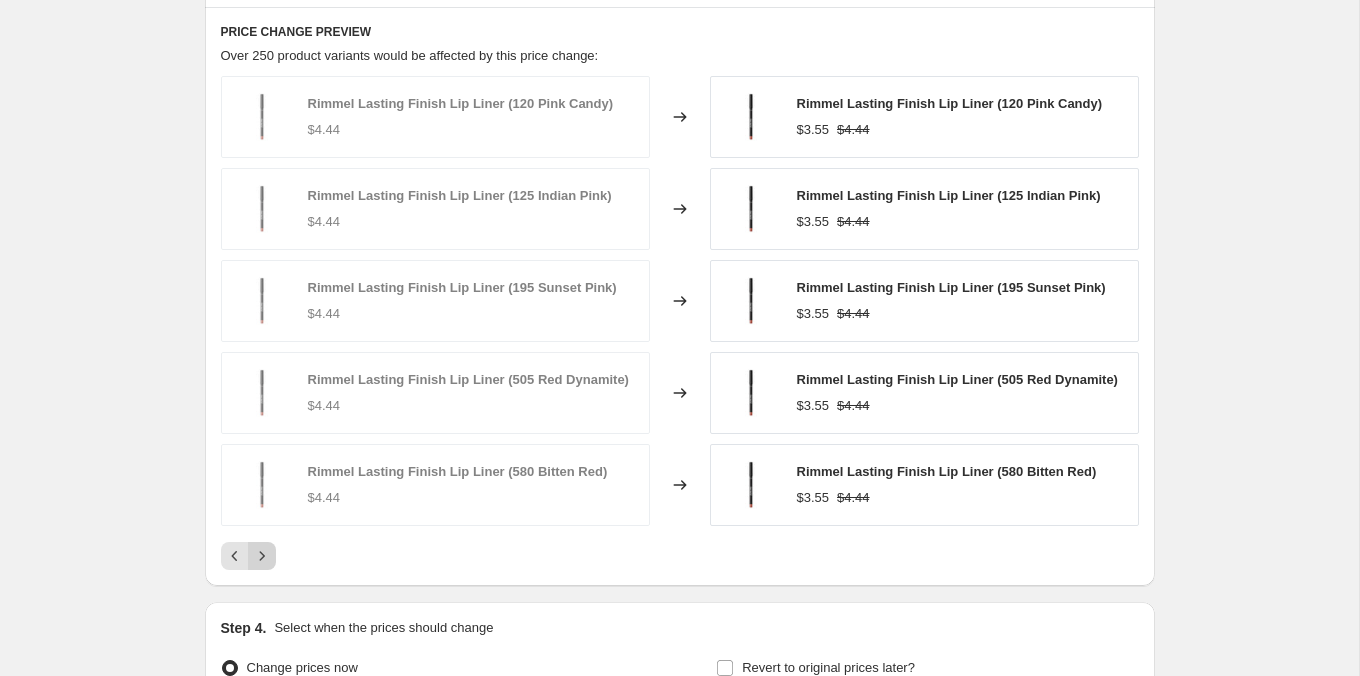 click 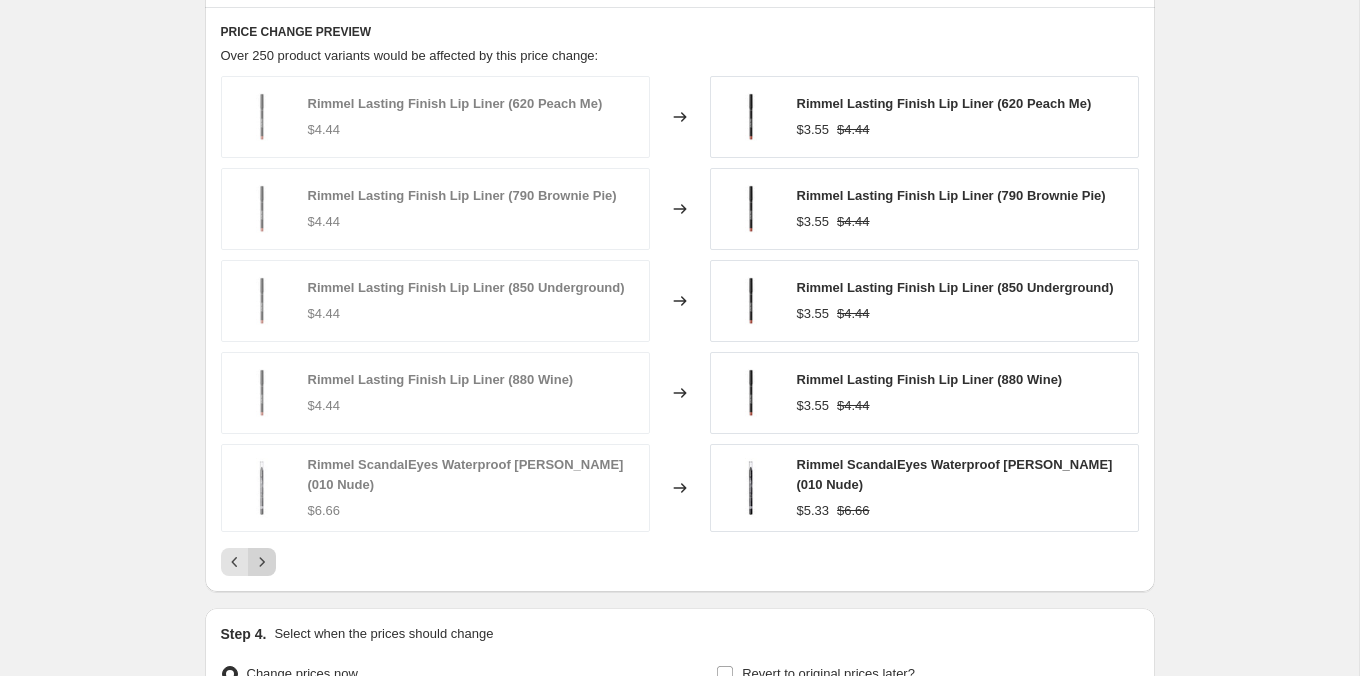 click 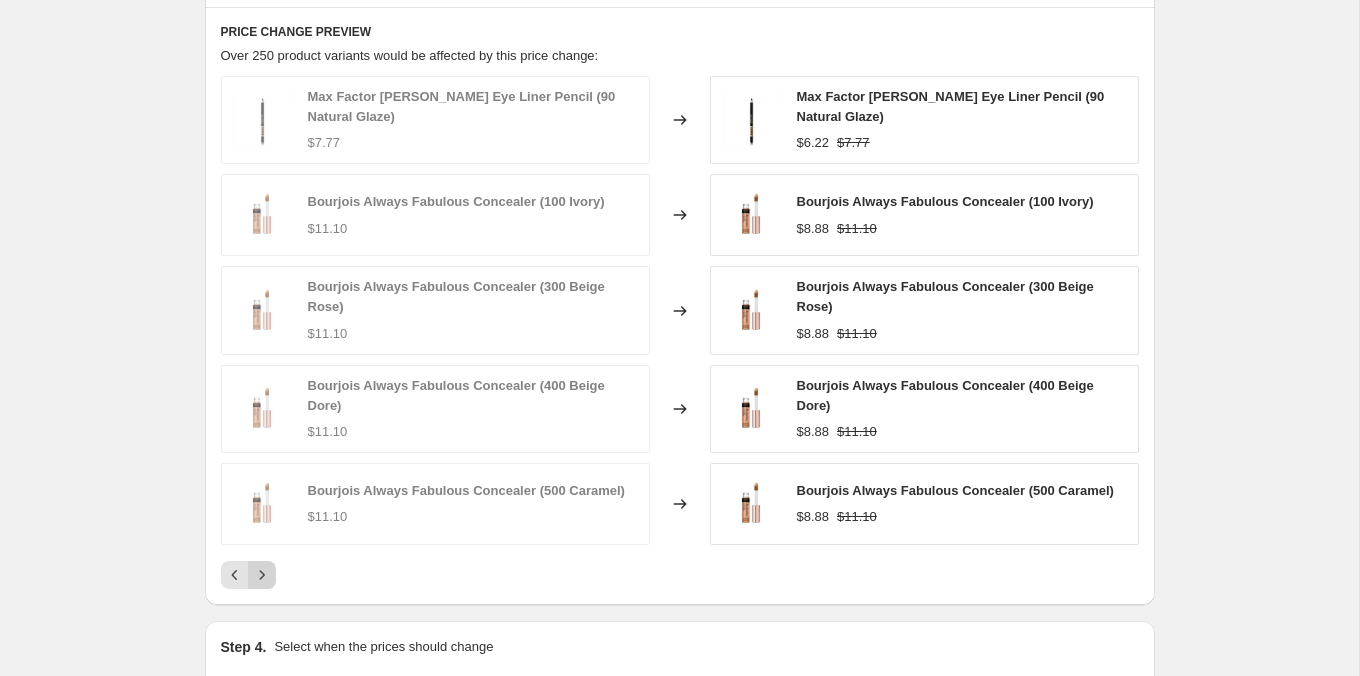 click 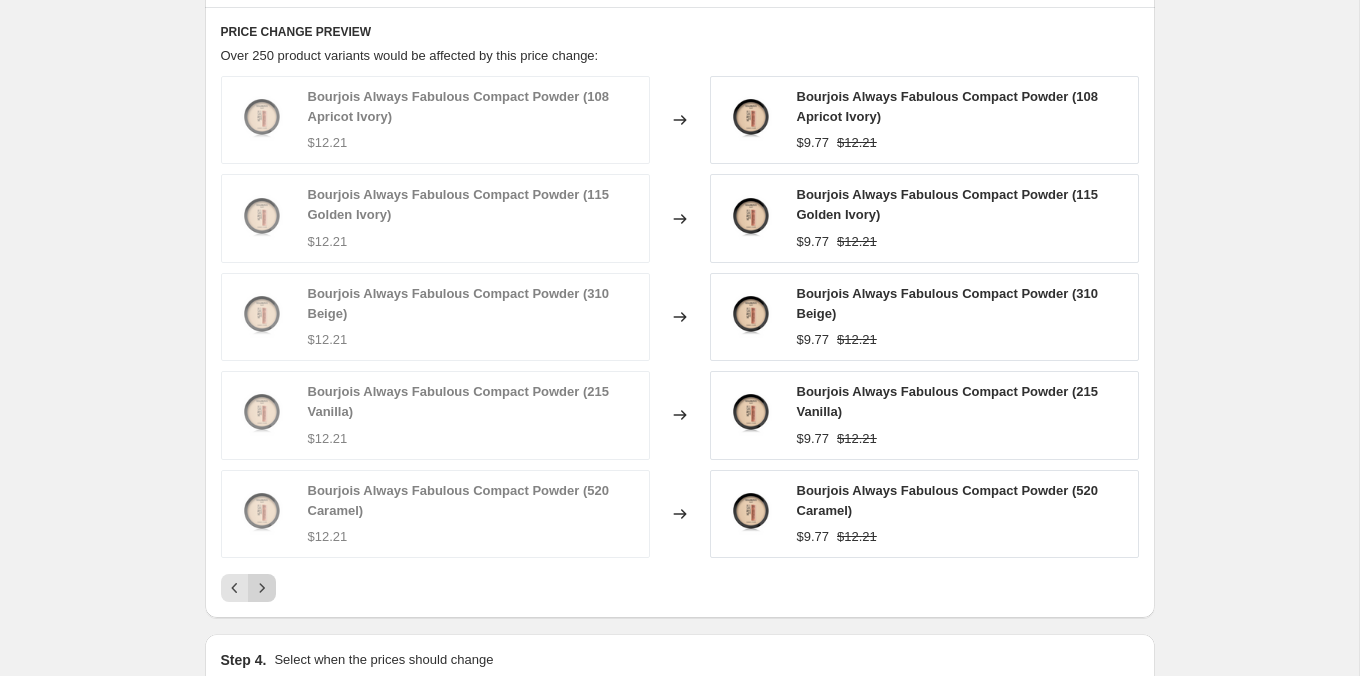 click on "Bourjois Always Fabulous Compact Powder (108 Apricot Ivory) $12.21 Changed to Bourjois Always Fabulous Compact Powder (108 Apricot Ivory) $9.77 $12.21 Bourjois Always Fabulous Compact Powder (115 Golden Ivory) $12.21 Changed to Bourjois Always Fabulous Compact Powder (115 Golden Ivory) $9.77 $12.21 Bourjois Always Fabulous Compact Powder (310 Beige) $12.21 Changed to Bourjois Always Fabulous Compact Powder (310 Beige) $9.77 $12.21 Bourjois Always Fabulous Compact Powder (215 Vanilla) $12.21 Changed to Bourjois Always Fabulous Compact Powder (215 Vanilla) $9.77 $12.21 Bourjois Always Fabulous Compact Powder (520 Caramel) $12.21 Changed to Bourjois Always Fabulous Compact Powder (520 Caramel) $9.77 $12.21" at bounding box center [680, 339] 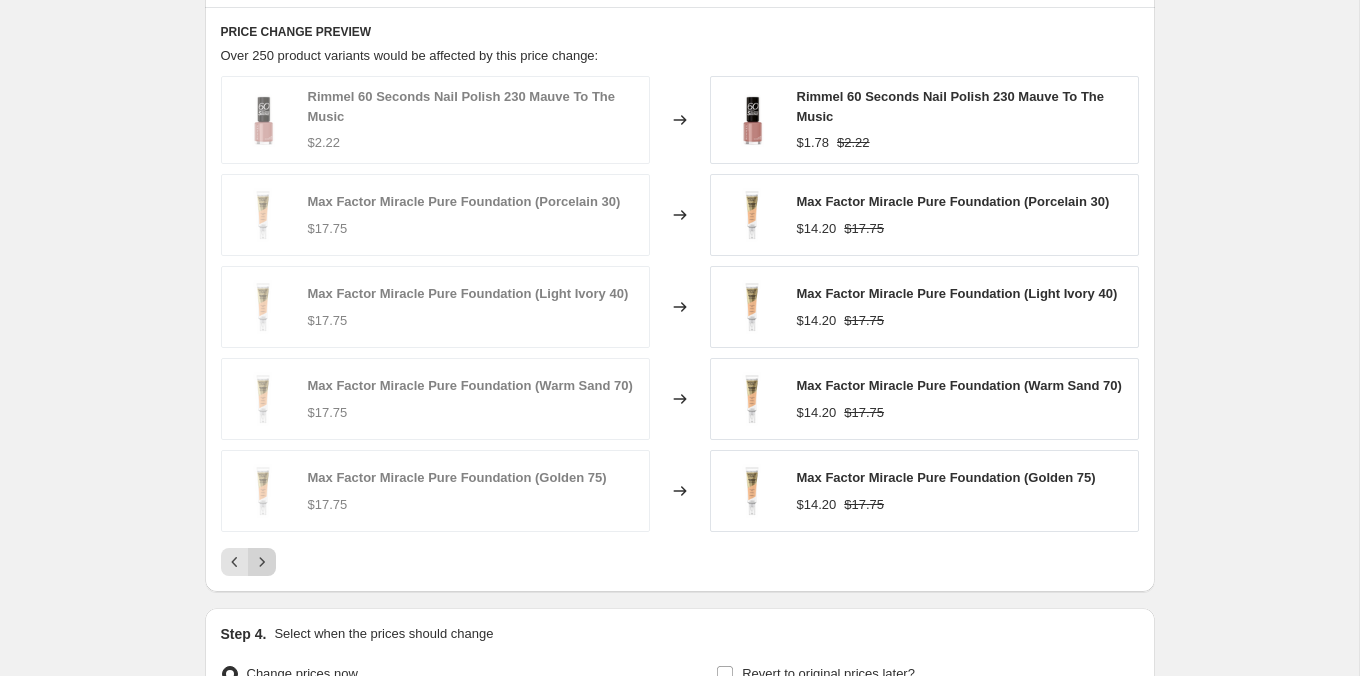 click 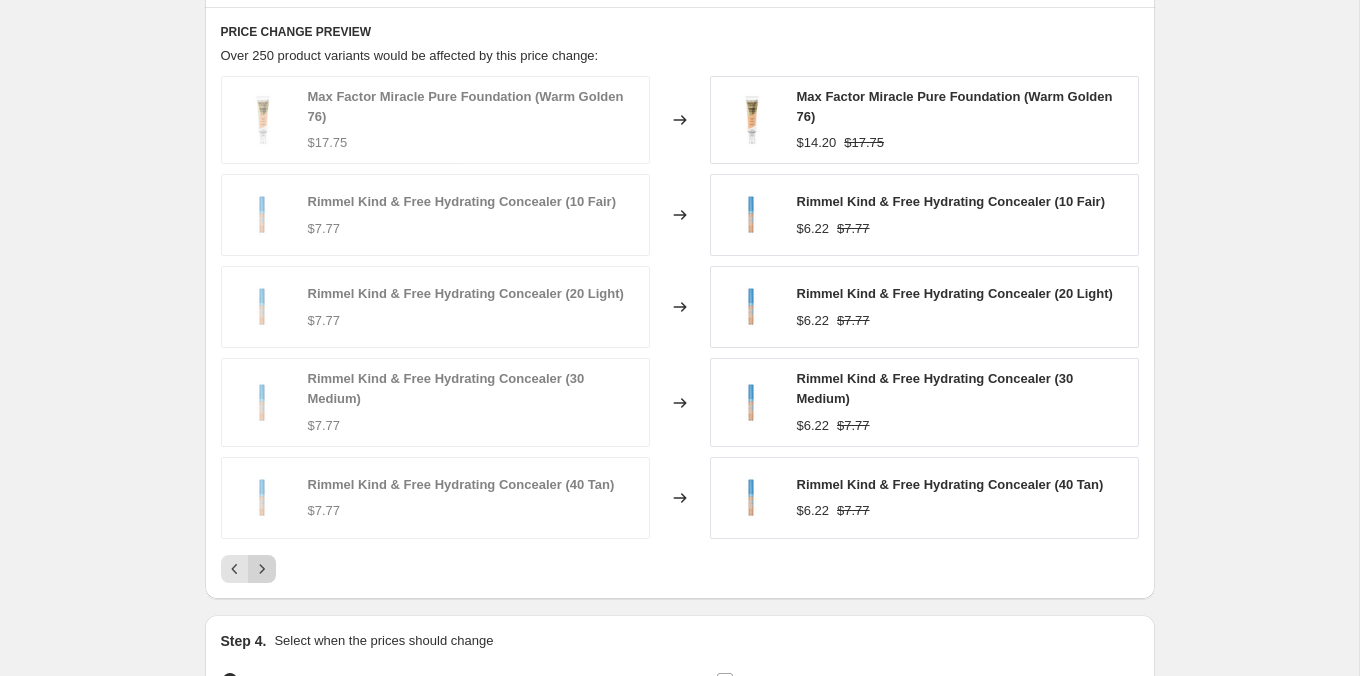 click 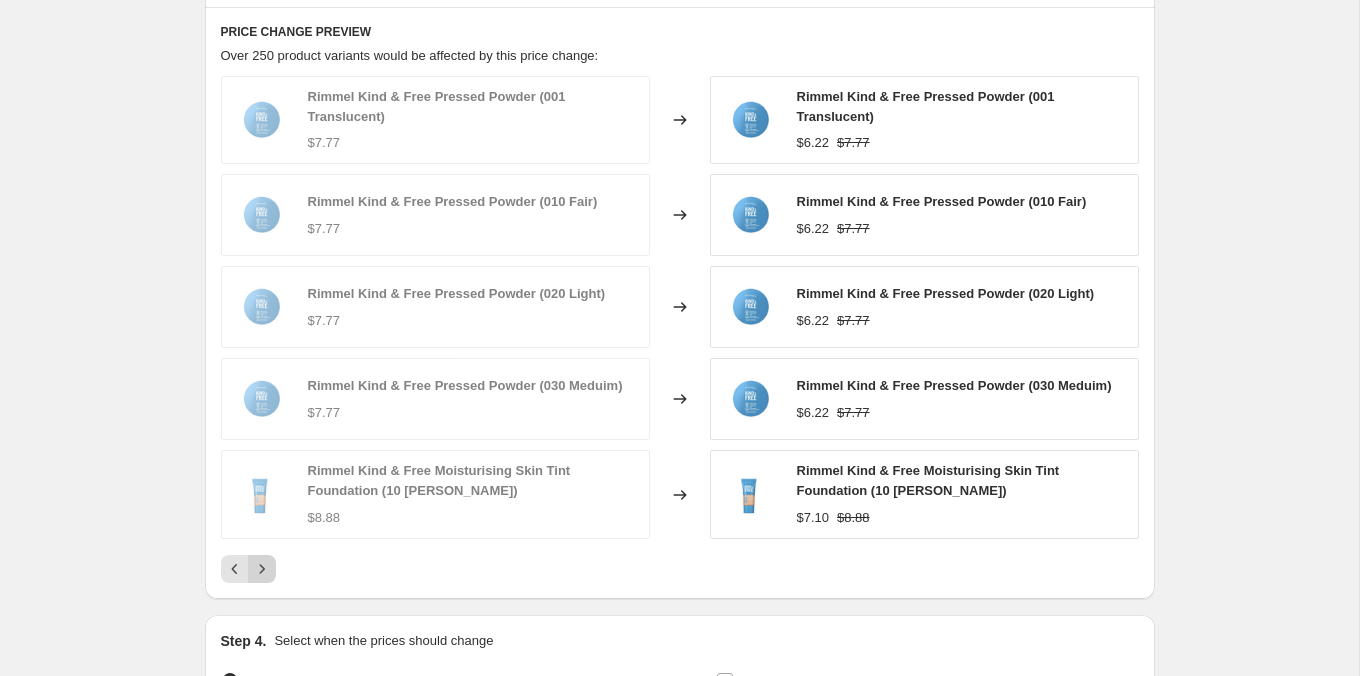 click 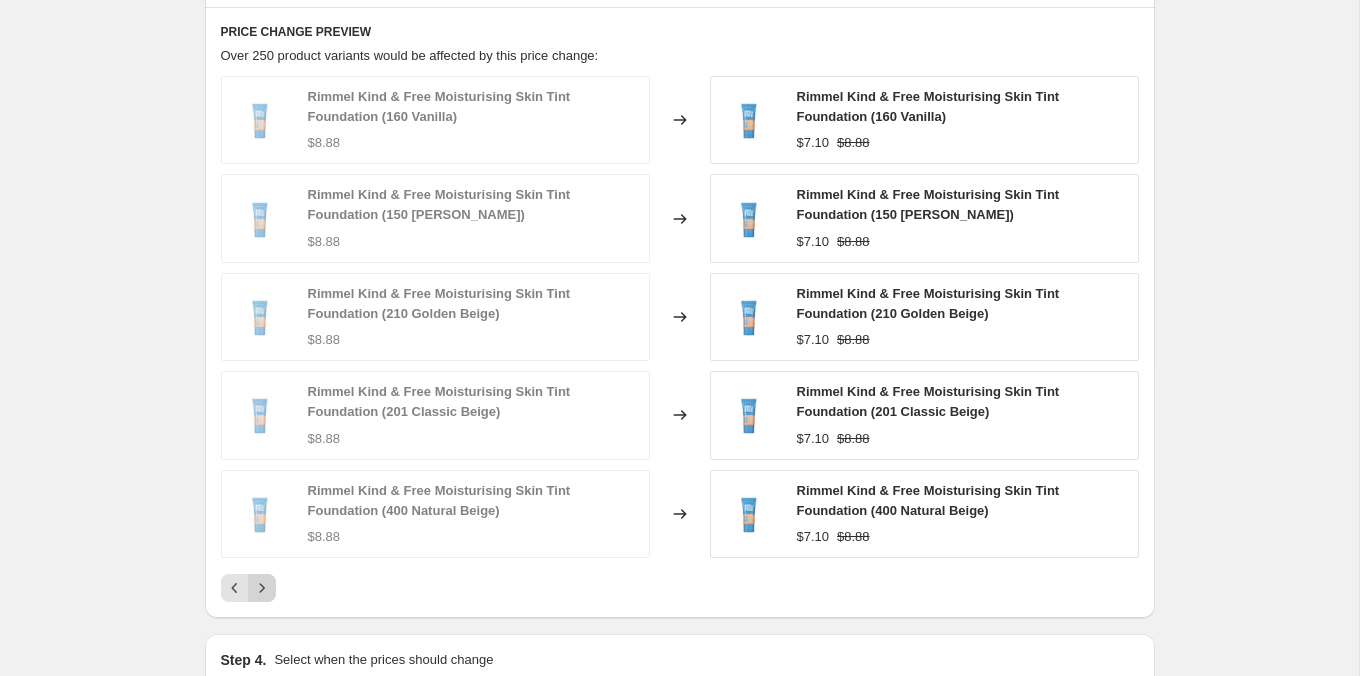 click at bounding box center (262, 588) 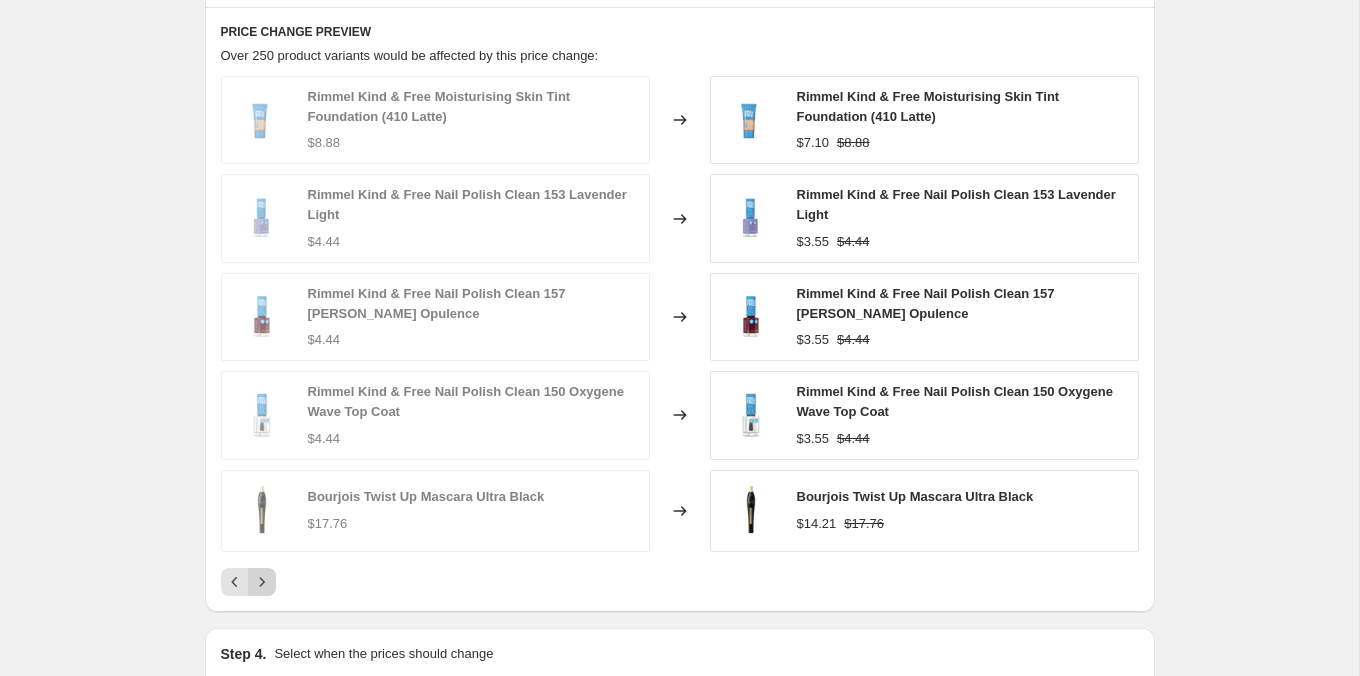 click 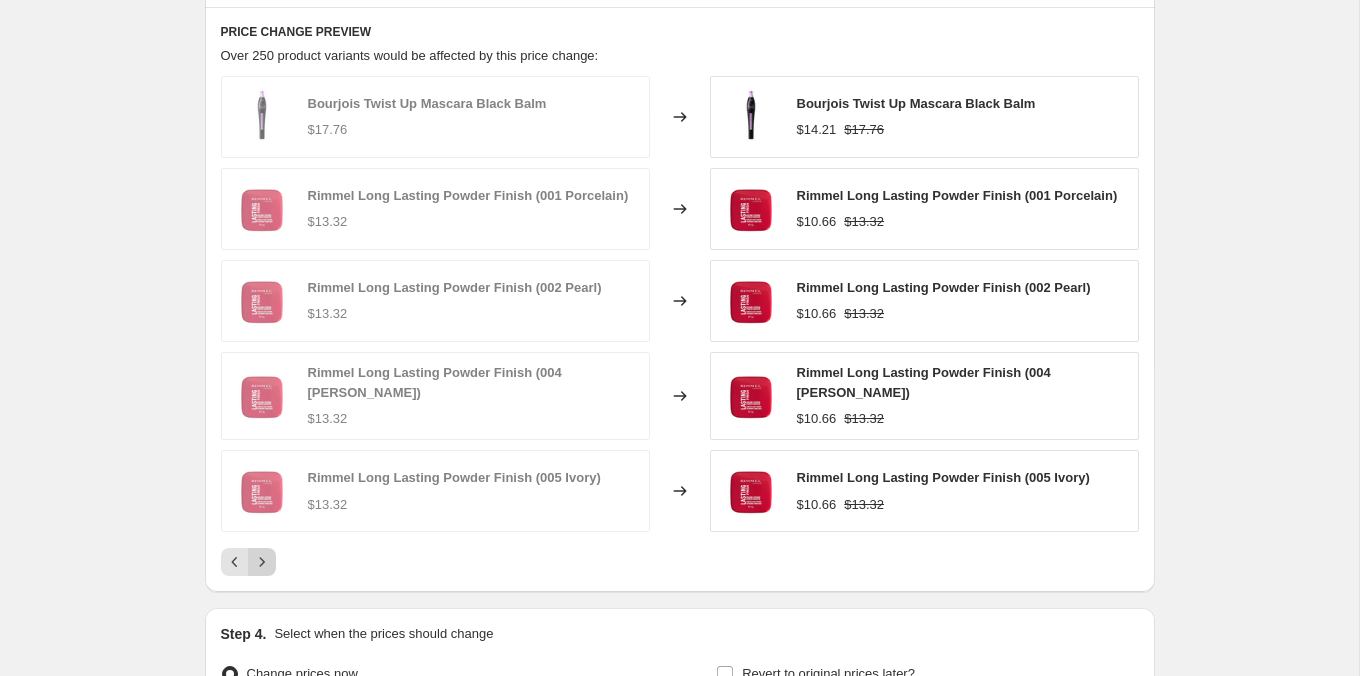 click at bounding box center [262, 562] 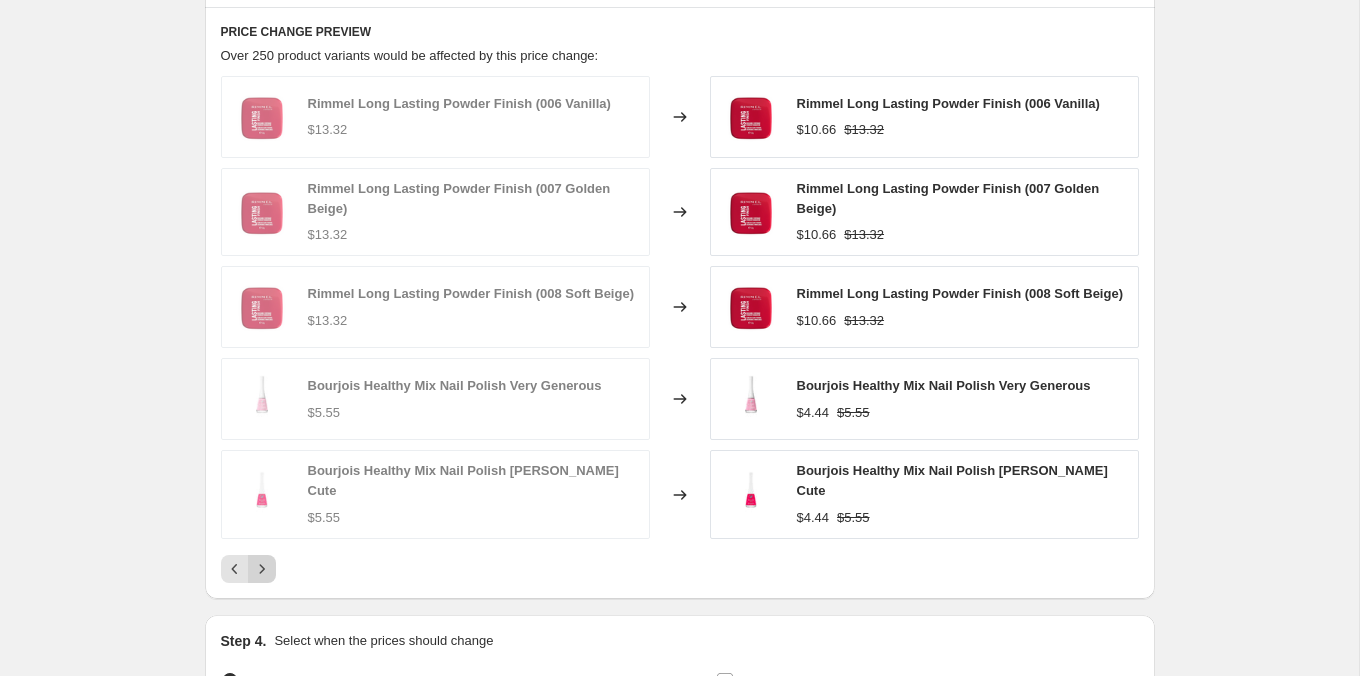 click 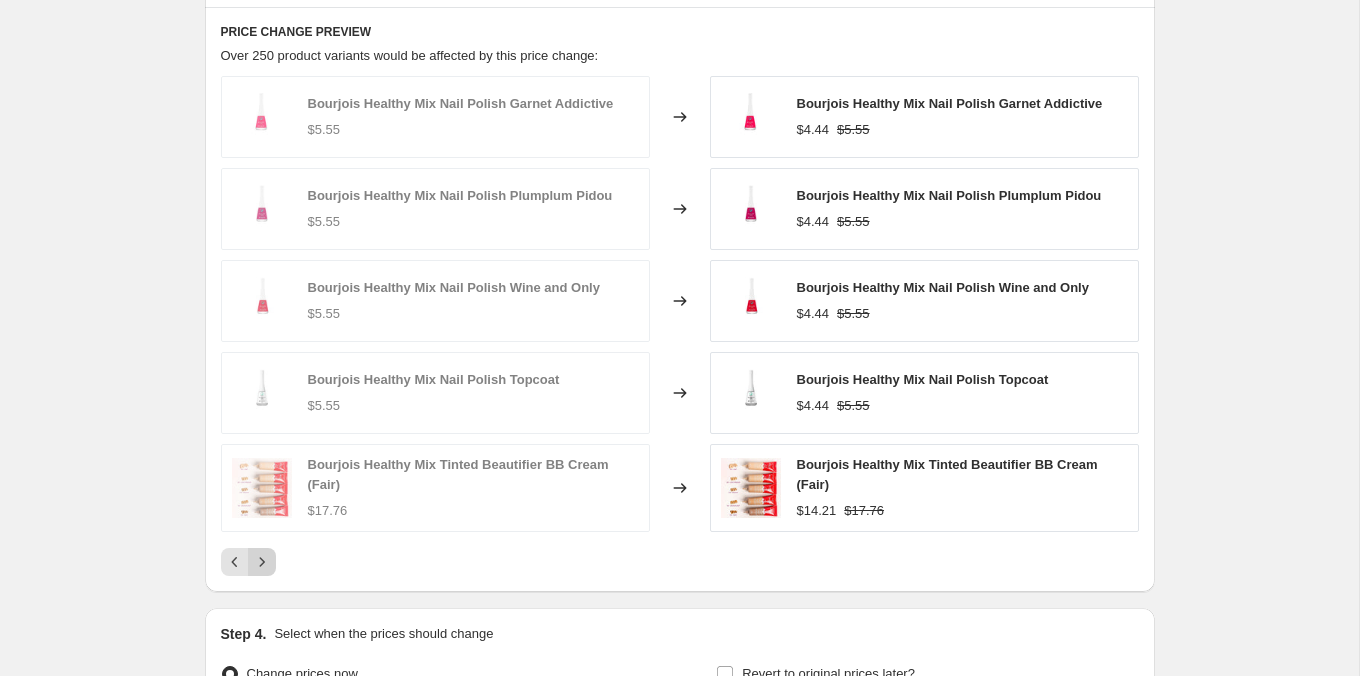 click 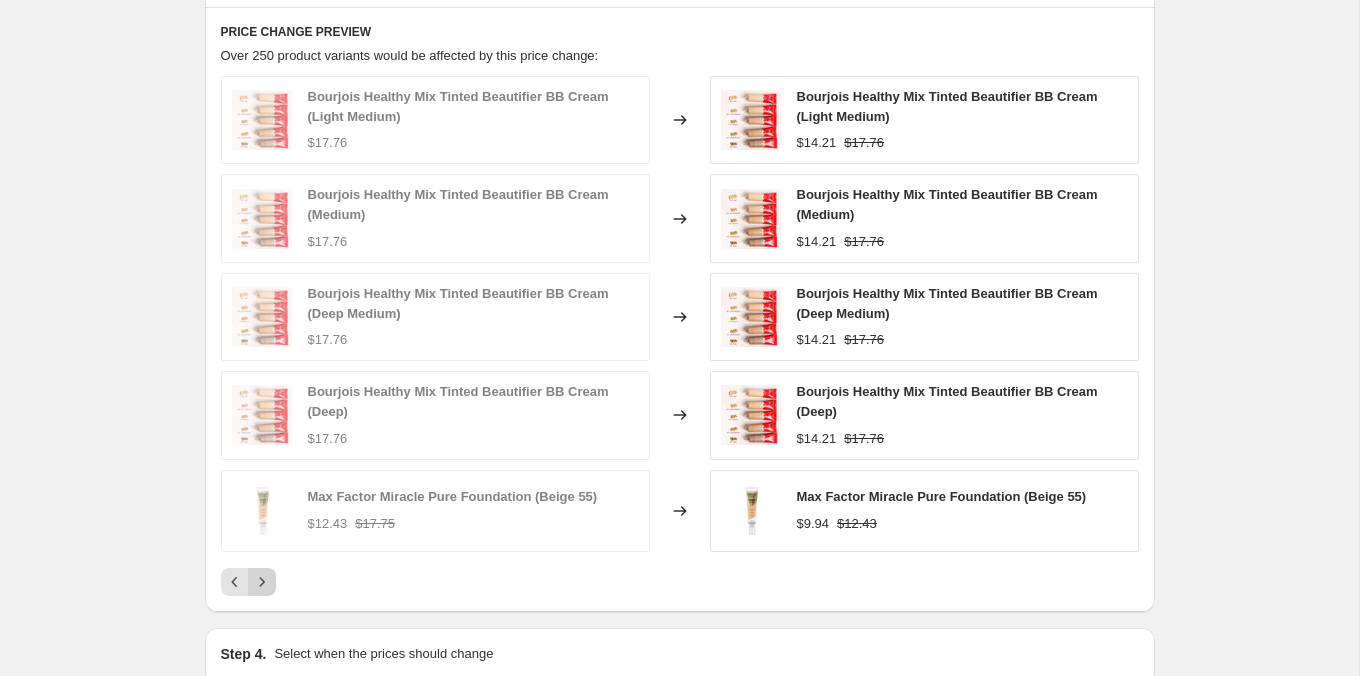 click at bounding box center (262, 582) 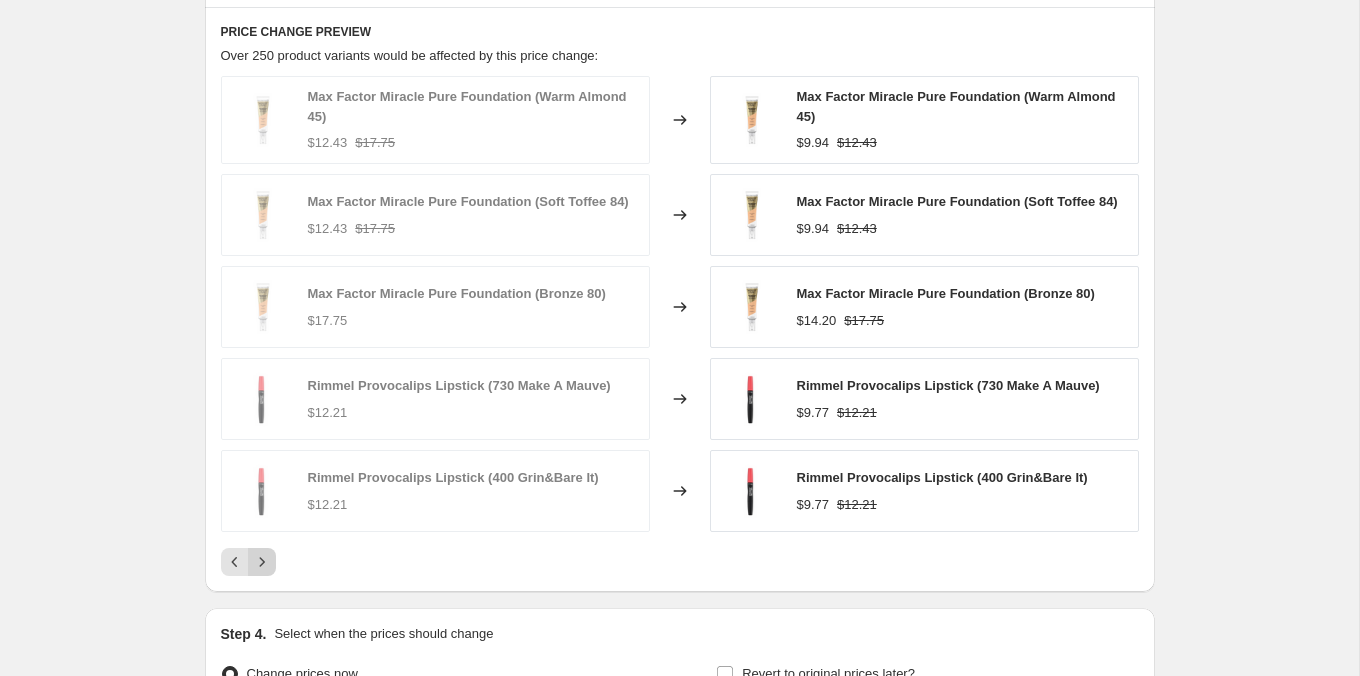 click 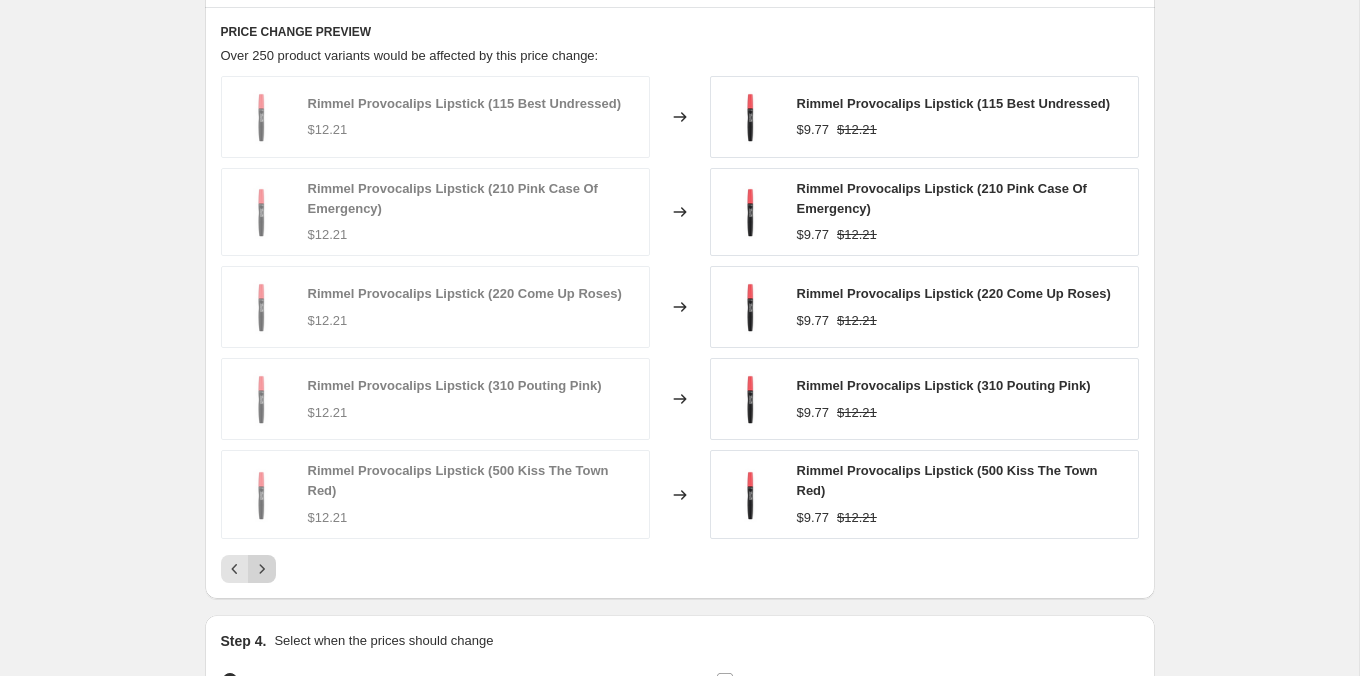 click 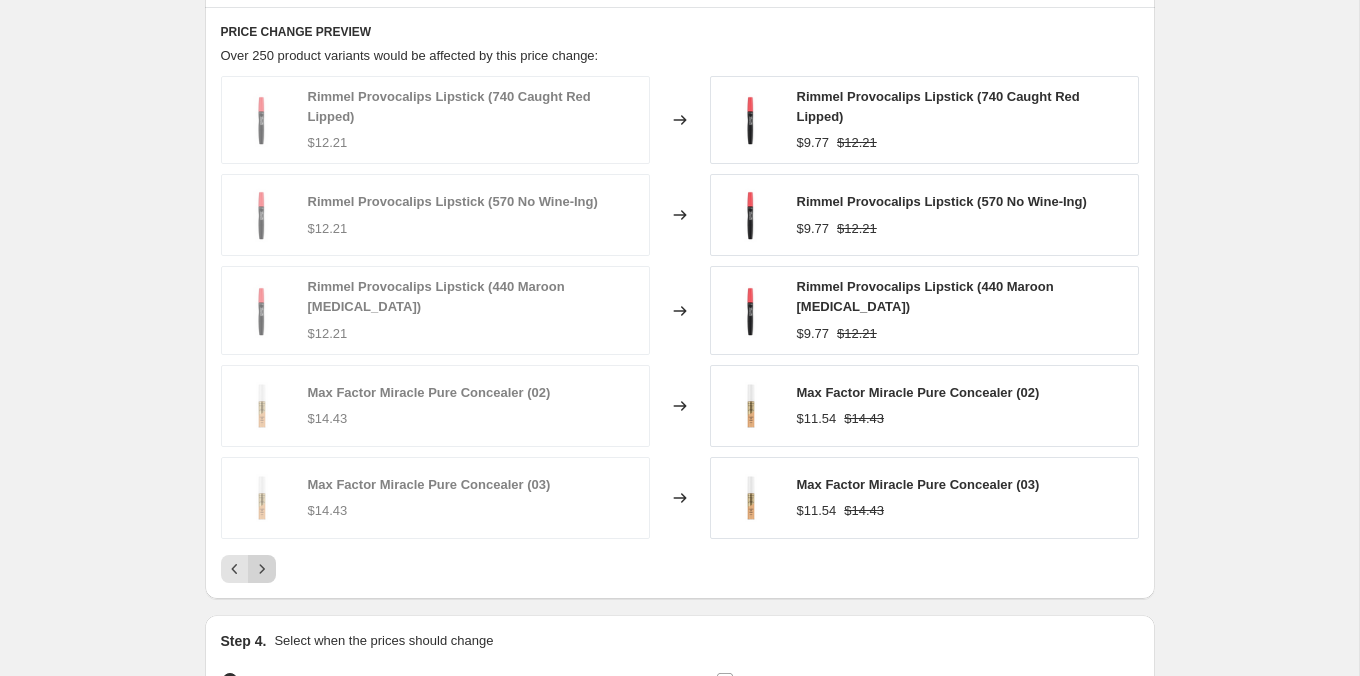 click 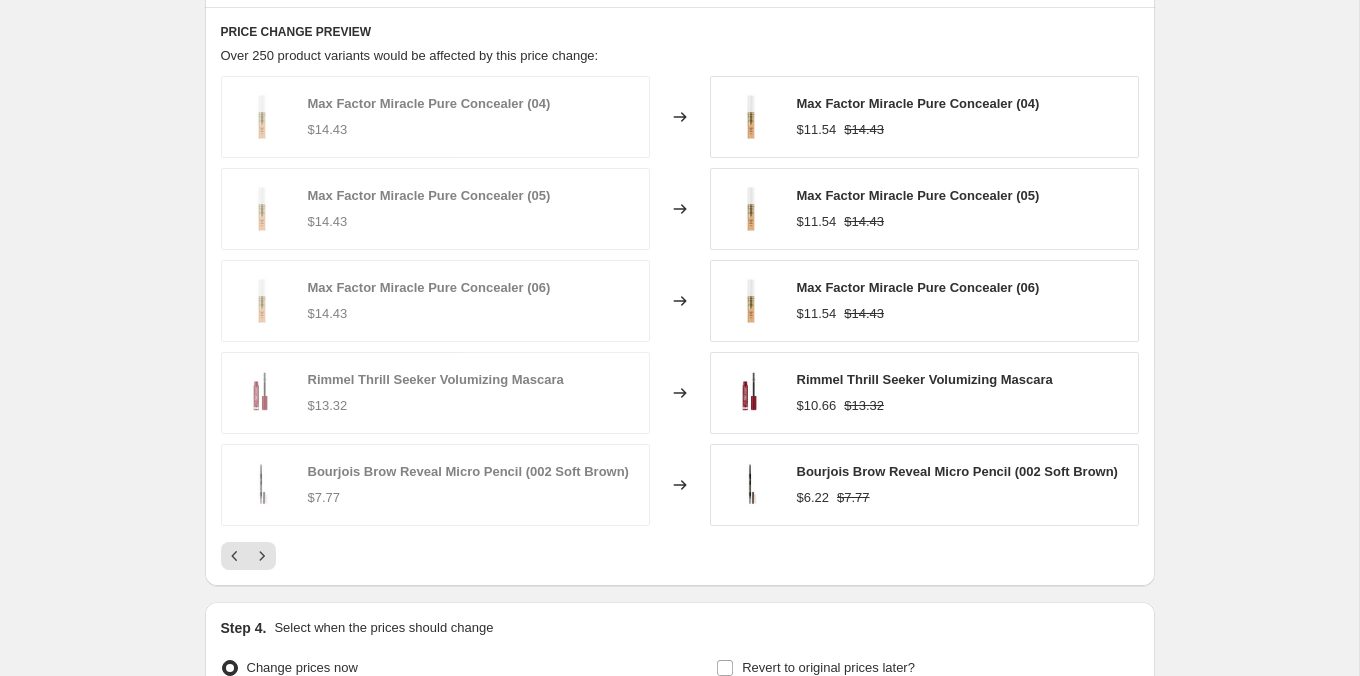 click on "PRICE CHANGE PREVIEW Over 250 product variants would be affected by this price change: Max Factor Miracle Pure Concealer (04) $14.43 Changed to Max Factor Miracle Pure Concealer (04) $11.54 $14.43 Max Factor Miracle Pure Concealer (05) $14.43 Changed to Max Factor Miracle Pure Concealer (05) $11.54 $14.43 Max Factor Miracle Pure Concealer (06) $14.43 Changed to Max Factor Miracle Pure Concealer (06) $11.54 $14.43 Rimmel Thrill Seeker Volumizing Mascara $13.32 Changed to Rimmel Thrill Seeker Volumizing Mascara $10.66 $13.32 Bourjois Brow Reveal Micro Pencil (002 Soft Brown) $7.77 Changed to Bourjois Brow Reveal Micro Pencil (002 Soft Brown) $6.22 $7.77" at bounding box center [680, 296] 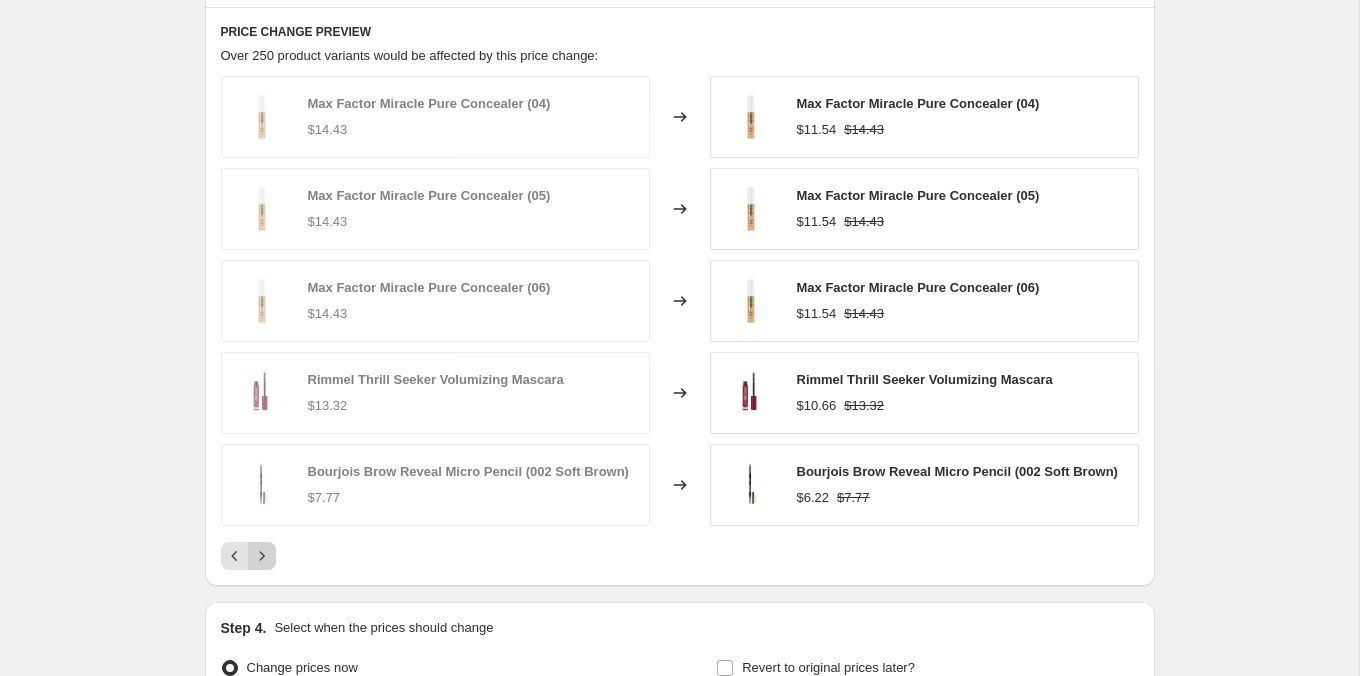 click 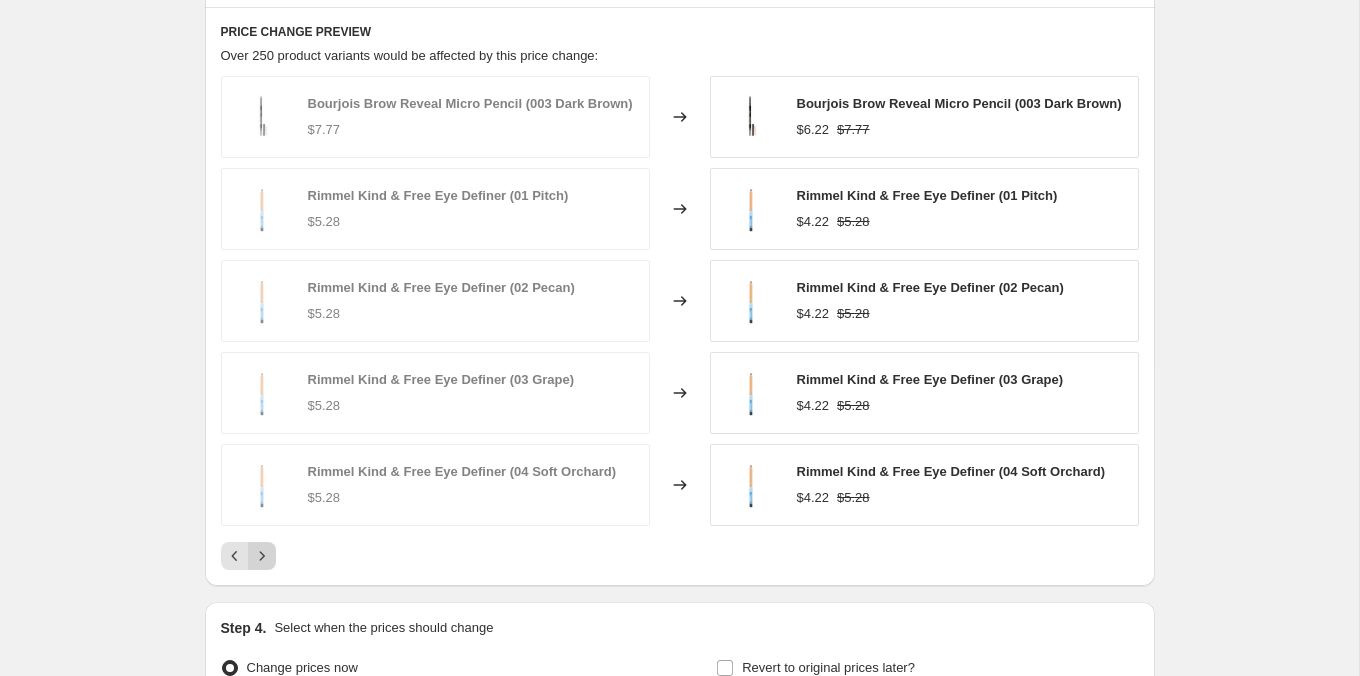 click 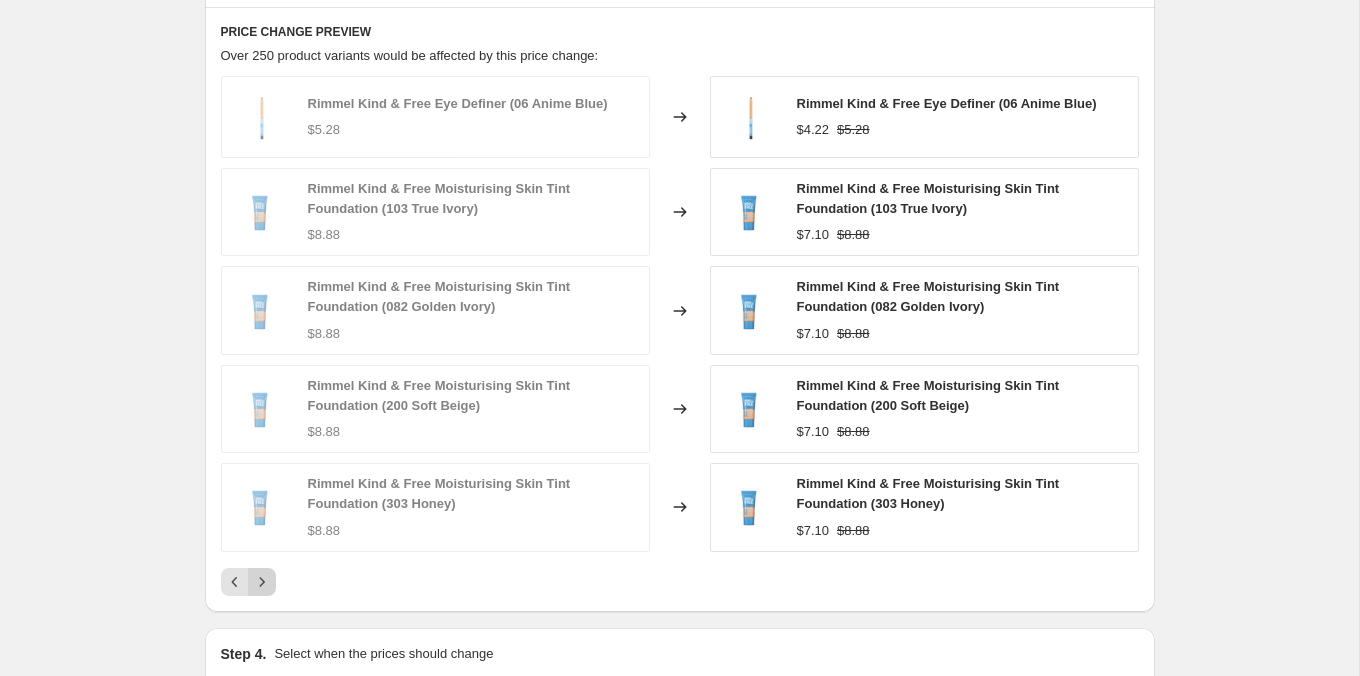 click 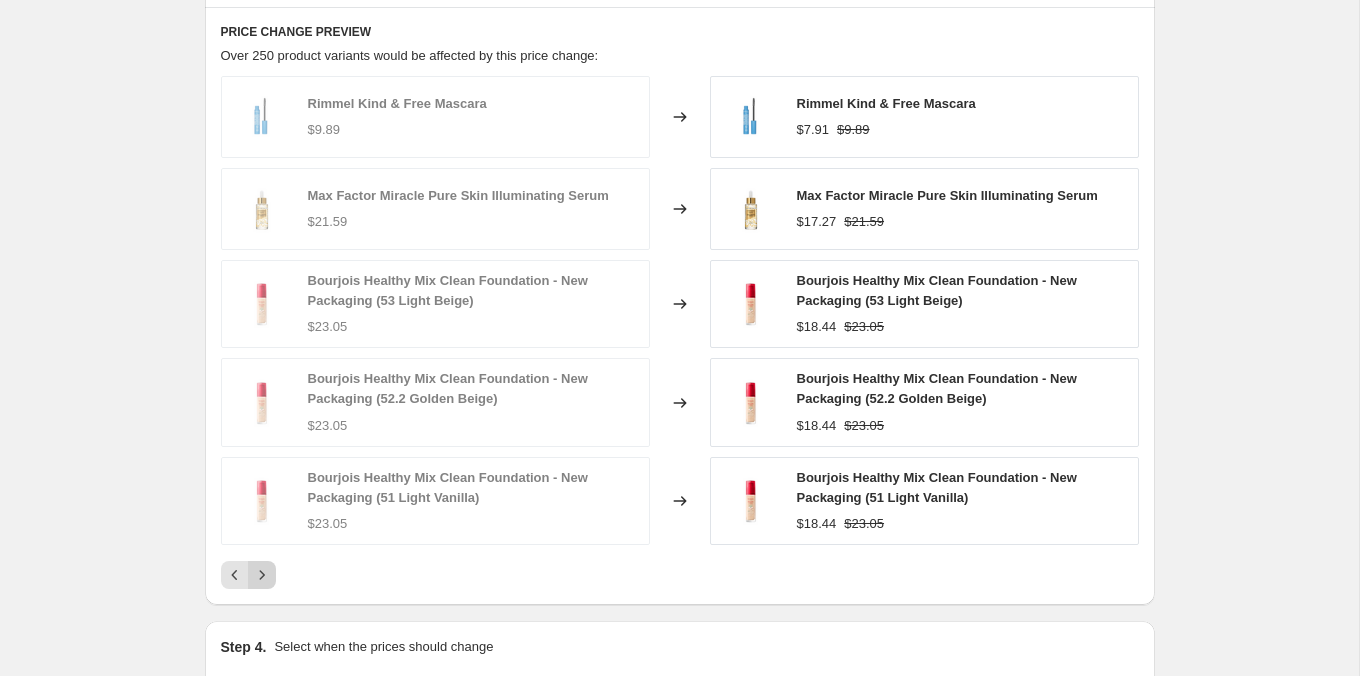 click 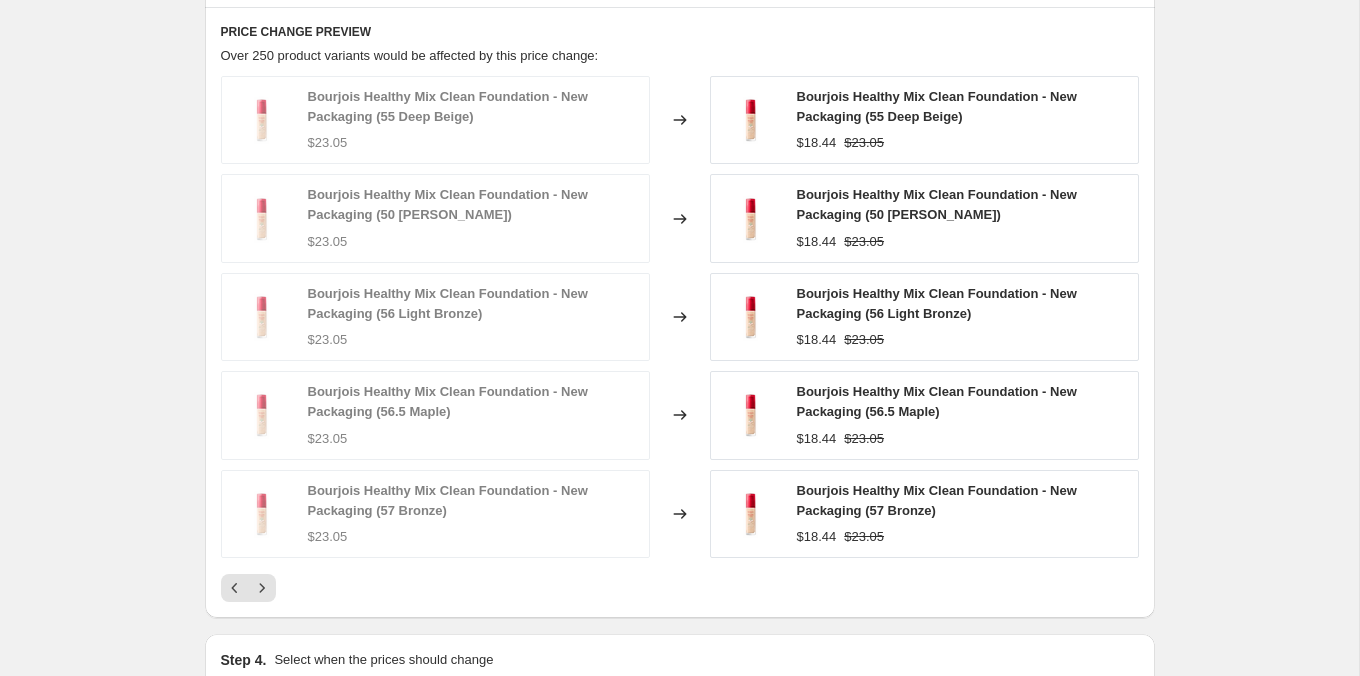 click on "Bourjois Healthy Mix Clean Foundation - New Packaging (55 Deep Beige) $23.05 Changed to Bourjois Healthy Mix Clean Foundation - New Packaging (55 Deep Beige) $18.44 $23.05 Bourjois Healthy Mix Clean Foundation - New Packaging (50 [PERSON_NAME]) $23.05 Changed to Bourjois Healthy Mix Clean Foundation - New Packaging (50 [PERSON_NAME]) $18.44 $23.05 Bourjois Healthy Mix Clean Foundation - New Packaging (56 Light Bronze) $23.05 Changed to Bourjois Healthy Mix Clean Foundation - New Packaging (56 Light Bronze) $18.44 $23.05 Bourjois Healthy Mix Clean Foundation - New Packaging (56.5 Maple) $23.05 Changed to Bourjois Healthy Mix Clean Foundation - New Packaging (56.5 Maple) $18.44 $23.05 Bourjois Healthy Mix Clean Foundation - New Packaging (57 Bronze) $23.05 Changed to Bourjois Healthy Mix Clean Foundation - New Packaging (57 Bronze) $18.44 $23.05" at bounding box center (680, 339) 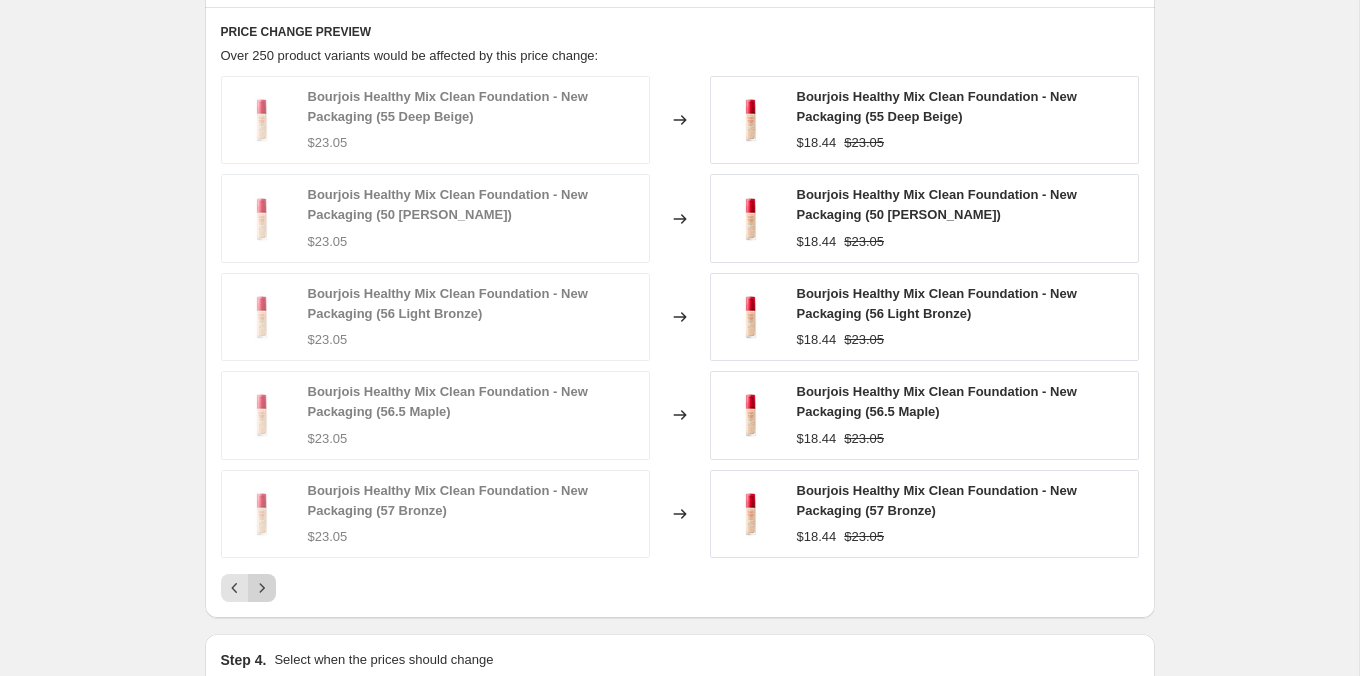 click 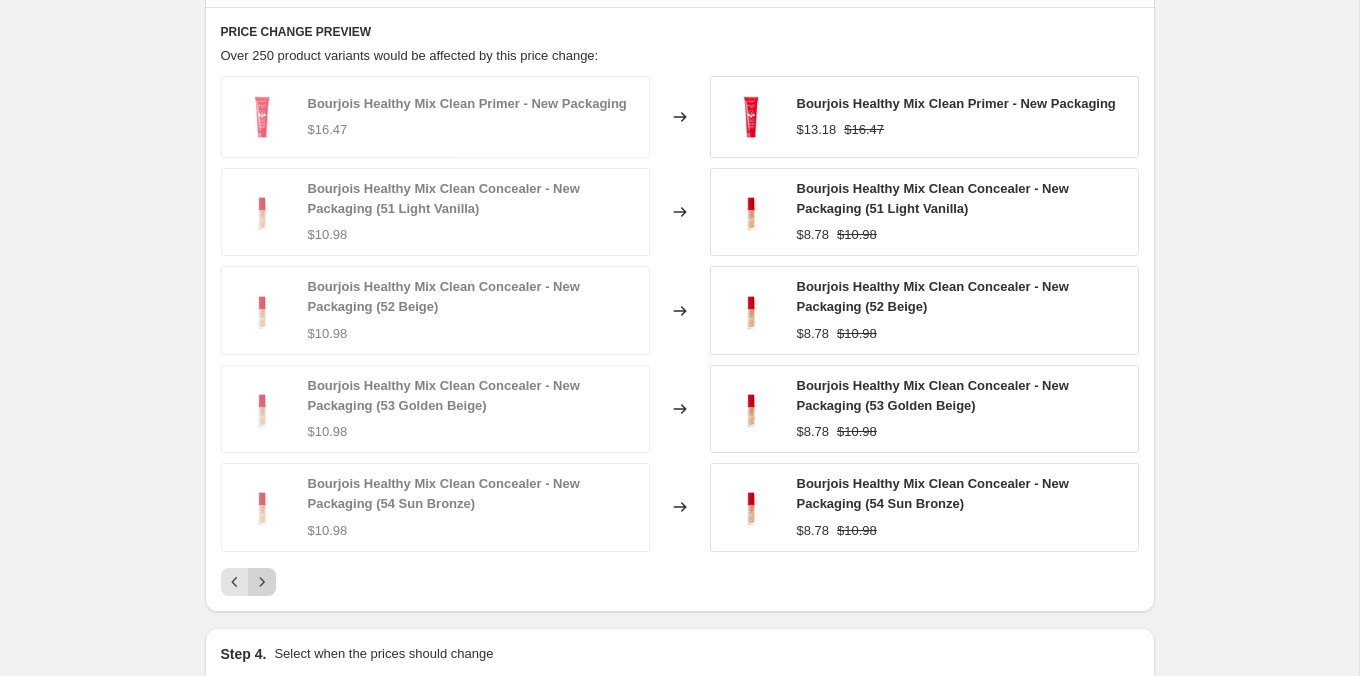 click at bounding box center [262, 582] 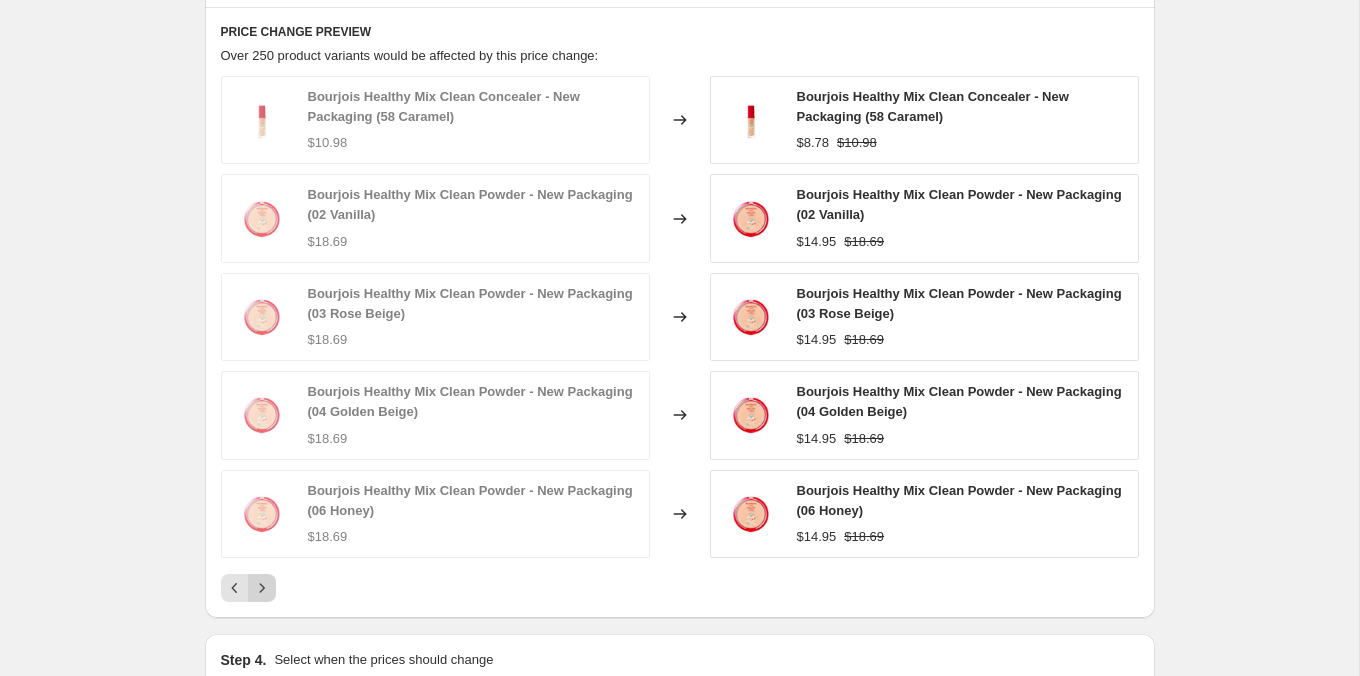 click at bounding box center [262, 588] 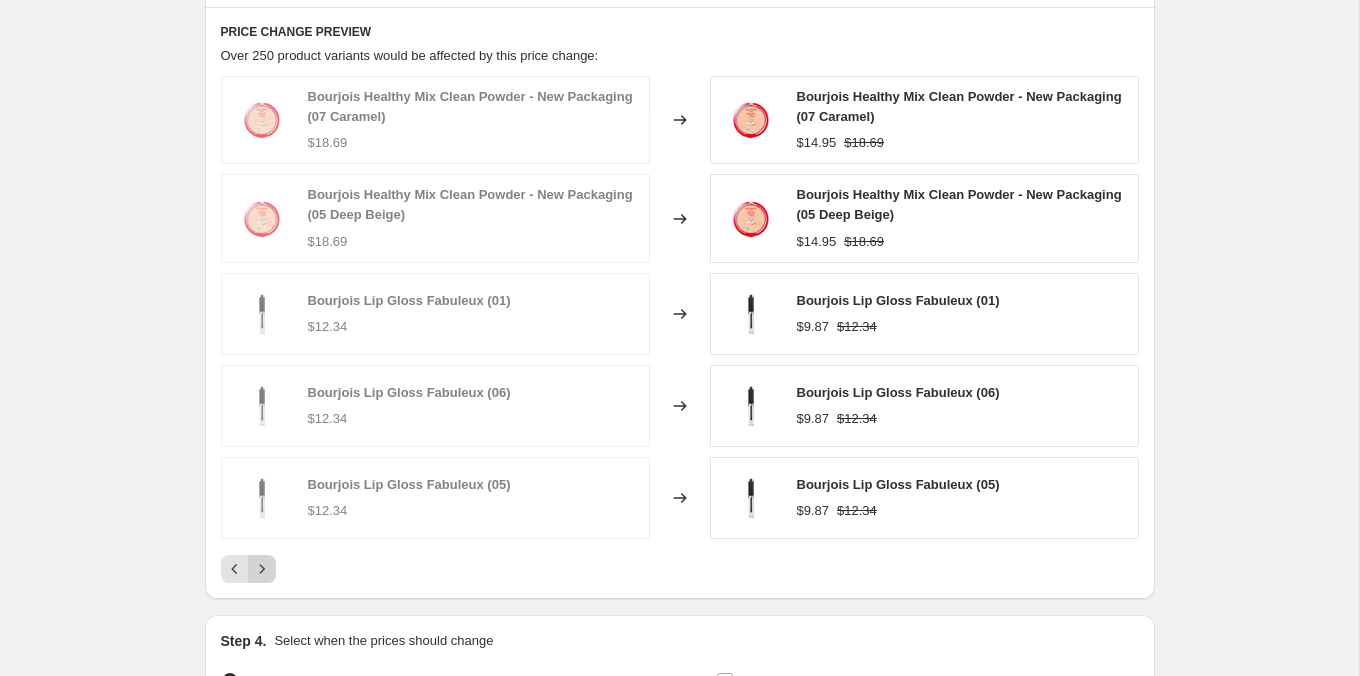 click 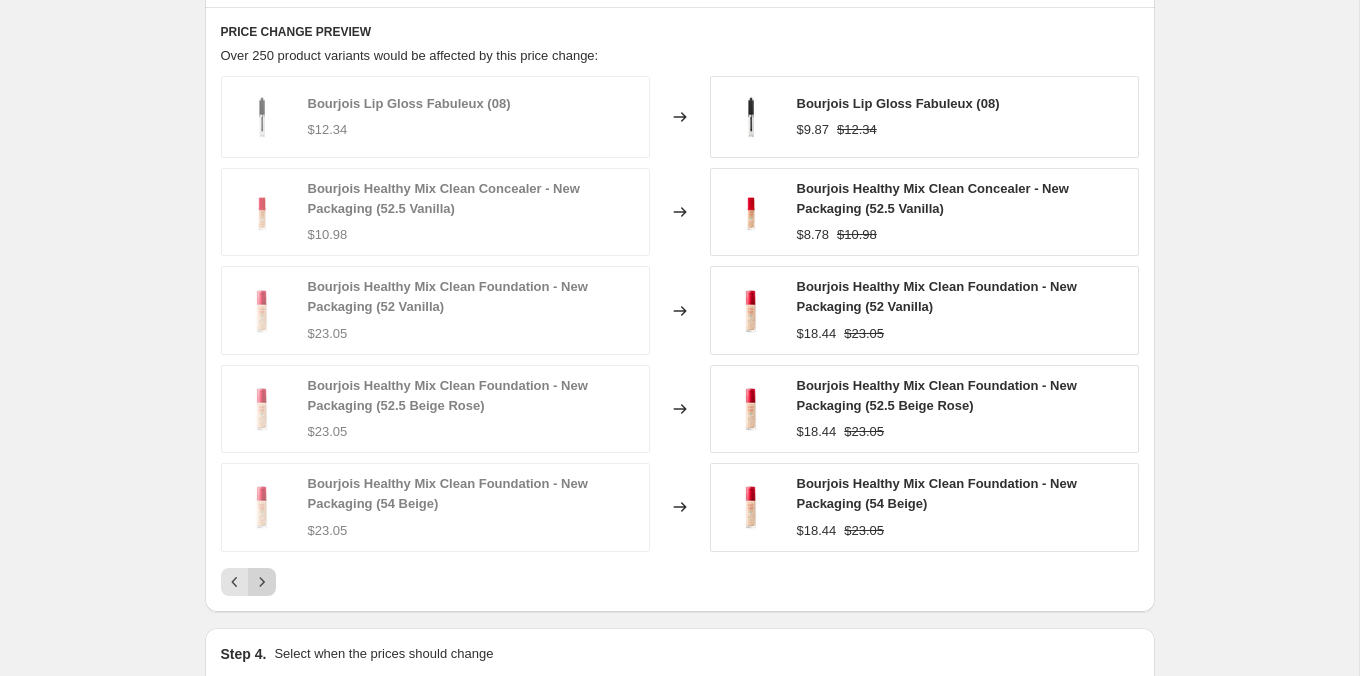 click 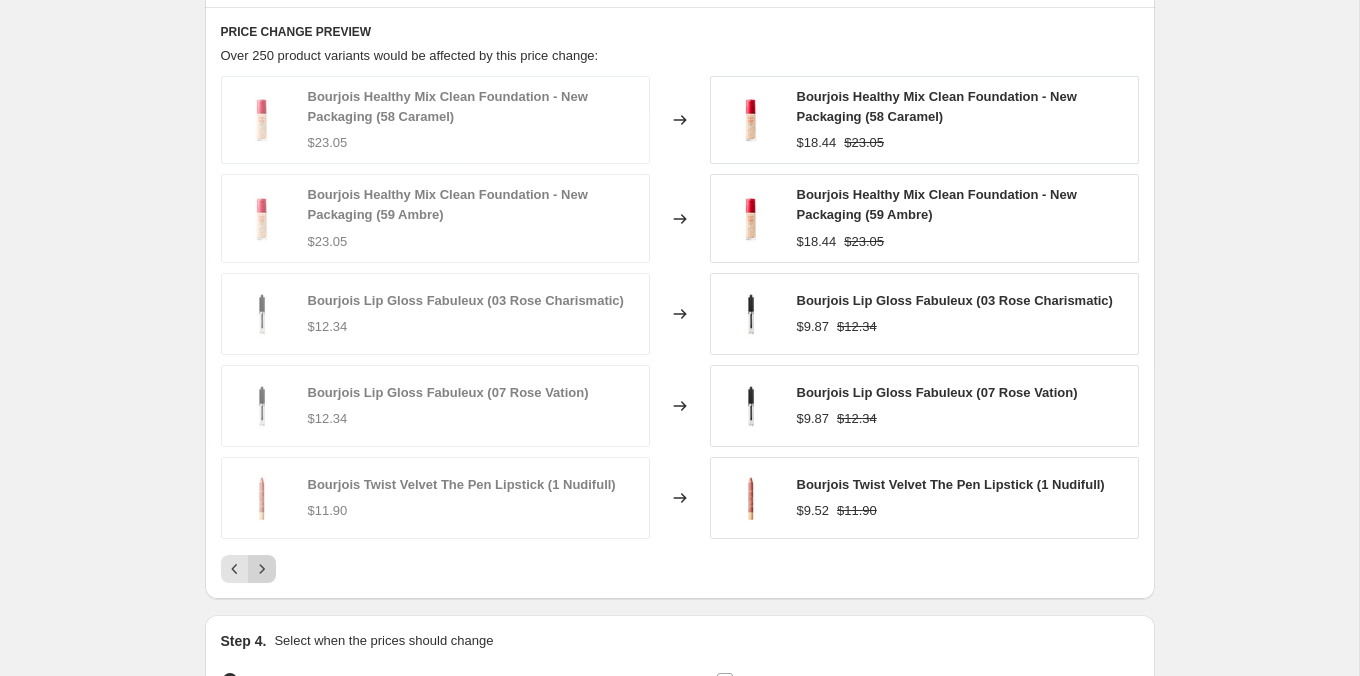 click 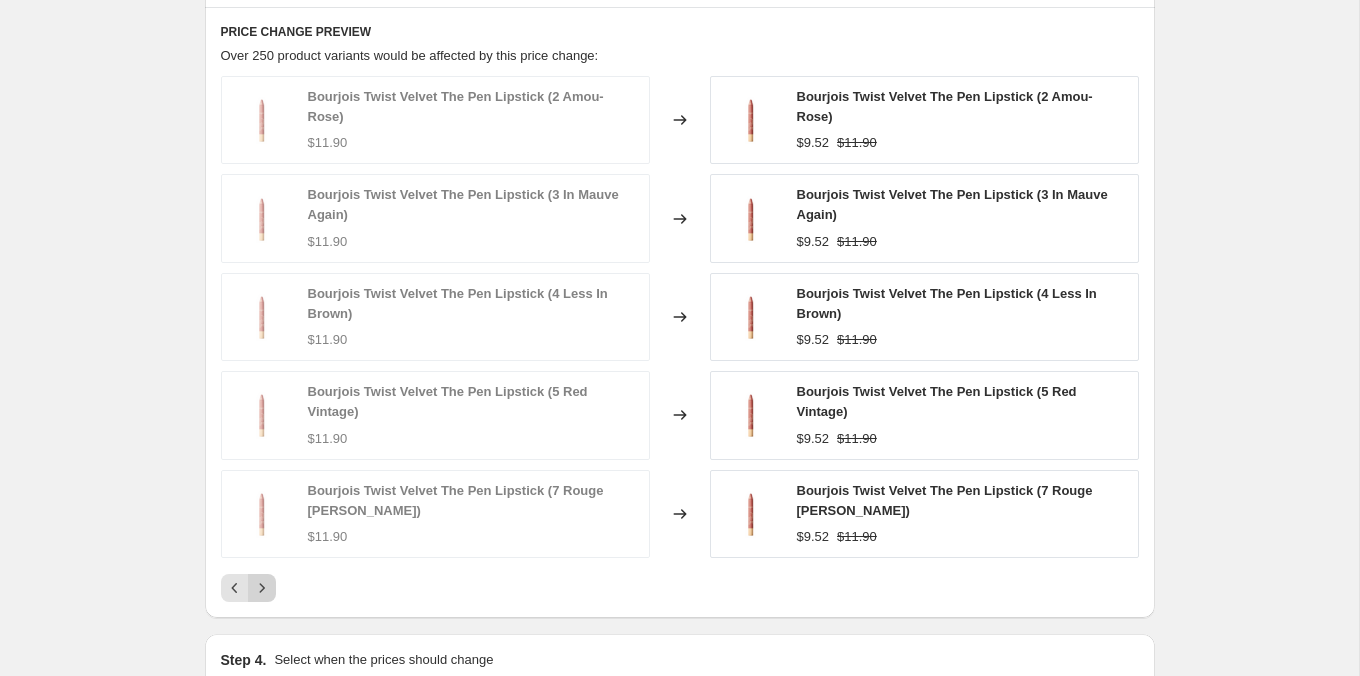 click at bounding box center (262, 588) 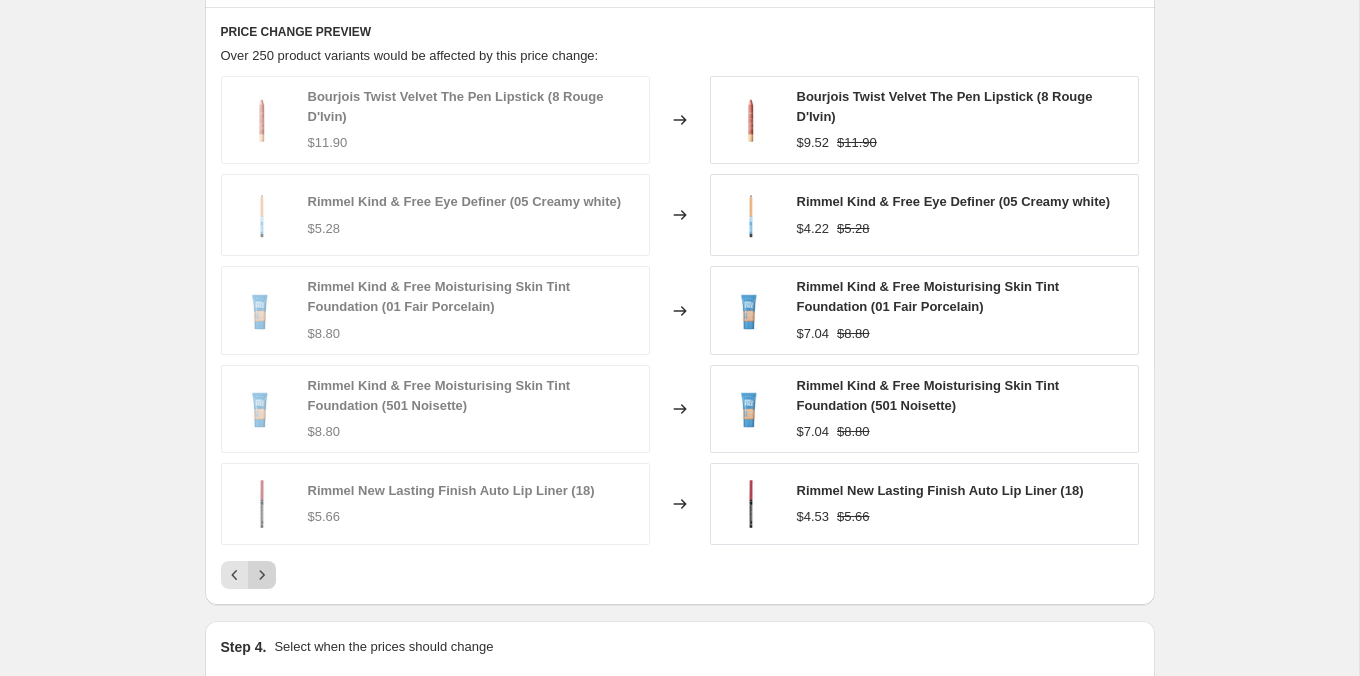 click 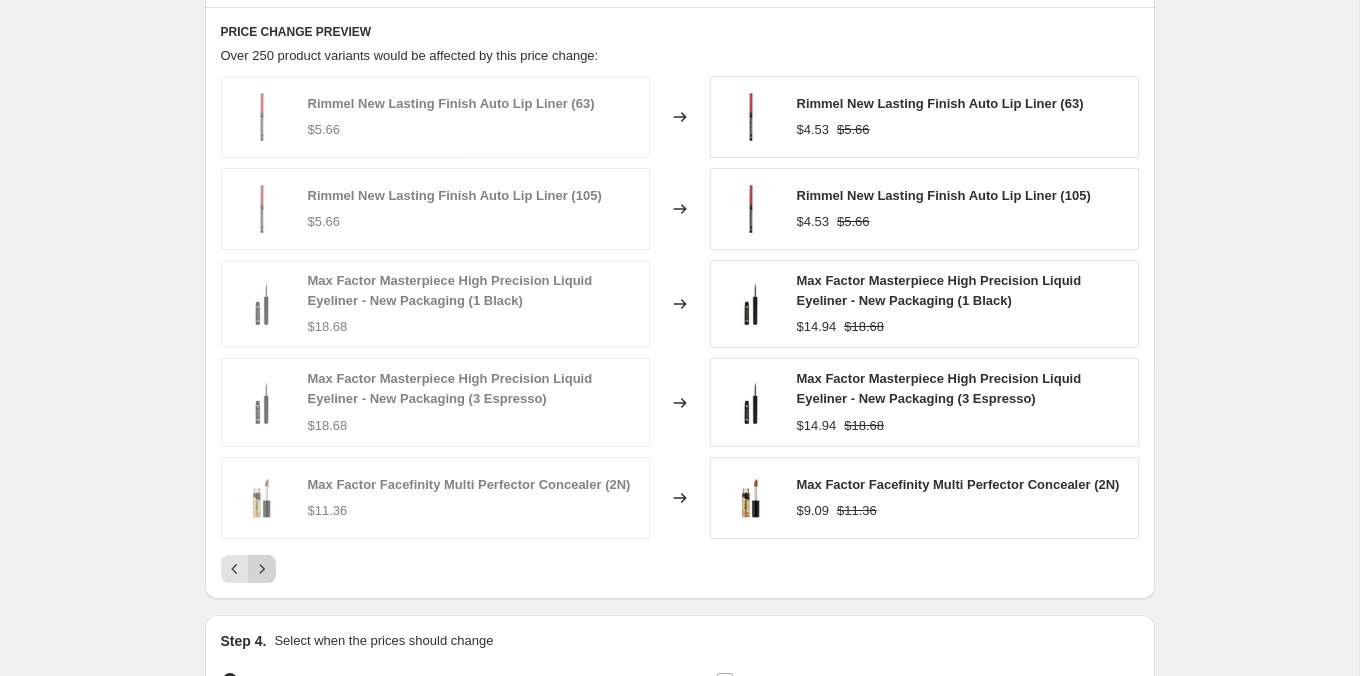 click 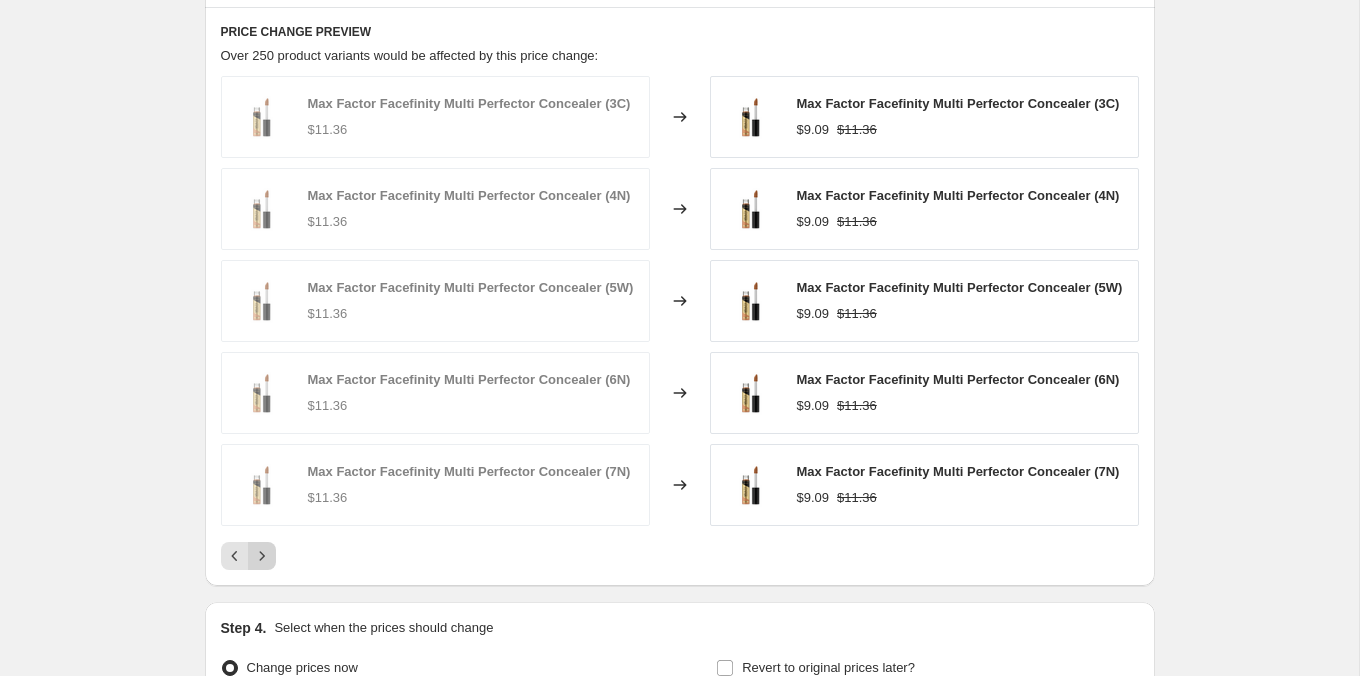 click 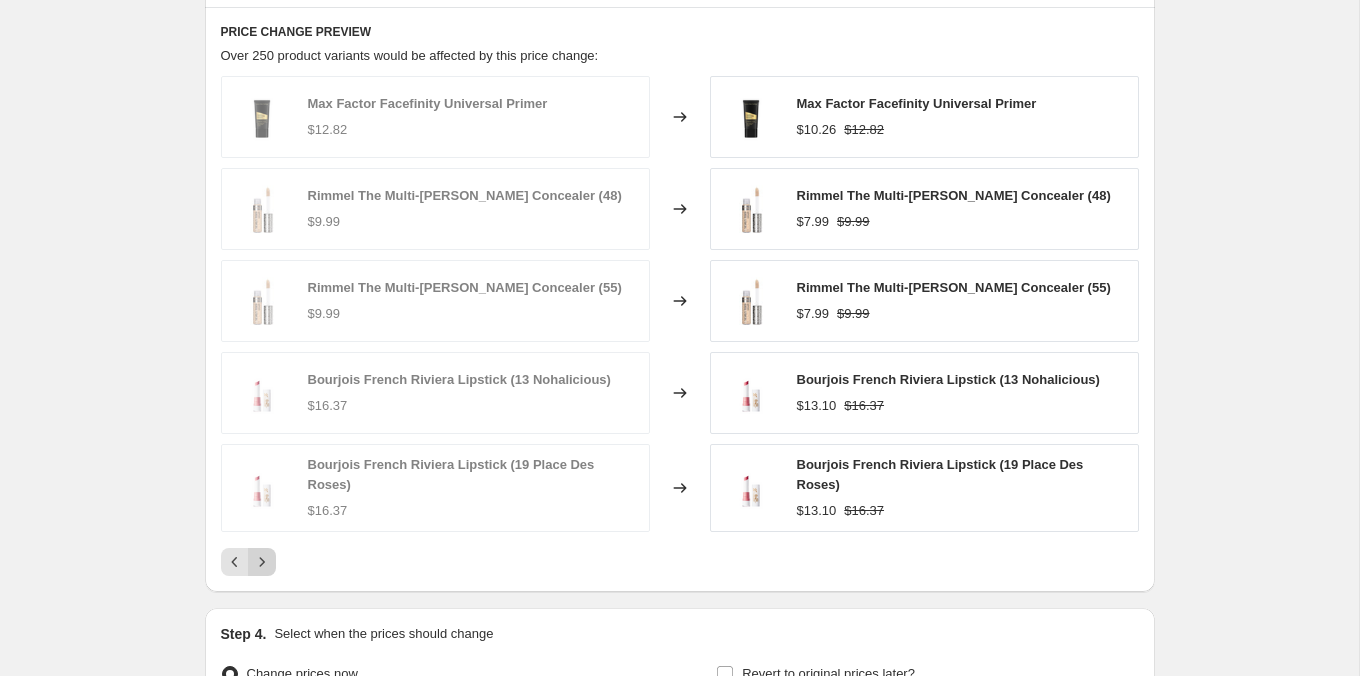 click at bounding box center (262, 562) 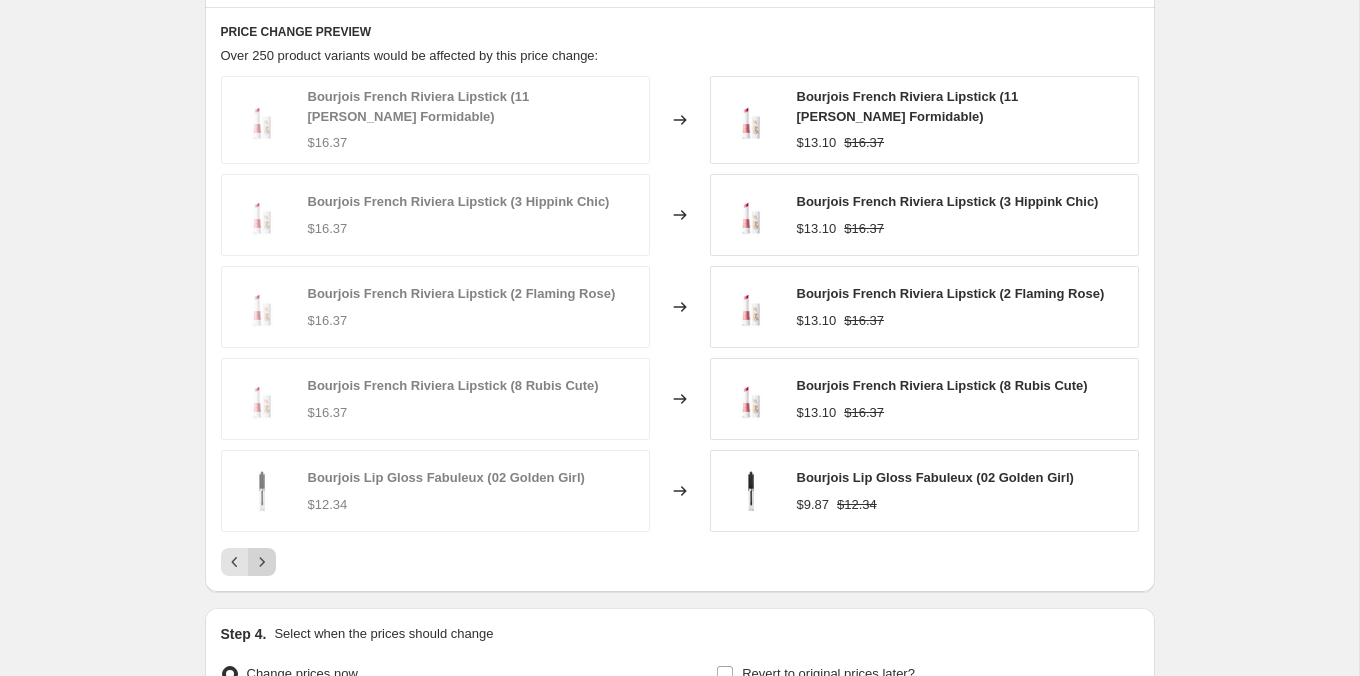 click 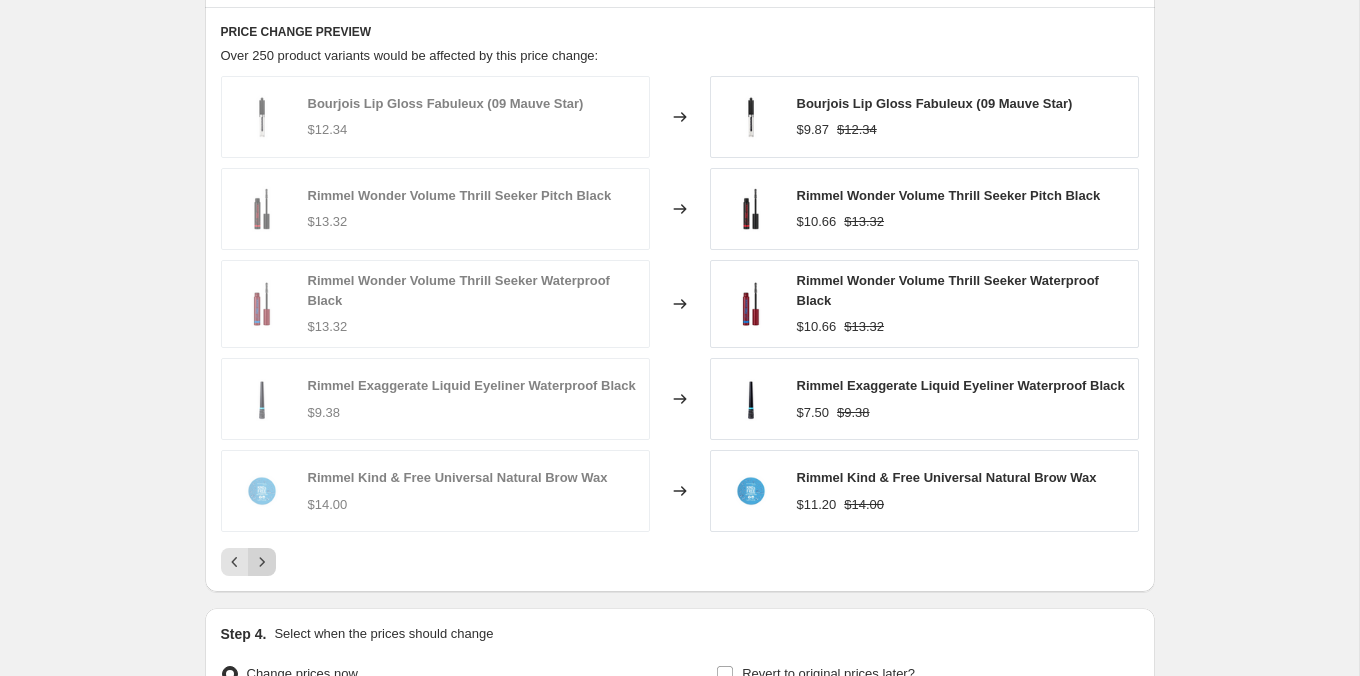 click 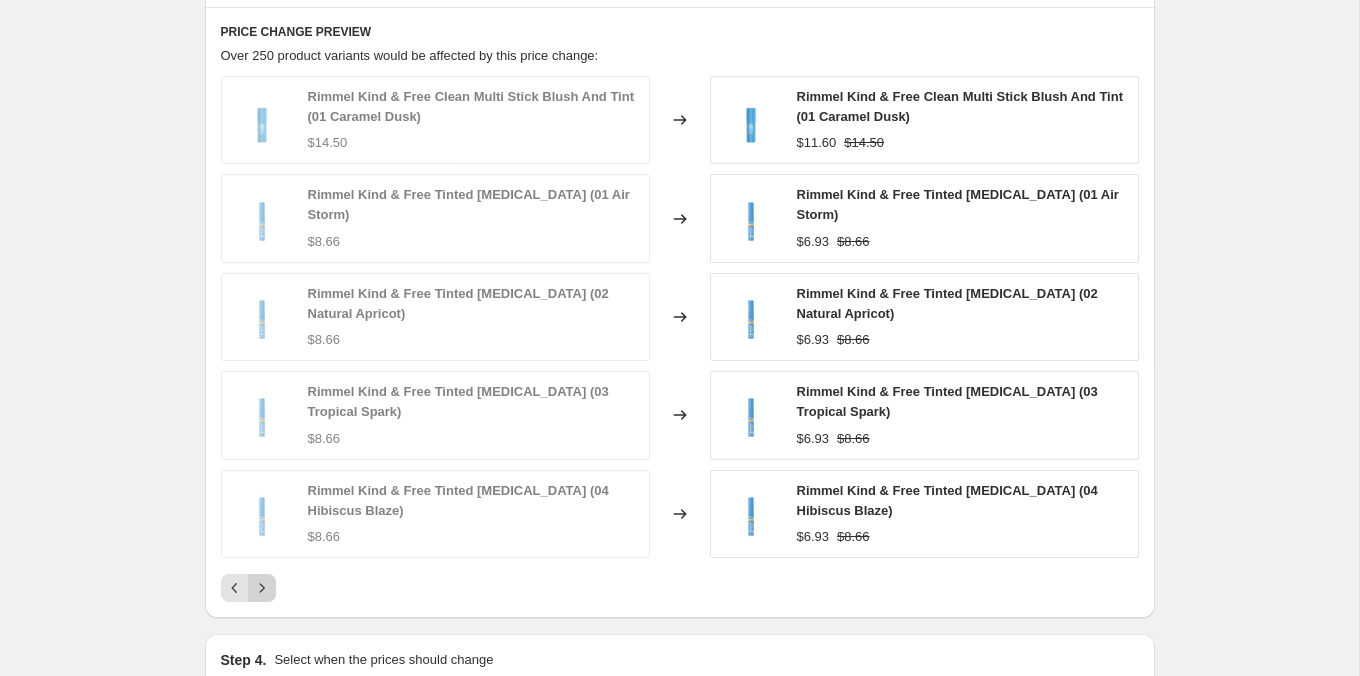 click 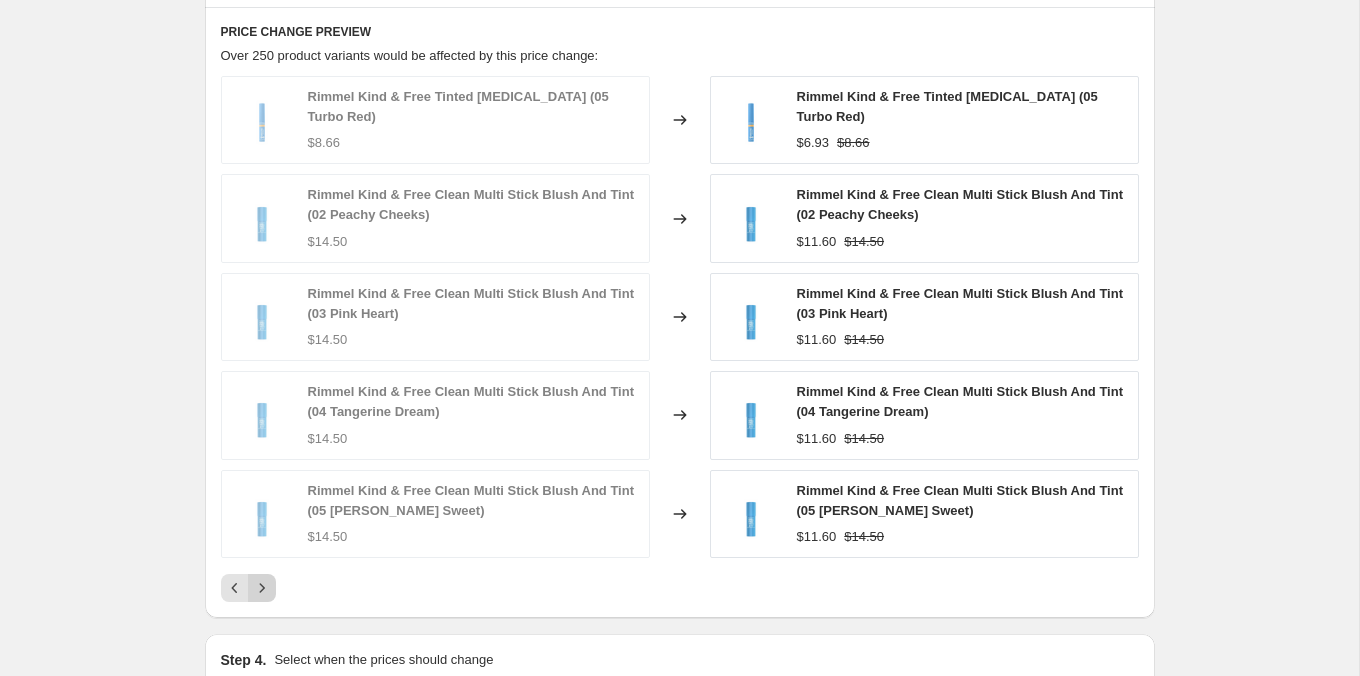 click 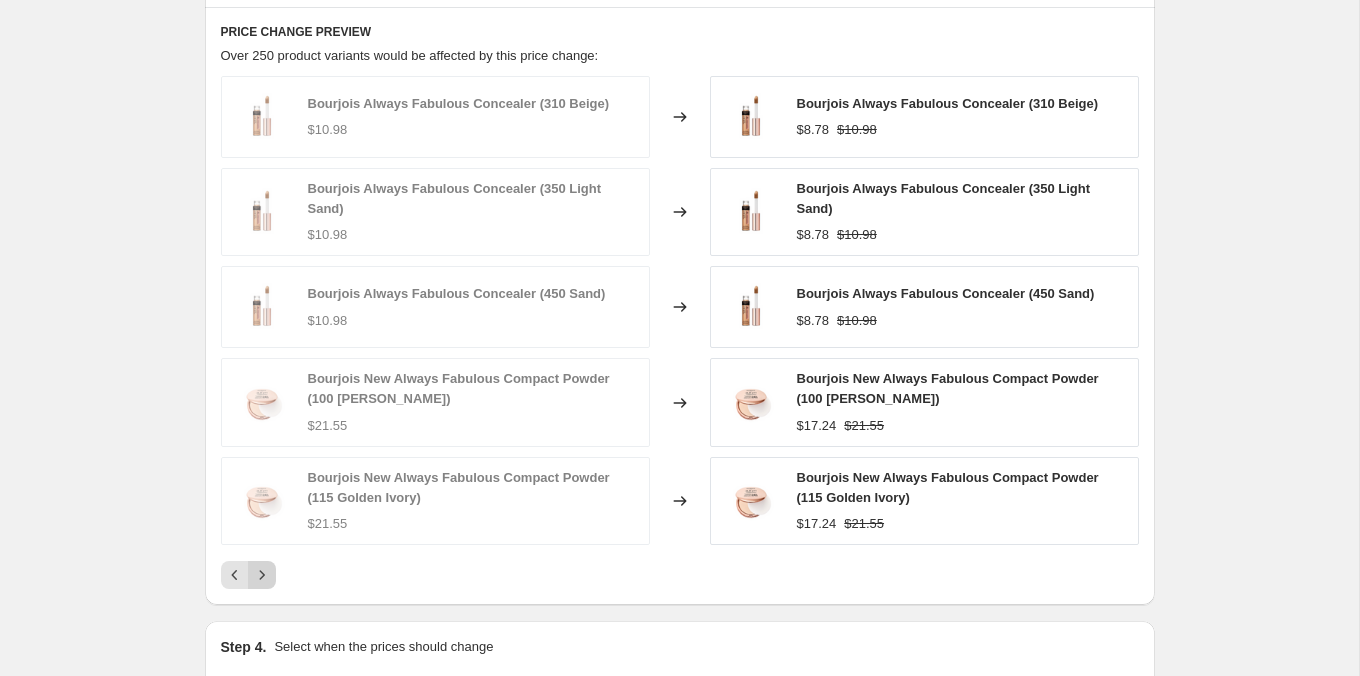 click 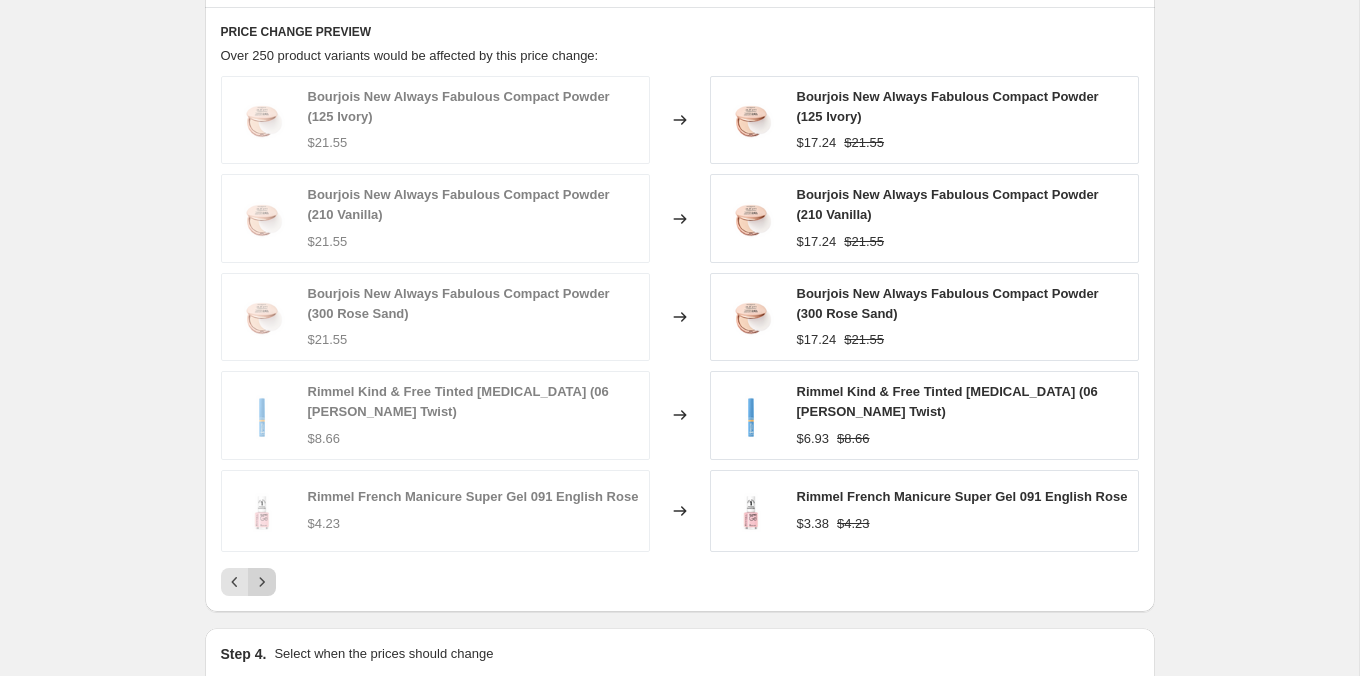 click on "Bourjois New Always Fabulous Compact Powder (125 Ivory) $21.55 Changed to Bourjois New Always Fabulous Compact Powder (125 Ivory) $17.24 $21.55 Bourjois New Always Fabulous Compact Powder (210 Vanilla) $21.55 Changed to Bourjois New Always Fabulous Compact Powder (210 Vanilla) $17.24 $21.55 Bourjois New Always Fabulous Compact Powder (300 Rose Sand) $21.55 Changed to Bourjois New Always Fabulous Compact Powder (300 Rose Sand) $17.24 $21.55 Rimmel Kind & Free Tinted [MEDICAL_DATA] (06 [PERSON_NAME] Twist) $8.66 Changed to Rimmel Kind & Free Tinted [MEDICAL_DATA] (06 [PERSON_NAME] Twist) $6.93 $8.66 Rimmel French Manicure Super Gel 091 English Rose $4.23 Changed to Rimmel French Manicure Super Gel 091 English Rose $3.38 $4.23" at bounding box center [680, 336] 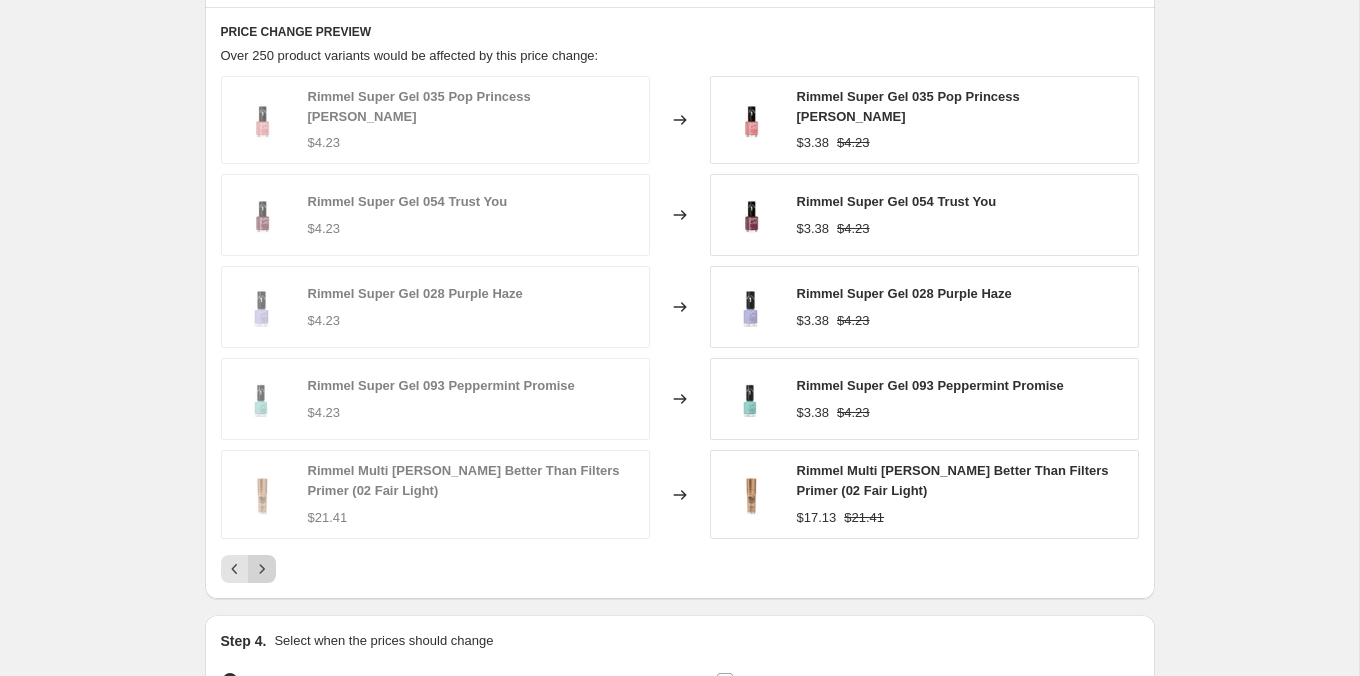 click 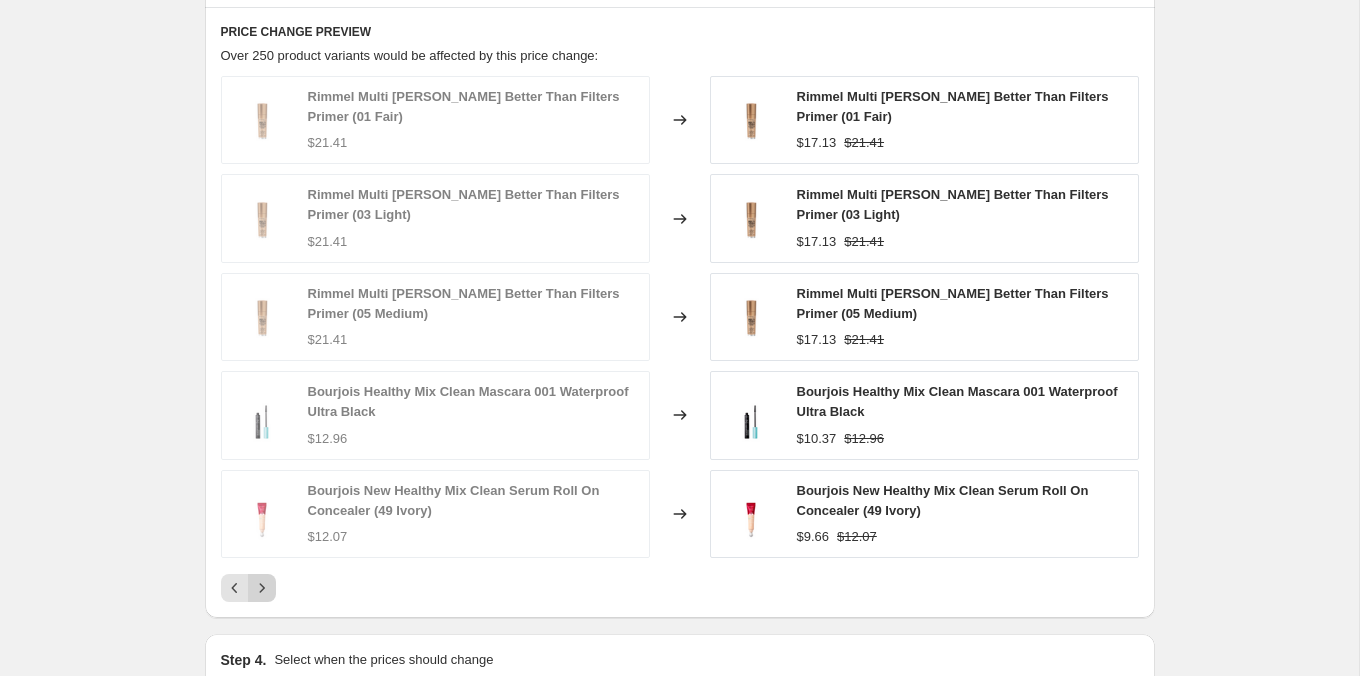 click 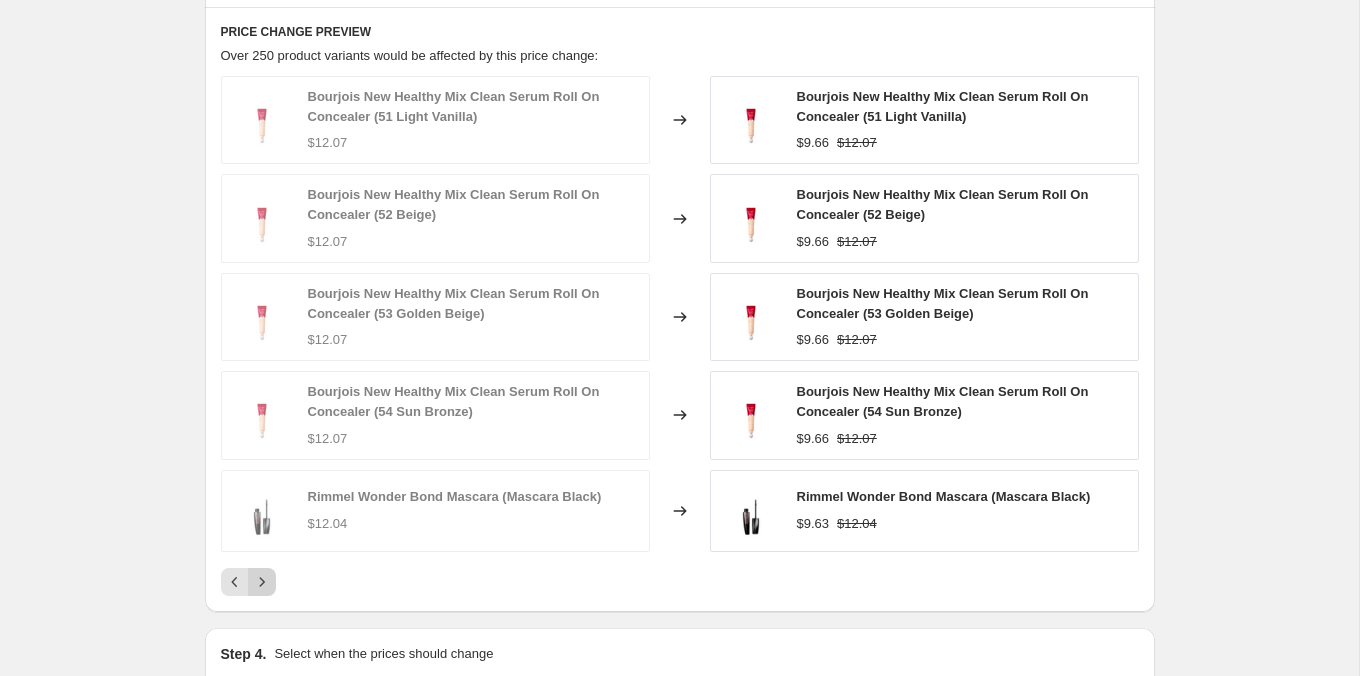 click 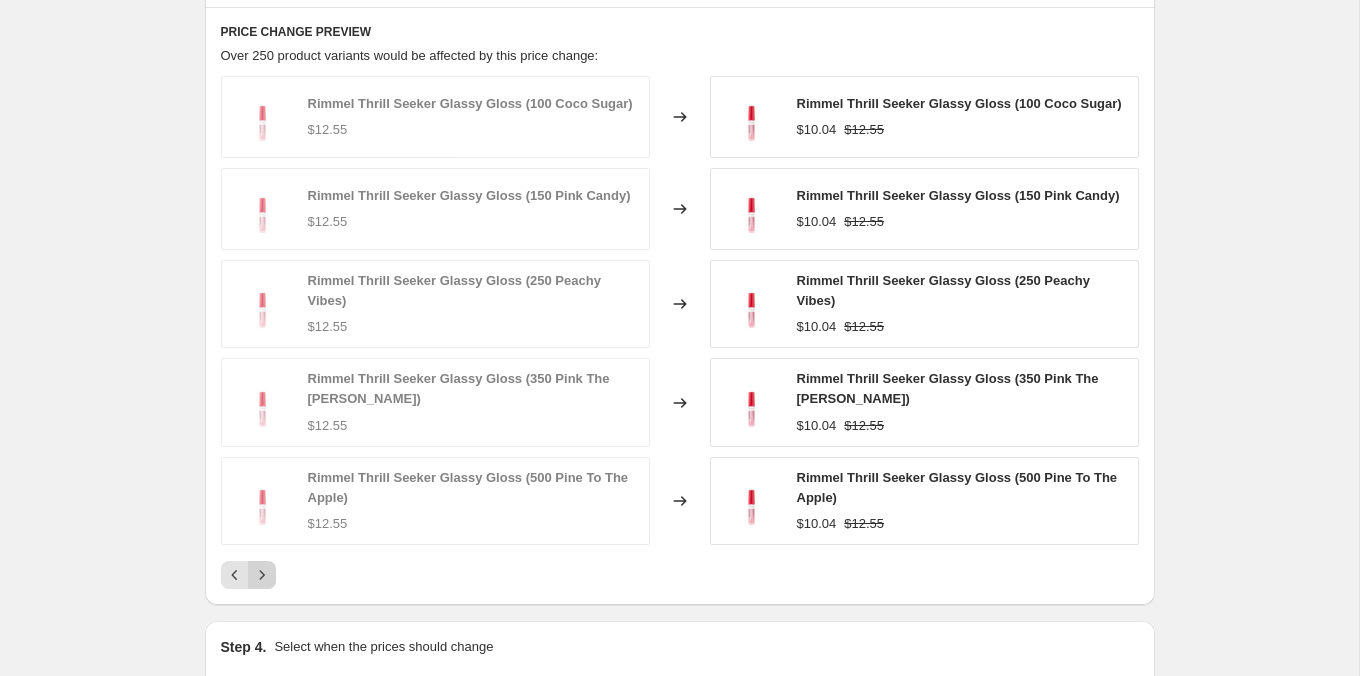 click 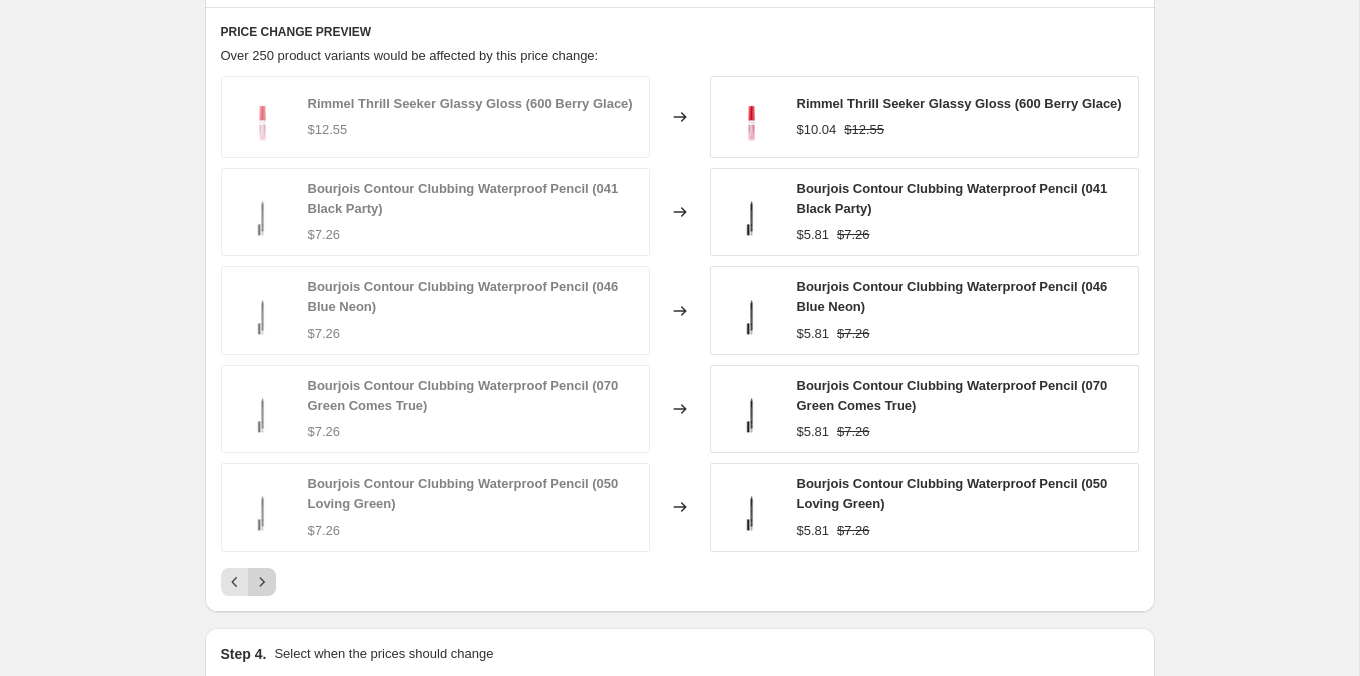 click at bounding box center (262, 582) 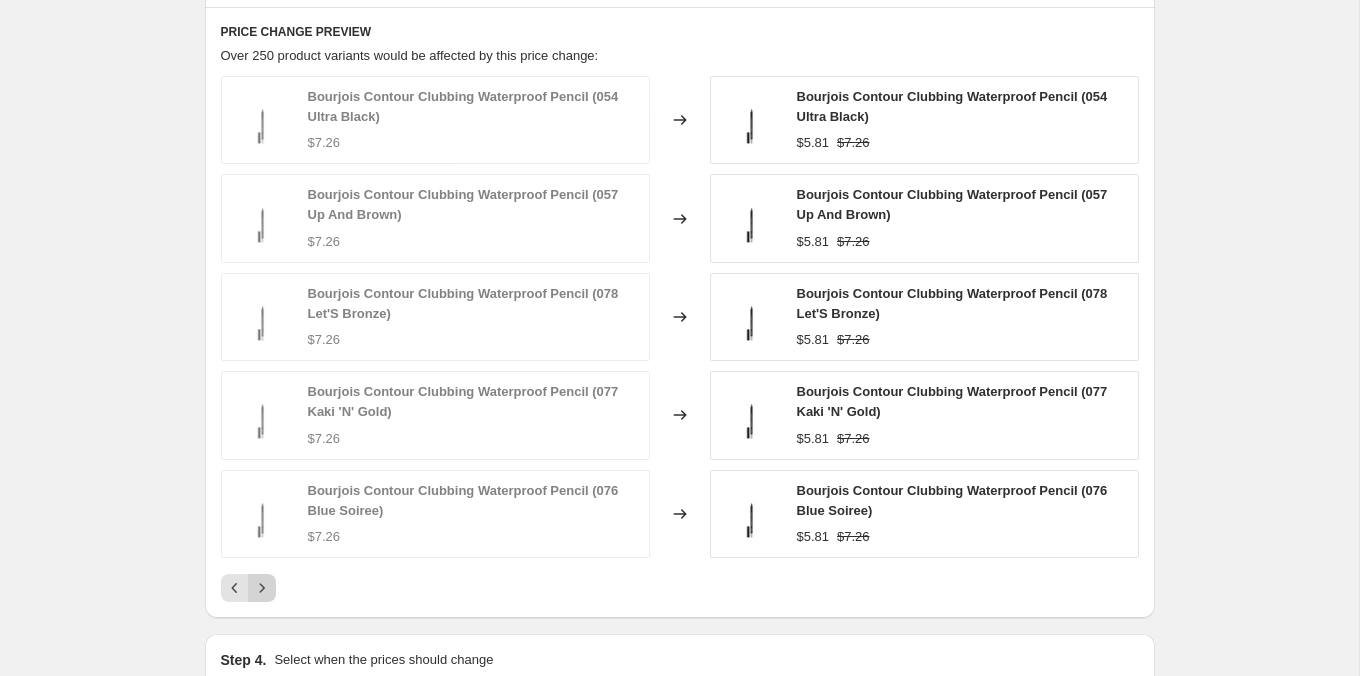 click 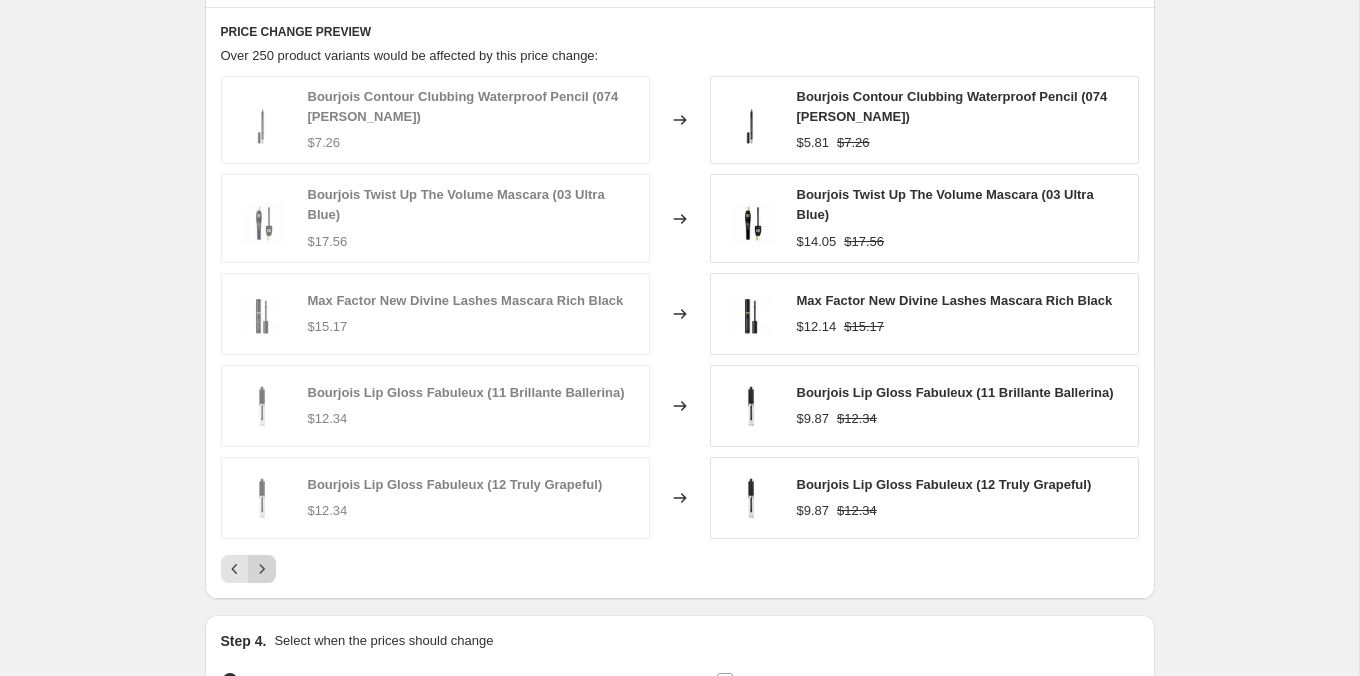click at bounding box center (262, 569) 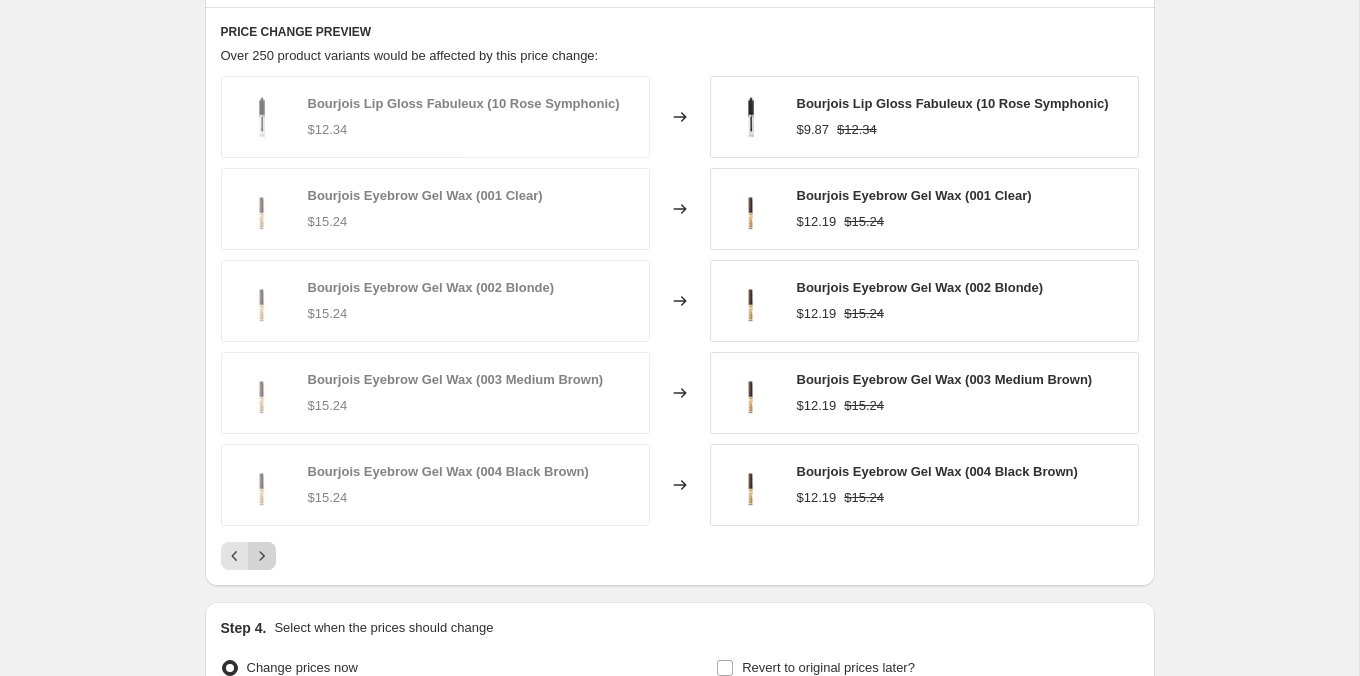 click 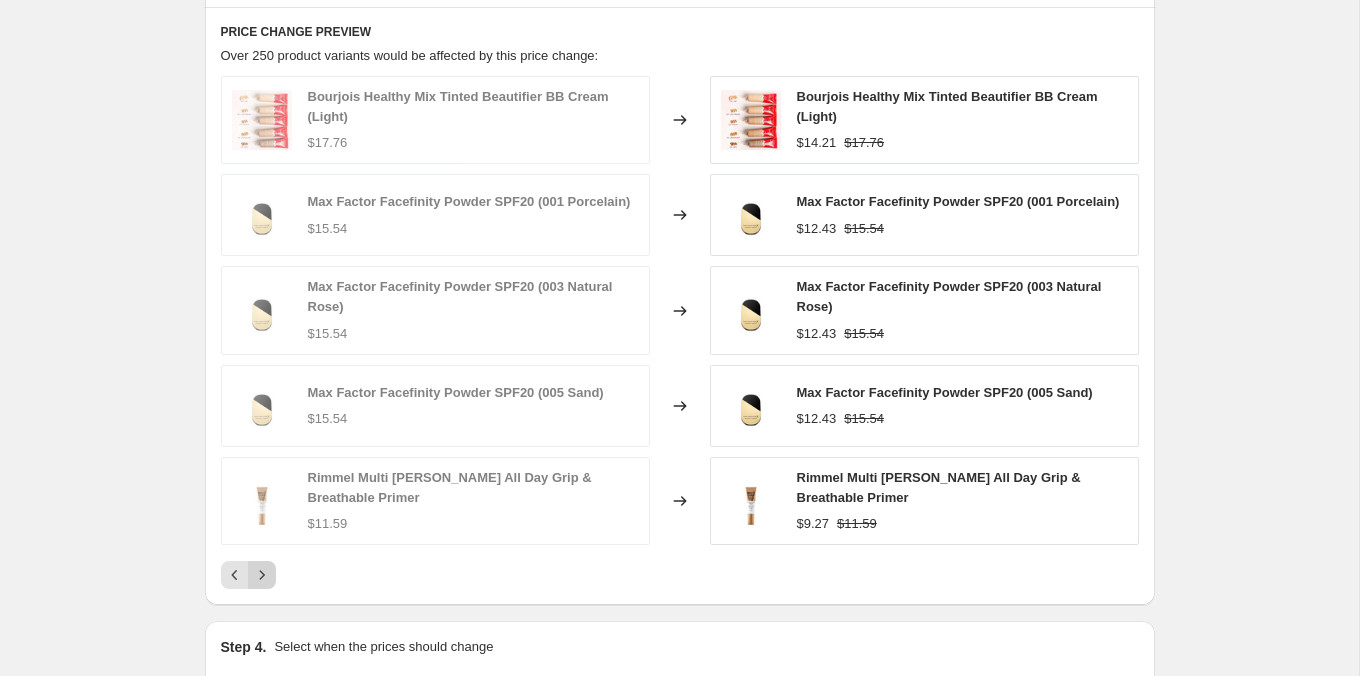 click 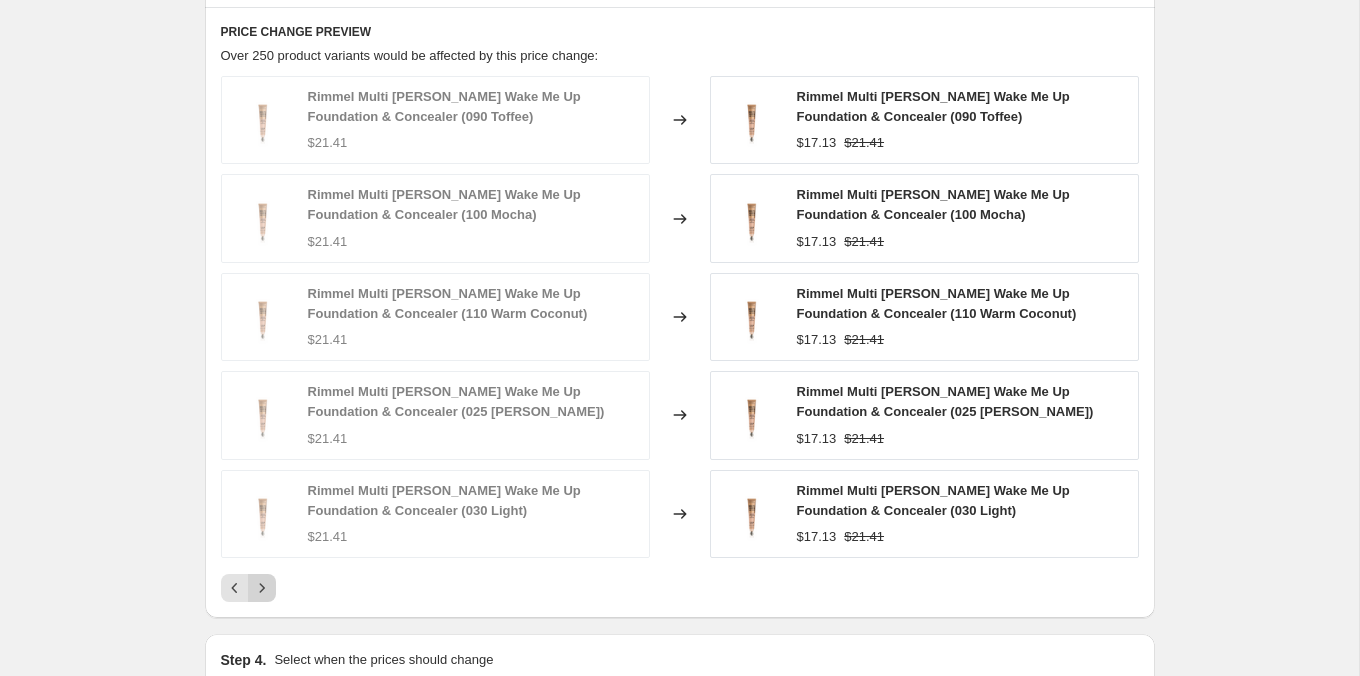 click at bounding box center [262, 588] 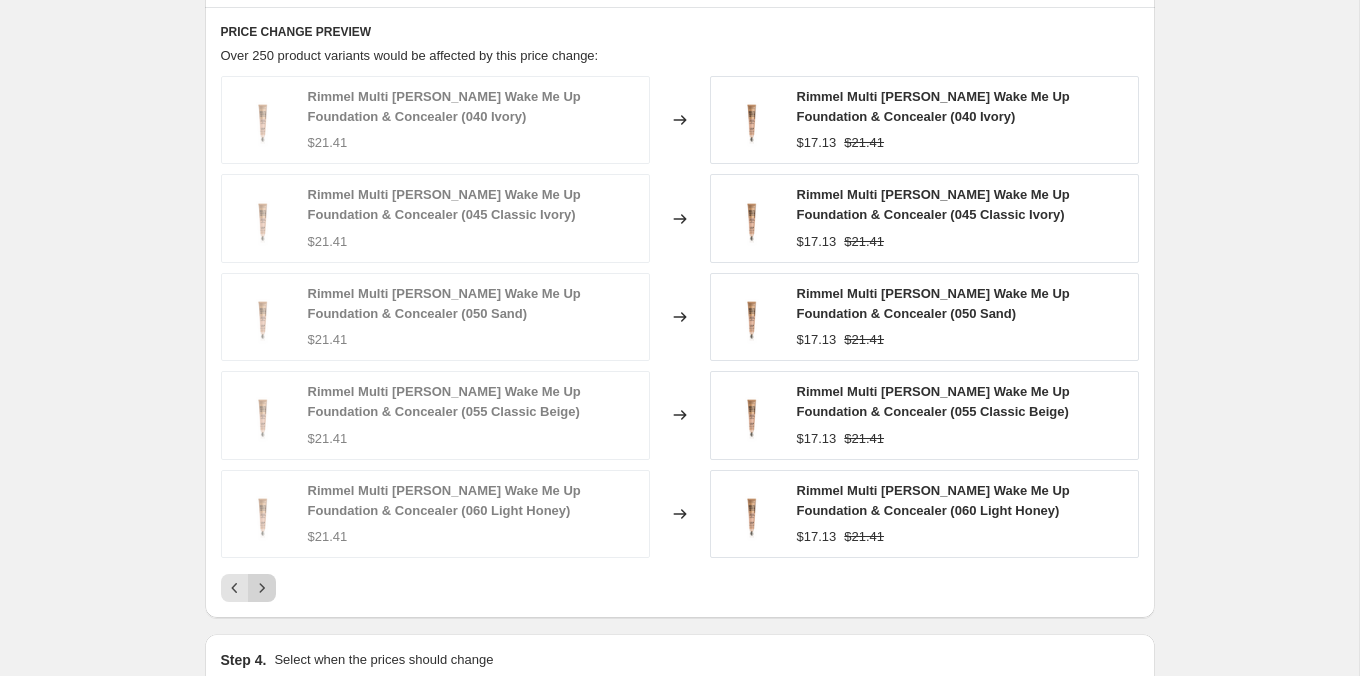 click at bounding box center [262, 588] 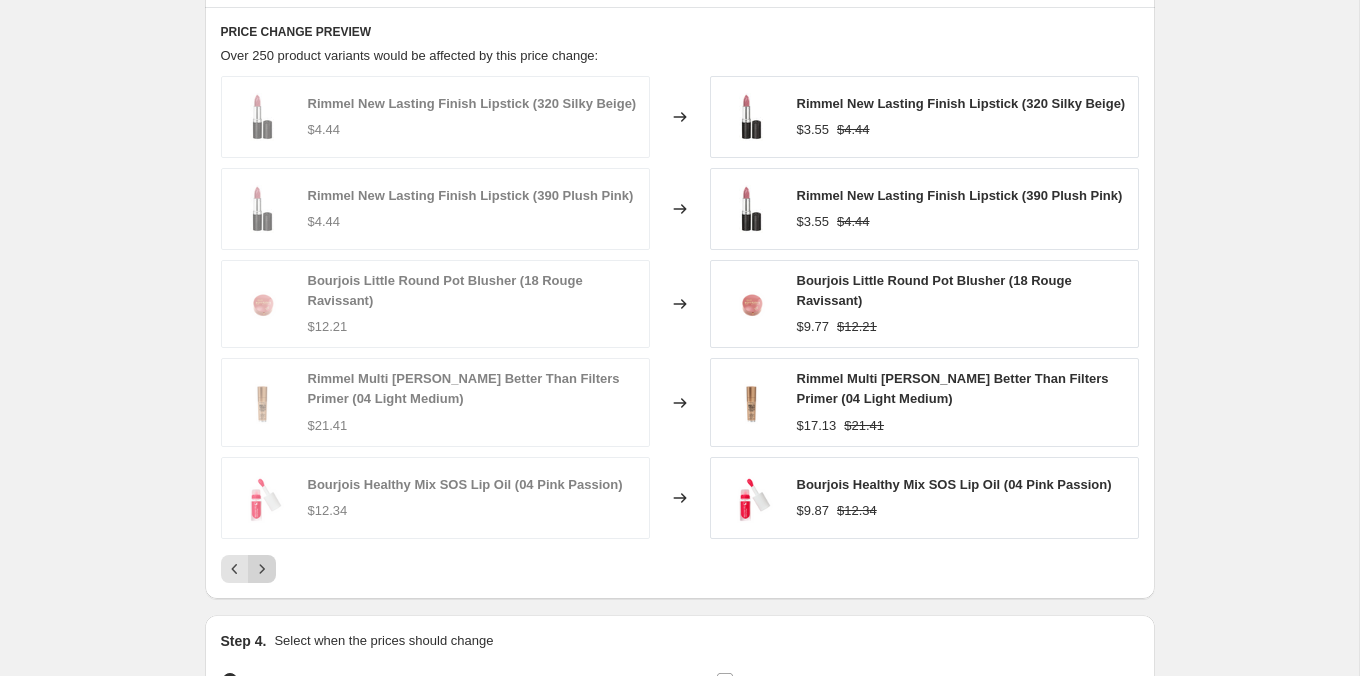 click 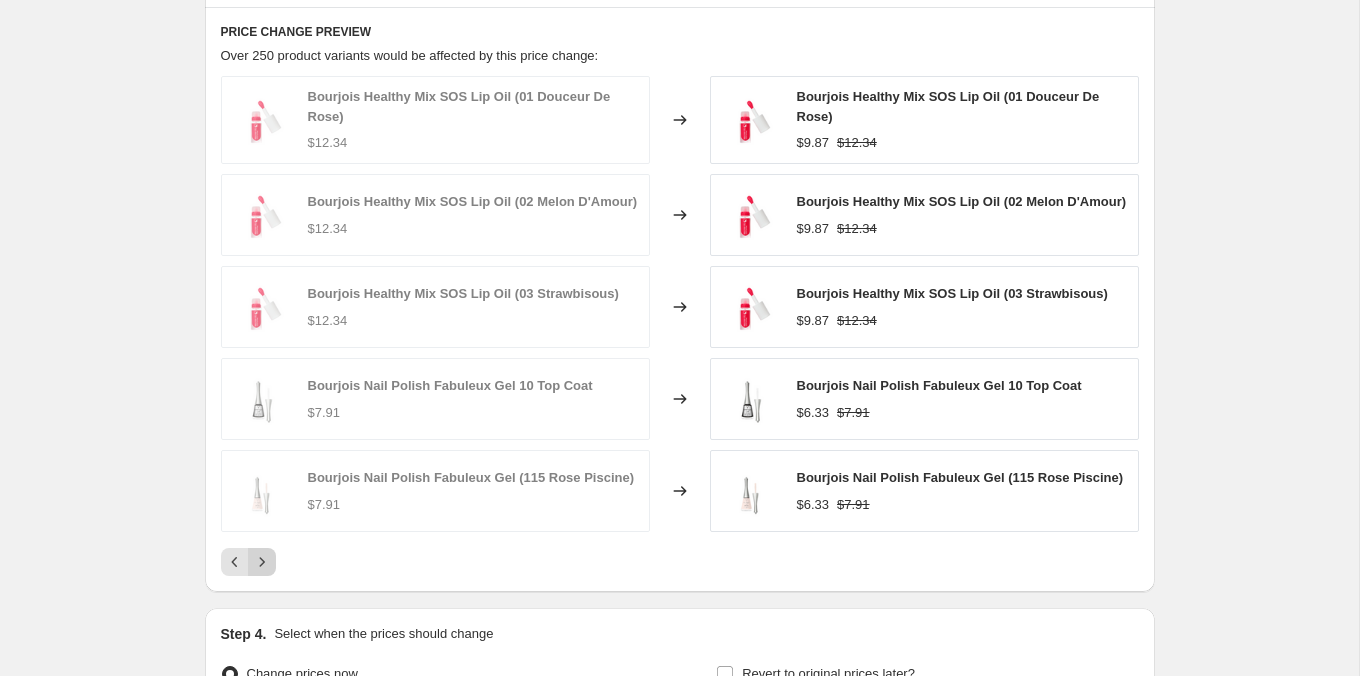 click 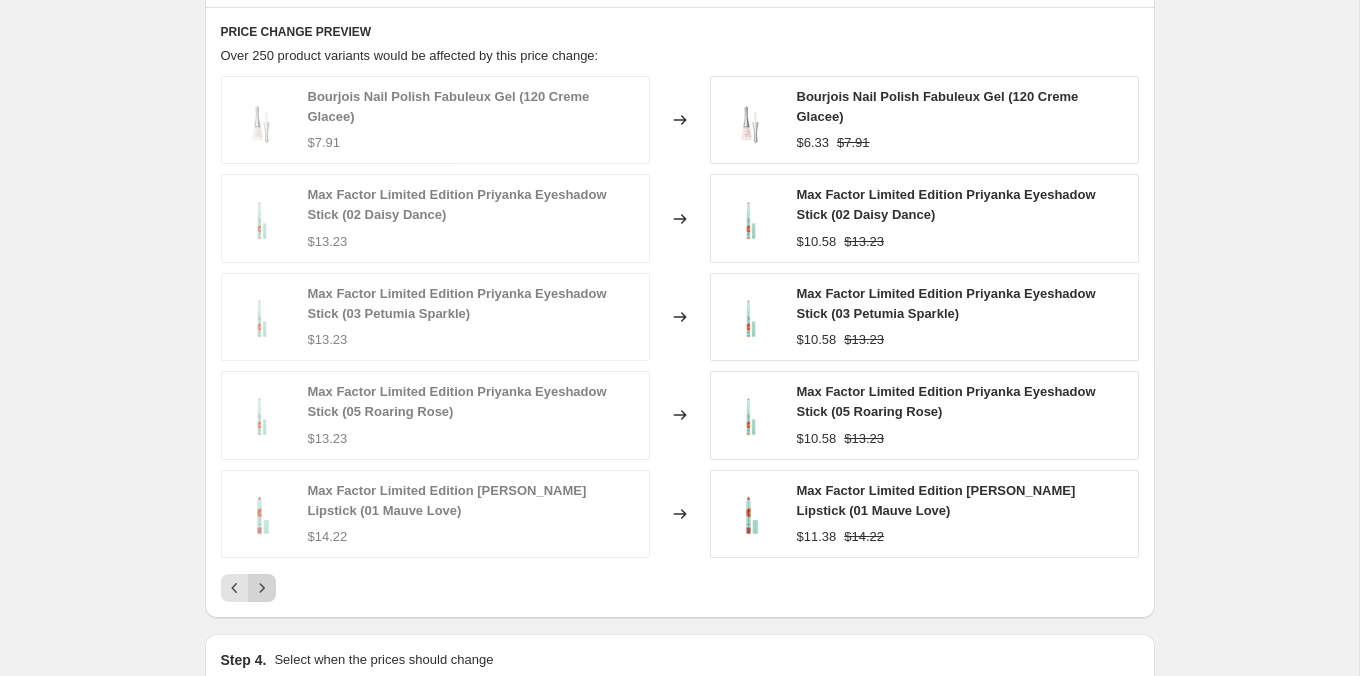 click 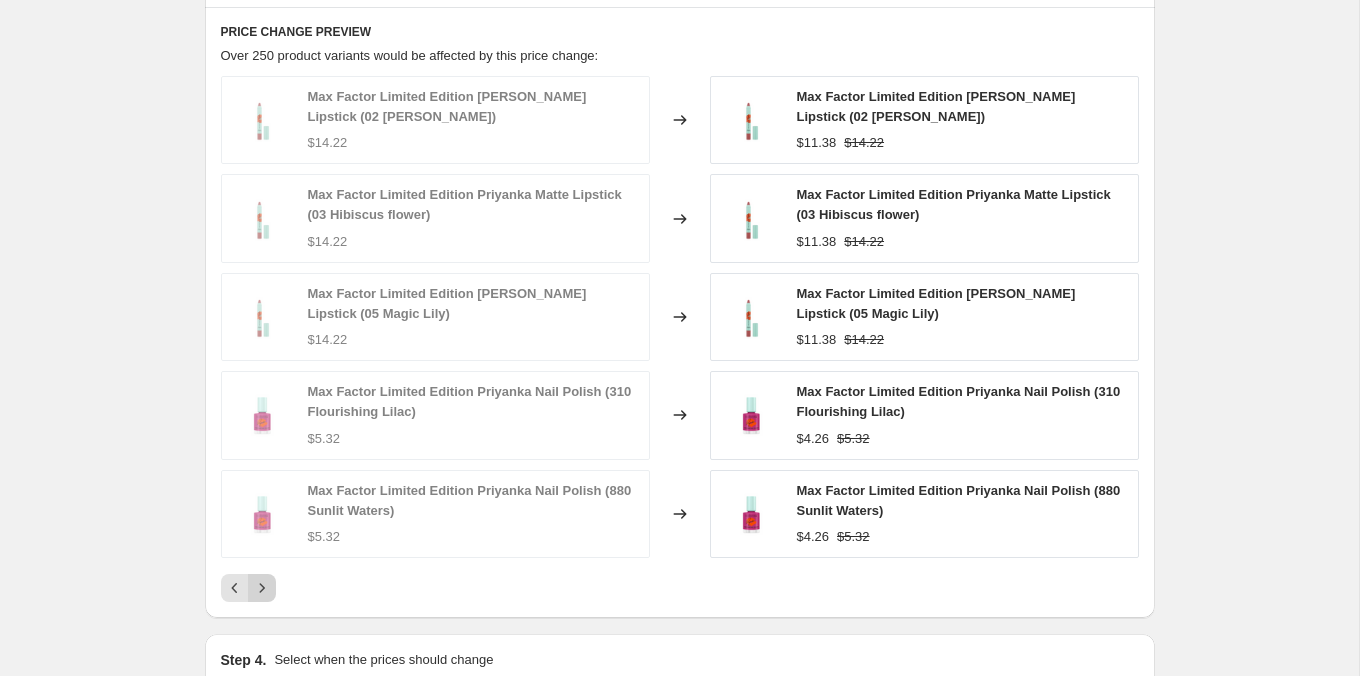 click 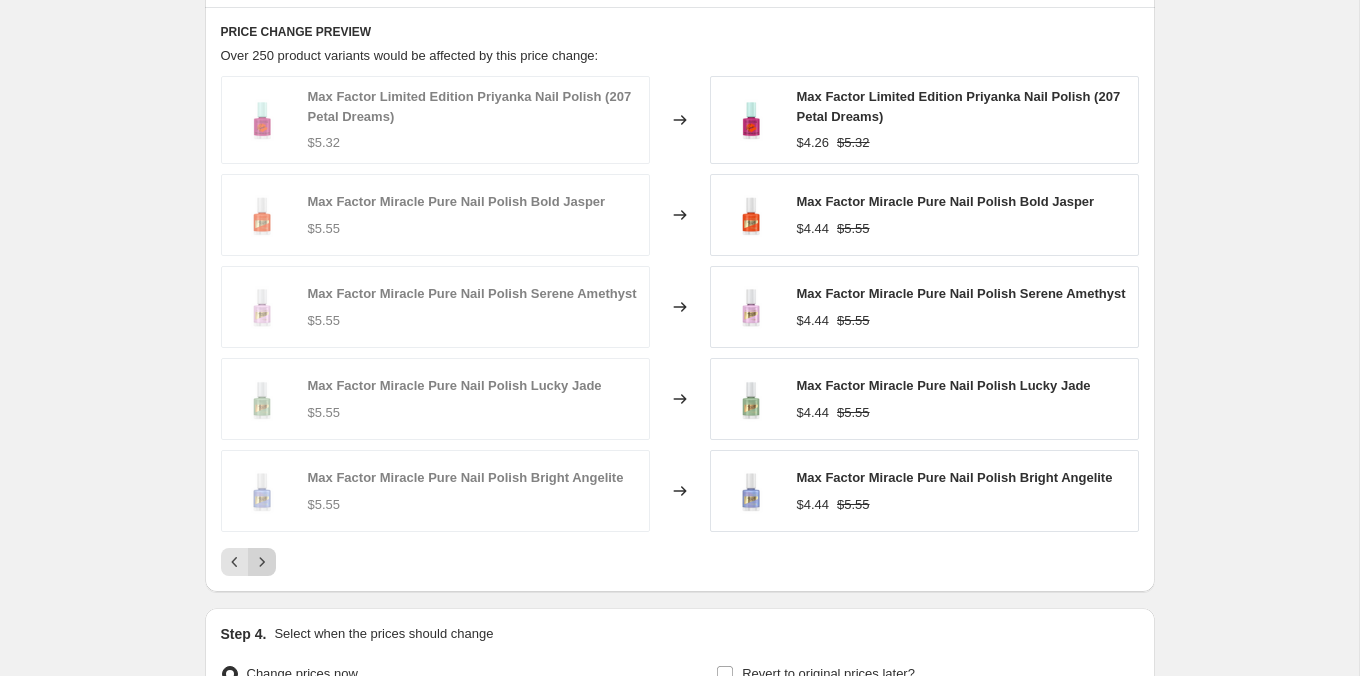 click 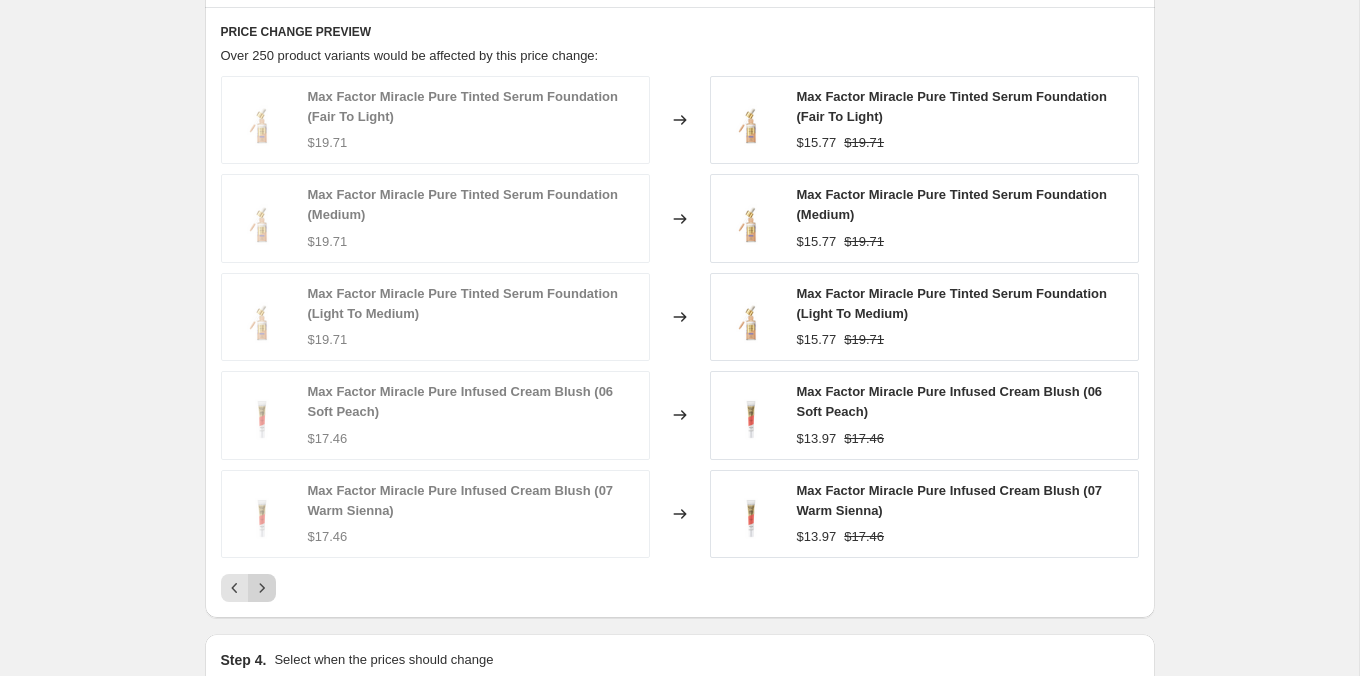 click 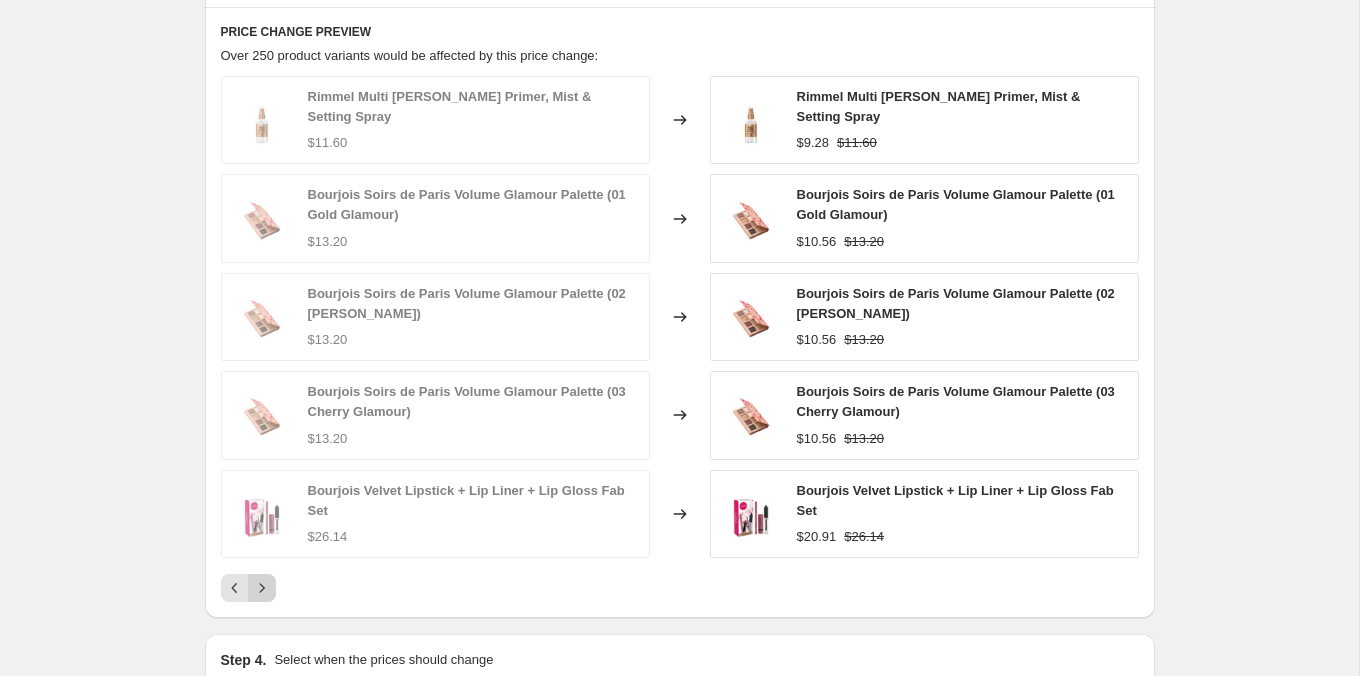 click 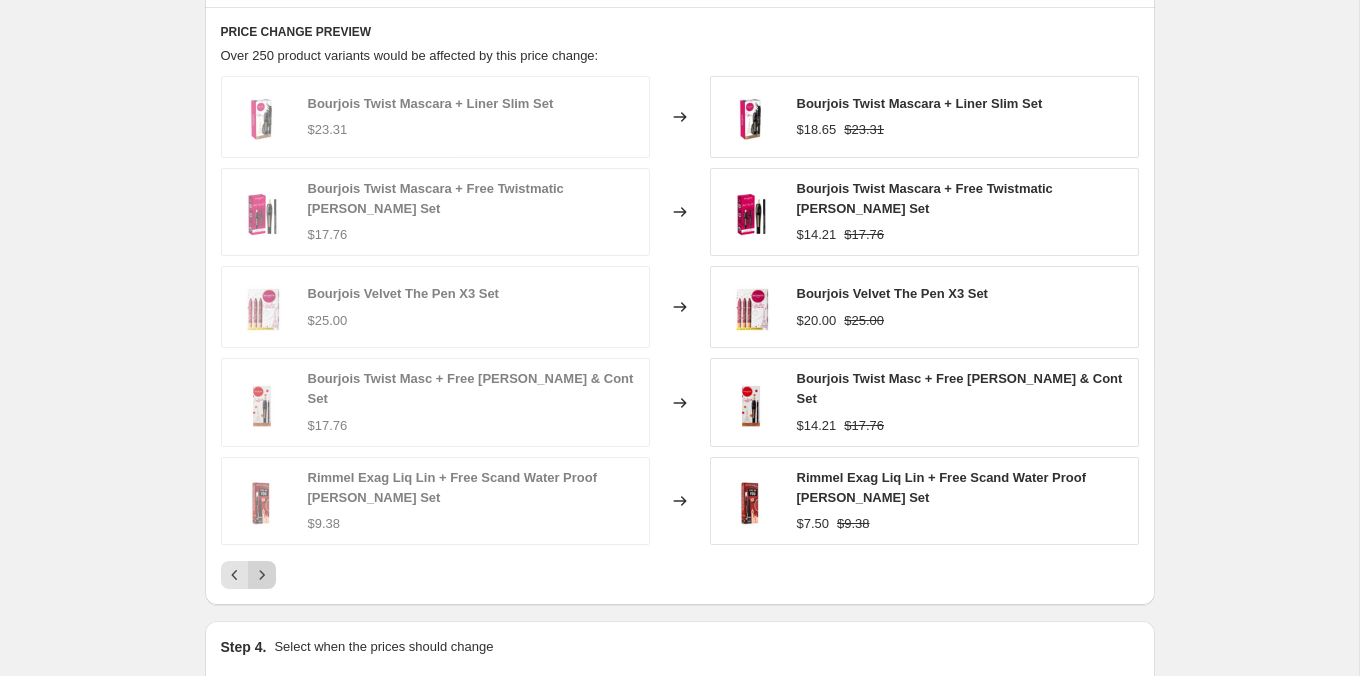 click 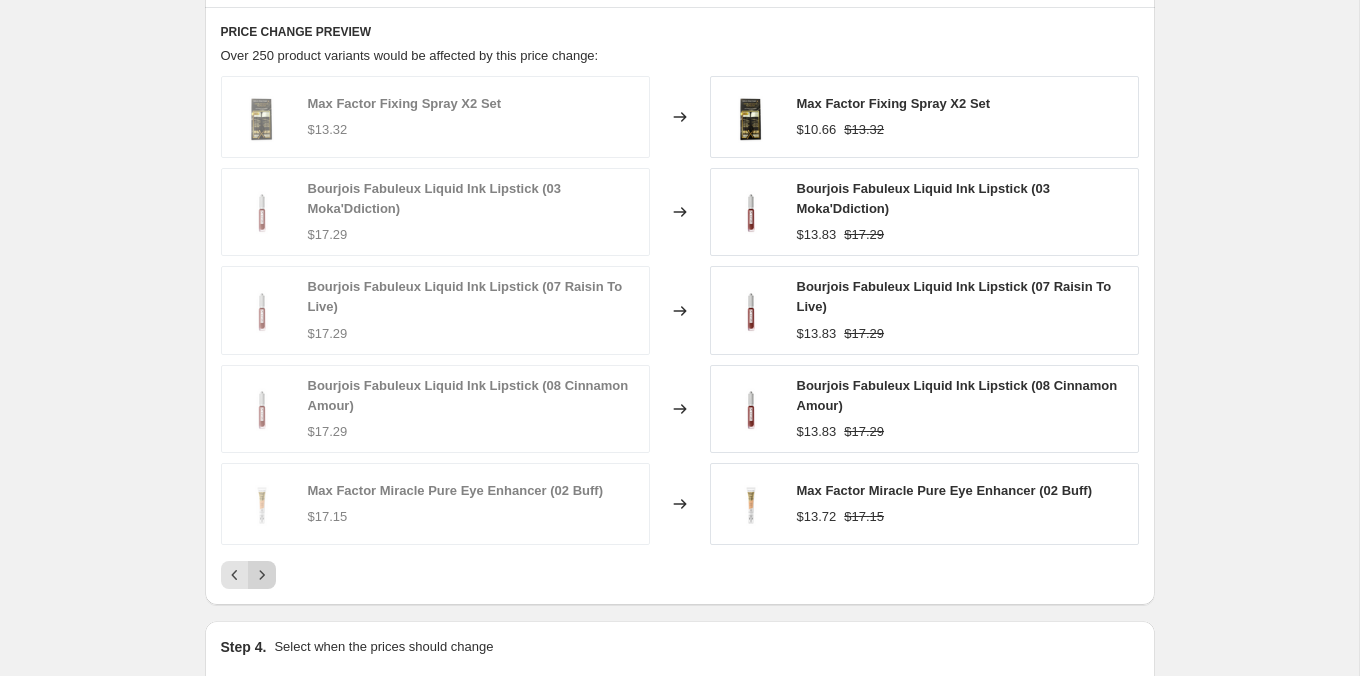click 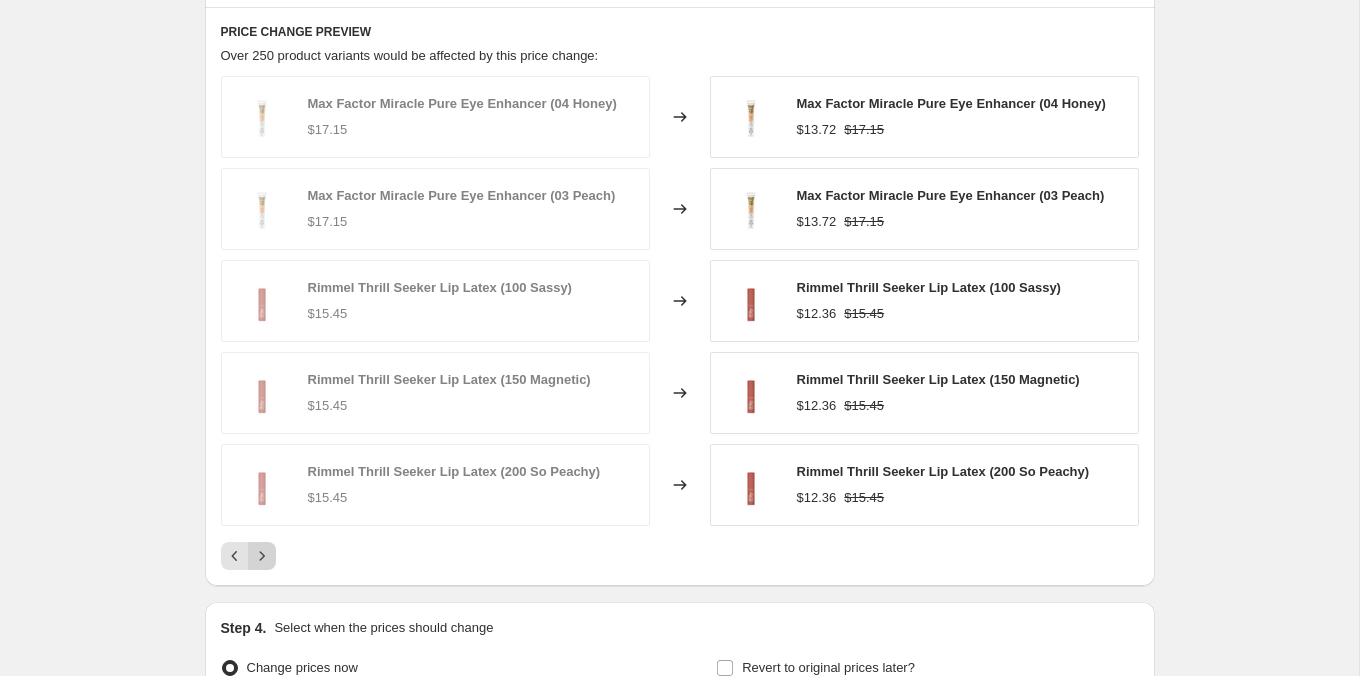 click 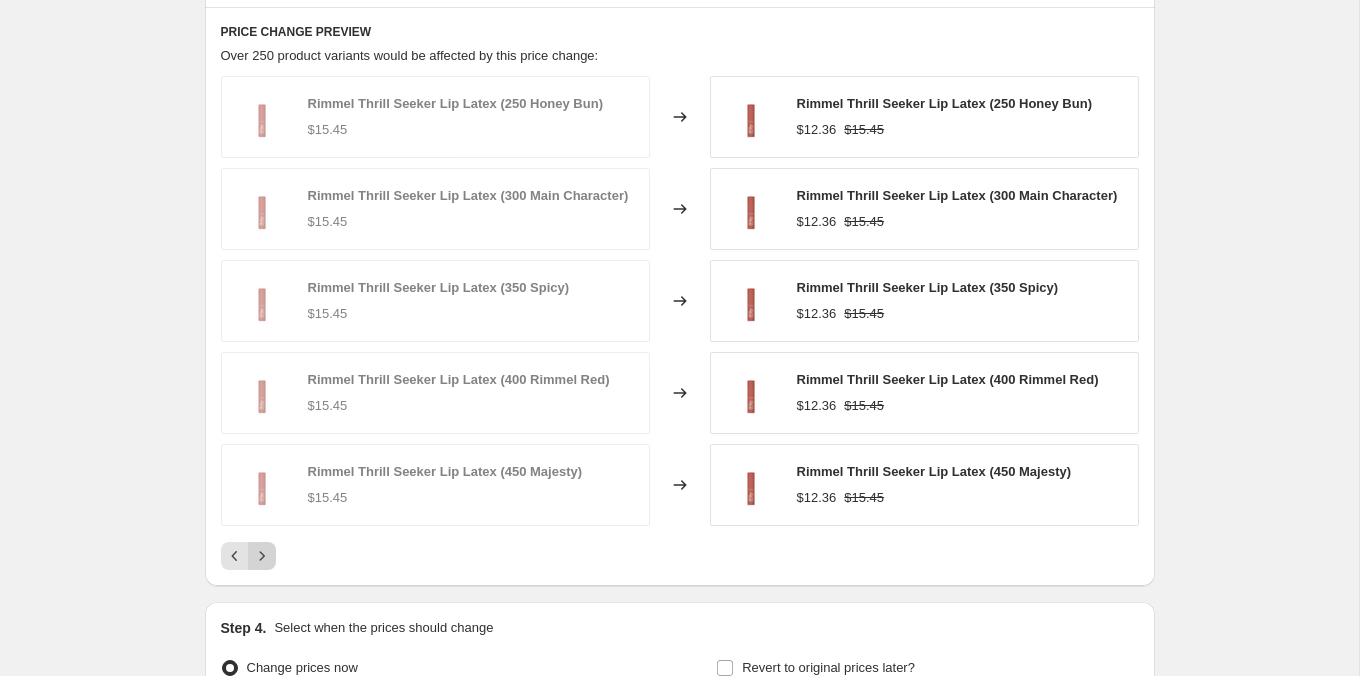 click 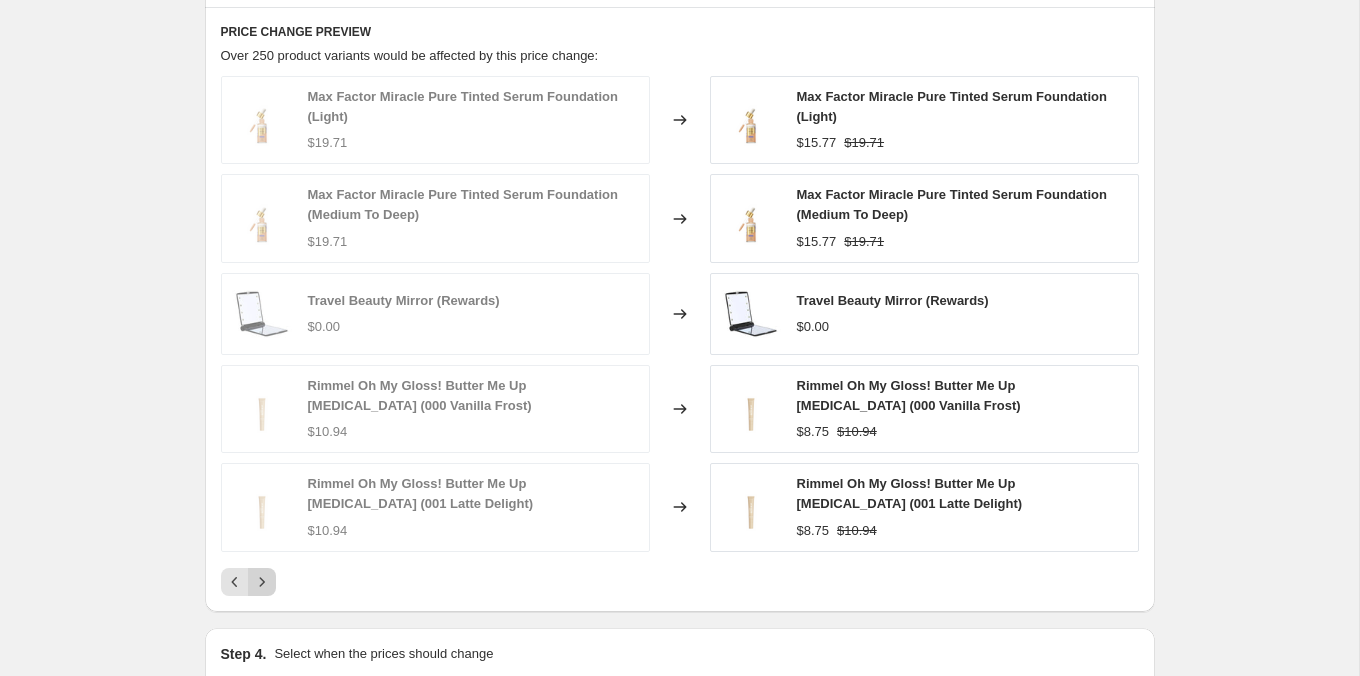 click at bounding box center [262, 582] 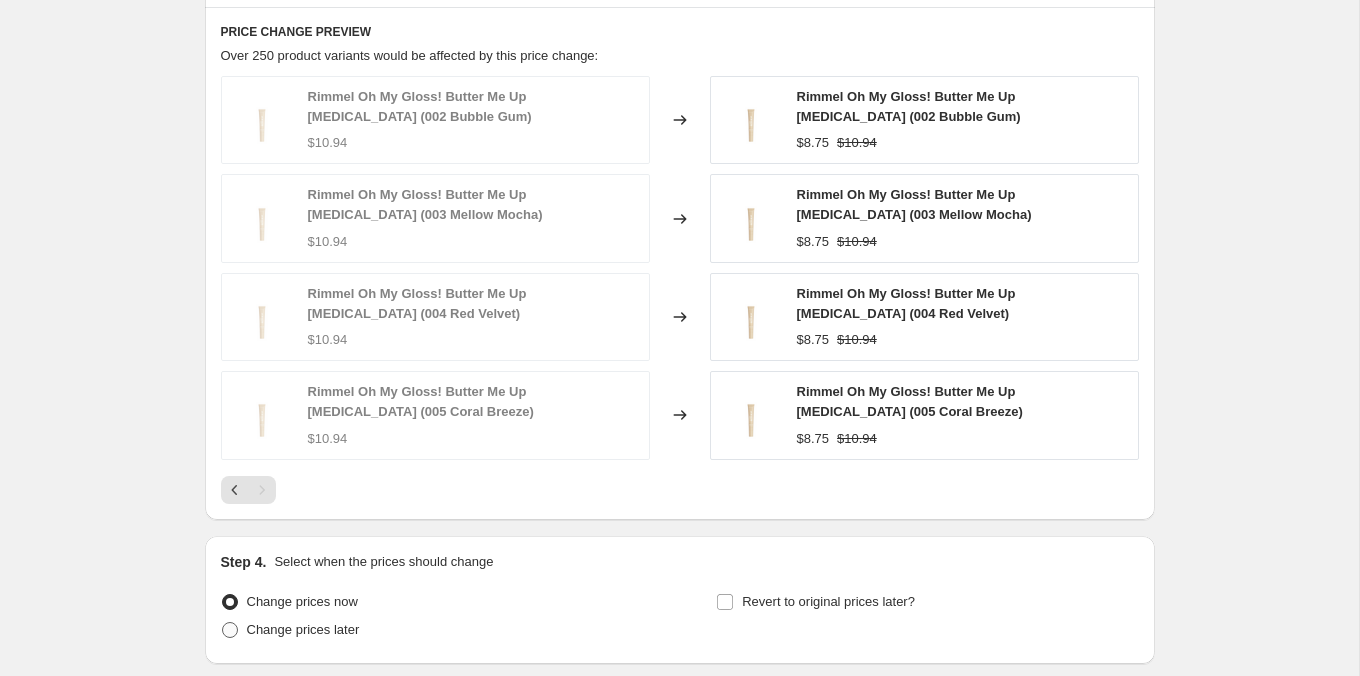 click on "Change prices later" at bounding box center [290, 630] 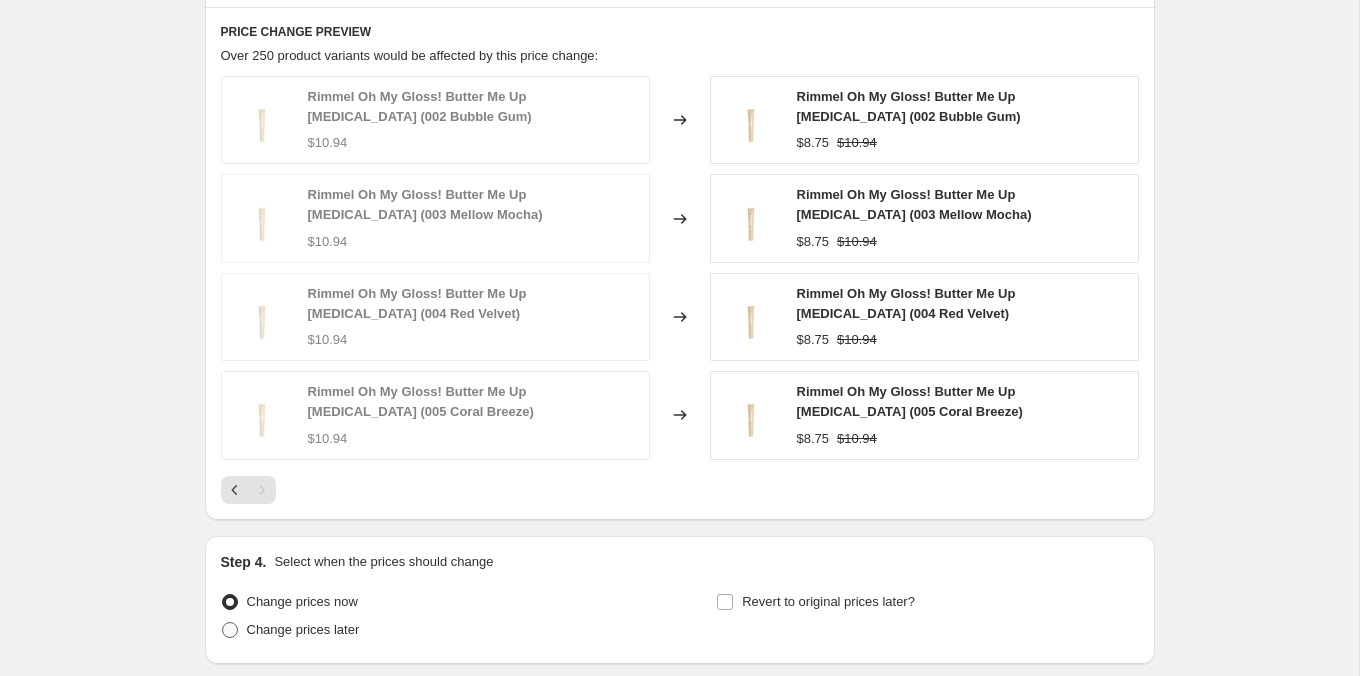 radio on "true" 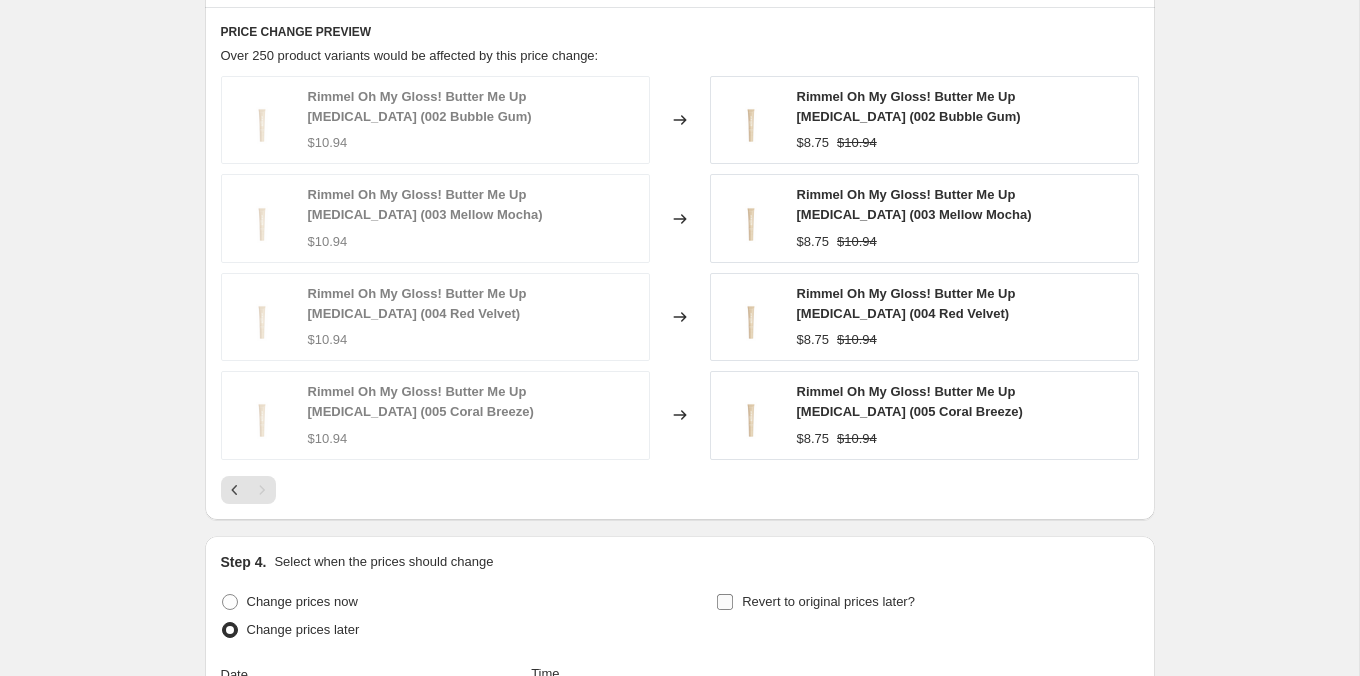 click on "Revert to original prices later?" at bounding box center [828, 602] 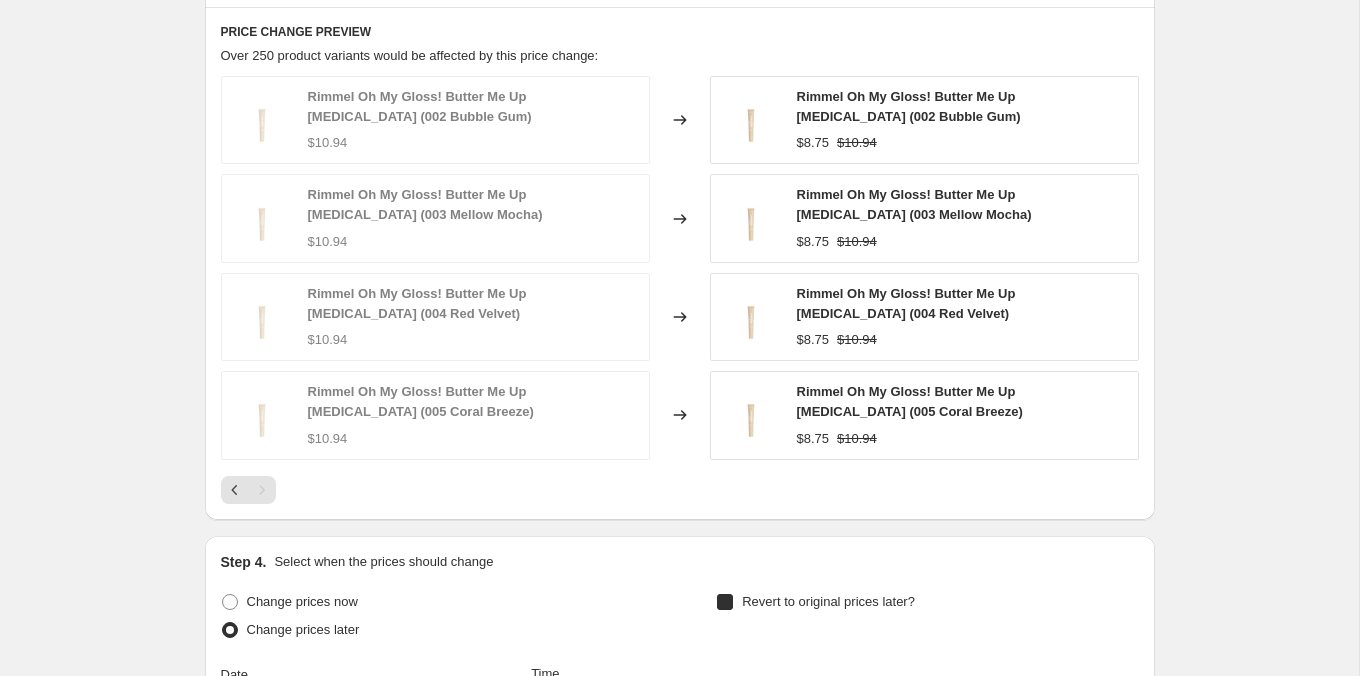 checkbox on "true" 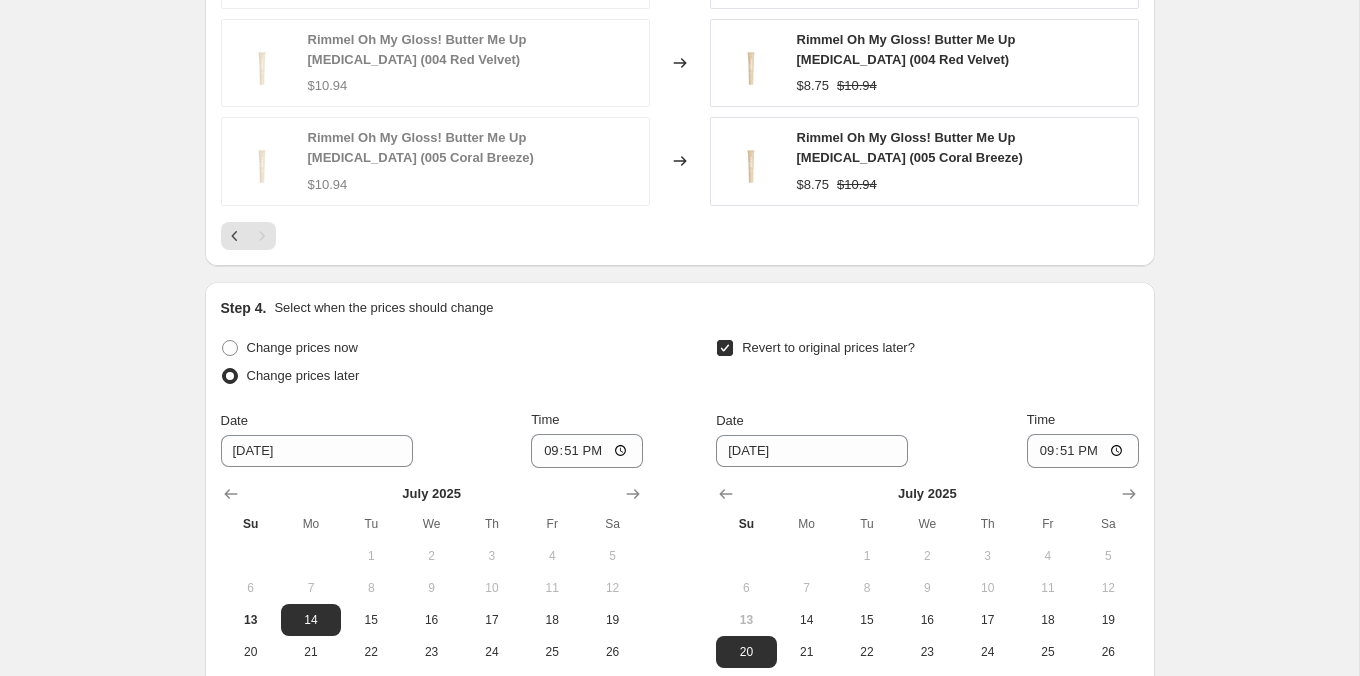 scroll, scrollTop: 1868, scrollLeft: 0, axis: vertical 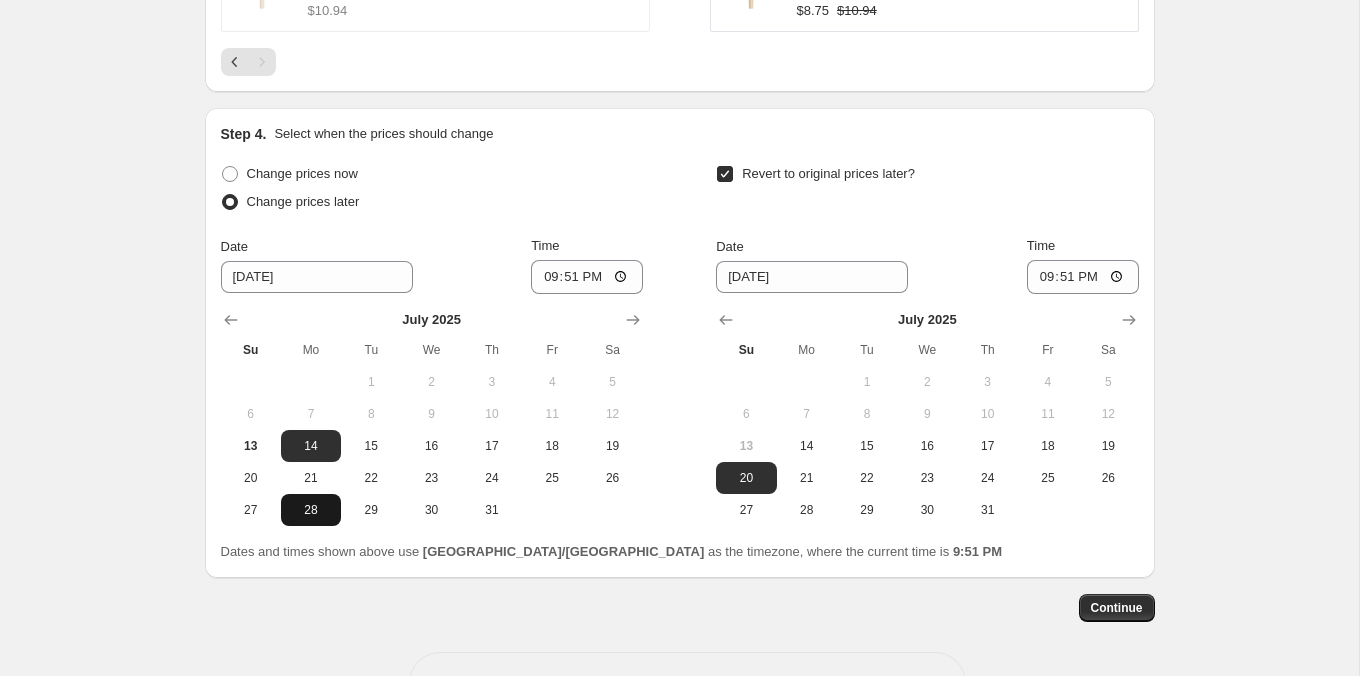 click on "28" at bounding box center [311, 510] 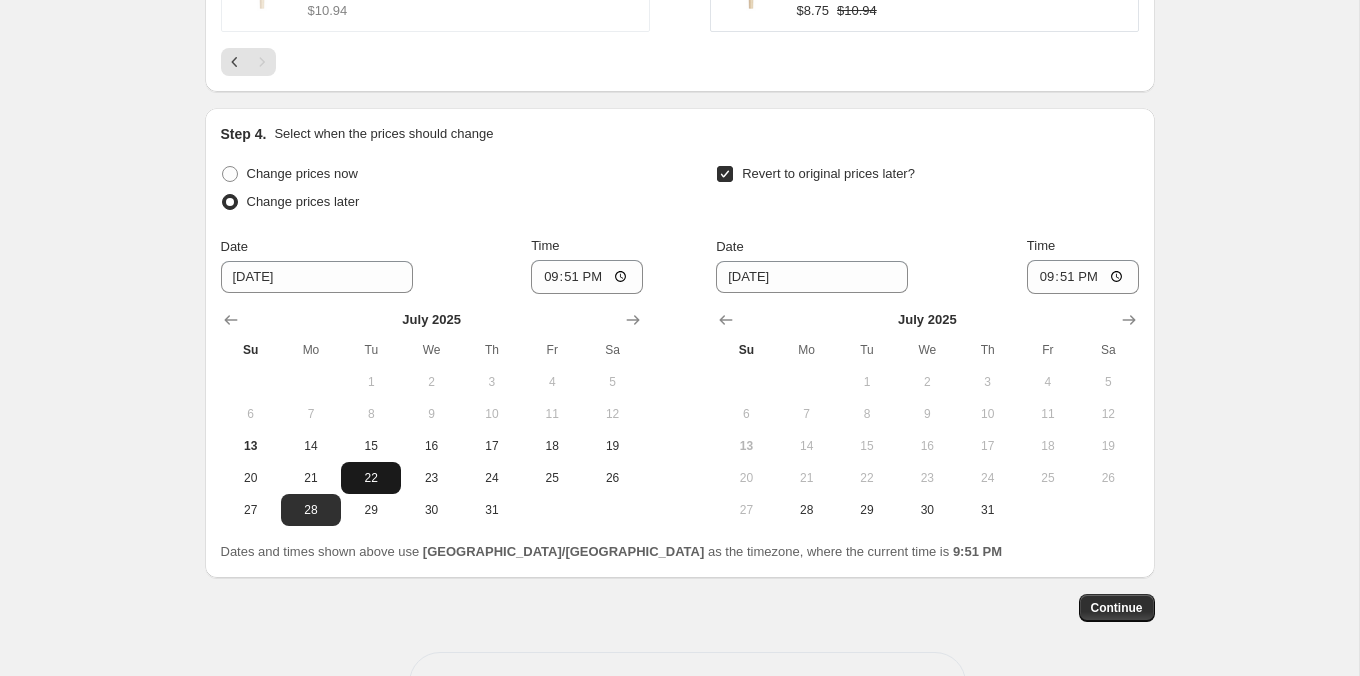 click on "22" at bounding box center (371, 478) 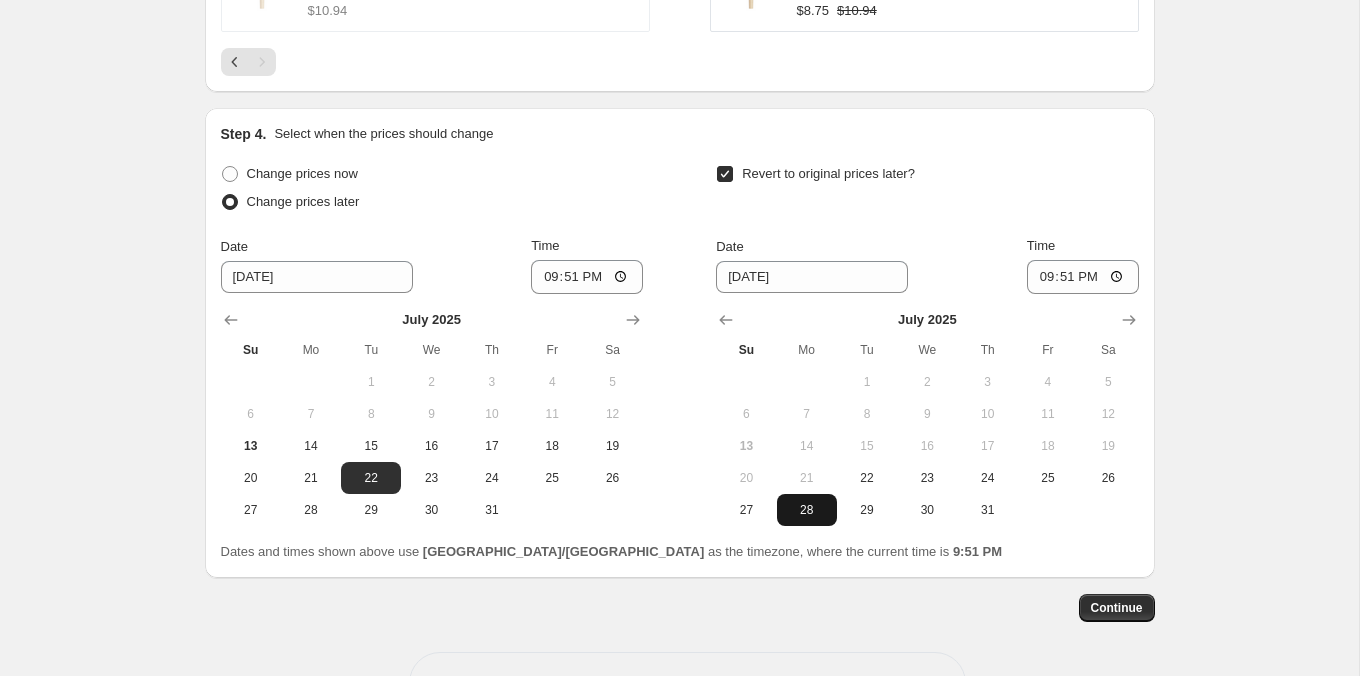 click on "28" at bounding box center (807, 510) 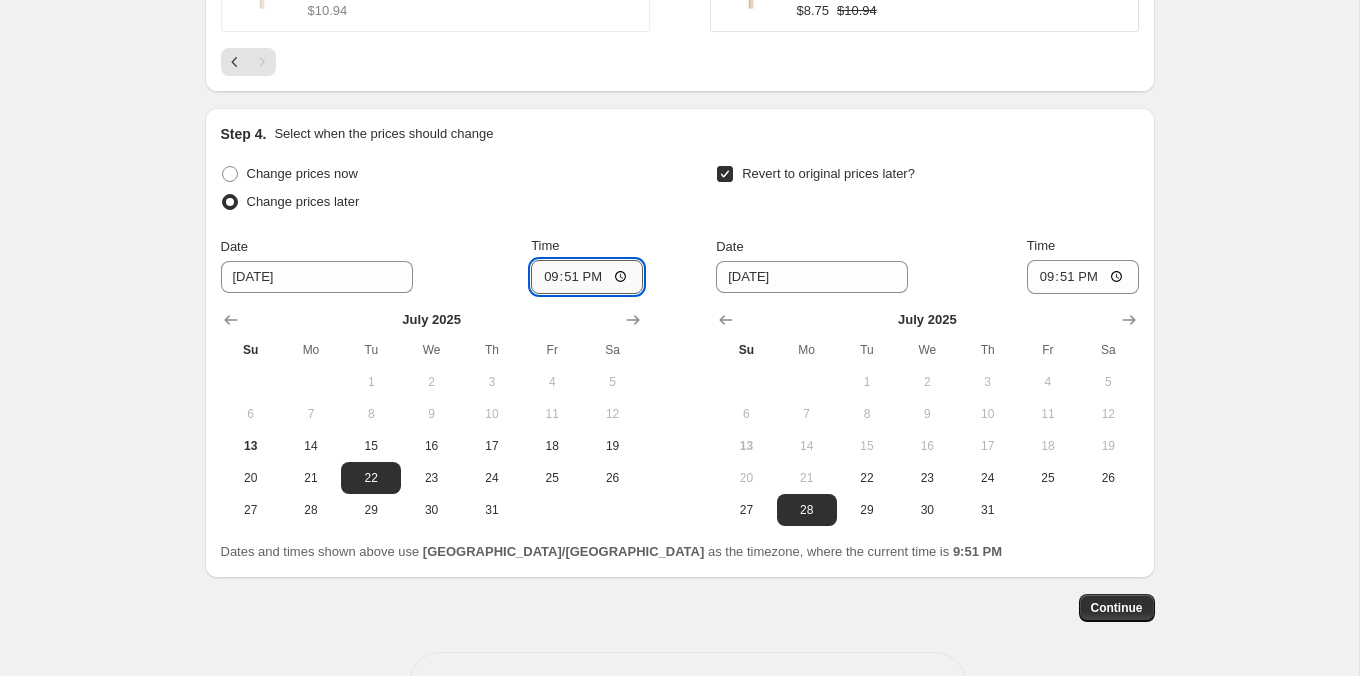 click on "21:51" at bounding box center (587, 277) 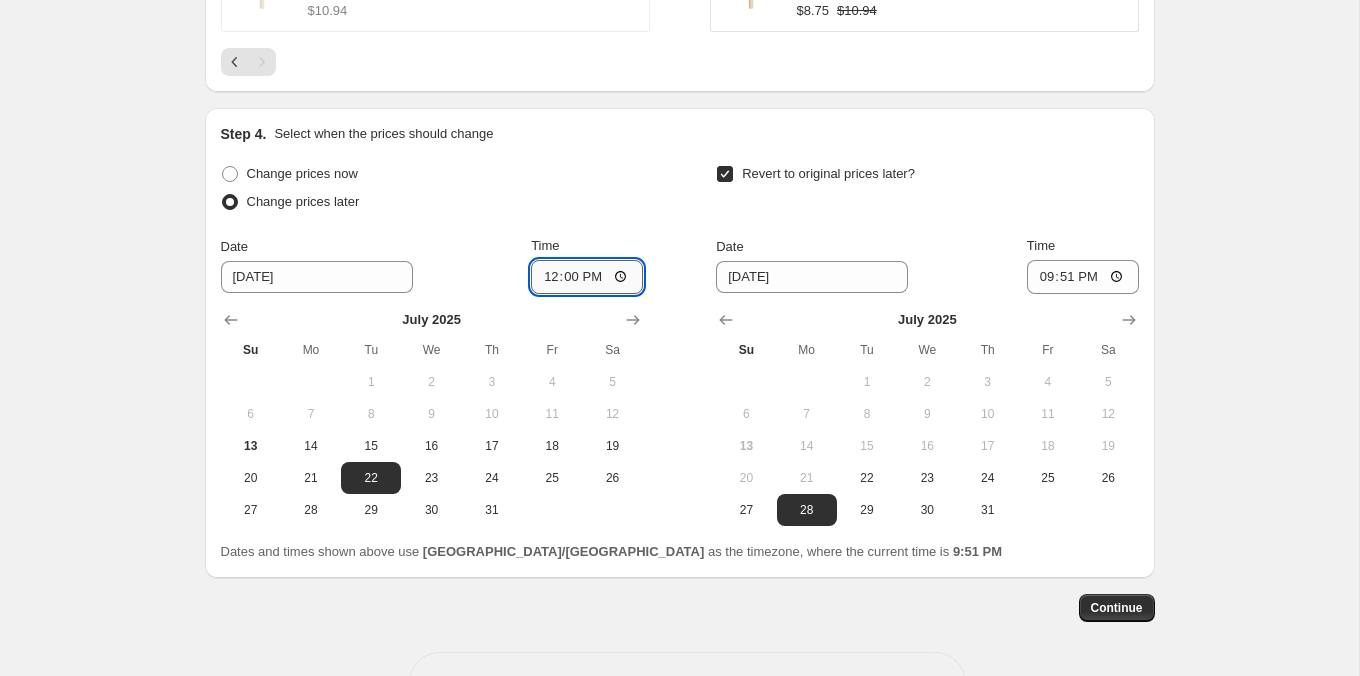 type on "00:00" 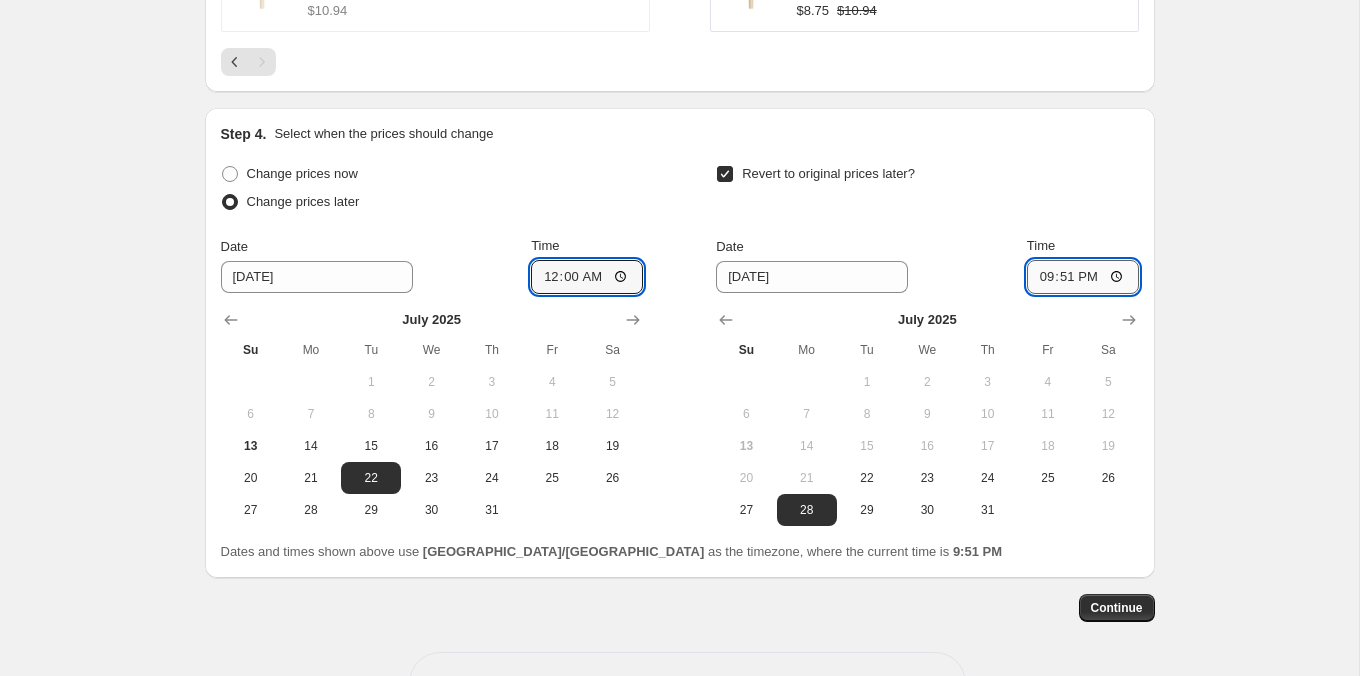 click on "21:51" at bounding box center [1083, 277] 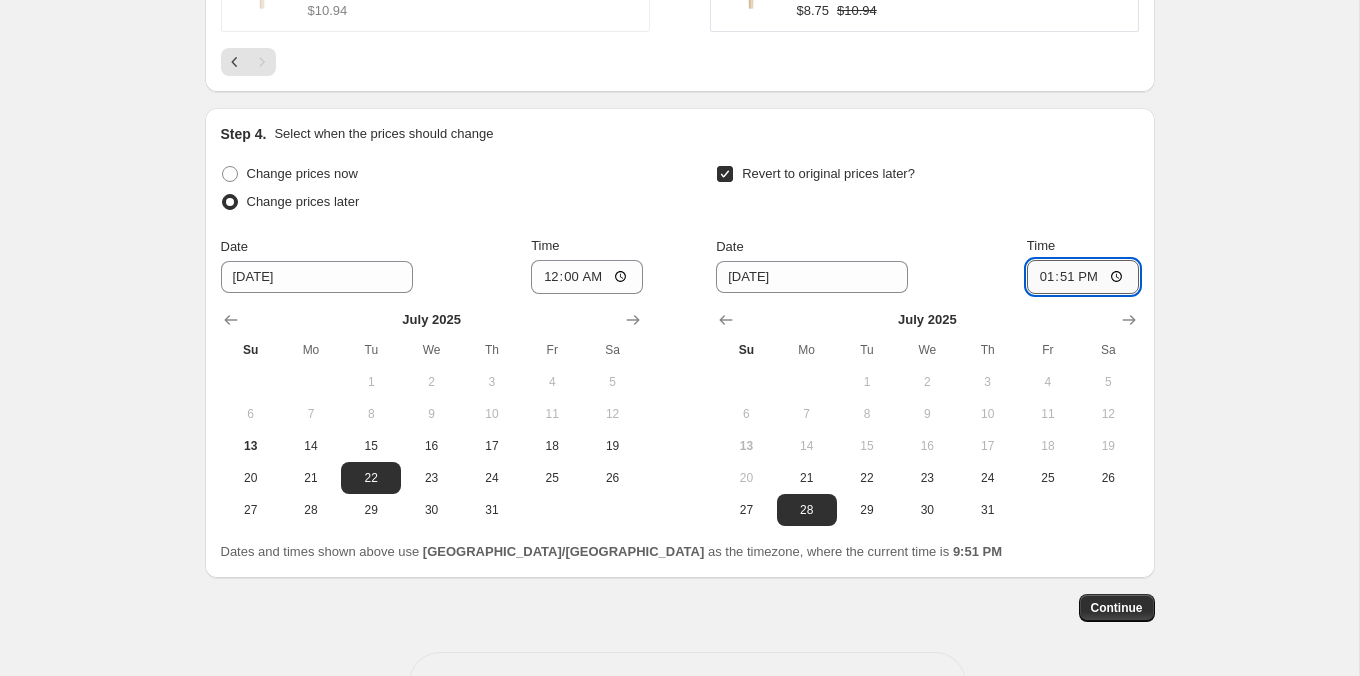 type on "23:51" 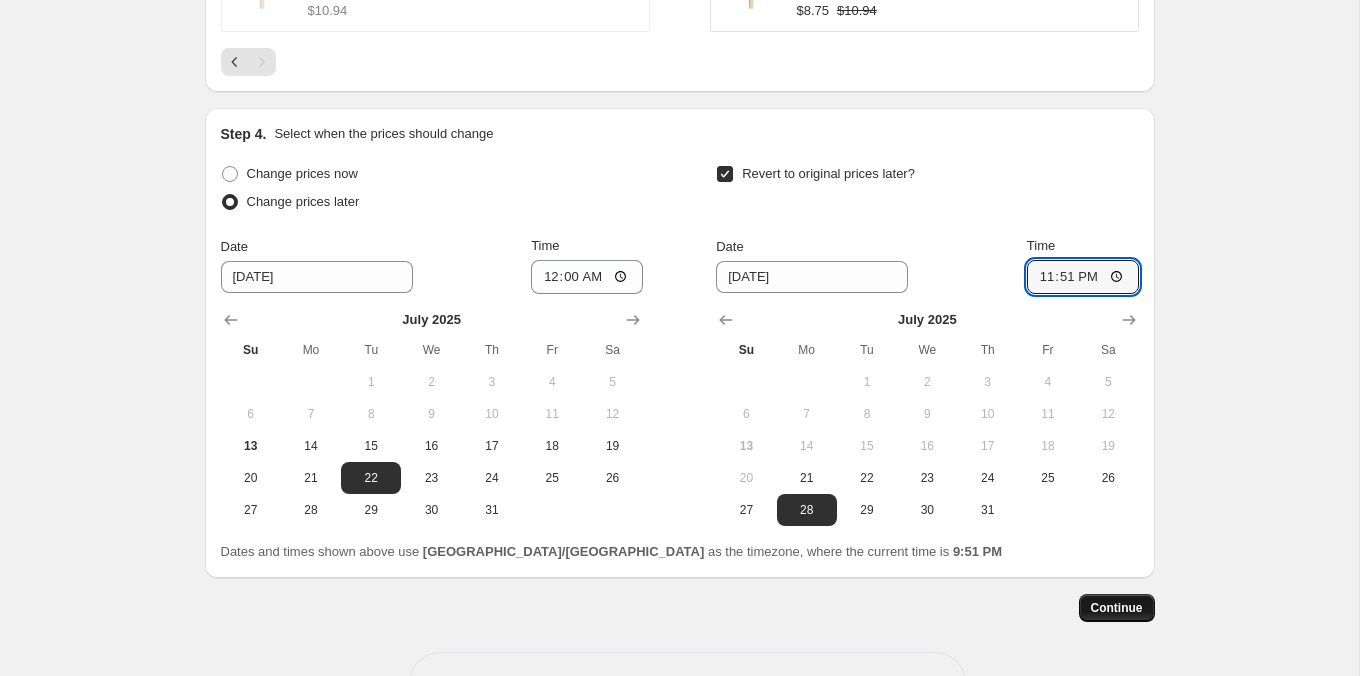 click on "Continue" at bounding box center [1117, 608] 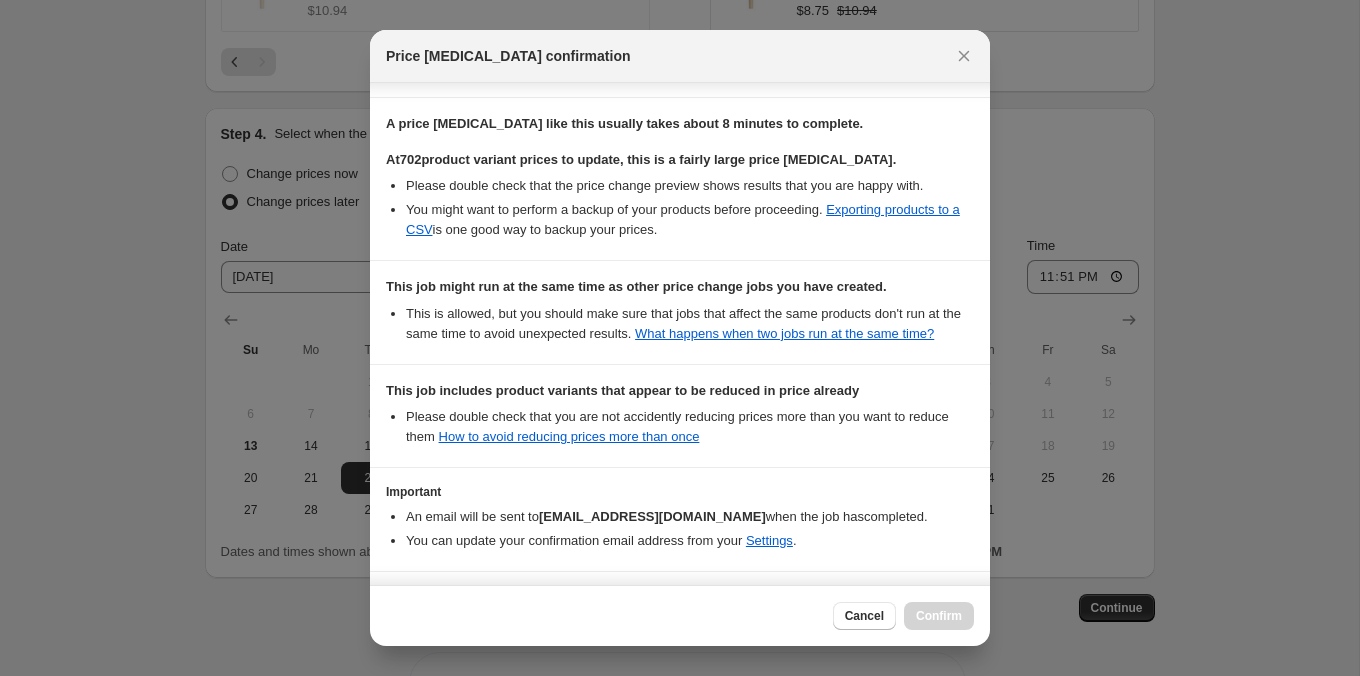 scroll, scrollTop: 462, scrollLeft: 0, axis: vertical 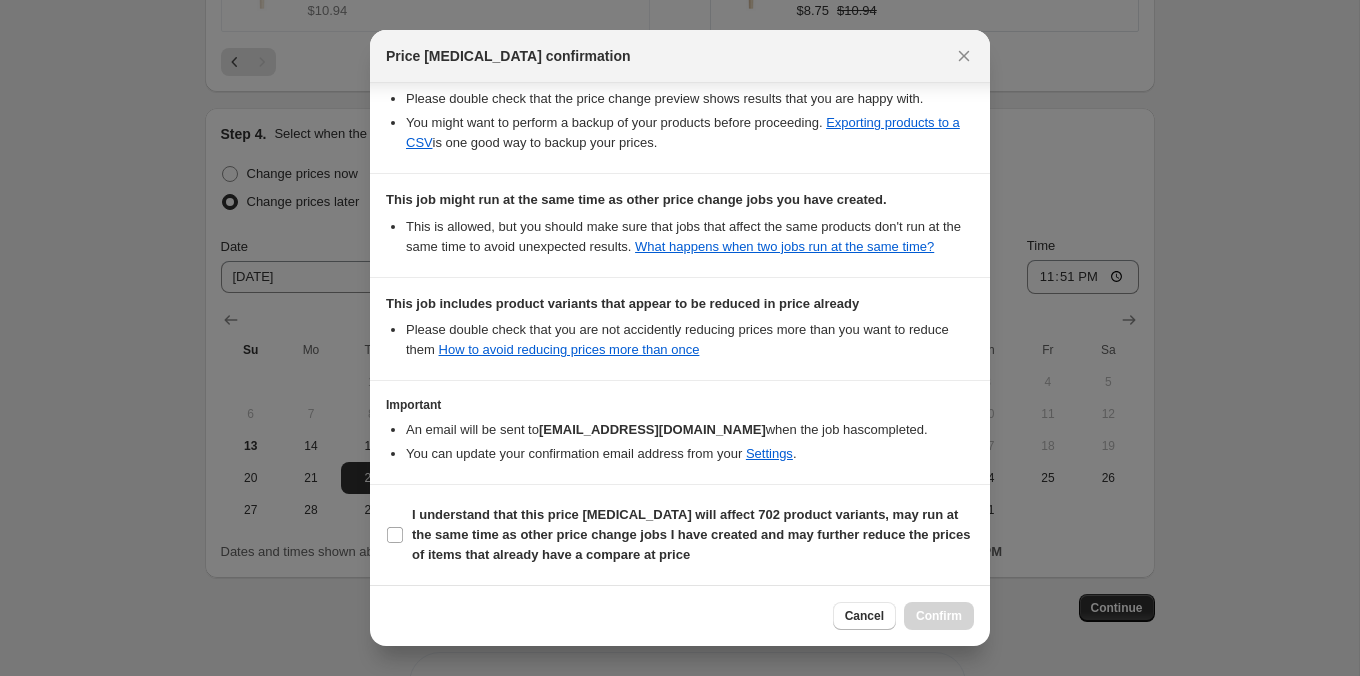 click on "I understand that this price [MEDICAL_DATA] will affect 702 product variants, may run at the same time as other price change jobs I have created and may further reduce the prices of items that already have a compare at price" at bounding box center [693, 535] 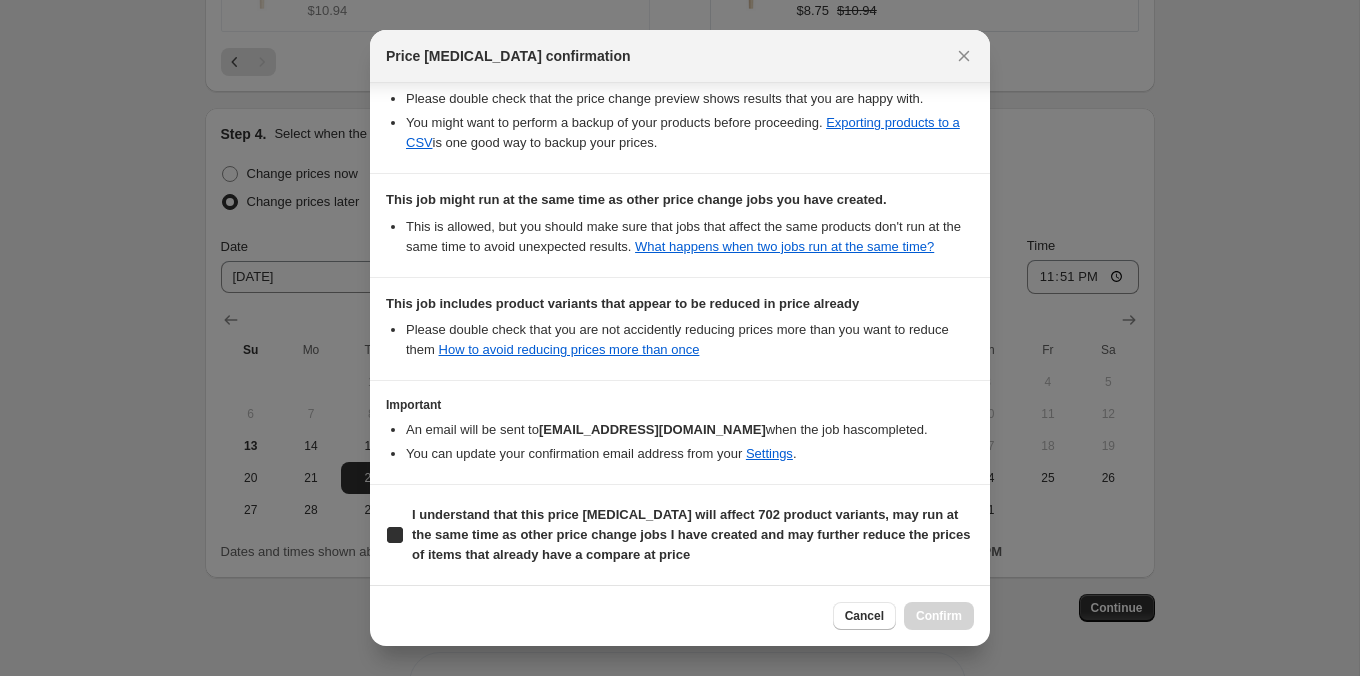 checkbox on "true" 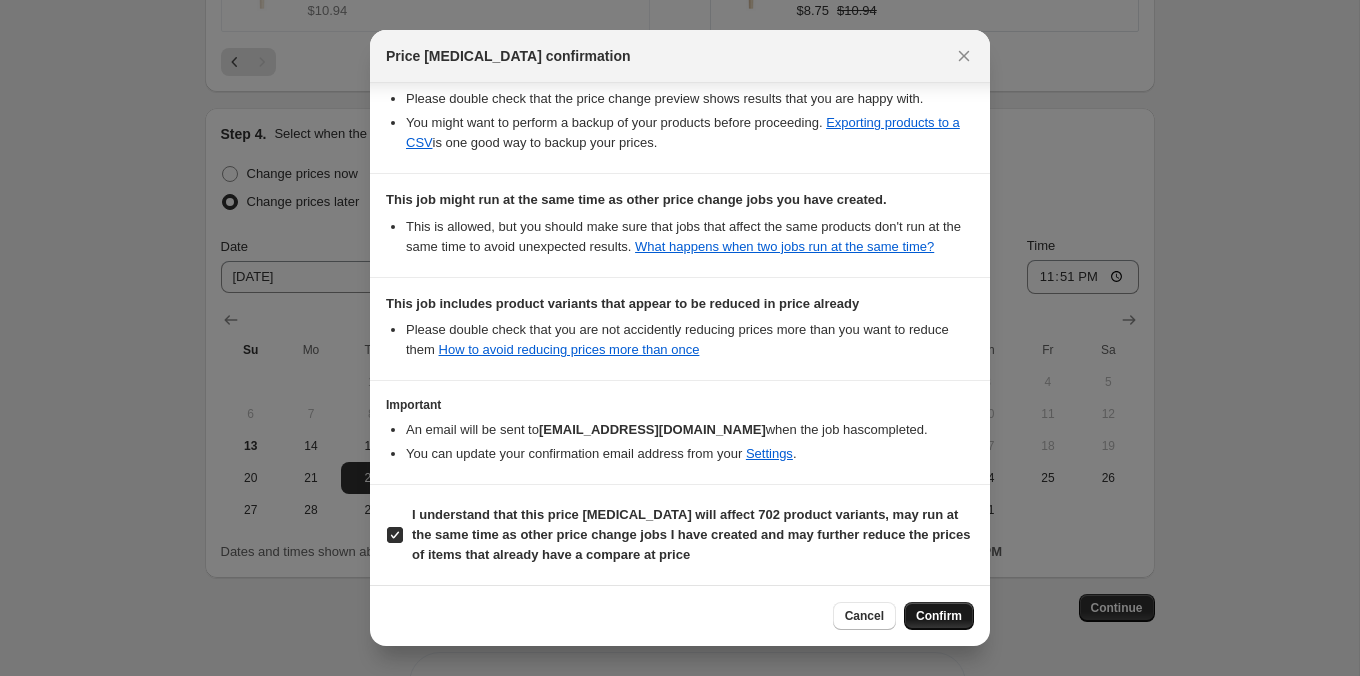 click on "Confirm" at bounding box center (939, 616) 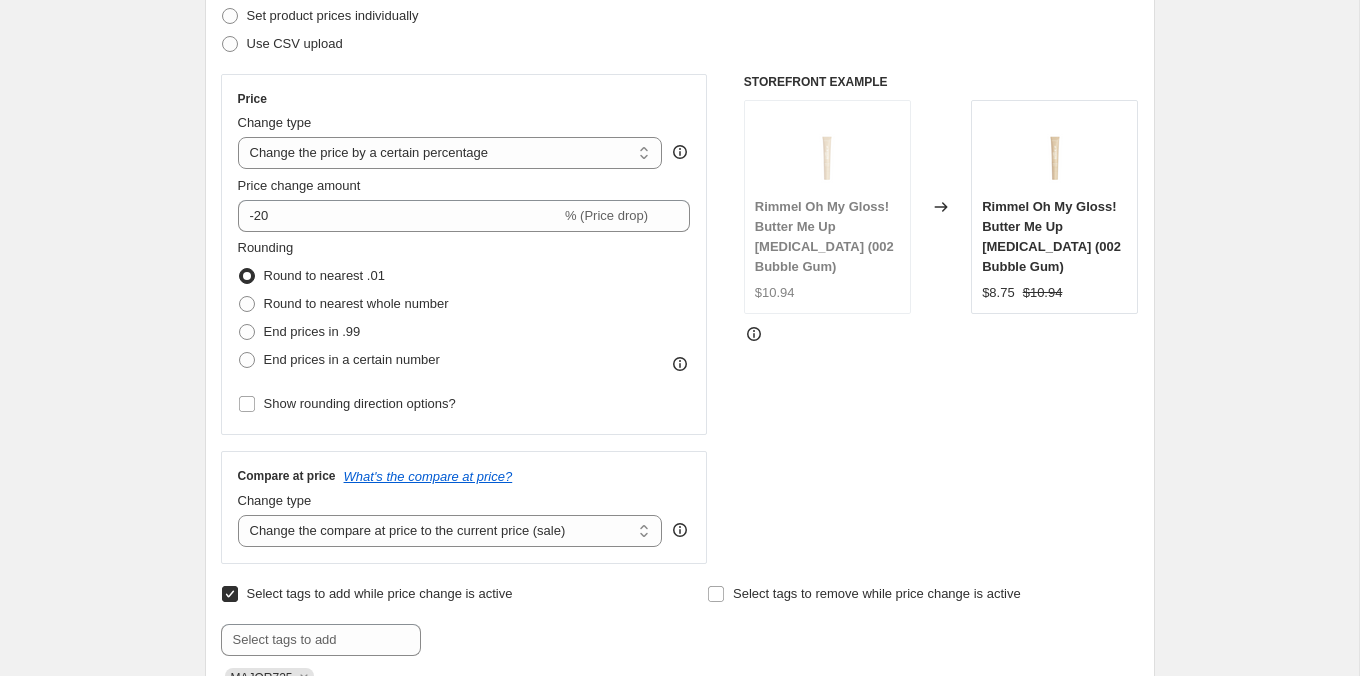 scroll, scrollTop: 0, scrollLeft: 0, axis: both 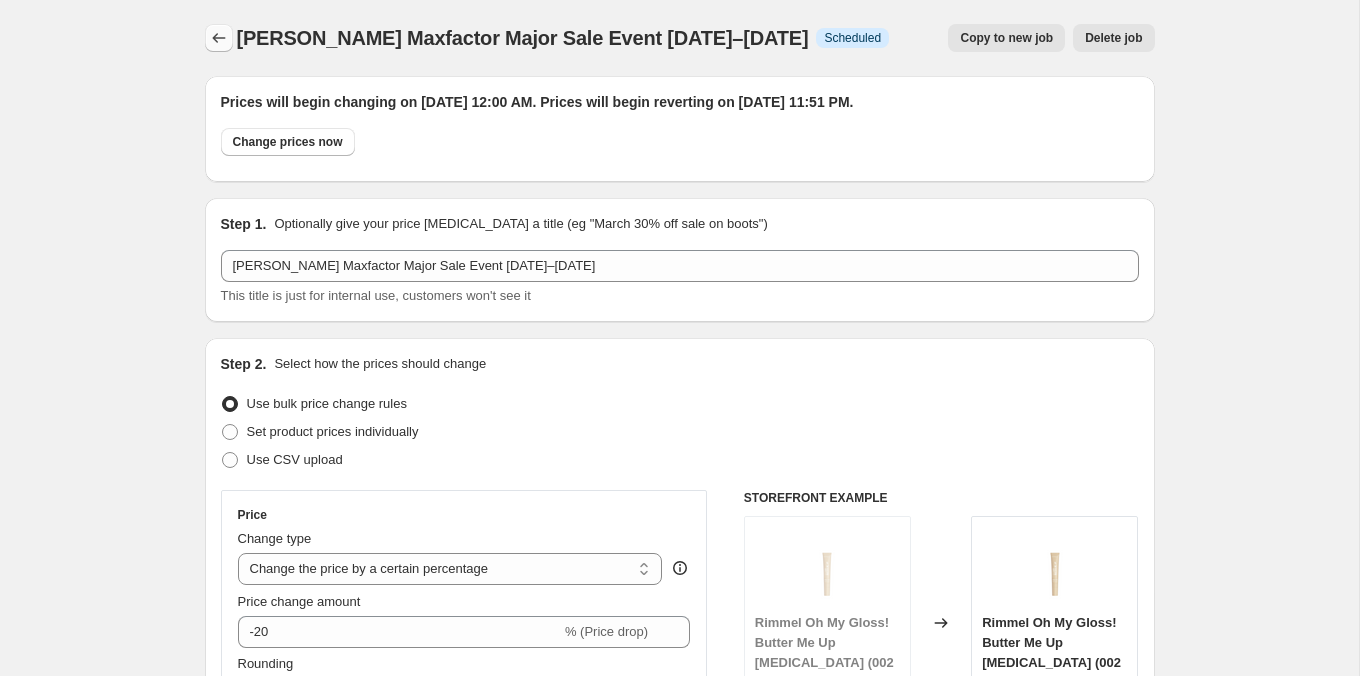 click 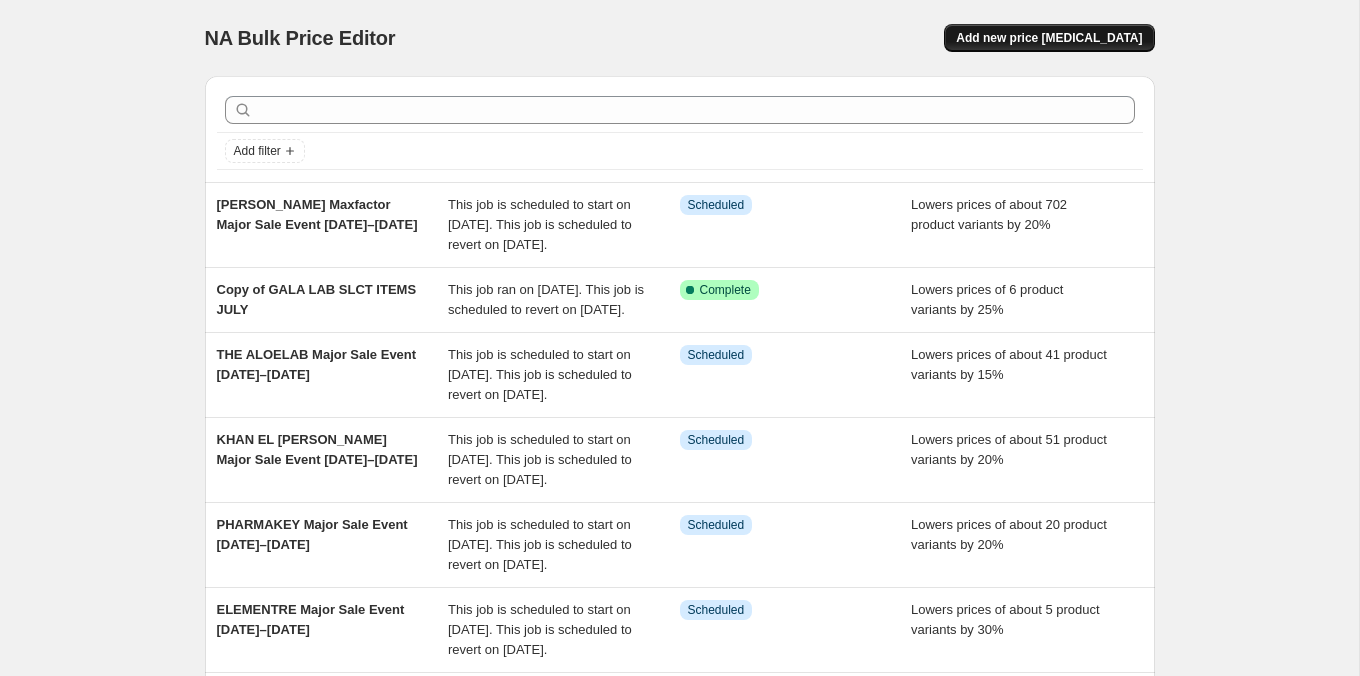 click on "Add new price [MEDICAL_DATA]" at bounding box center [1049, 38] 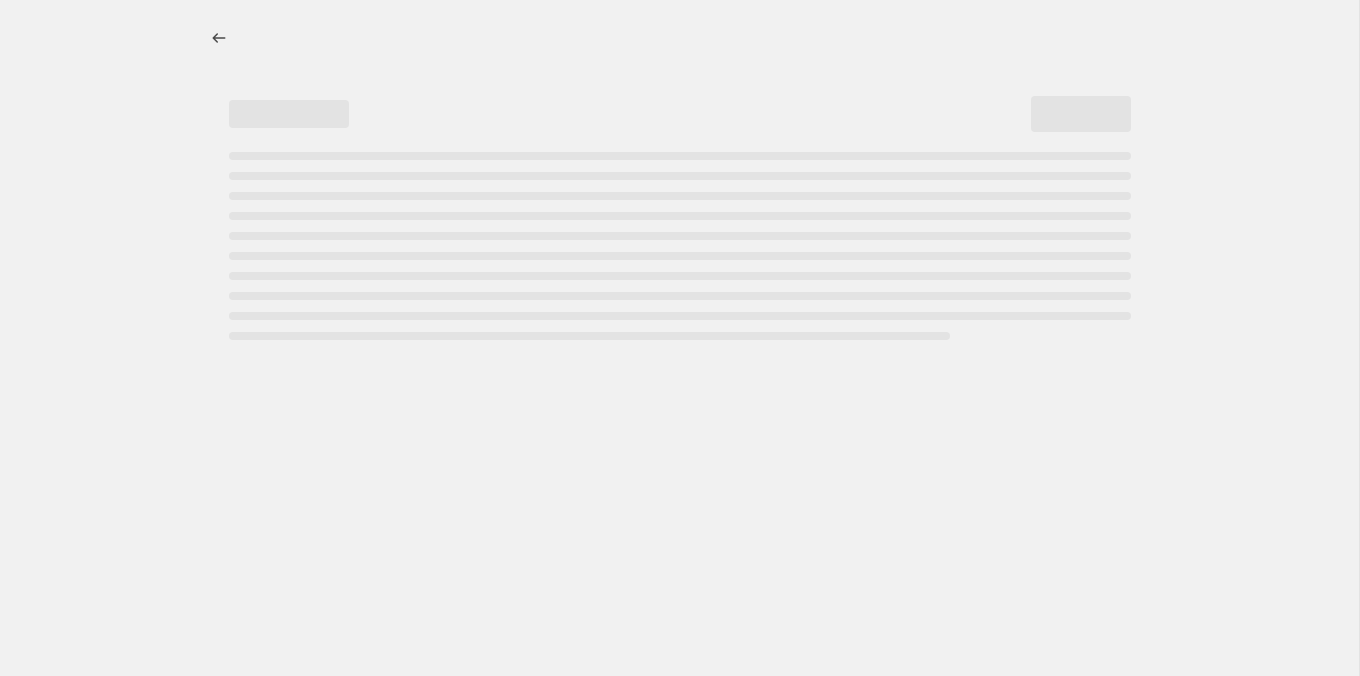 select on "percentage" 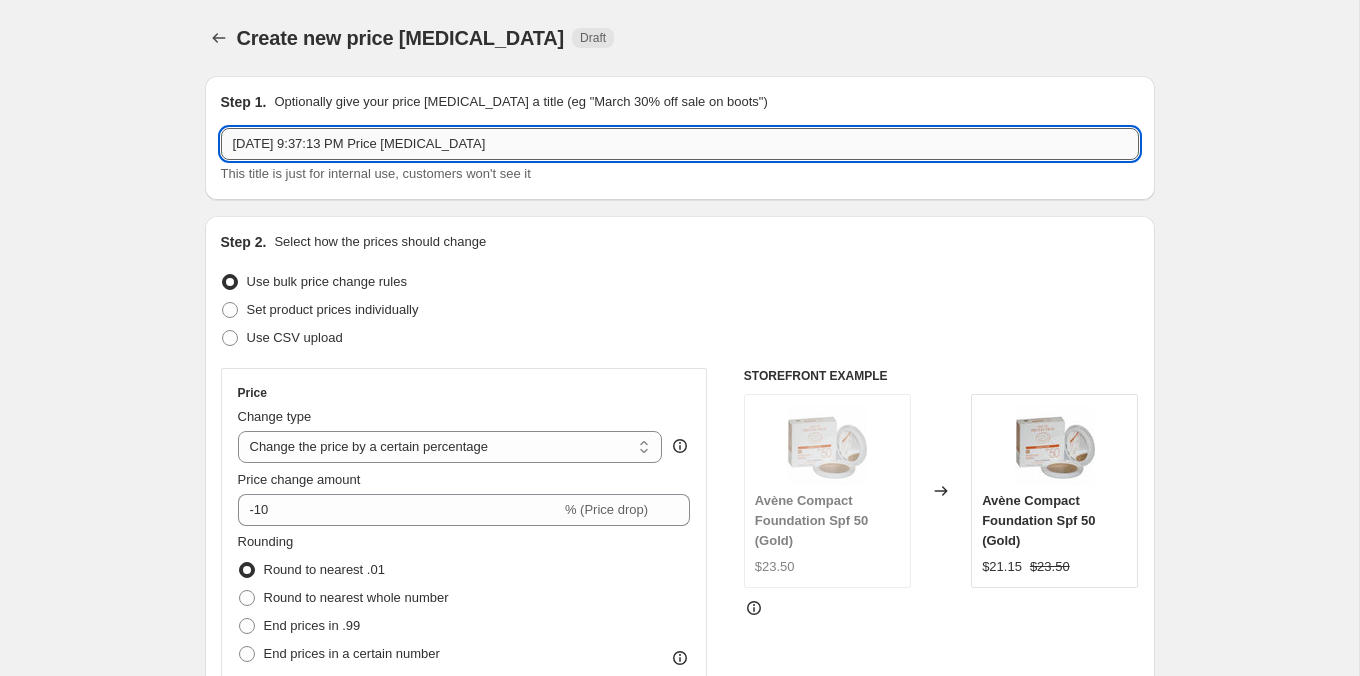 click on "[DATE] 9:37:13 PM Price [MEDICAL_DATA]" at bounding box center (680, 144) 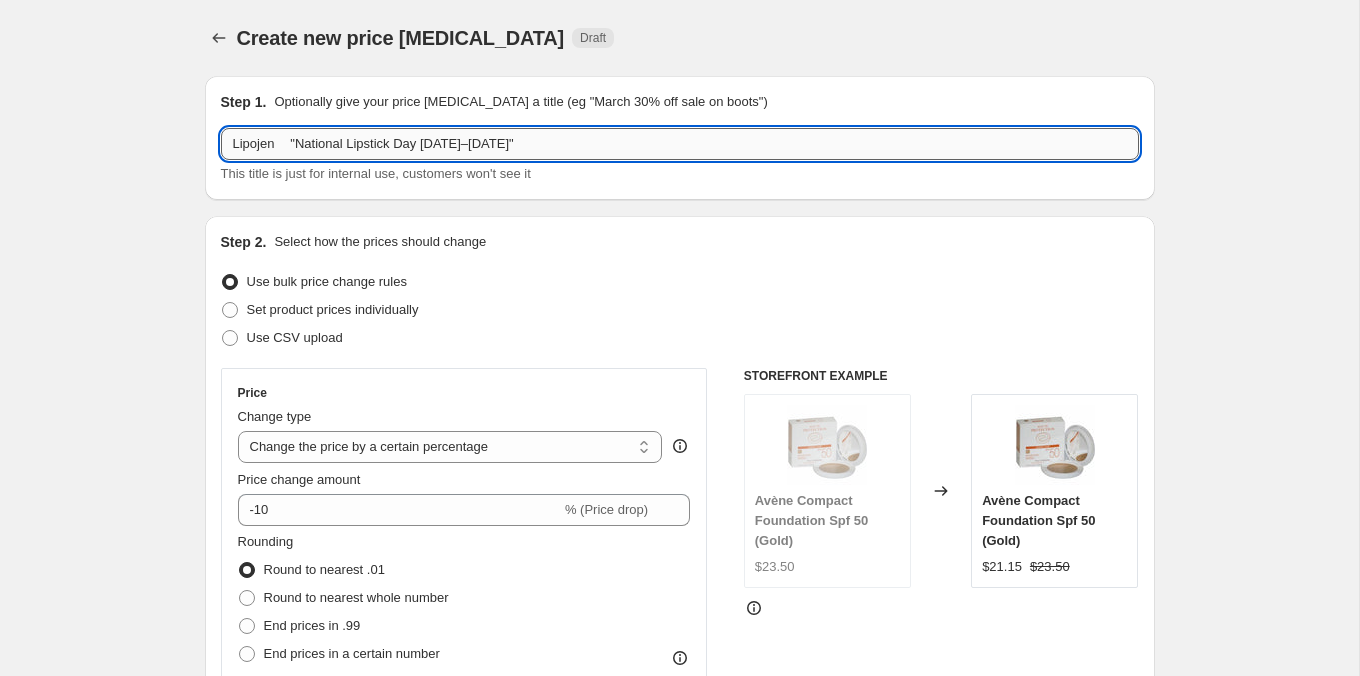 click on "Lipojen	"National Lipstick Day [DATE]–[DATE]"" at bounding box center [680, 144] 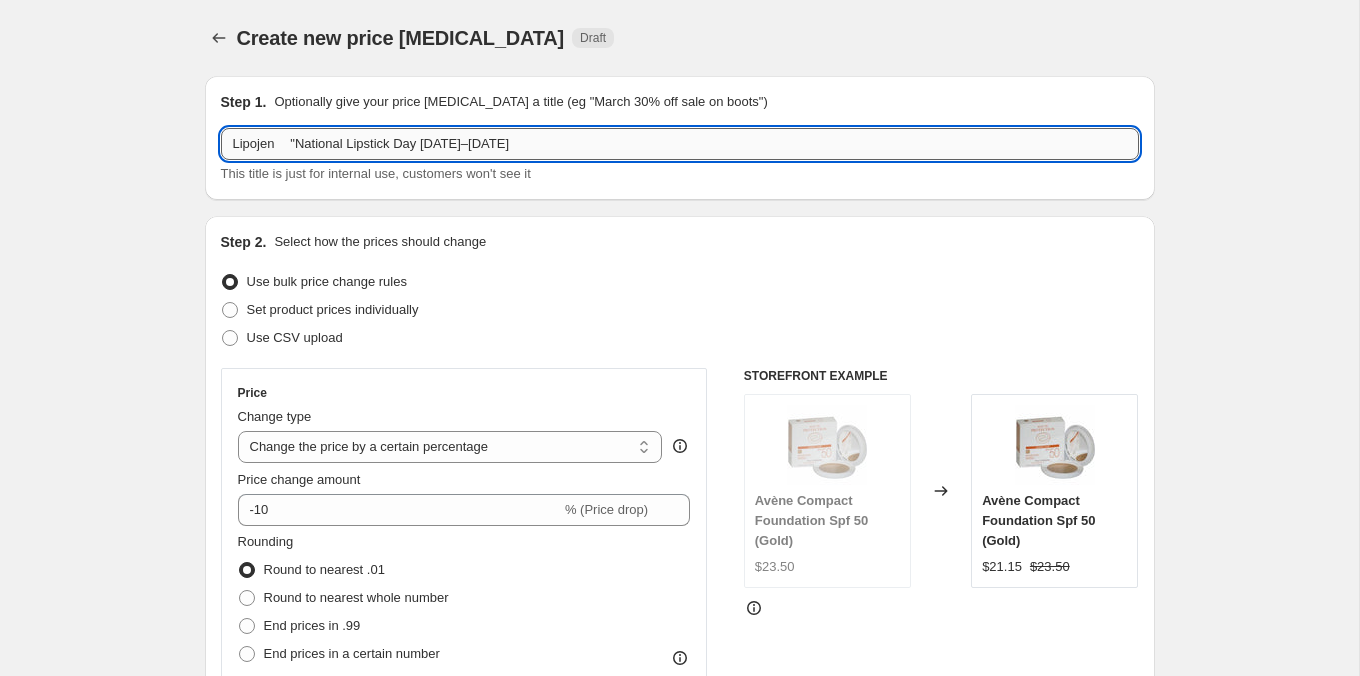 click on "Lipojen	"National Lipstick Day [DATE]–[DATE]" at bounding box center (680, 144) 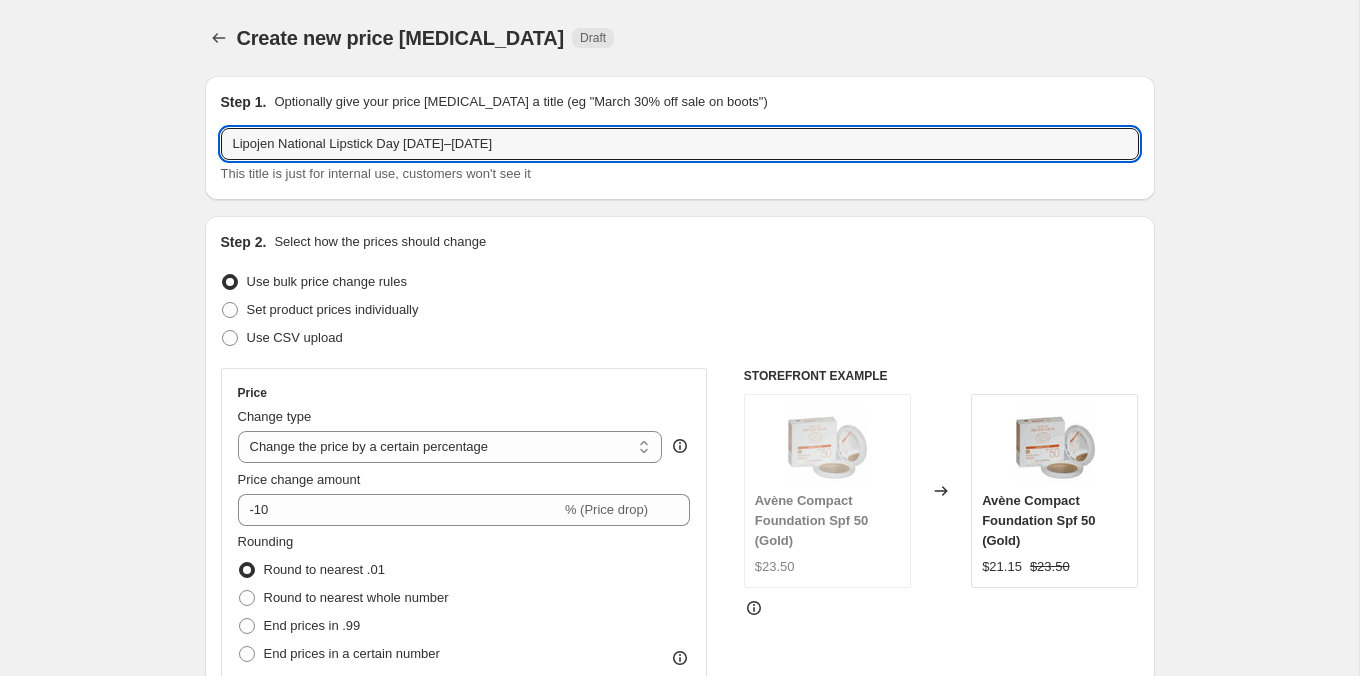 type on "Lipojen National Lipstick Day [DATE]–[DATE]" 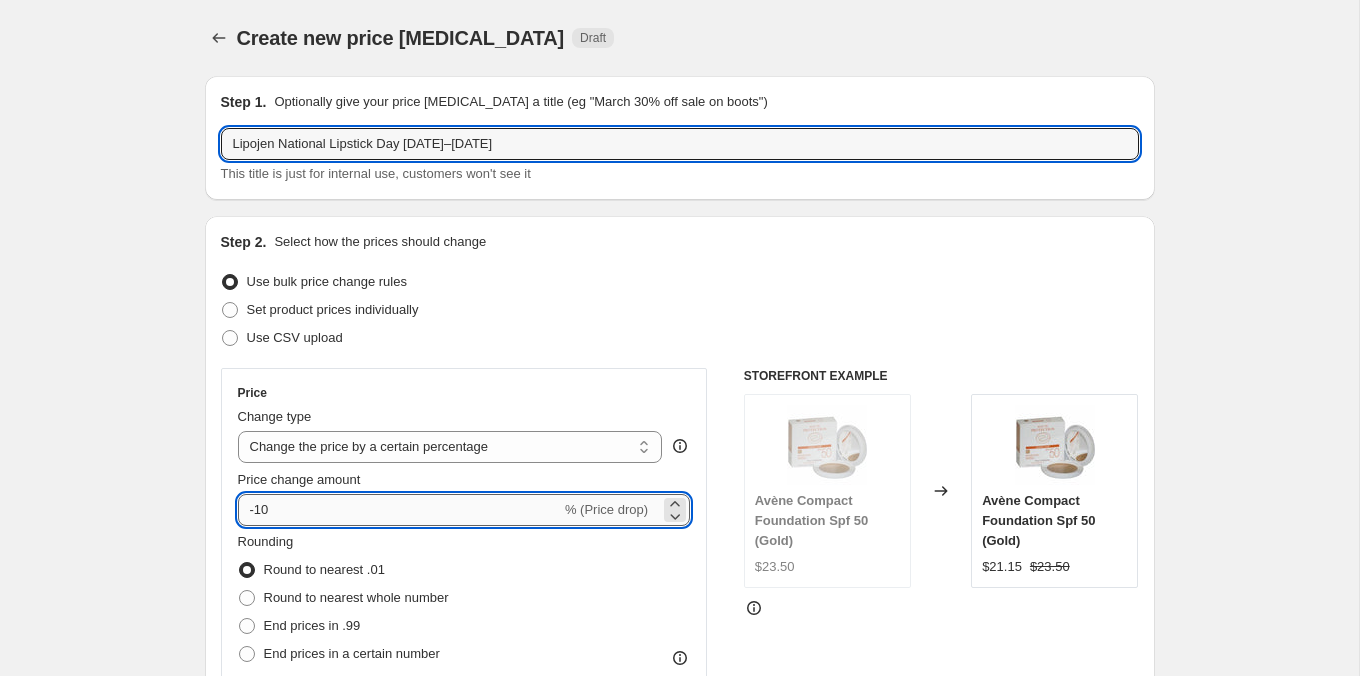 click on "-10" at bounding box center (399, 510) 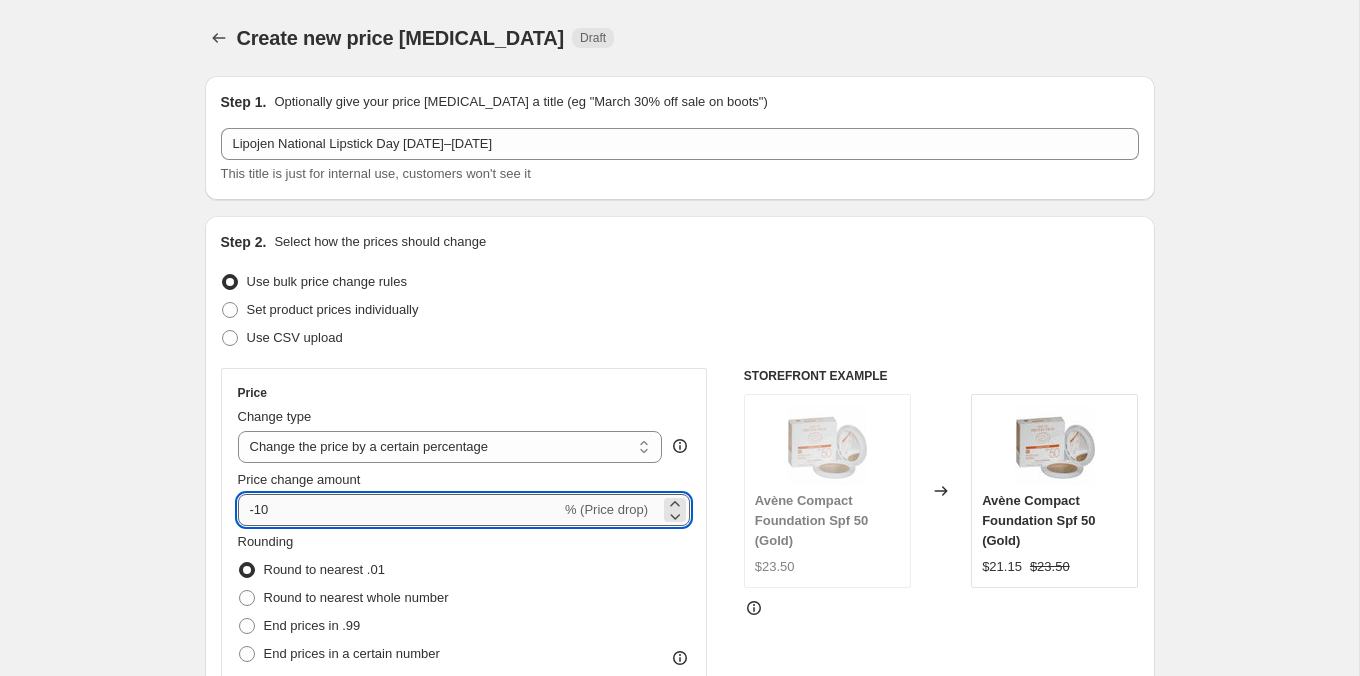 type on "-1" 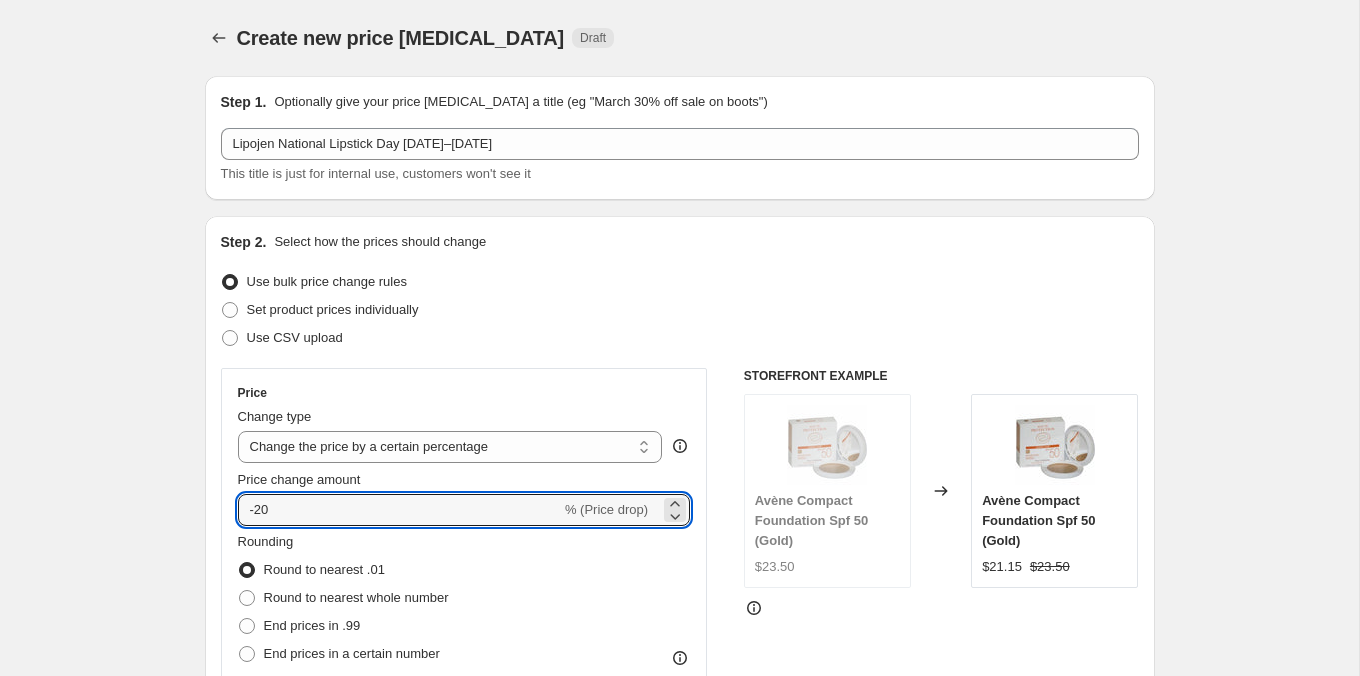 type on "-20" 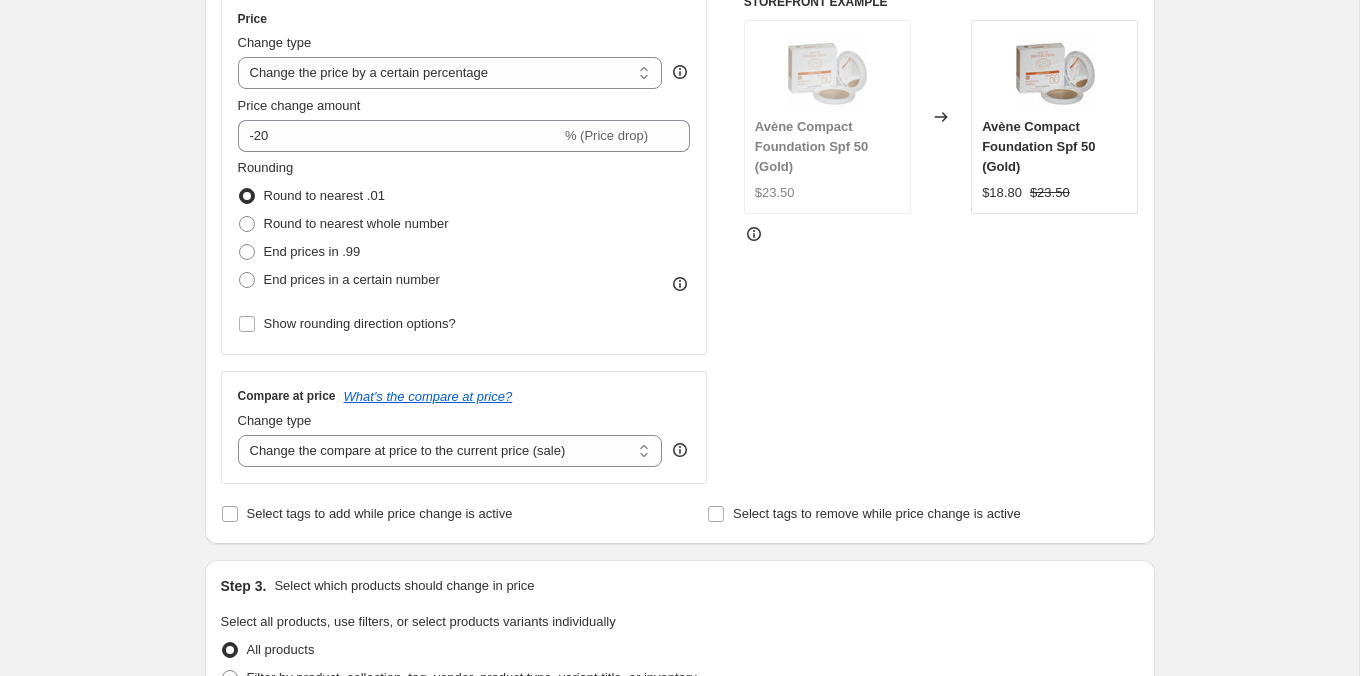 scroll, scrollTop: 467, scrollLeft: 0, axis: vertical 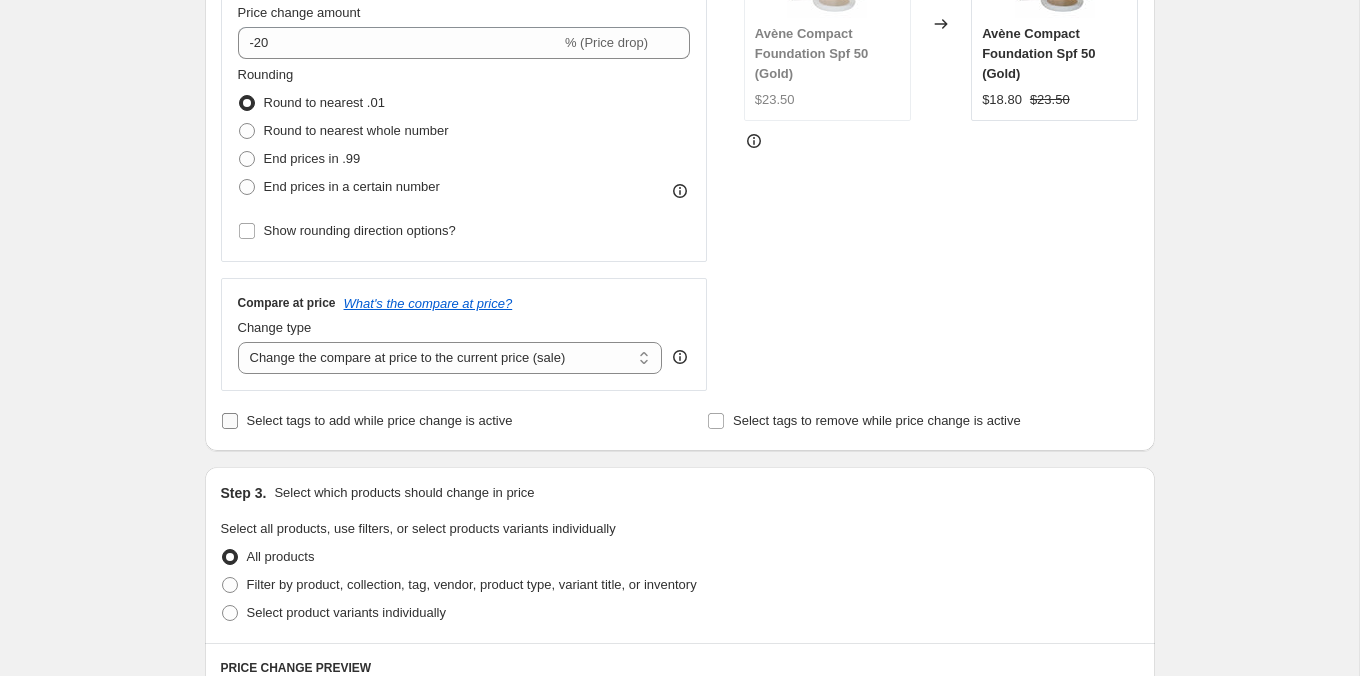 click on "Select tags to add while price change is active" at bounding box center (380, 421) 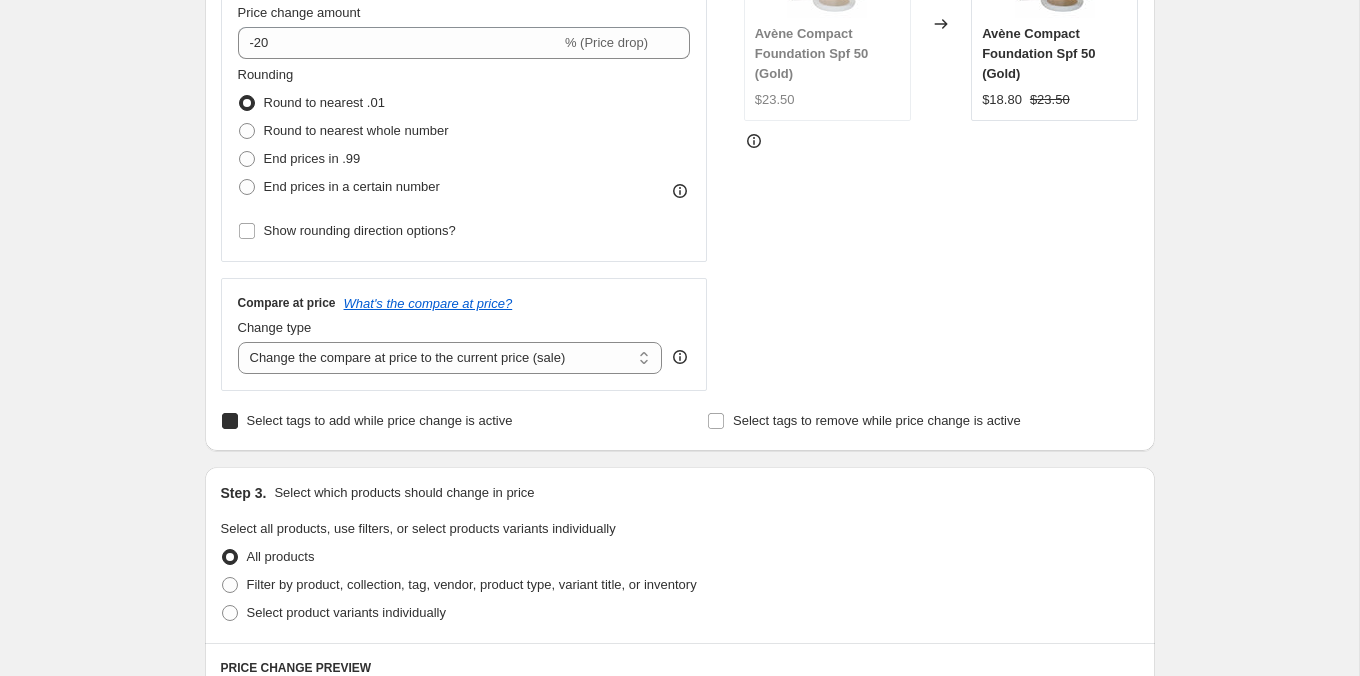 checkbox on "true" 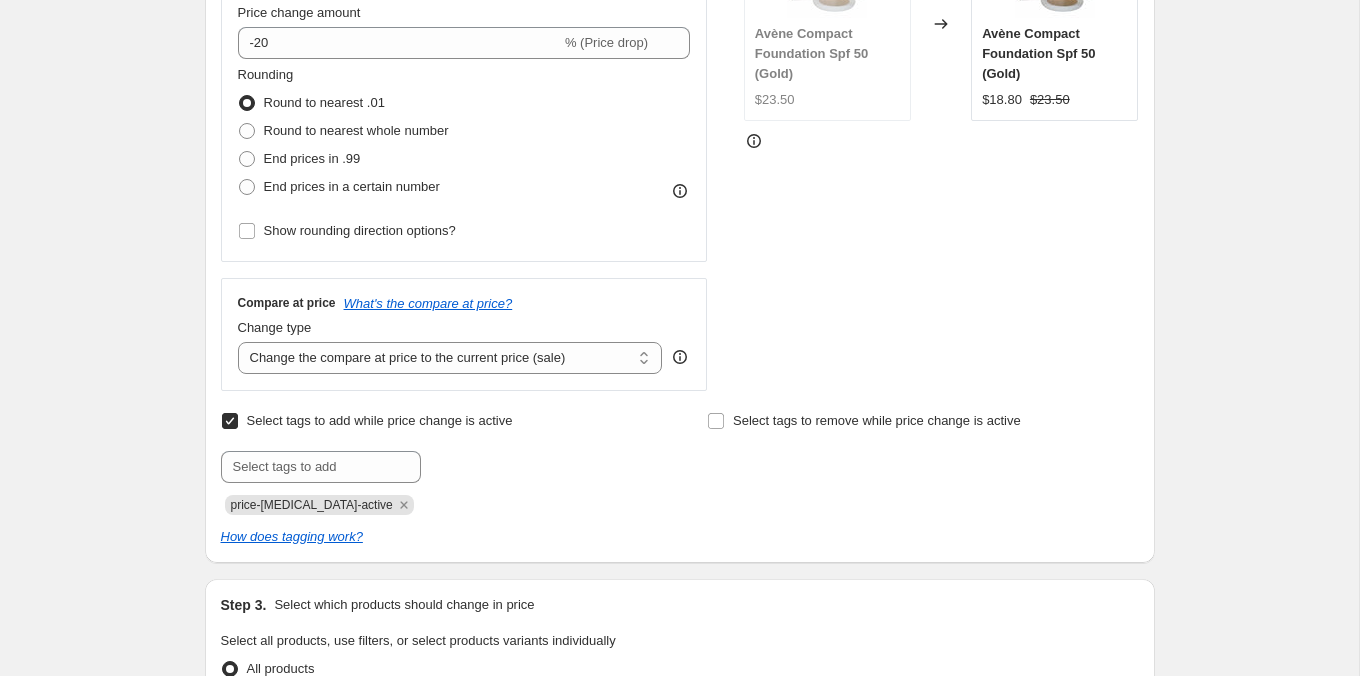 click on "price-[MEDICAL_DATA]-active" at bounding box center (436, 503) 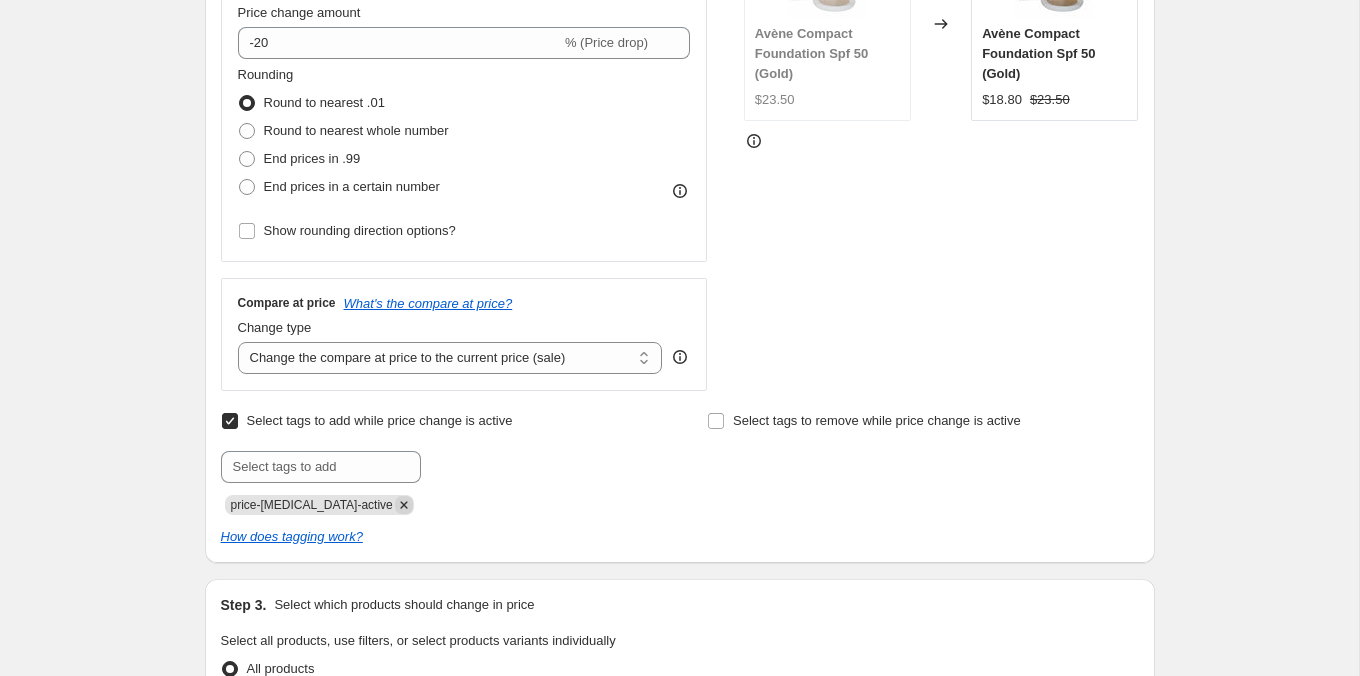 click 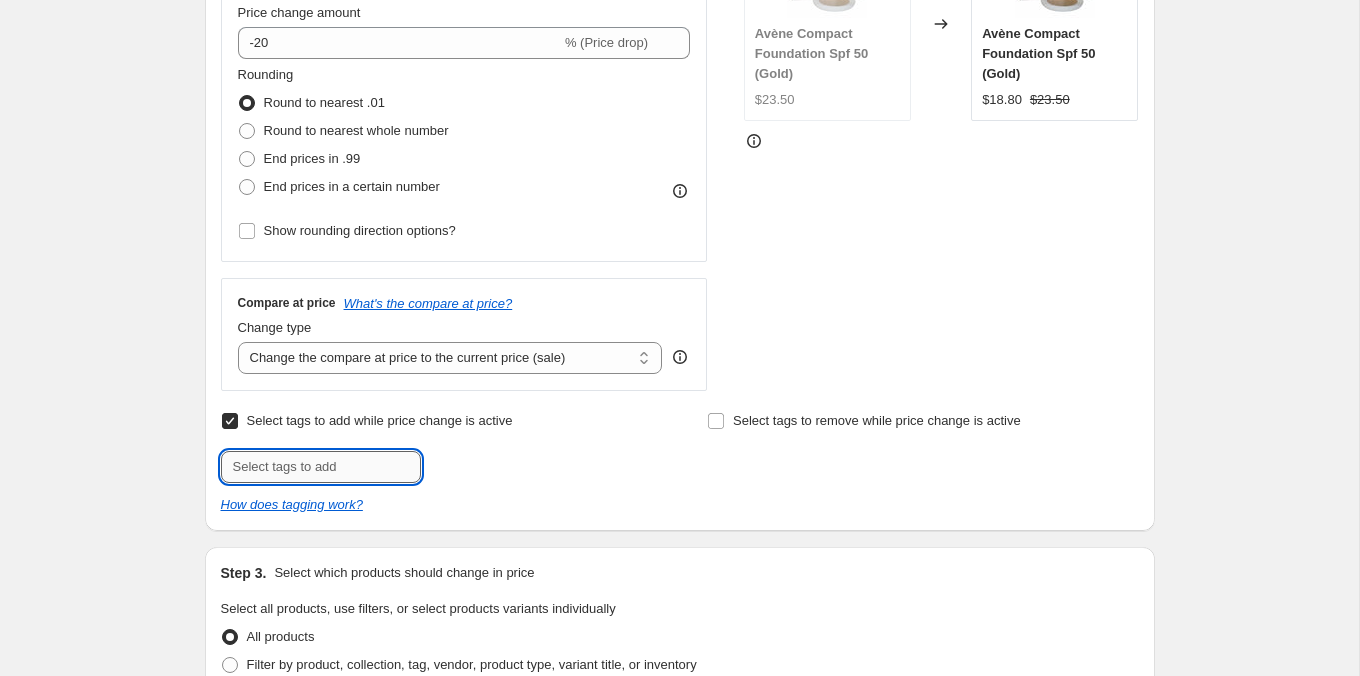 click at bounding box center (321, 467) 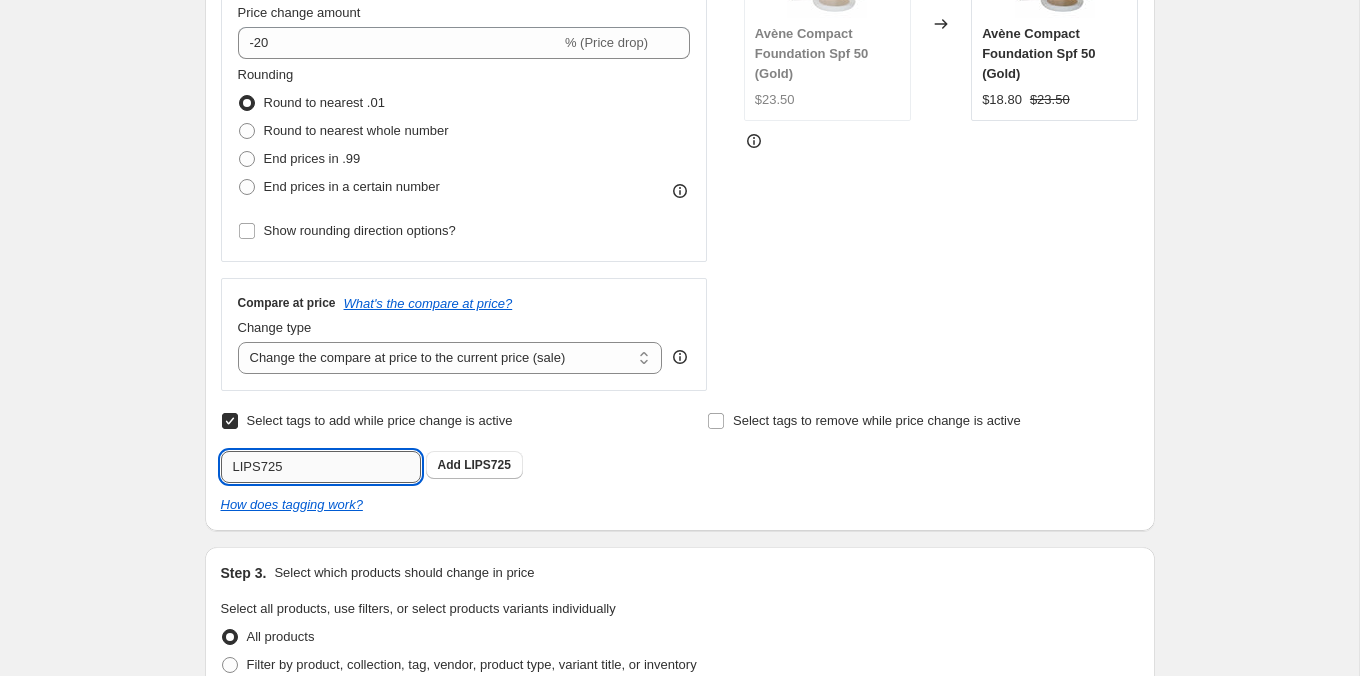 type on "LIPS725" 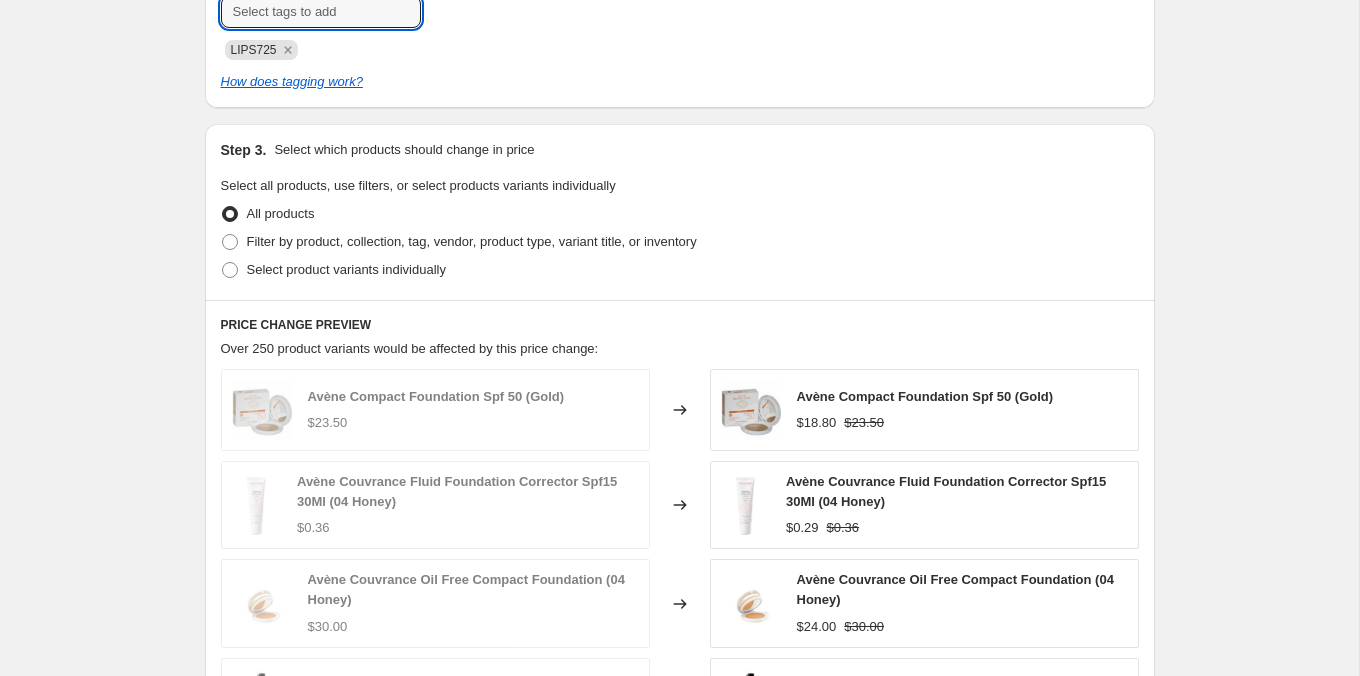scroll, scrollTop: 994, scrollLeft: 0, axis: vertical 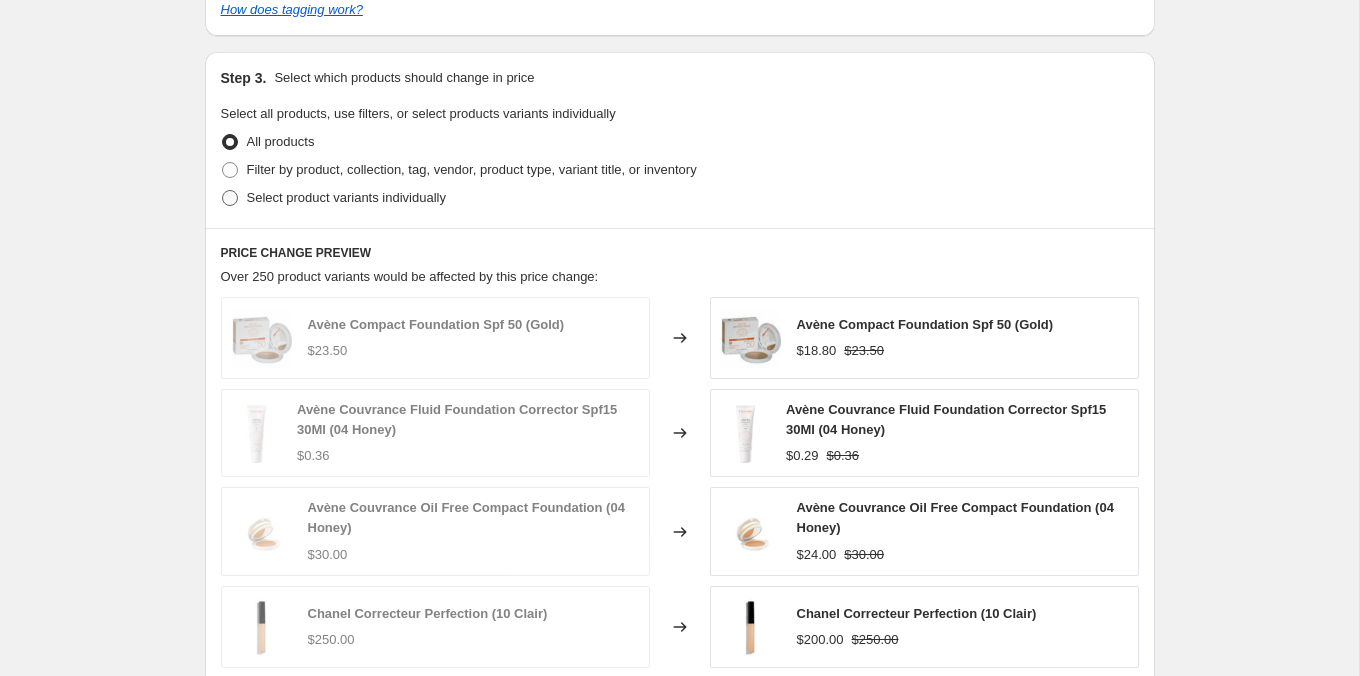 click on "Select product variants individually" at bounding box center (346, 197) 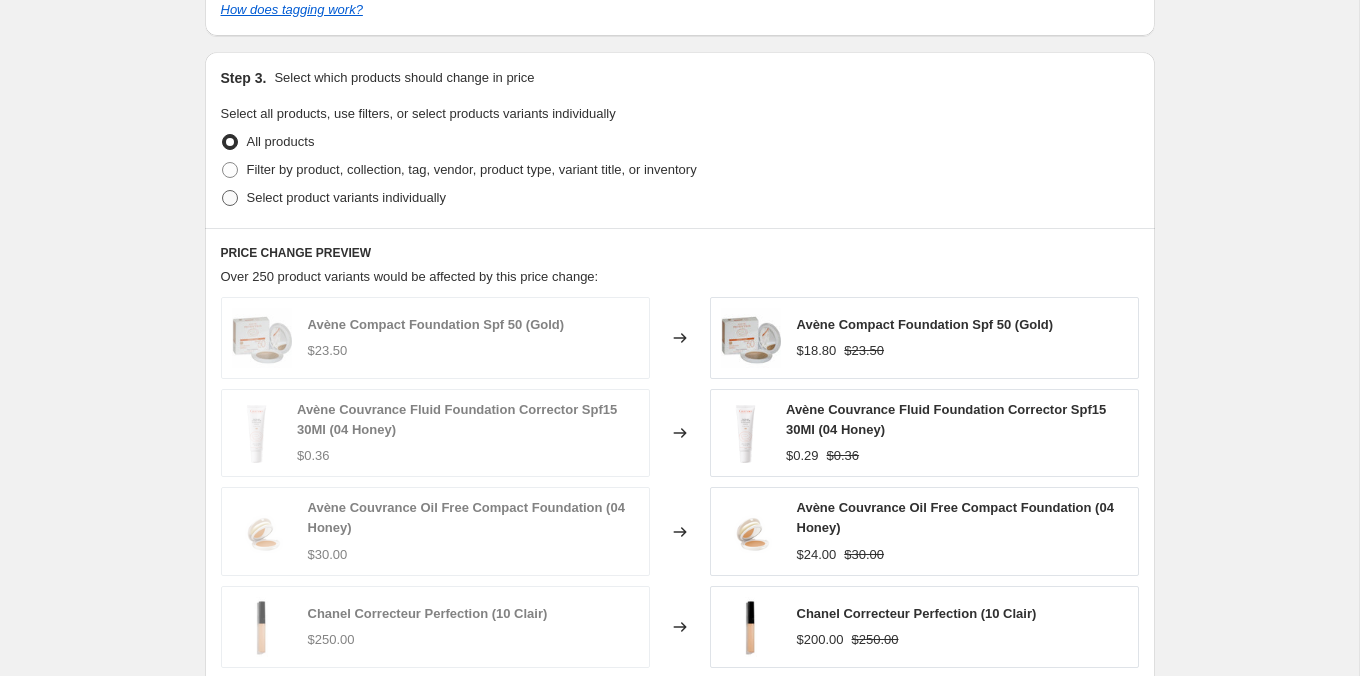 radio on "true" 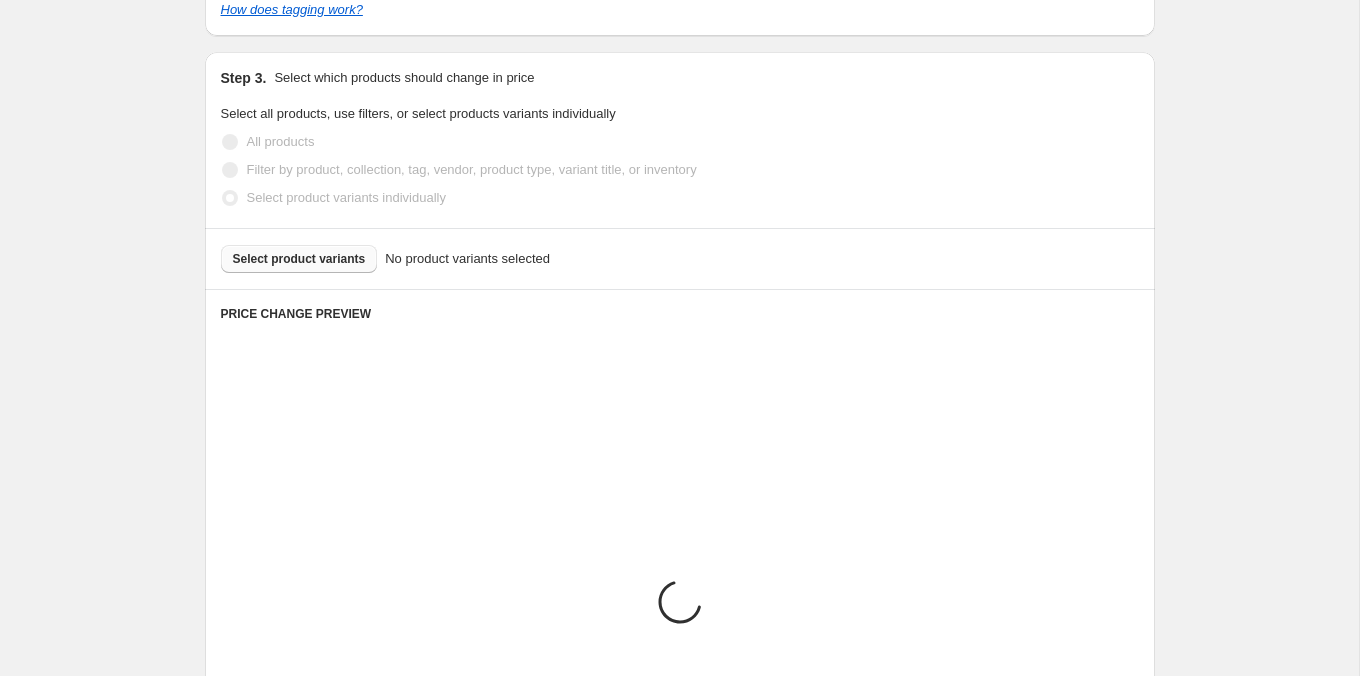 scroll, scrollTop: 987, scrollLeft: 0, axis: vertical 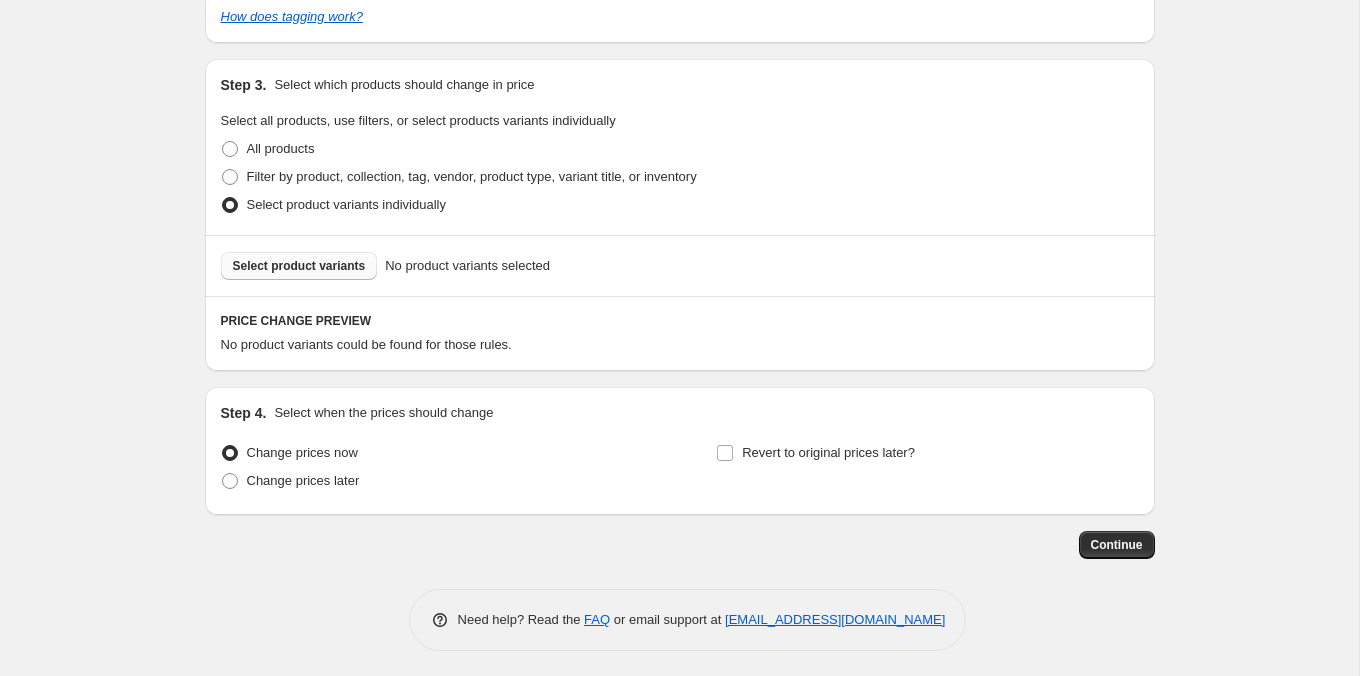 click on "Select product variants" at bounding box center [299, 266] 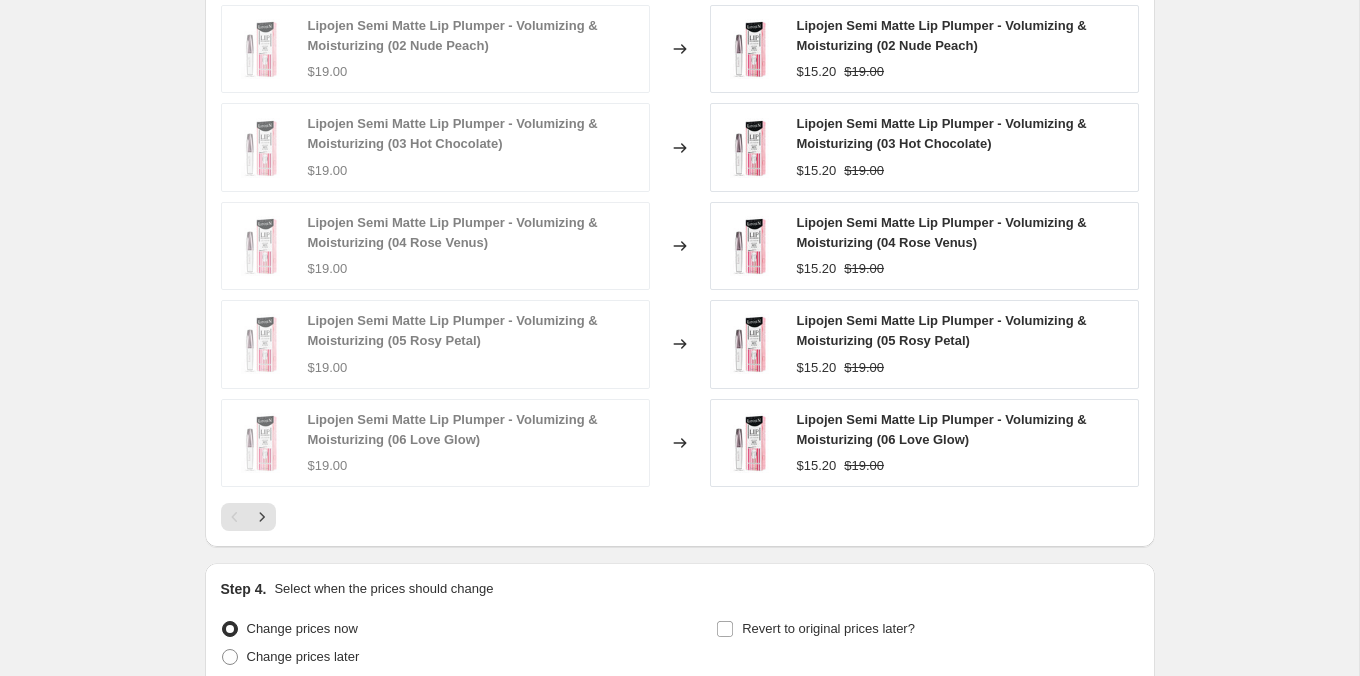 scroll, scrollTop: 1393, scrollLeft: 0, axis: vertical 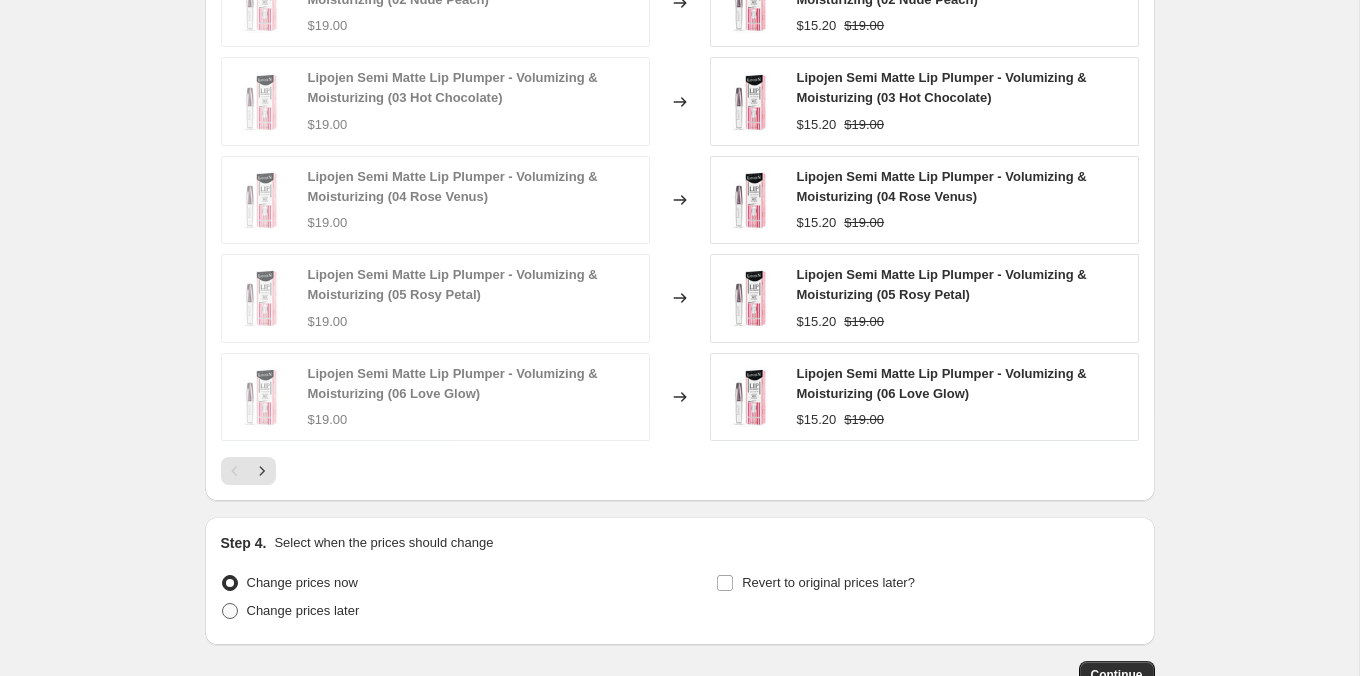 click on "Change prices later" at bounding box center [303, 611] 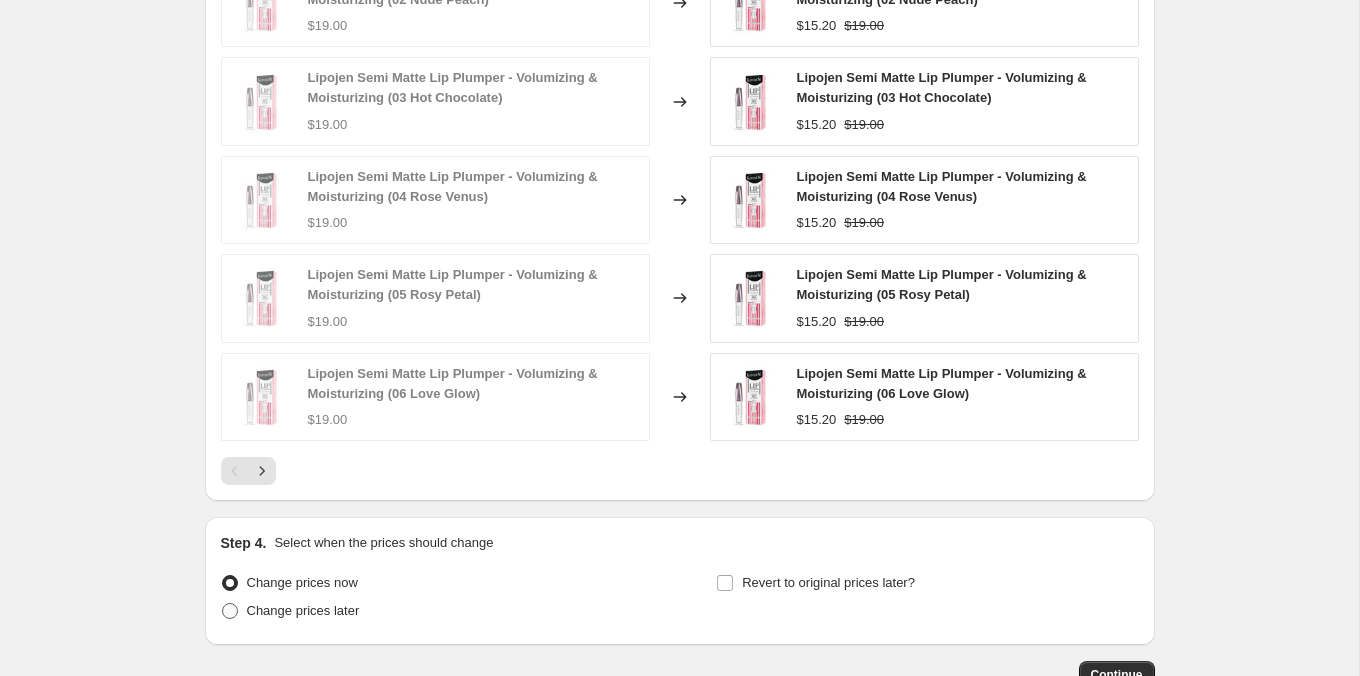radio on "true" 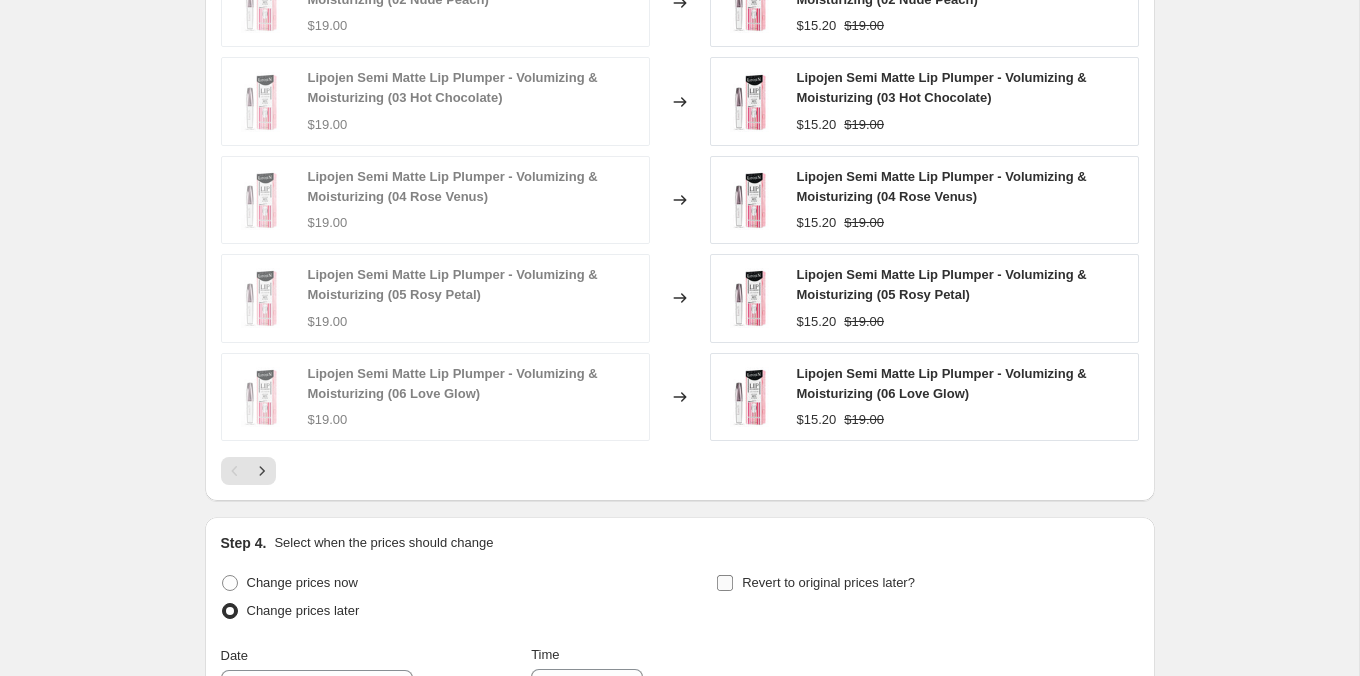 click on "Revert to original prices later?" at bounding box center [828, 582] 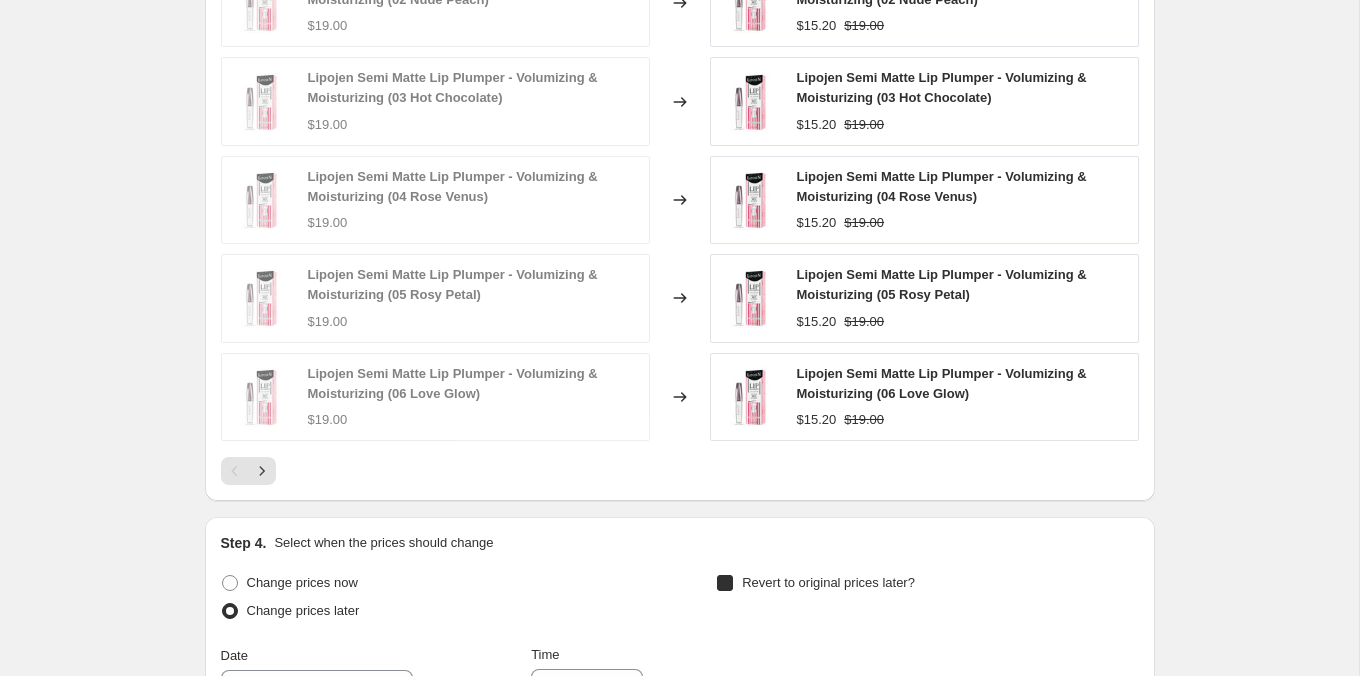 checkbox on "true" 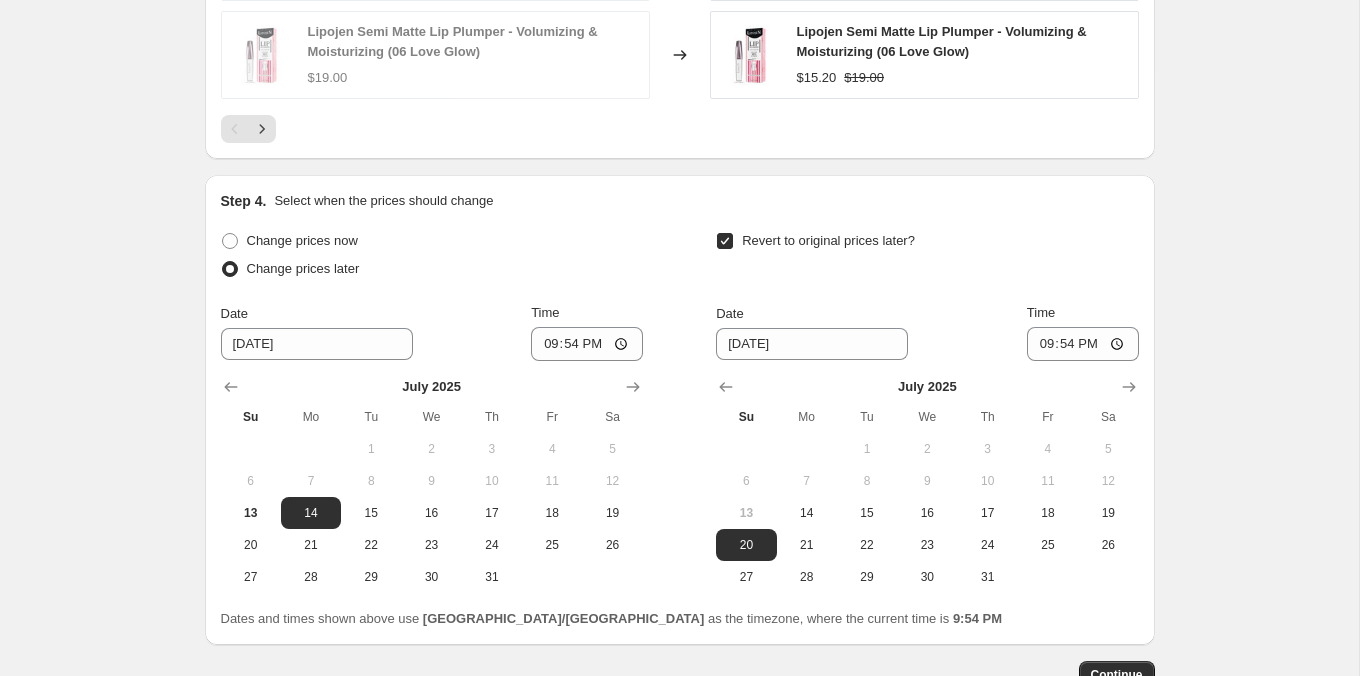 scroll, scrollTop: 1751, scrollLeft: 0, axis: vertical 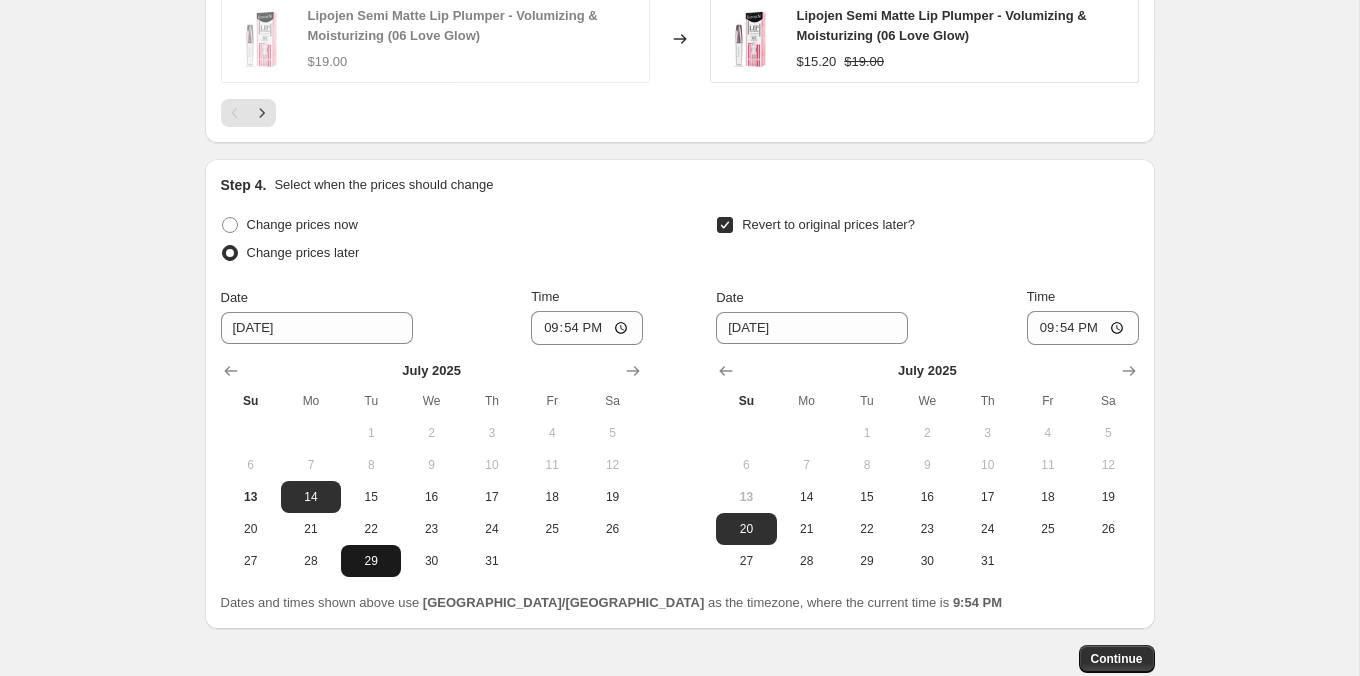 click on "29" at bounding box center (371, 561) 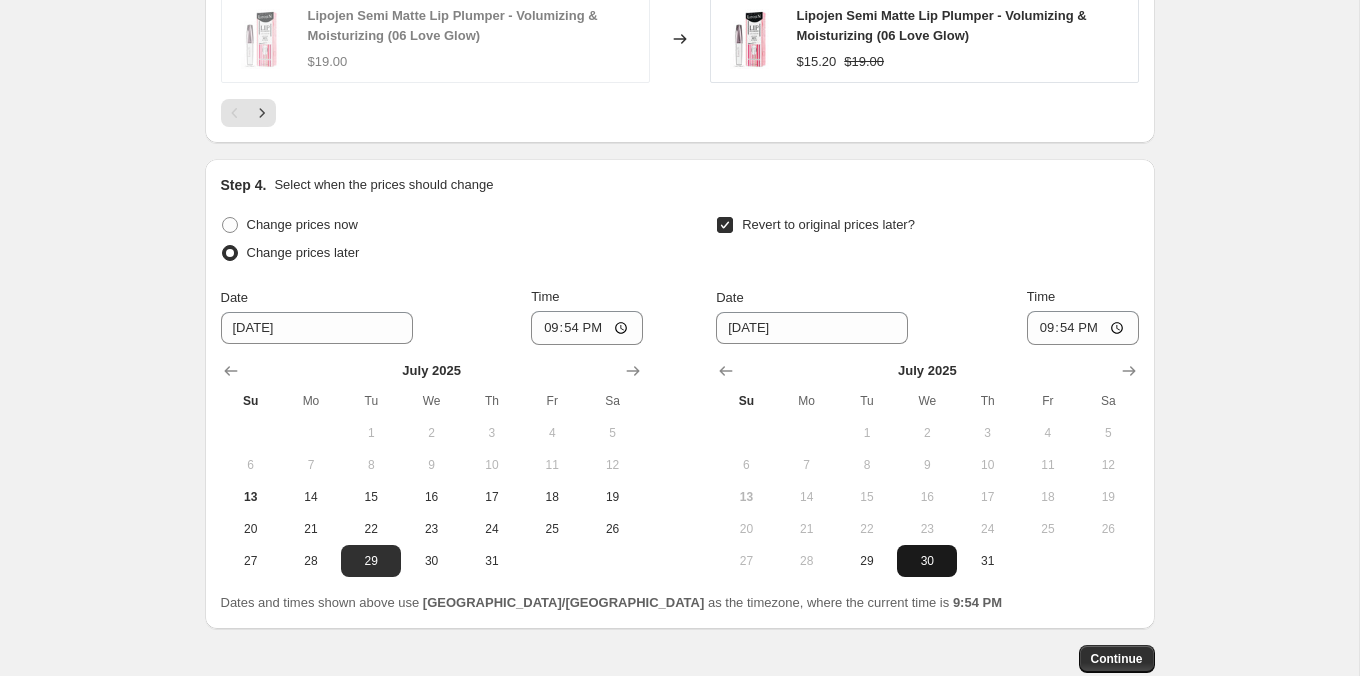 click on "30" at bounding box center (927, 561) 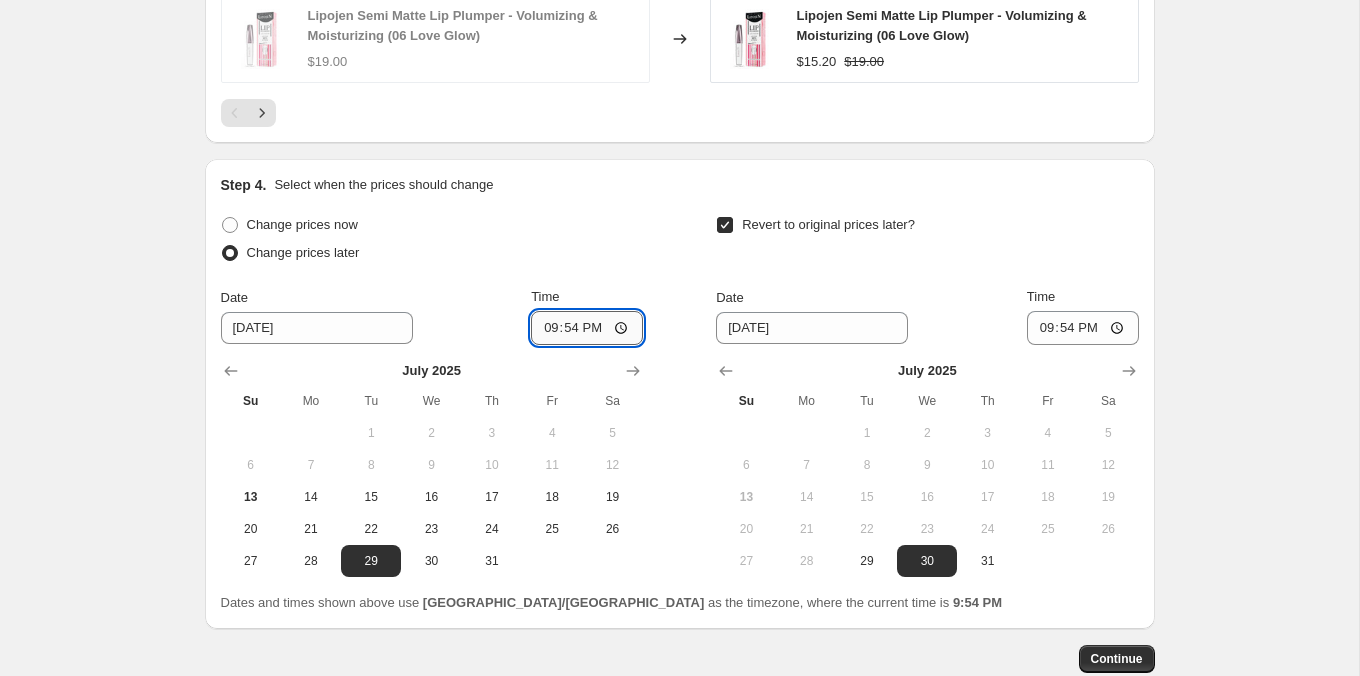 click on "21:54" at bounding box center (587, 328) 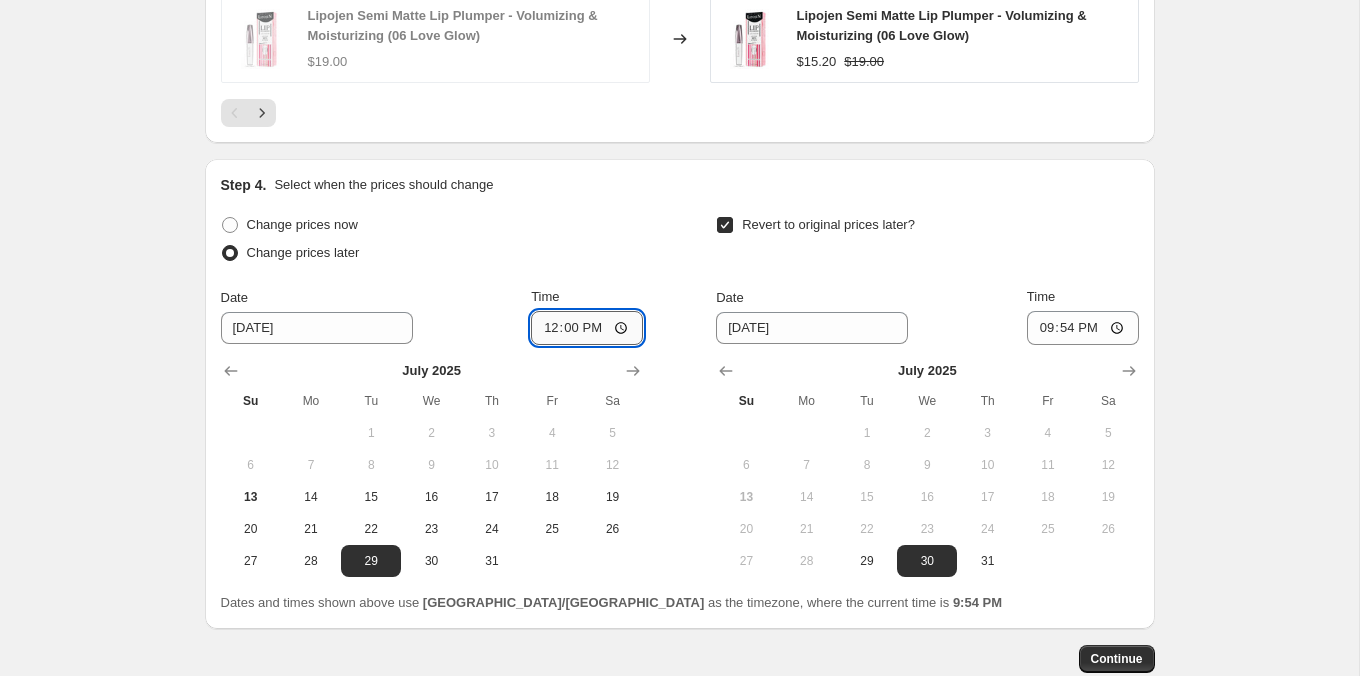 type on "00:00" 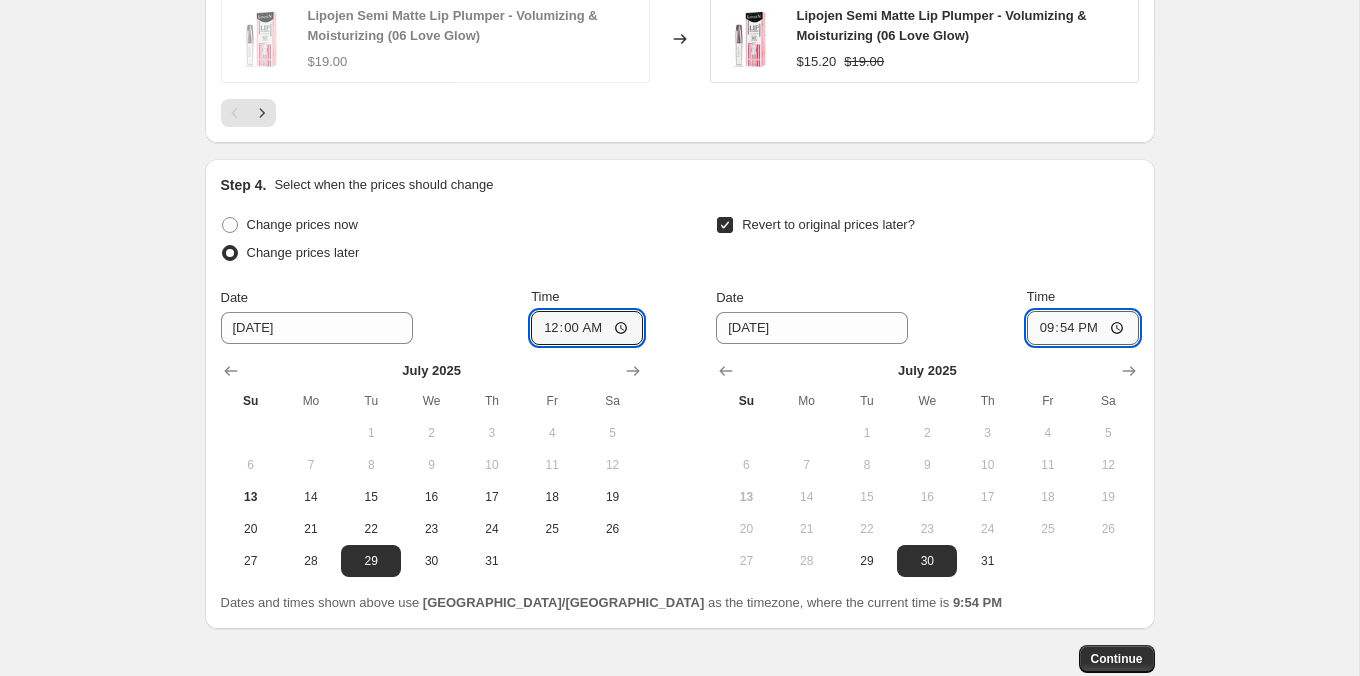 click on "21:54" at bounding box center [1083, 328] 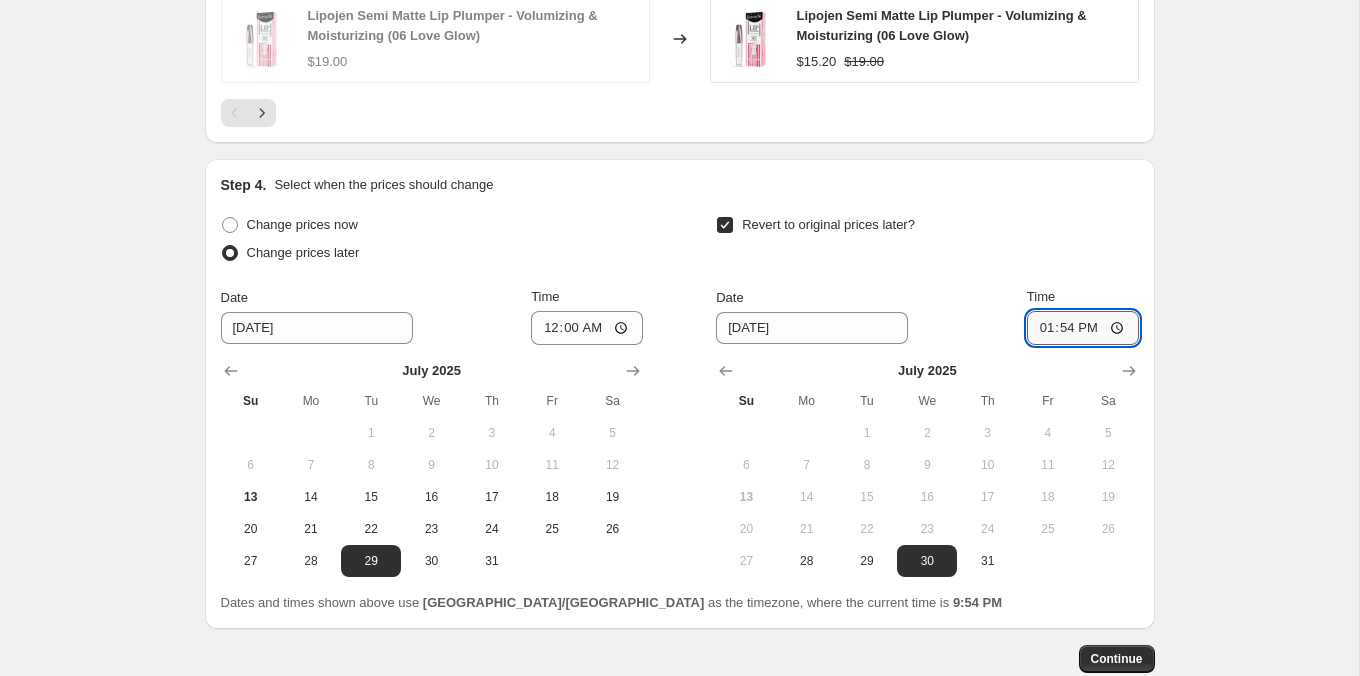 type on "23:54" 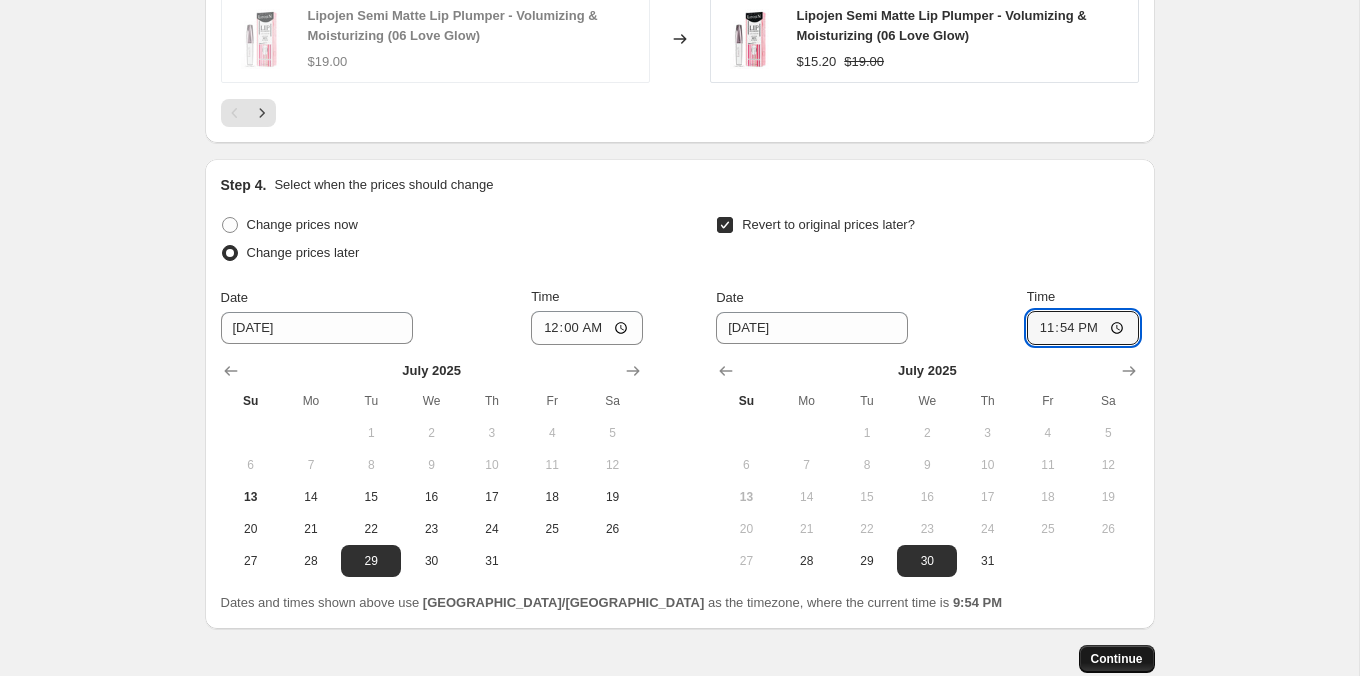 click on "Continue" at bounding box center [1117, 659] 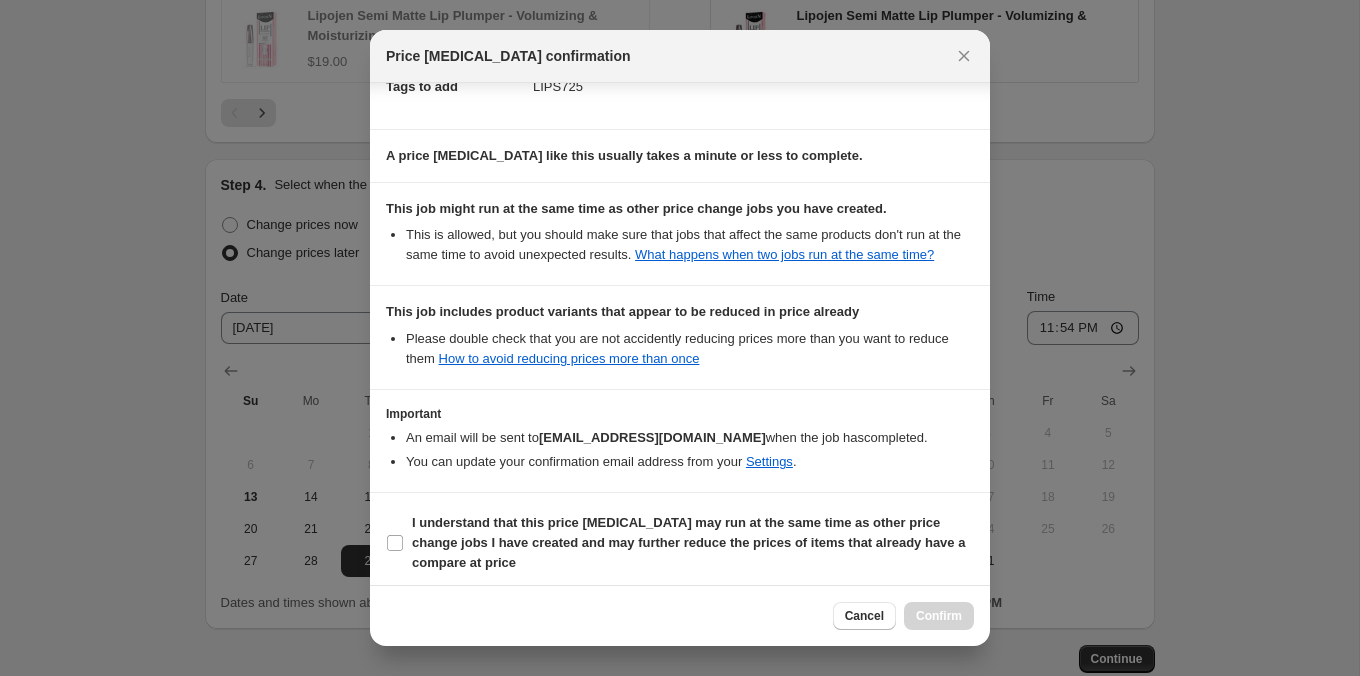 scroll, scrollTop: 352, scrollLeft: 0, axis: vertical 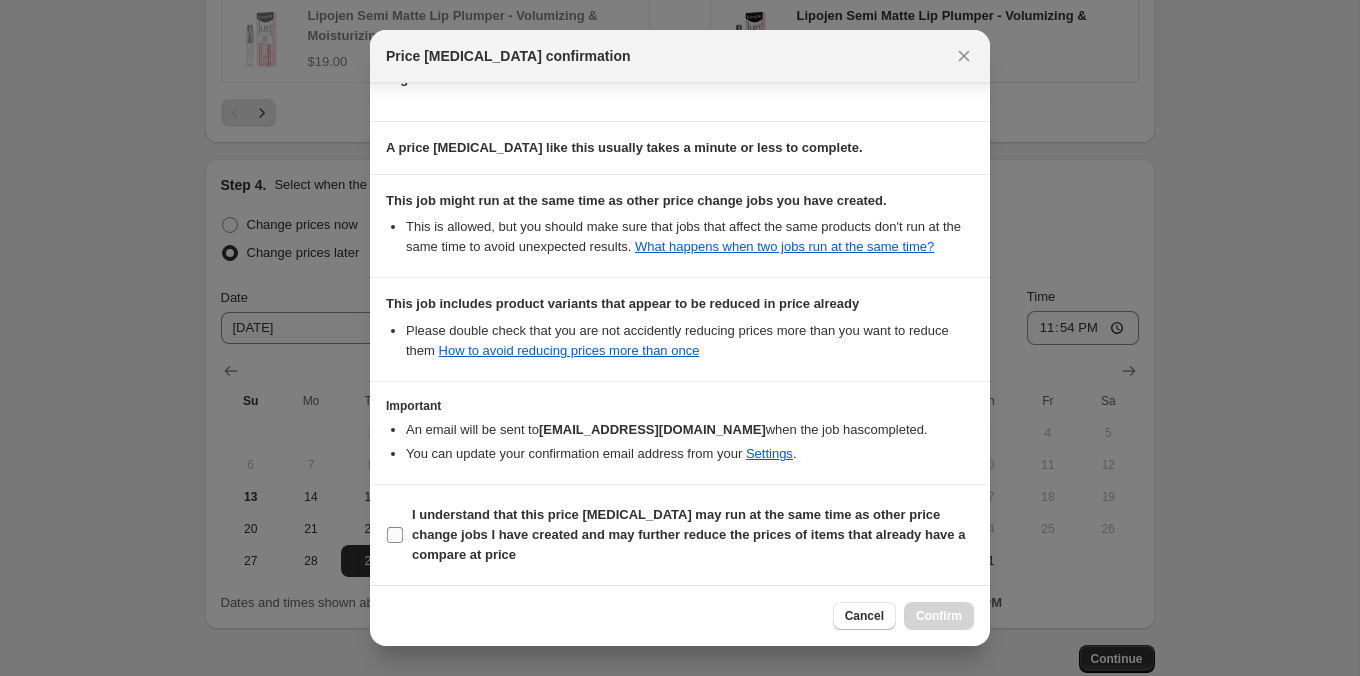 click on "I understand that this price [MEDICAL_DATA] may run at the same time as other price change jobs I have created and may further reduce the prices of items that already have a compare at price" at bounding box center (688, 534) 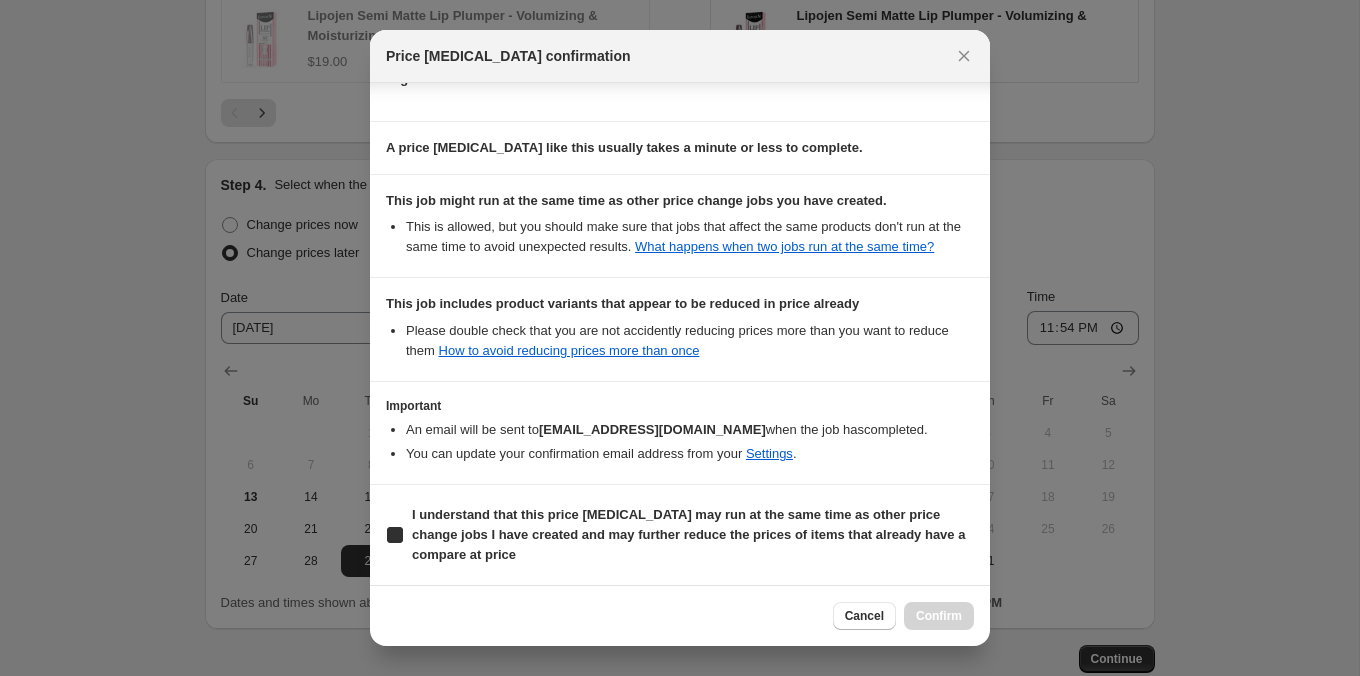 checkbox on "true" 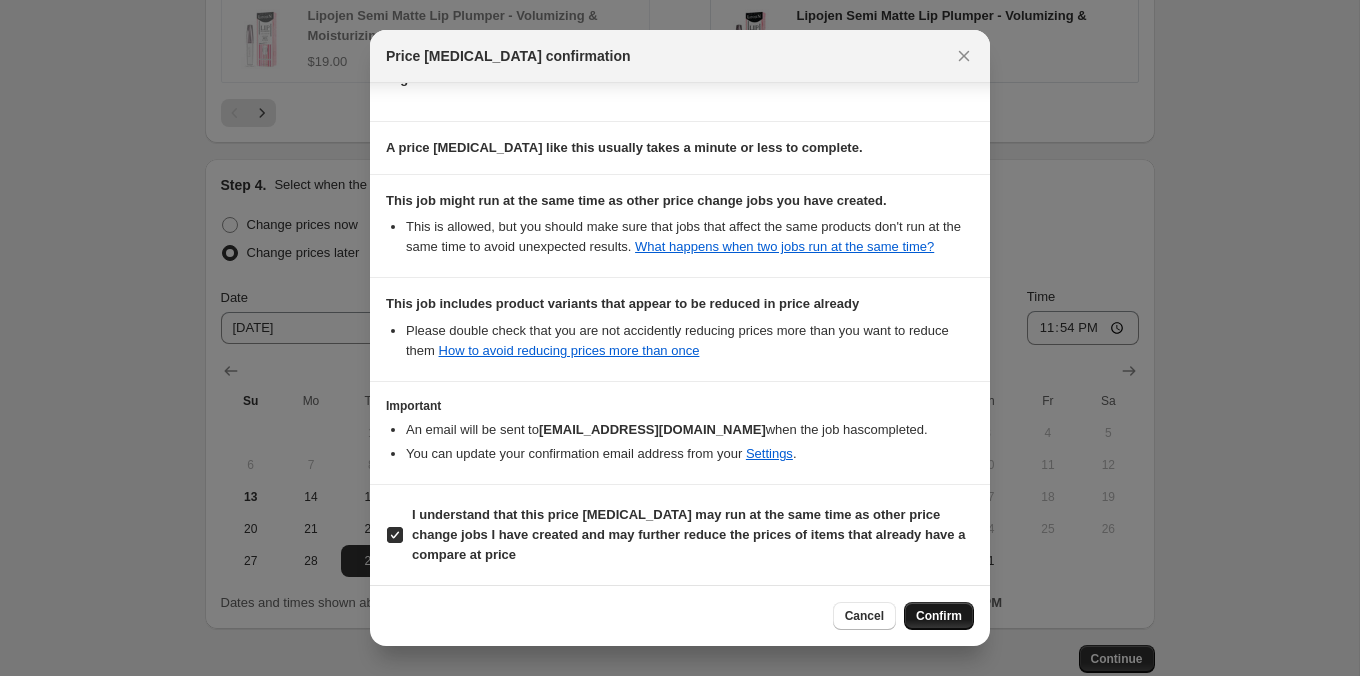 click on "Confirm" at bounding box center [939, 616] 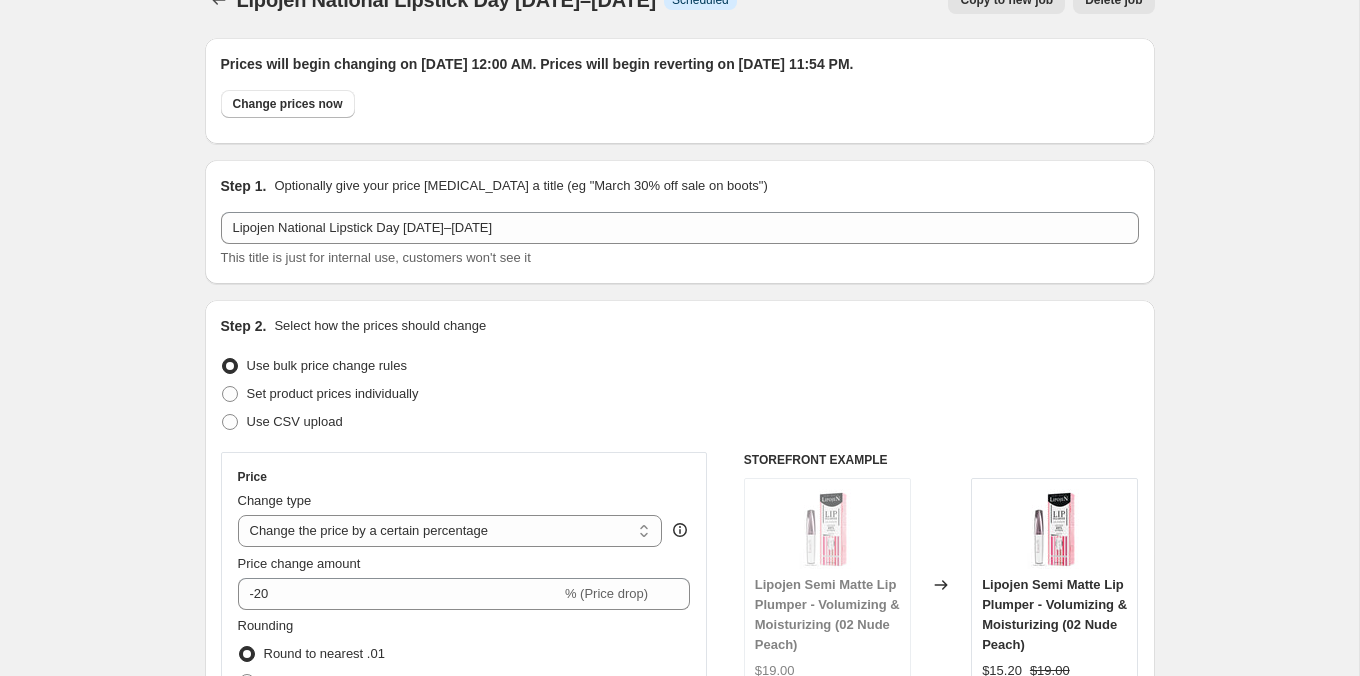 scroll, scrollTop: 0, scrollLeft: 0, axis: both 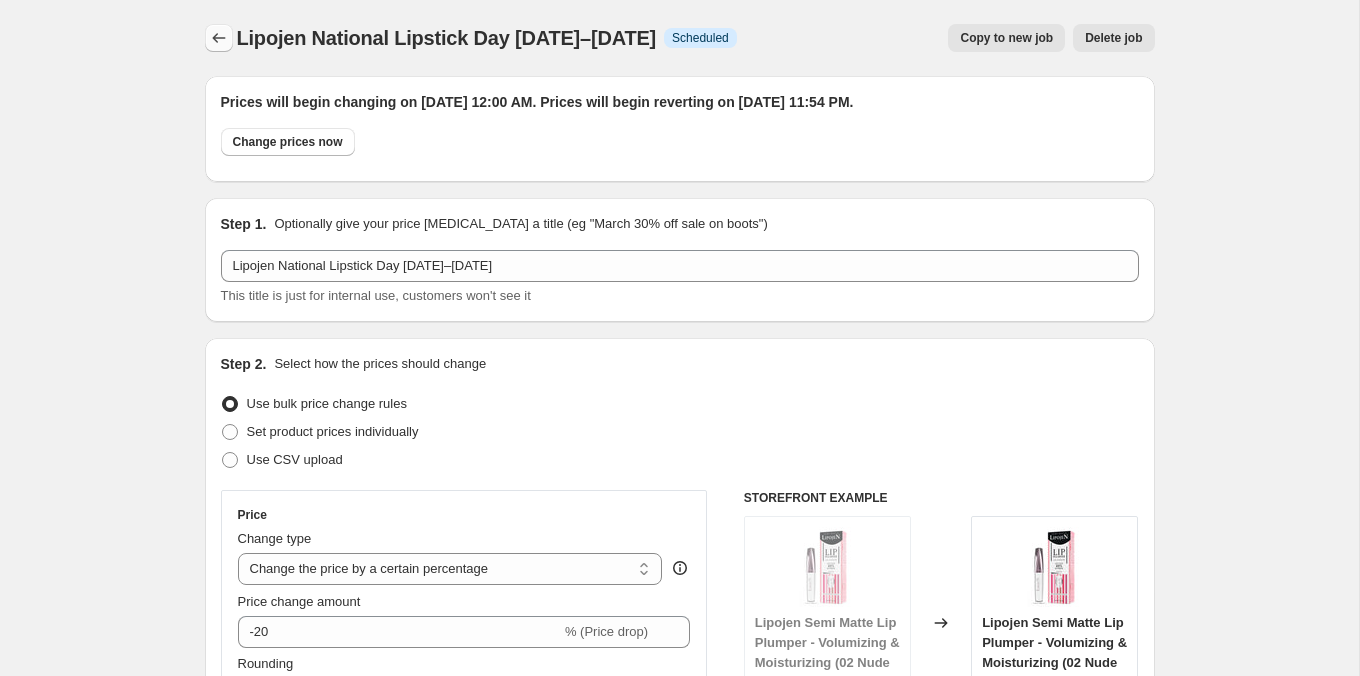 click 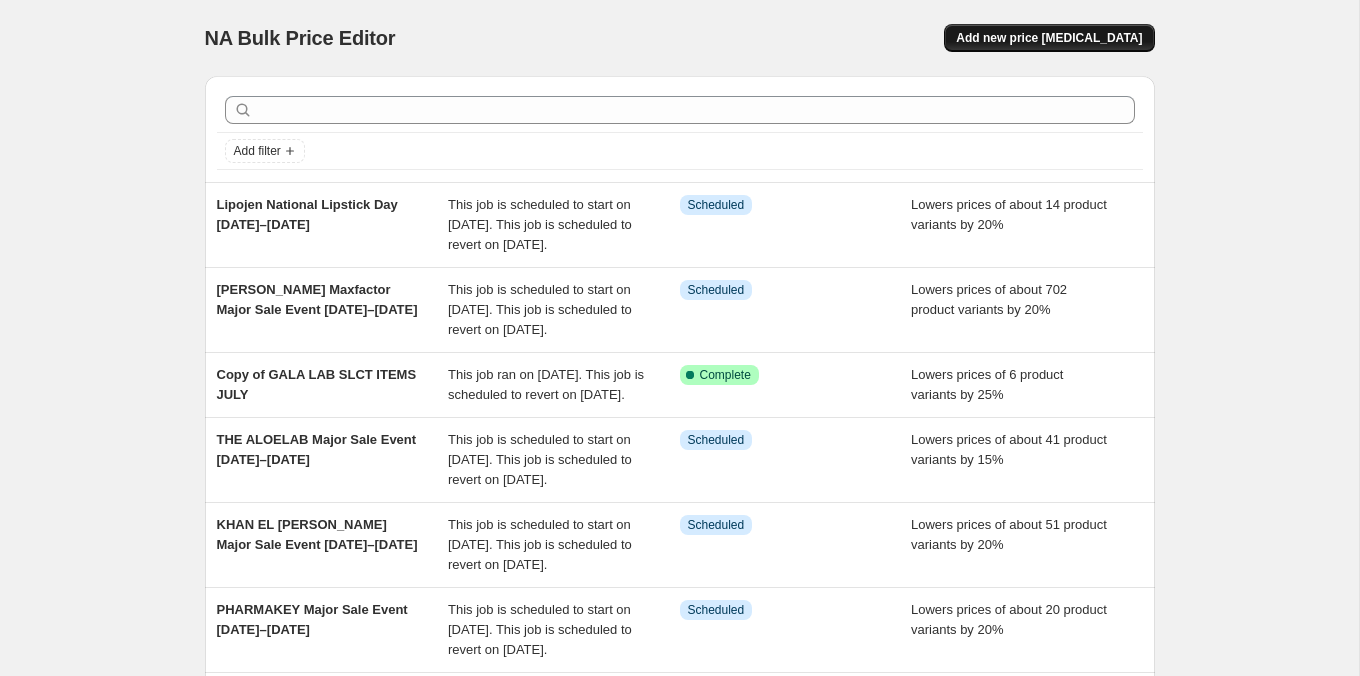 click on "Add new price [MEDICAL_DATA]" at bounding box center (1049, 38) 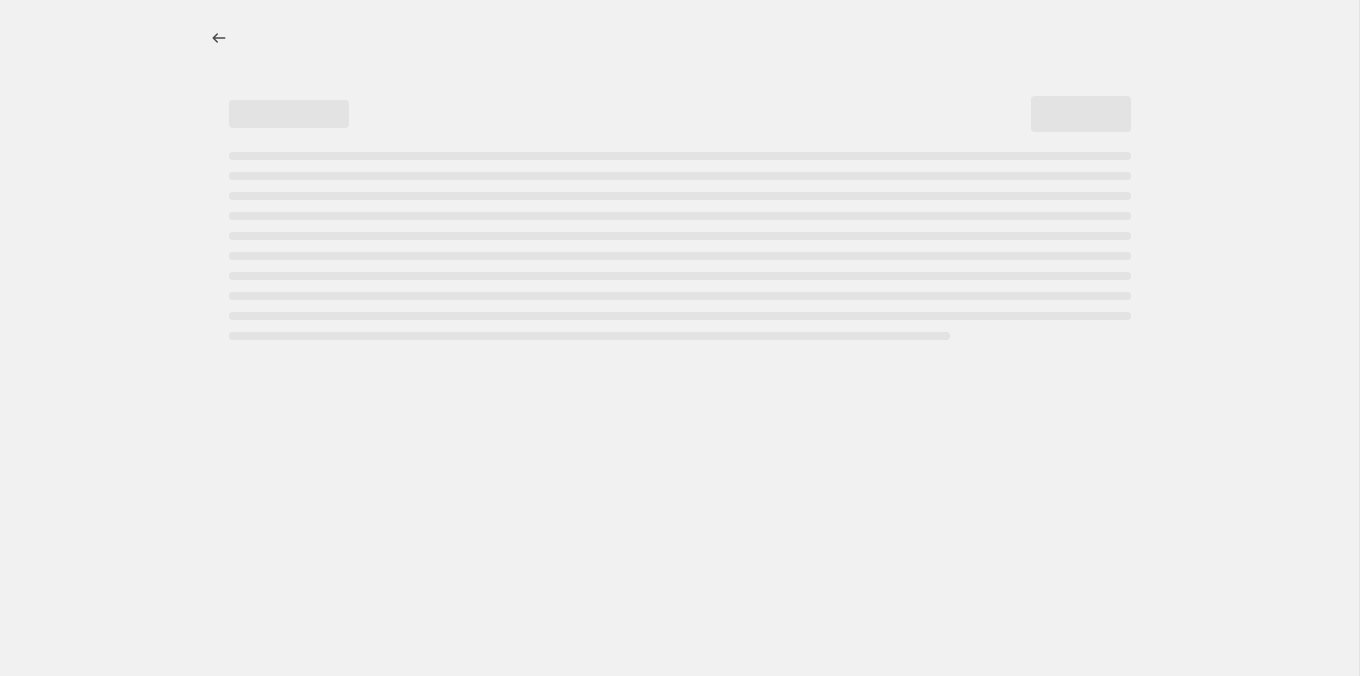select on "percentage" 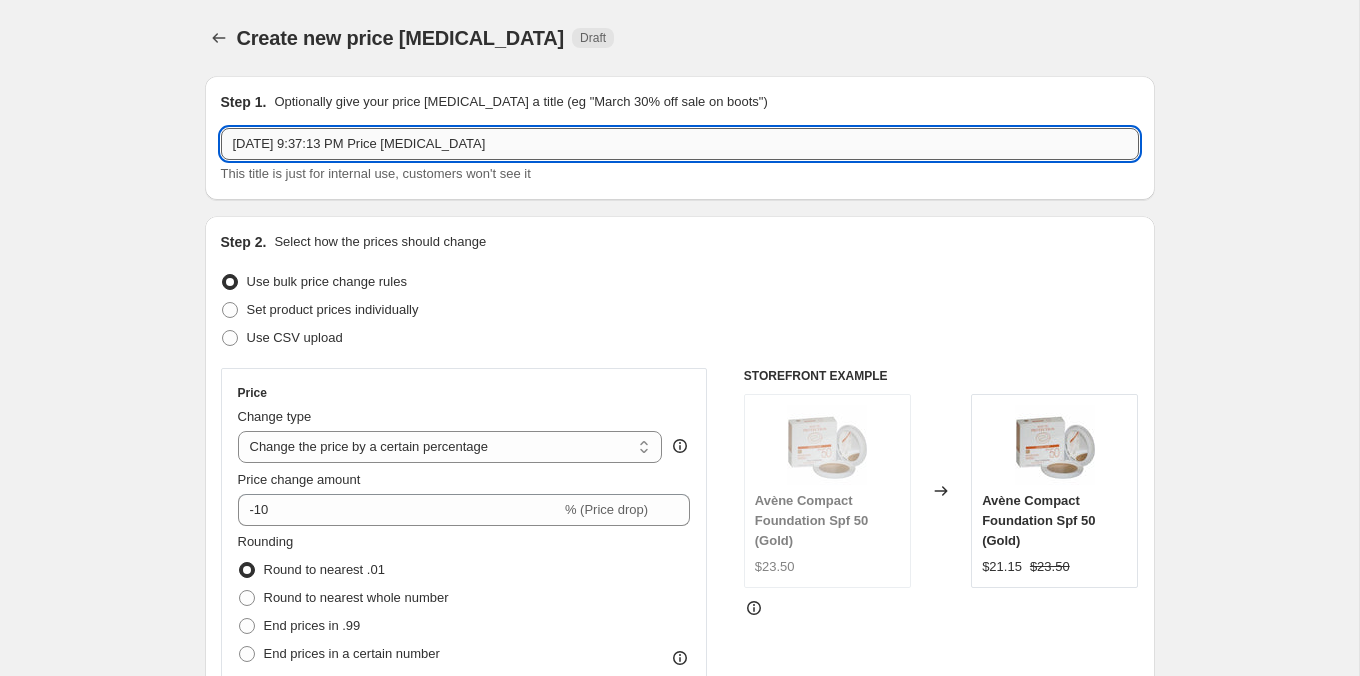 click on "[DATE] 9:37:13 PM Price [MEDICAL_DATA]" at bounding box center [680, 144] 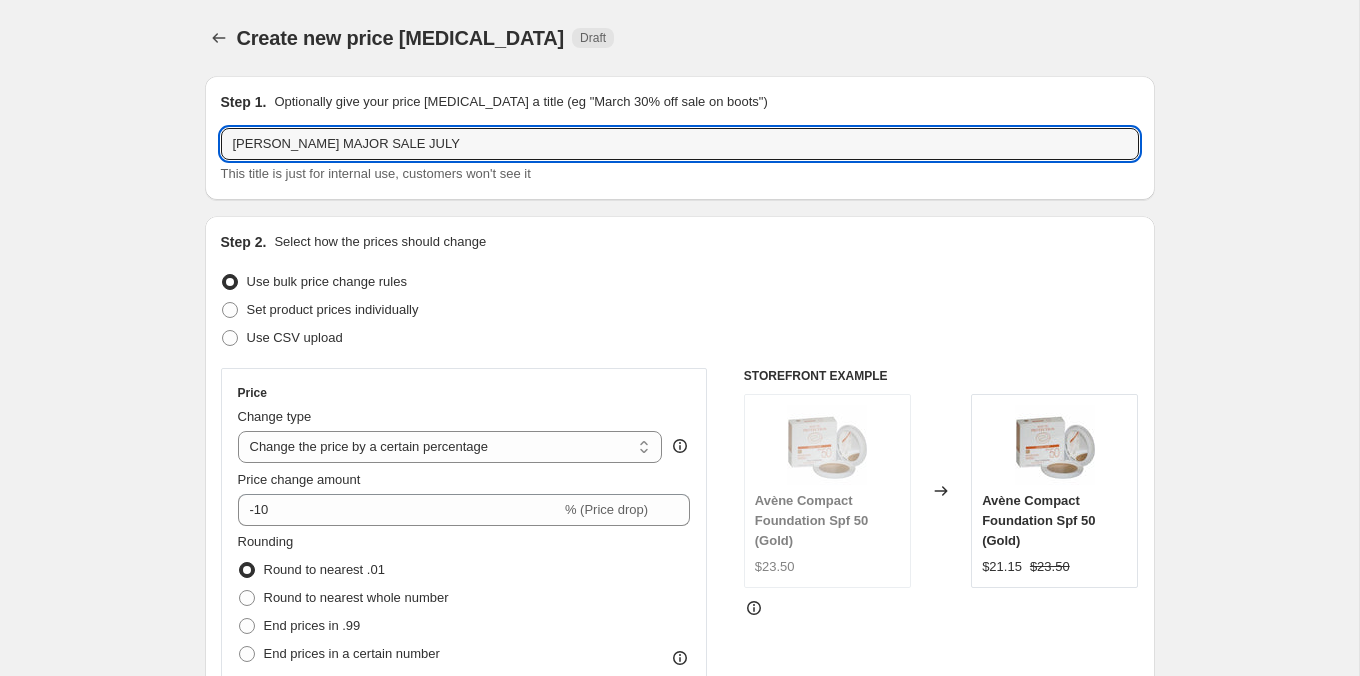 type on "[PERSON_NAME] MAJOR SALE JULY" 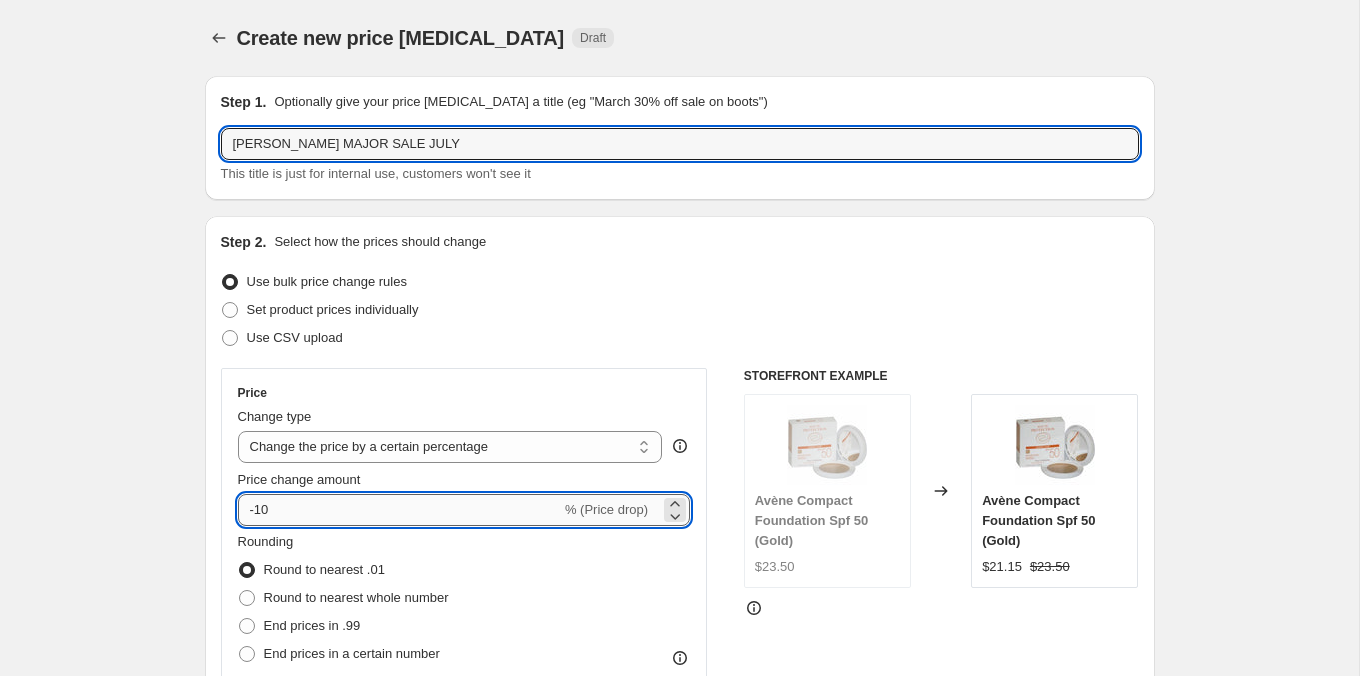 click on "-10" at bounding box center [399, 510] 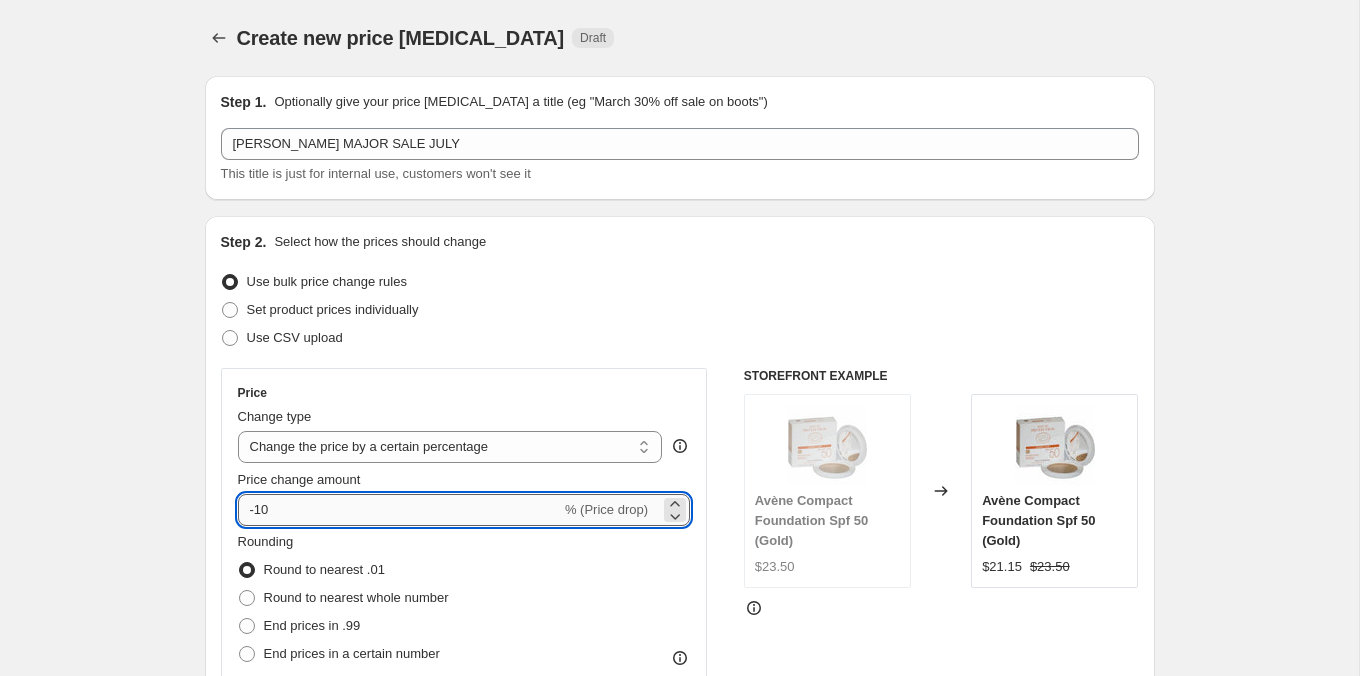 type on "-1" 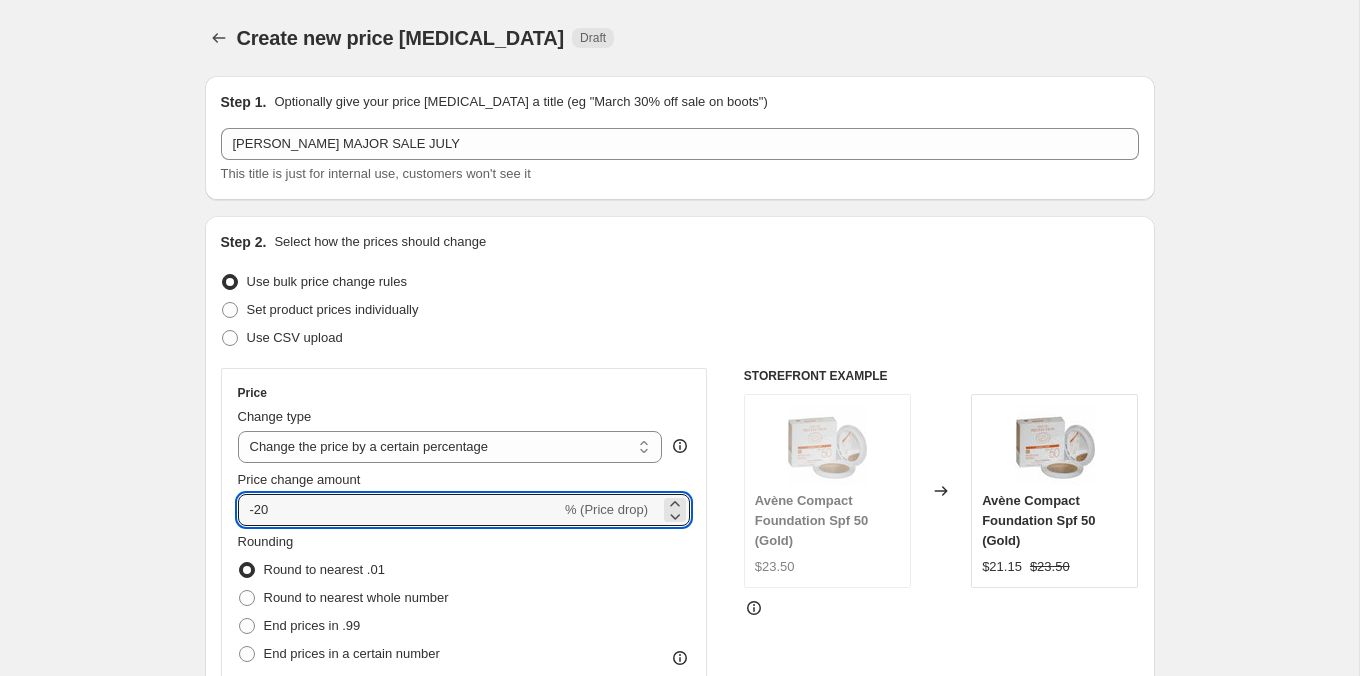 type on "-20" 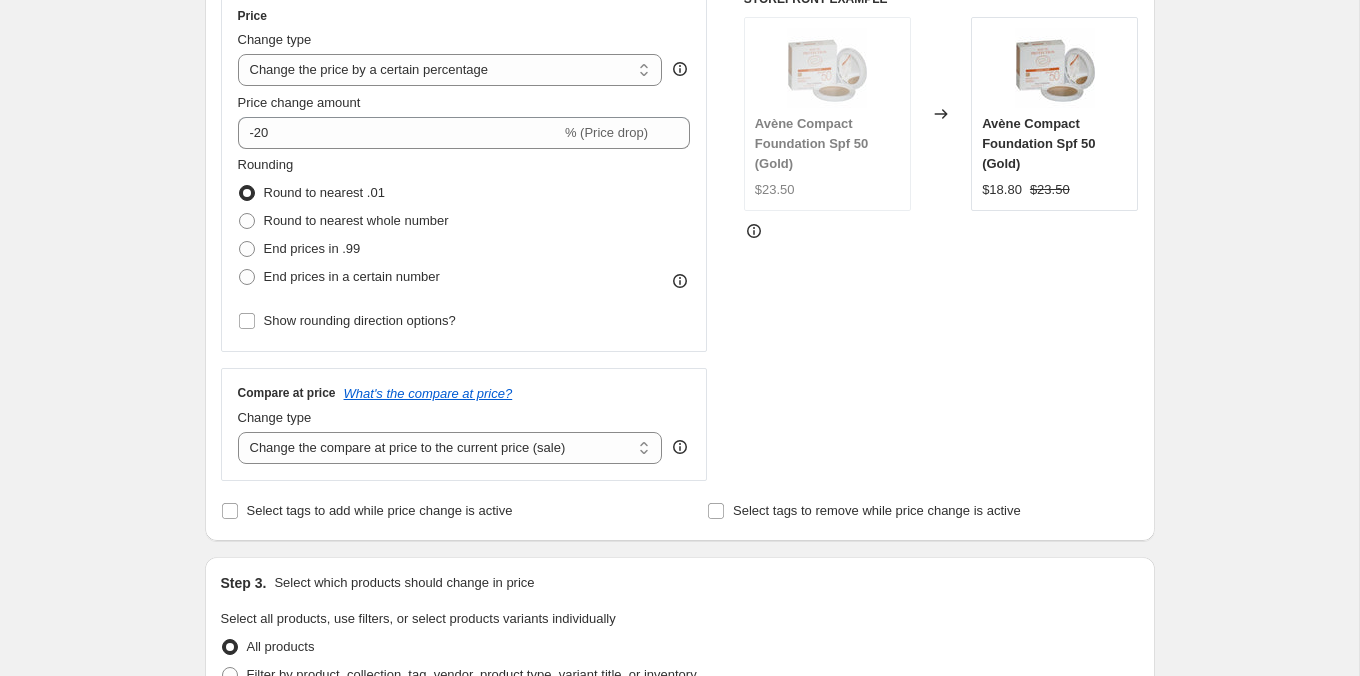 scroll, scrollTop: 395, scrollLeft: 0, axis: vertical 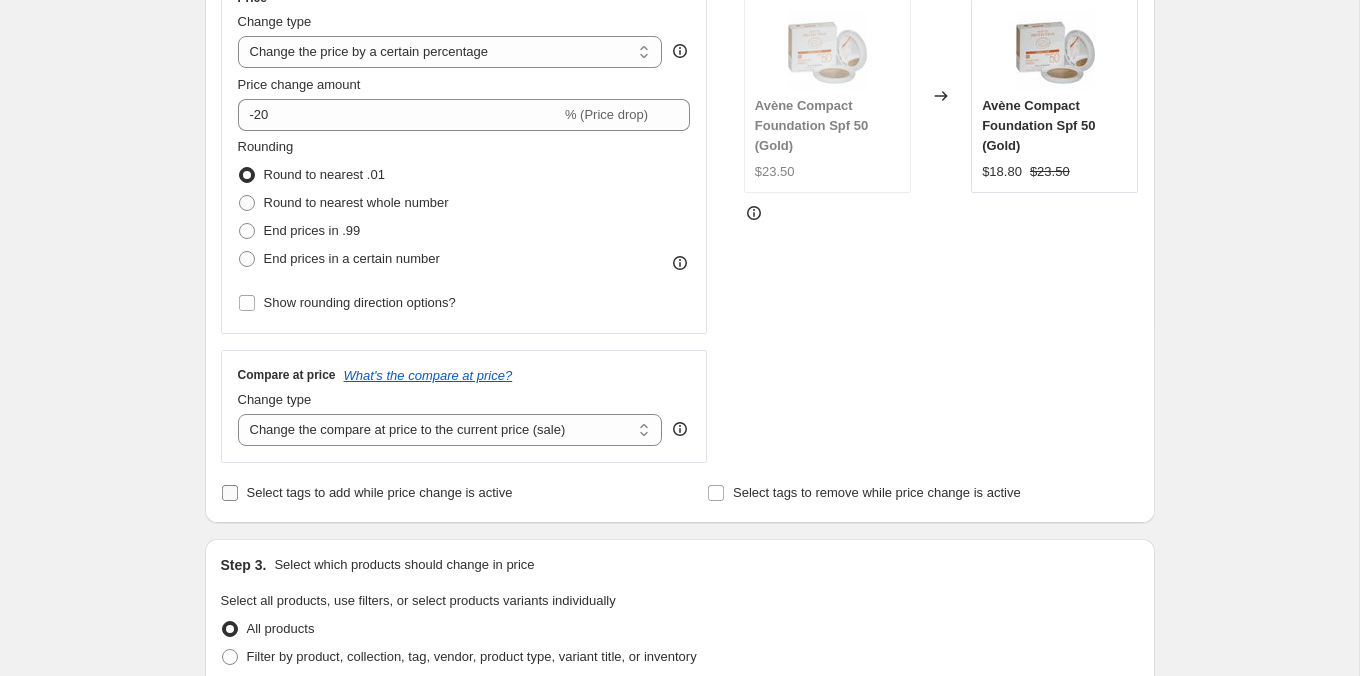 click on "Select tags to add while price change is active" at bounding box center [380, 492] 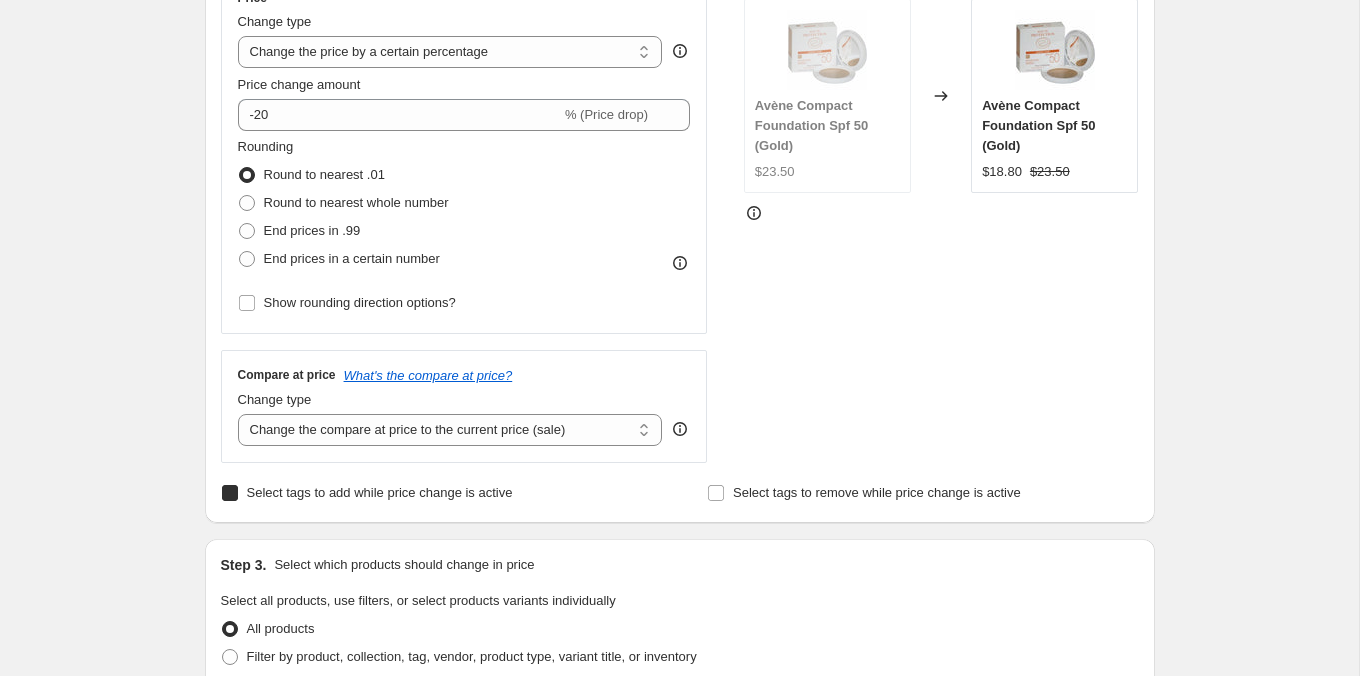 checkbox on "true" 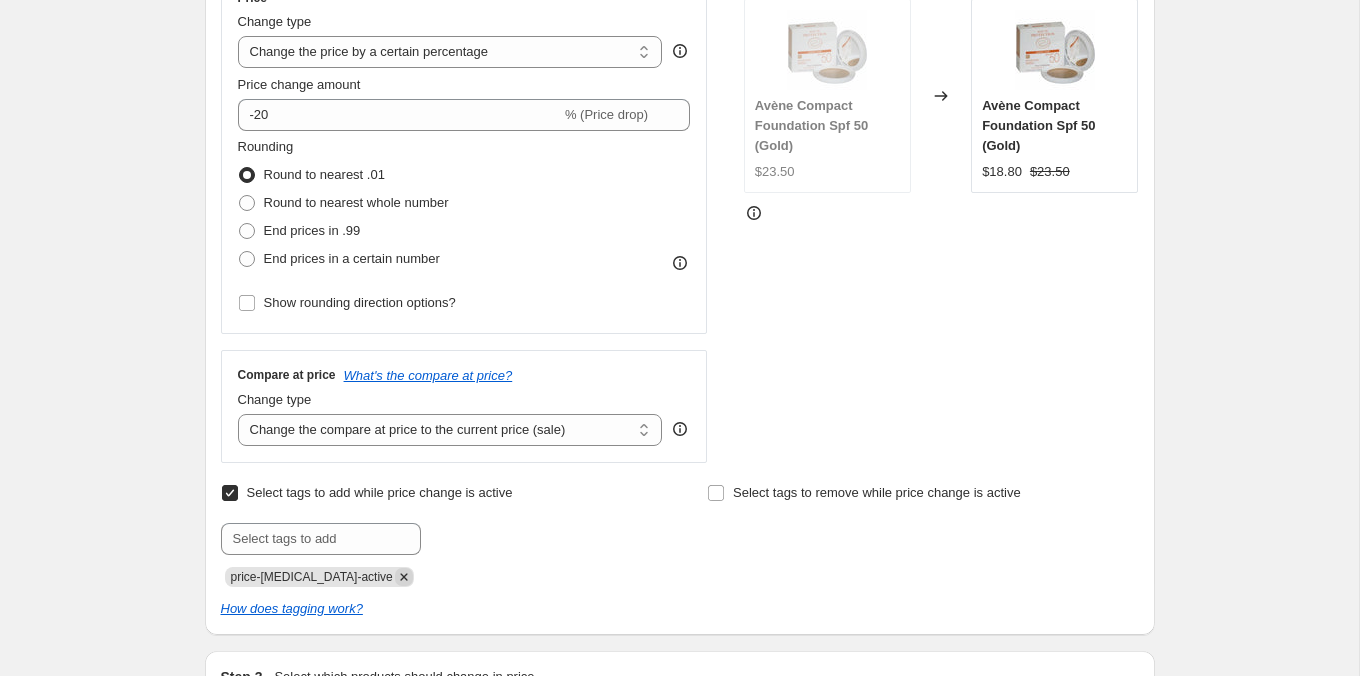 click 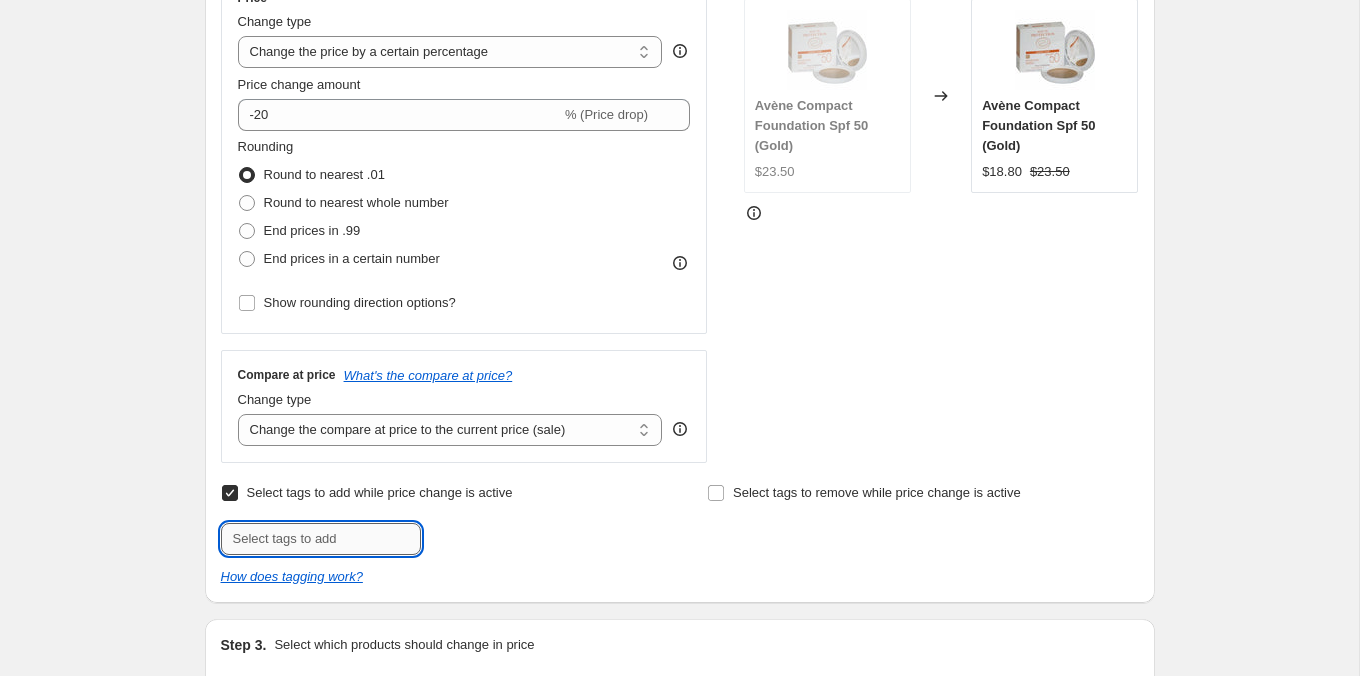 click at bounding box center [321, 539] 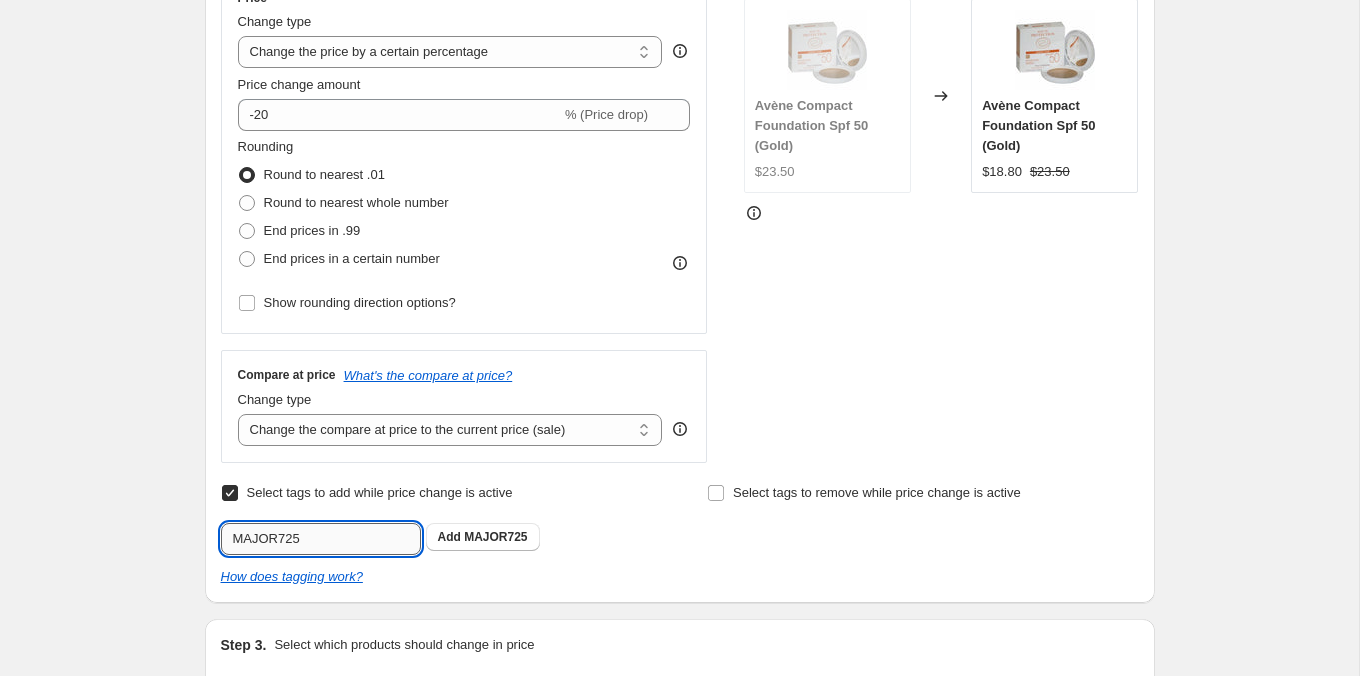 type on "MAJOR725" 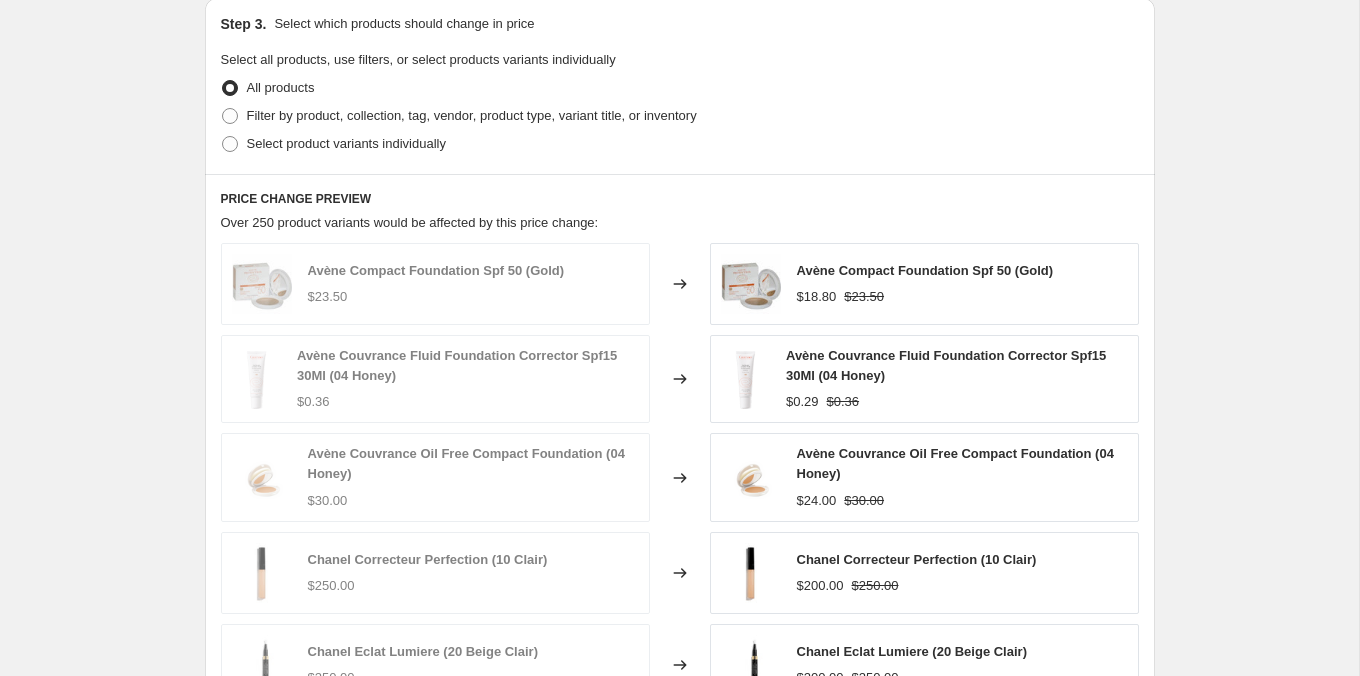 scroll, scrollTop: 1057, scrollLeft: 0, axis: vertical 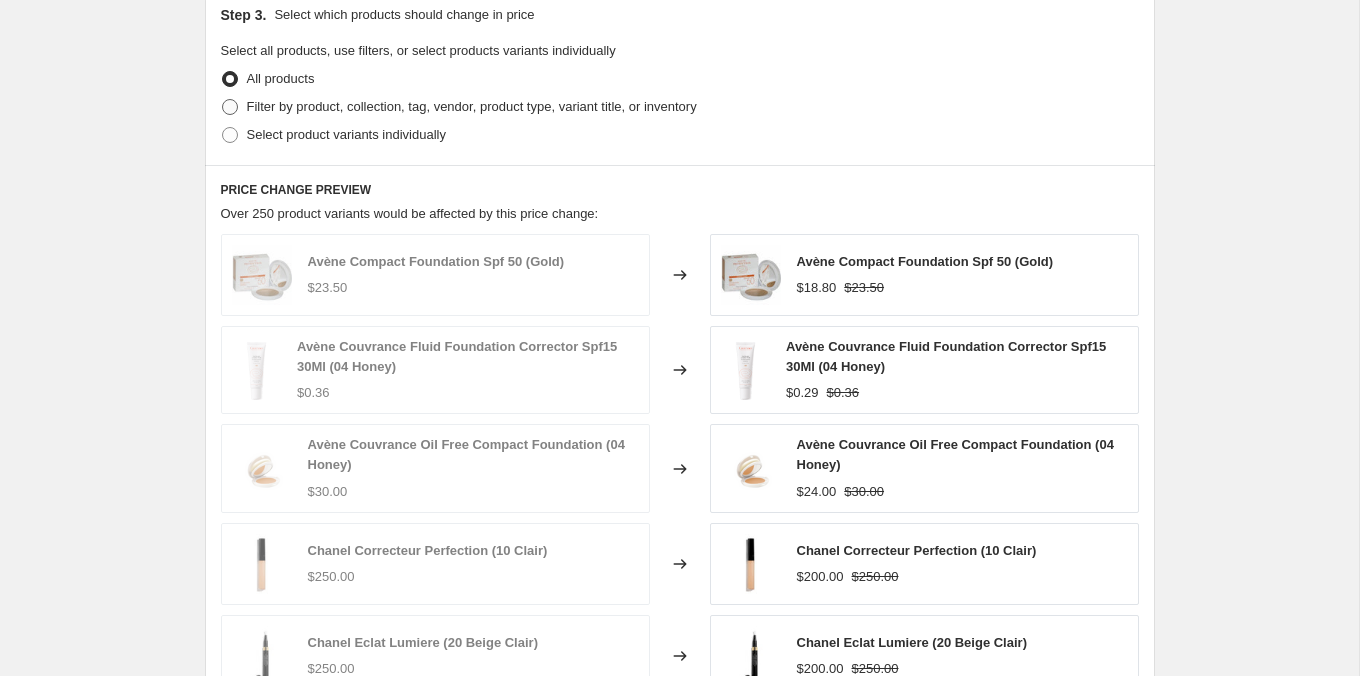 click on "Filter by product, collection, tag, vendor, product type, variant title, or inventory" at bounding box center (459, 107) 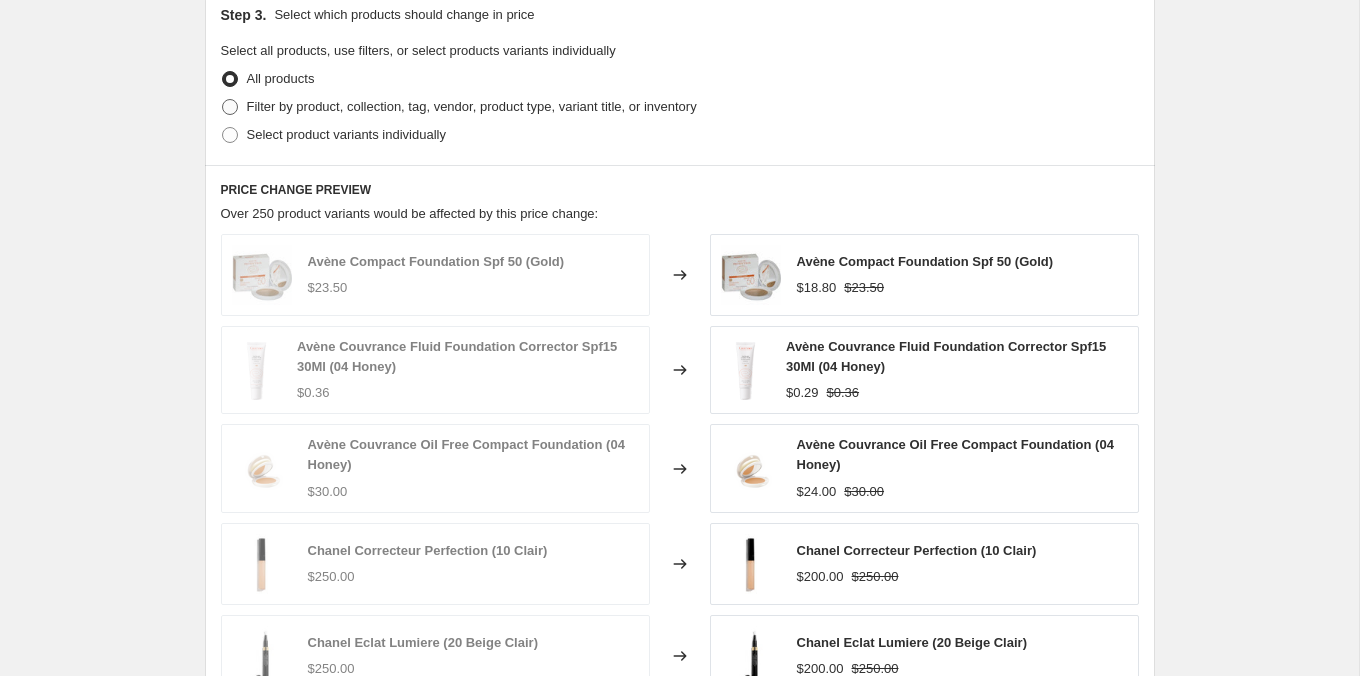 radio on "true" 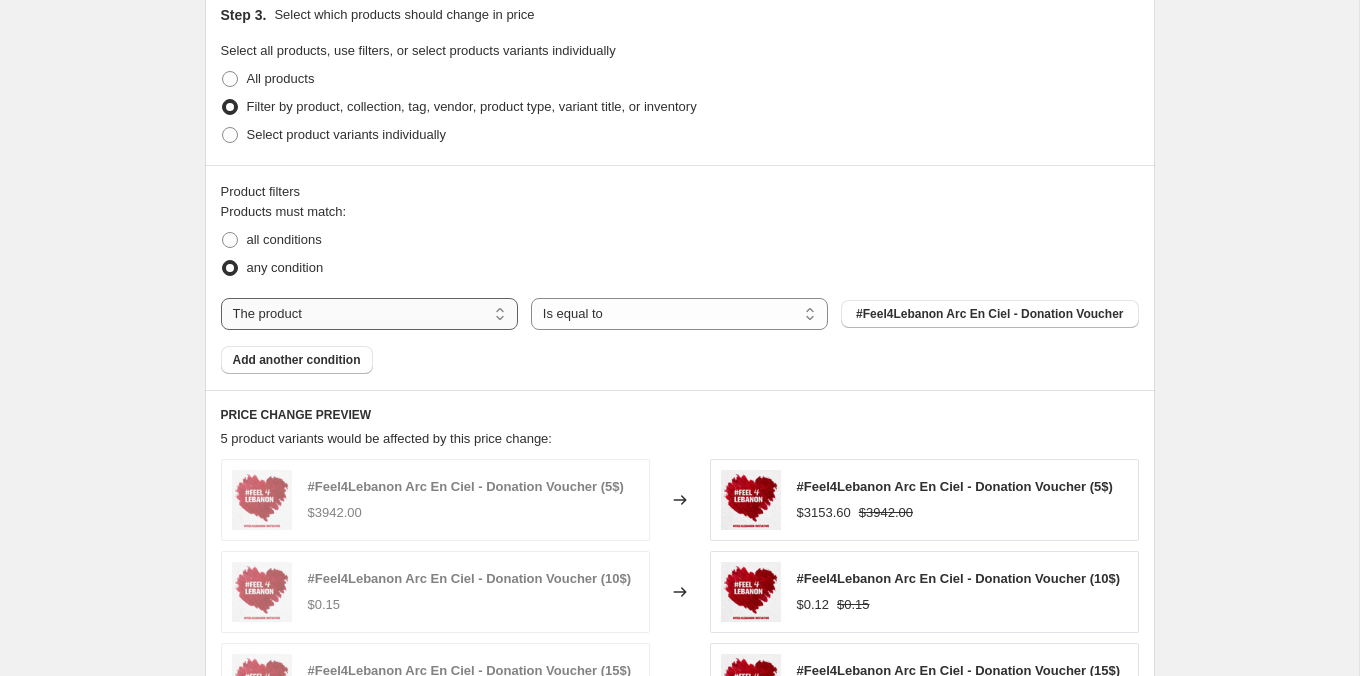 click on "The product The product's collection The product's tag The product's vendor The product's type The product's status The variant's title Inventory quantity" at bounding box center (369, 314) 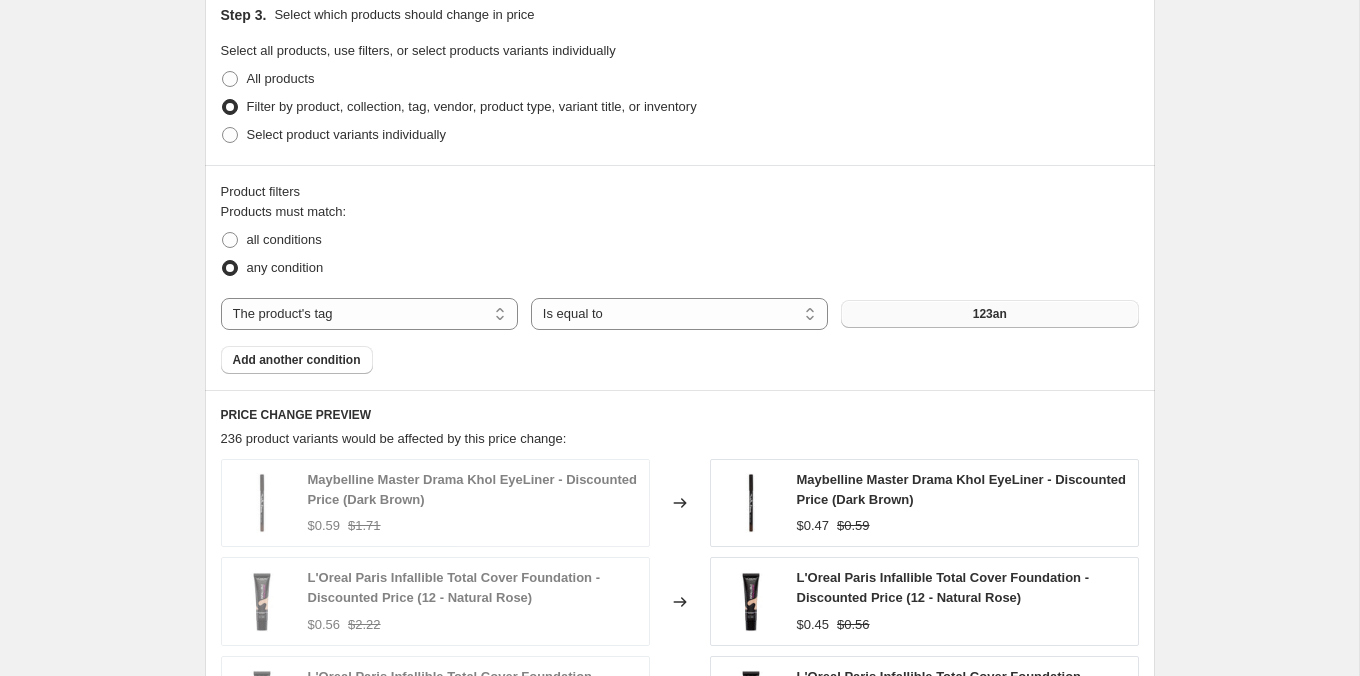click on "123an" at bounding box center (989, 314) 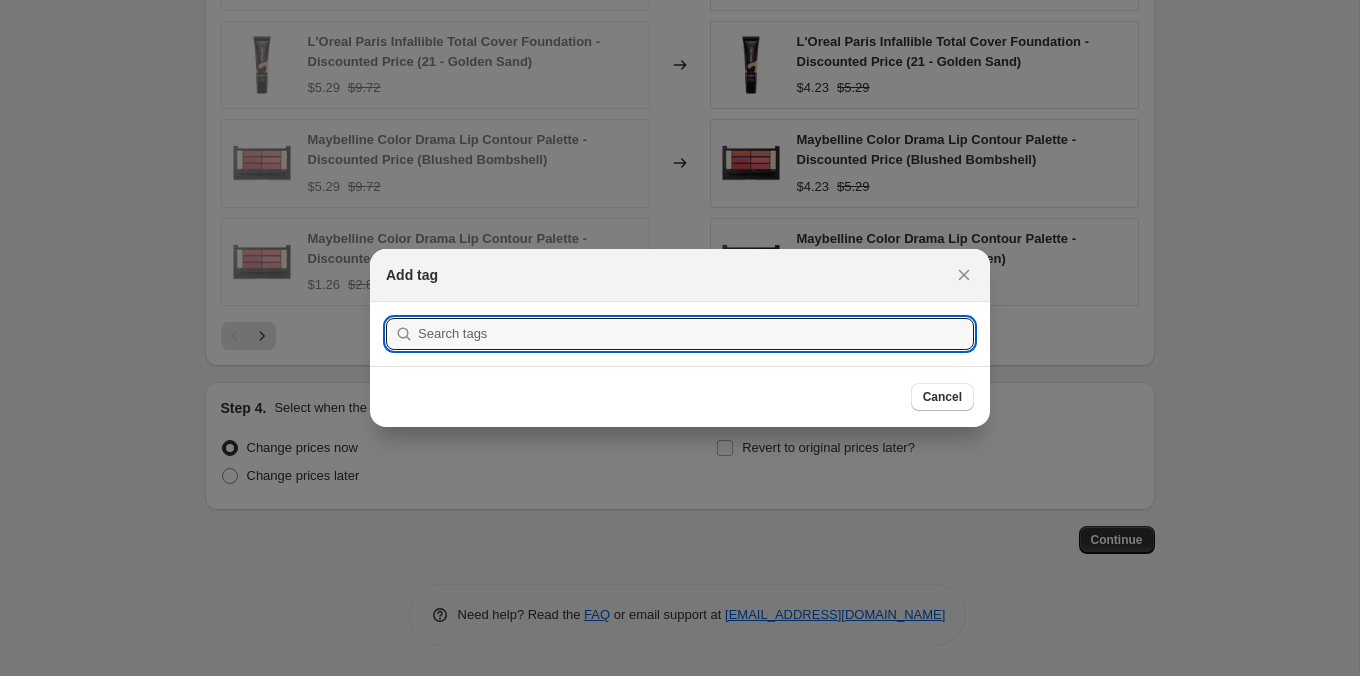 scroll, scrollTop: 1057, scrollLeft: 0, axis: vertical 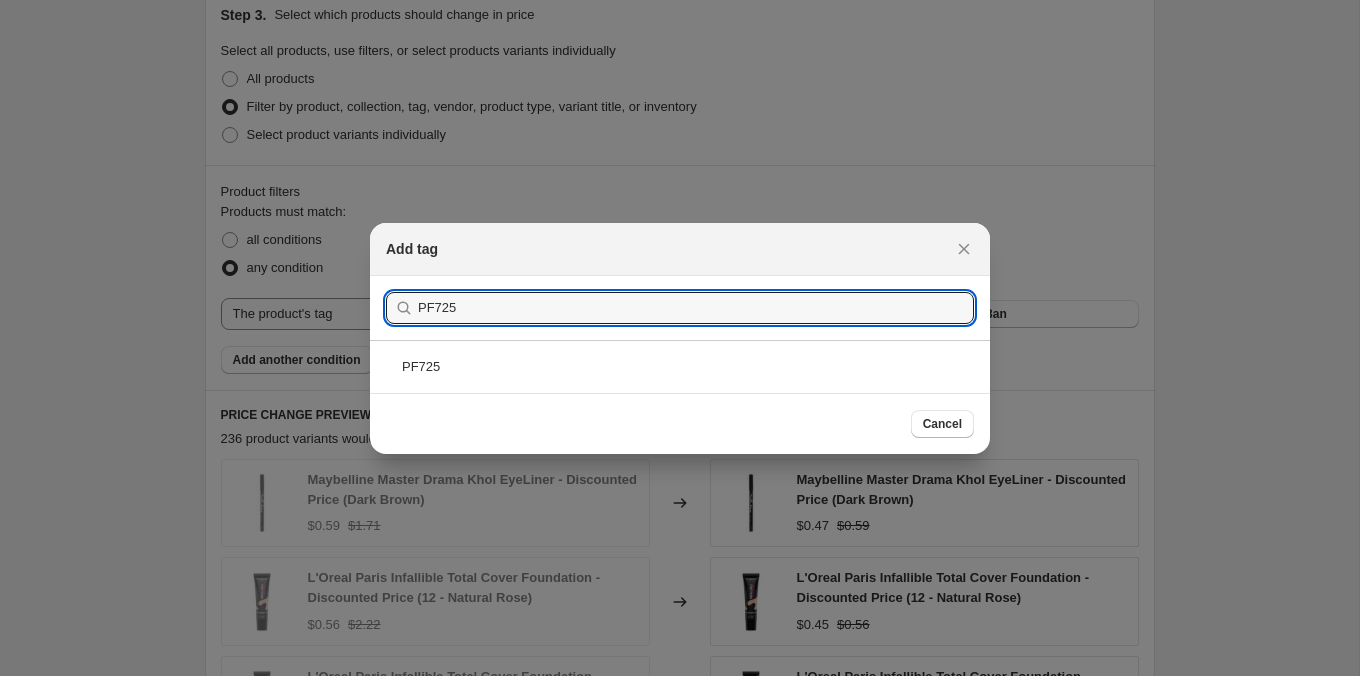 type on "PF725" 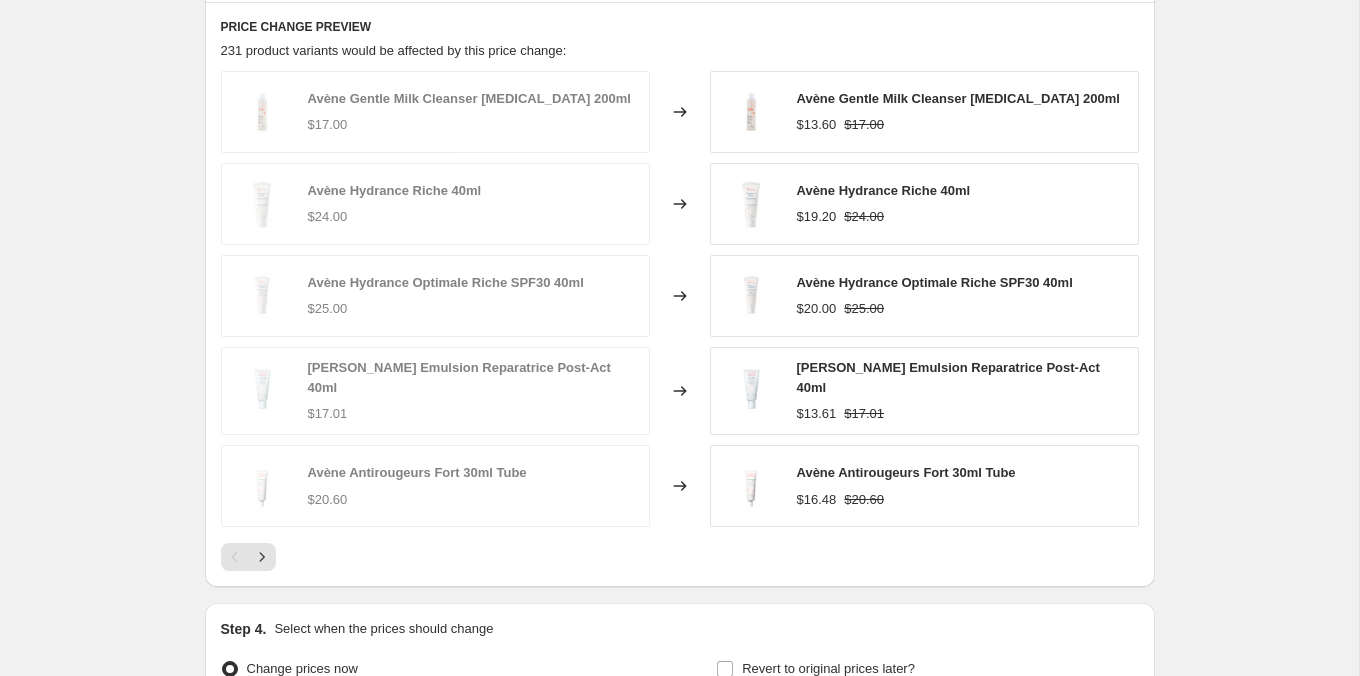 scroll, scrollTop: 1460, scrollLeft: 0, axis: vertical 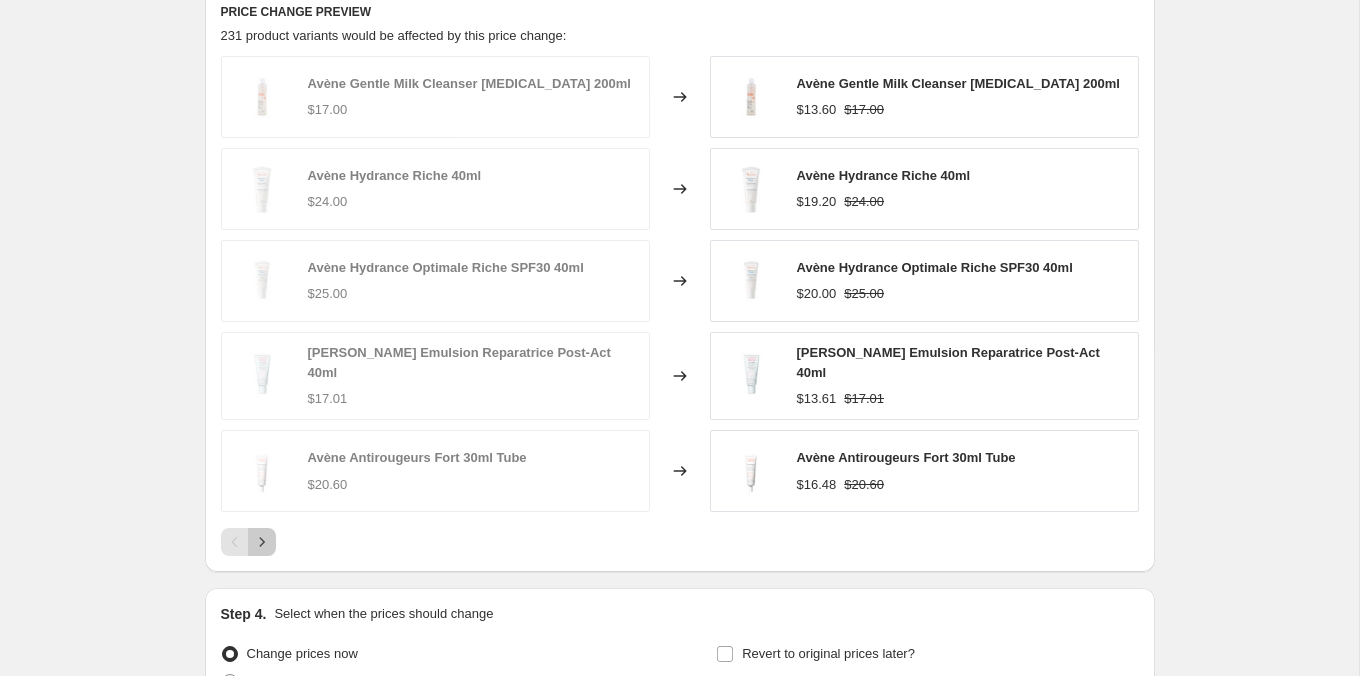 click 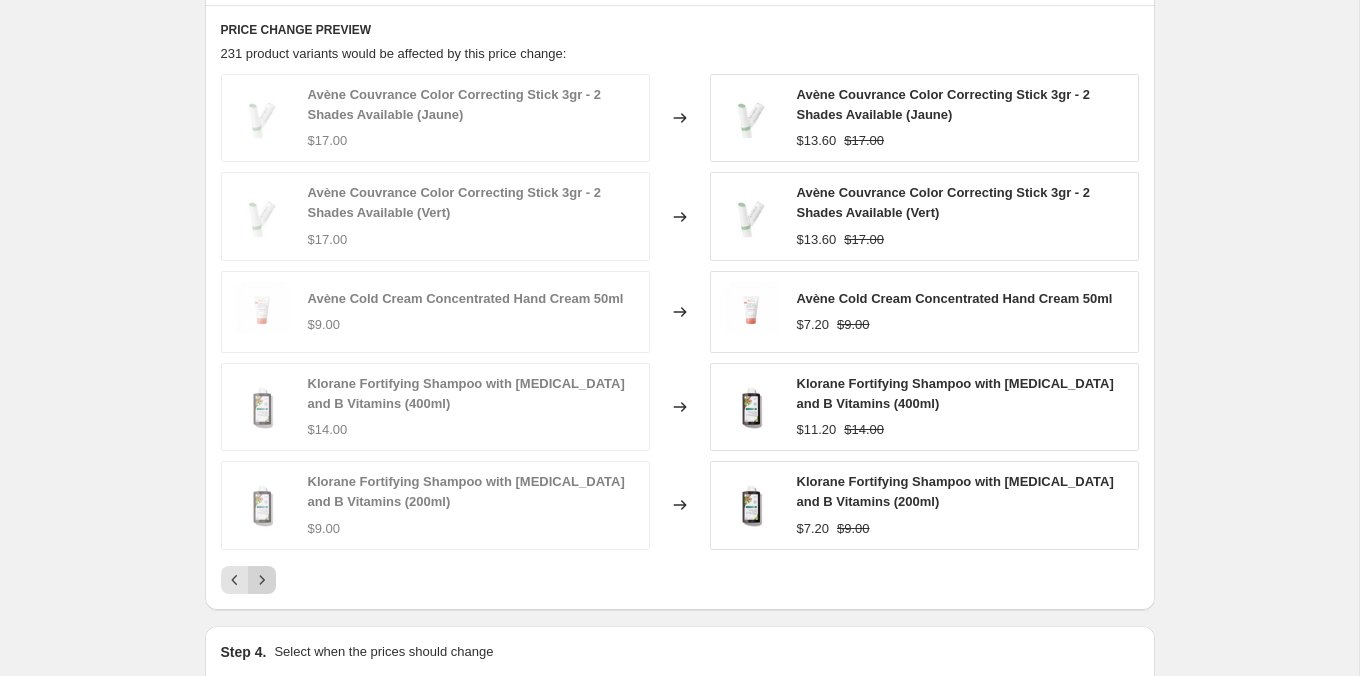 scroll, scrollTop: 1441, scrollLeft: 0, axis: vertical 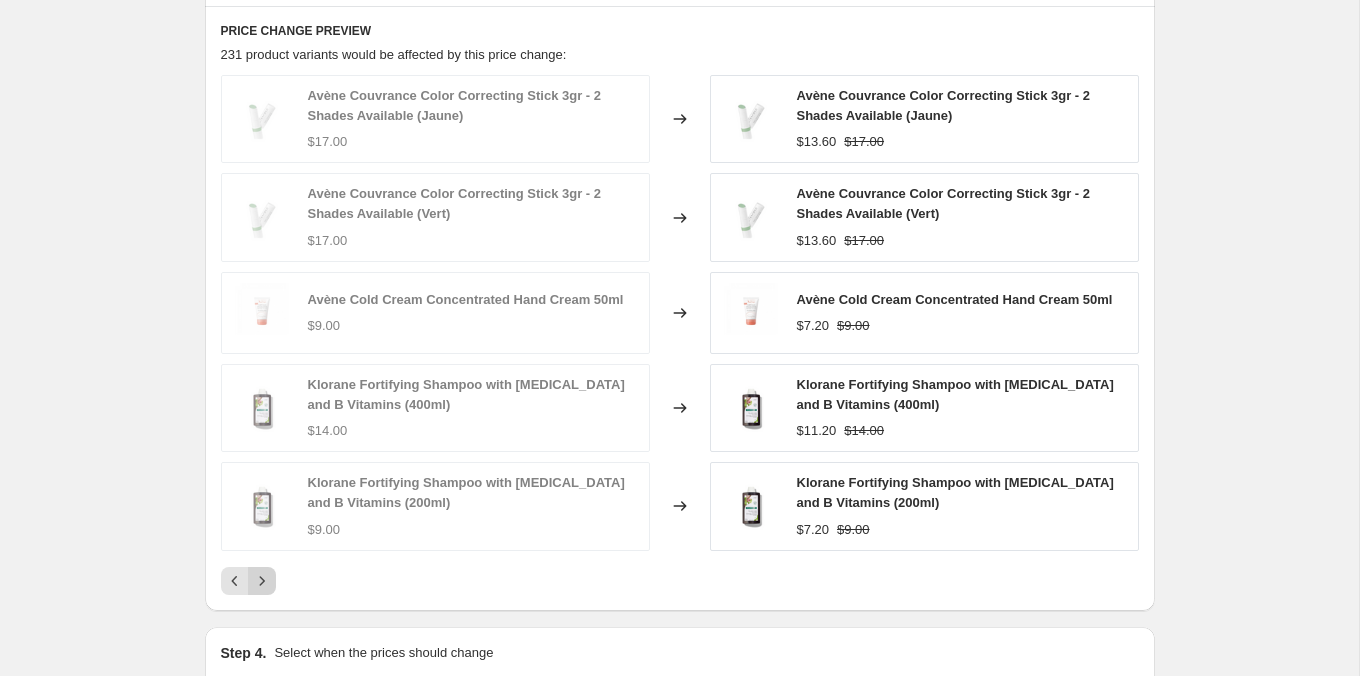 click 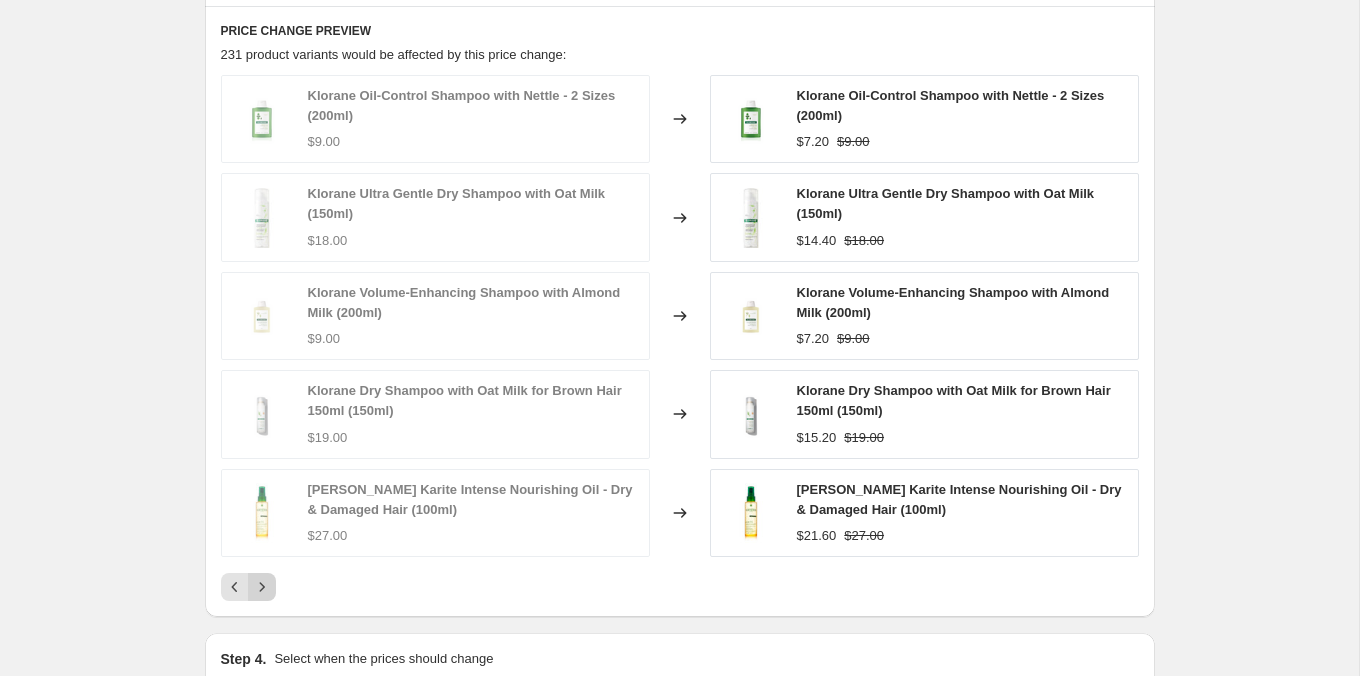 click 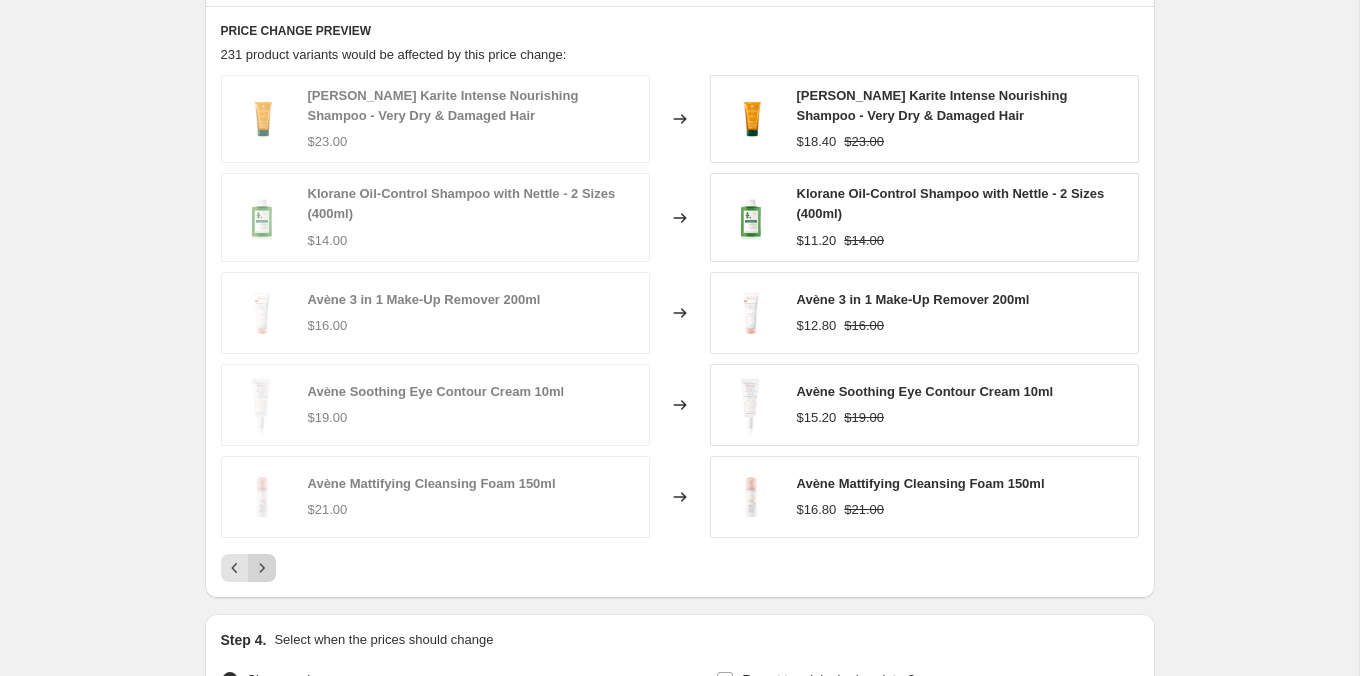 click on "PRICE CHANGE PREVIEW 231 product variants would be affected by this price change: [PERSON_NAME] Karite Intense Nourishing Shampoo - Very Dry & Damaged Hair $23.00 Changed to [PERSON_NAME] Karite Intense Nourishing Shampoo - Very Dry & Damaged Hair $18.40 $23.00 Klorane Oil-Control Shampoo with Nettle - 2 Sizes (400ml) $14.00 Changed to Klorane Oil-Control Shampoo with Nettle - 2 Sizes (400ml) $11.20 $14.00 Avène 3 in 1 Make-Up Remover 200ml $16.00 Changed to Avène 3 in 1 Make-Up Remover 200ml $12.80 $16.00 Avène Soothing Eye Contour Cream 10ml $19.00 Changed to Avène Soothing Eye Contour Cream 10ml $15.20 $19.00 Avène Mattifying Cleansing Foam 150ml $21.00 Changed to Avène Mattifying Cleansing Foam 150ml $16.80 $21.00" at bounding box center (680, 302) 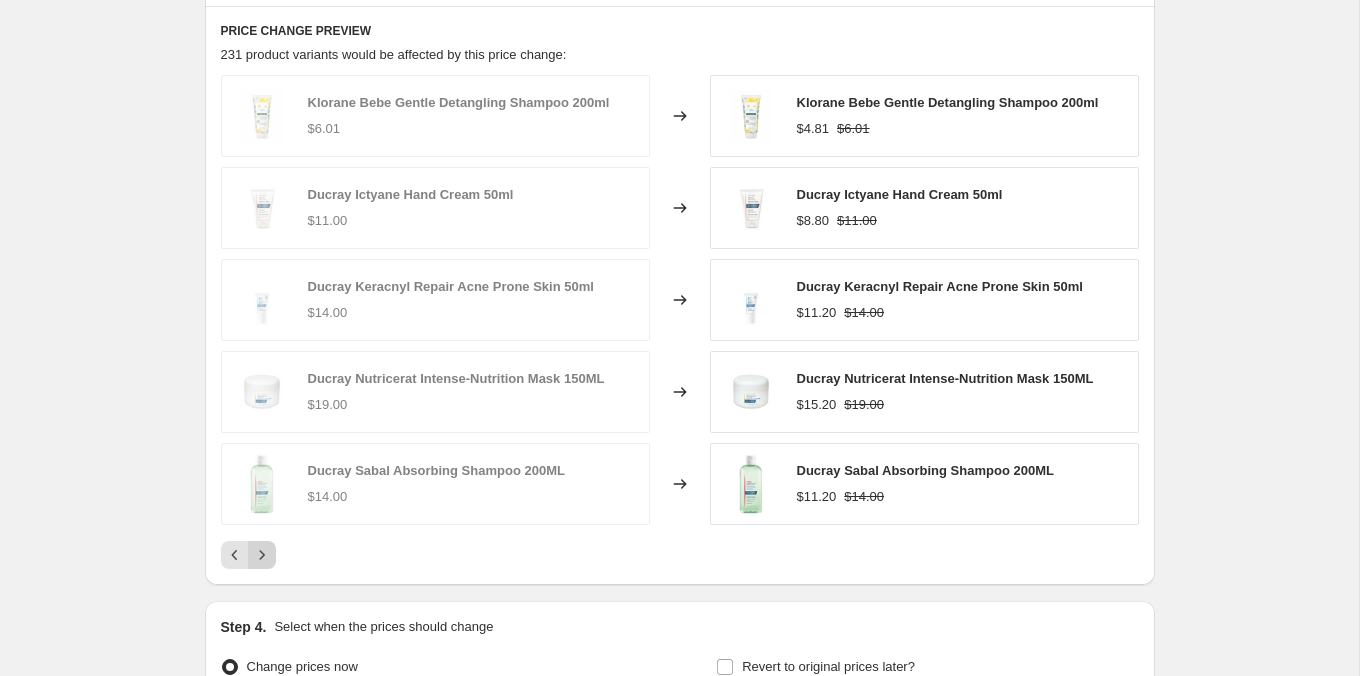 click 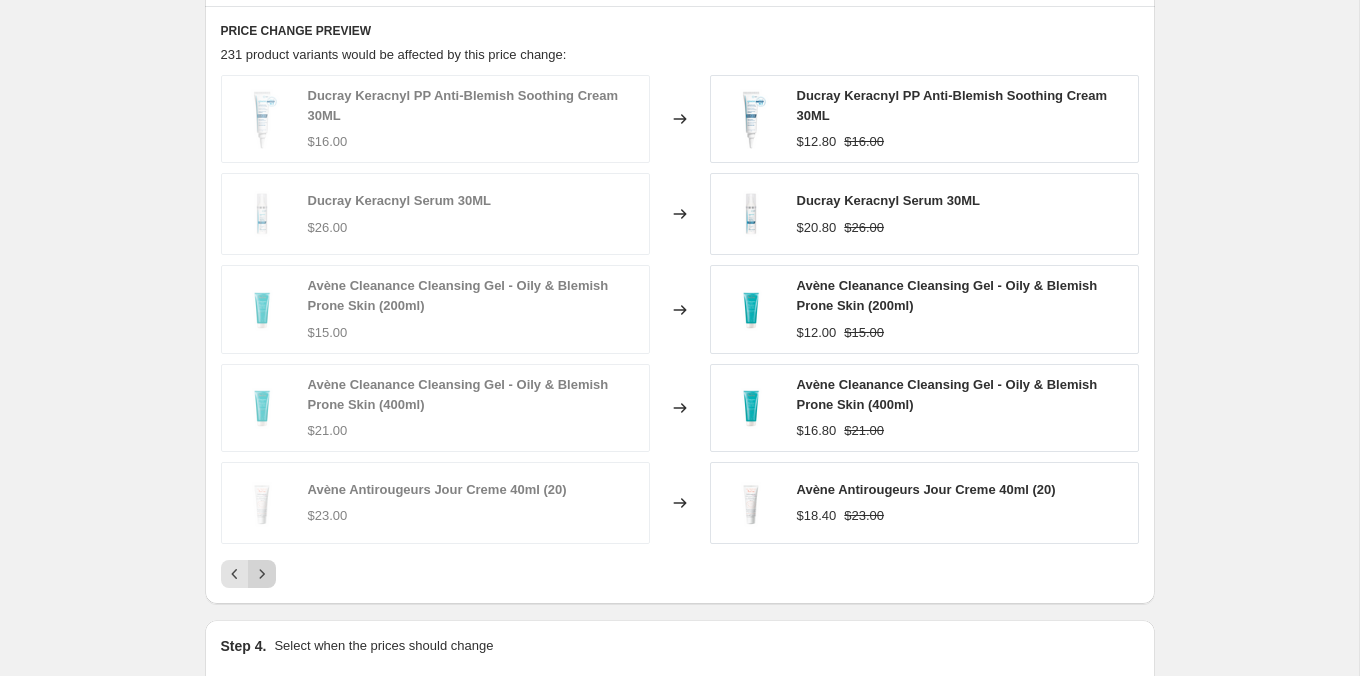 click 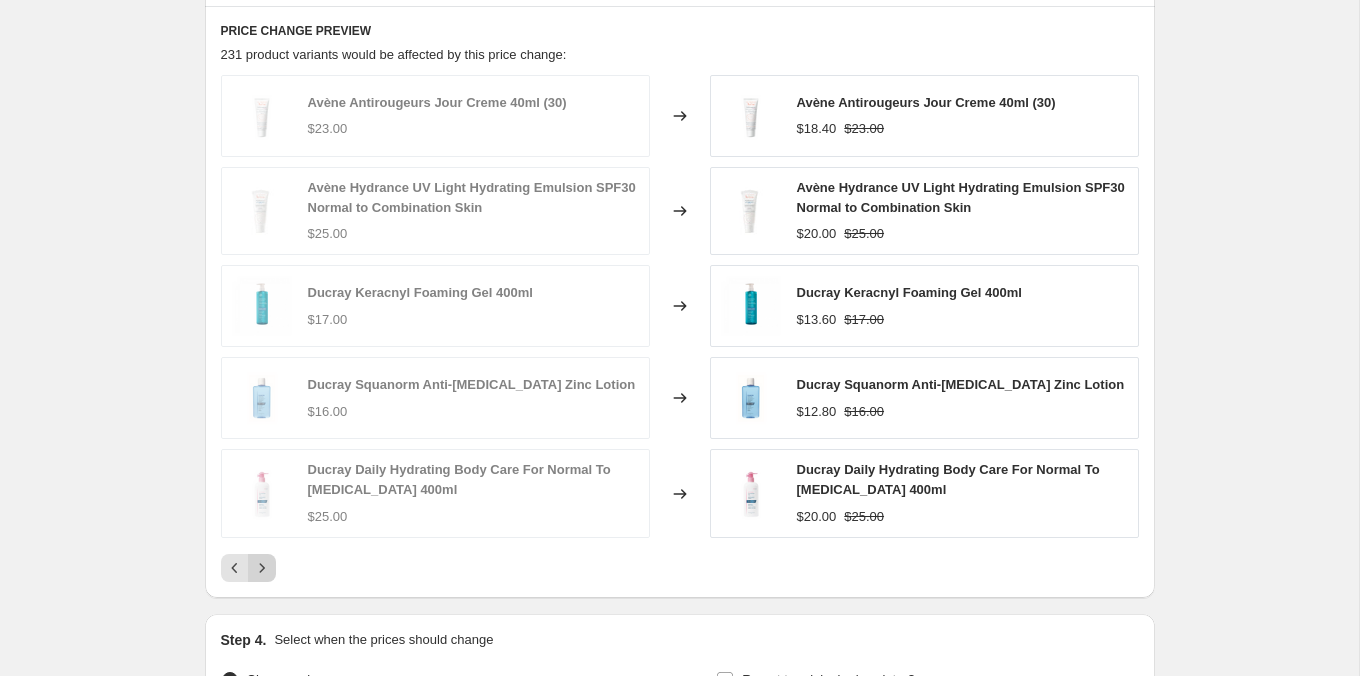 click 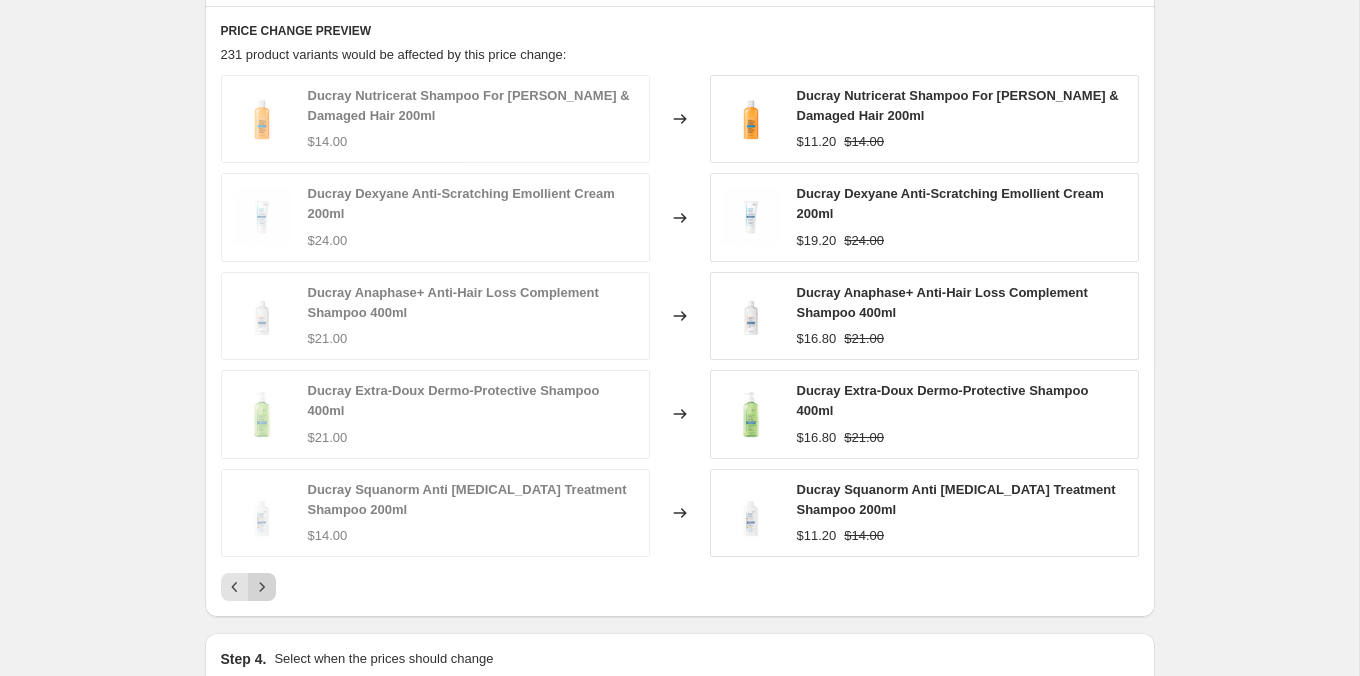 click at bounding box center [262, 587] 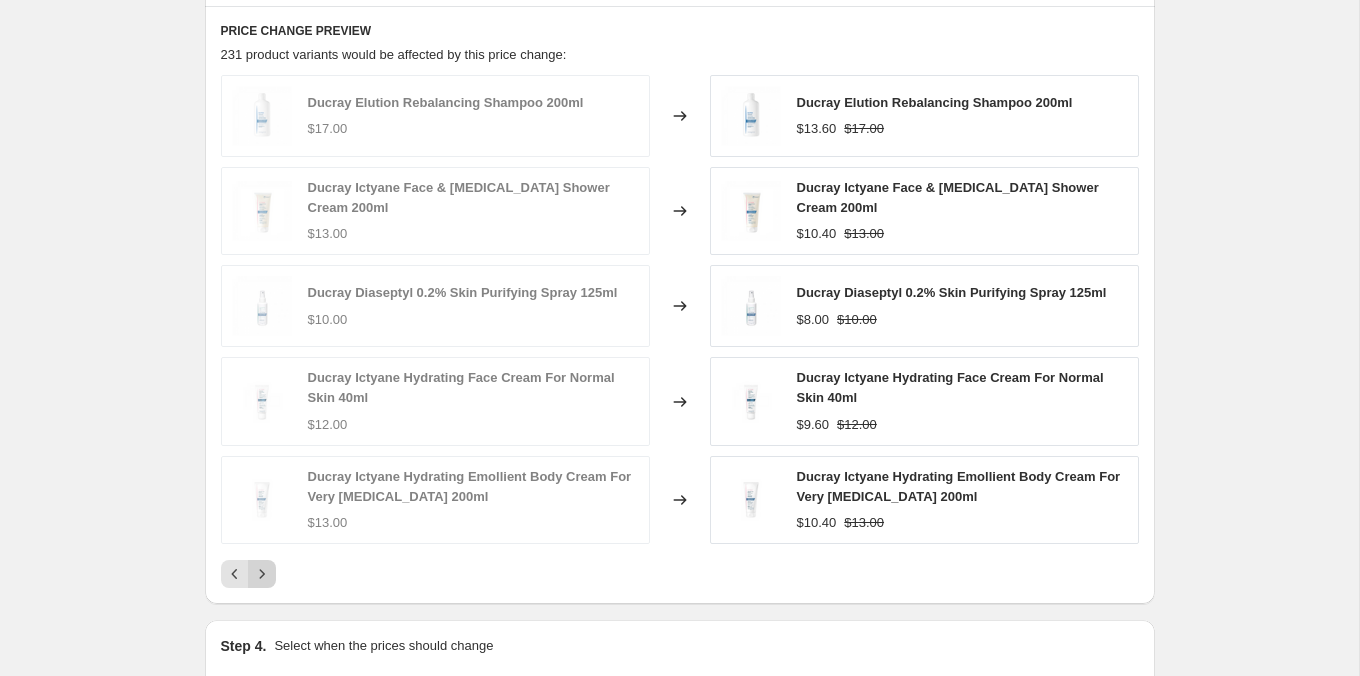 click 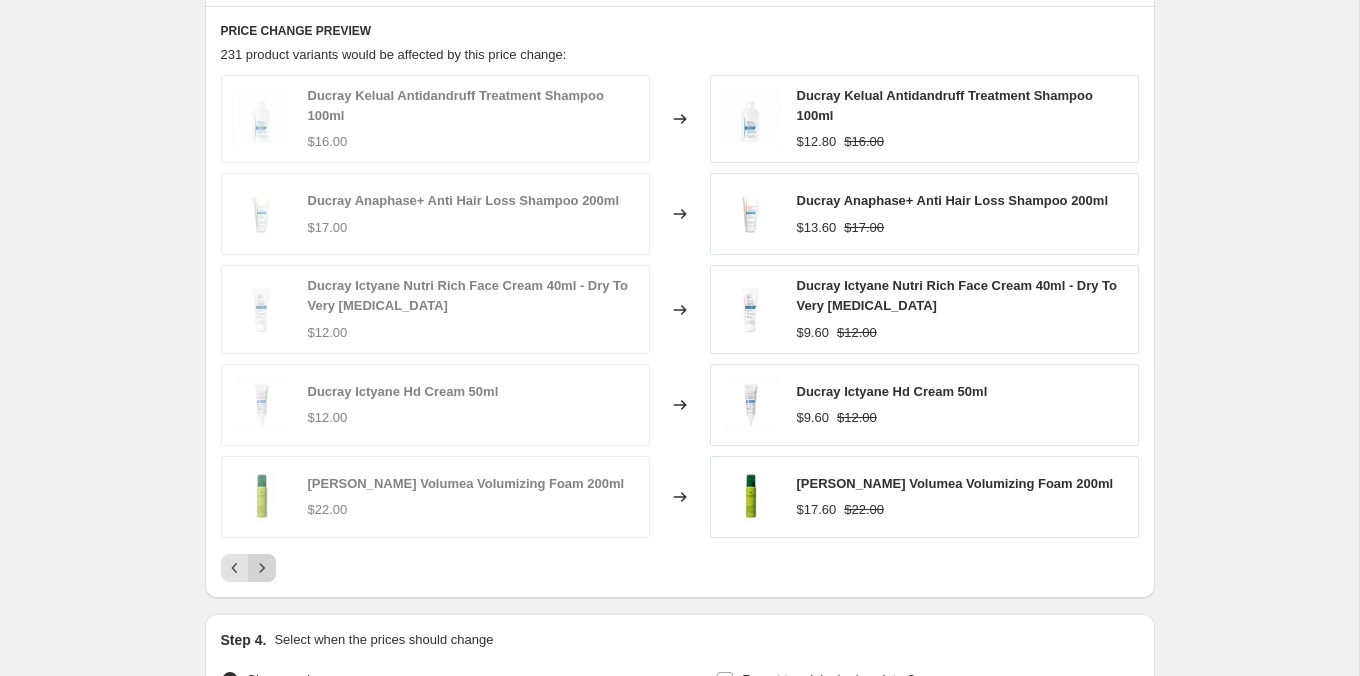 click 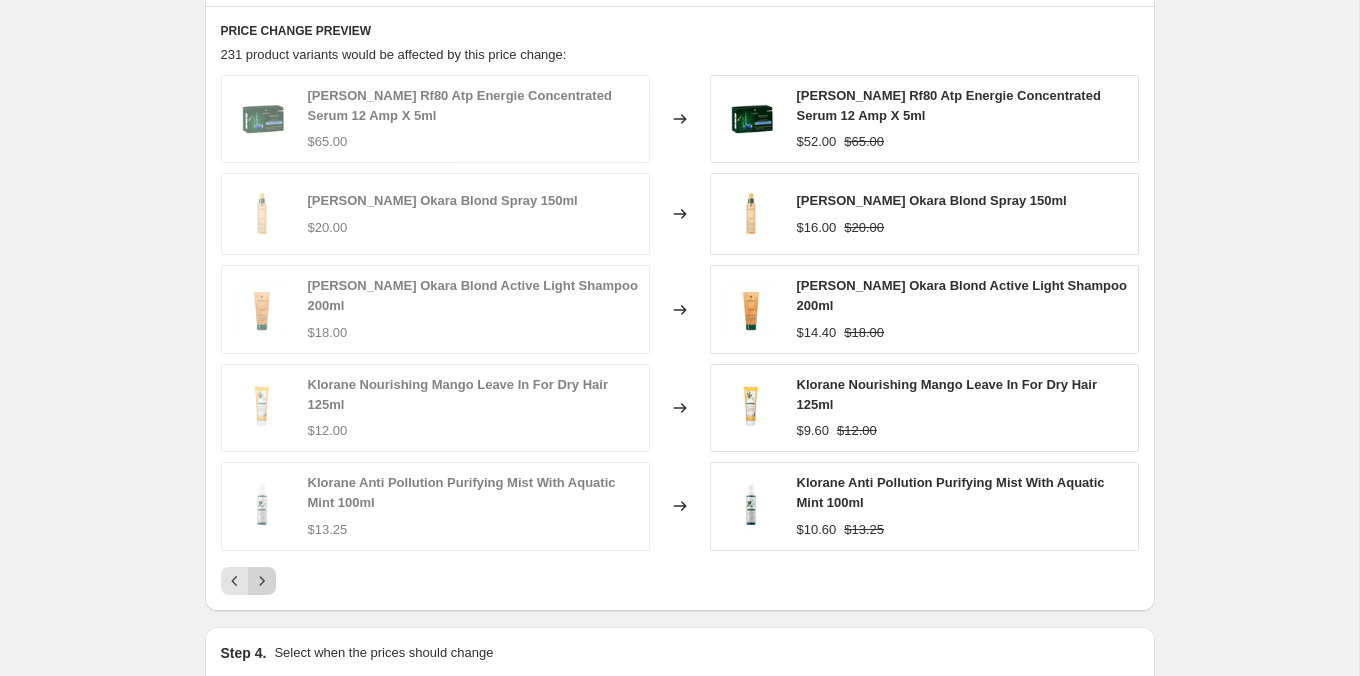 click 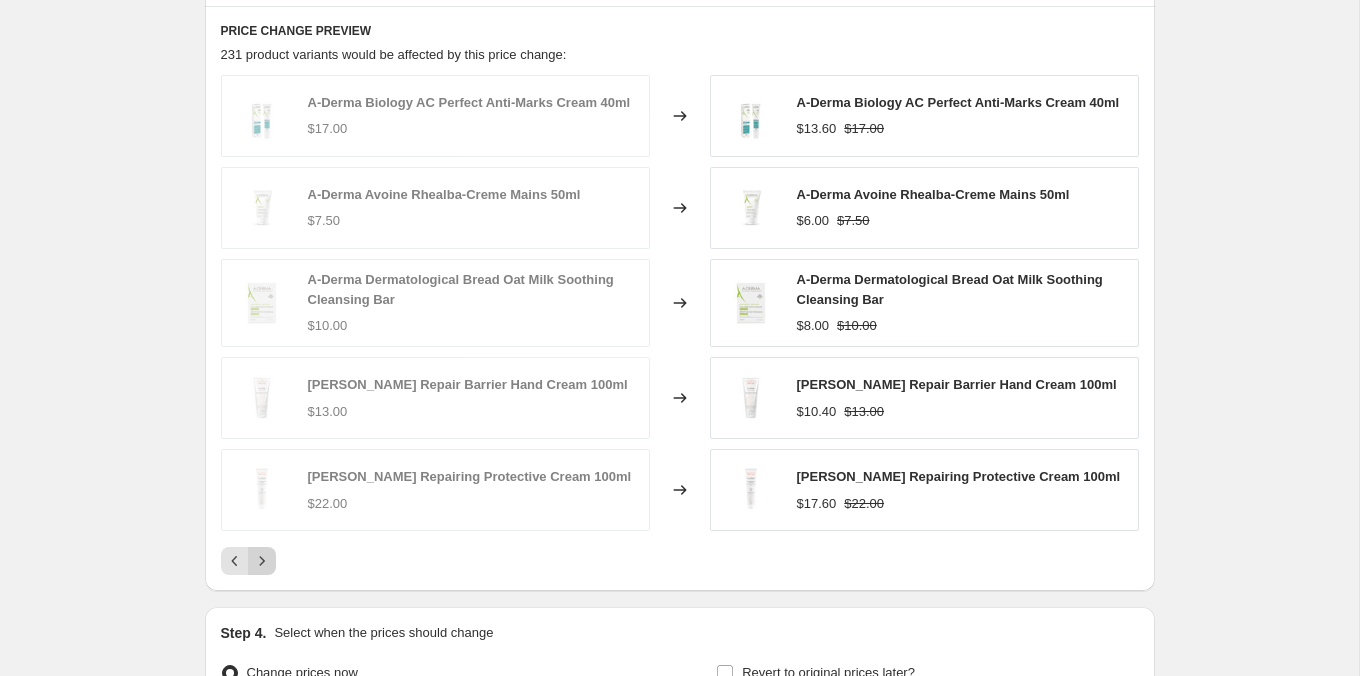 click 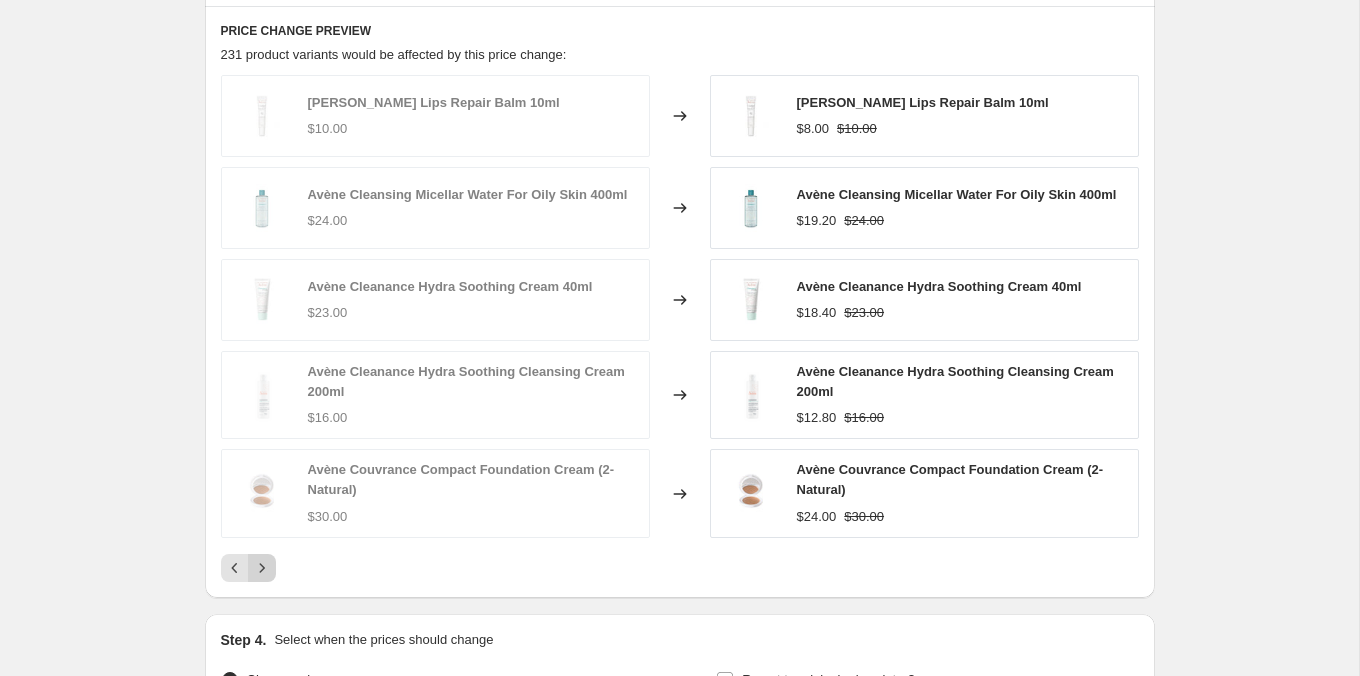 click 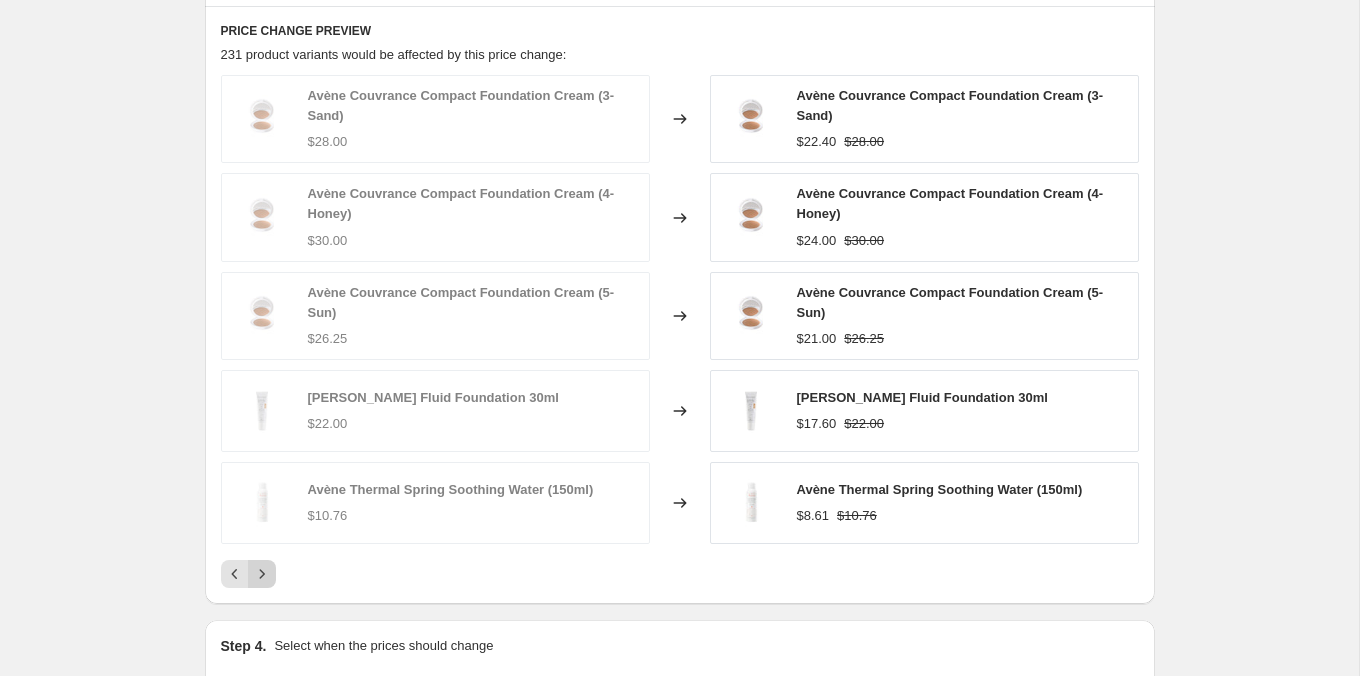 click 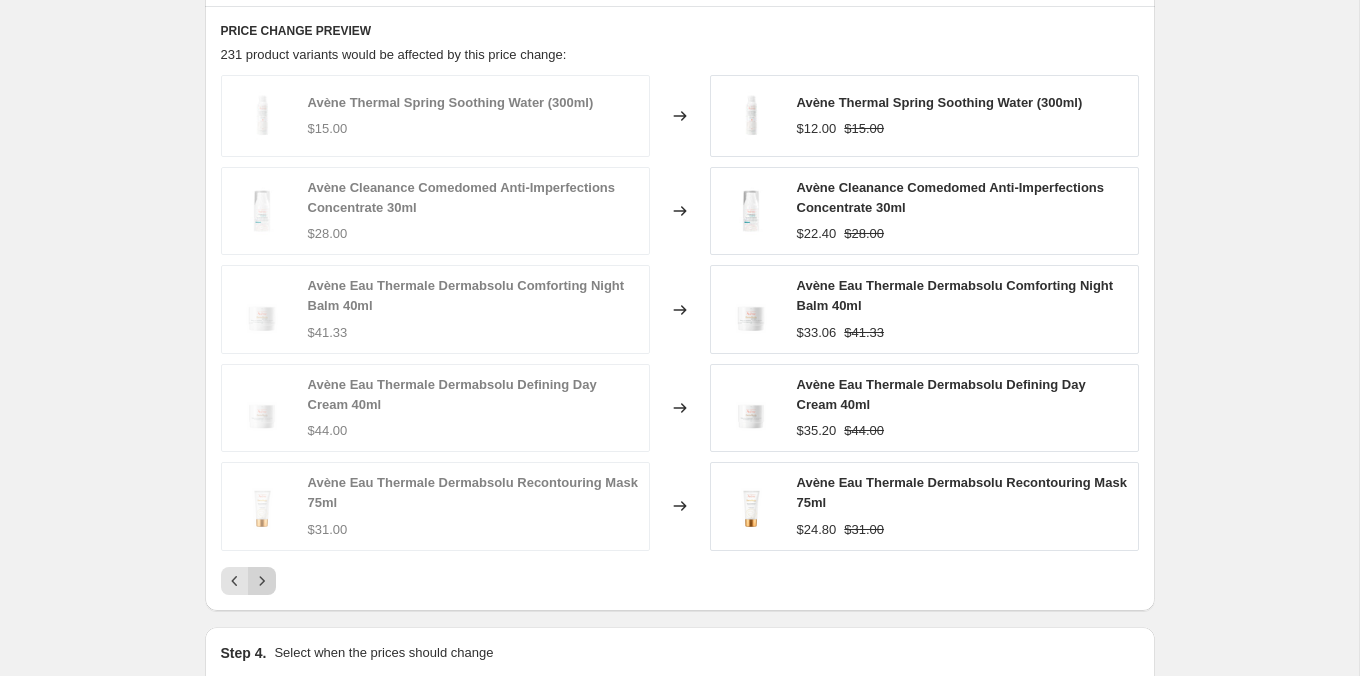 click 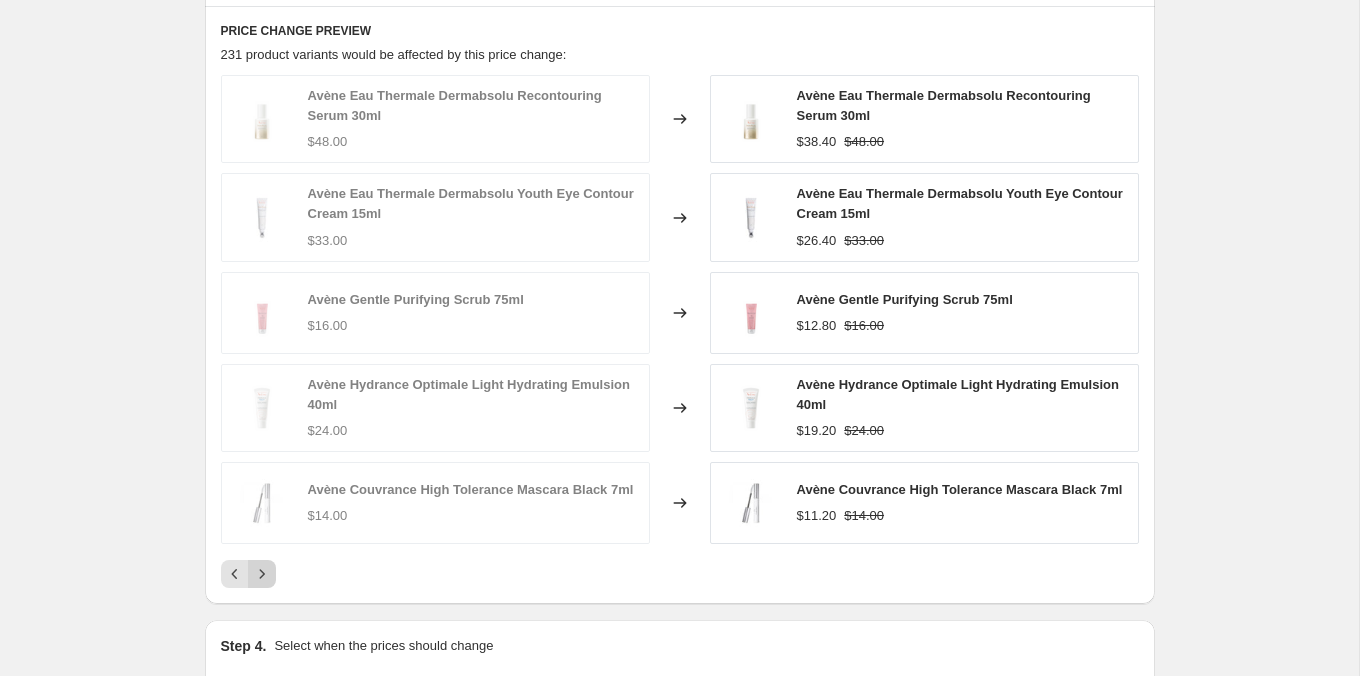 click 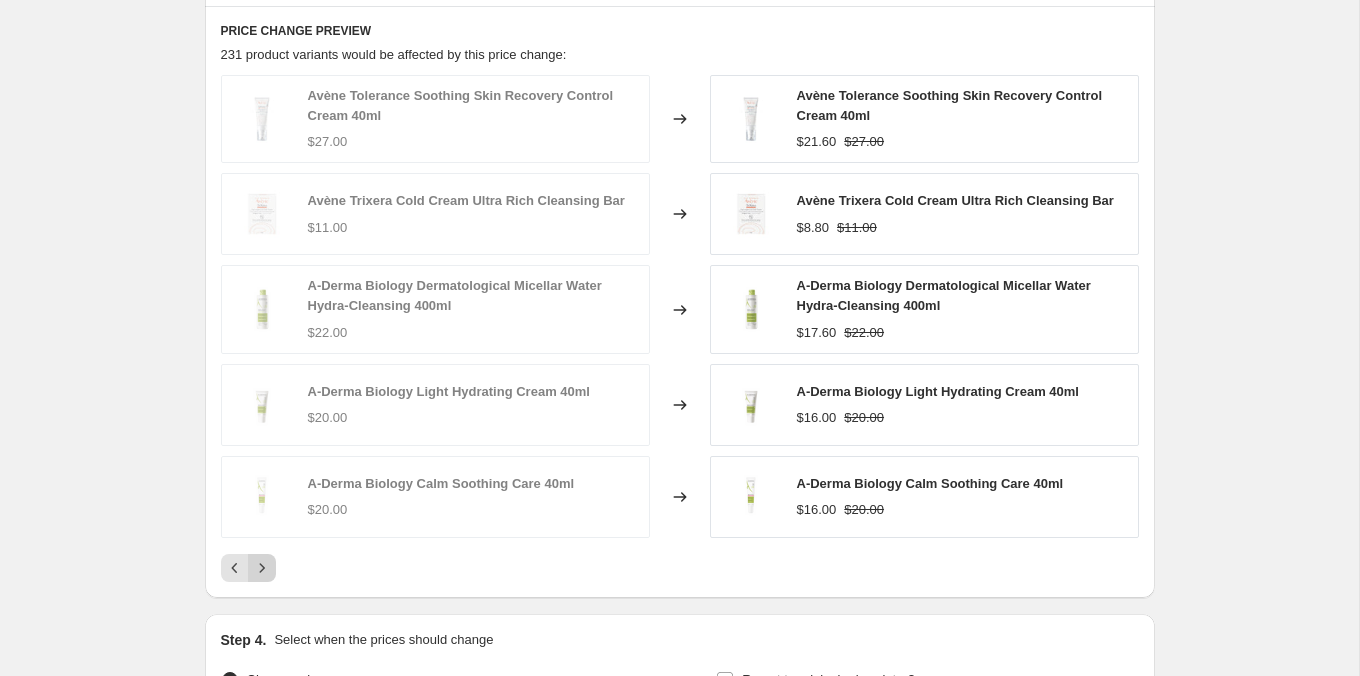 click 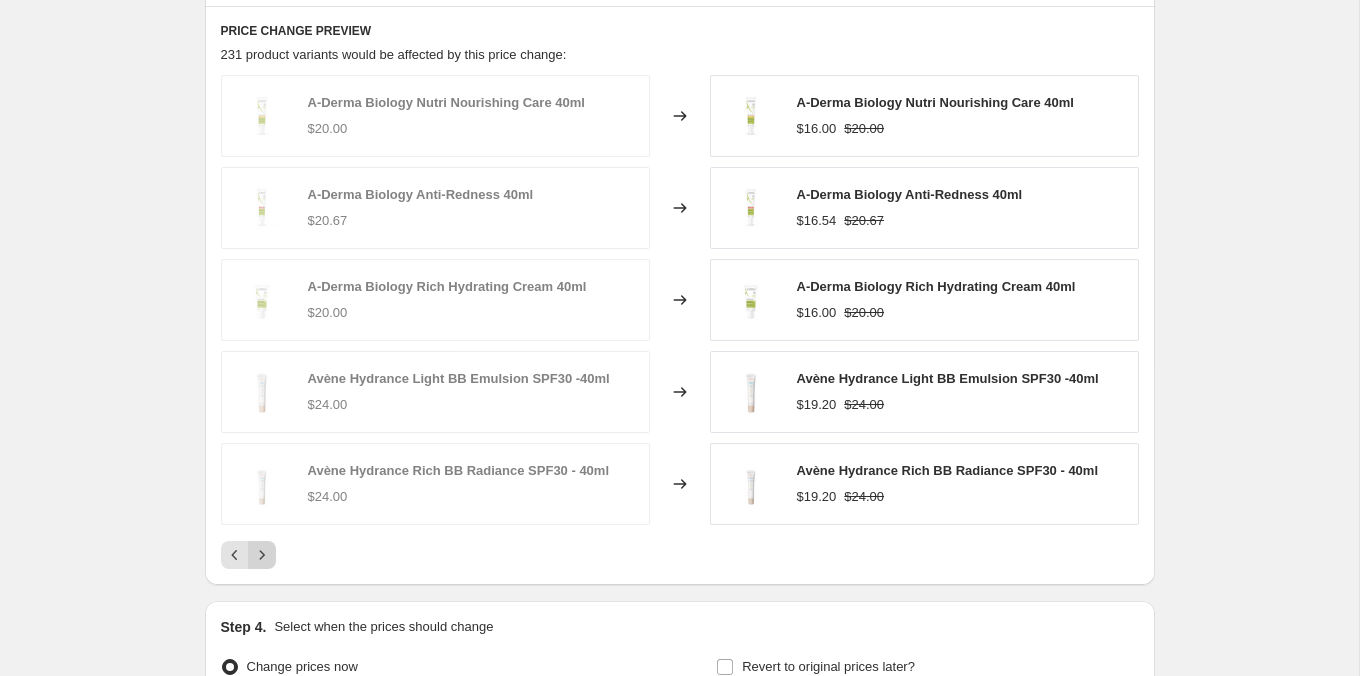 click on "PRICE CHANGE PREVIEW 231 product variants would be affected by this price change: A-Derma Biology Nutri Nourishing Care 40ml $20.00 Changed to A-Derma Biology Nutri Nourishing Care 40ml $16.00 $20.00 A-Derma Biology Anti-Redness 40ml $20.67 Changed to A-Derma Biology Anti-Redness 40ml $16.54 $20.67 A-Derma Biology Rich Hydrating Cream 40ml $20.00 Changed to A-Derma Biology Rich Hydrating Cream 40ml $16.00 $20.00 Avène Hydrance Light BB Emulsion SPF30 -40ml $24.00 Changed to Avène Hydrance Light BB Emulsion SPF30 -40ml $19.20 $24.00 Avène Hydrance Rich BB Radiance SPF30 - 40ml $24.00 Changed to Avène Hydrance Rich BB Radiance SPF30 - 40ml $19.20 $24.00" at bounding box center [680, 295] 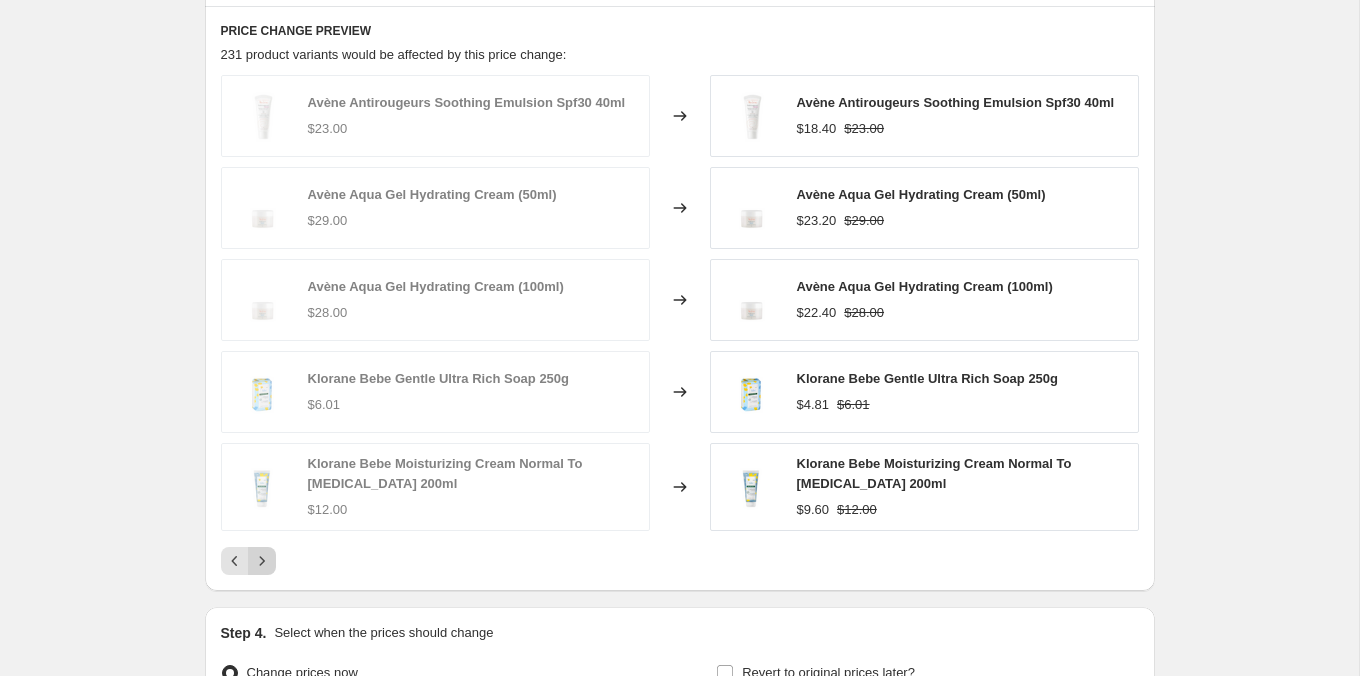 click at bounding box center (262, 561) 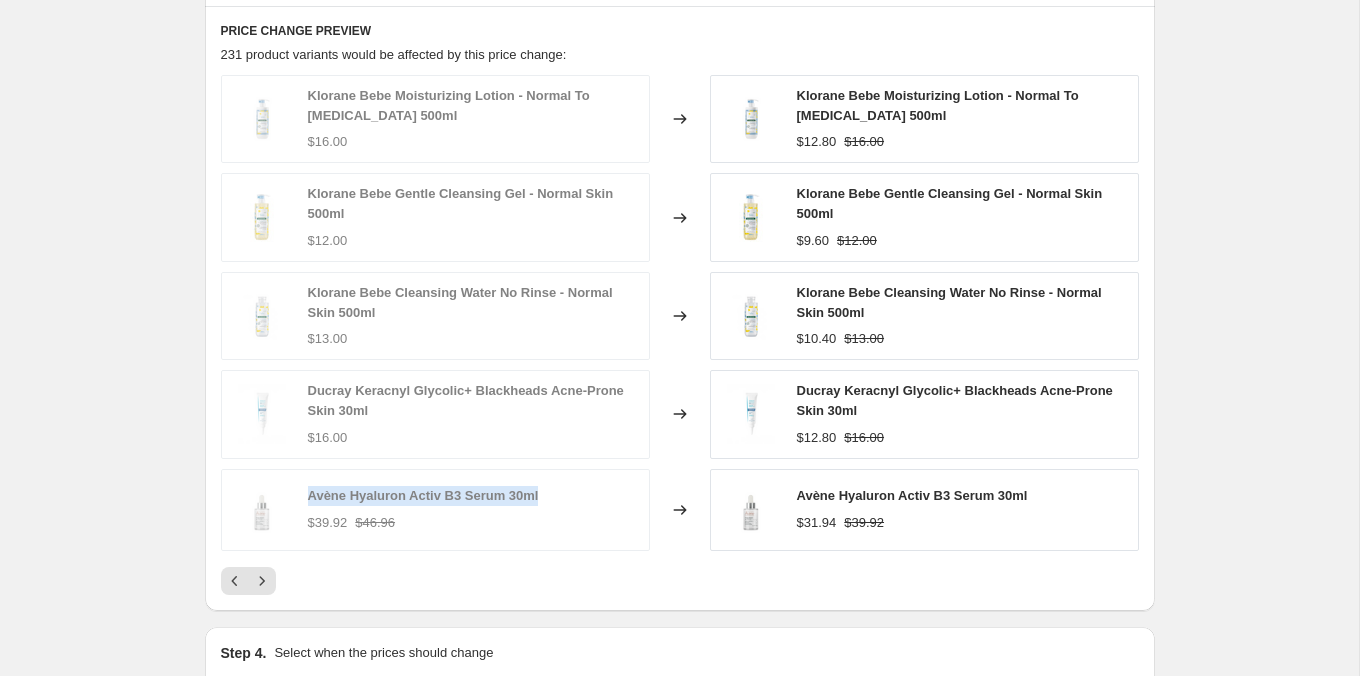 drag, startPoint x: 310, startPoint y: 486, endPoint x: 625, endPoint y: 481, distance: 315.03967 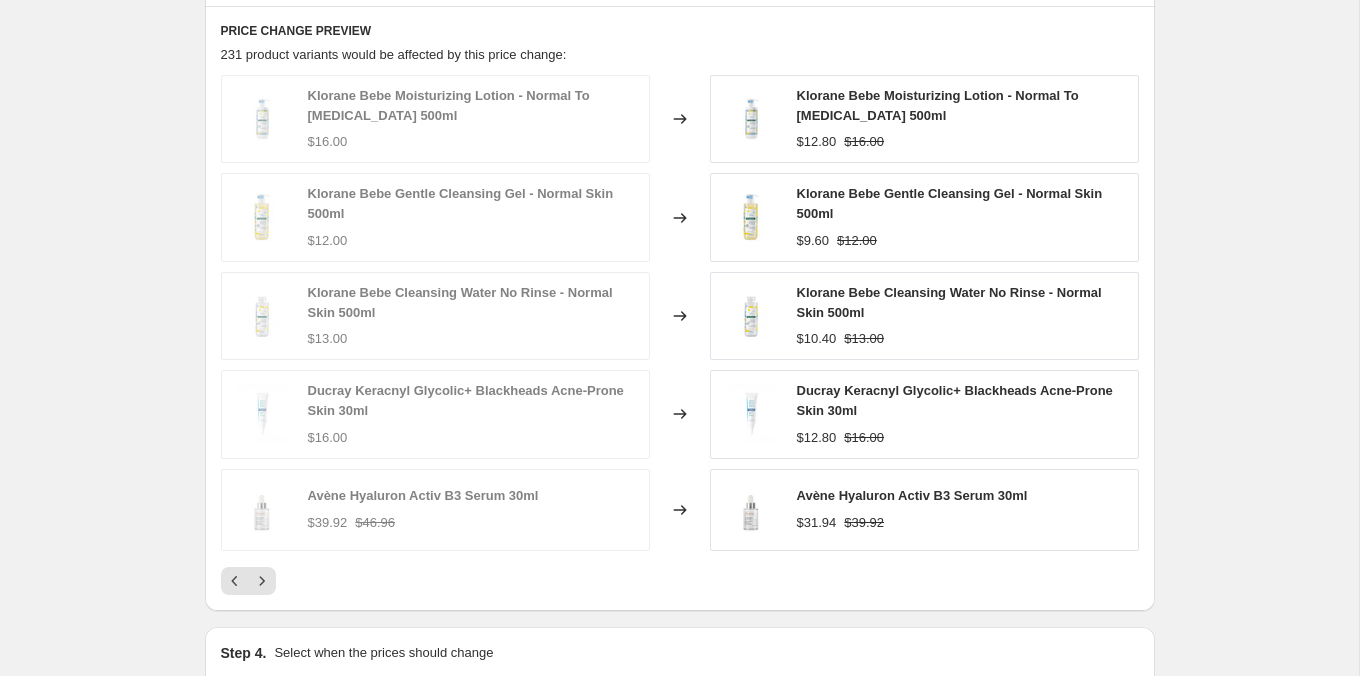 click at bounding box center (680, 581) 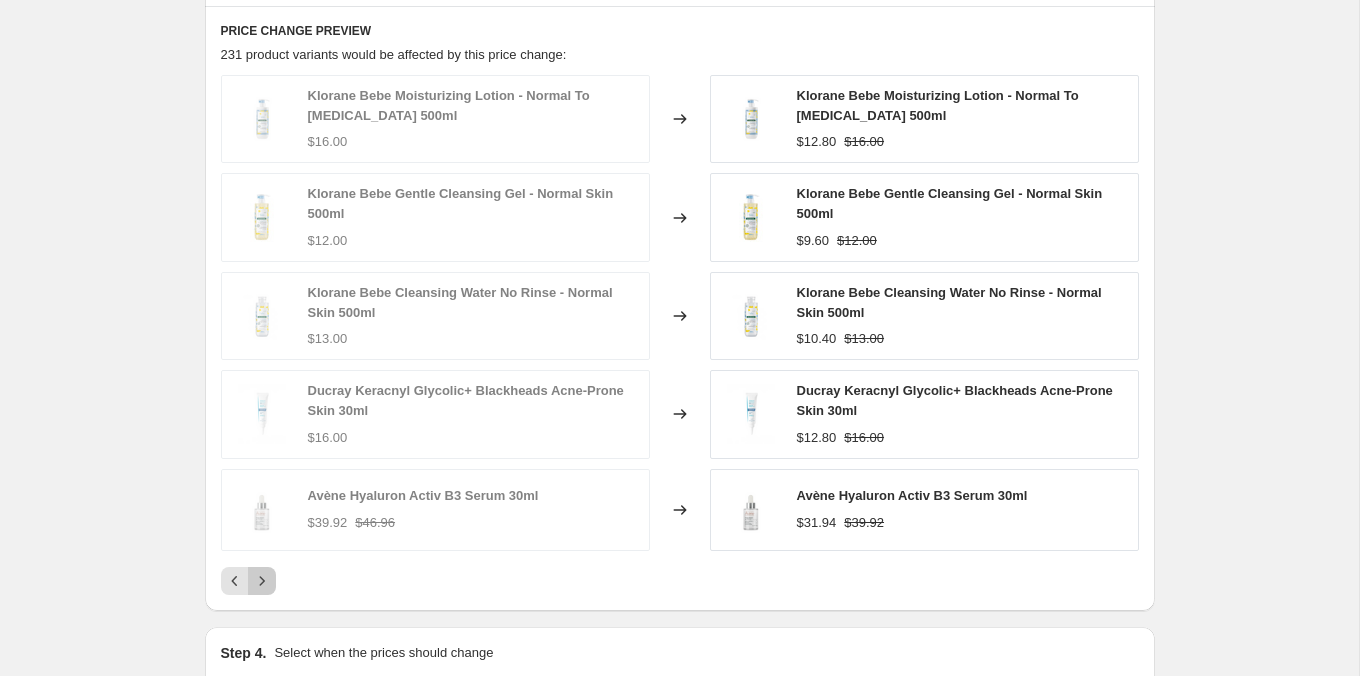 click 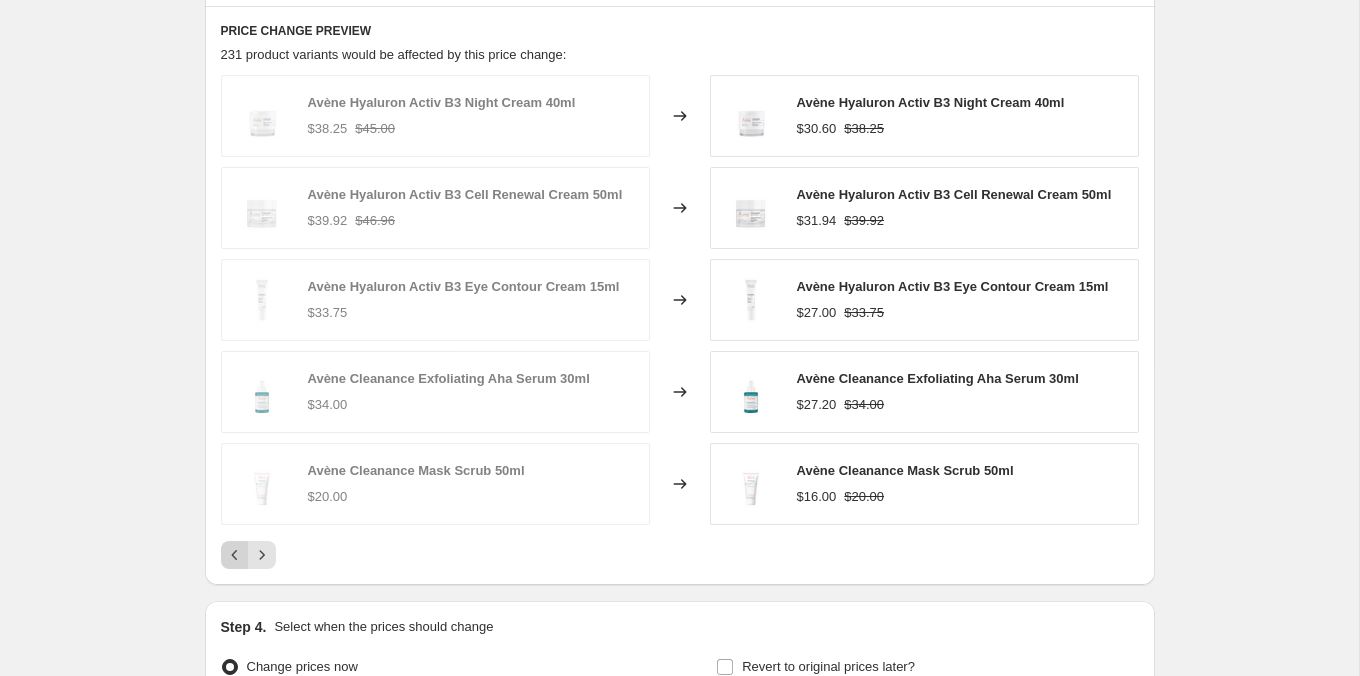 click 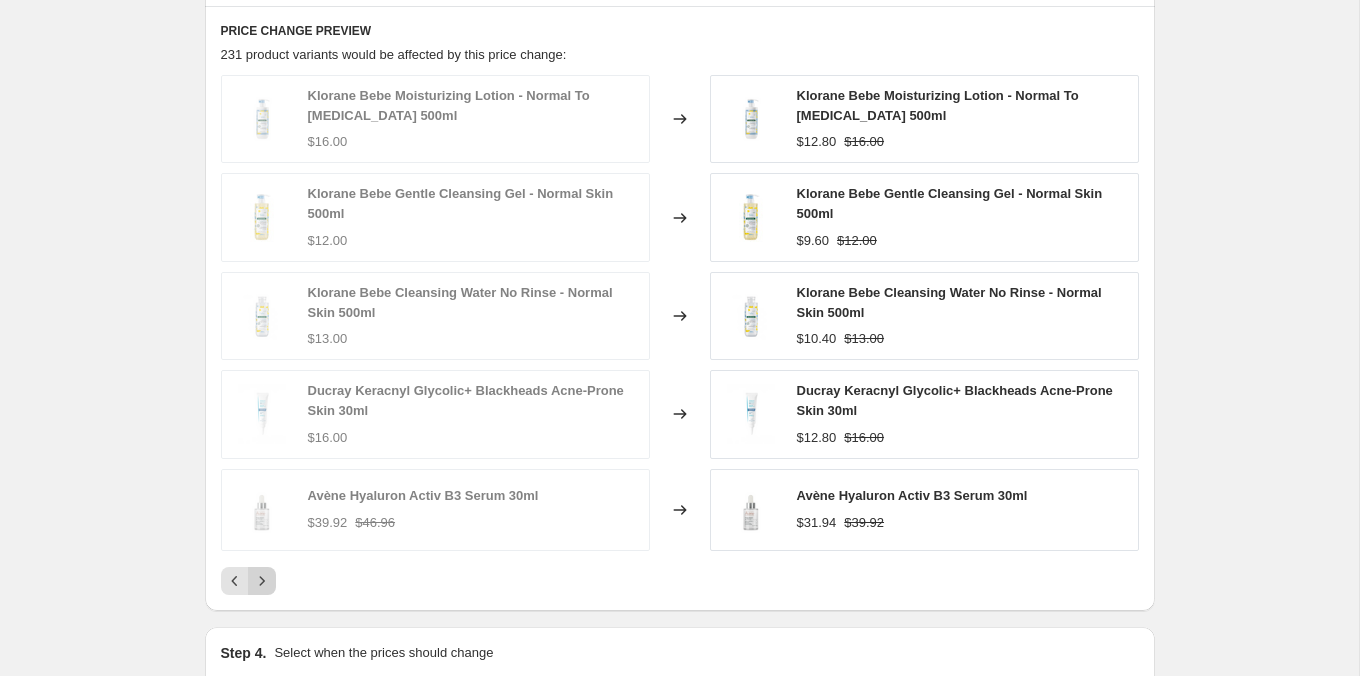 click 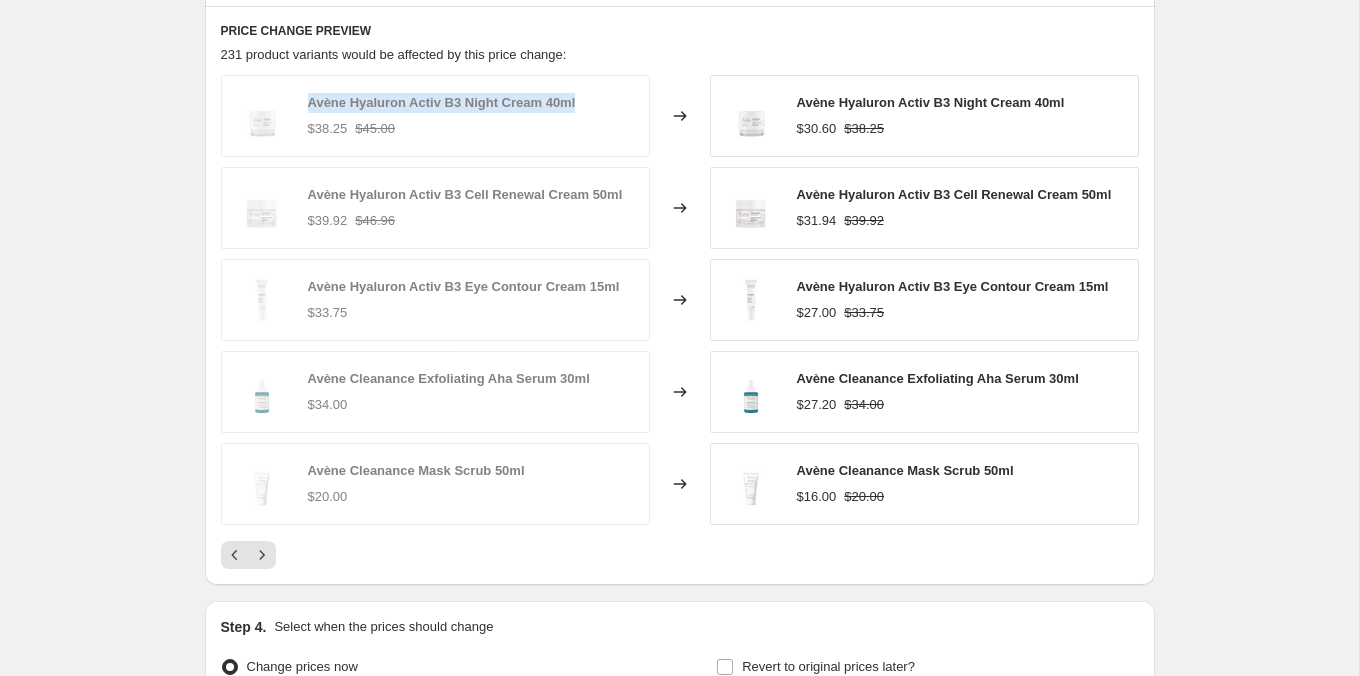 drag, startPoint x: 308, startPoint y: 102, endPoint x: 583, endPoint y: 105, distance: 275.01636 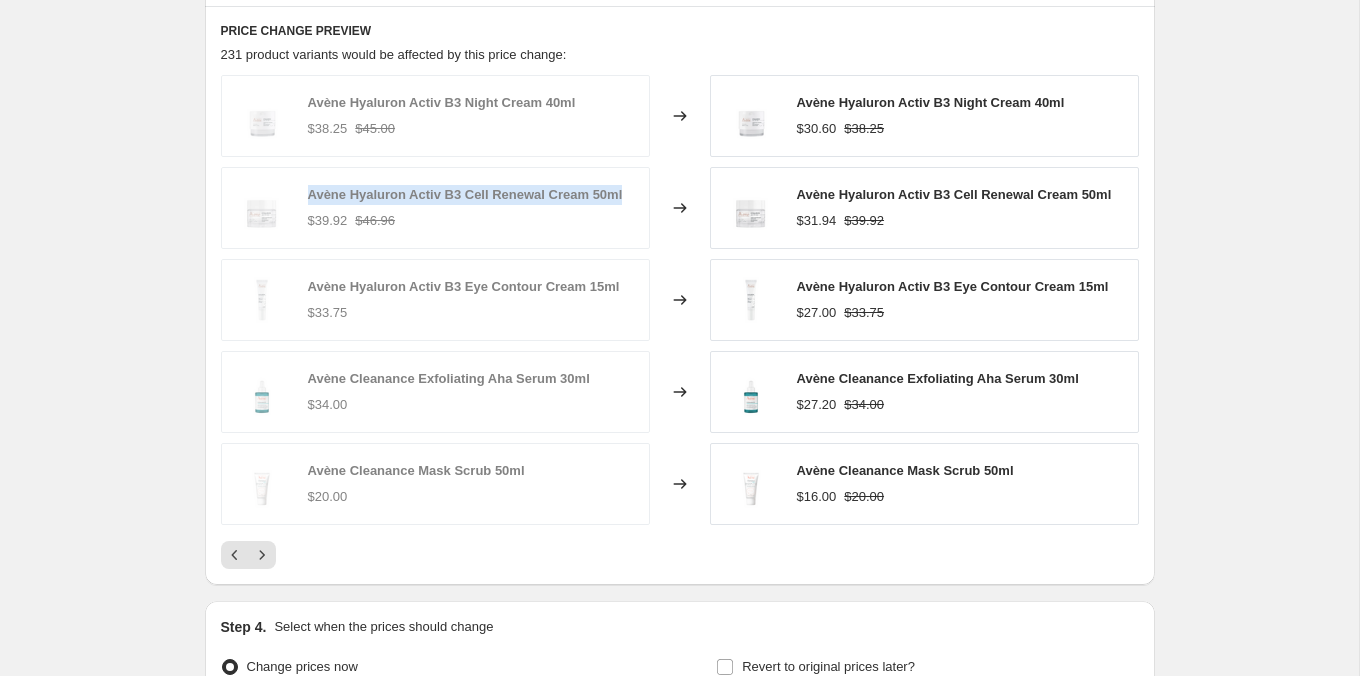 drag, startPoint x: 307, startPoint y: 192, endPoint x: 627, endPoint y: 190, distance: 320.00626 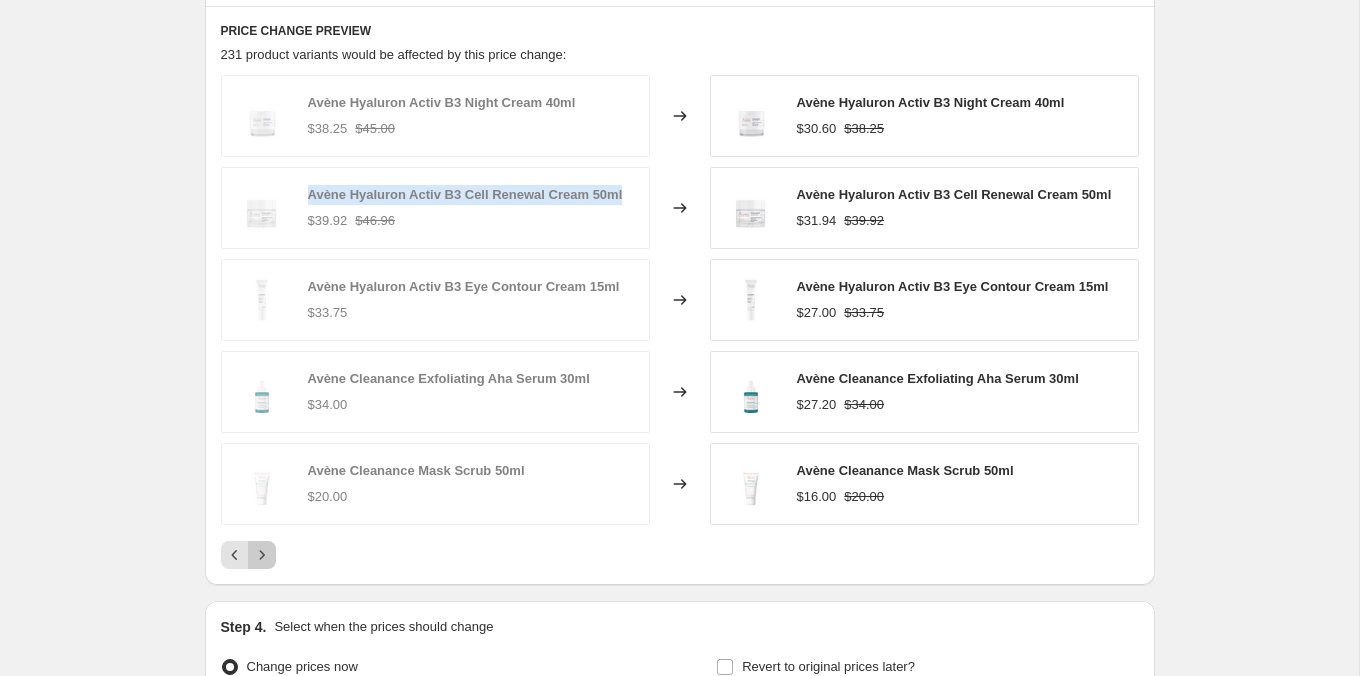 click at bounding box center [262, 555] 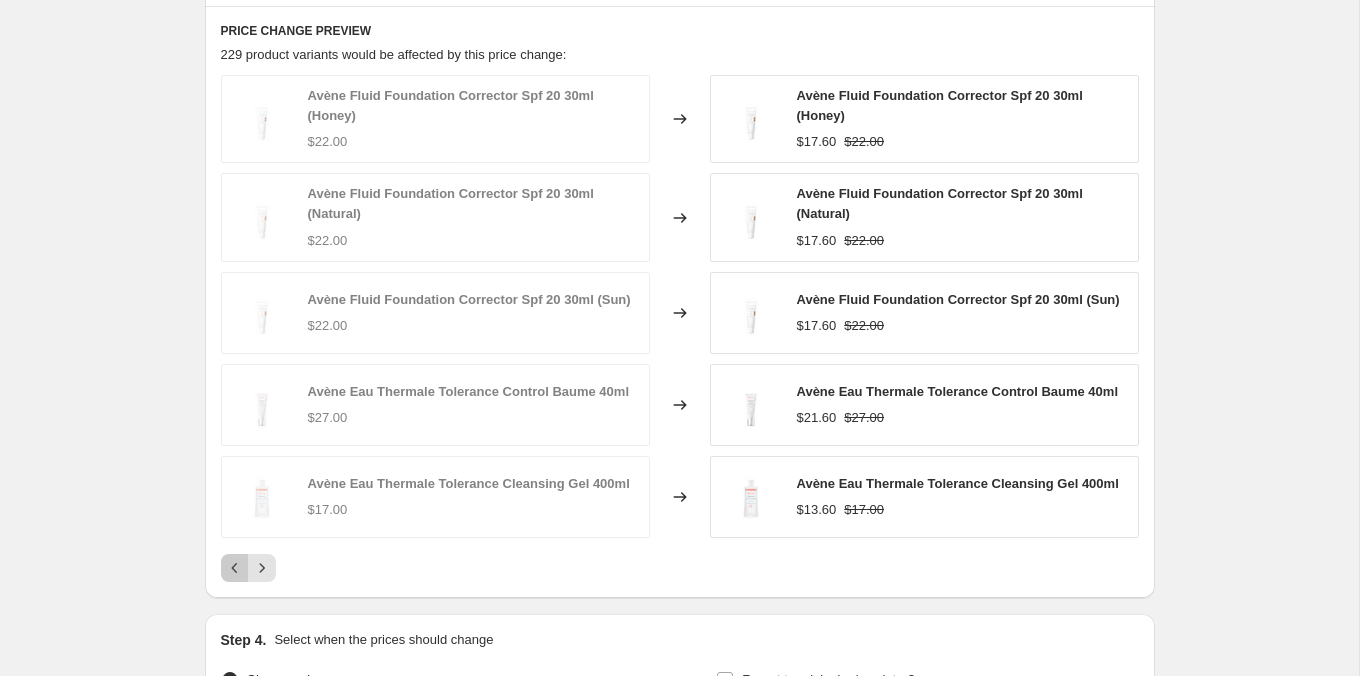 click 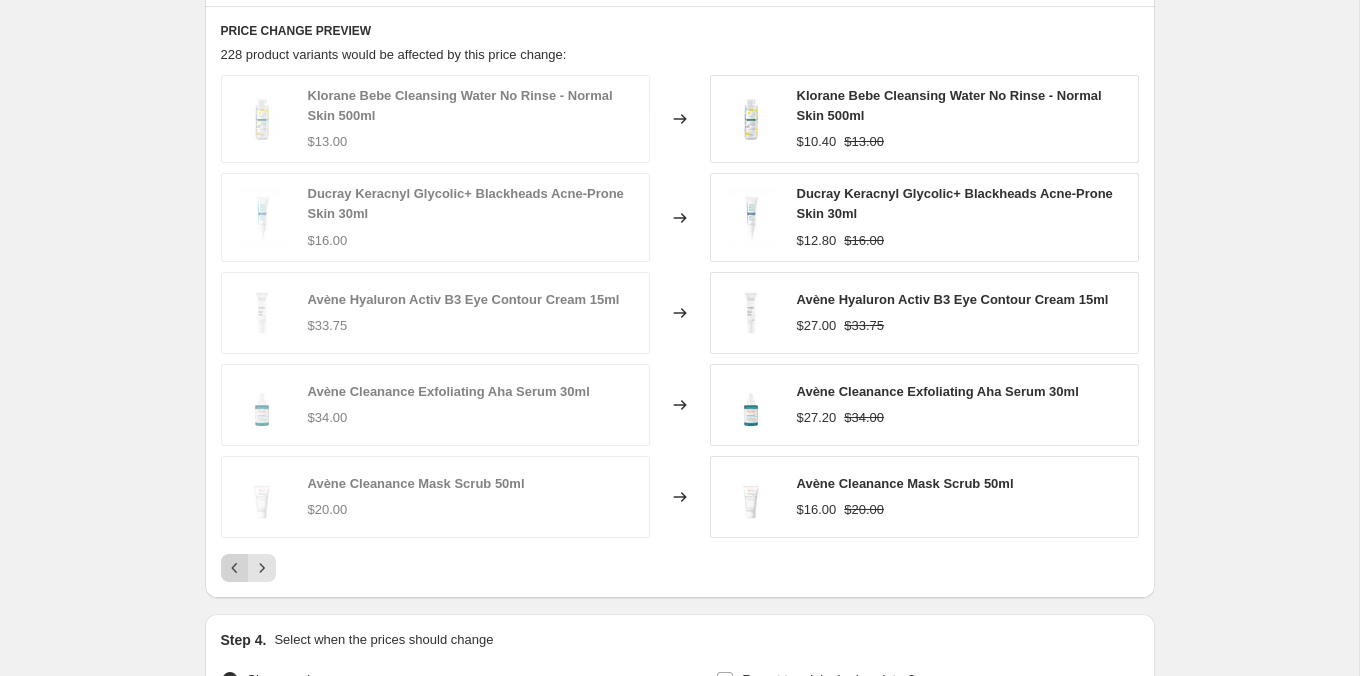 click 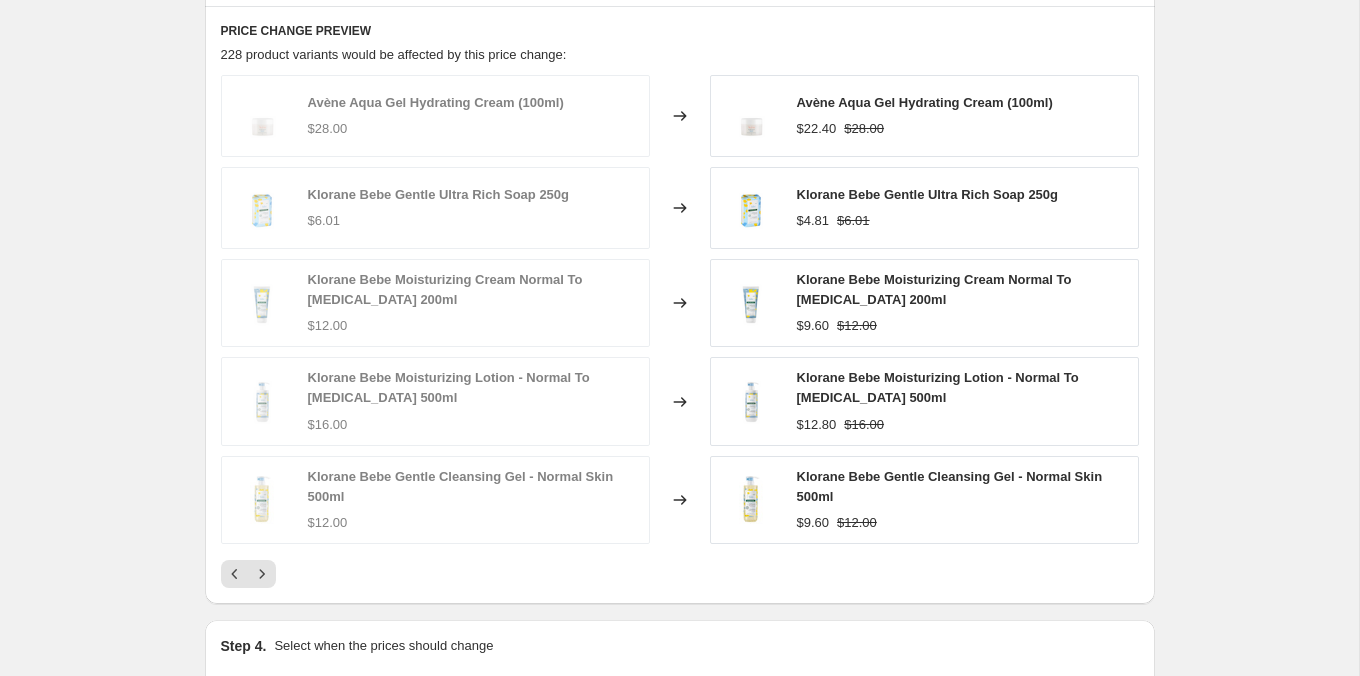 click at bounding box center [680, 574] 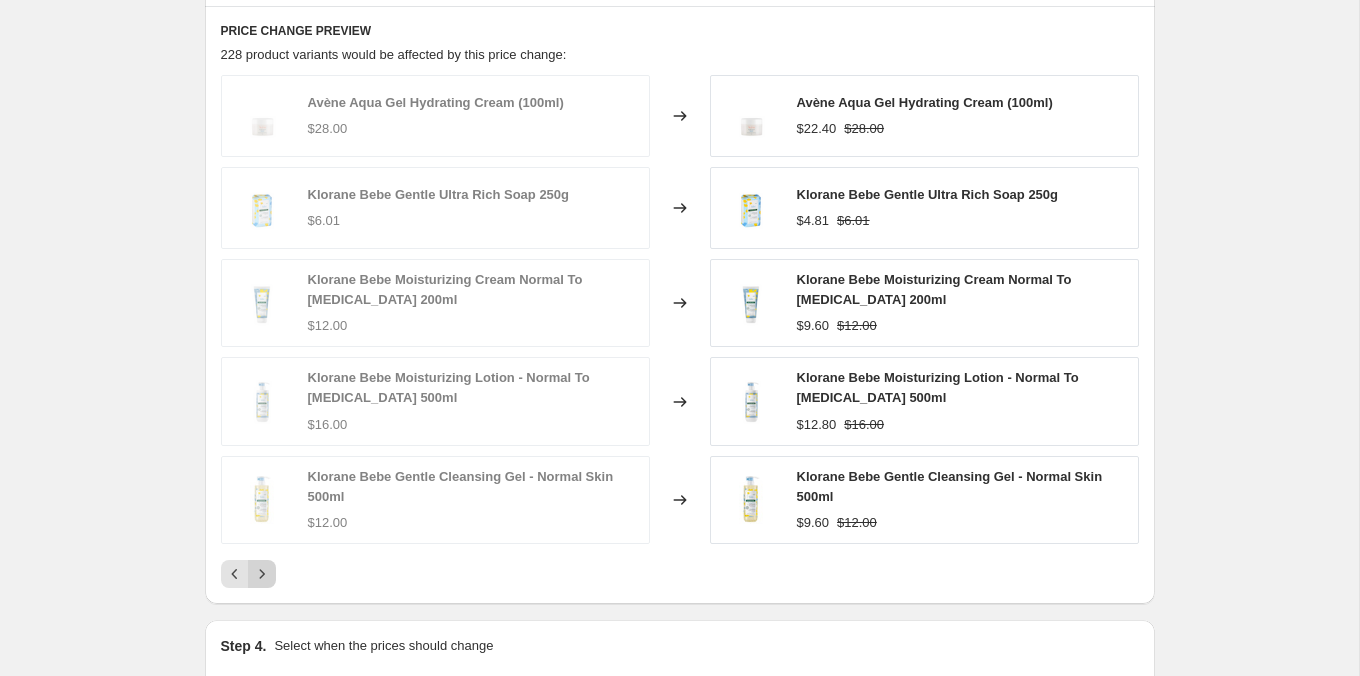 click 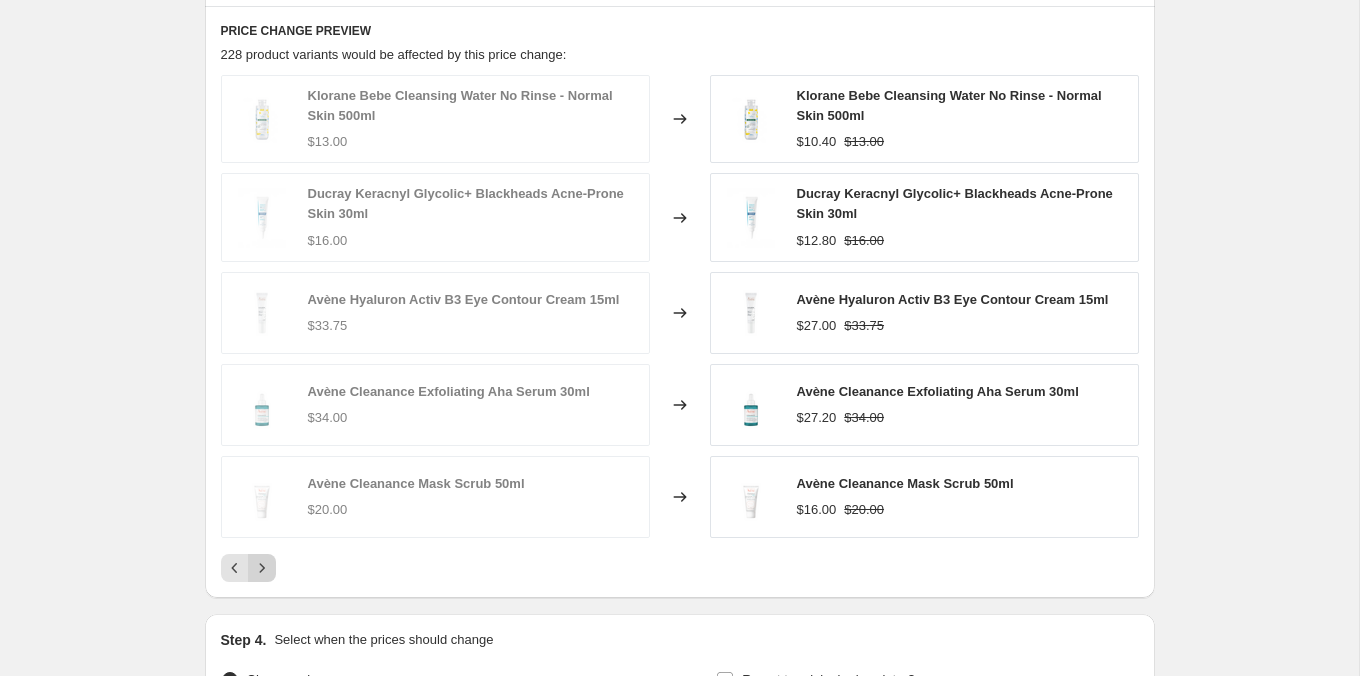 click 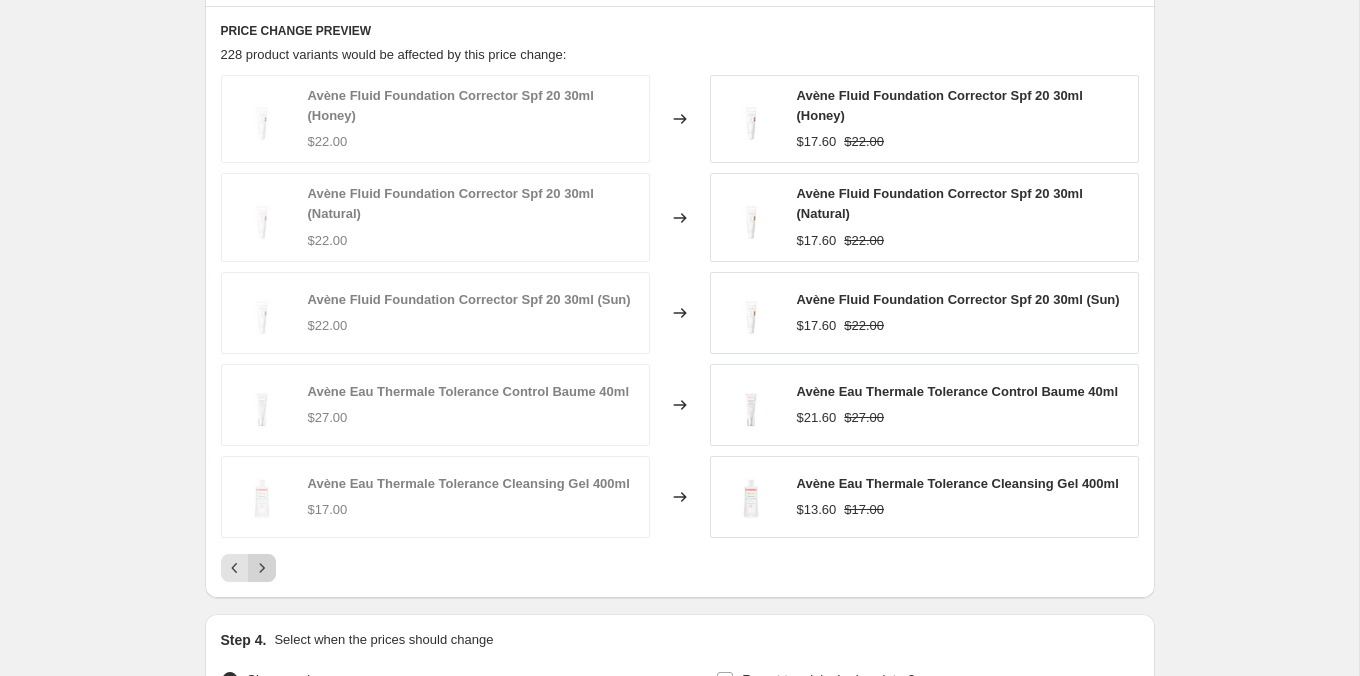 click 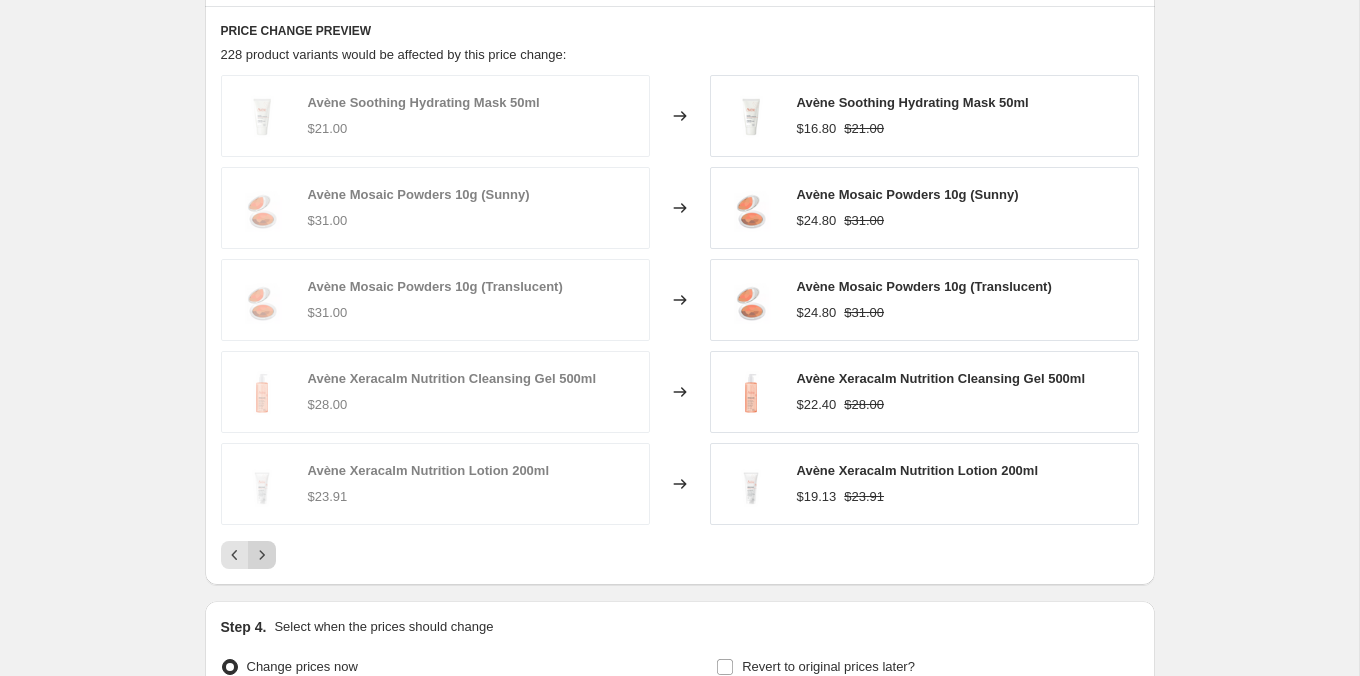 click on "PRICE CHANGE PREVIEW 228 product variants would be affected by this price change: Avène Soothing Hydrating Mask 50ml $21.00 Changed to Avène Soothing Hydrating Mask 50ml $16.80 $21.00 Avène Mosaic Powders 10g (Sunny) $31.00 Changed to Avène Mosaic Powders 10g (Sunny) $24.80 $31.00 Avène Mosaic Powders 10g (Translucent) $31.00 Changed to Avène Mosaic Powders 10g (Translucent) $24.80 $31.00 Avène Xeracalm Nutrition Cleansing Gel 500ml $28.00 Changed to Avène Xeracalm Nutrition Cleansing Gel 500ml $22.40 $28.00 Avène Xeracalm Nutrition Lotion 200ml $23.91 Changed to Avène Xeracalm Nutrition Lotion 200ml $19.13 $23.91" at bounding box center (680, 295) 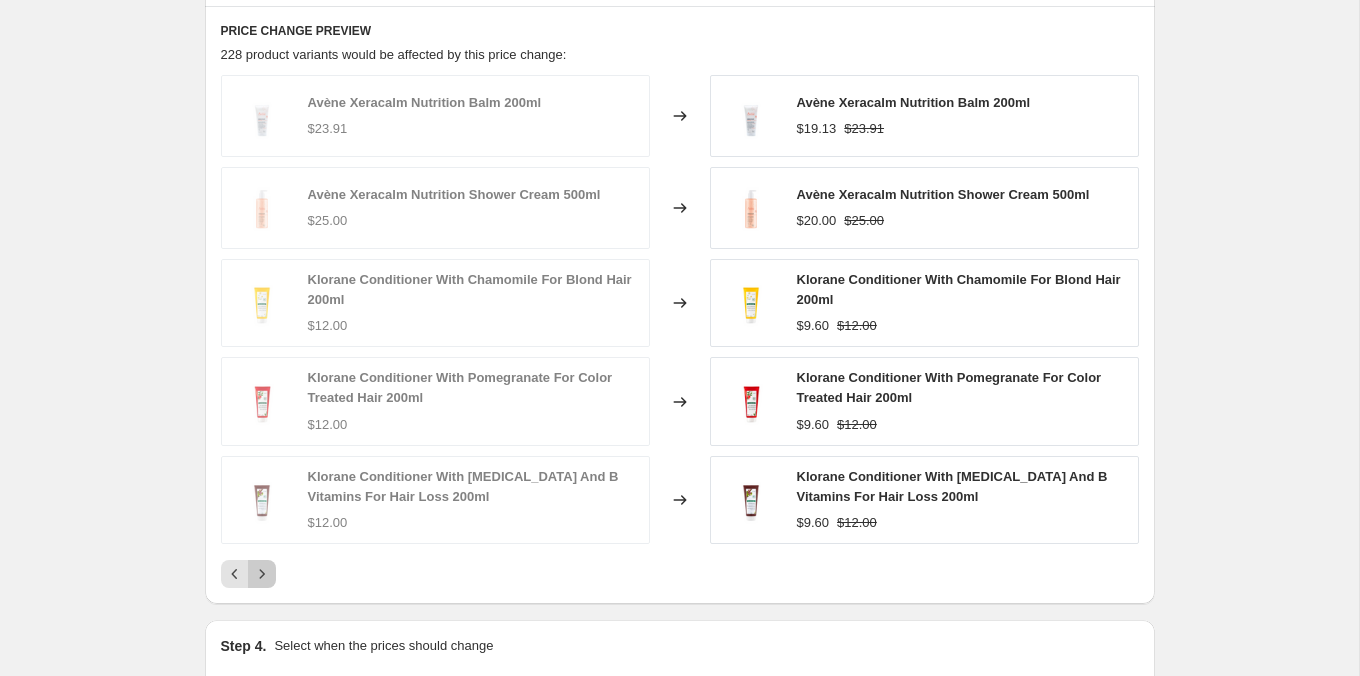 click at bounding box center [262, 574] 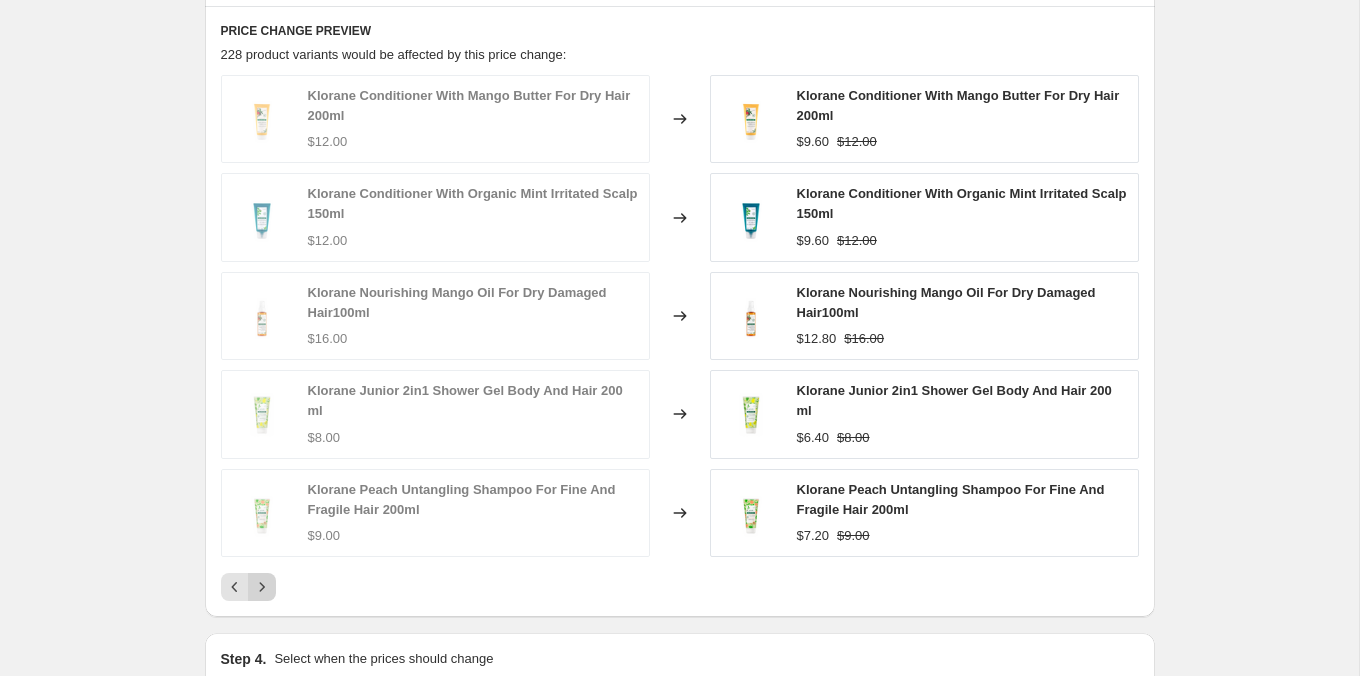click 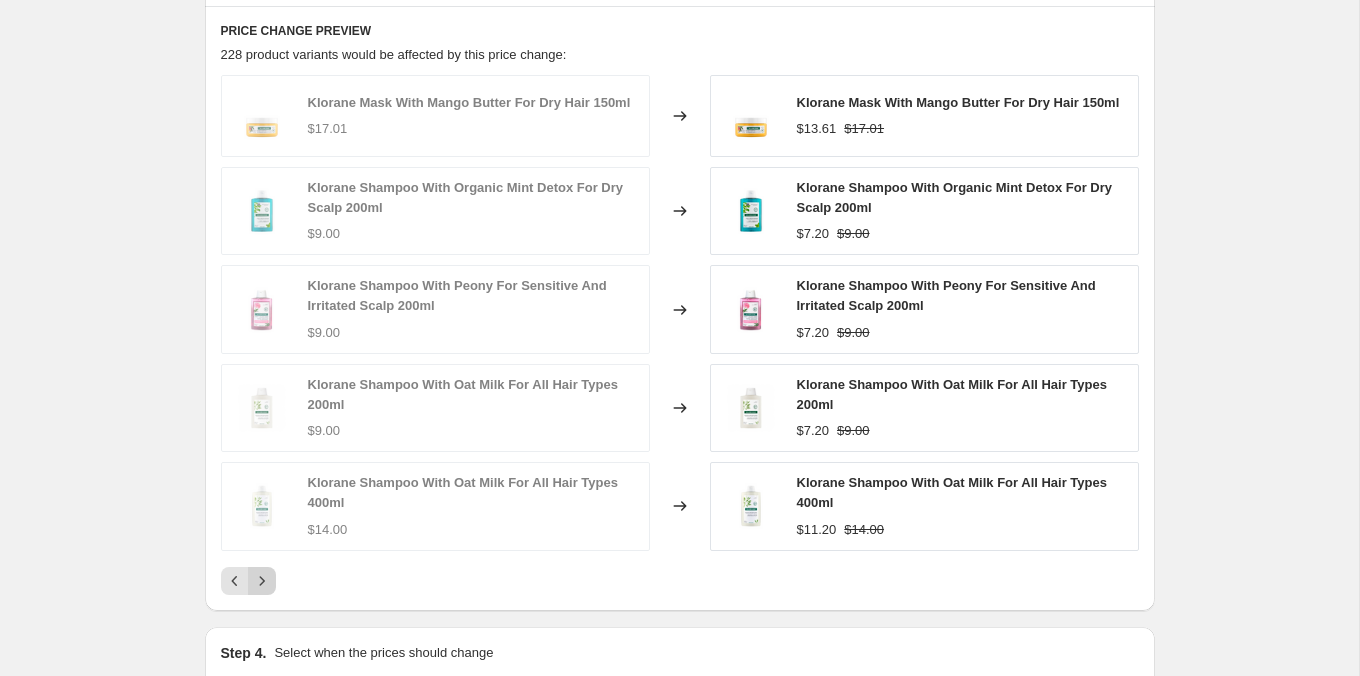 click 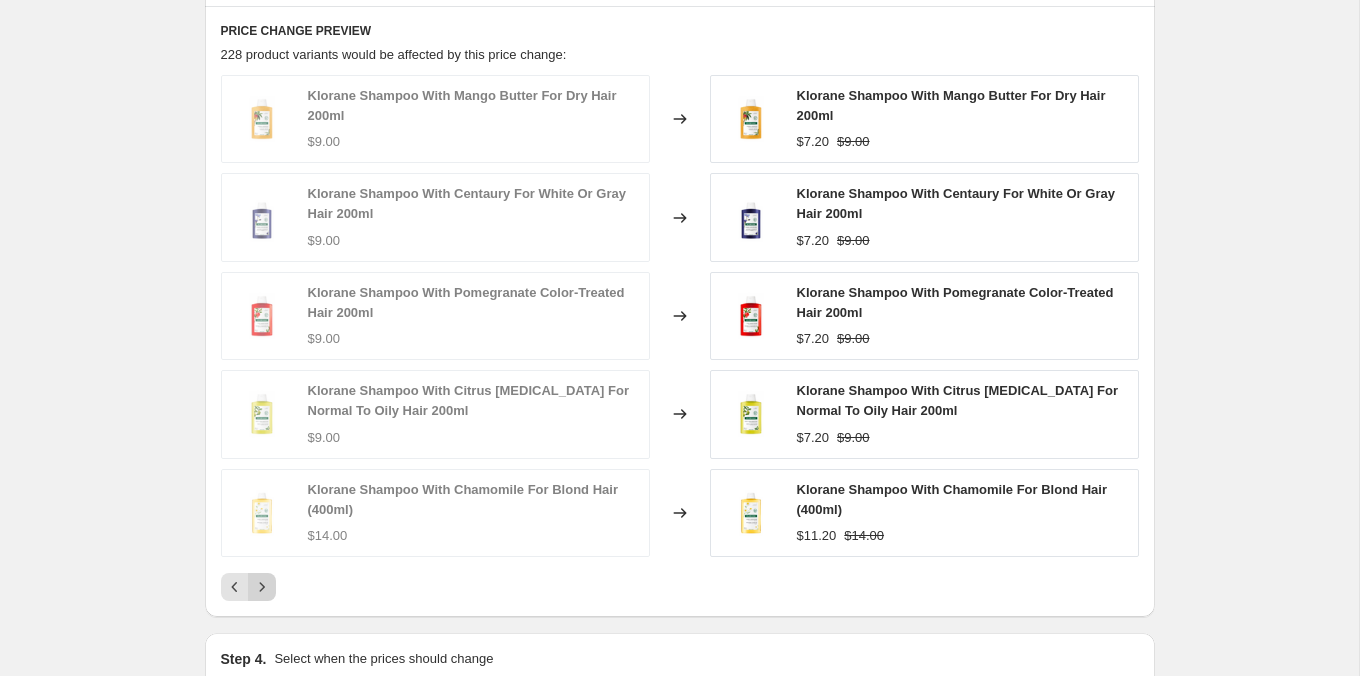 click 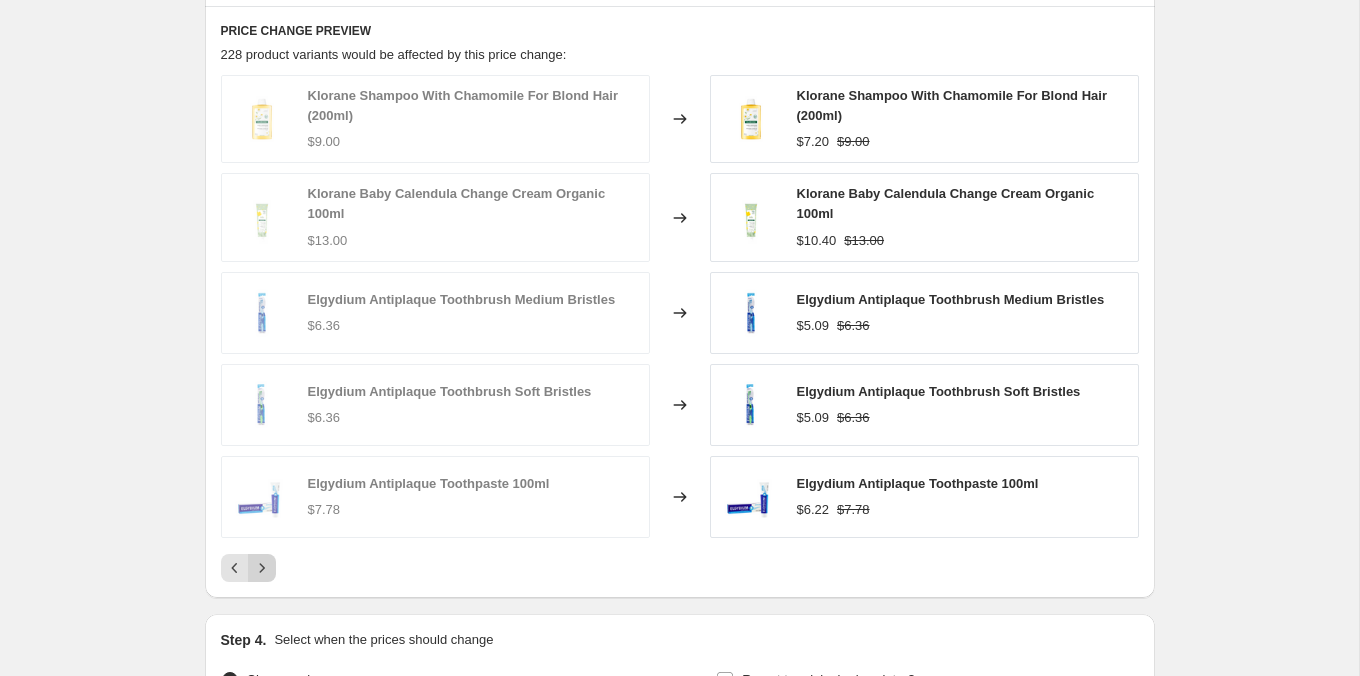 click at bounding box center [262, 568] 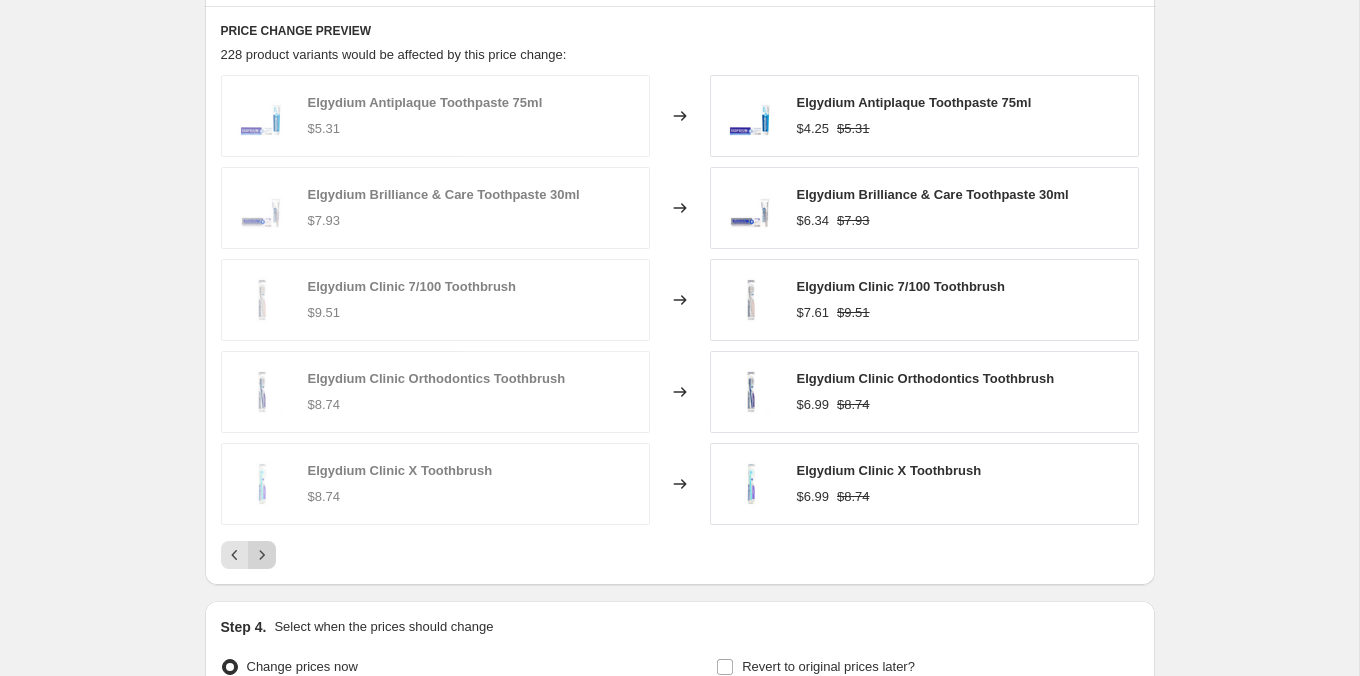 click 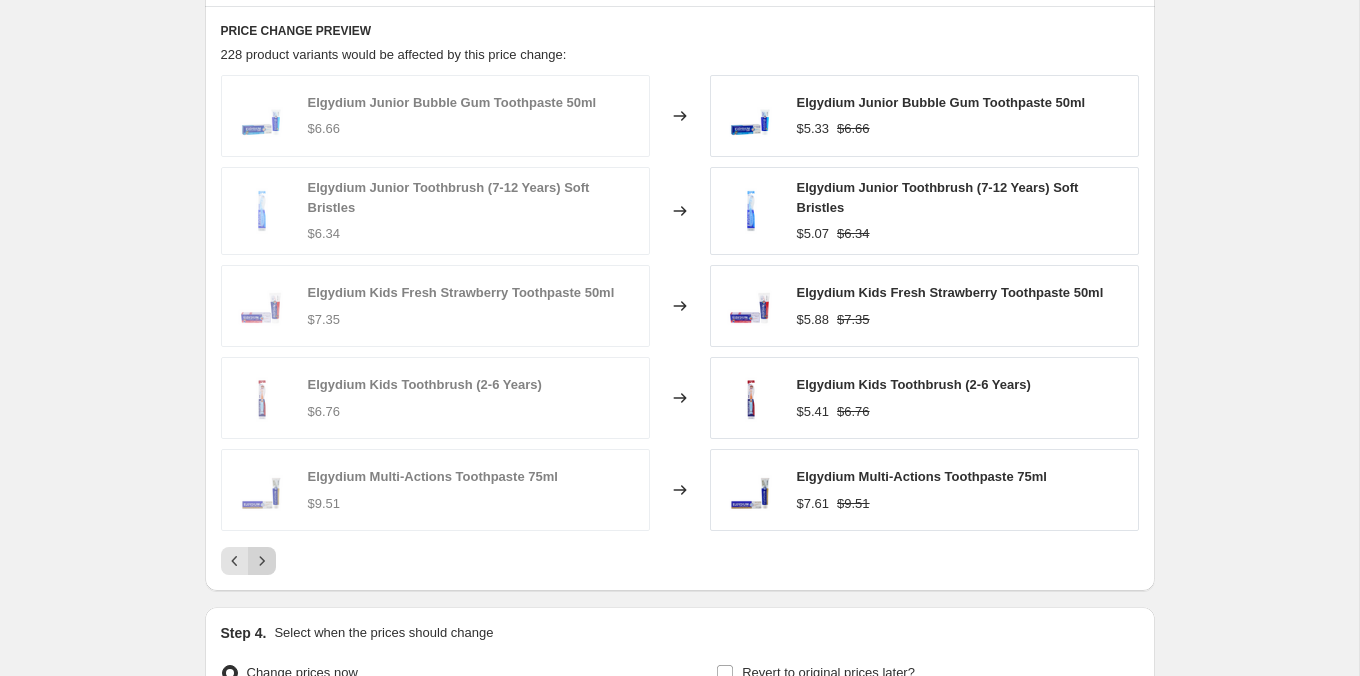 click 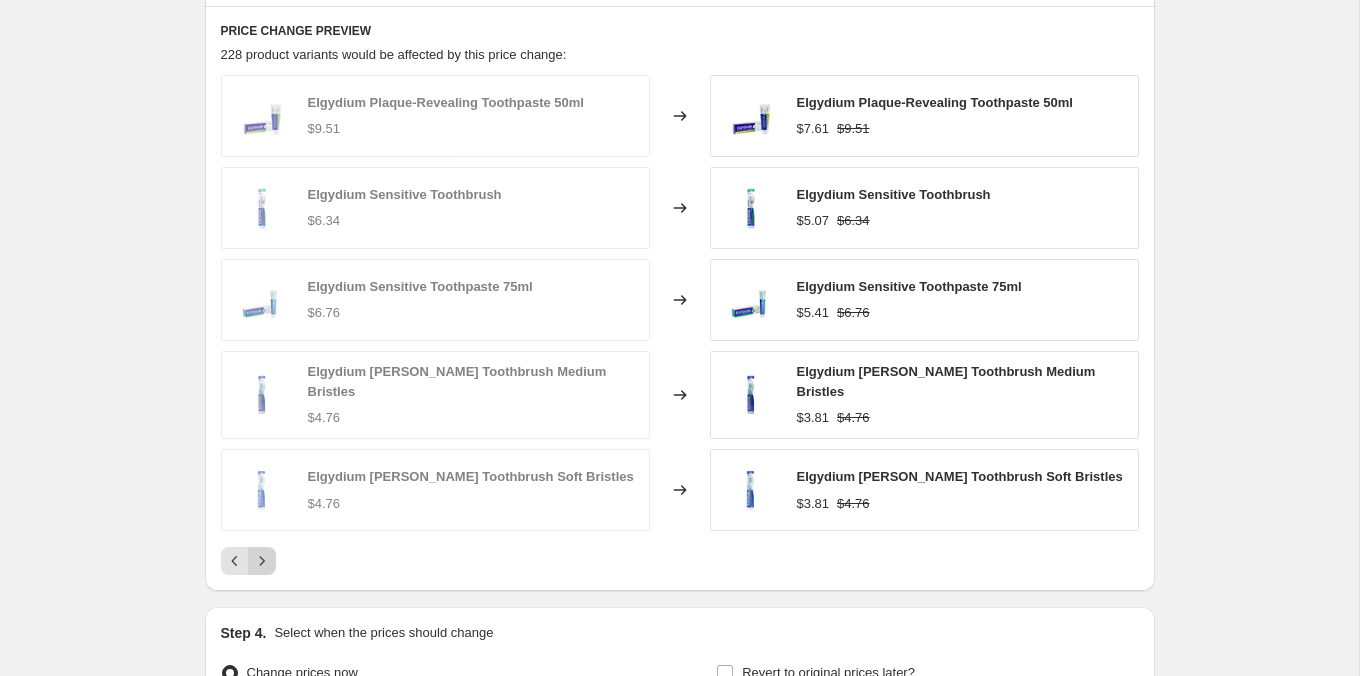 click 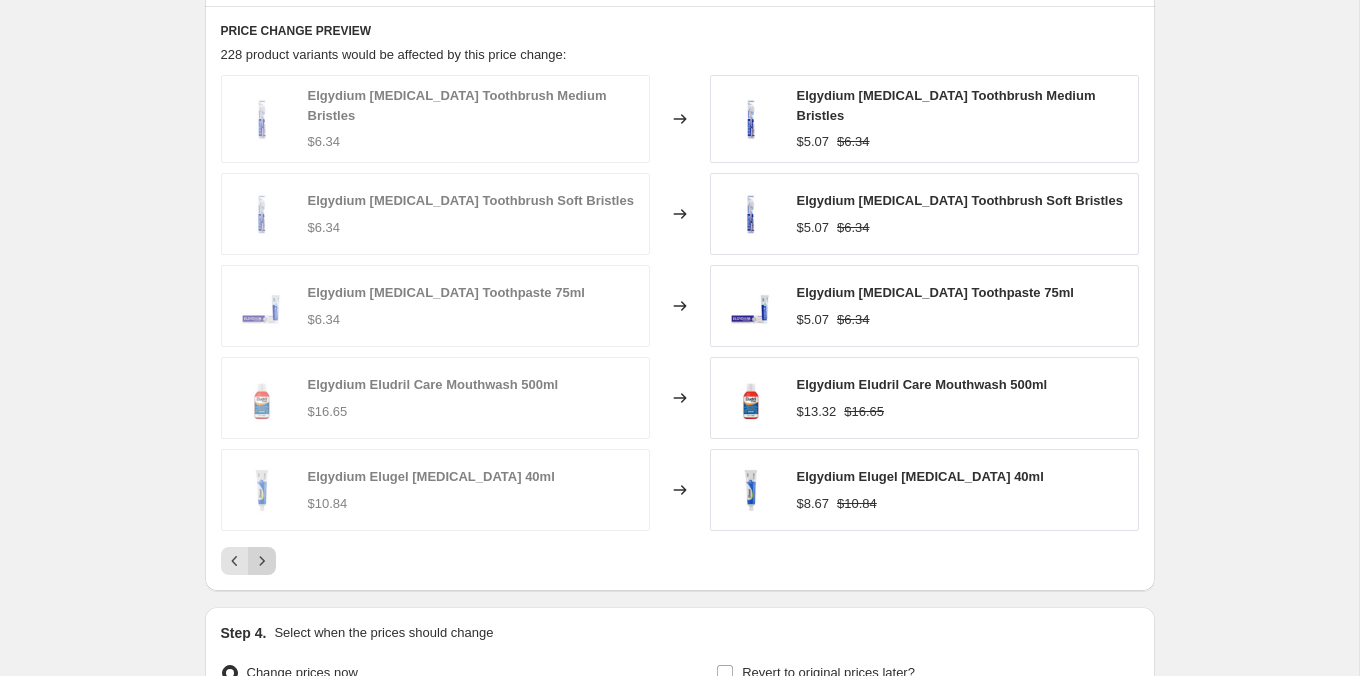 click 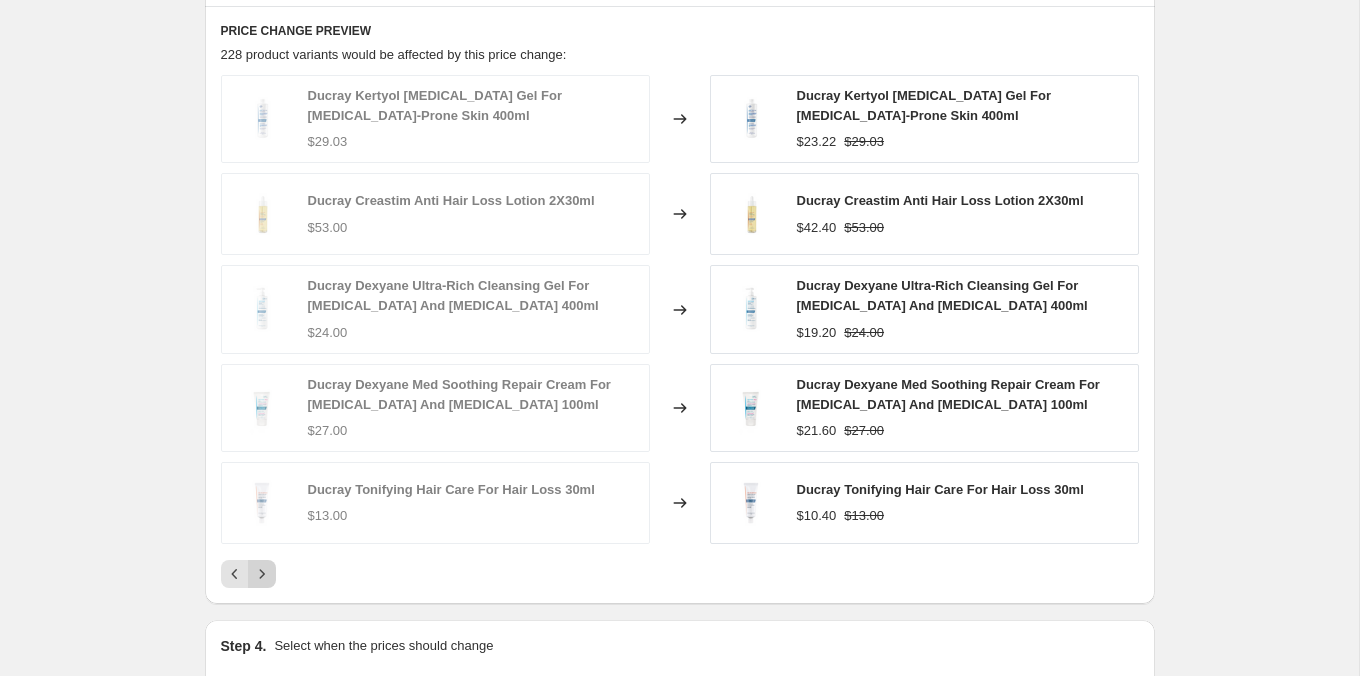 click at bounding box center [262, 574] 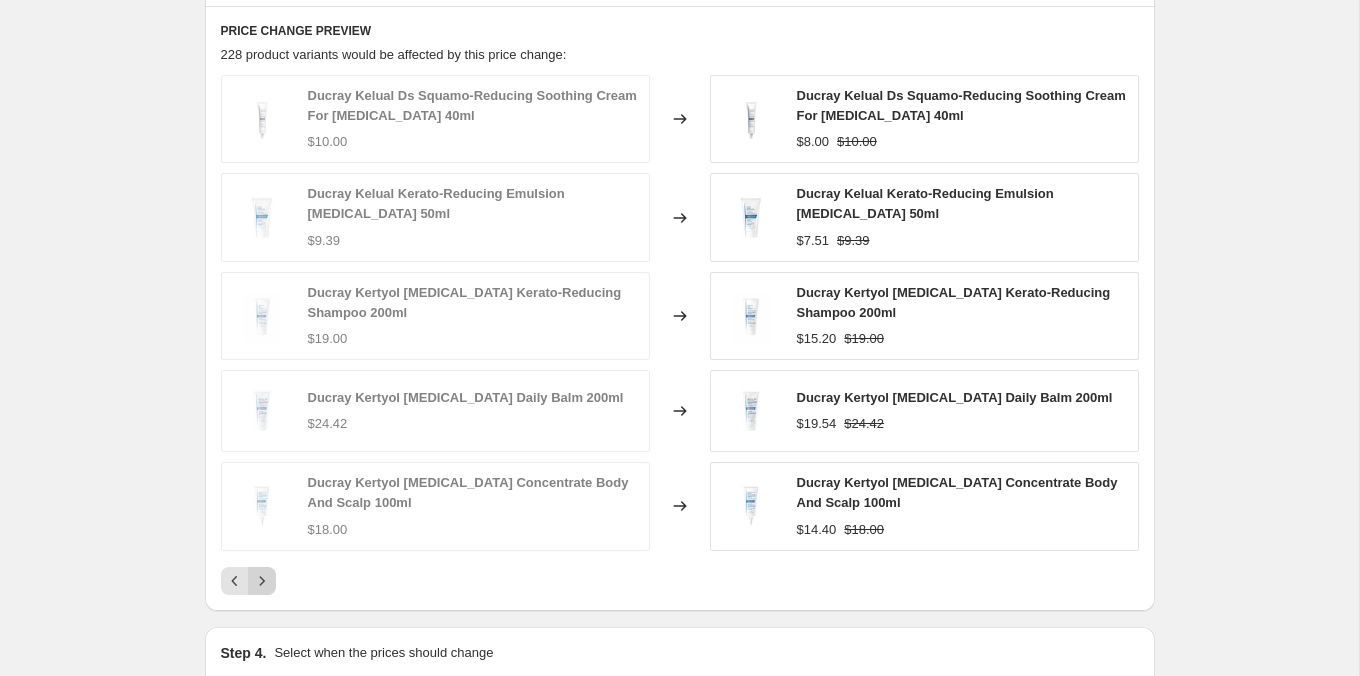 click on "Ducray Kelual Ds Squamo-Reducing Soothing Cream For [MEDICAL_DATA] 40ml $10.00 Changed to Ducray Kelual Ds Squamo-Reducing Soothing Cream For [MEDICAL_DATA] 40ml $8.00 $10.00 Ducray Kelual Kerato-Reducing Emulsion [MEDICAL_DATA] 50ml $9.39 Changed to Ducray Kelual Kerato-Reducing Emulsion [MEDICAL_DATA] 50ml $7.51 $9.39 Ducray Kertyol [MEDICAL_DATA] Kerato-Reducing Shampoo 200ml $19.00 Changed to Ducray Kertyol [MEDICAL_DATA] Kerato-Reducing Shampoo 200ml $15.20 $19.00 Ducray Kertyol [MEDICAL_DATA] Daily Balm 200ml $24.42 Changed to Ducray Kertyol [MEDICAL_DATA] Daily Balm 200ml $19.54 $24.42 Ducray Kertyol [MEDICAL_DATA] Concentrate Body And Scalp 100ml $18.00 Changed to Ducray Kertyol [MEDICAL_DATA] Concentrate Body And Scalp 100ml $14.40 $18.00" at bounding box center (680, 335) 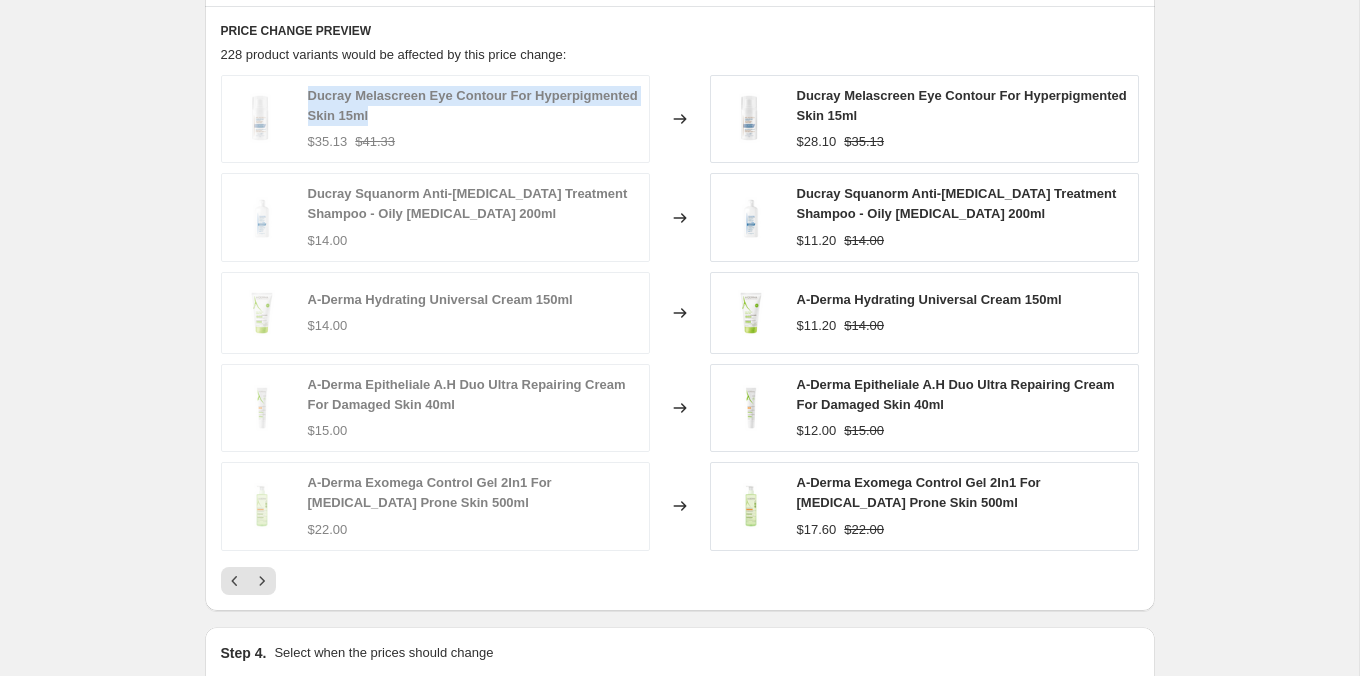 drag, startPoint x: 308, startPoint y: 92, endPoint x: 483, endPoint y: 114, distance: 176.37744 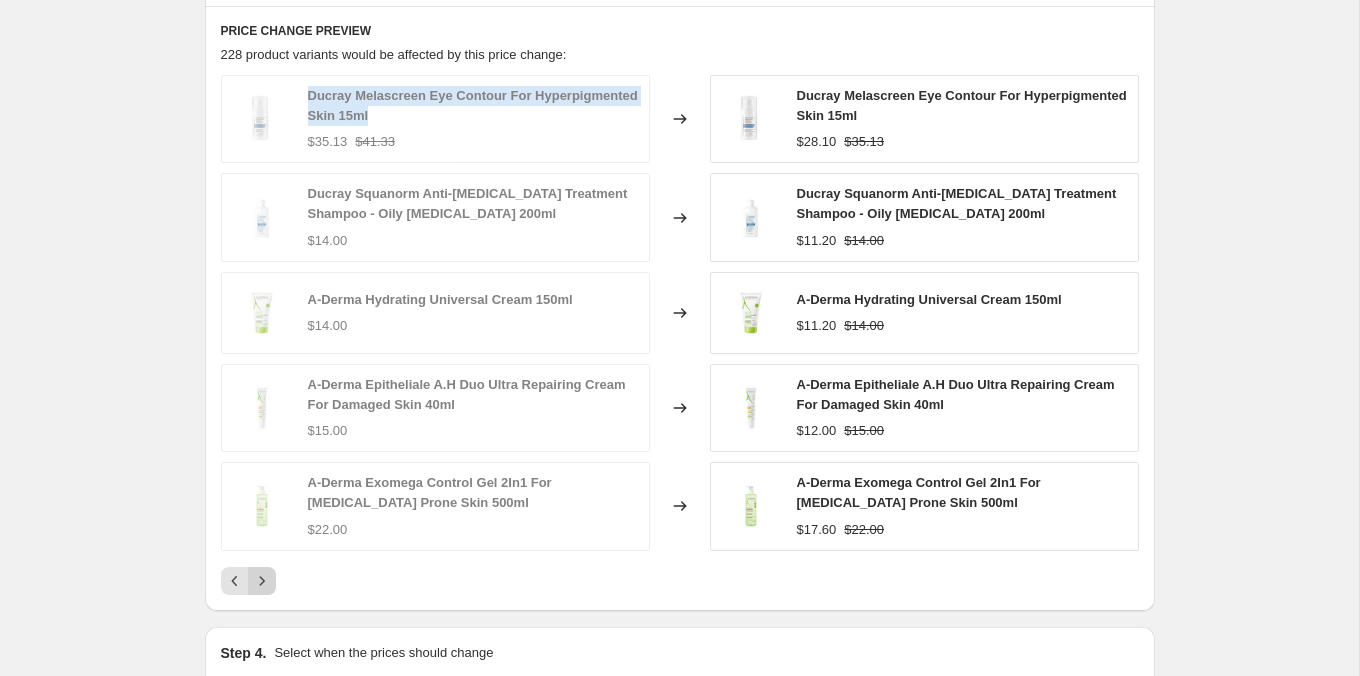 click at bounding box center [262, 581] 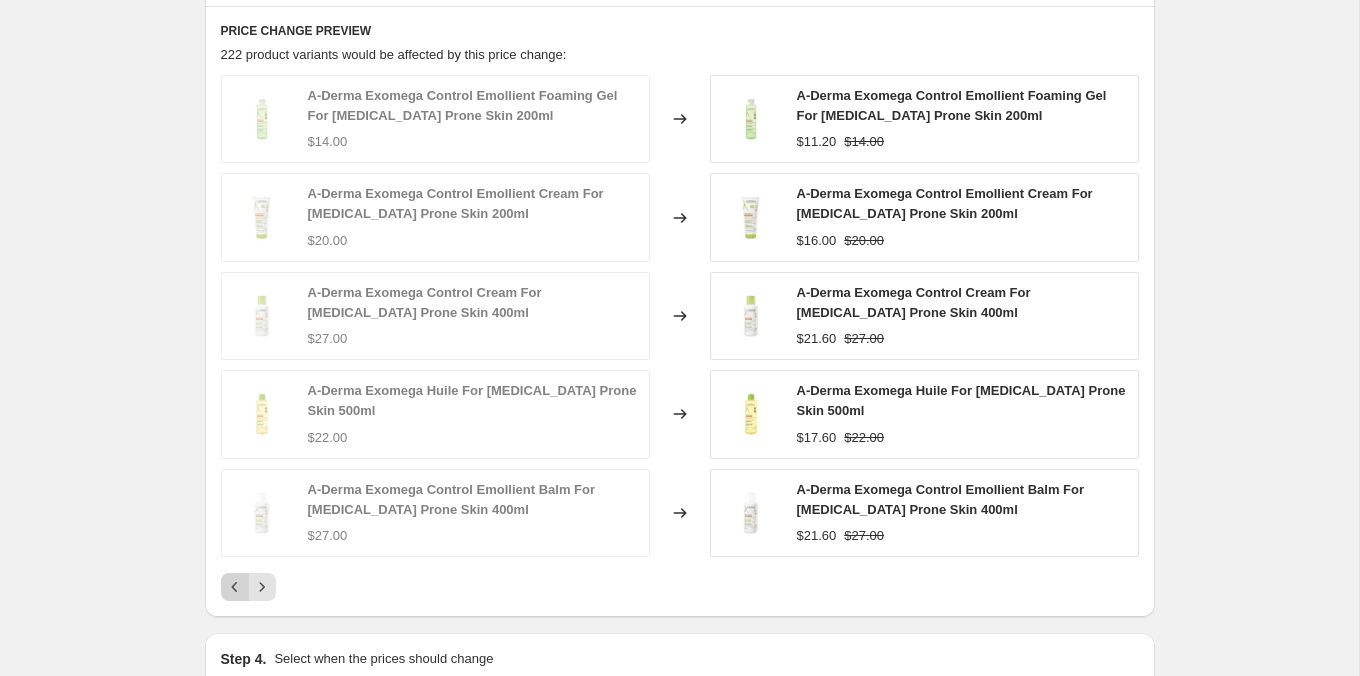 click 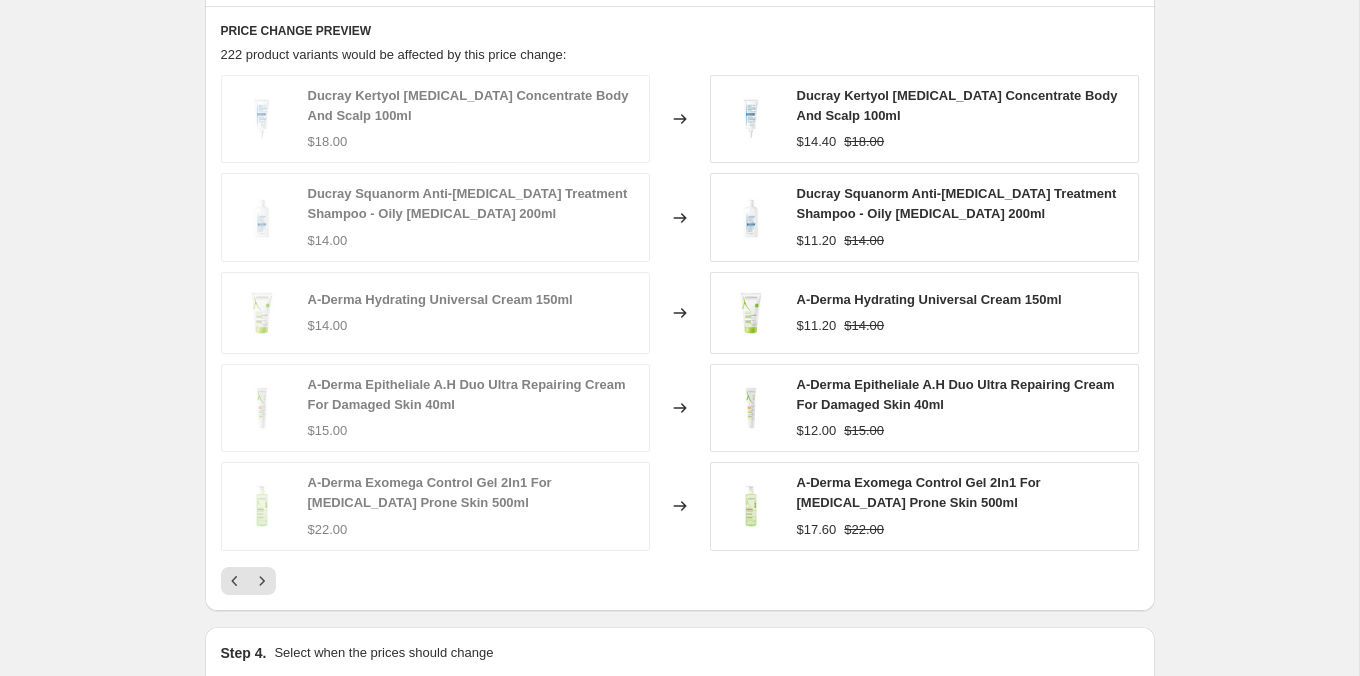 click at bounding box center (680, 581) 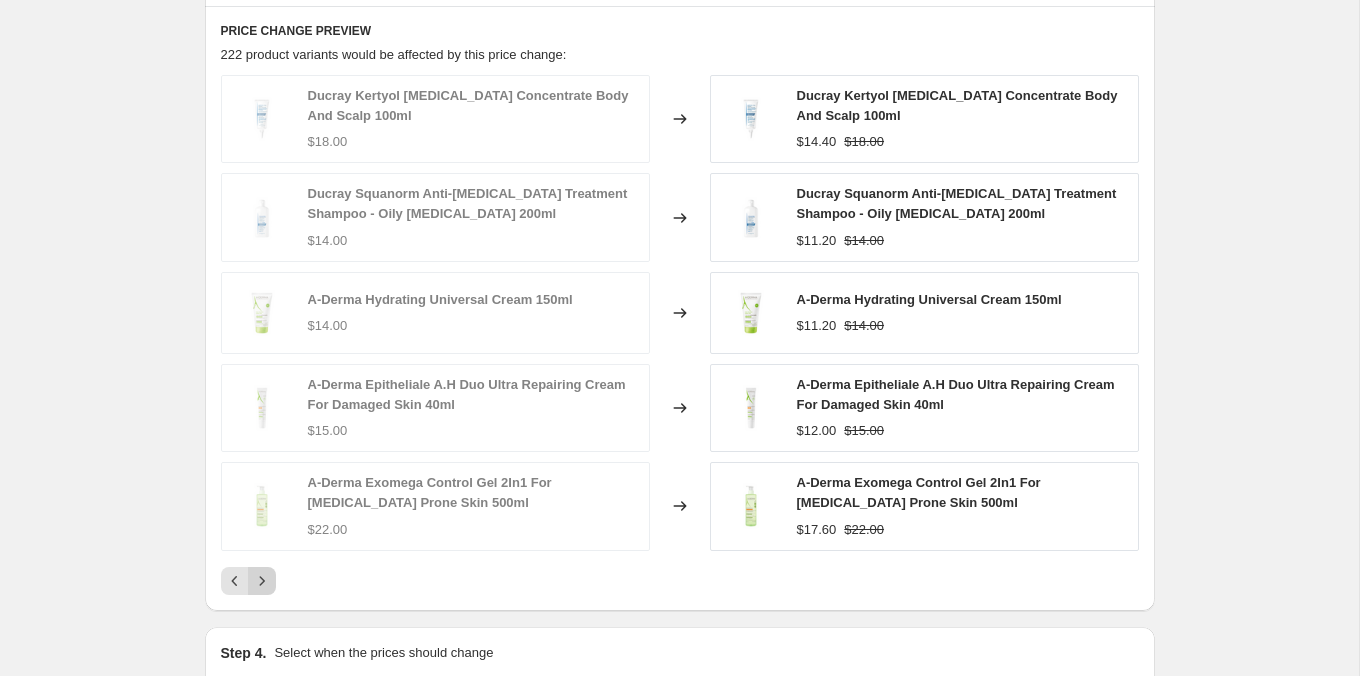 click 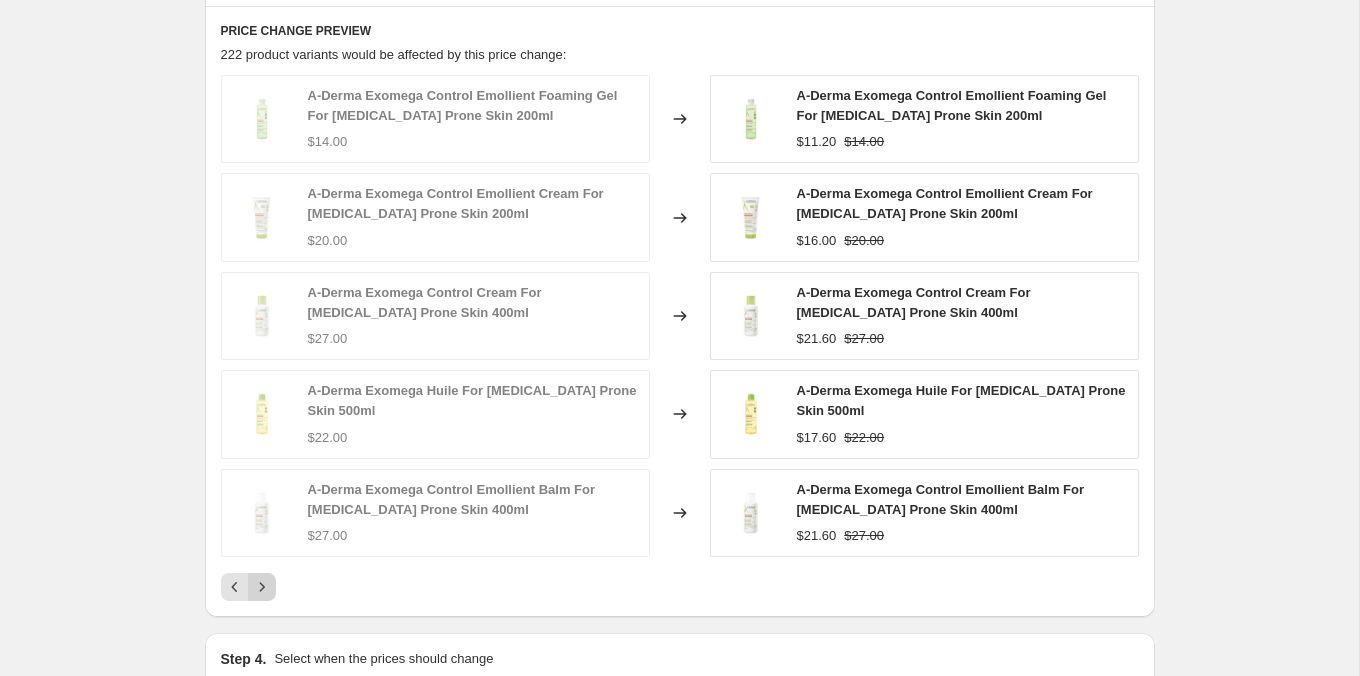 click 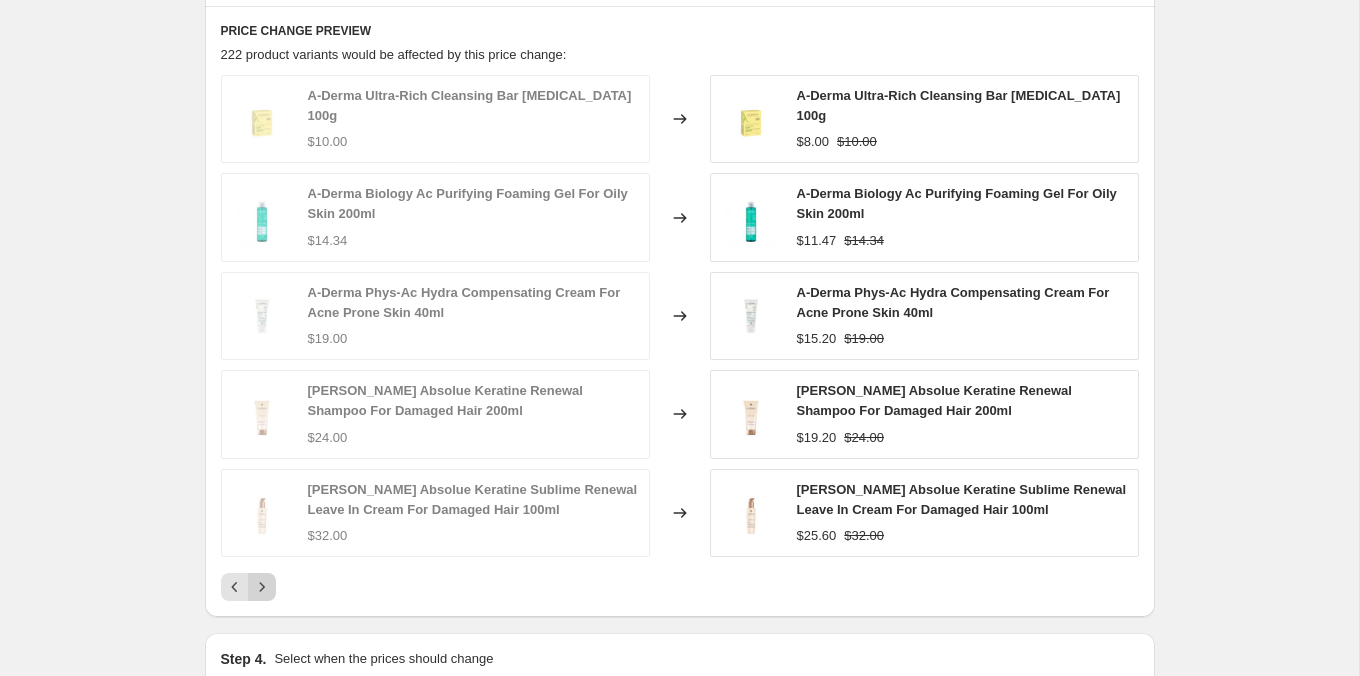 click 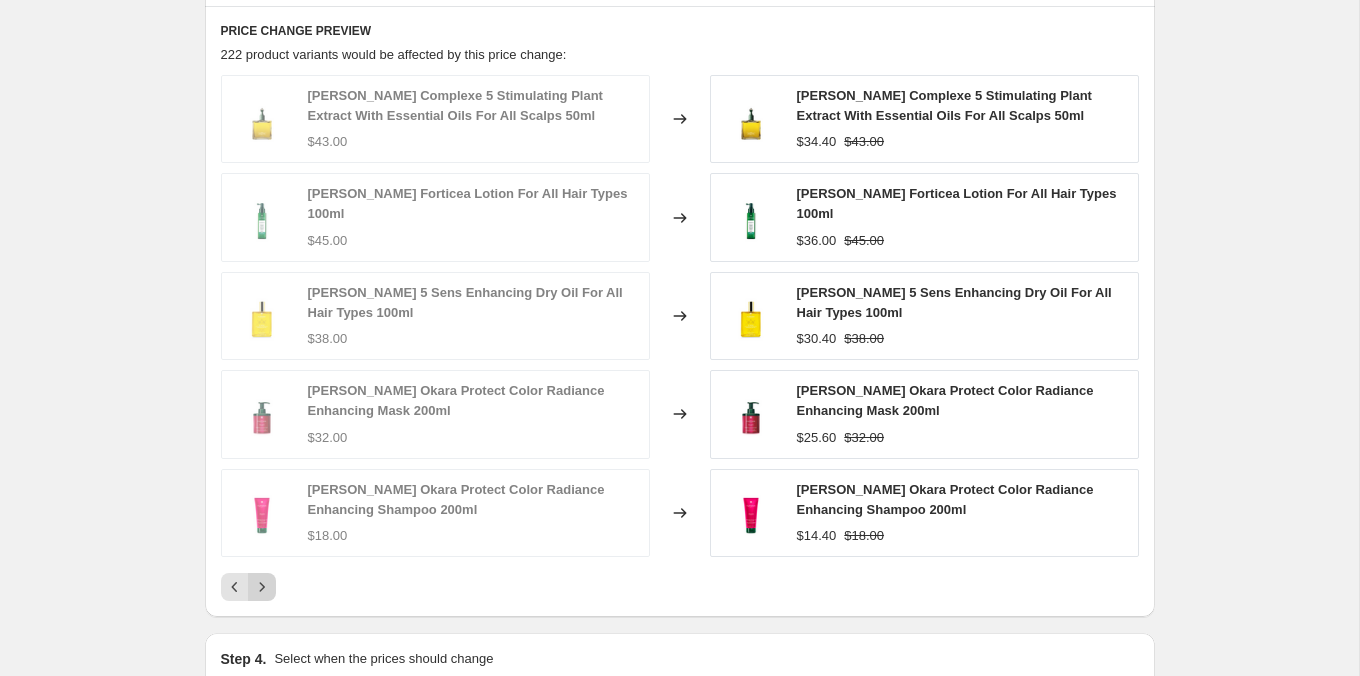 click 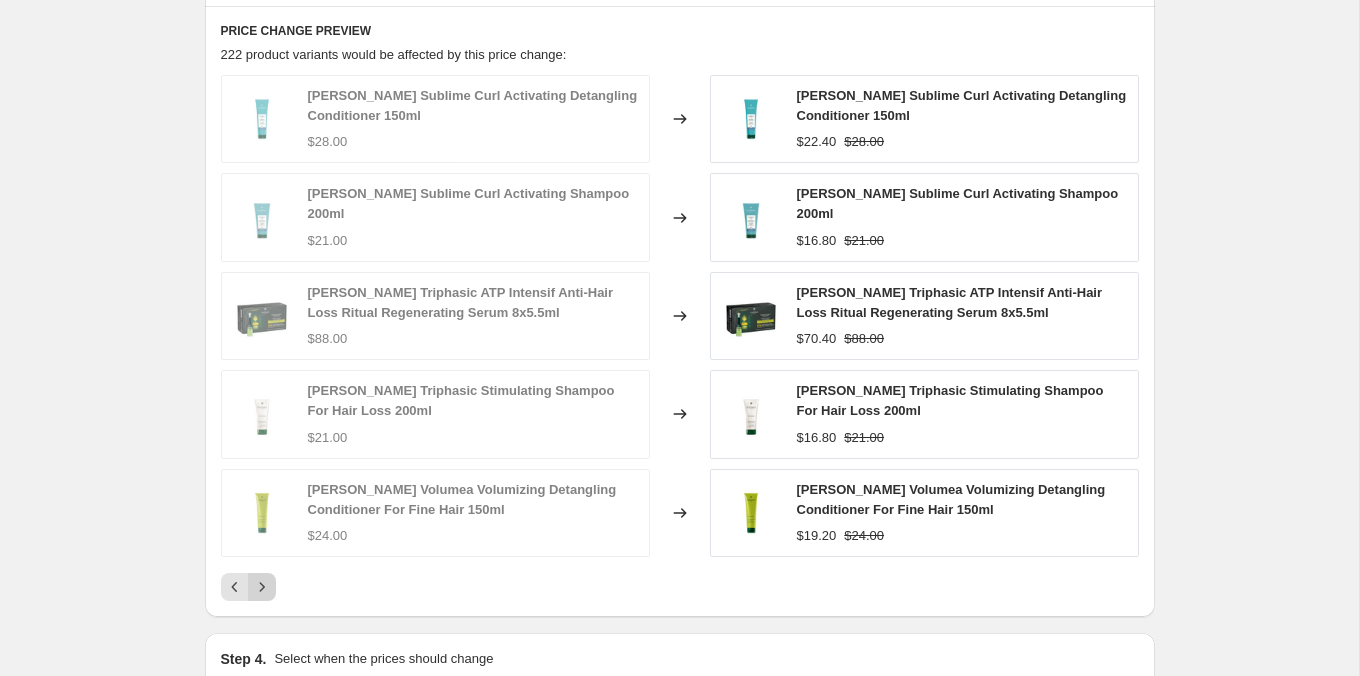 click 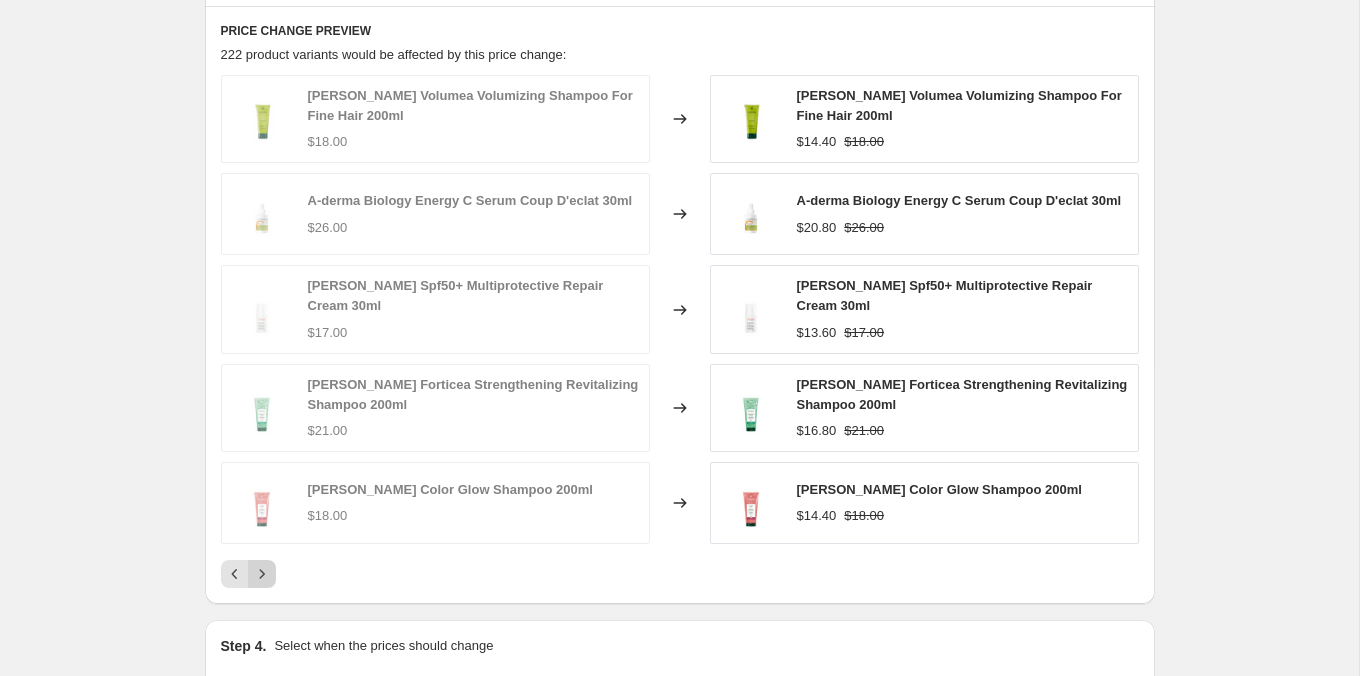 click 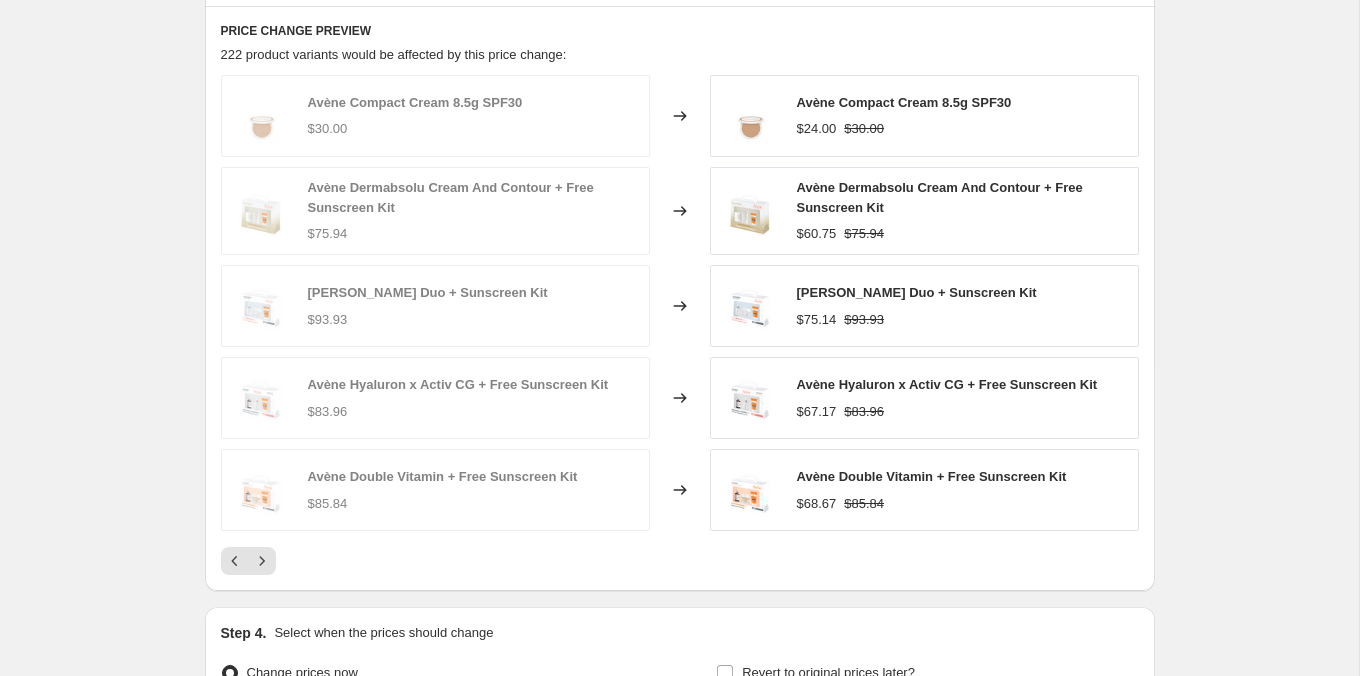 click on "PRICE CHANGE PREVIEW 222 product variants would be affected by this price change: Avène Compact Cream 8.5g SPF30 $30.00 Changed to Avène Compact Cream 8.5g SPF30 $24.00 $30.00 Avène Dermabsolu Cream And Contour + Free Sunscreen Kit $75.94 Changed to Avène Dermabsolu Cream And Contour + Free Sunscreen Kit $60.75 $75.94 Avène Hyaluron Duo + Sunscreen Kit $93.93 Changed to Avène Hyaluron Duo + Sunscreen Kit $75.14 $93.93 Avène Hyaluron x Activ CG + Free Sunscreen Kit $83.96 Changed to Avène Hyaluron x Activ CG + Free Sunscreen Kit $67.17 $83.96 Avène Double Vitamin + Free Sunscreen Kit $85.84 Changed to Avène Double Vitamin + Free Sunscreen Kit $68.67 $85.84" at bounding box center (680, 299) 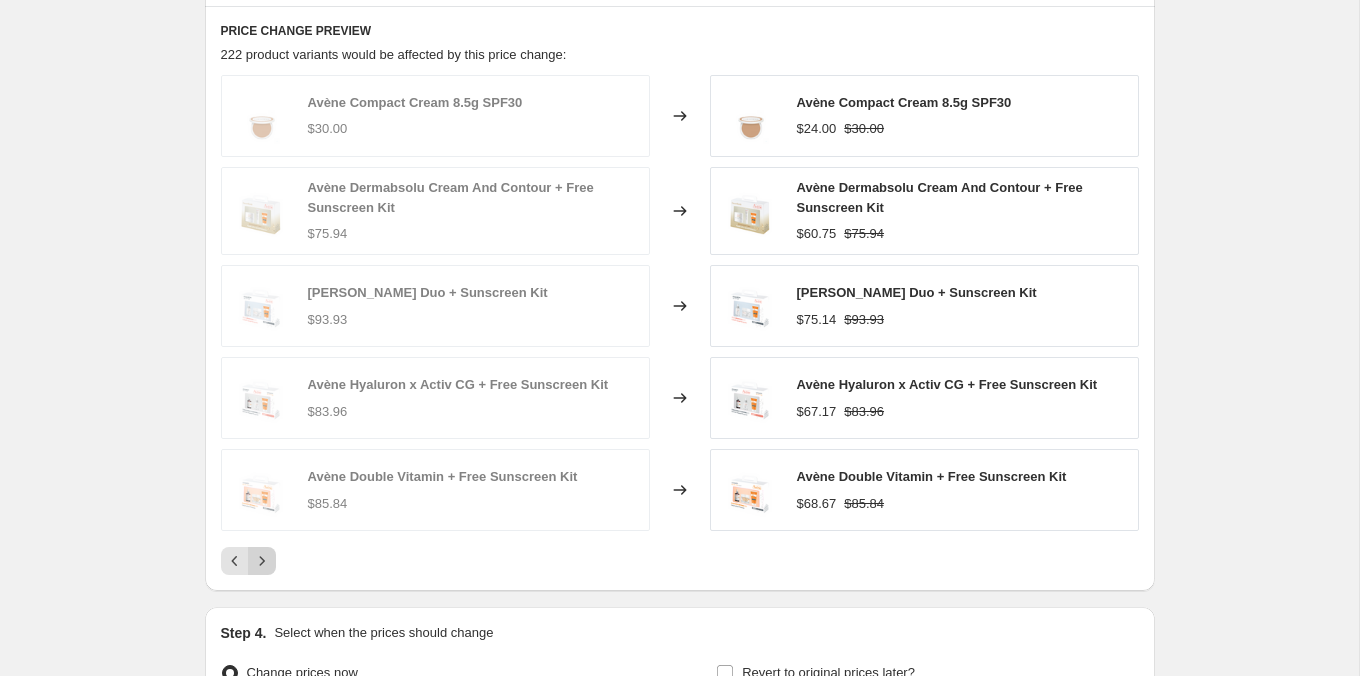 click 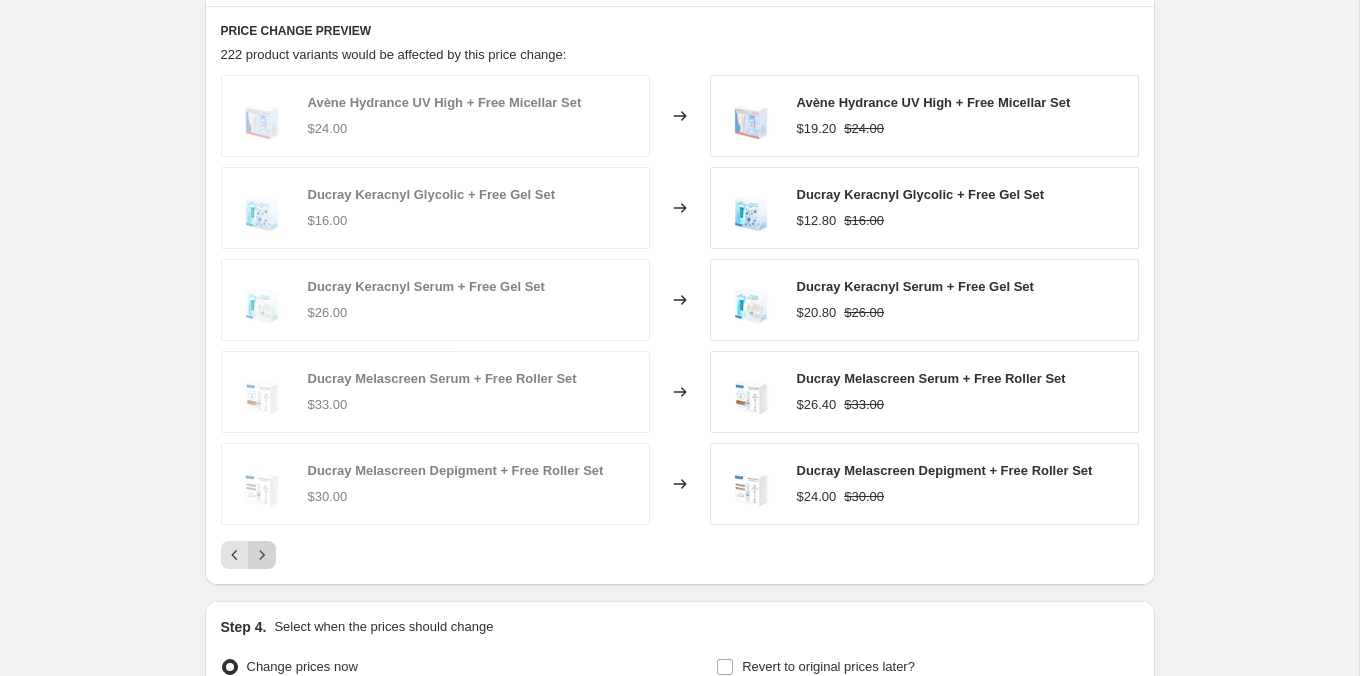 click 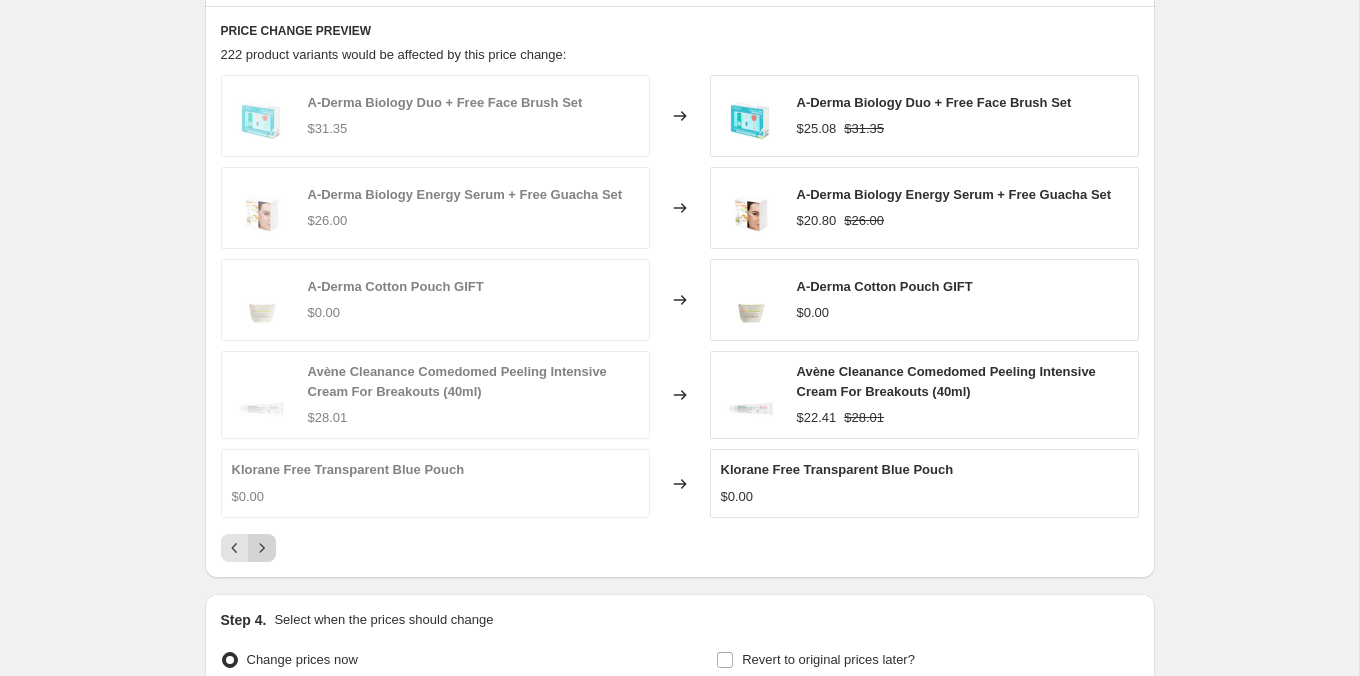 click 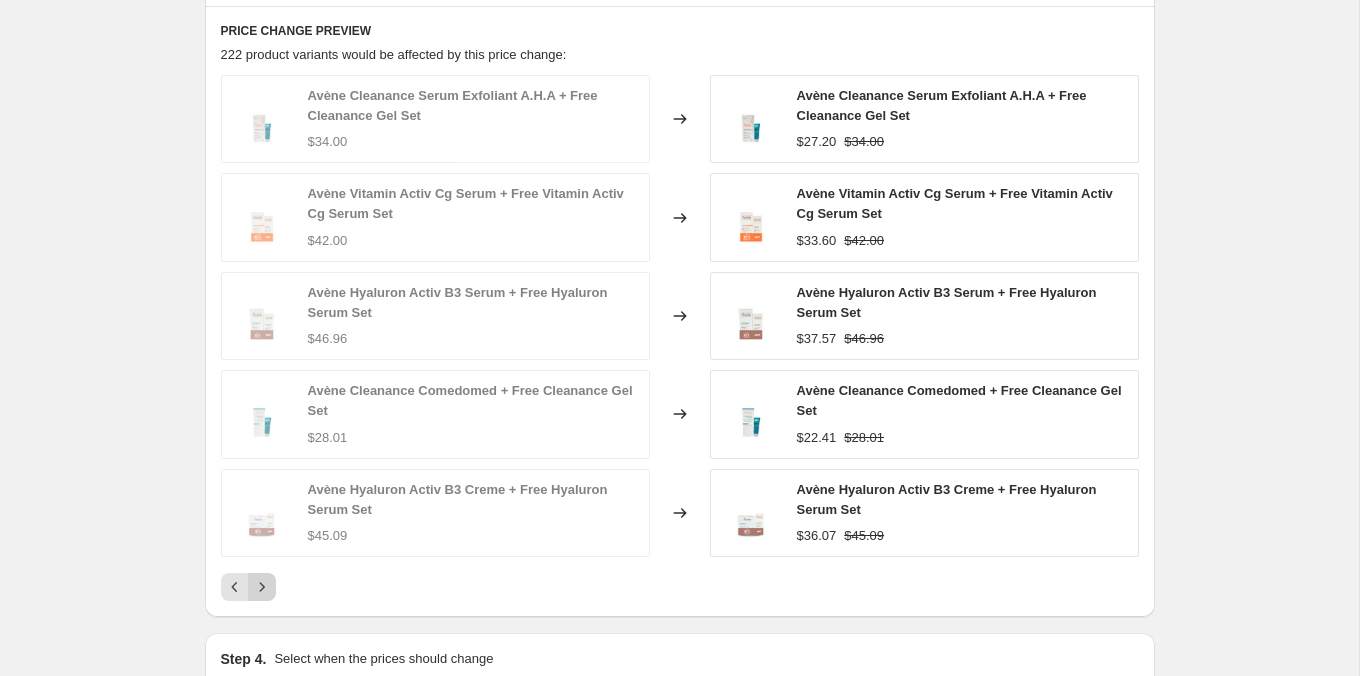 click at bounding box center [262, 587] 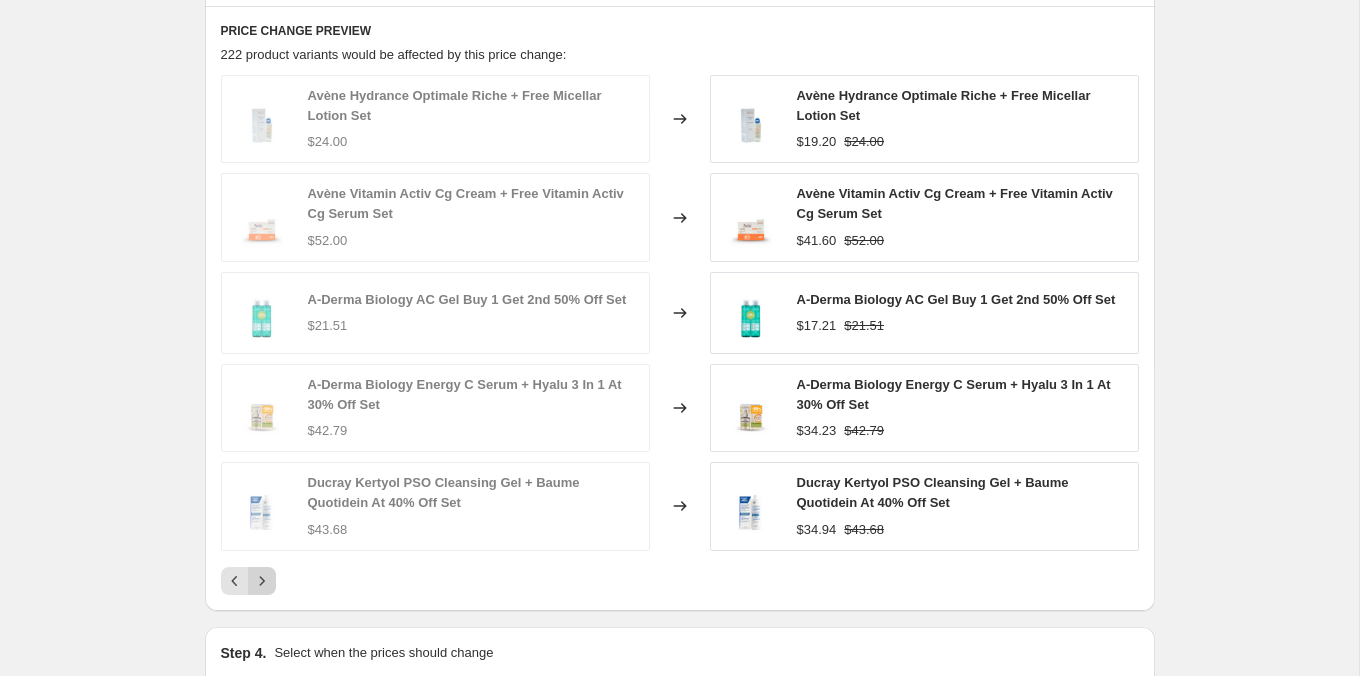 click at bounding box center [262, 581] 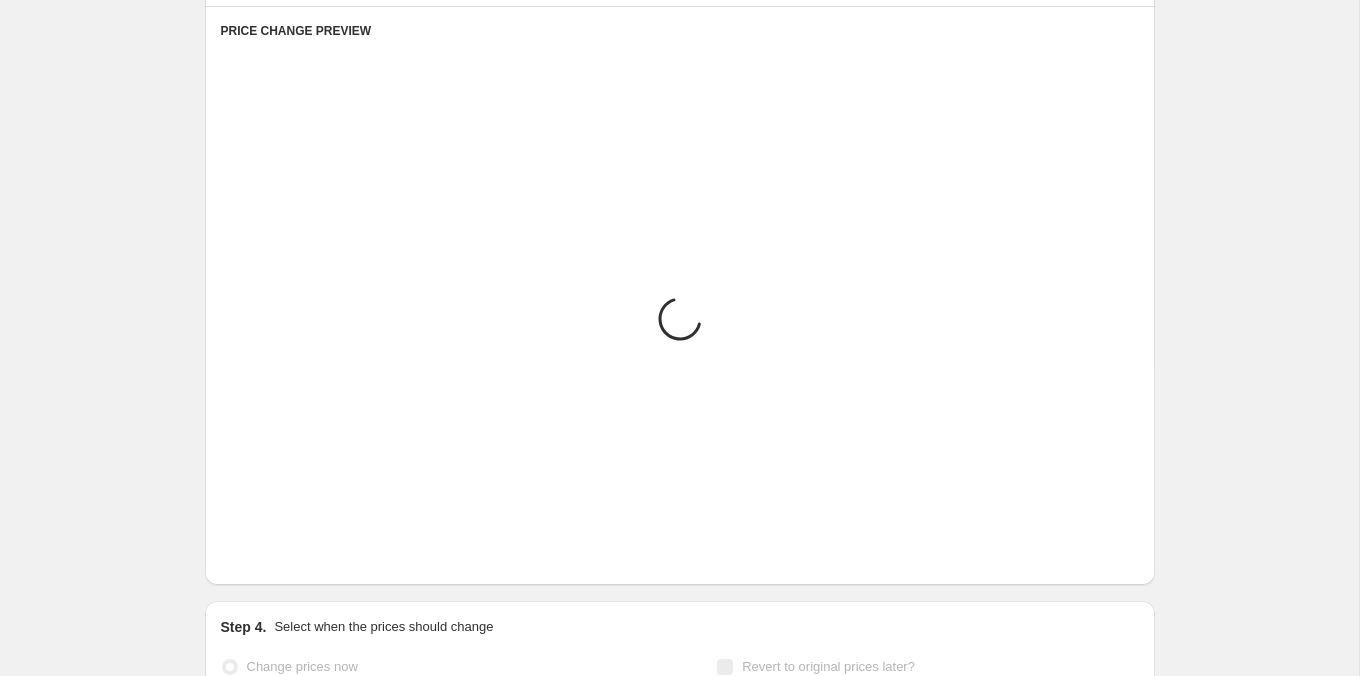 scroll, scrollTop: 1292, scrollLeft: 0, axis: vertical 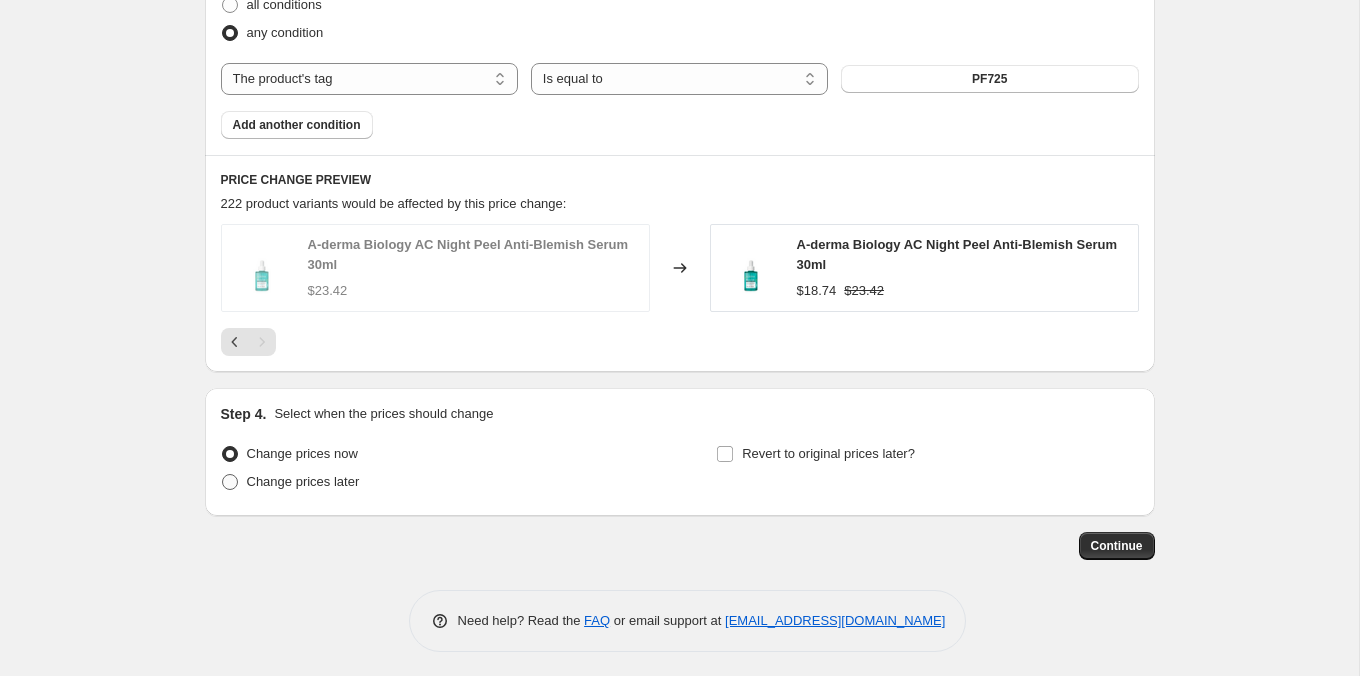 click on "Change prices later" at bounding box center [303, 481] 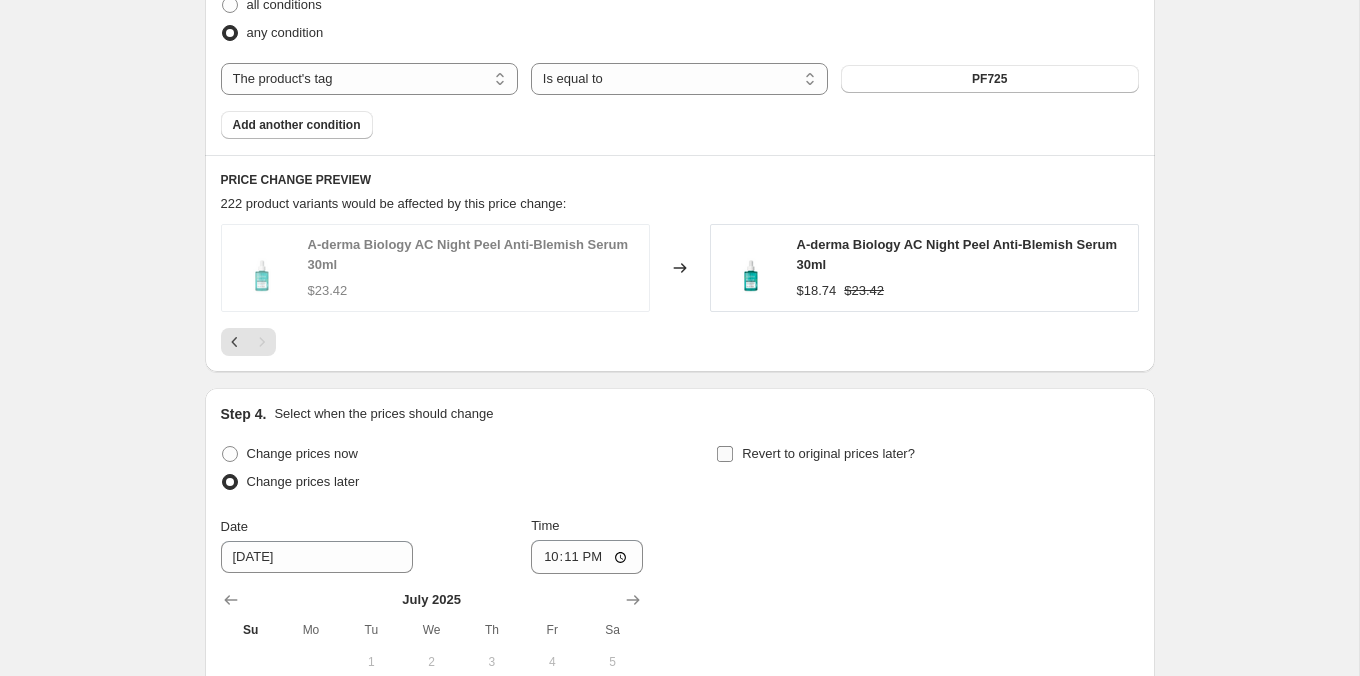 click on "Revert to original prices later?" at bounding box center [828, 453] 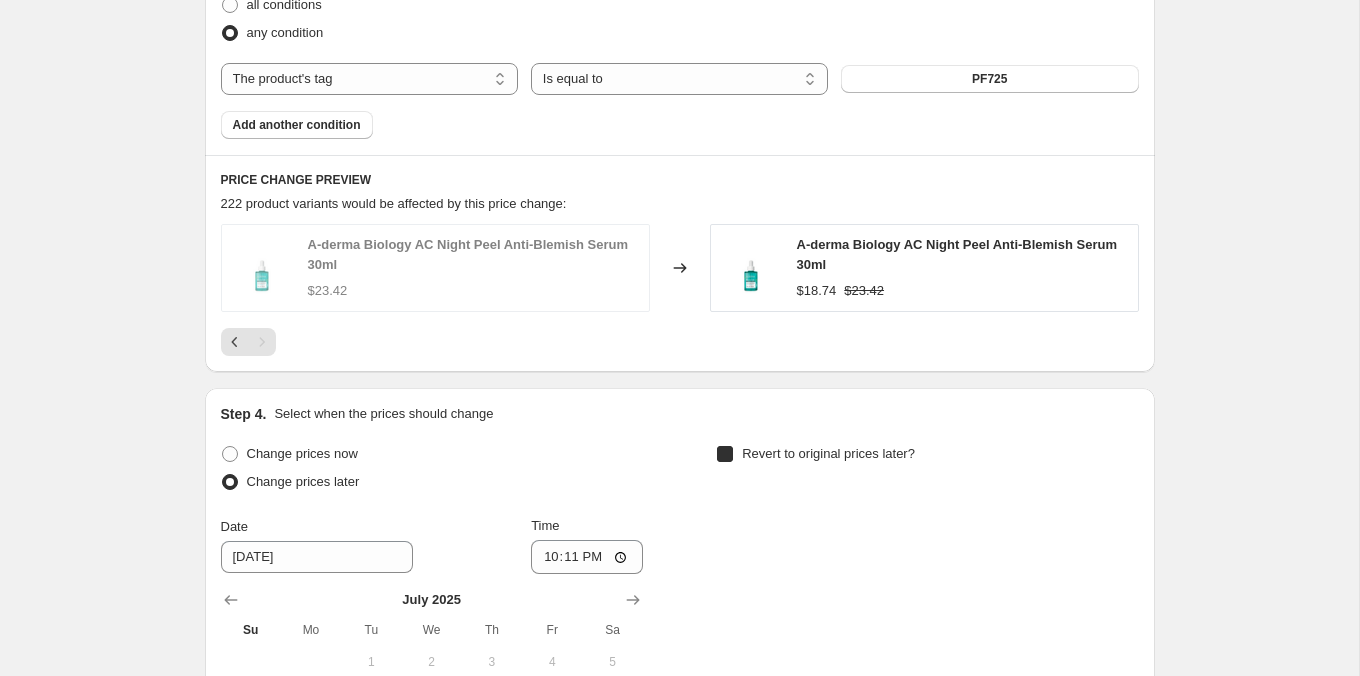 checkbox on "true" 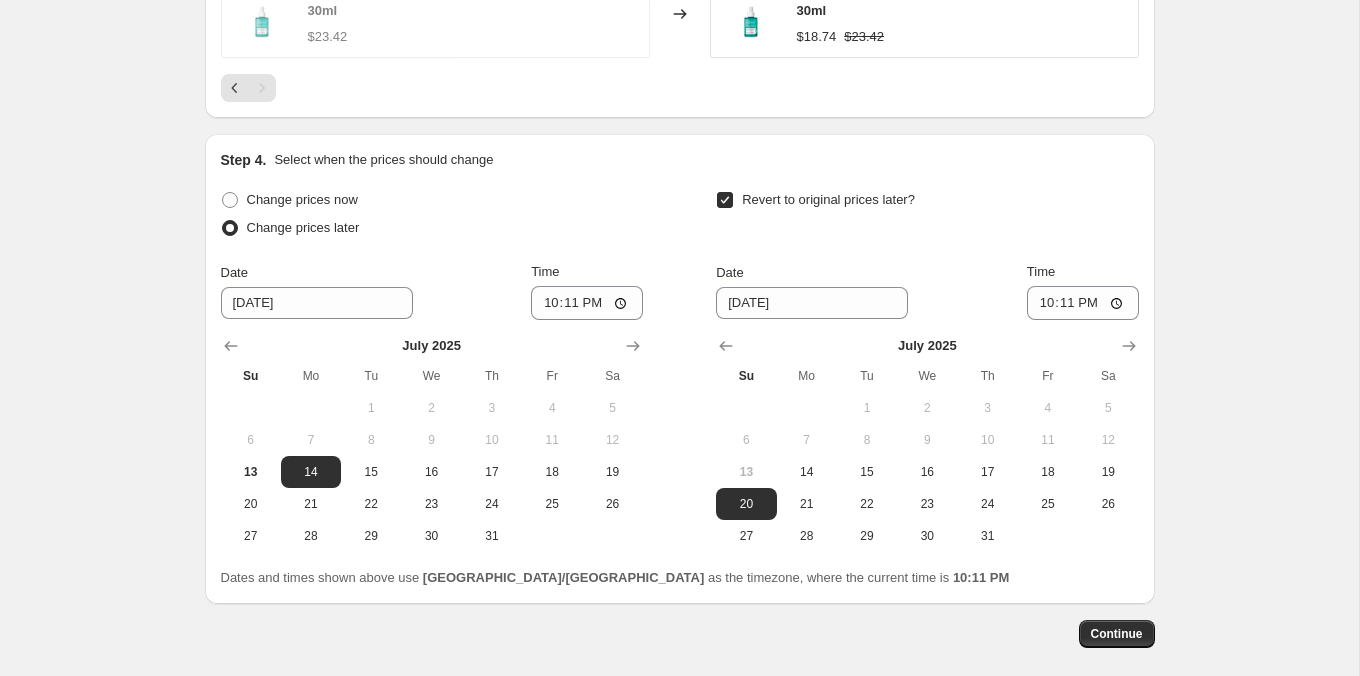 scroll, scrollTop: 1635, scrollLeft: 0, axis: vertical 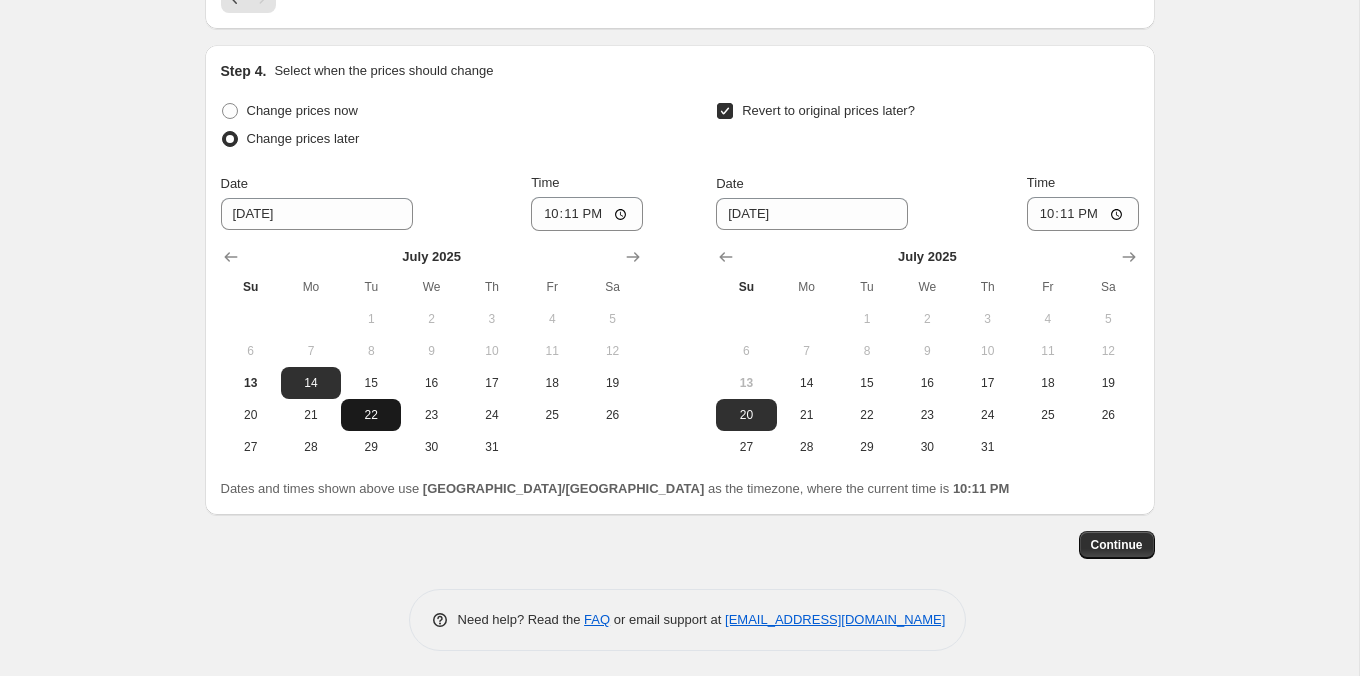 click on "22" at bounding box center (371, 415) 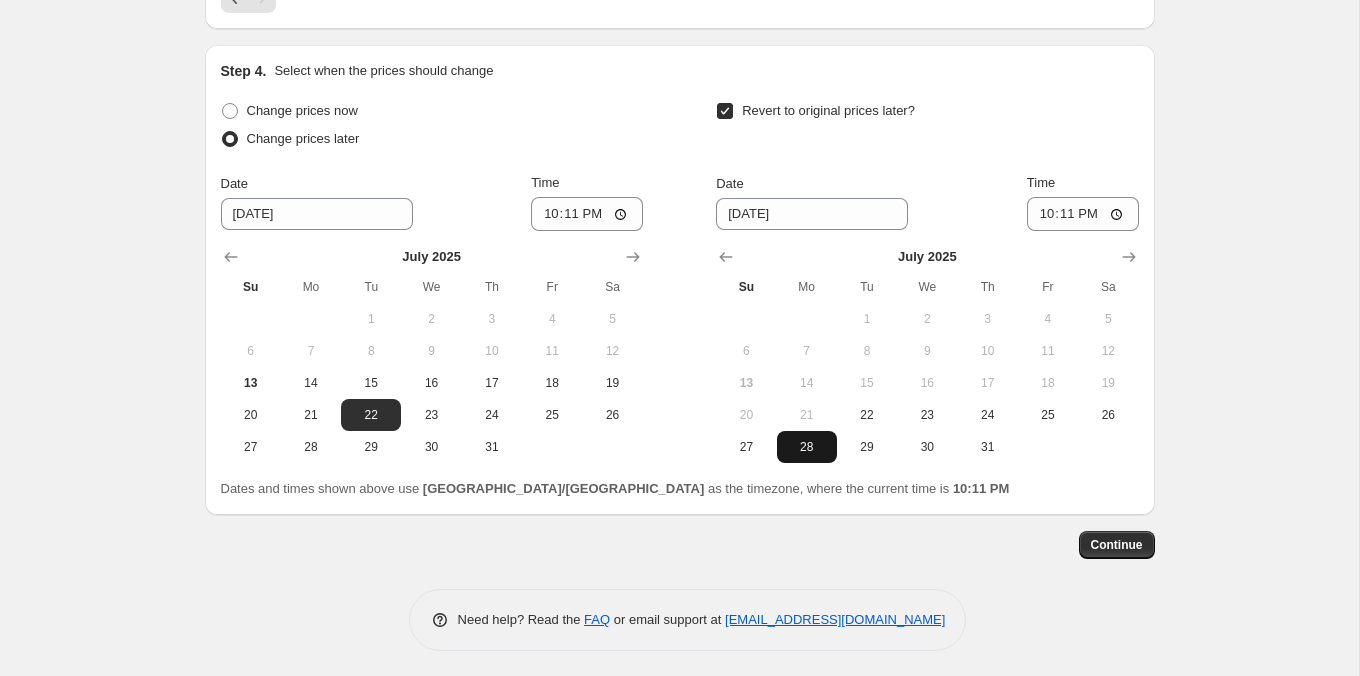 click on "28" at bounding box center [807, 447] 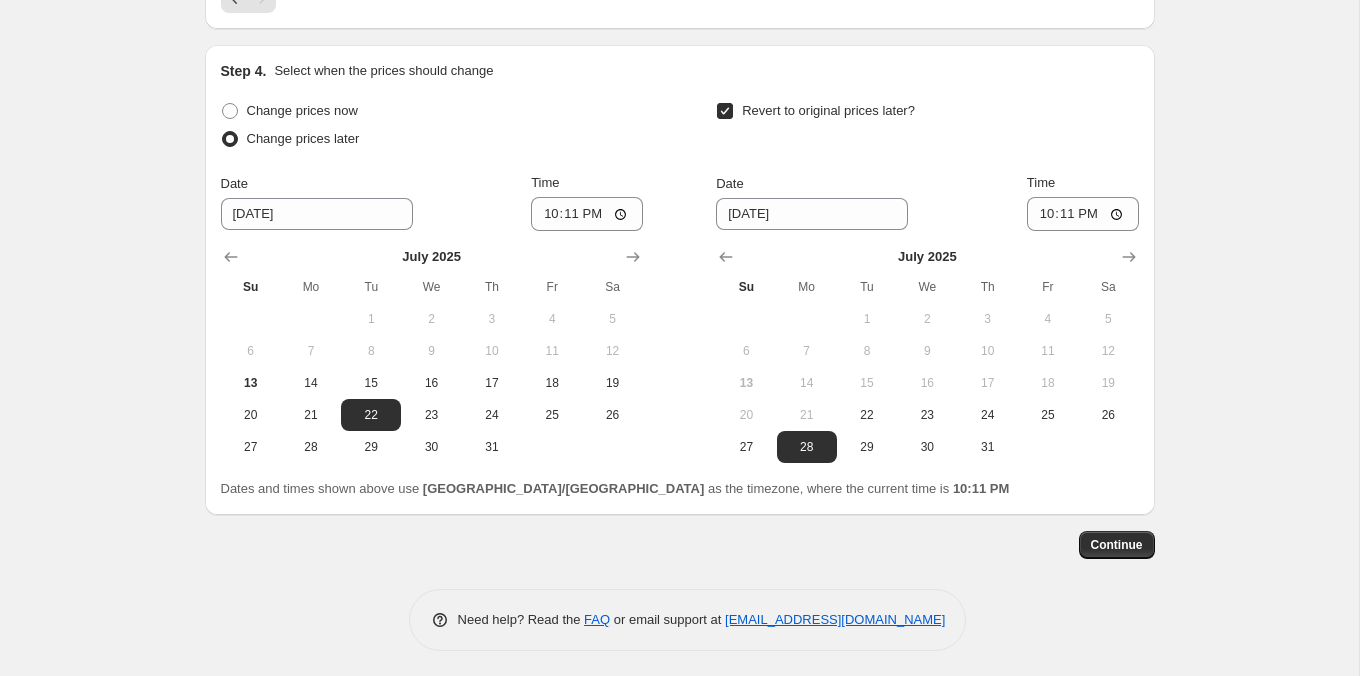 click on "[DATE] Su Mo Tu We Th Fr Sa 1 2 3 4 5 6 7 8 9 10 11 12 13 14 15 16 17 18 19 20 21 22 23 24 25 26 27 28 29 30 31" at bounding box center [424, 347] 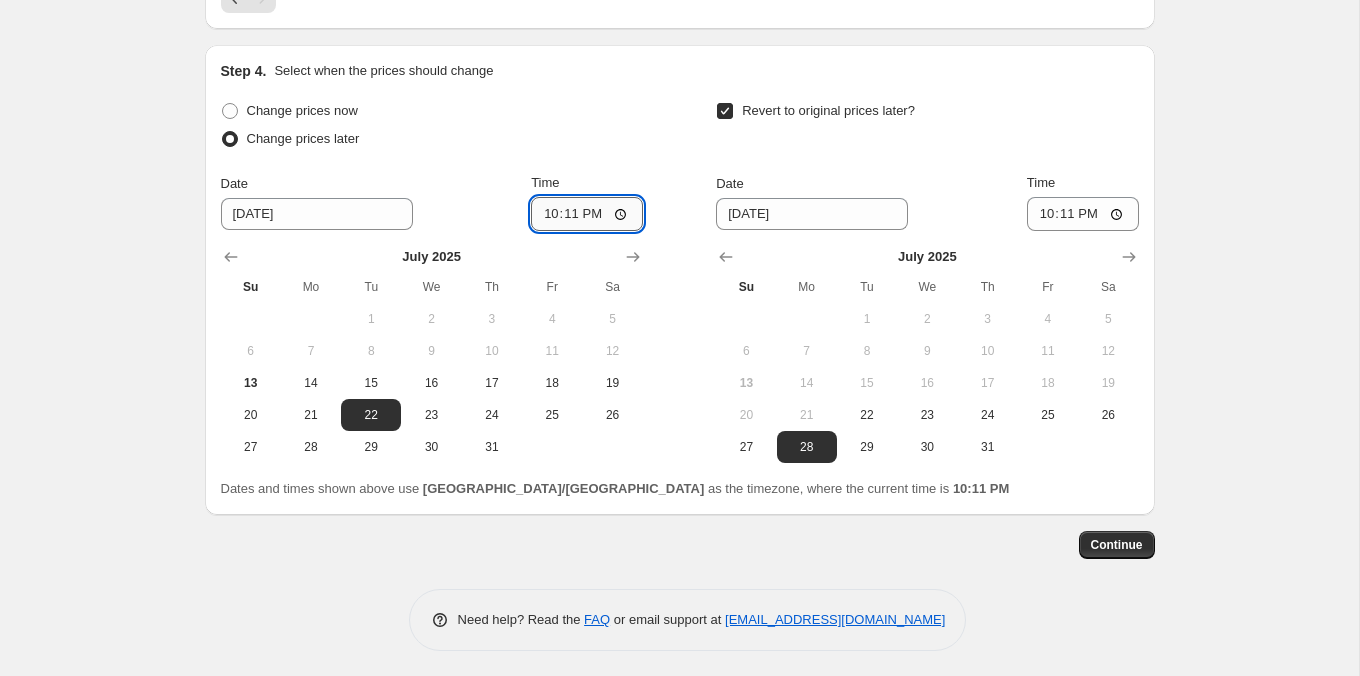 click on "22:11" at bounding box center [587, 214] 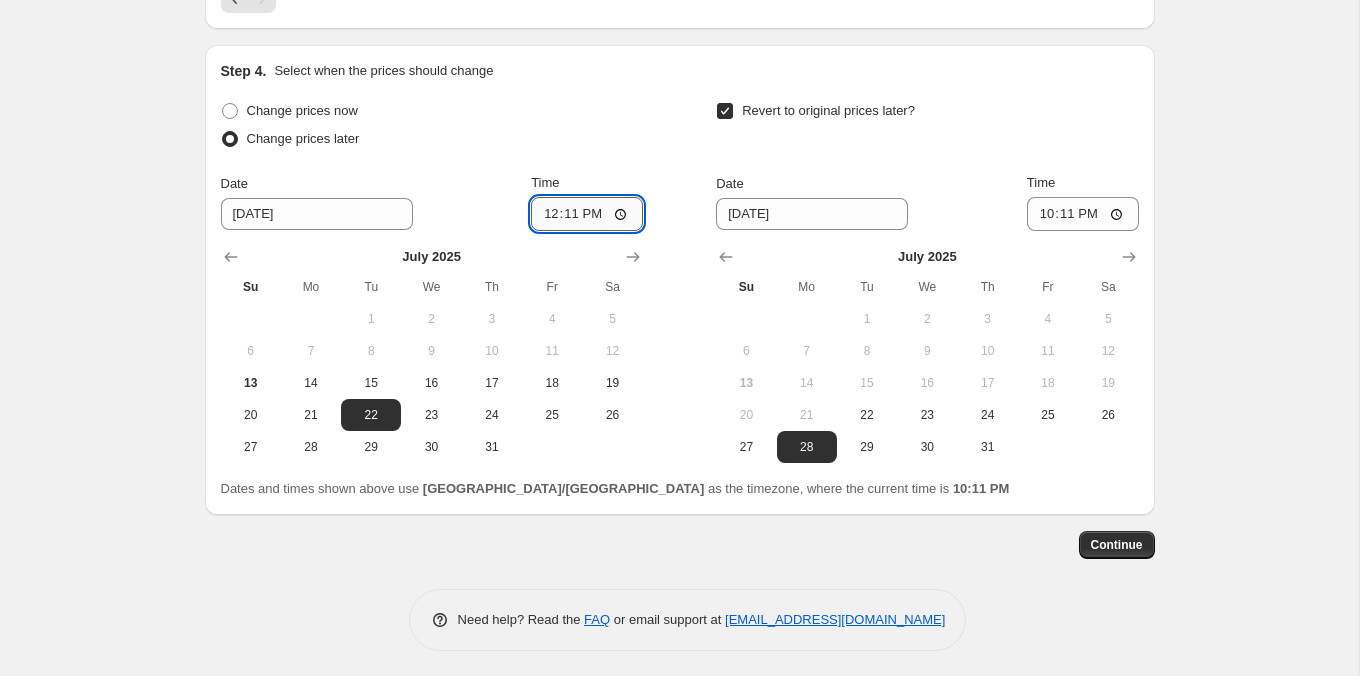 type on "00:11" 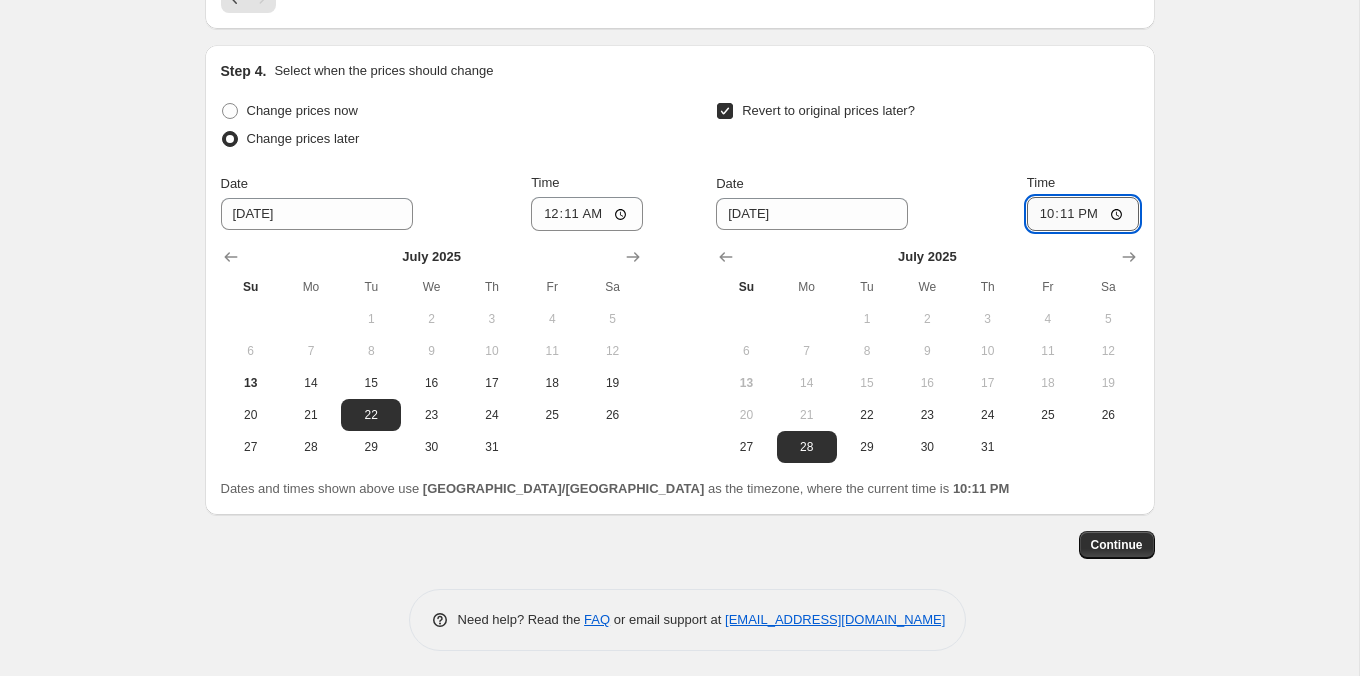 click on "22:11" at bounding box center [1083, 214] 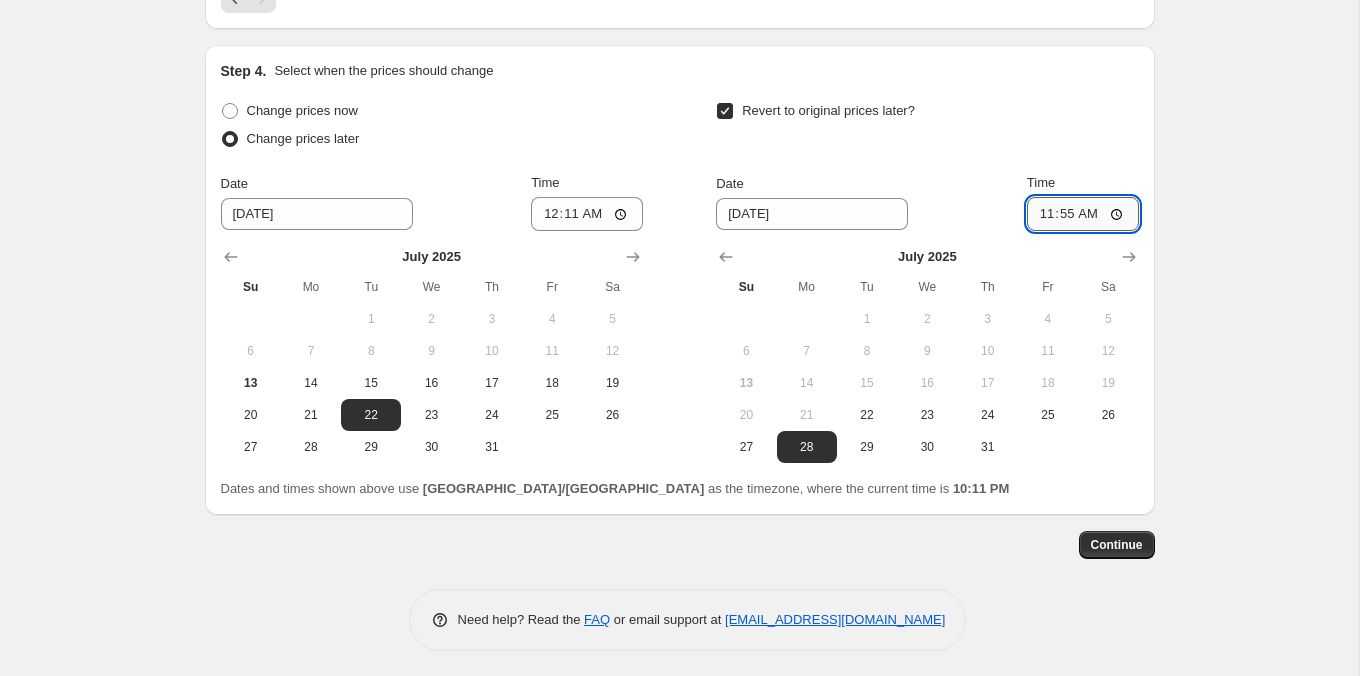 type on "23:55" 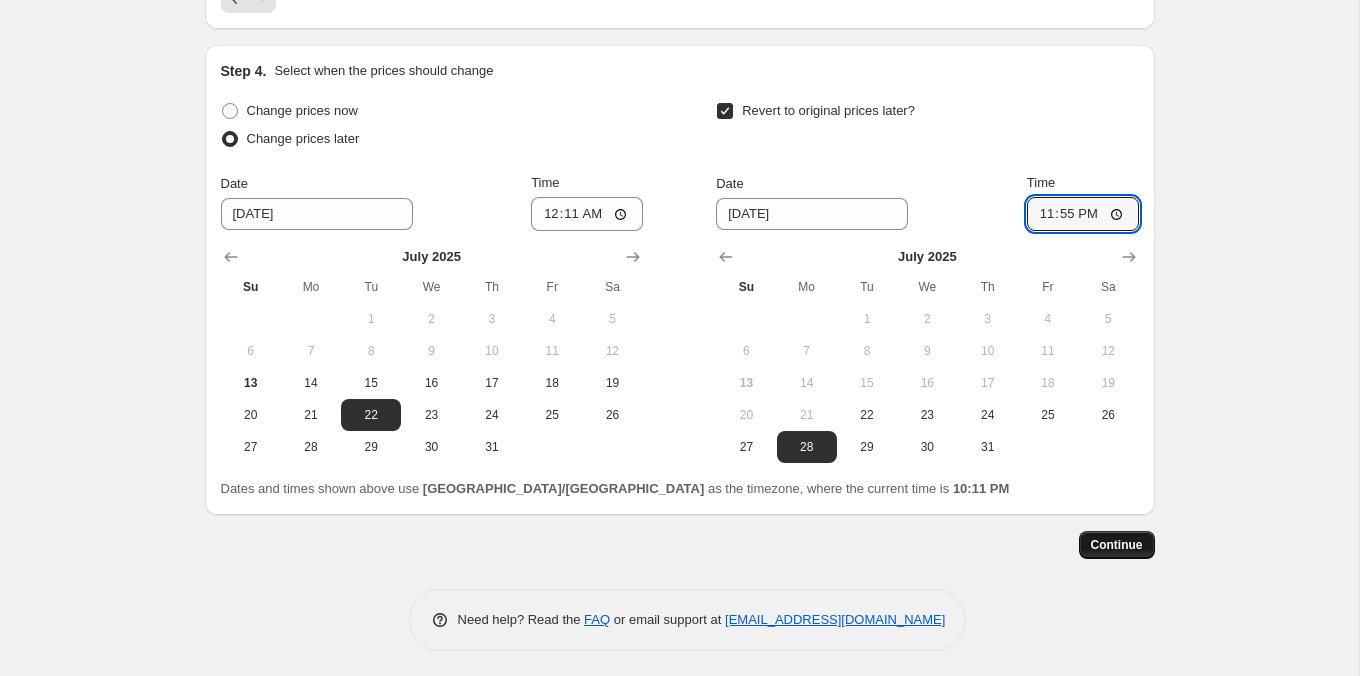 click on "Continue" at bounding box center (1117, 545) 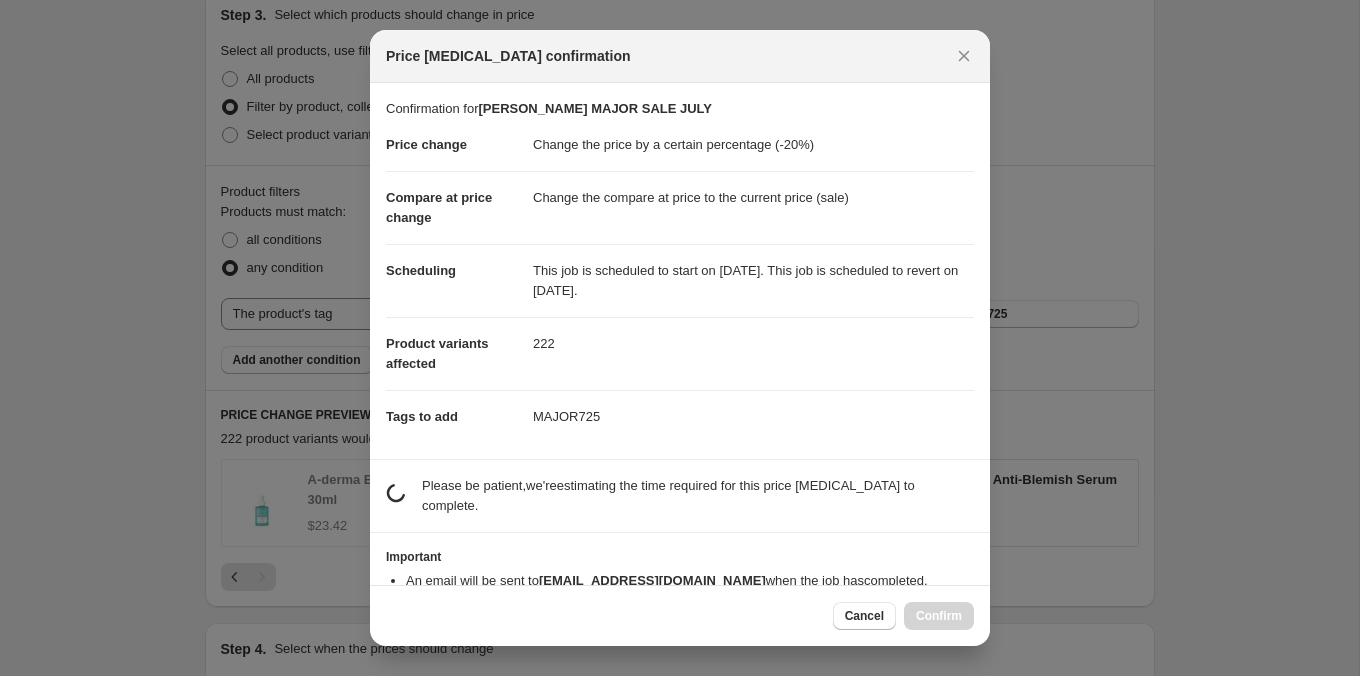 scroll, scrollTop: 0, scrollLeft: 0, axis: both 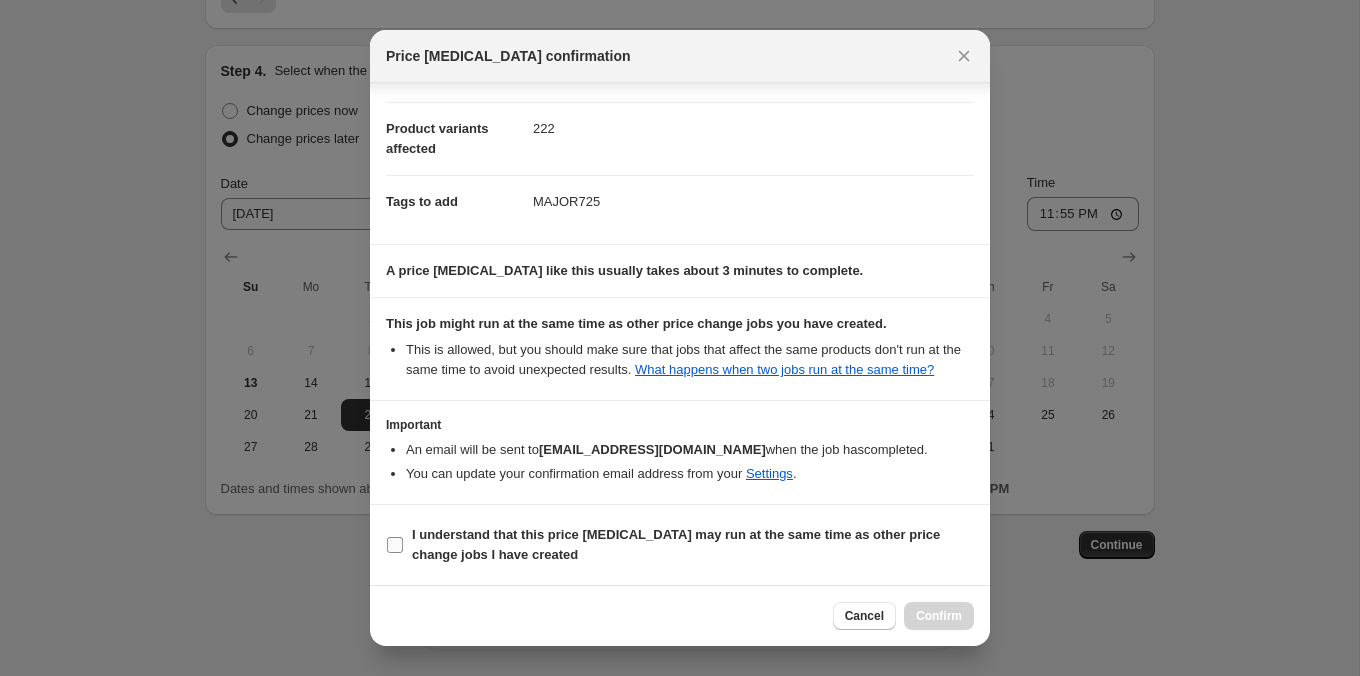click on "I understand that this price [MEDICAL_DATA] may run at the same time as other price change jobs I have created" at bounding box center (676, 544) 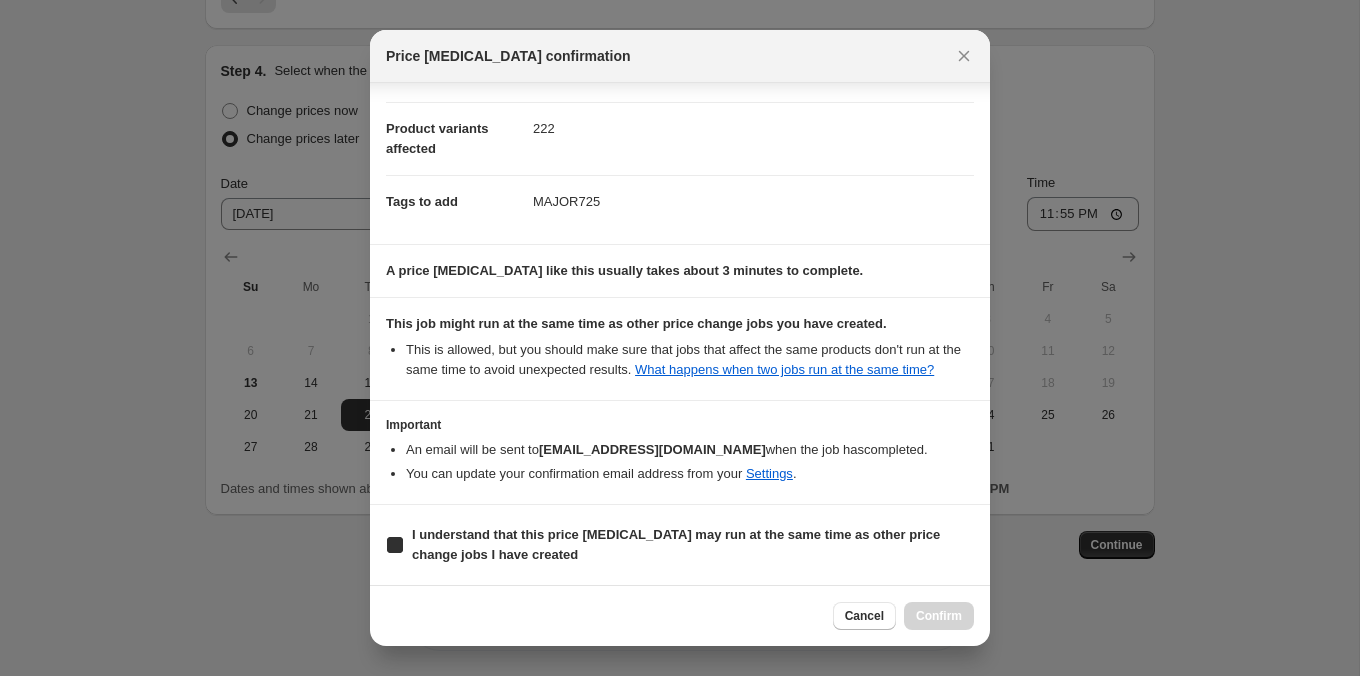 checkbox on "true" 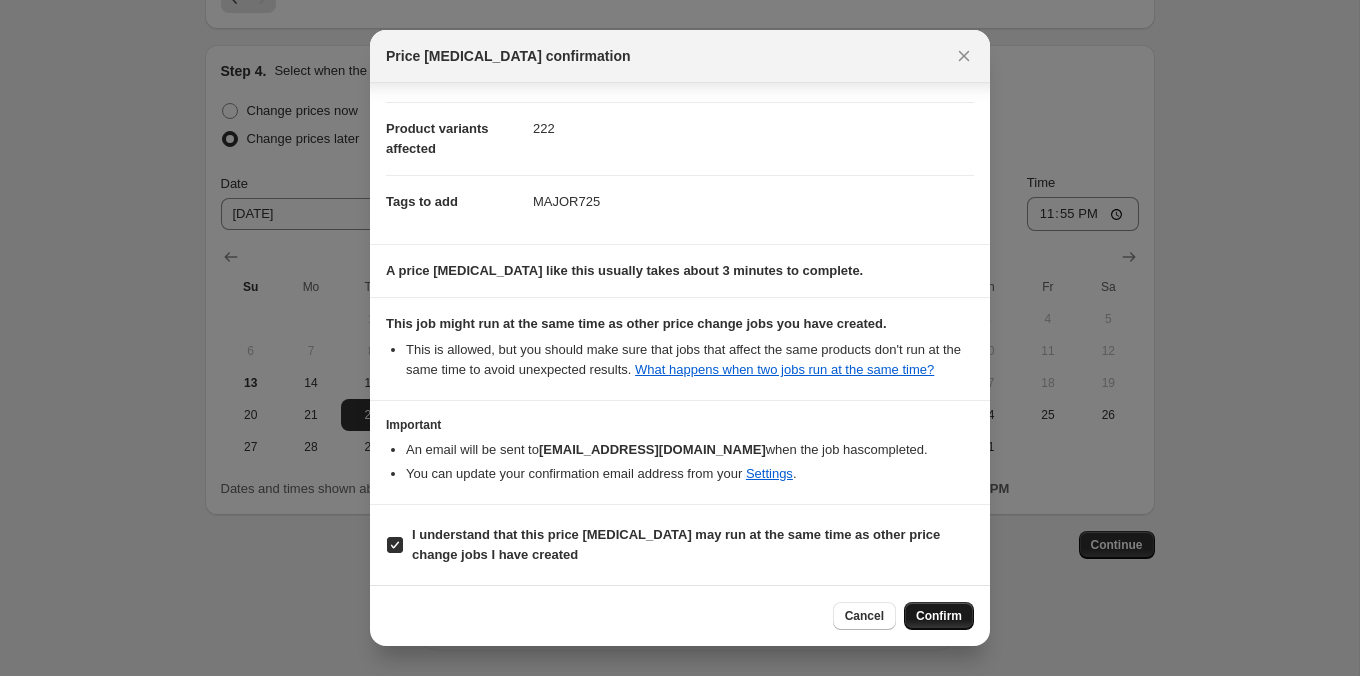 click on "Confirm" at bounding box center [939, 616] 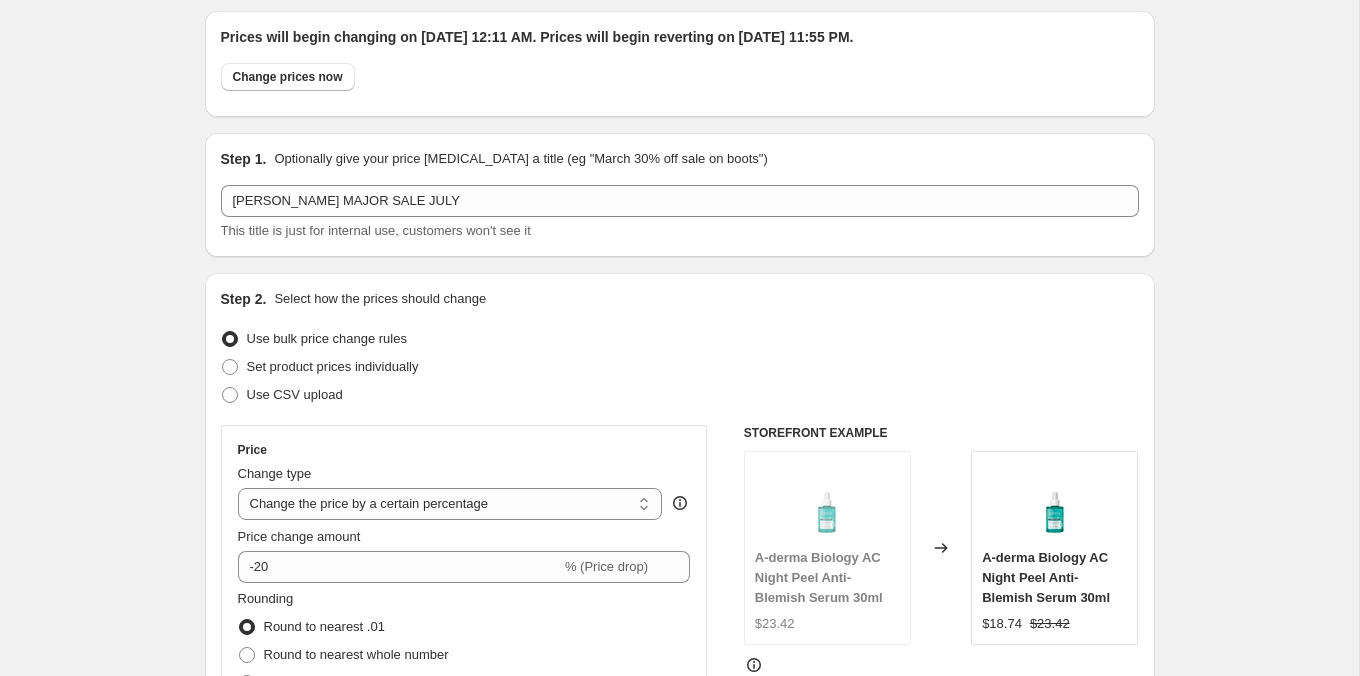 scroll, scrollTop: 0, scrollLeft: 0, axis: both 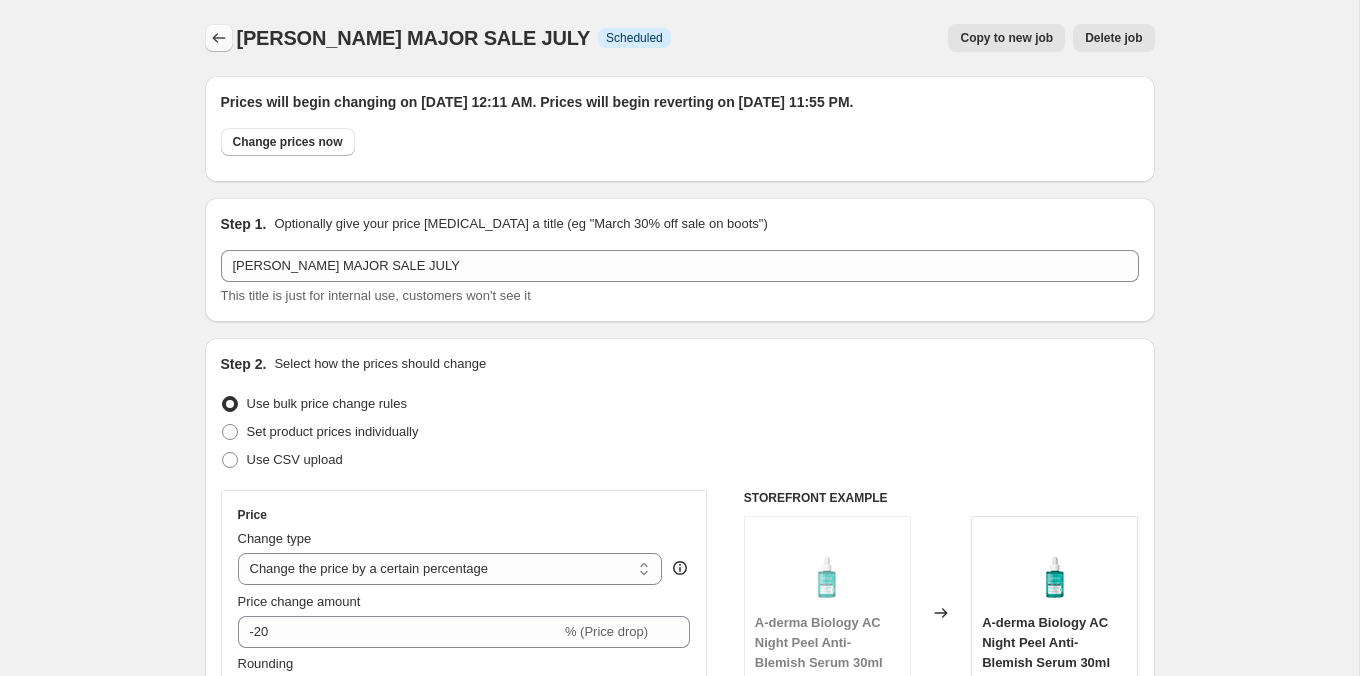 click 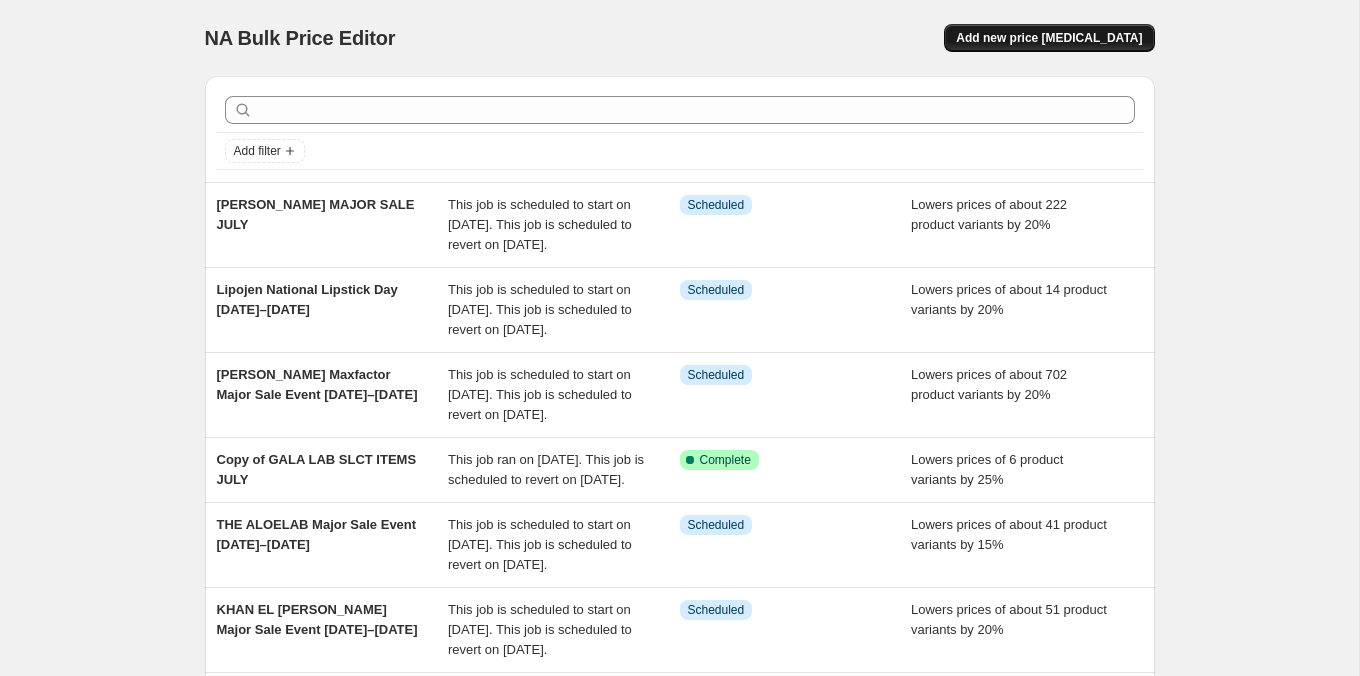 click on "Add new price [MEDICAL_DATA]" at bounding box center [1049, 38] 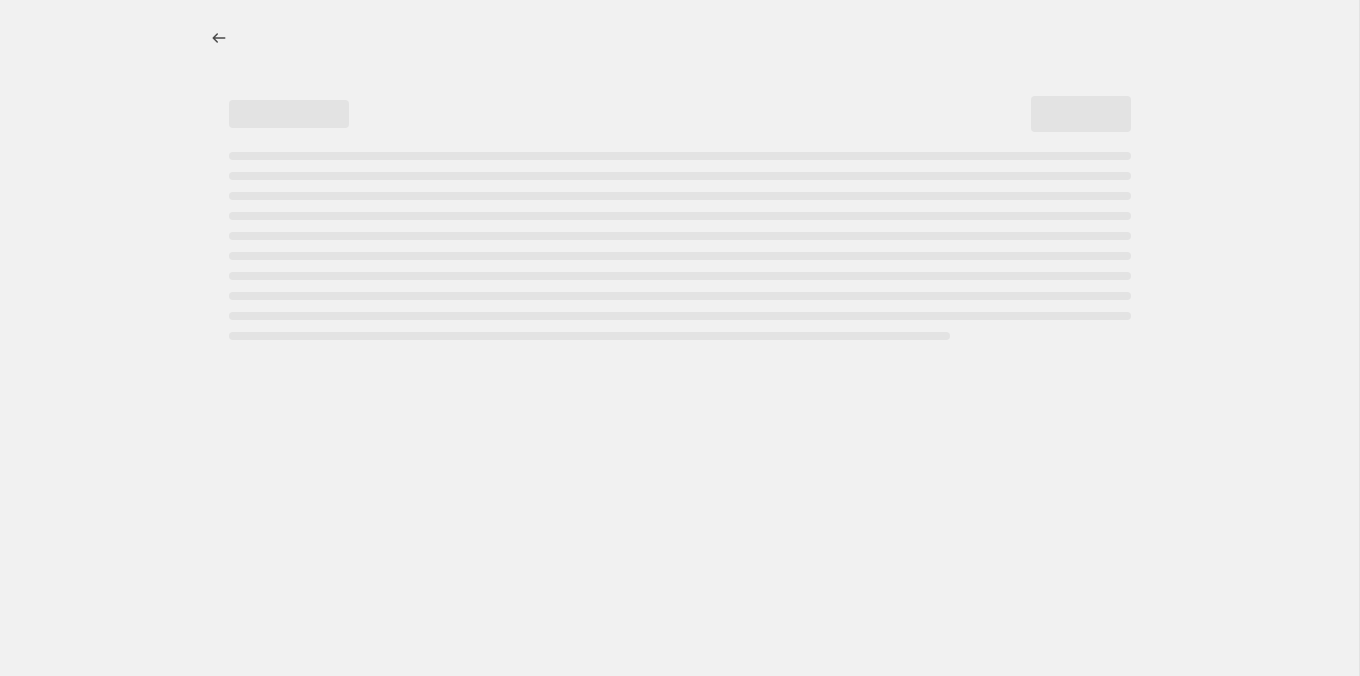 select on "percentage" 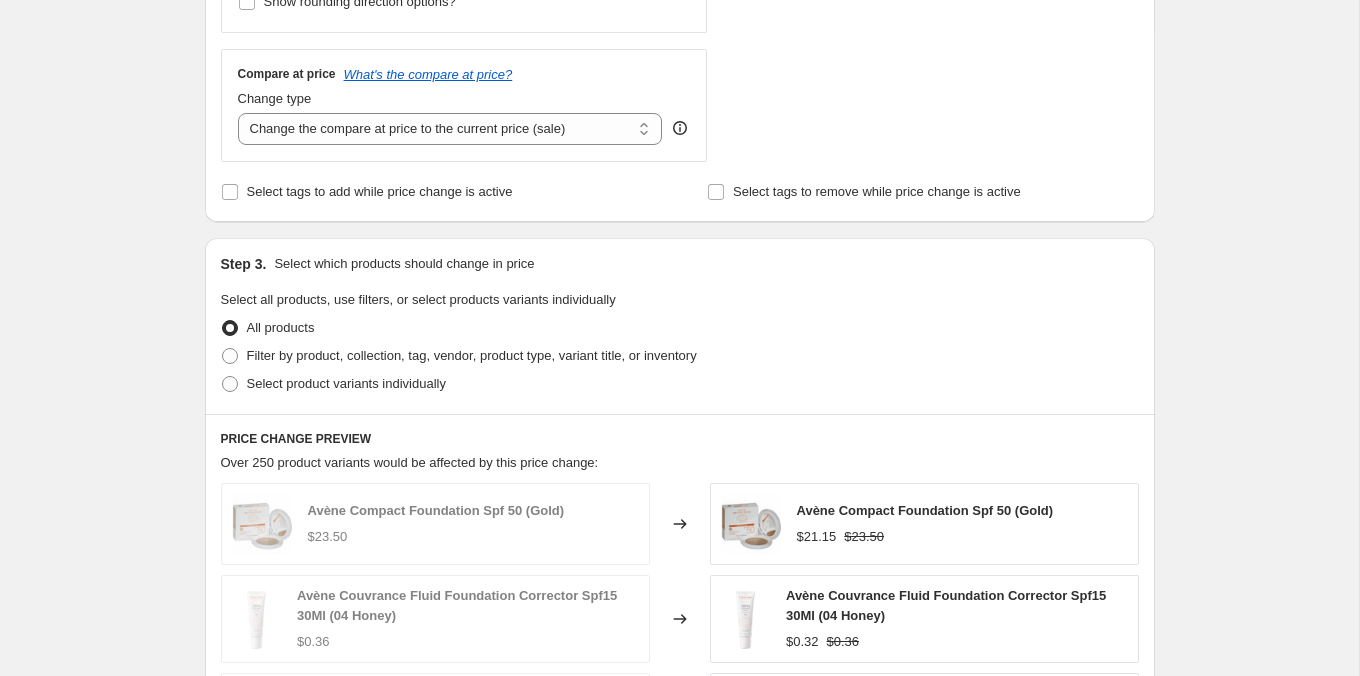 scroll, scrollTop: 697, scrollLeft: 0, axis: vertical 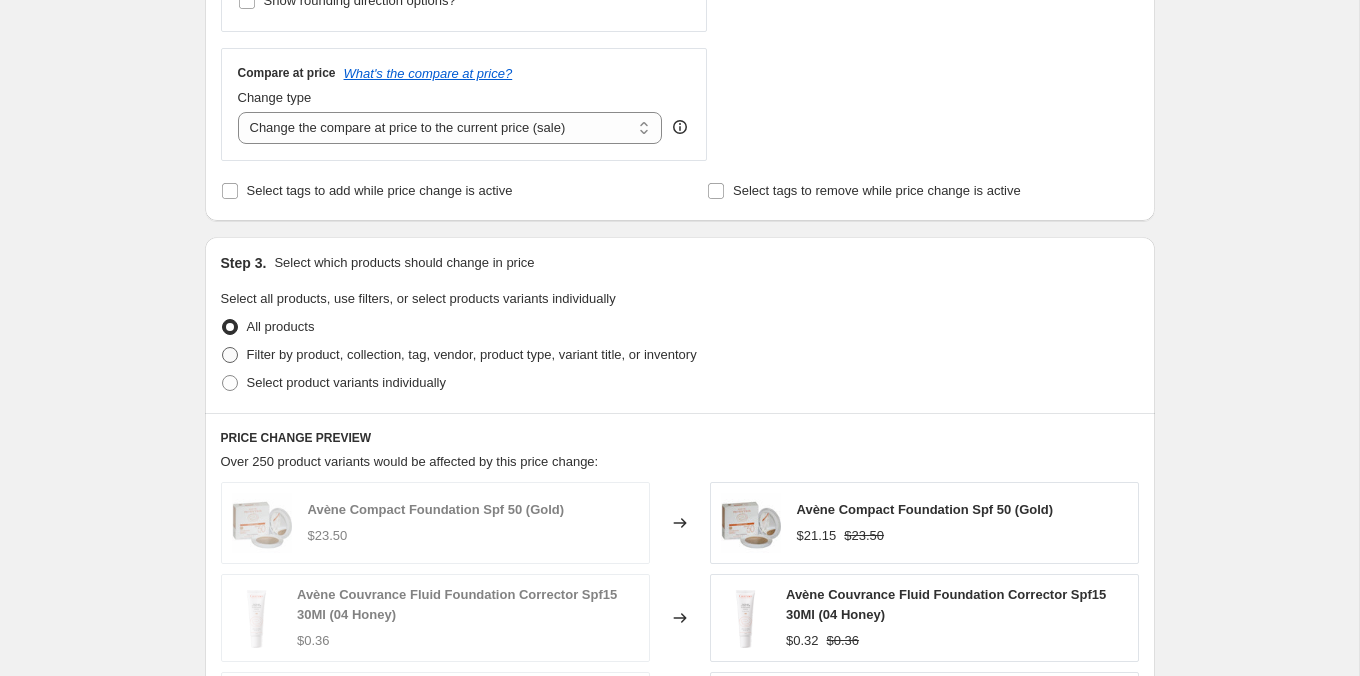 click on "Filter by product, collection, tag, vendor, product type, variant title, or inventory" at bounding box center [472, 354] 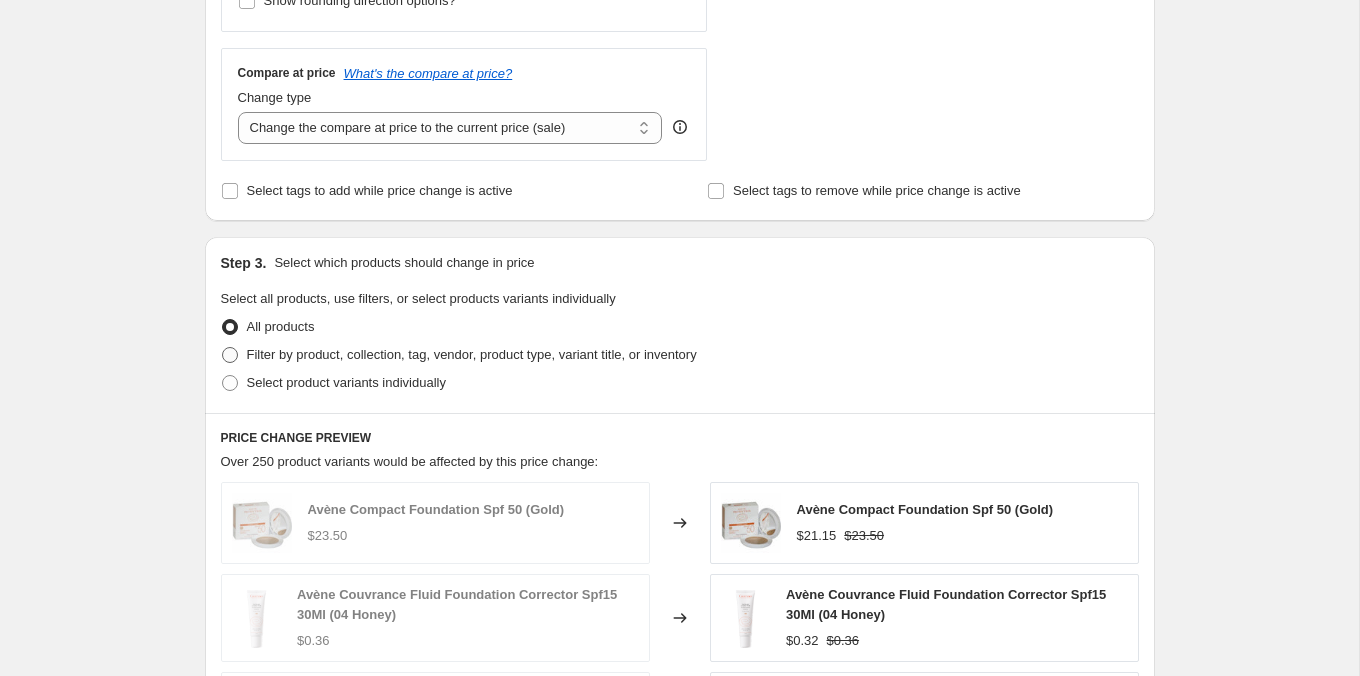 radio on "true" 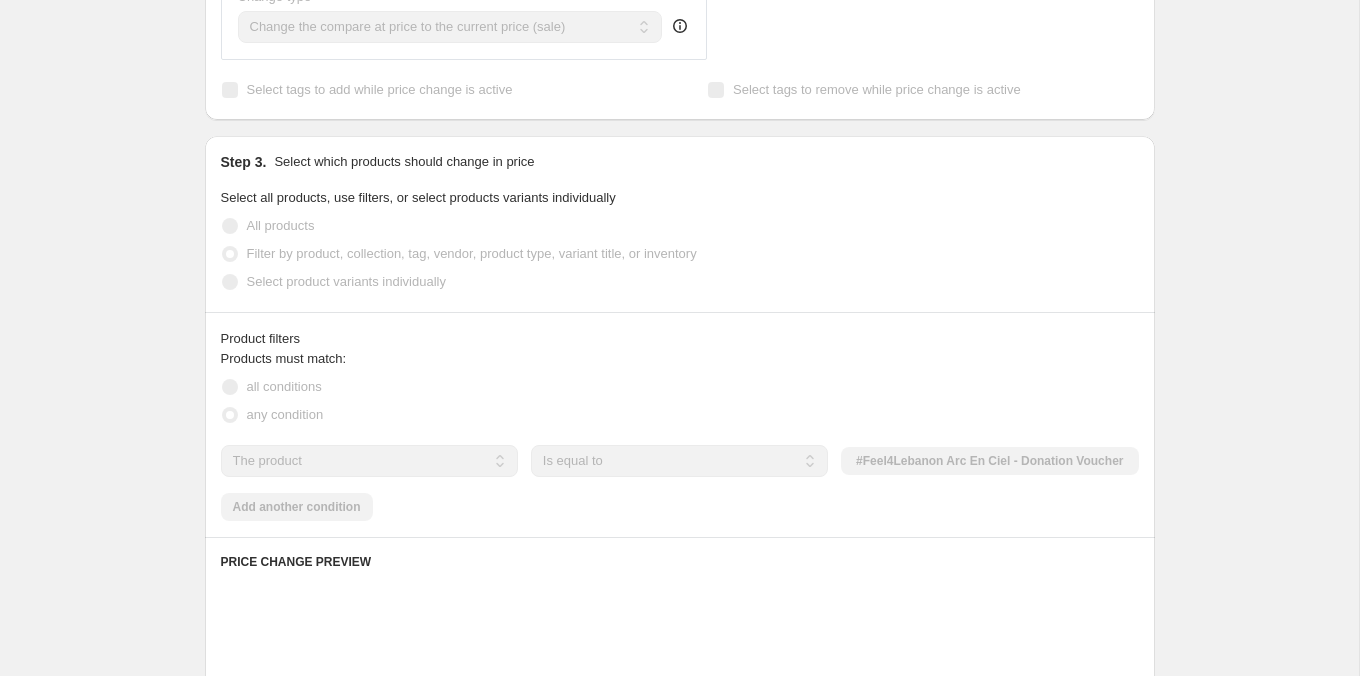 scroll, scrollTop: 832, scrollLeft: 0, axis: vertical 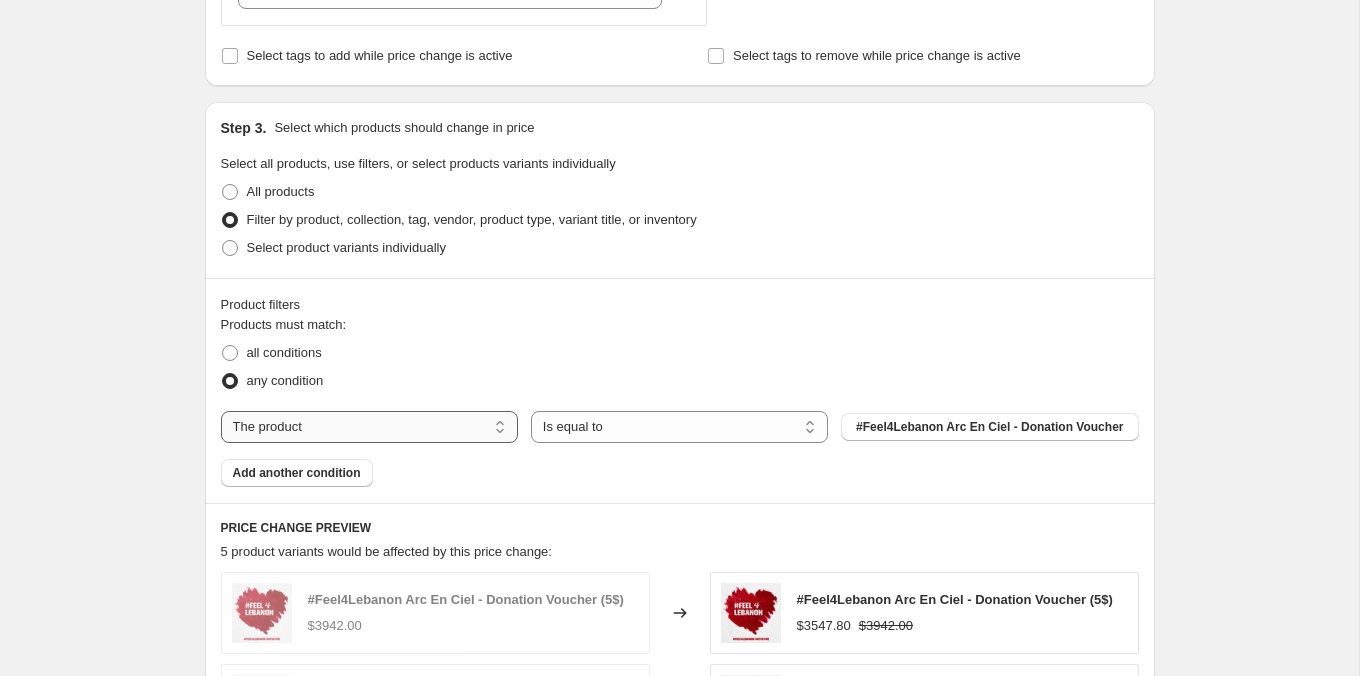 click on "The product The product's collection The product's tag The product's vendor The product's type The product's status The variant's title Inventory quantity" at bounding box center [369, 427] 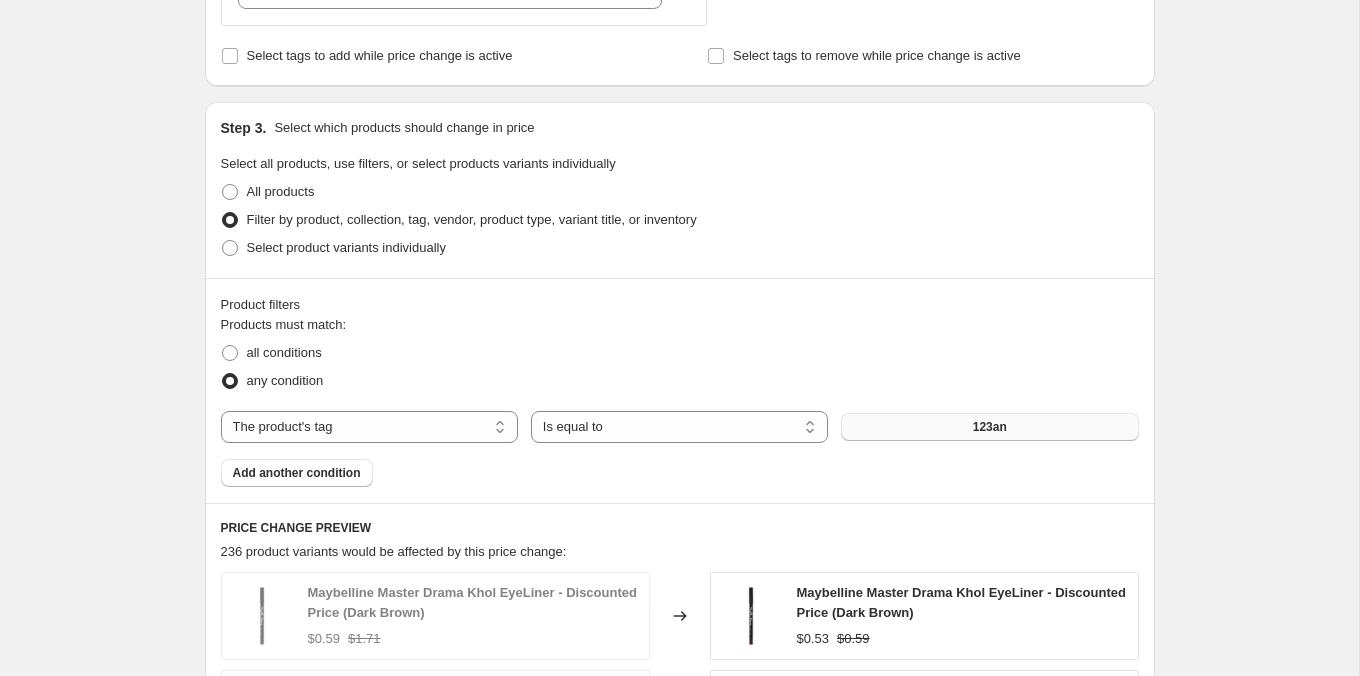 click on "123an" at bounding box center (989, 427) 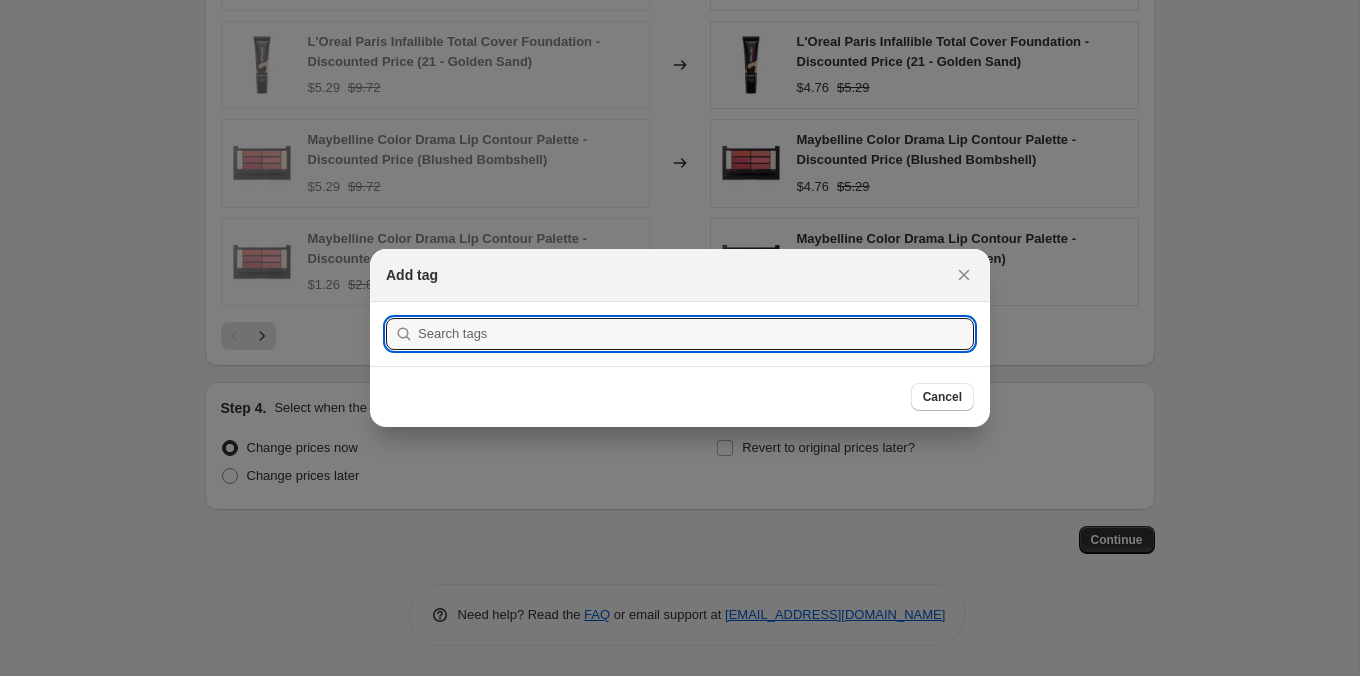 scroll, scrollTop: 832, scrollLeft: 0, axis: vertical 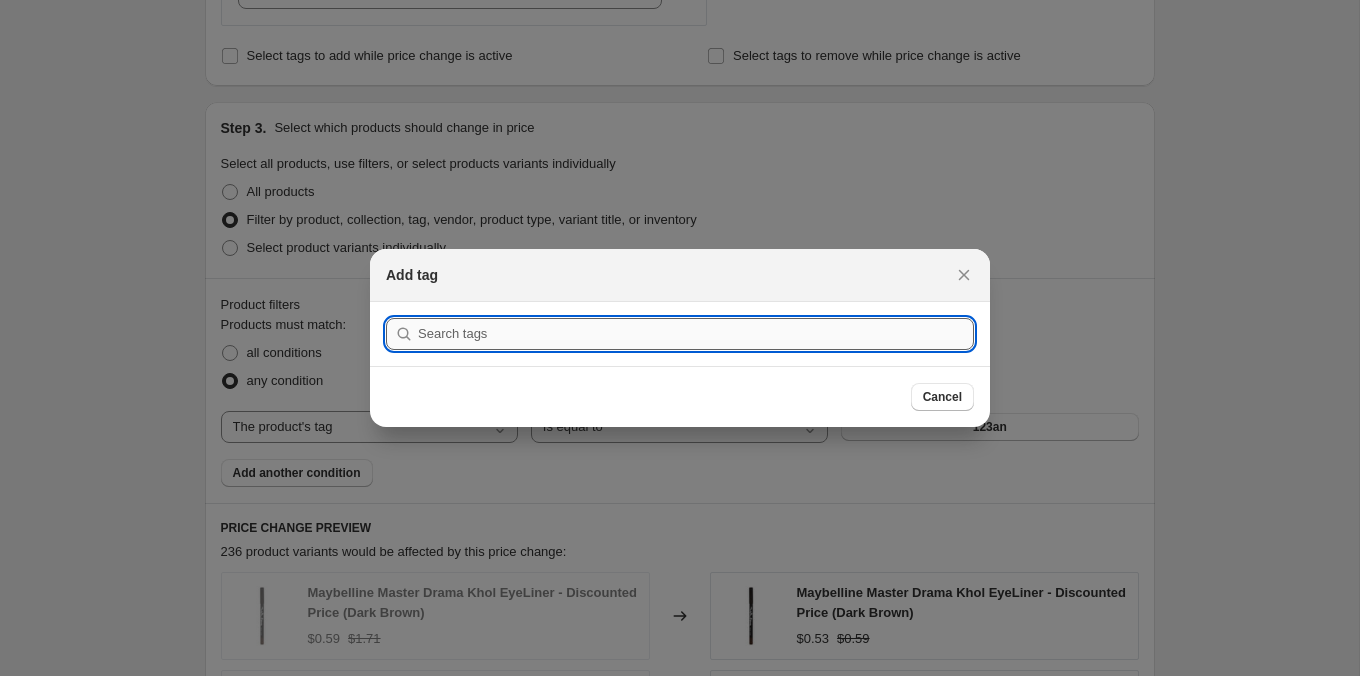click at bounding box center [696, 334] 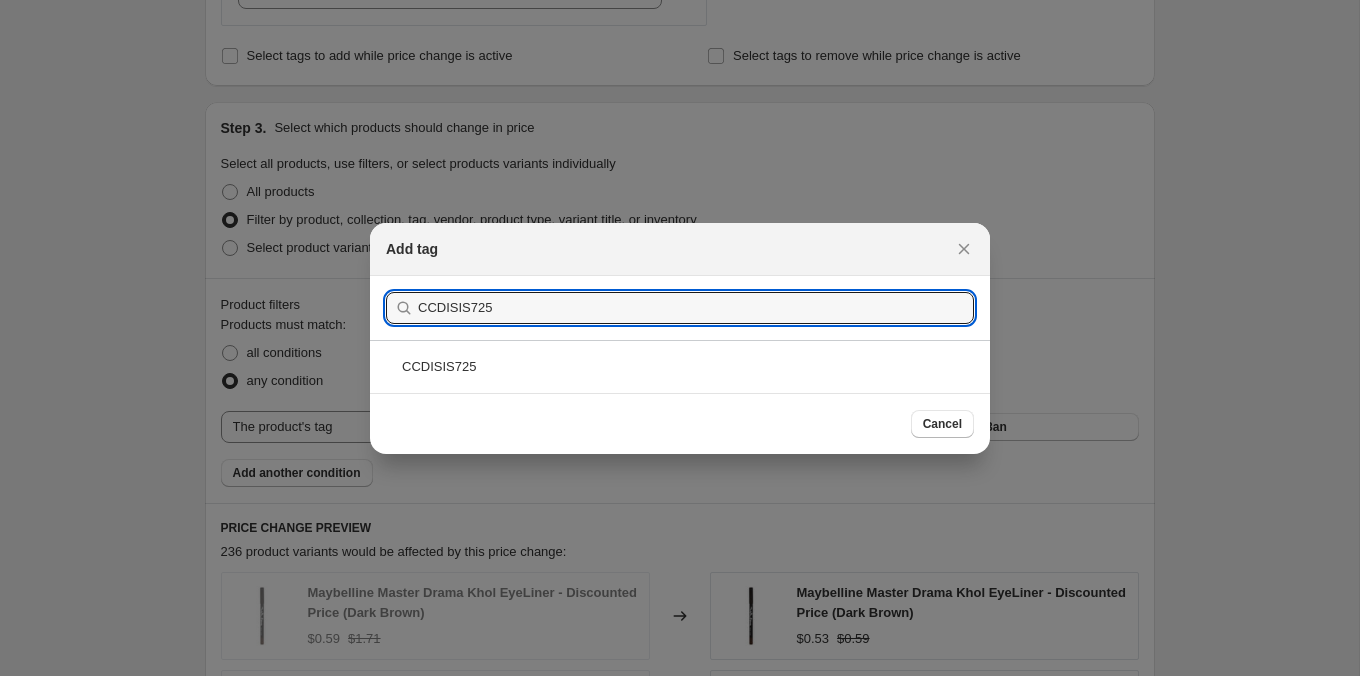 type on "CCDISIS725" 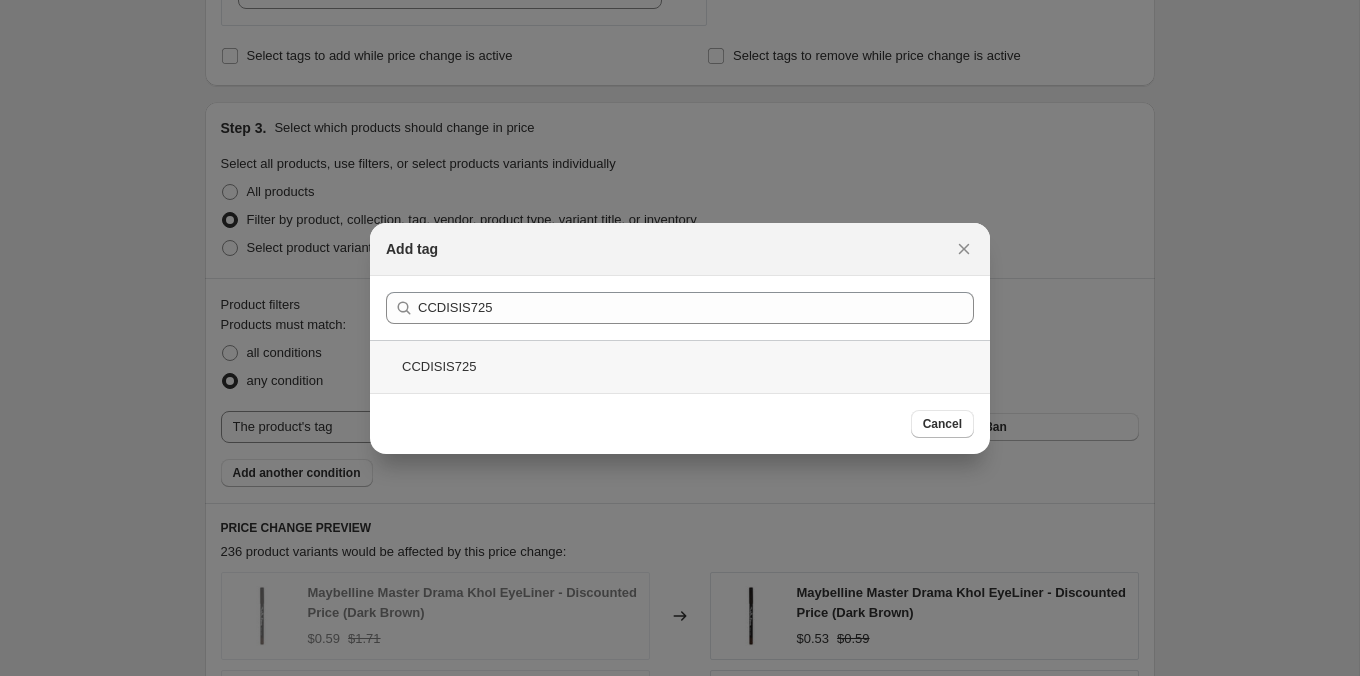 click on "CCDISIS725" at bounding box center [680, 366] 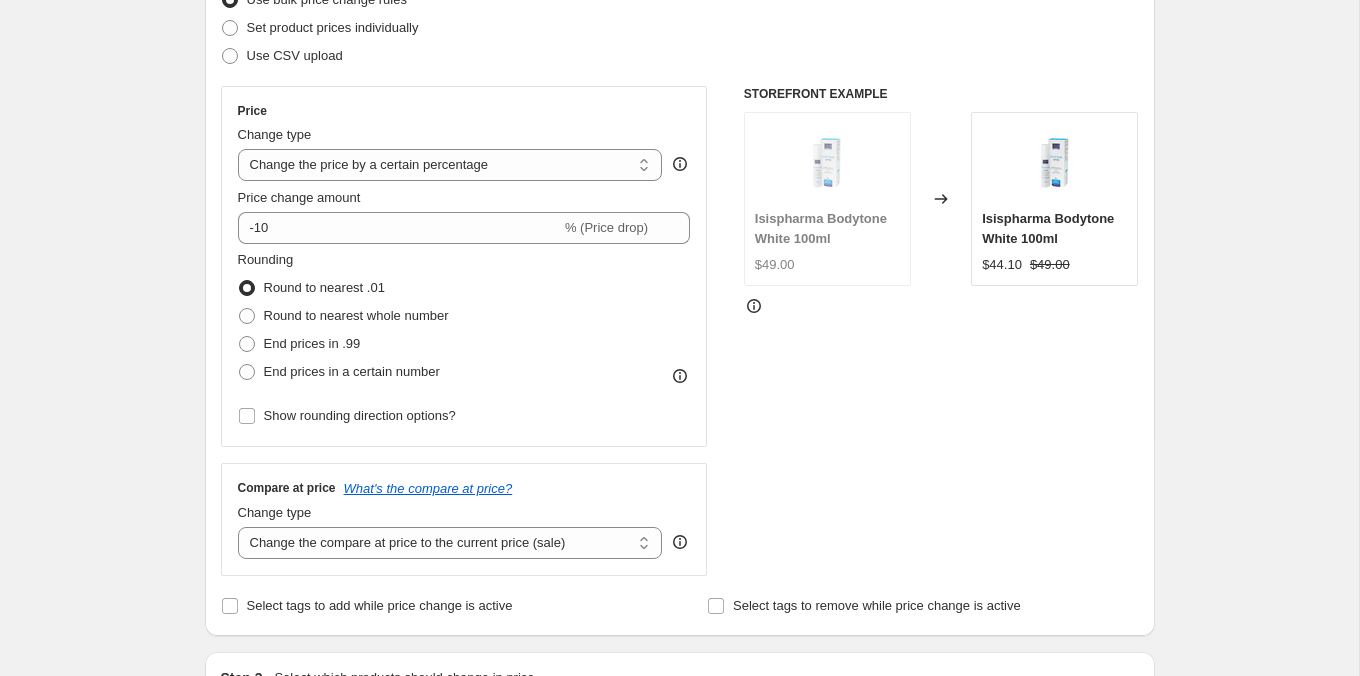 scroll, scrollTop: 280, scrollLeft: 0, axis: vertical 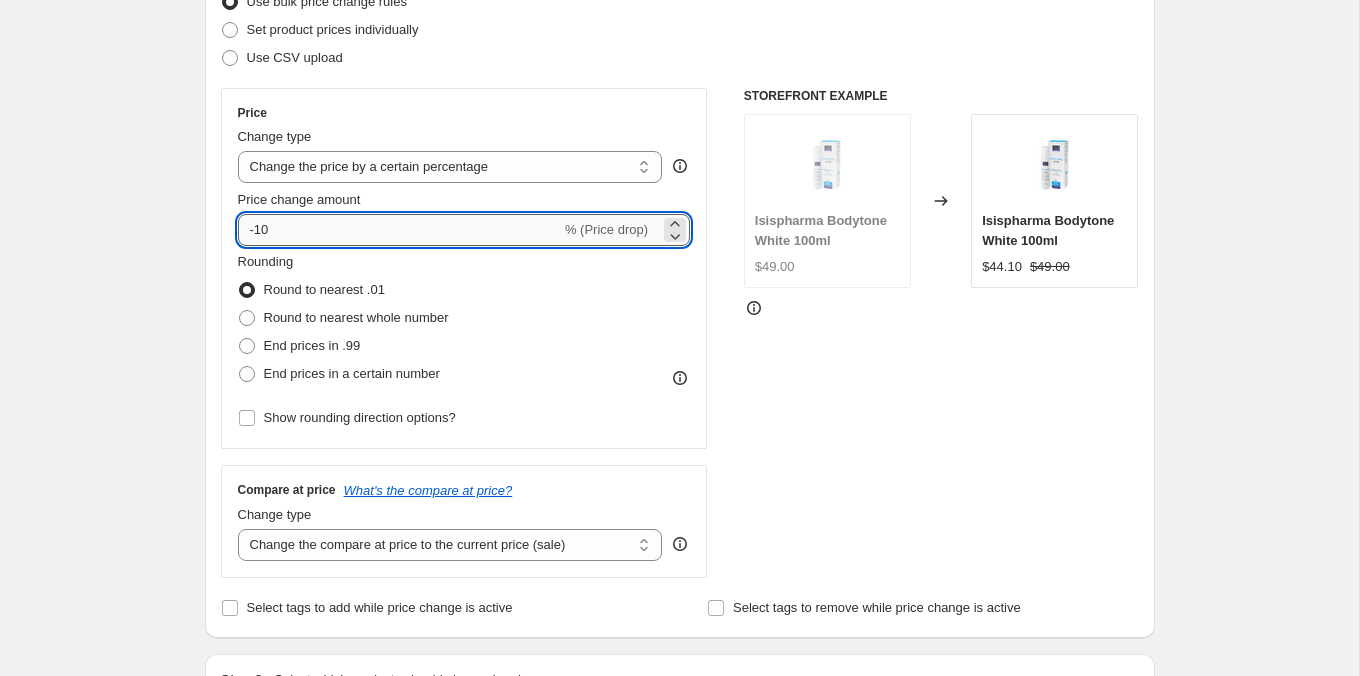 click on "-10" at bounding box center (399, 230) 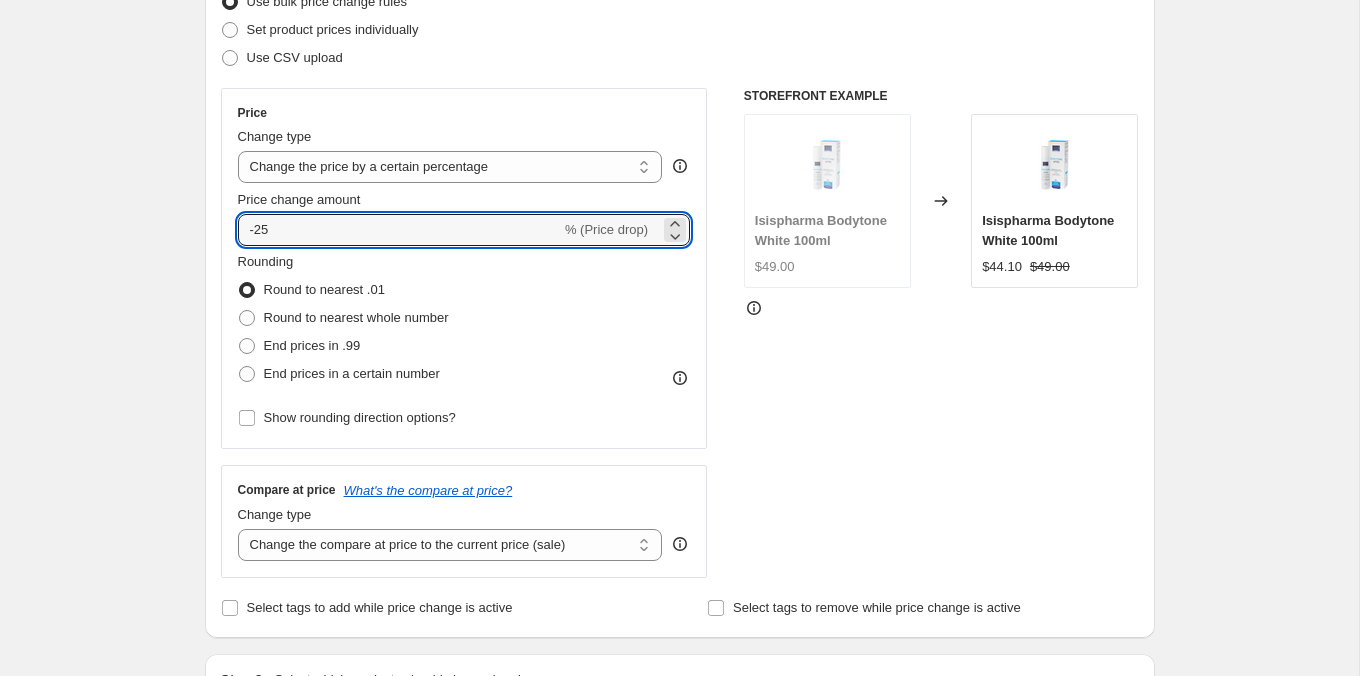 type on "-25" 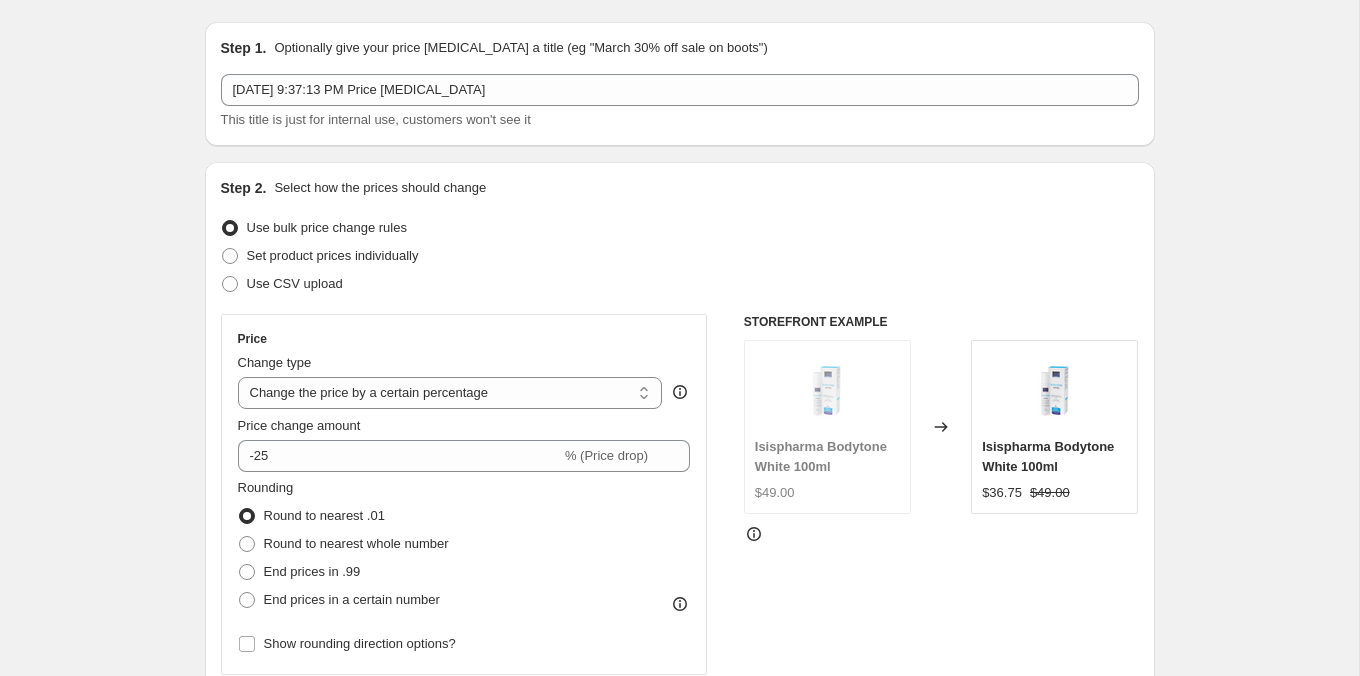 scroll, scrollTop: 0, scrollLeft: 0, axis: both 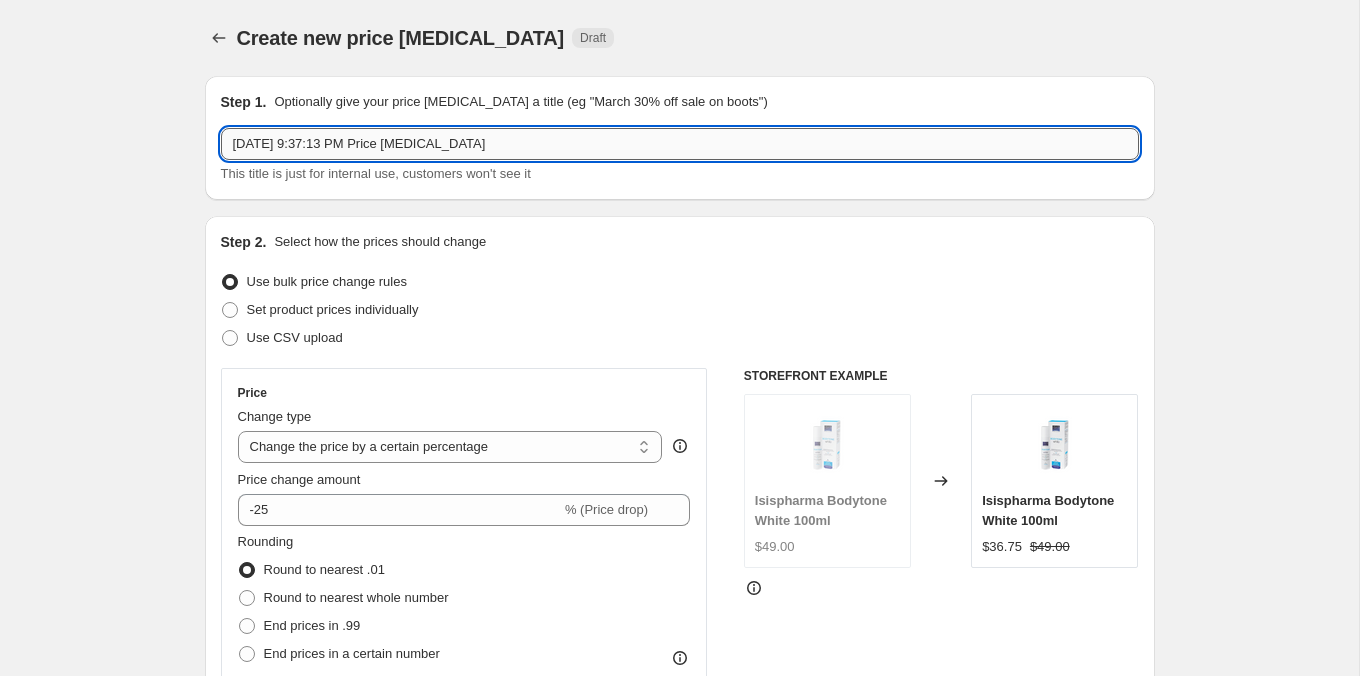 click on "[DATE] 9:37:13 PM Price [MEDICAL_DATA]" at bounding box center [680, 144] 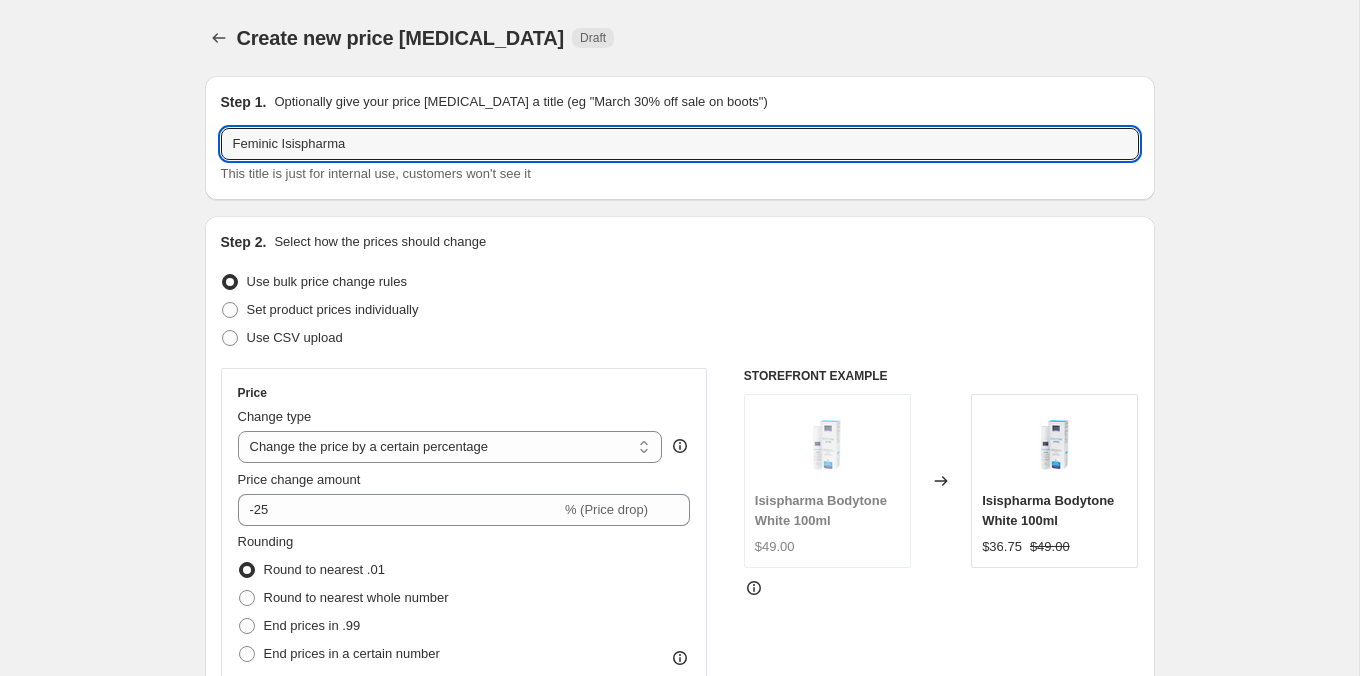 paste on ""Major Sale Event  [DATE]–[DATE]"" 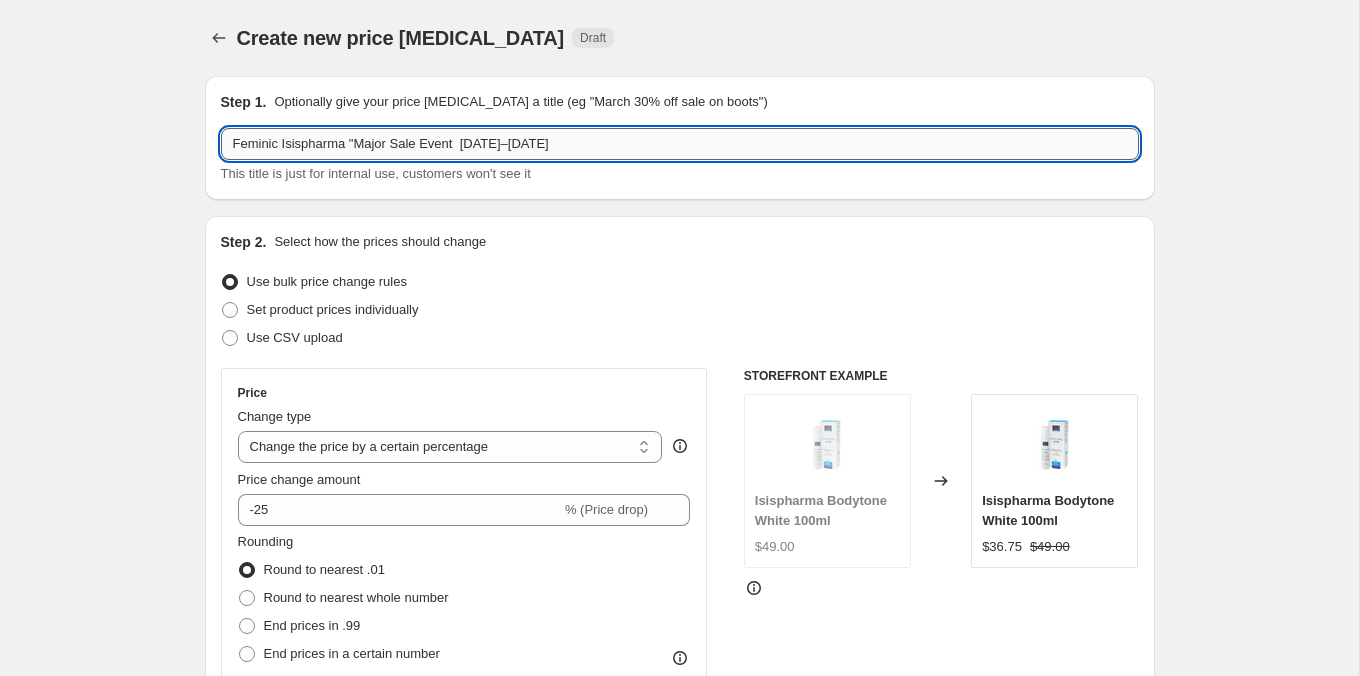 click on "Feminic Isispharma "Major Sale Event  [DATE]–[DATE]" at bounding box center [680, 144] 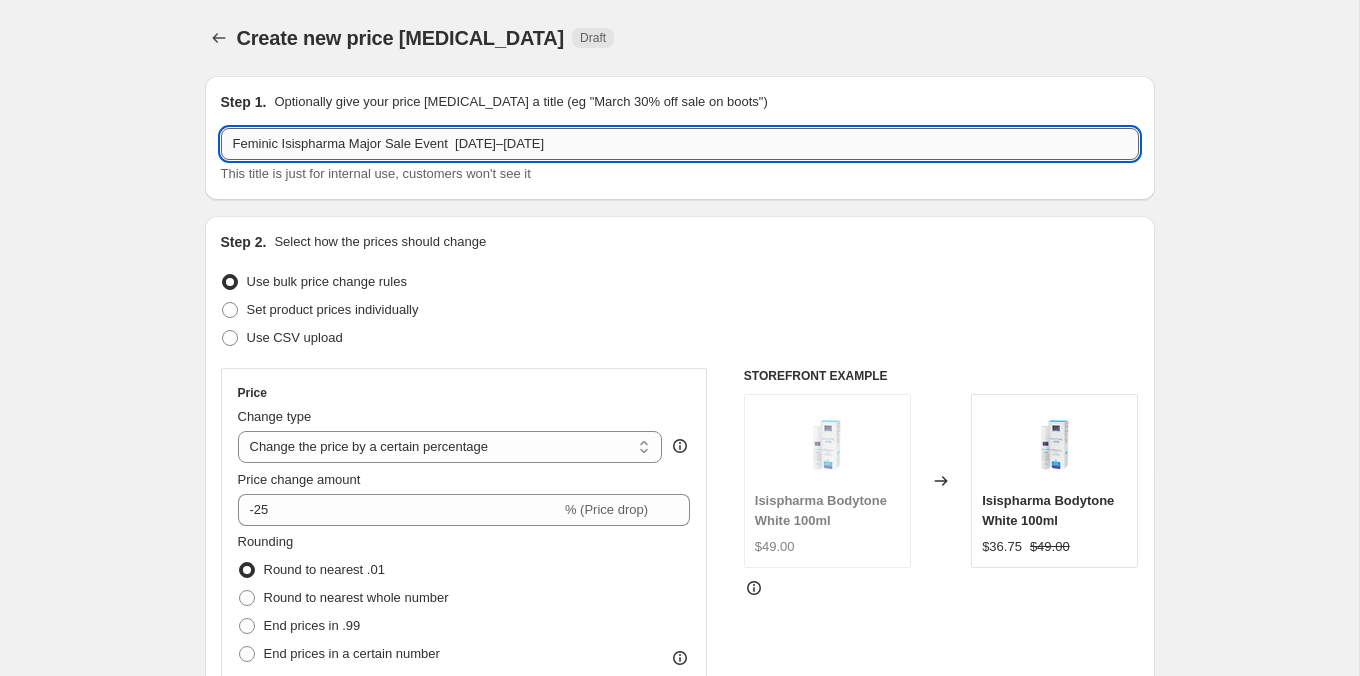 click on "Feminic Isispharma Major Sale Event  [DATE]–[DATE]" at bounding box center [680, 144] 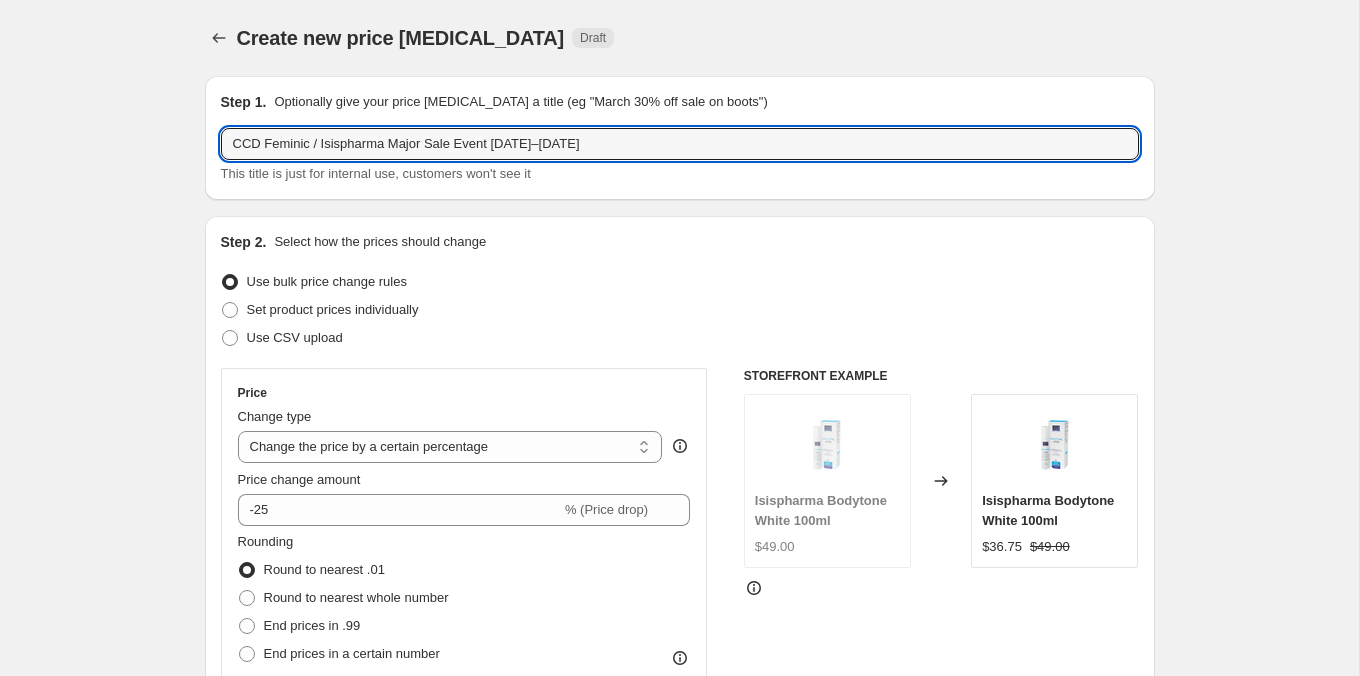 type on "CCD Feminic / Isispharma Major Sale Event [DATE]–[DATE]" 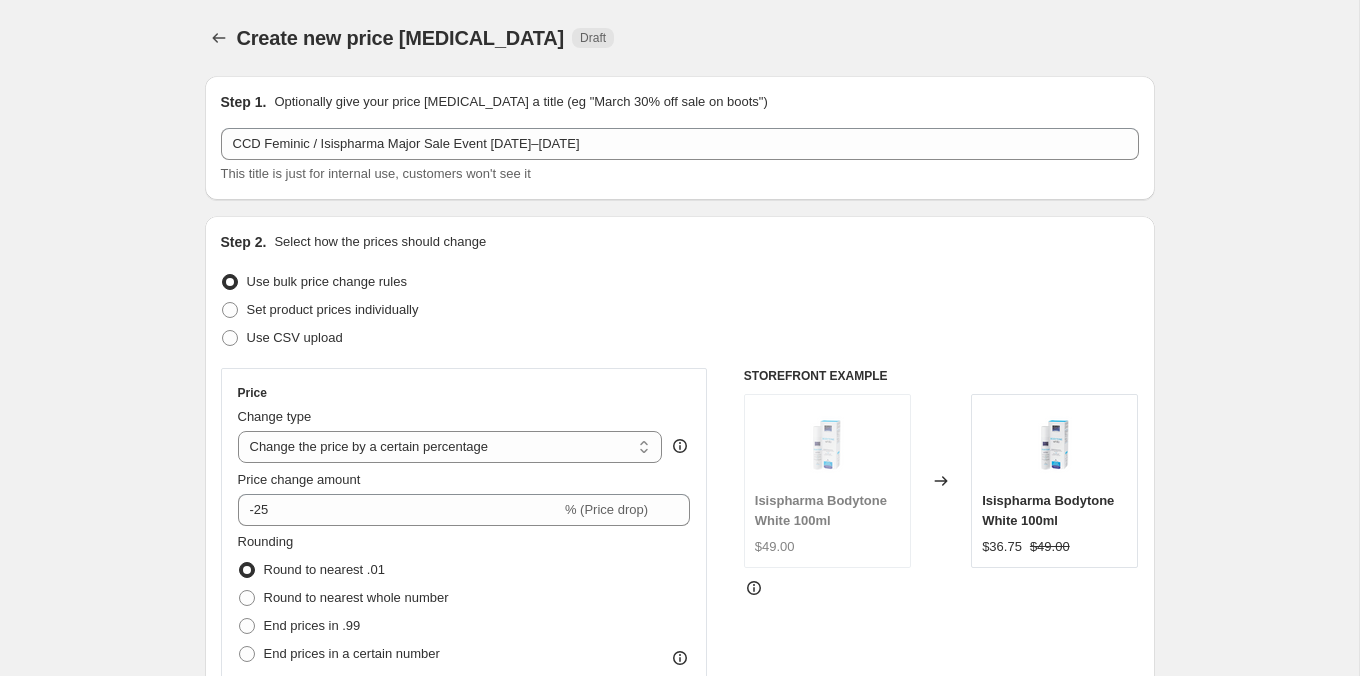 click on "Create new price [MEDICAL_DATA] Draft" at bounding box center (557, 38) 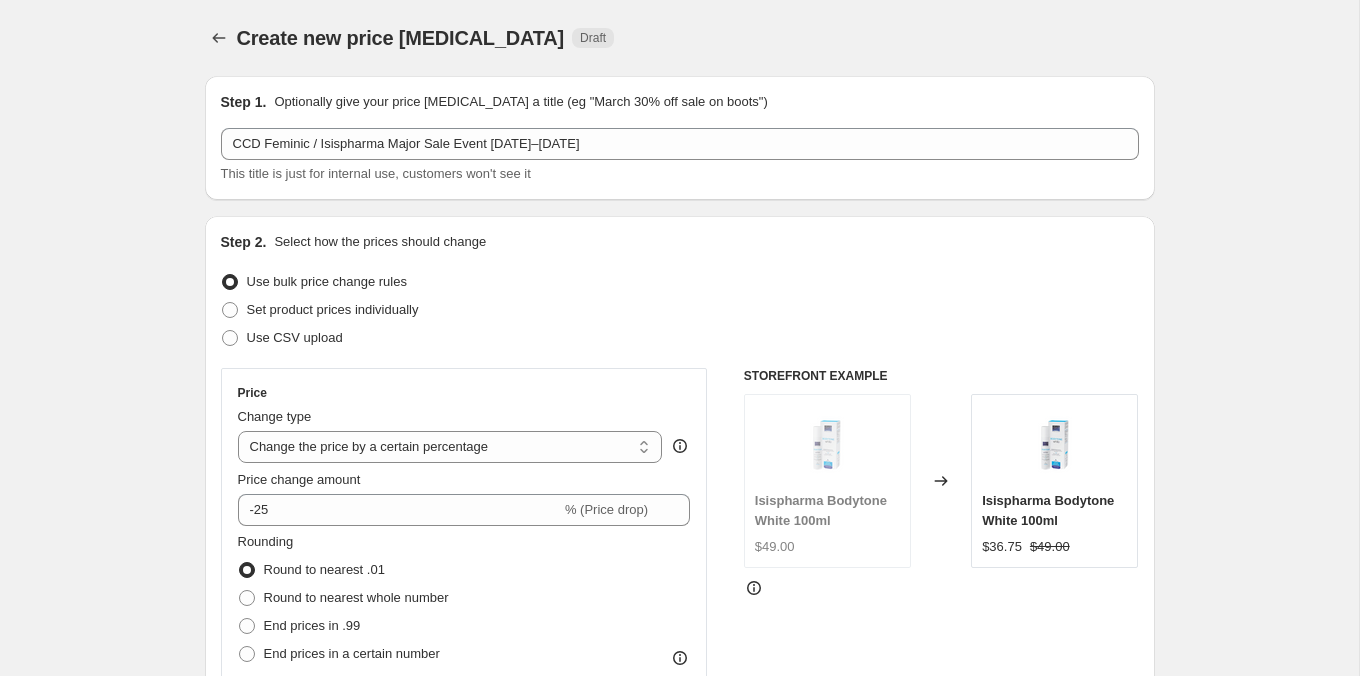 click on "Step 2. Select how the prices should change" at bounding box center [680, 242] 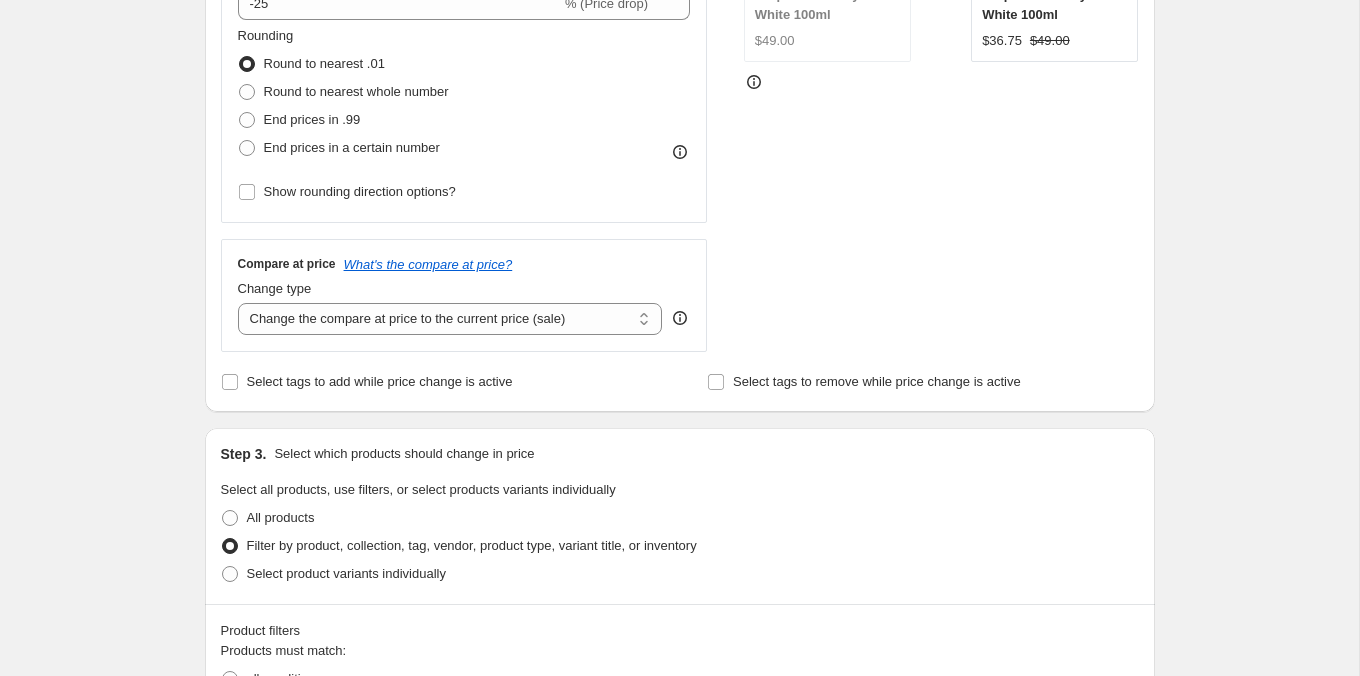 scroll, scrollTop: 467, scrollLeft: 0, axis: vertical 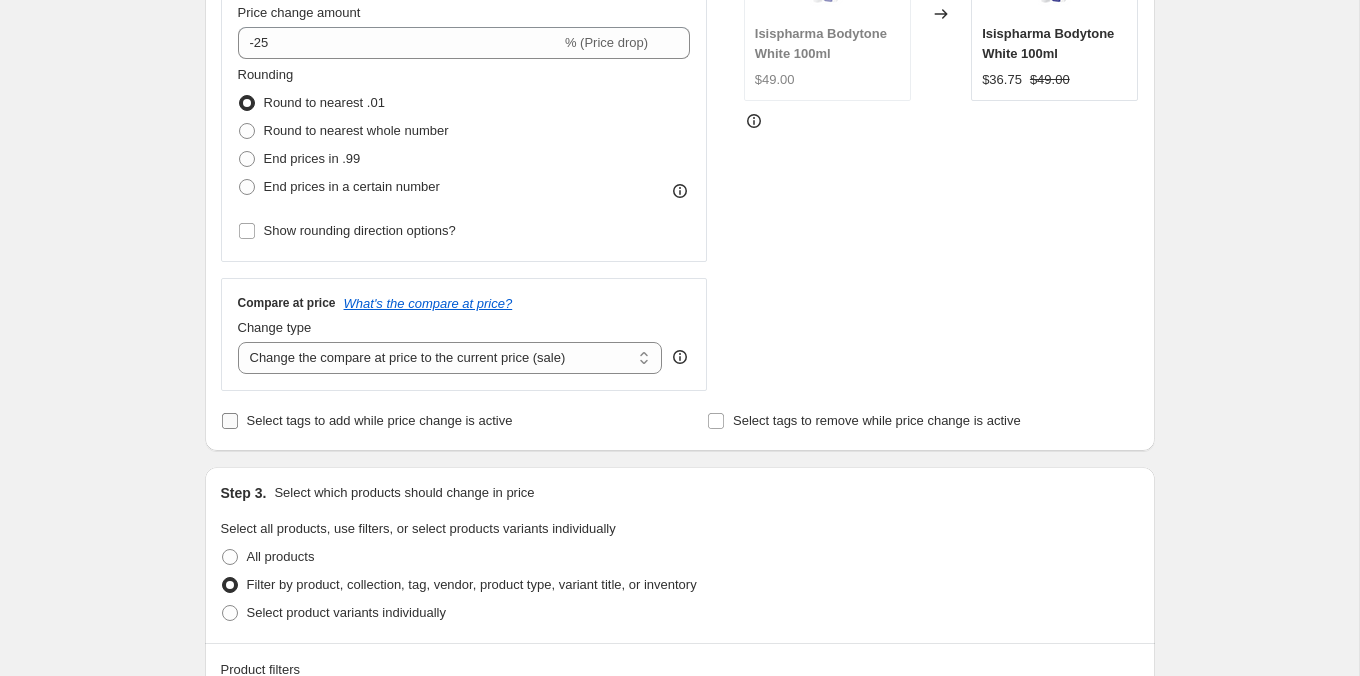 click on "Select tags to add while price change is active" at bounding box center [367, 421] 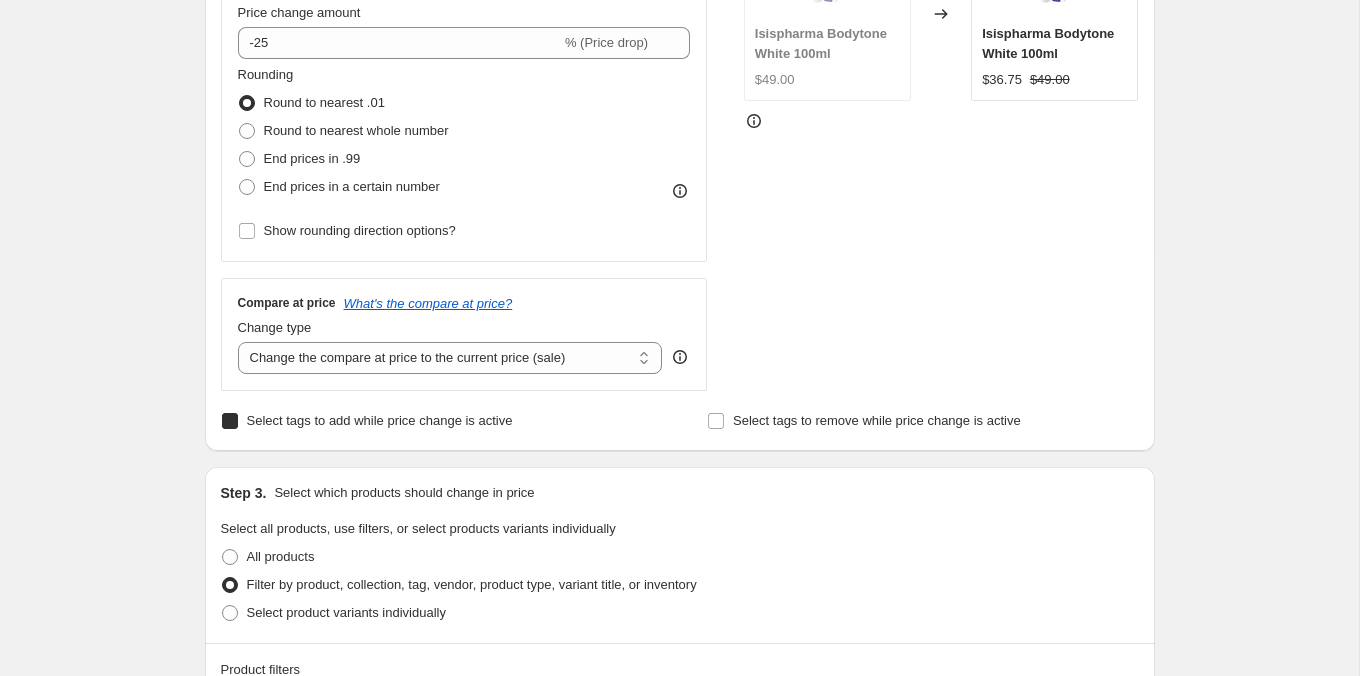 checkbox on "true" 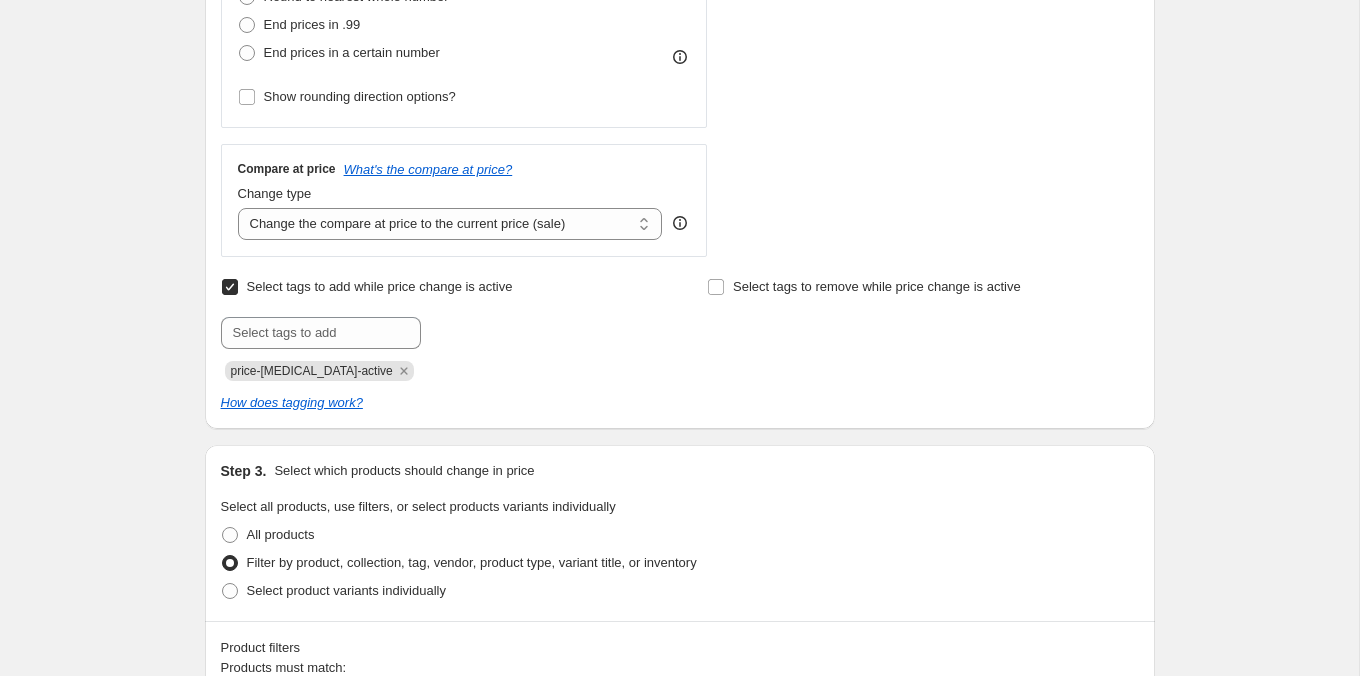 scroll, scrollTop: 608, scrollLeft: 0, axis: vertical 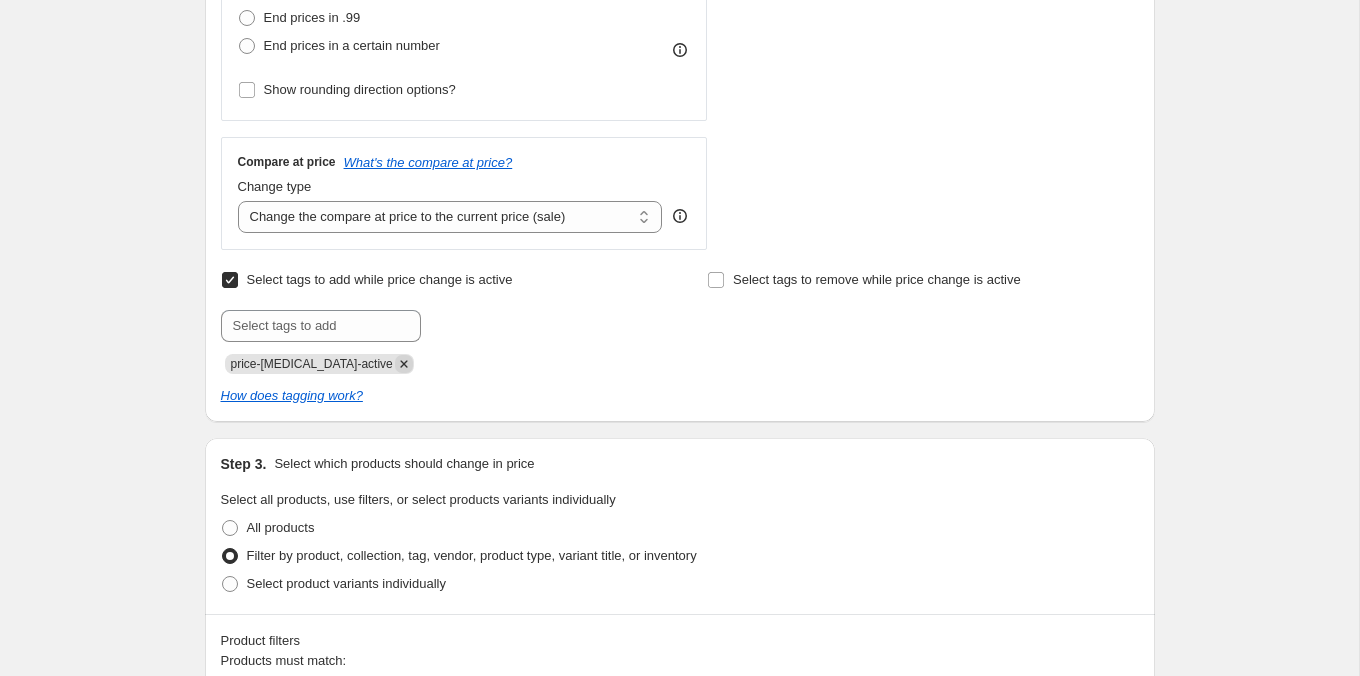 click 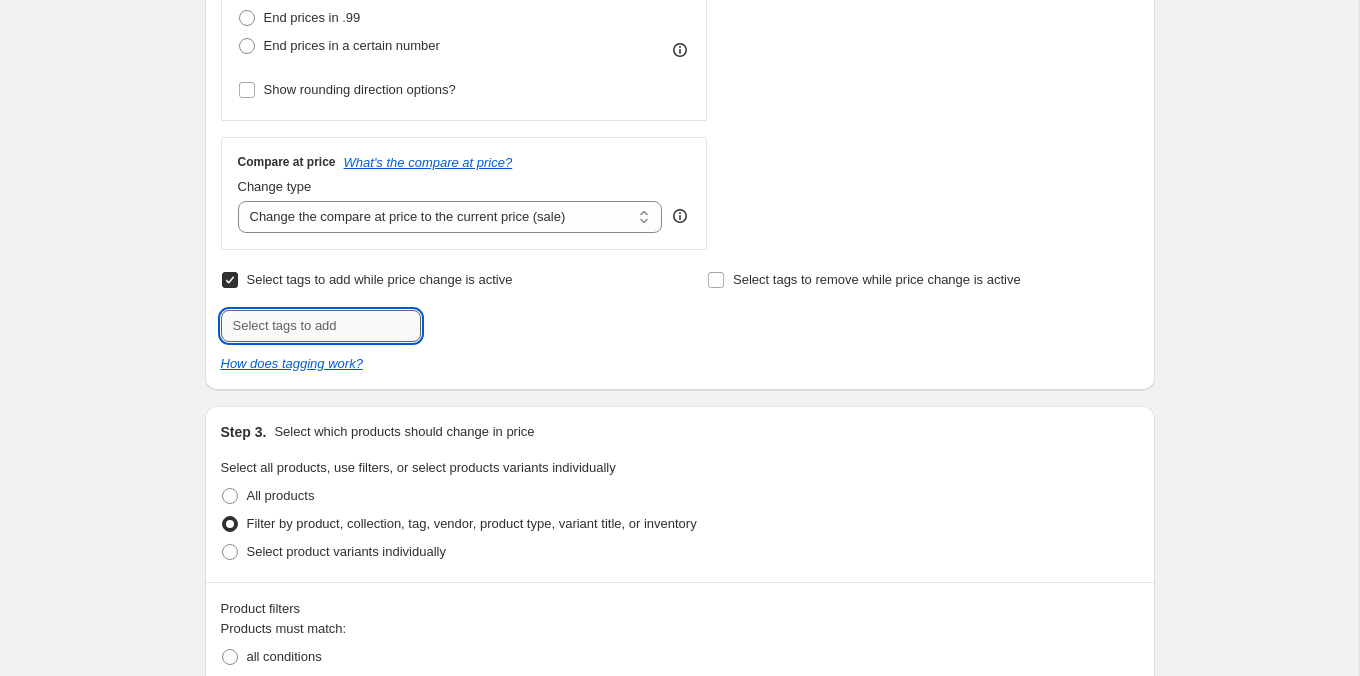 click at bounding box center (321, 326) 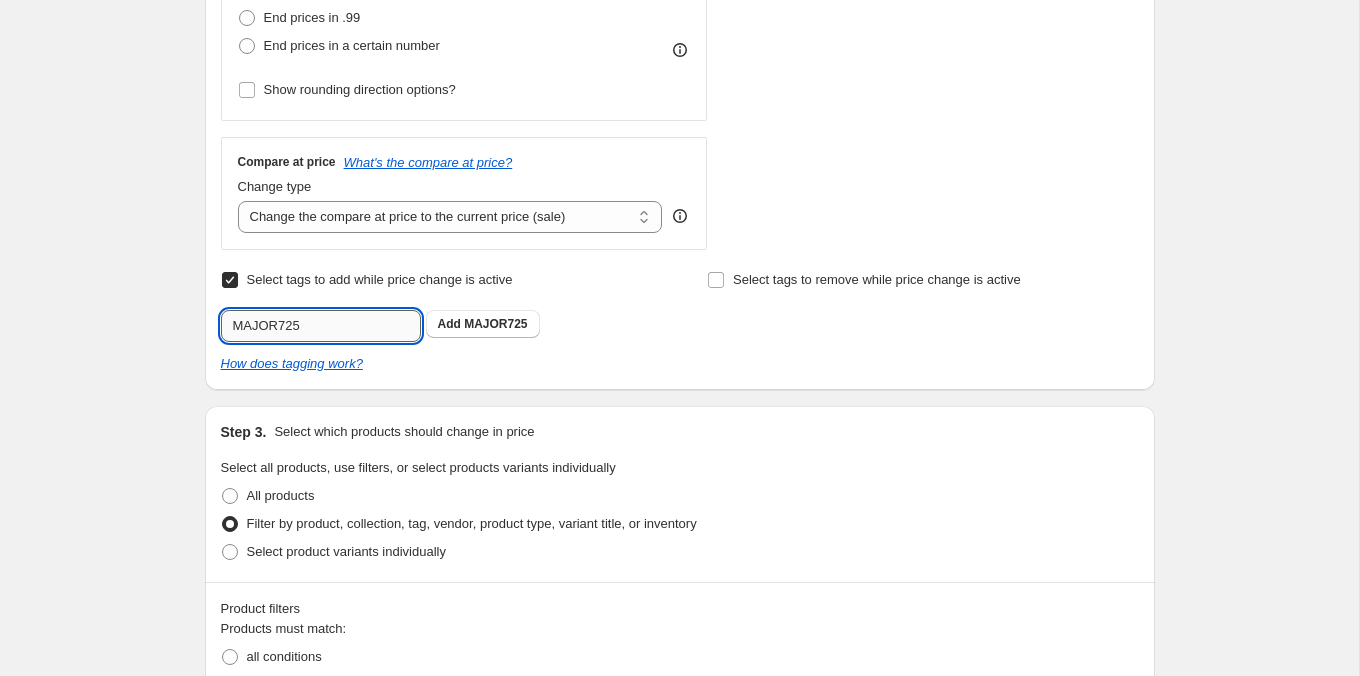 type on "MAJOR725" 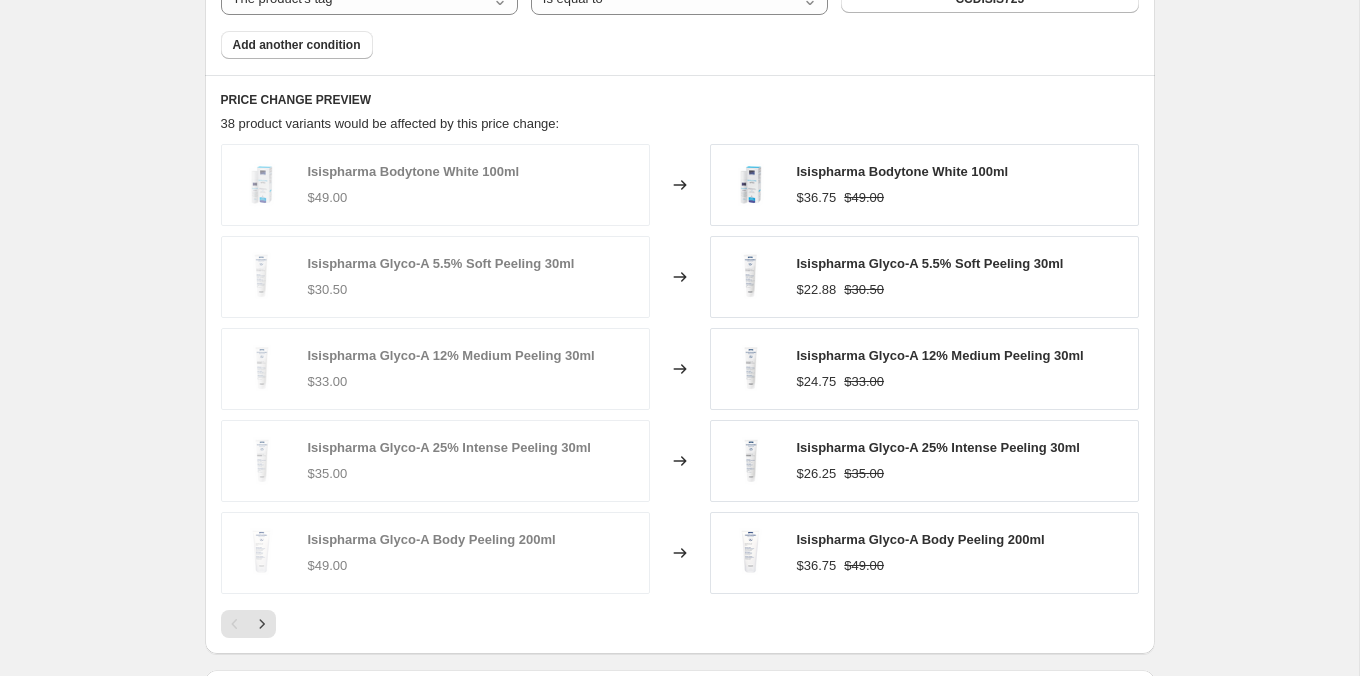scroll, scrollTop: 1361, scrollLeft: 0, axis: vertical 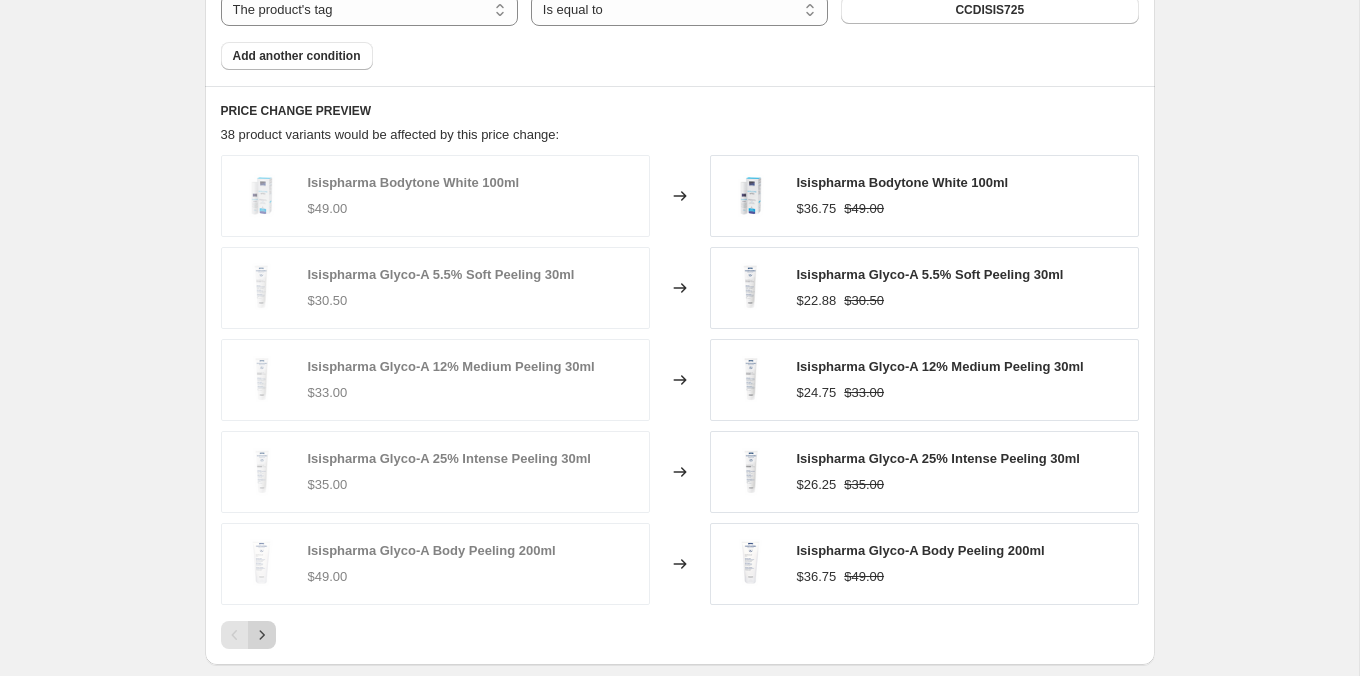 drag, startPoint x: 269, startPoint y: 610, endPoint x: 267, endPoint y: 620, distance: 10.198039 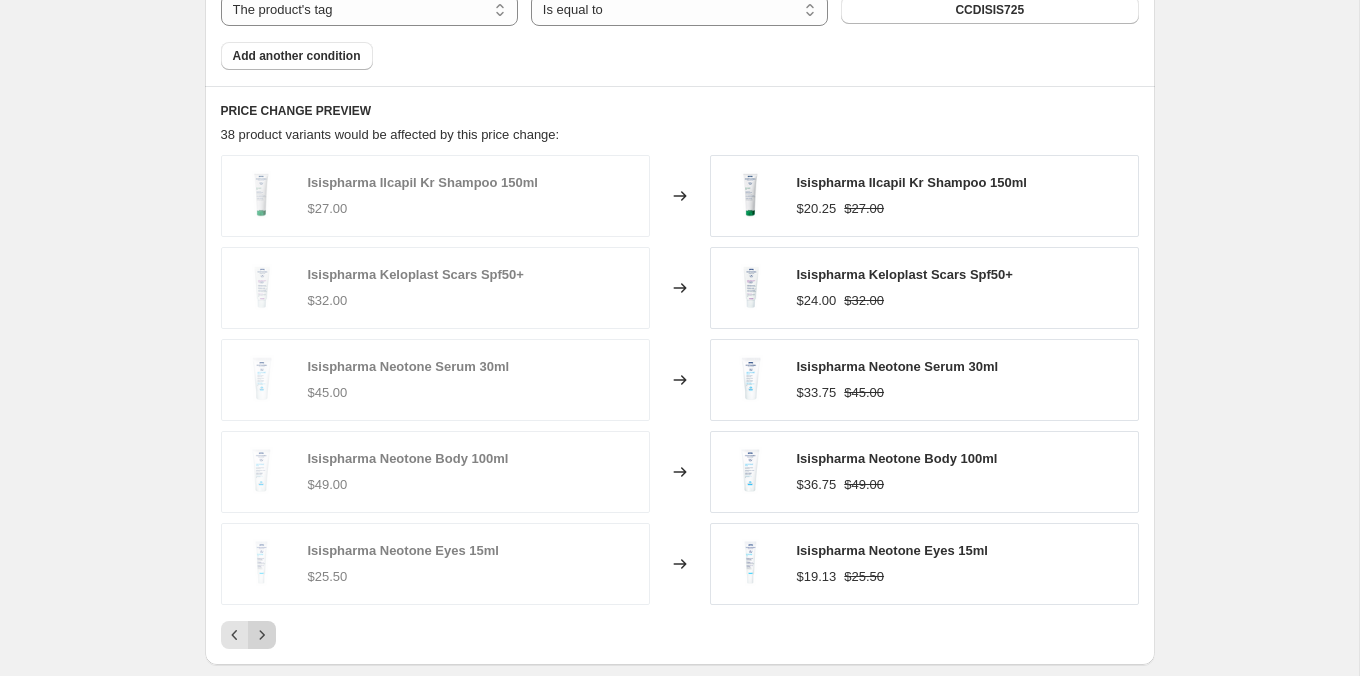 click 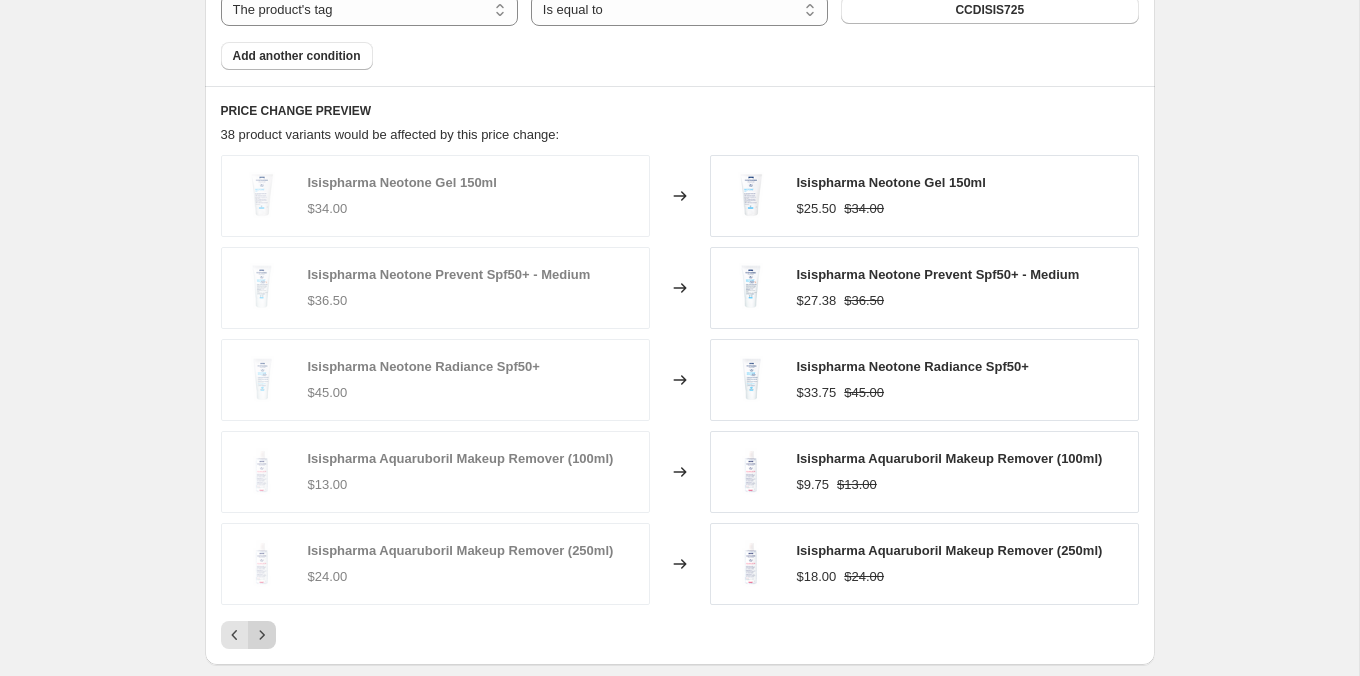 click 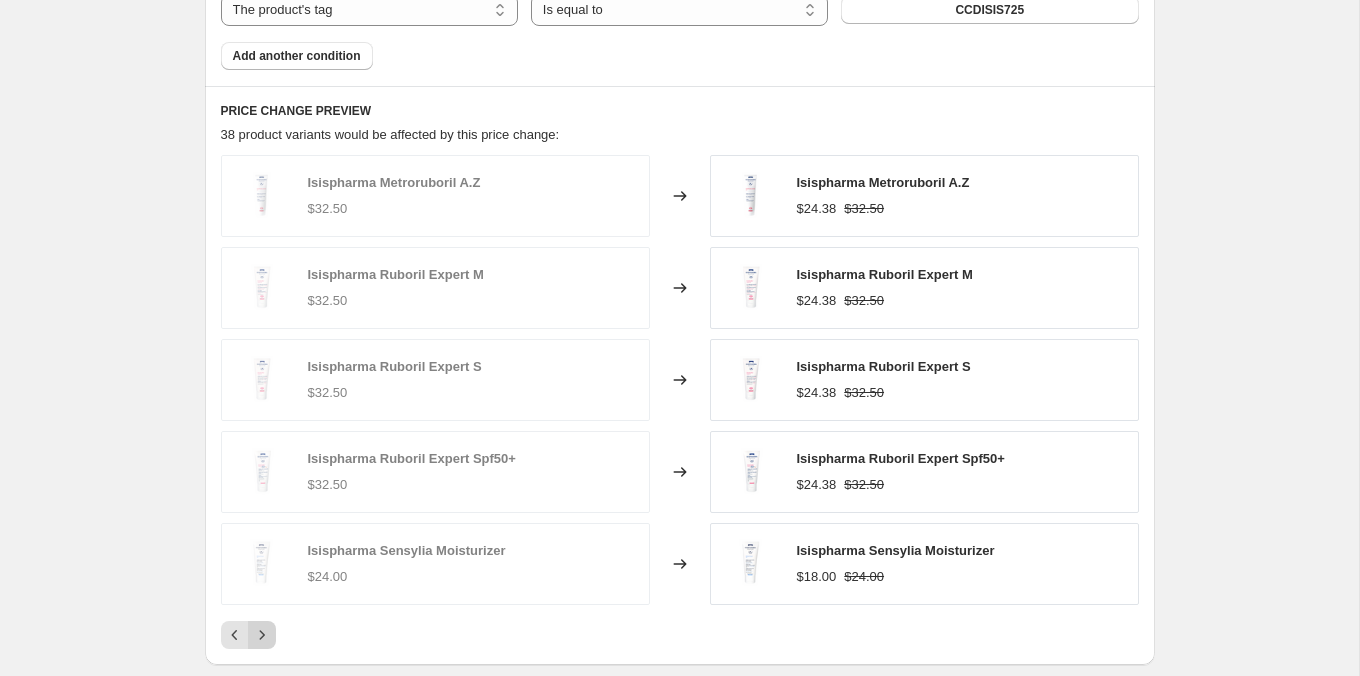click 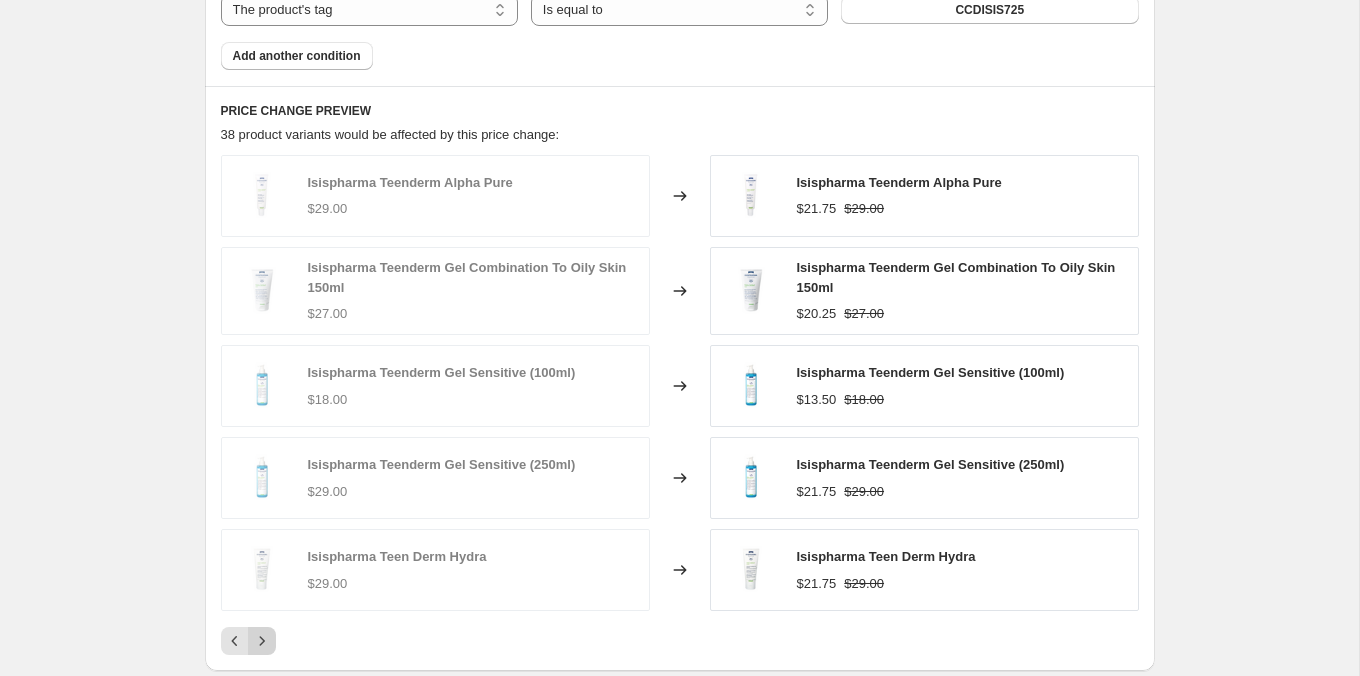 click at bounding box center (262, 641) 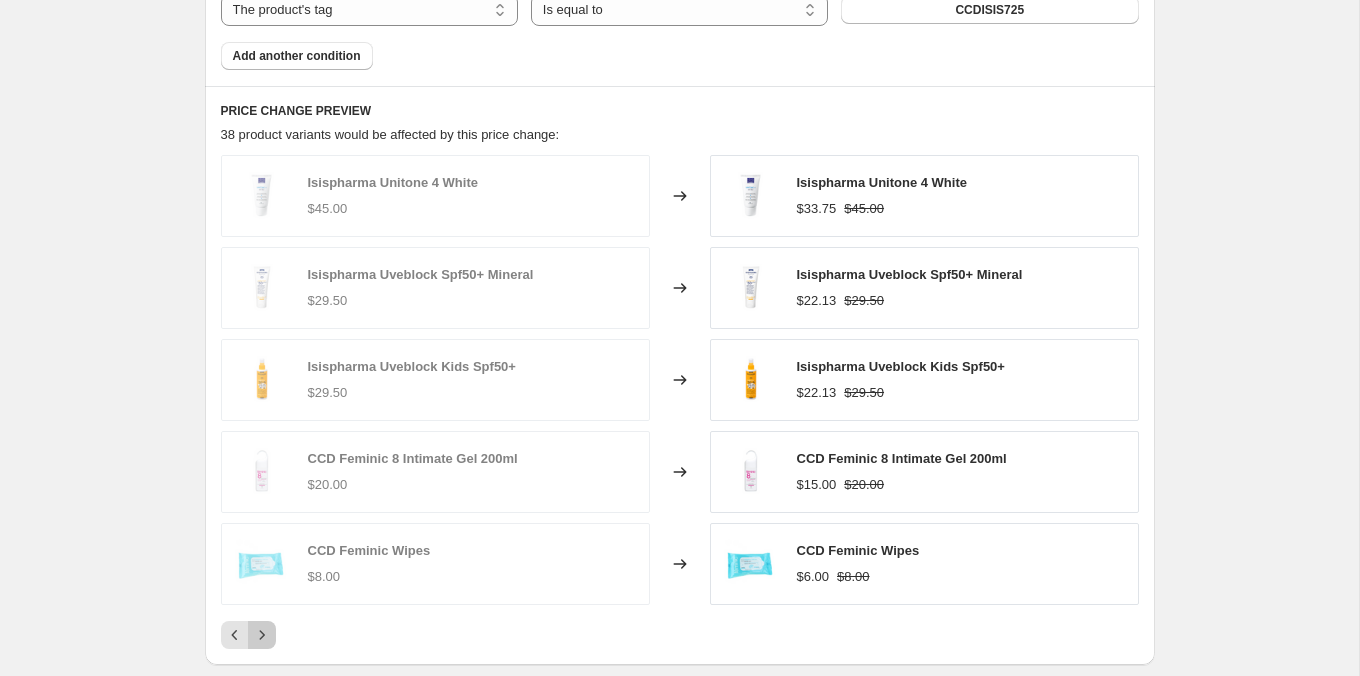 click 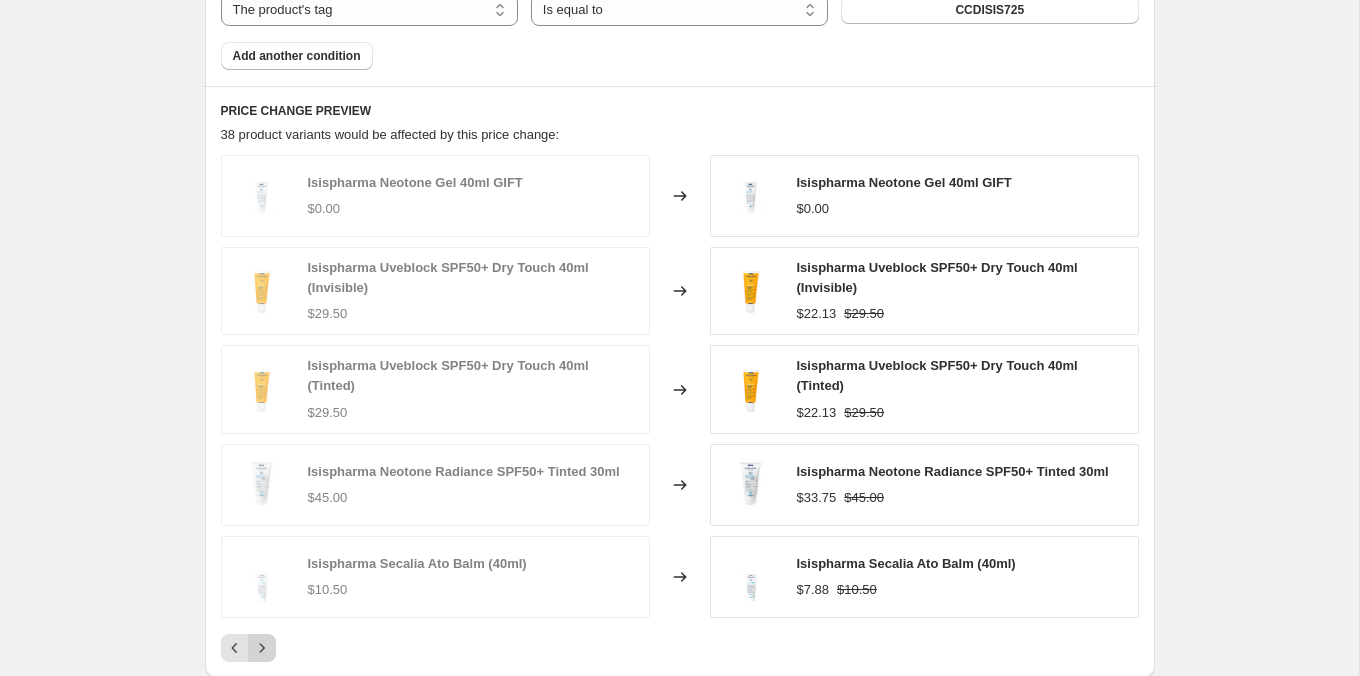 click on "Isispharma Neotone Gel 40ml GIFT $0.00 Changed to Isispharma Neotone Gel 40ml GIFT $0.00 Isispharma Uveblock SPF50+ Dry Touch 40ml (Invisible) $29.50 Changed to Isispharma Uveblock SPF50+ Dry Touch 40ml (Invisible) $22.13 $29.50 Isispharma Uveblock SPF50+ Dry Touch 40ml (Tinted) $29.50 Changed to Isispharma Uveblock SPF50+ Dry Touch 40ml (Tinted) $22.13 $29.50 Isispharma Neotone Radiance SPF50+ Tinted 30ml $45.00 Changed to Isispharma Neotone Radiance SPF50+ Tinted 30ml $33.75 $45.00 Isispharma Secalia Ato Balm (40ml) $10.50 Changed to Isispharma Secalia Ato Balm (40ml) $7.88 $10.50" at bounding box center [680, 408] 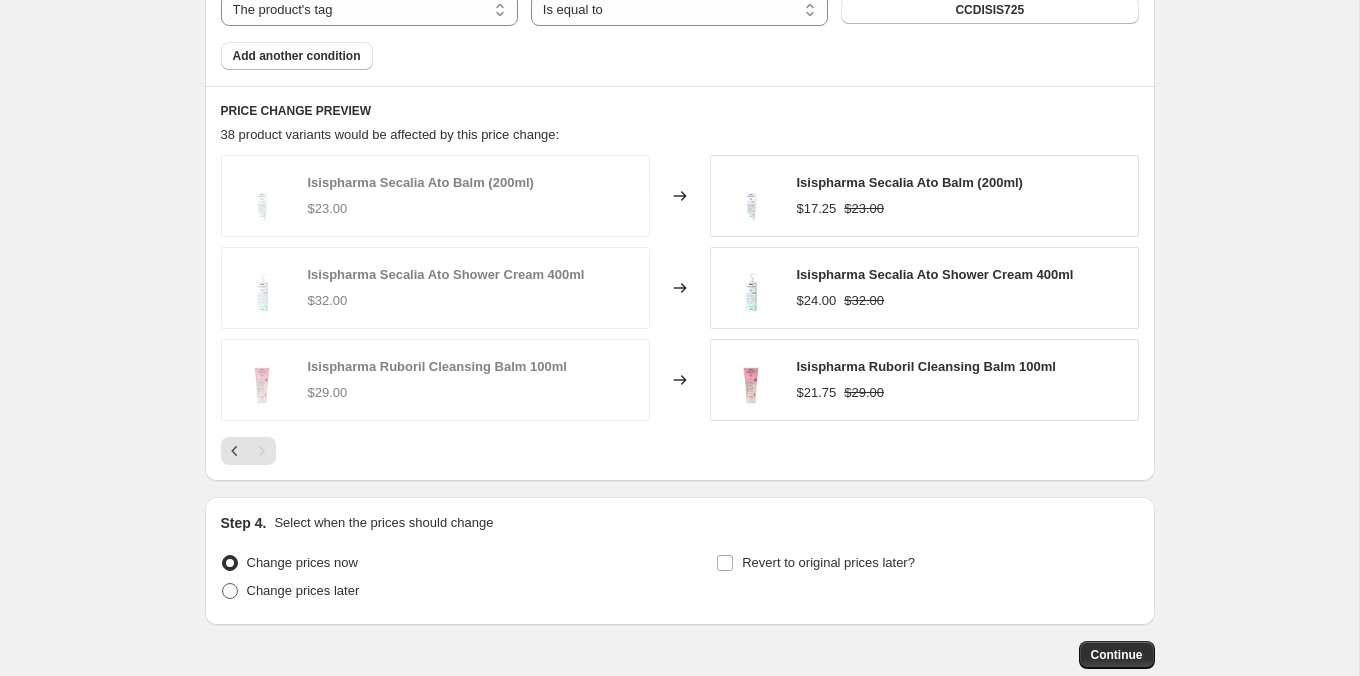 click on "Change prices later" at bounding box center [303, 590] 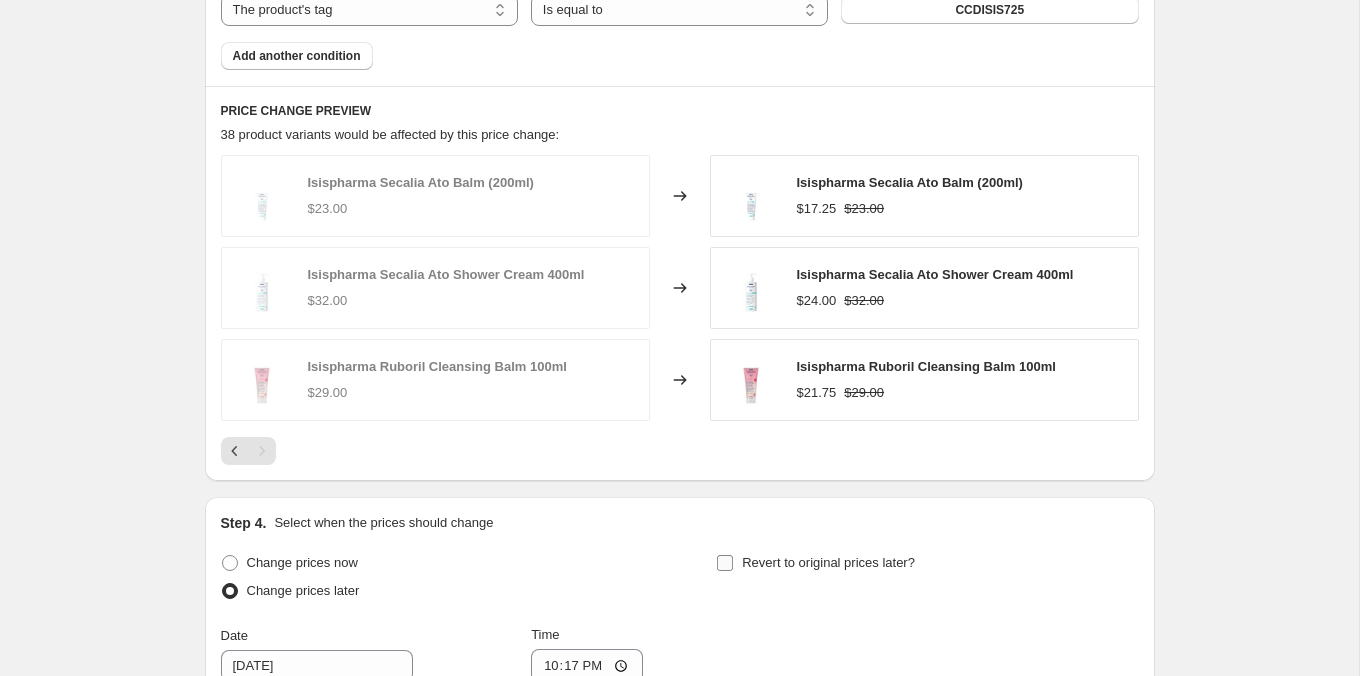 click on "Revert to original prices later?" at bounding box center [828, 562] 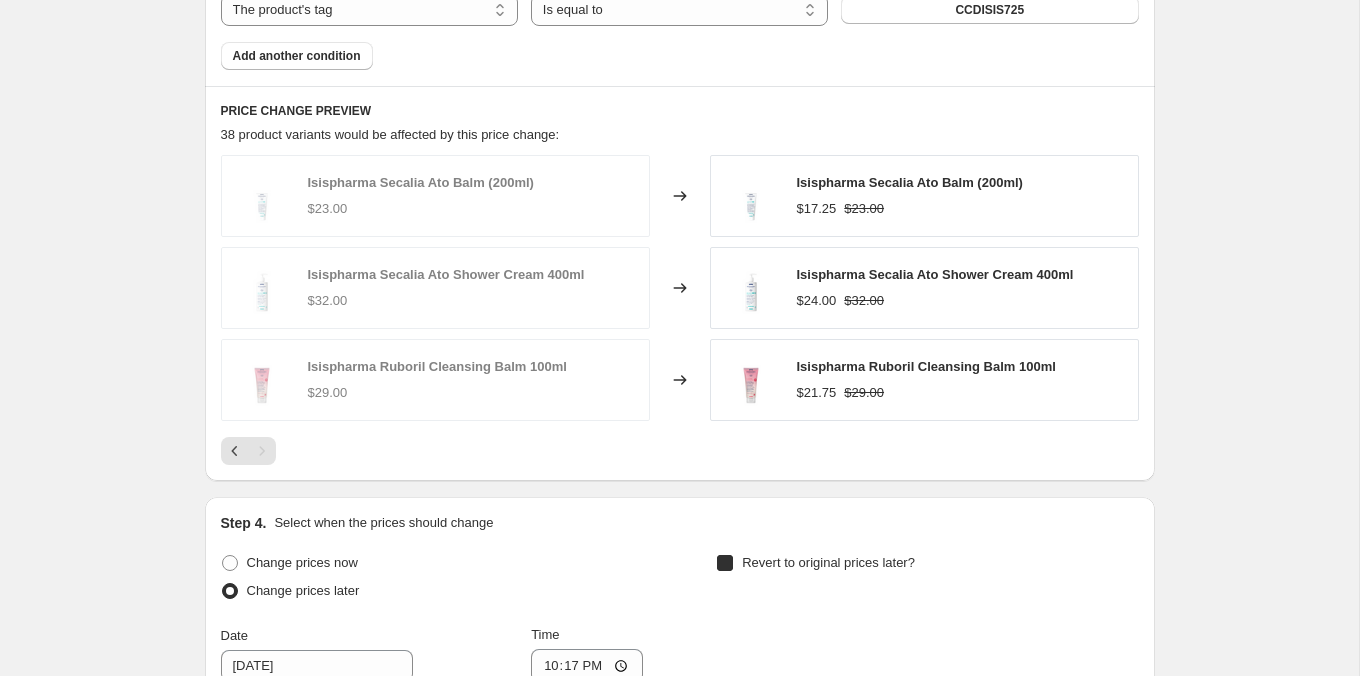 checkbox on "true" 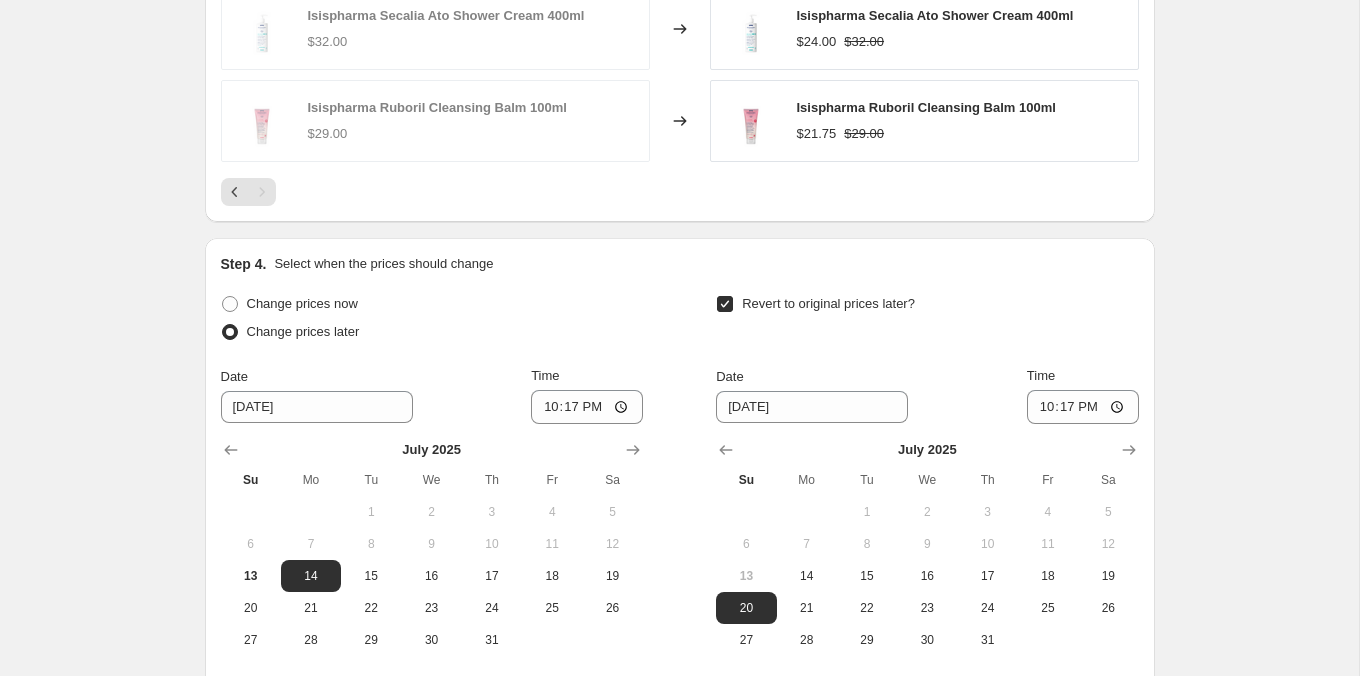 scroll, scrollTop: 1752, scrollLeft: 0, axis: vertical 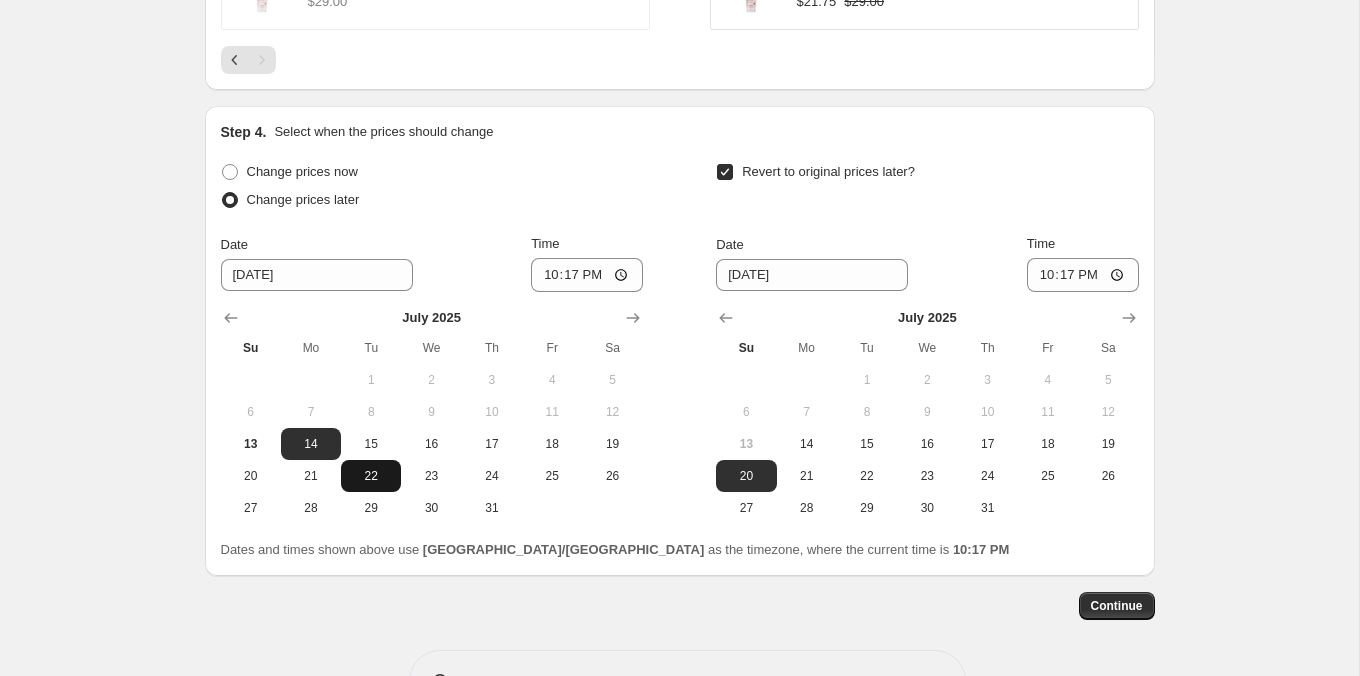 click on "22" at bounding box center (371, 476) 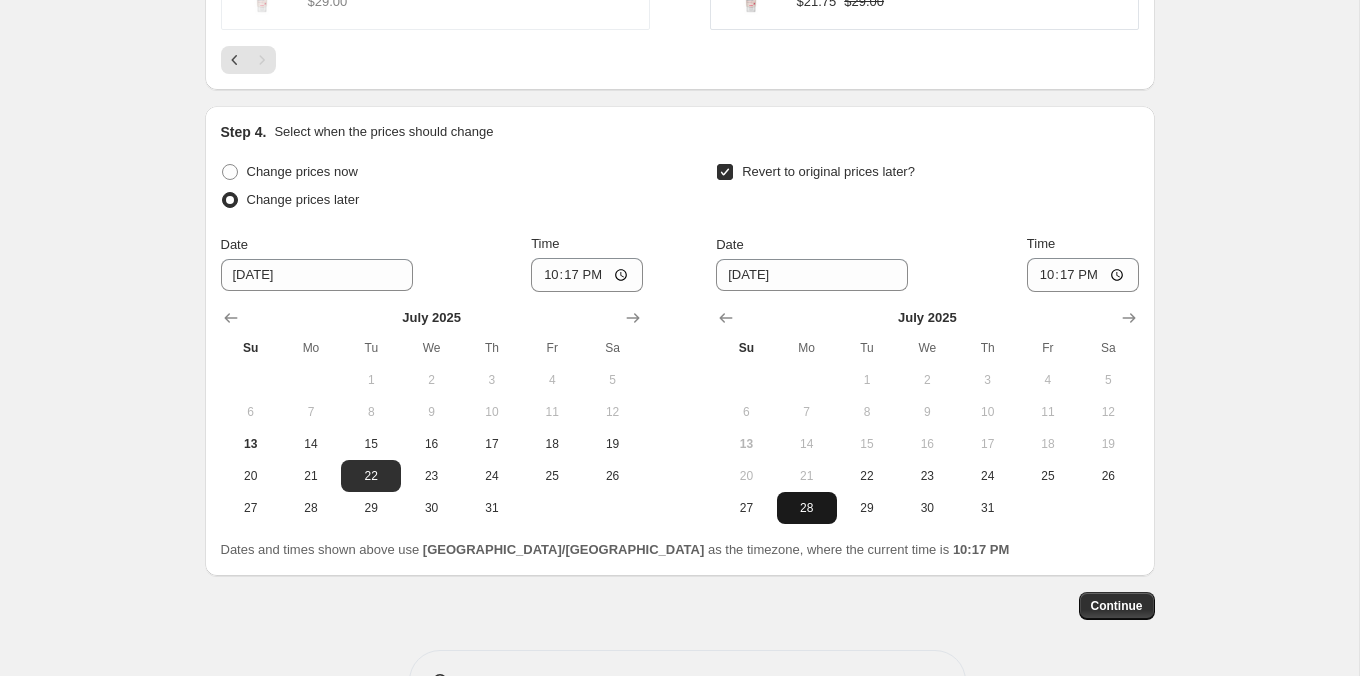 click on "28" at bounding box center (807, 508) 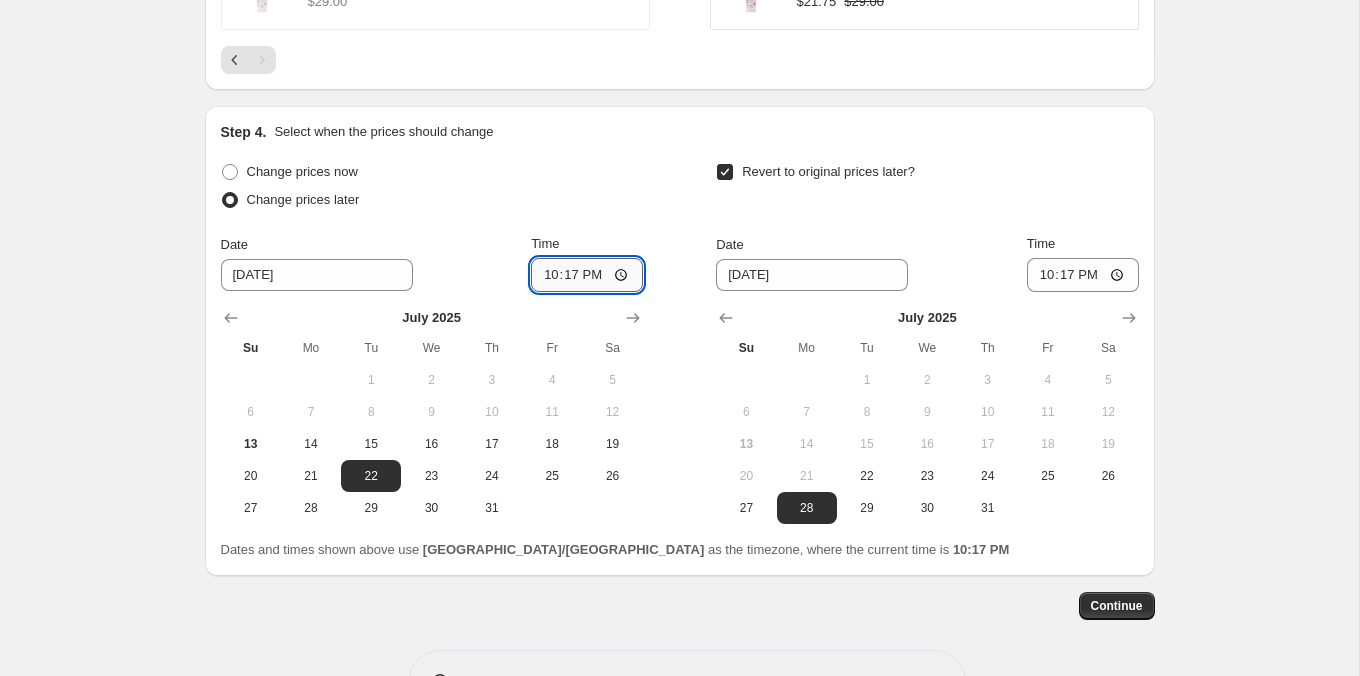 click on "22:17" at bounding box center [587, 275] 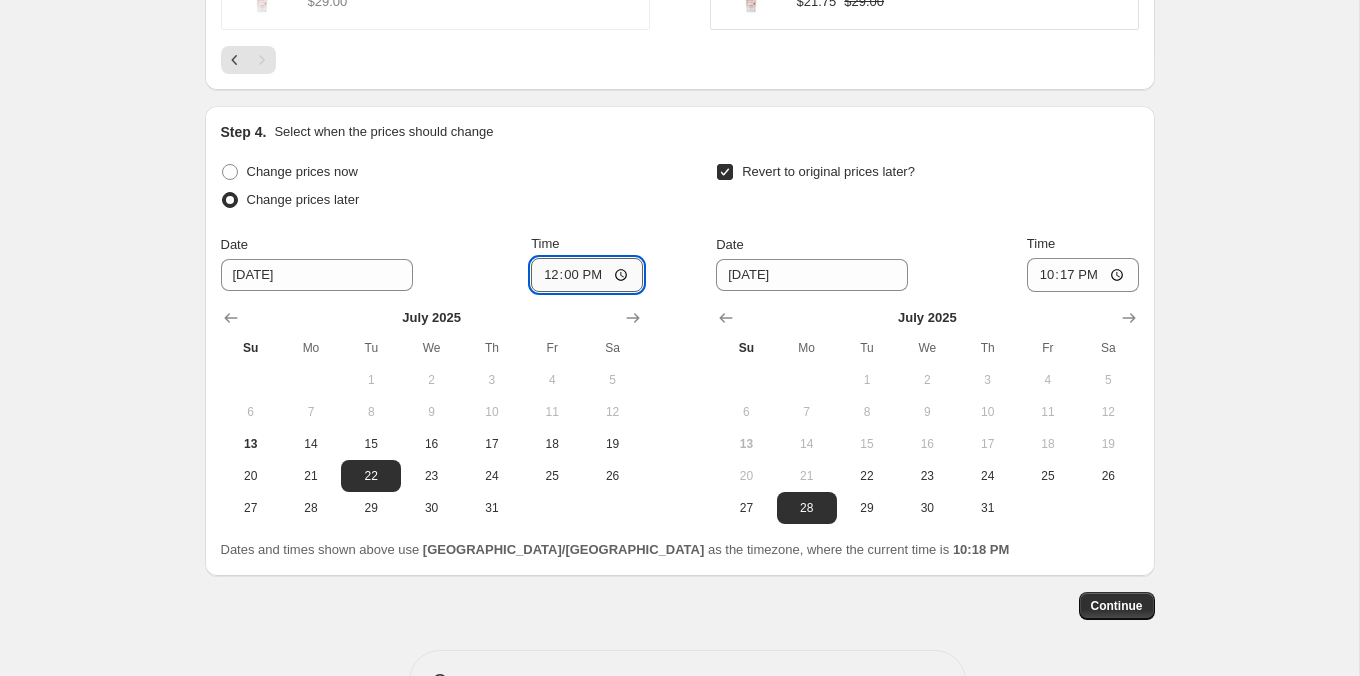 type on "00:00" 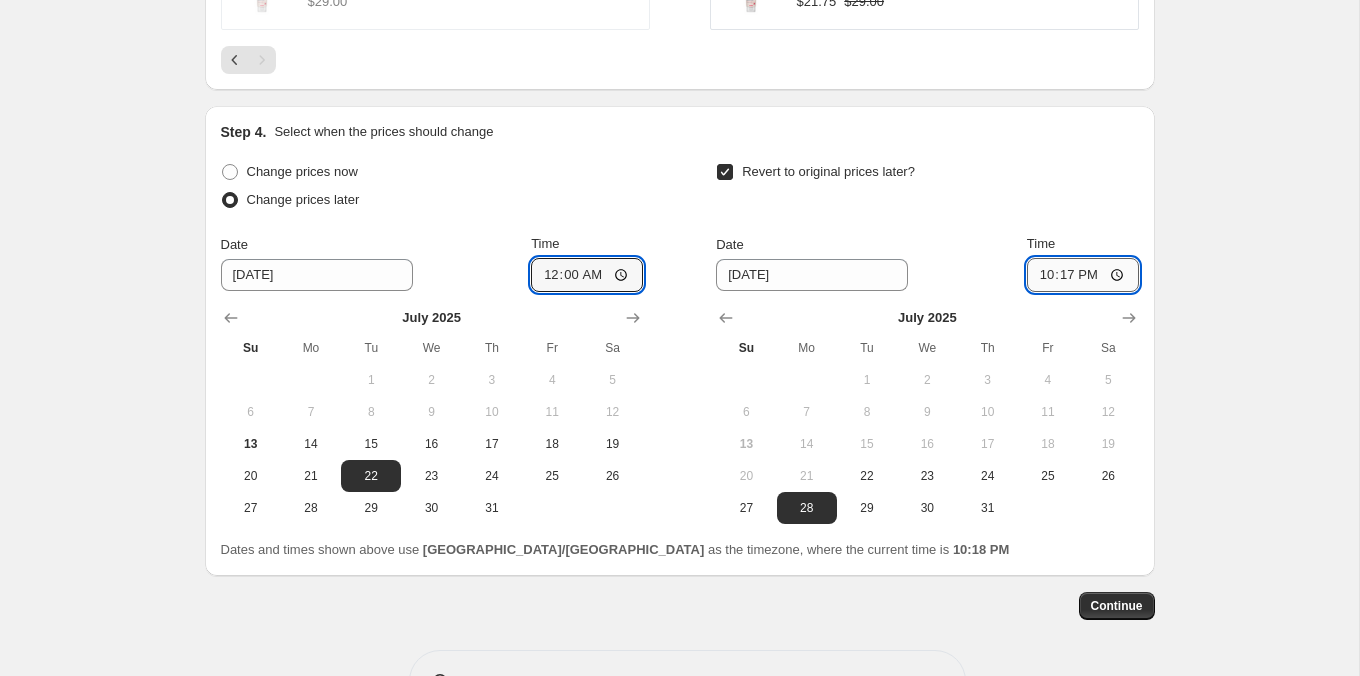 click on "22:17" at bounding box center (1083, 275) 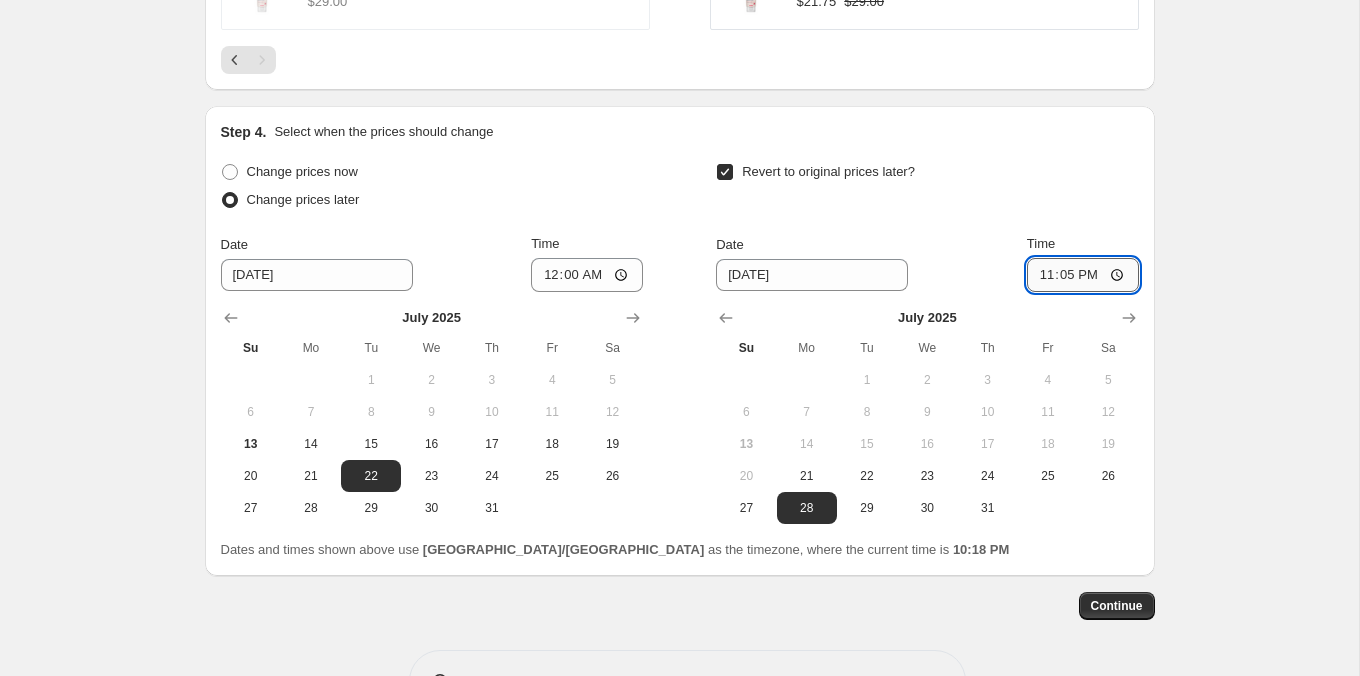 type on "23:55" 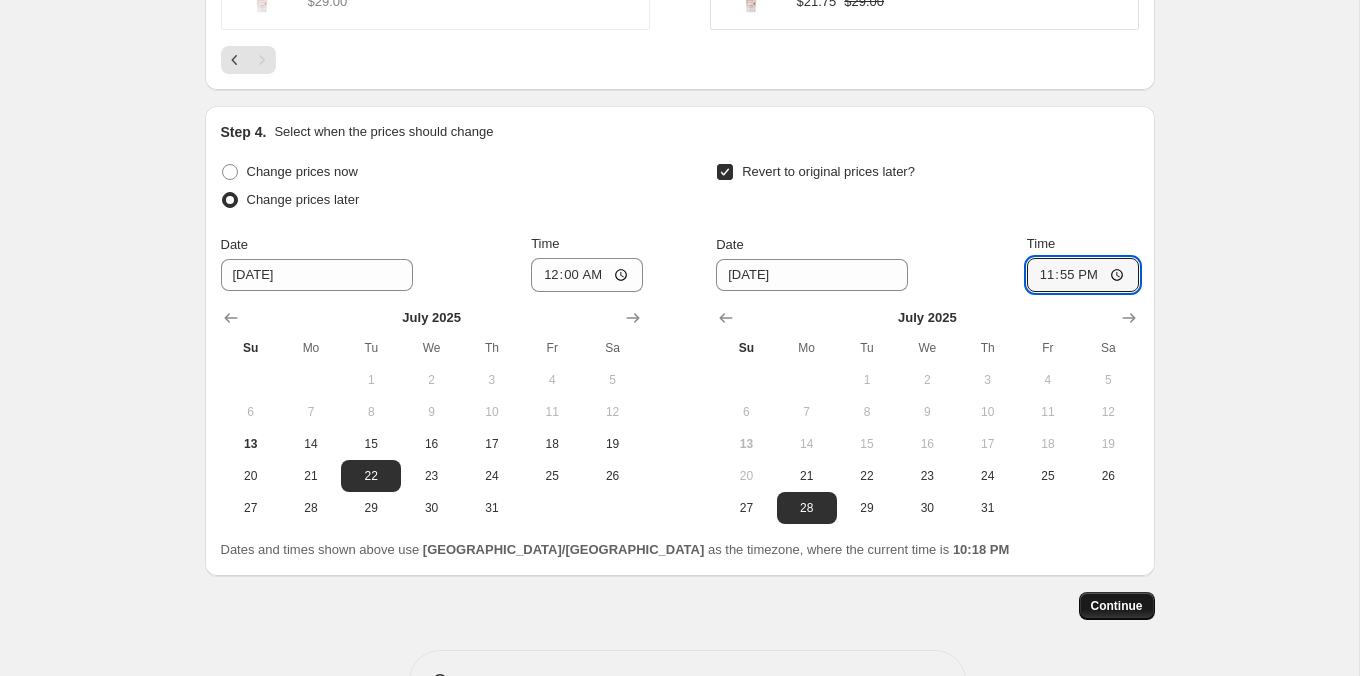 click on "Continue" at bounding box center [1117, 606] 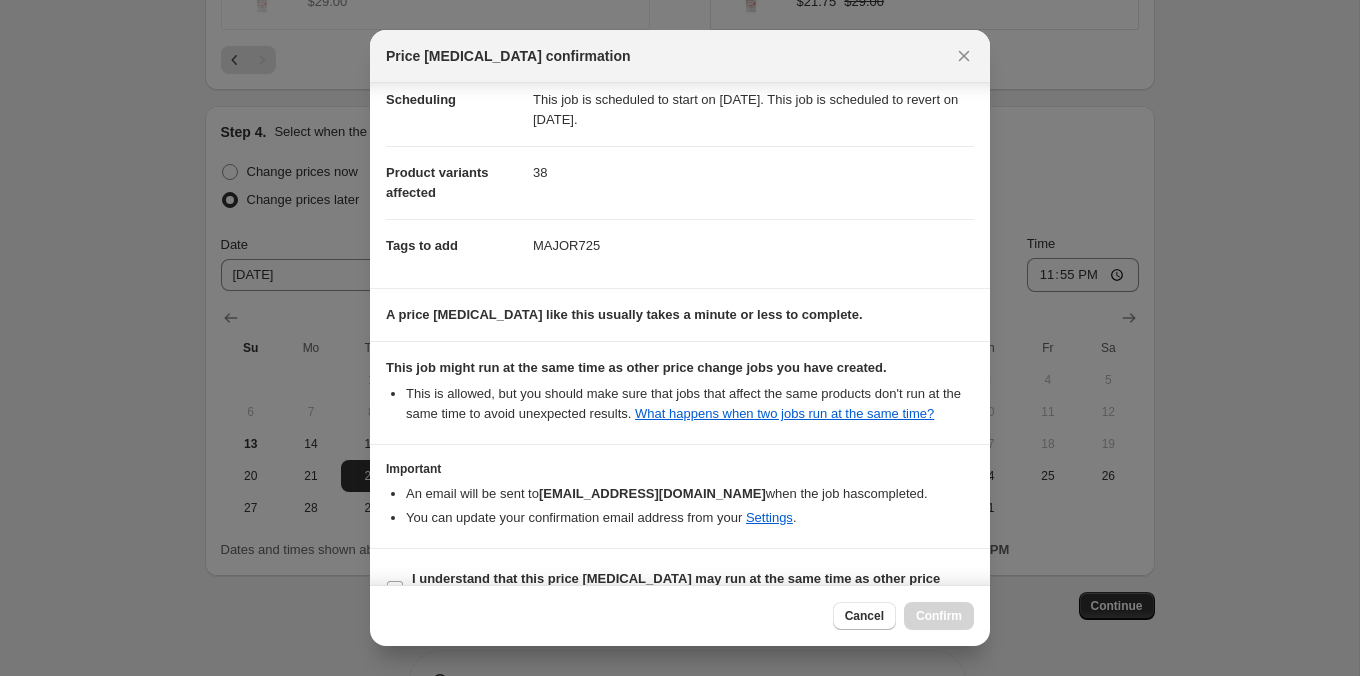 scroll, scrollTop: 229, scrollLeft: 0, axis: vertical 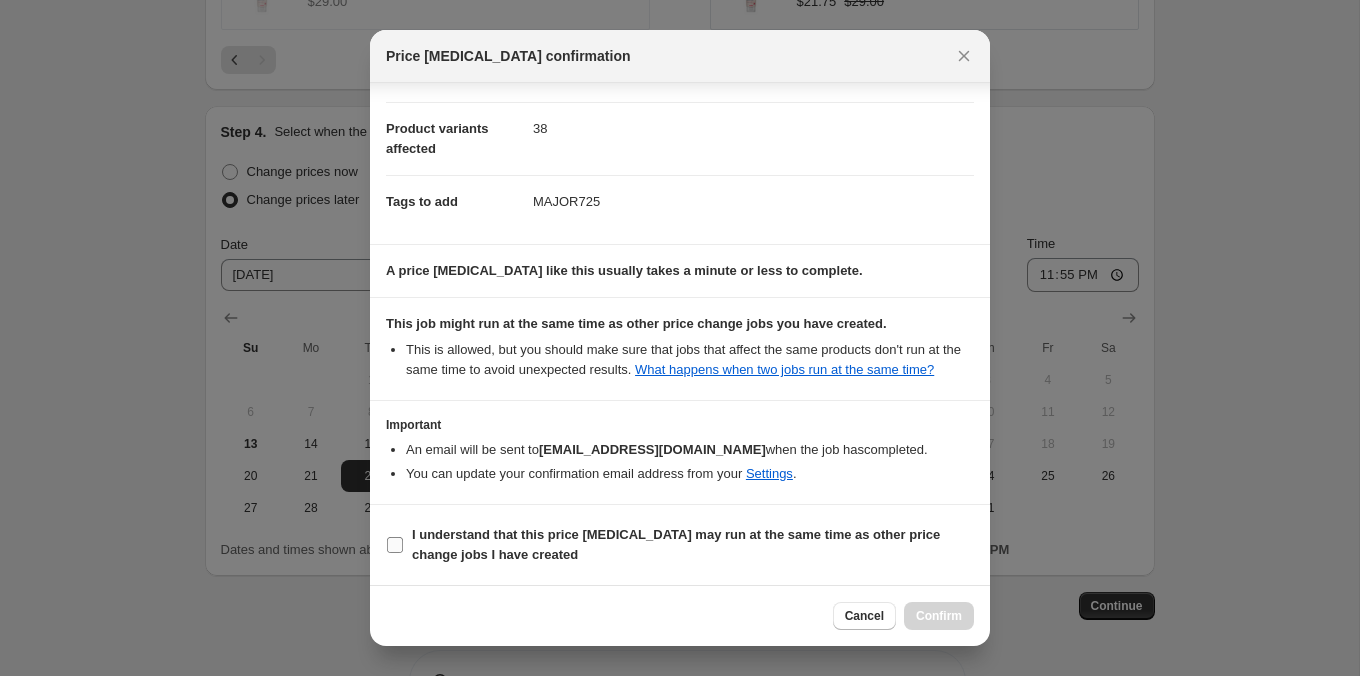 click on "I understand that this price [MEDICAL_DATA] may run at the same time as other price change jobs I have created" at bounding box center (680, 545) 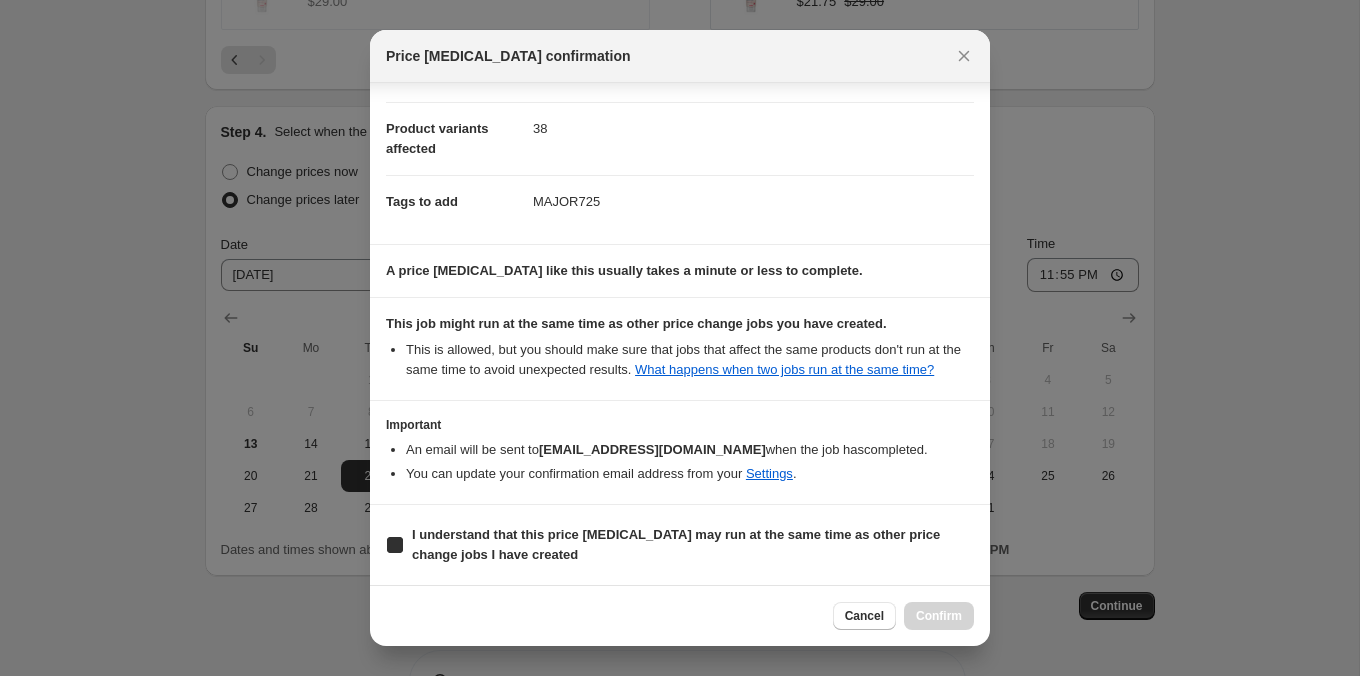 checkbox on "true" 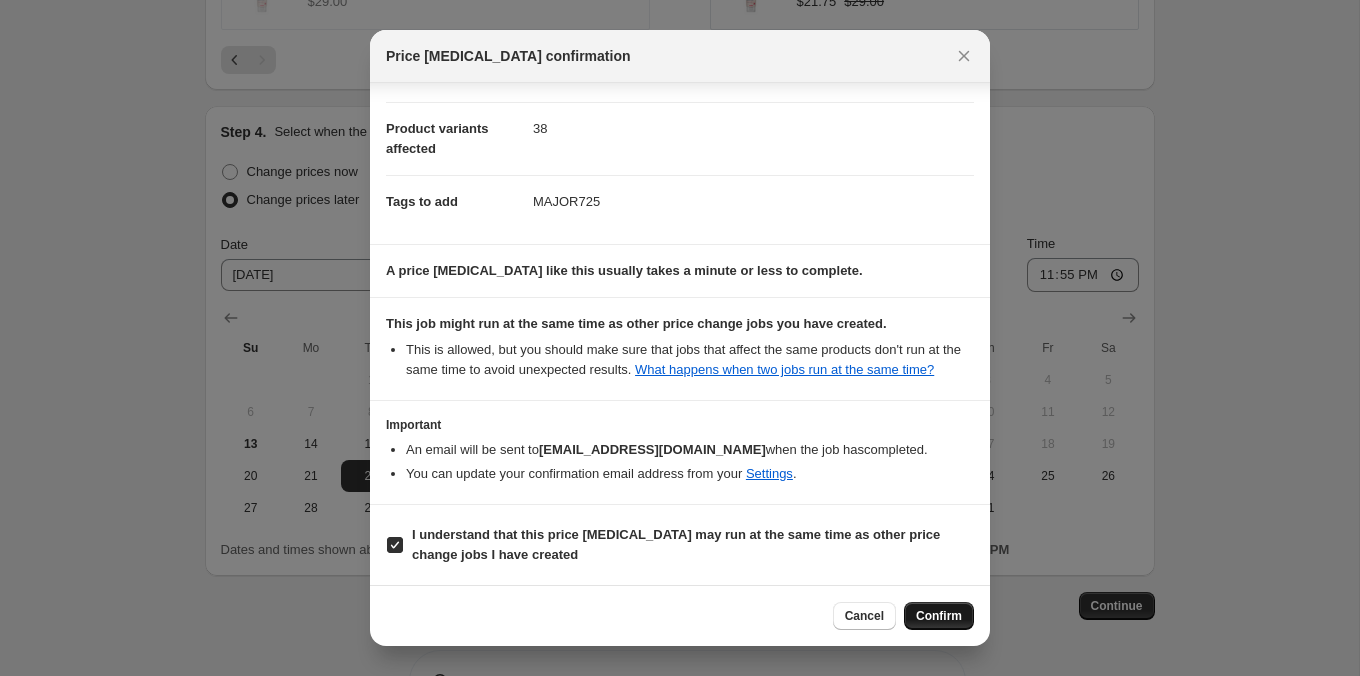 click on "Confirm" at bounding box center (939, 616) 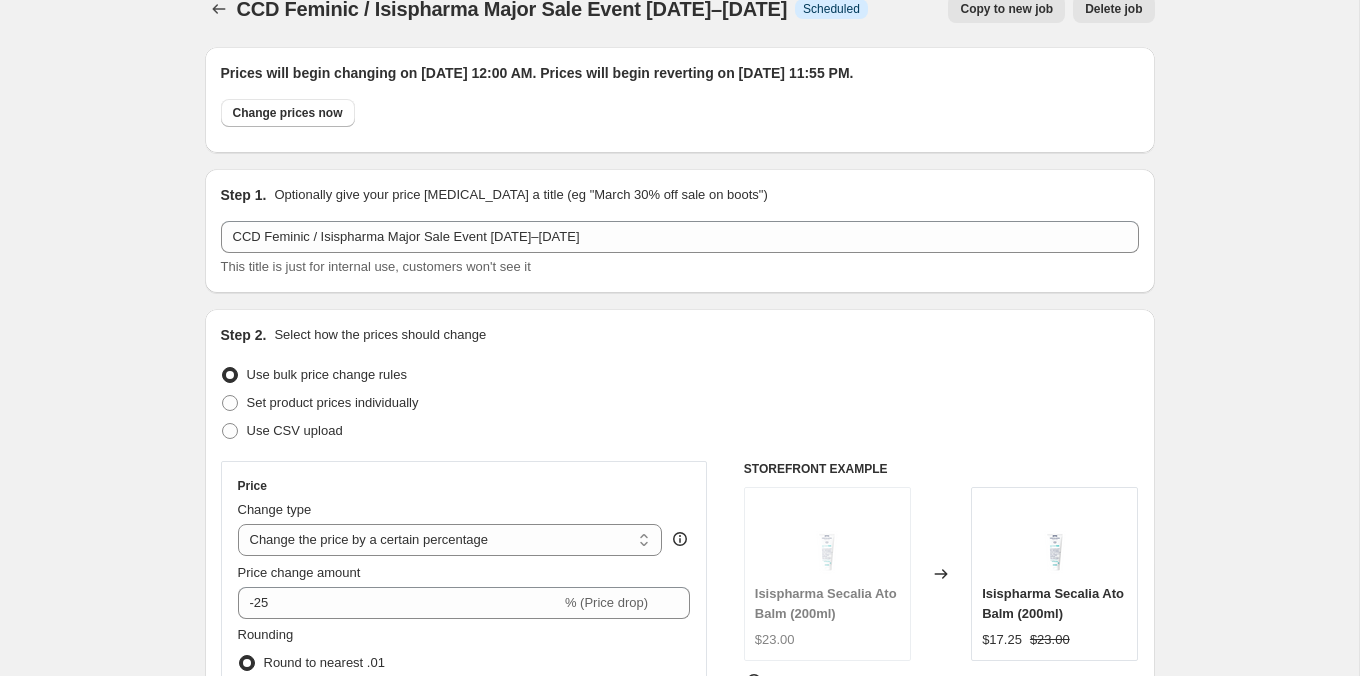 scroll, scrollTop: 0, scrollLeft: 0, axis: both 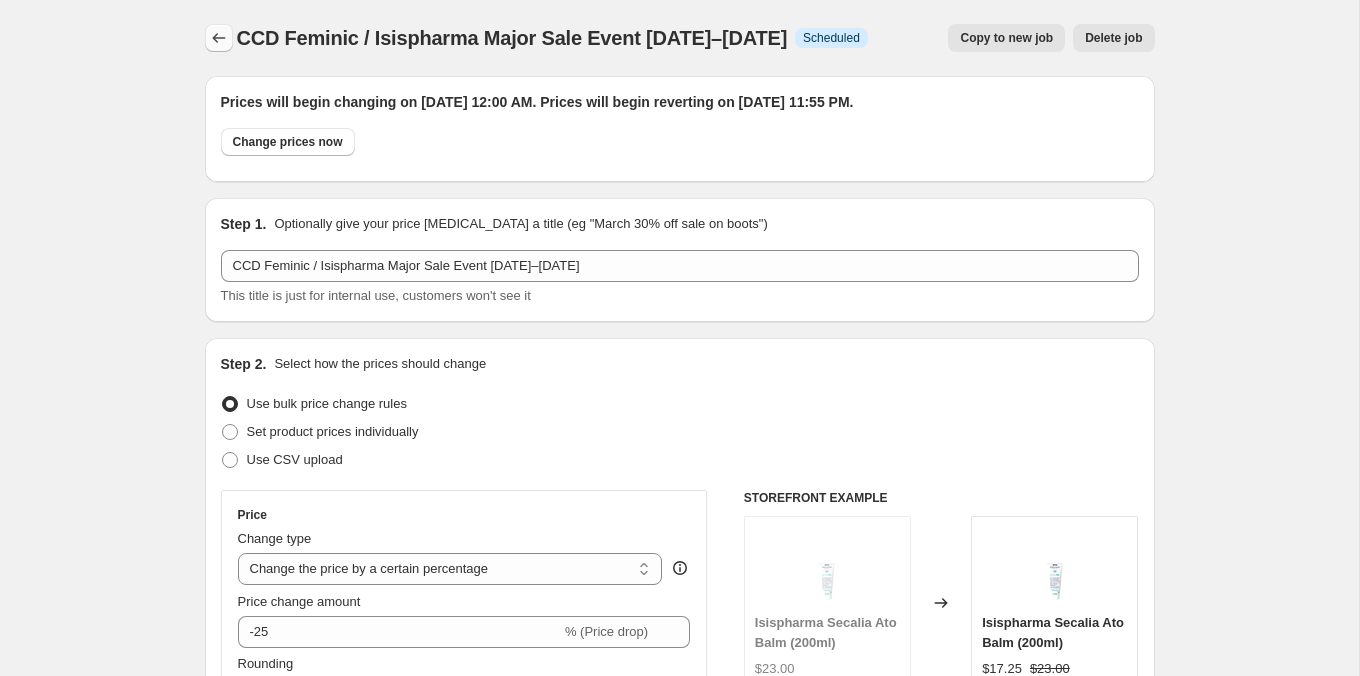 click 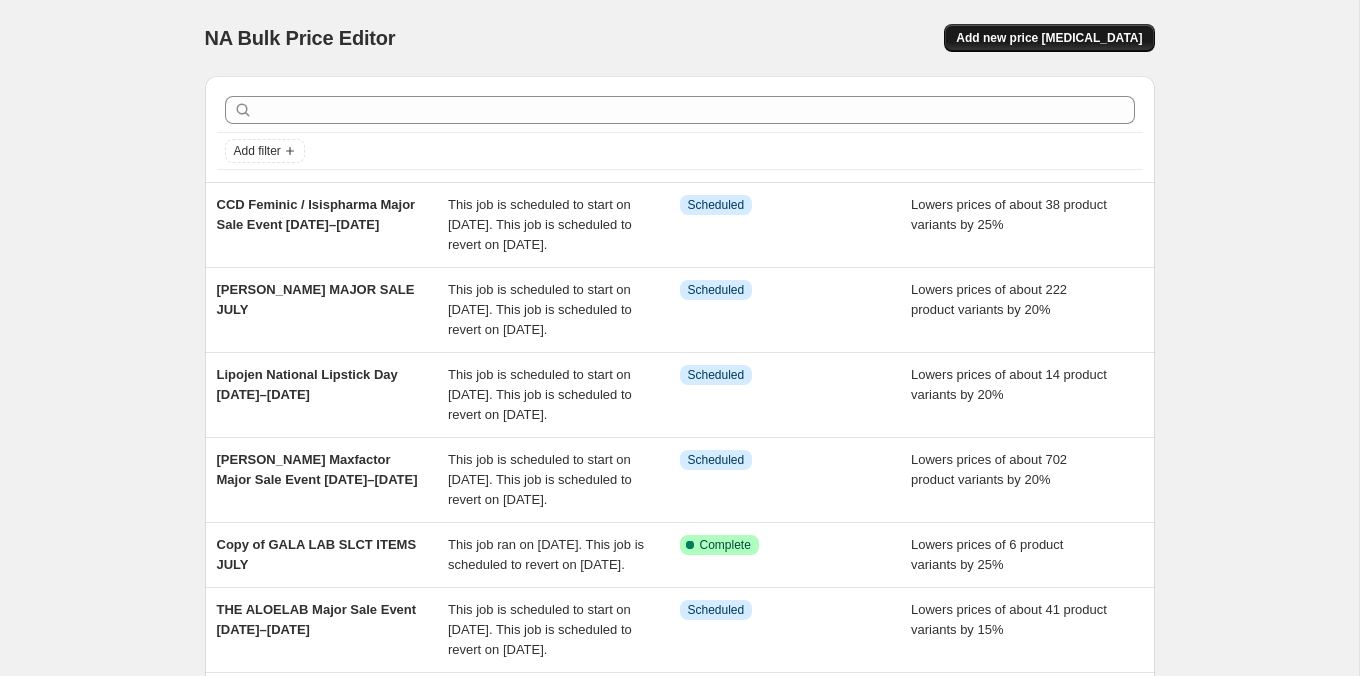 click on "Add new price [MEDICAL_DATA]" at bounding box center (1049, 38) 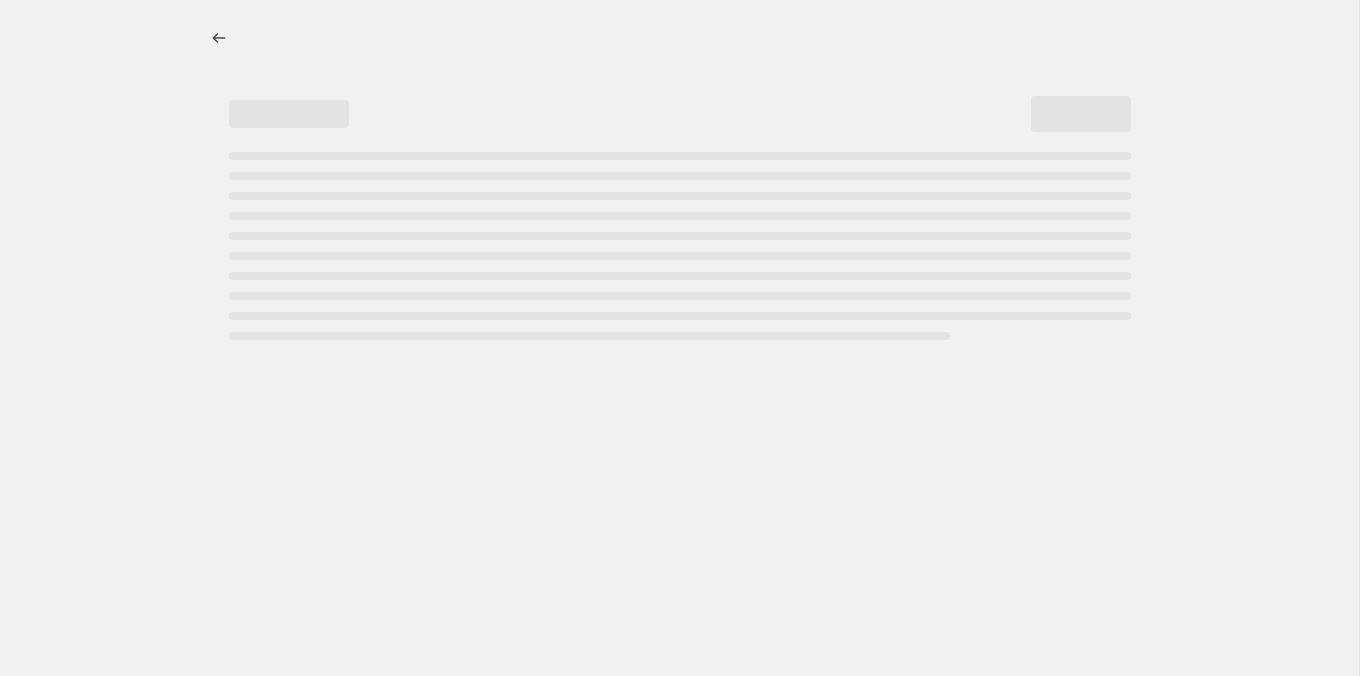 select on "percentage" 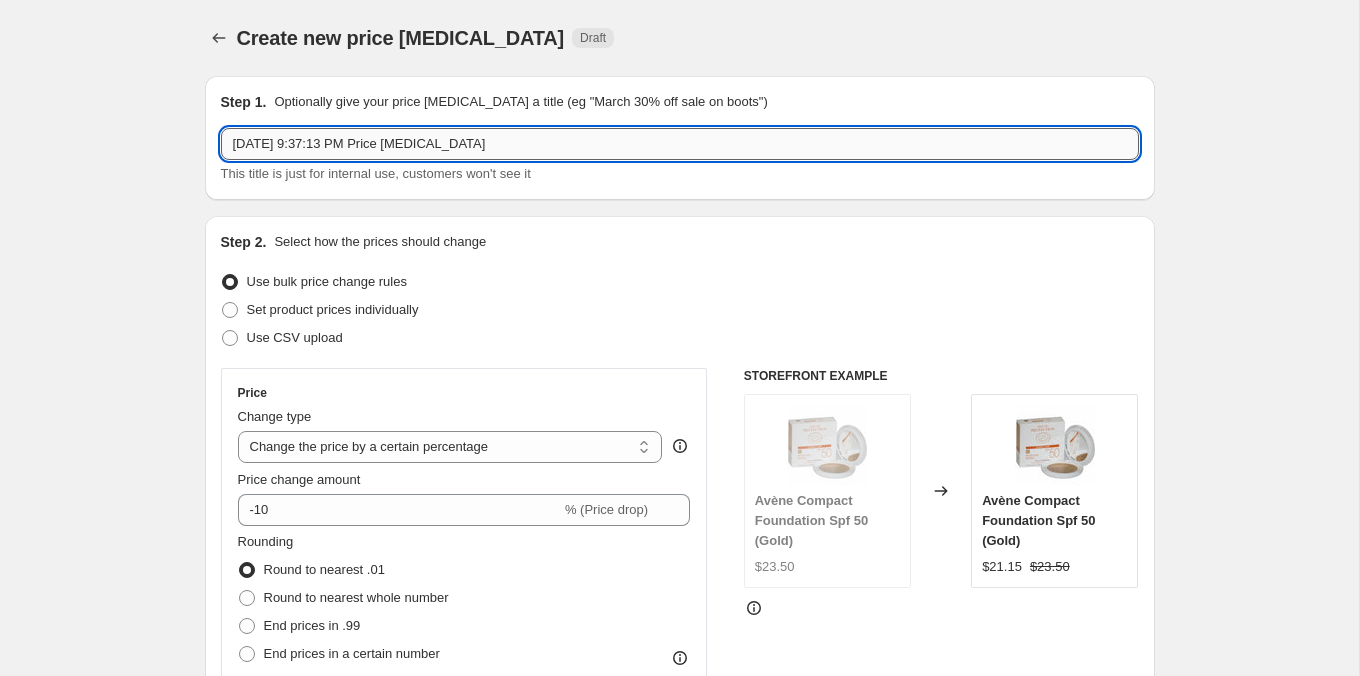 click on "[DATE] 9:37:13 PM Price [MEDICAL_DATA]" at bounding box center [680, 144] 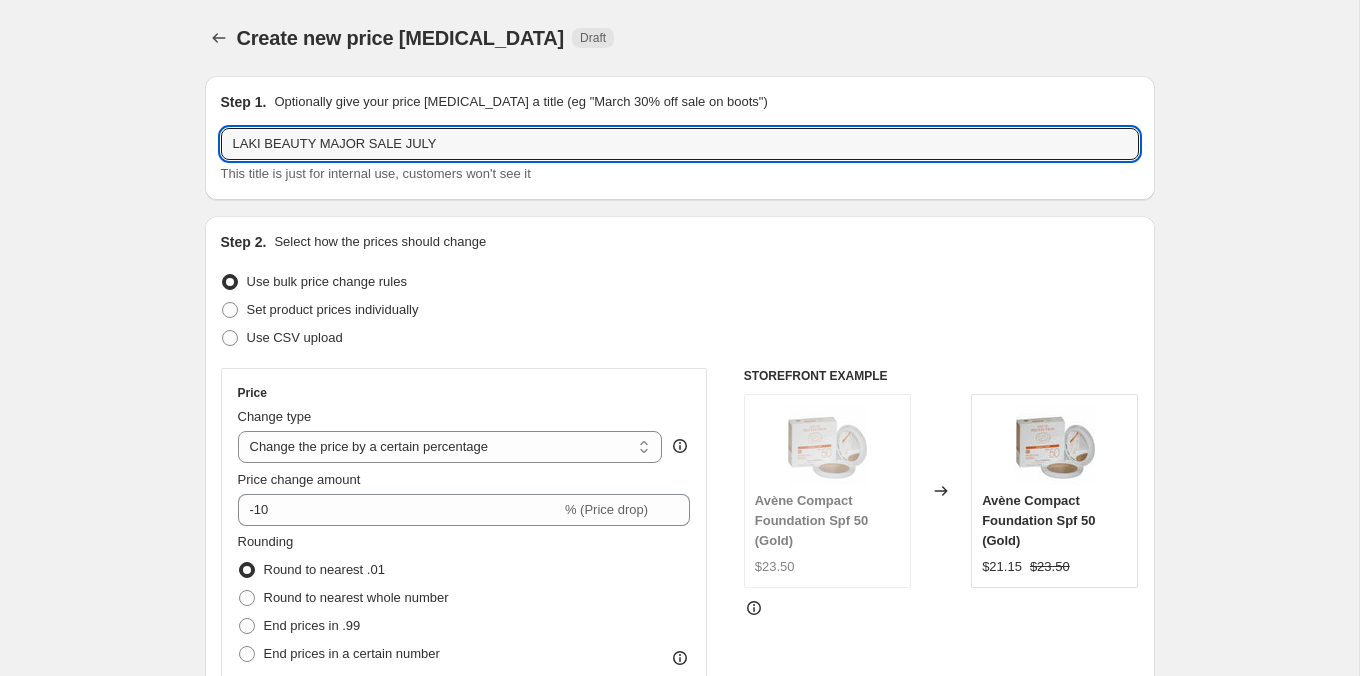 type on "LAKI BEAUTY MAJOR SALE JULY" 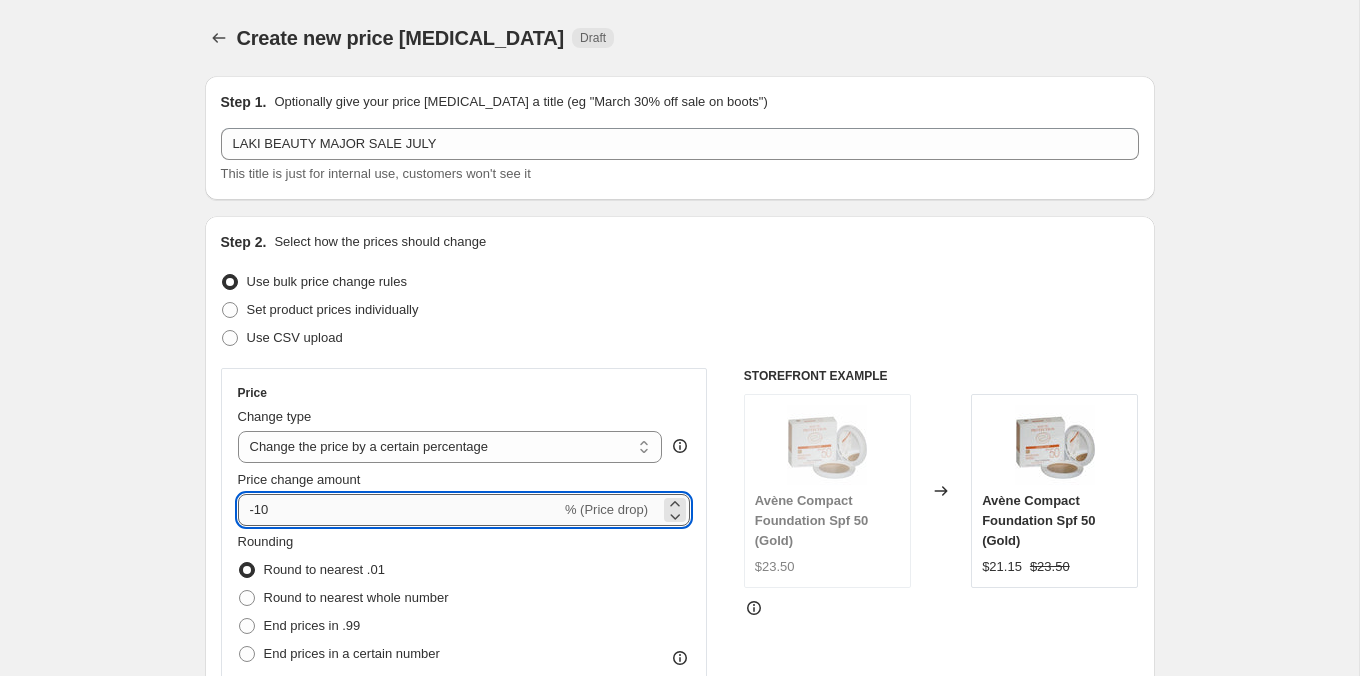 click on "-10" at bounding box center (399, 510) 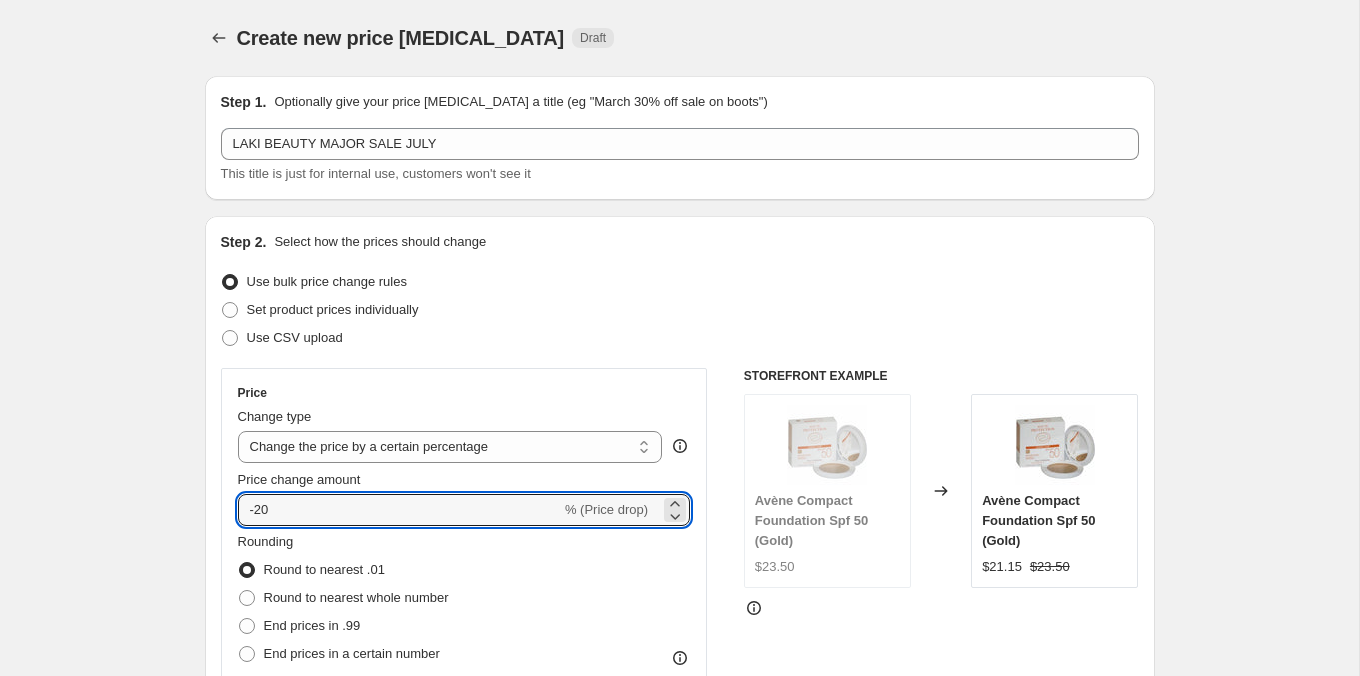 type on "-20" 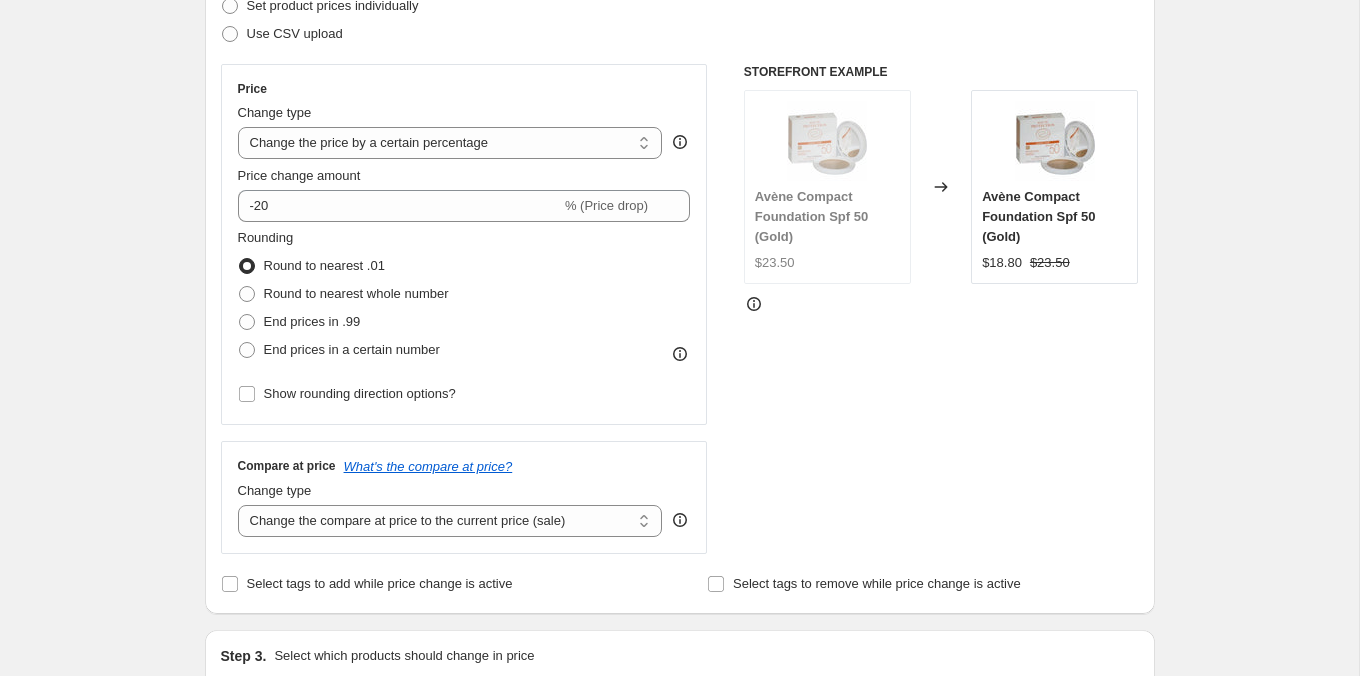 scroll, scrollTop: 396, scrollLeft: 0, axis: vertical 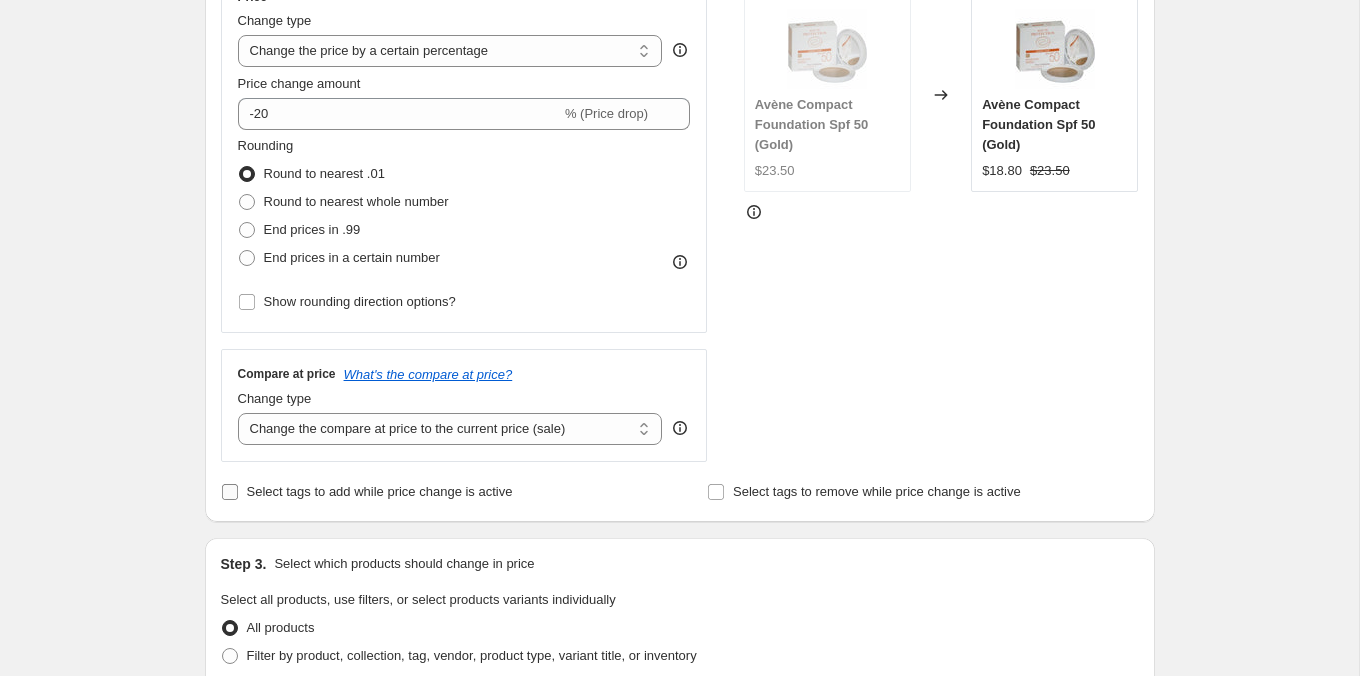 click on "Select tags to add while price change is active" at bounding box center (380, 491) 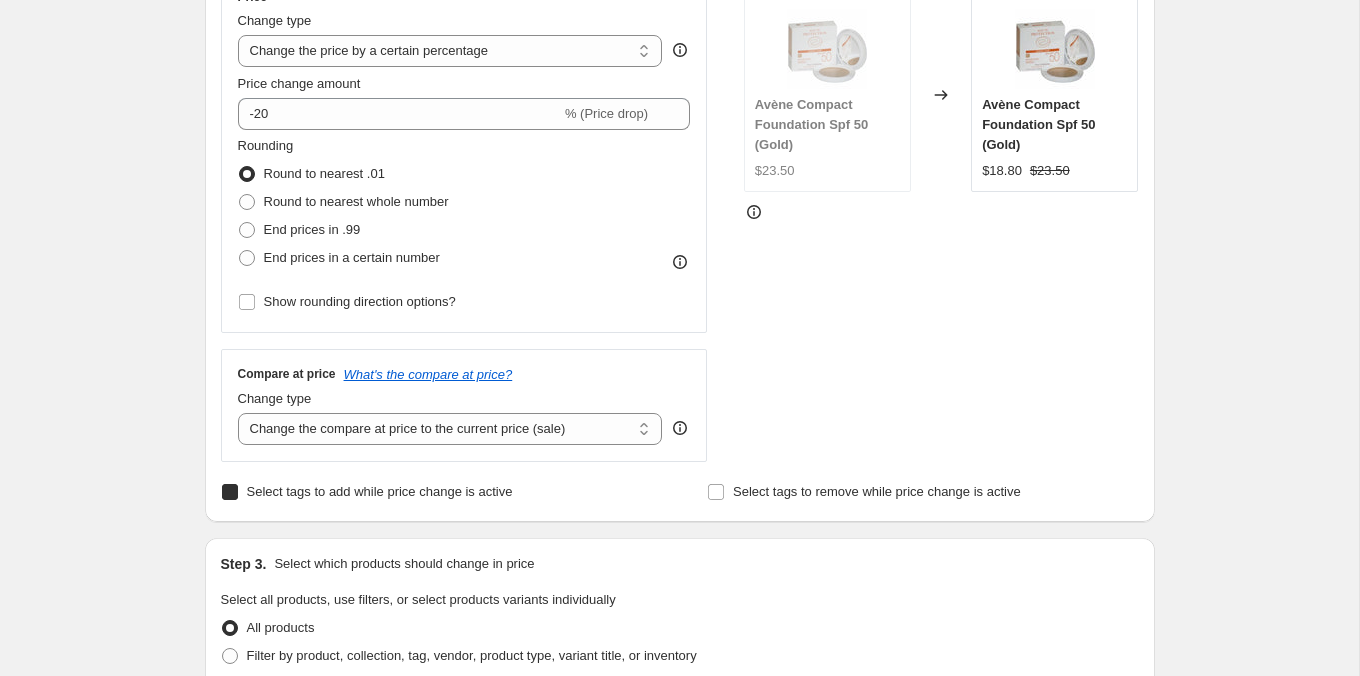 checkbox on "true" 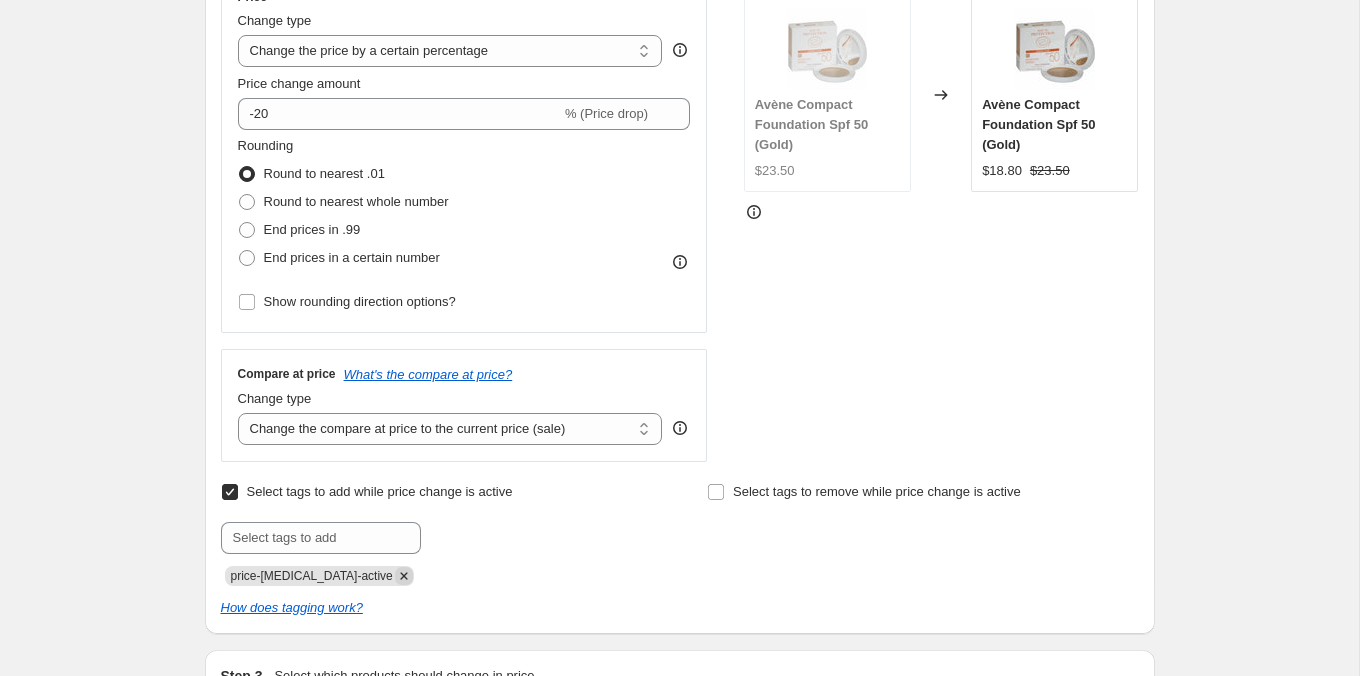 click 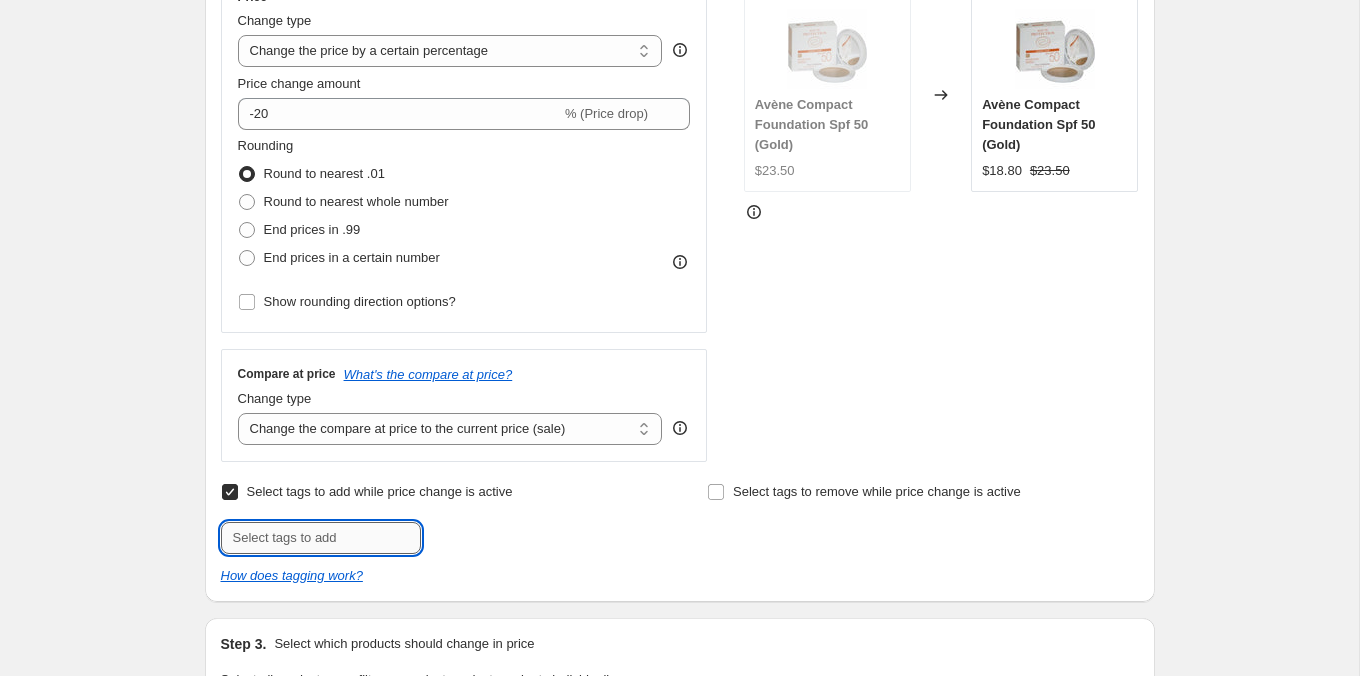 click at bounding box center [321, 538] 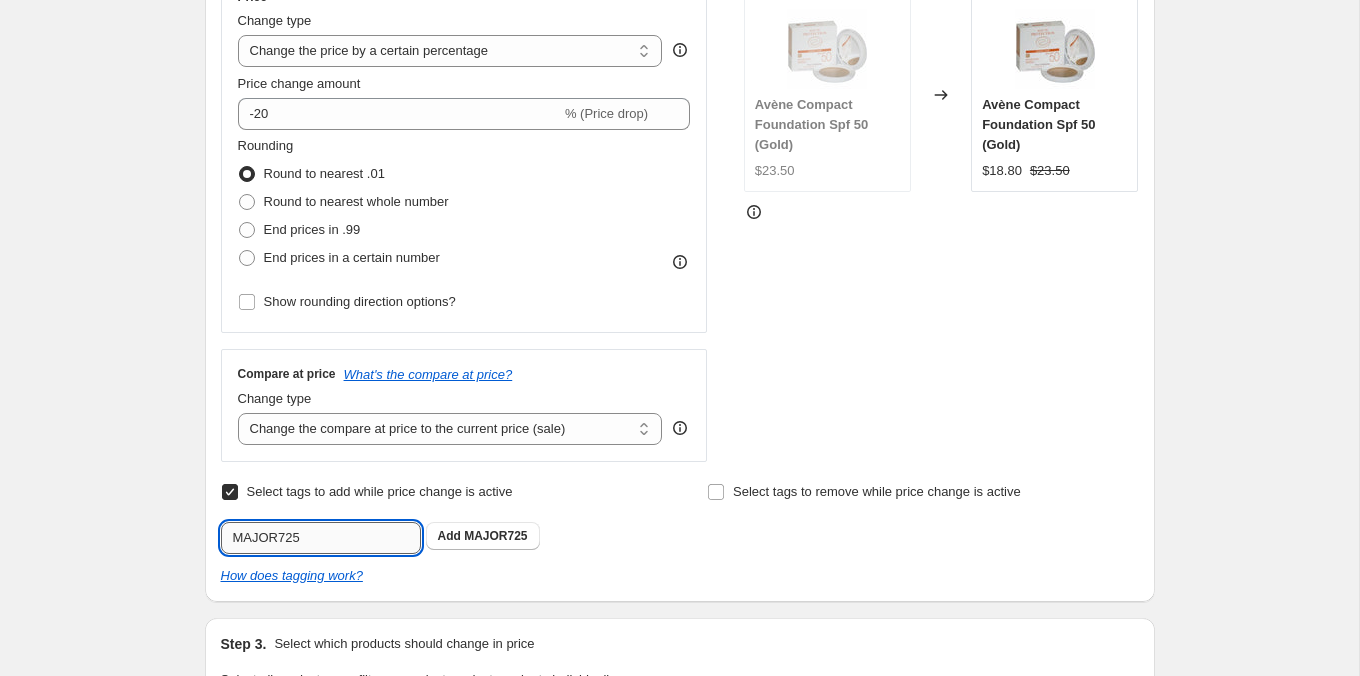 type on "MAJOR725" 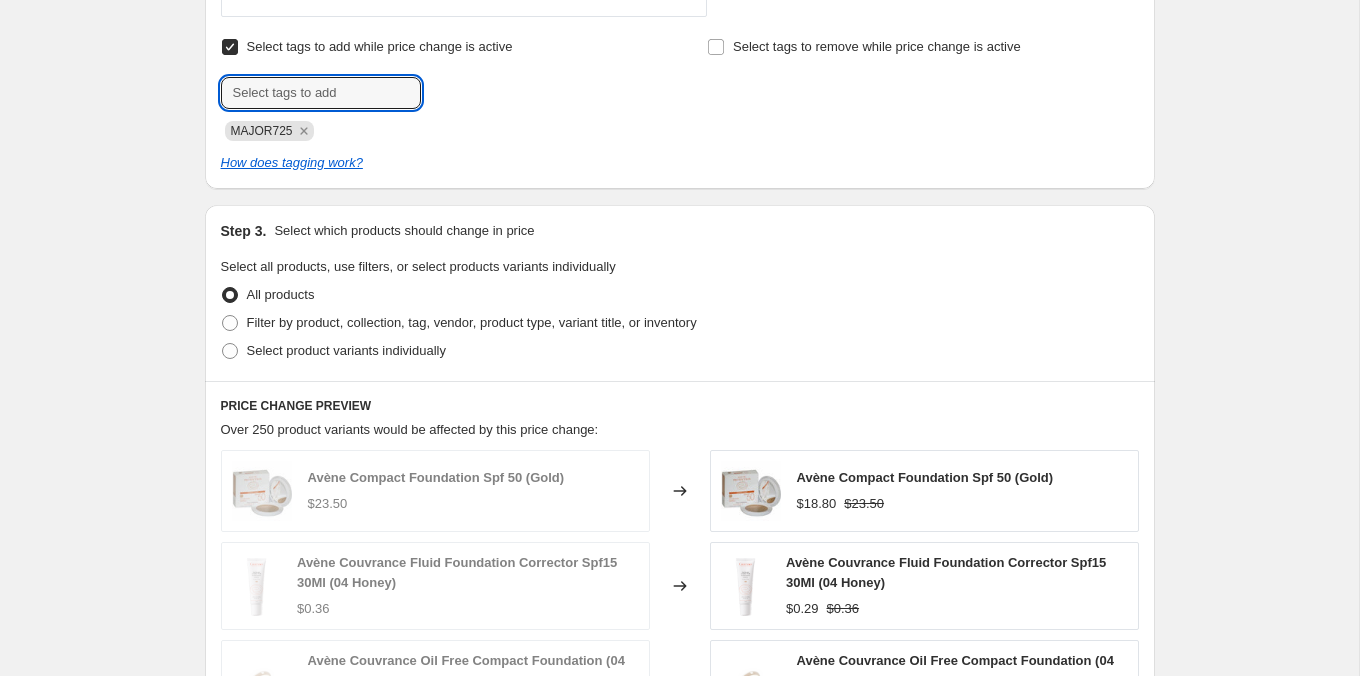 scroll, scrollTop: 870, scrollLeft: 0, axis: vertical 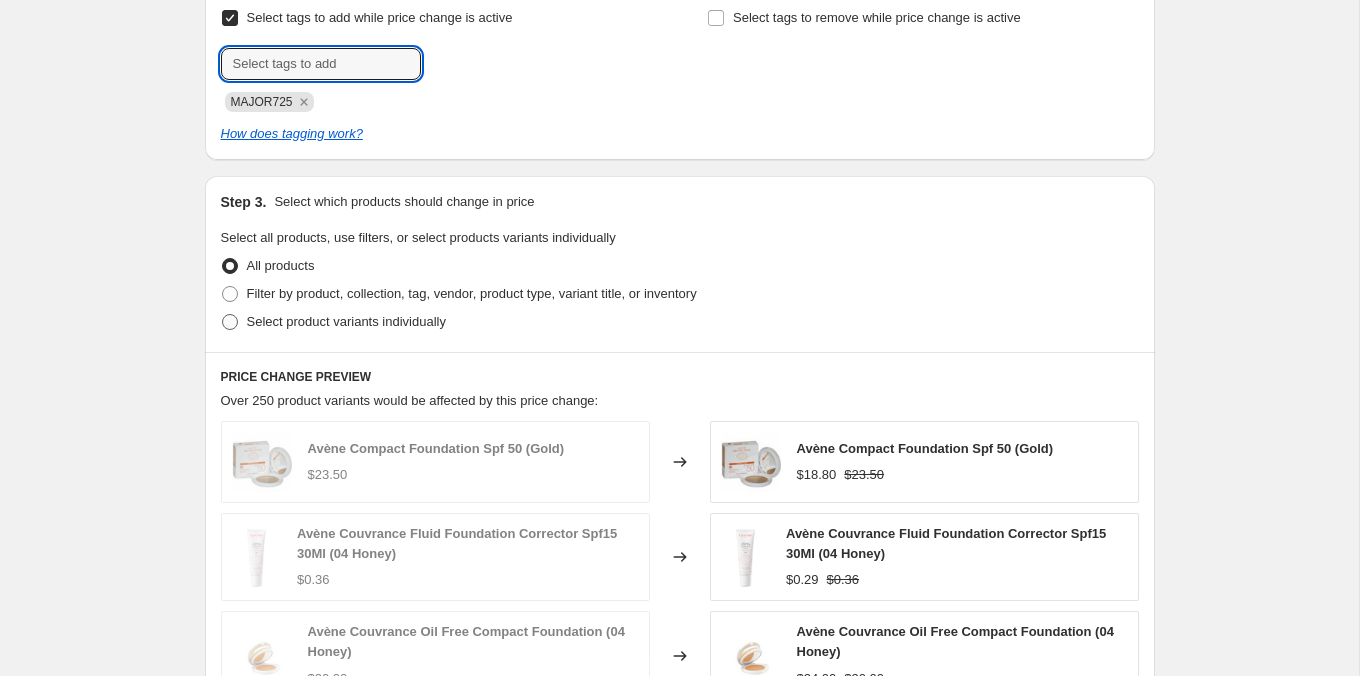 click on "Select product variants individually" at bounding box center [346, 321] 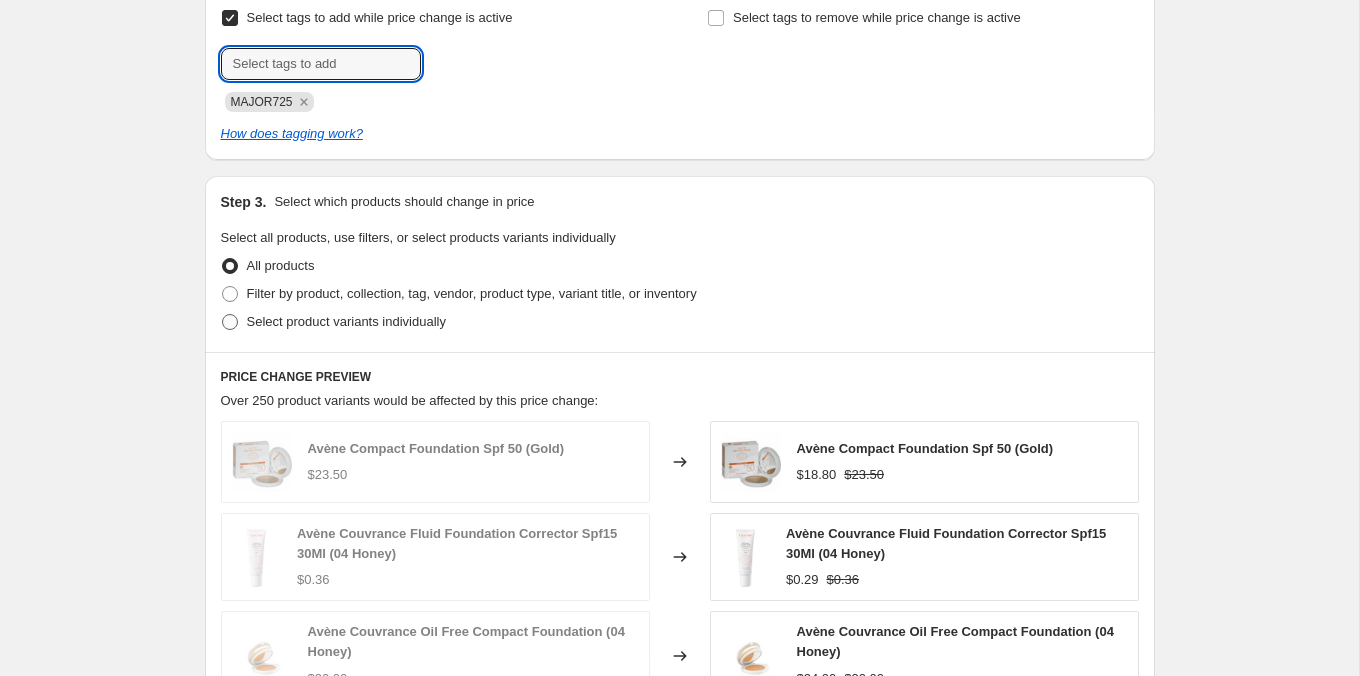 radio on "true" 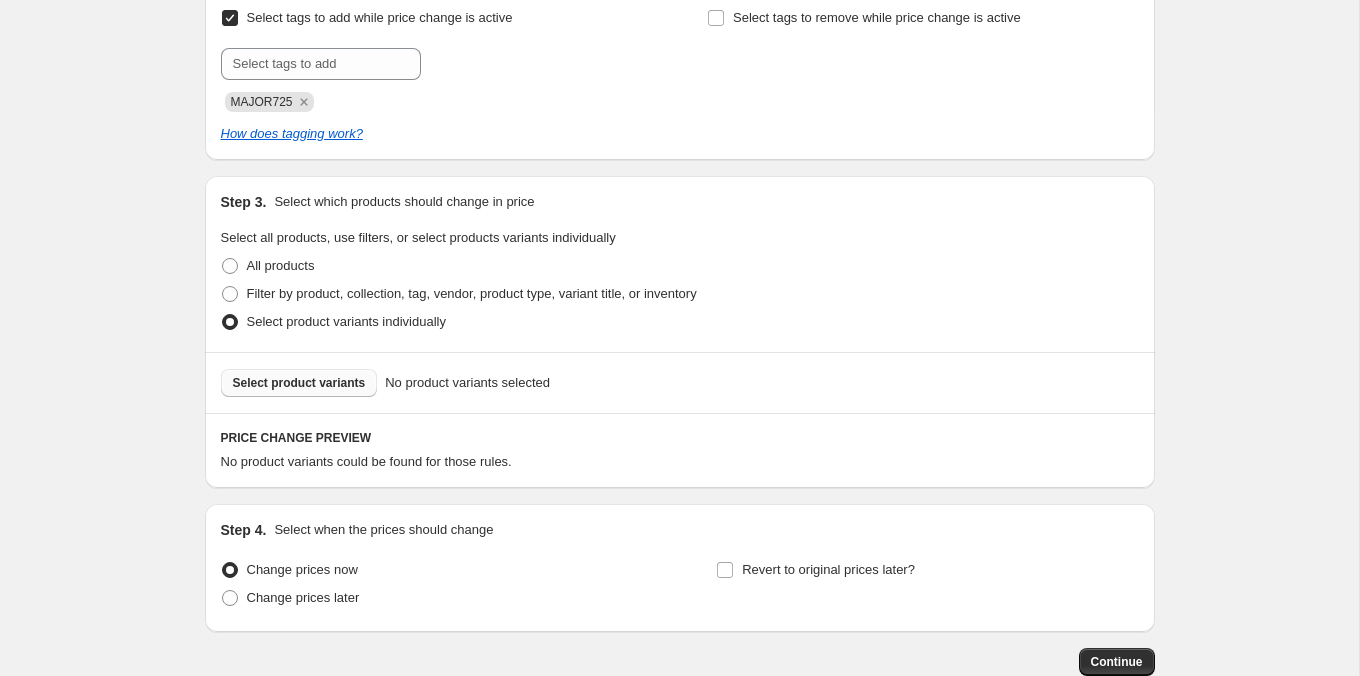 click on "Select product variants" at bounding box center [299, 383] 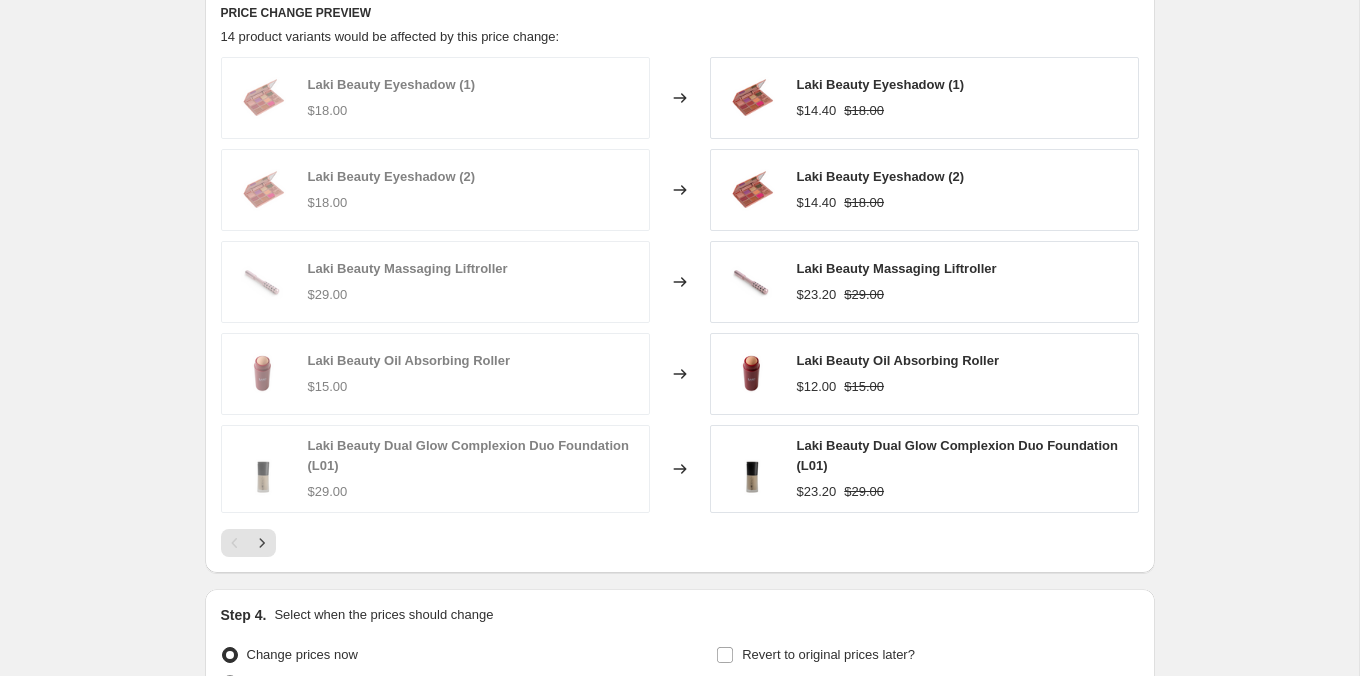 scroll, scrollTop: 1296, scrollLeft: 0, axis: vertical 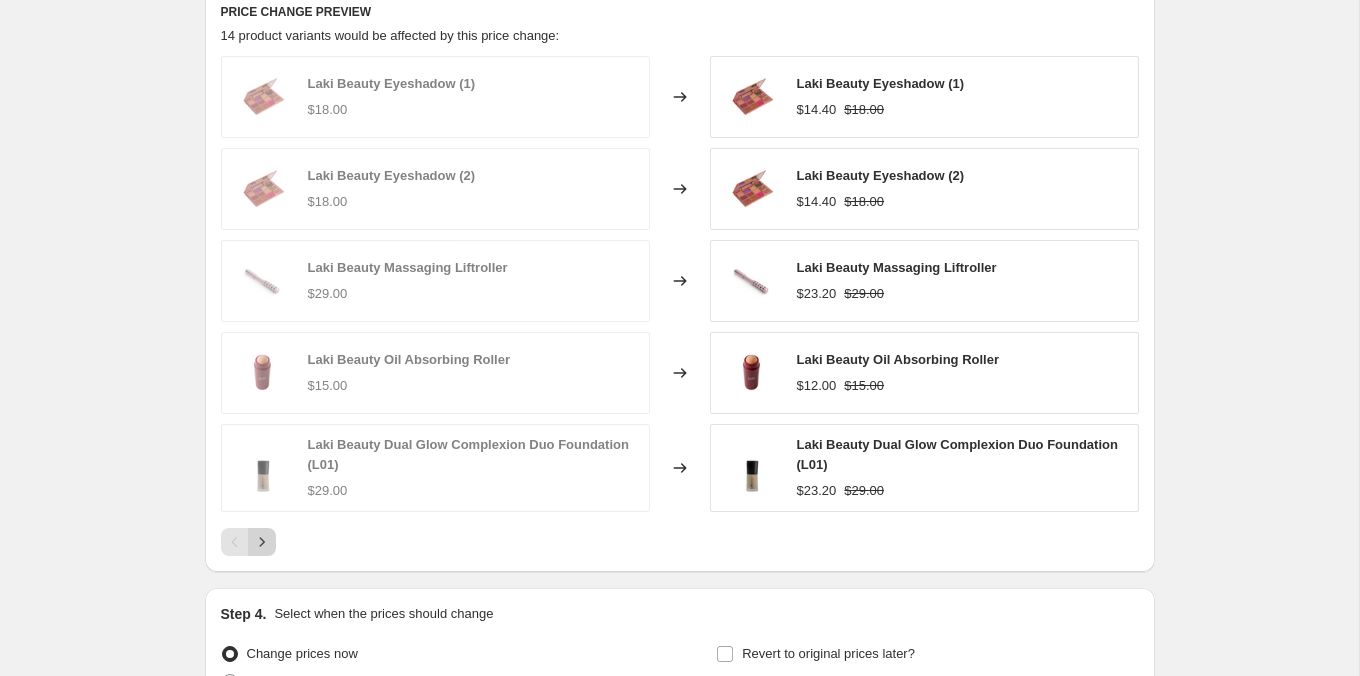 click 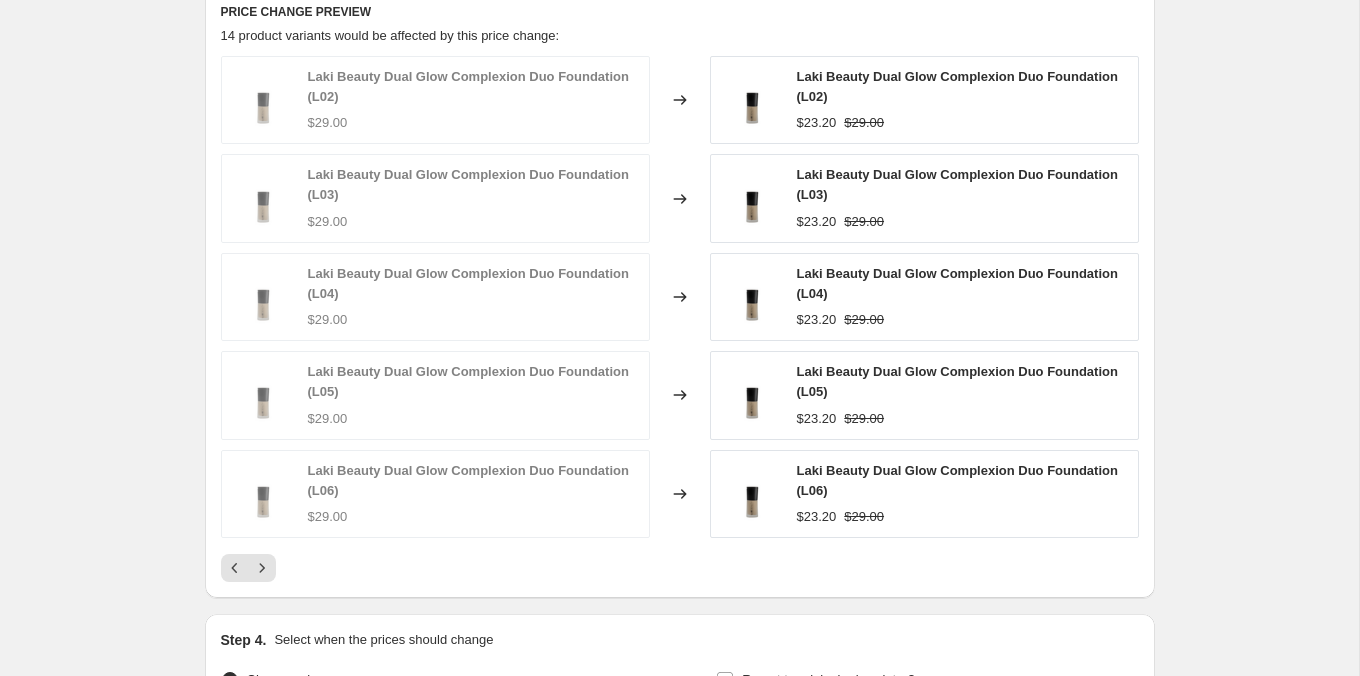 click on "Laki Beauty Dual Glow Complexion Duo Foundation (L02) $29.00 Changed to Laki Beauty Dual Glow Complexion Duo Foundation (L02) $23.20 $29.00 Laki Beauty Dual Glow Complexion Duo Foundation (L03) $29.00 Changed to Laki Beauty Dual Glow Complexion Duo Foundation (L03) $23.20 $29.00 Laki Beauty Dual Glow Complexion Duo Foundation (L04) $29.00 Changed to Laki Beauty Dual Glow Complexion Duo Foundation (L04) $23.20 $29.00 Laki Beauty Dual Glow Complexion Duo Foundation (L05) $29.00 Changed to Laki Beauty Dual Glow Complexion Duo Foundation (L05) $23.20 $29.00 Laki Beauty Dual Glow Complexion Duo Foundation (L06) $29.00 Changed to Laki Beauty Dual Glow Complexion Duo Foundation (L06) $23.20 $29.00" at bounding box center (680, 319) 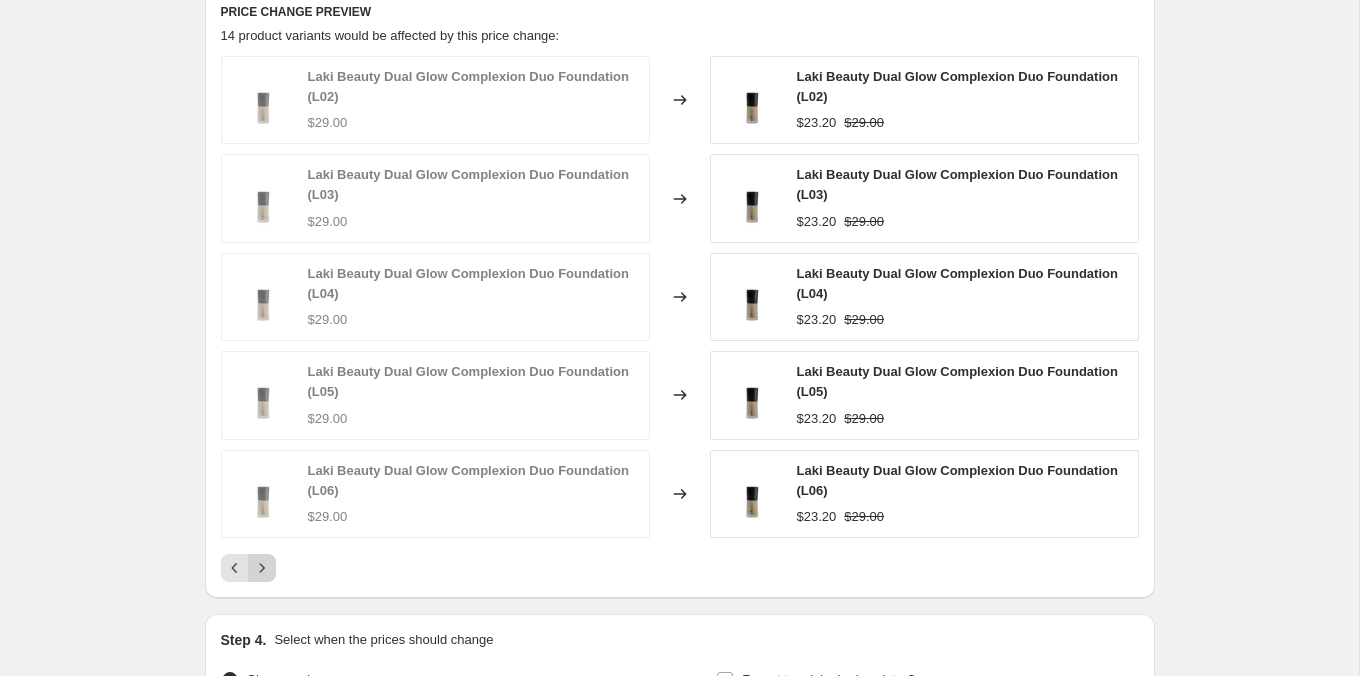 click 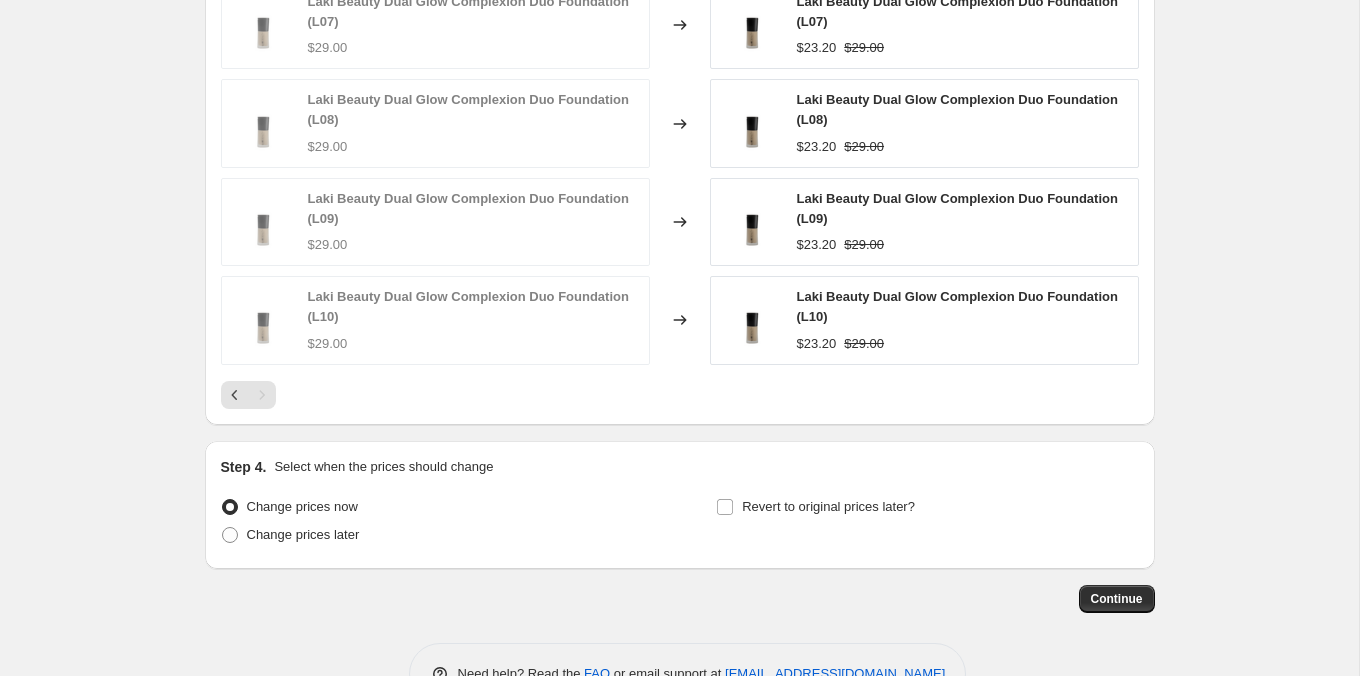 scroll, scrollTop: 1390, scrollLeft: 0, axis: vertical 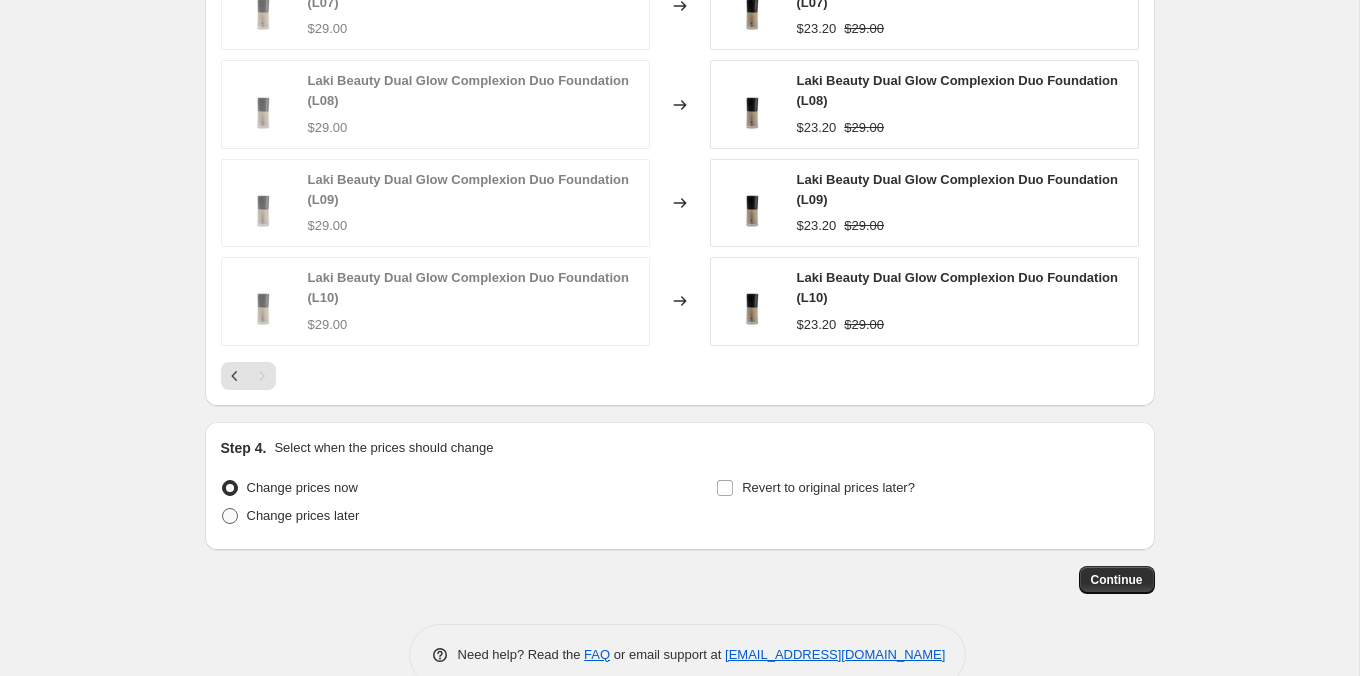 click on "Change prices later" at bounding box center [303, 515] 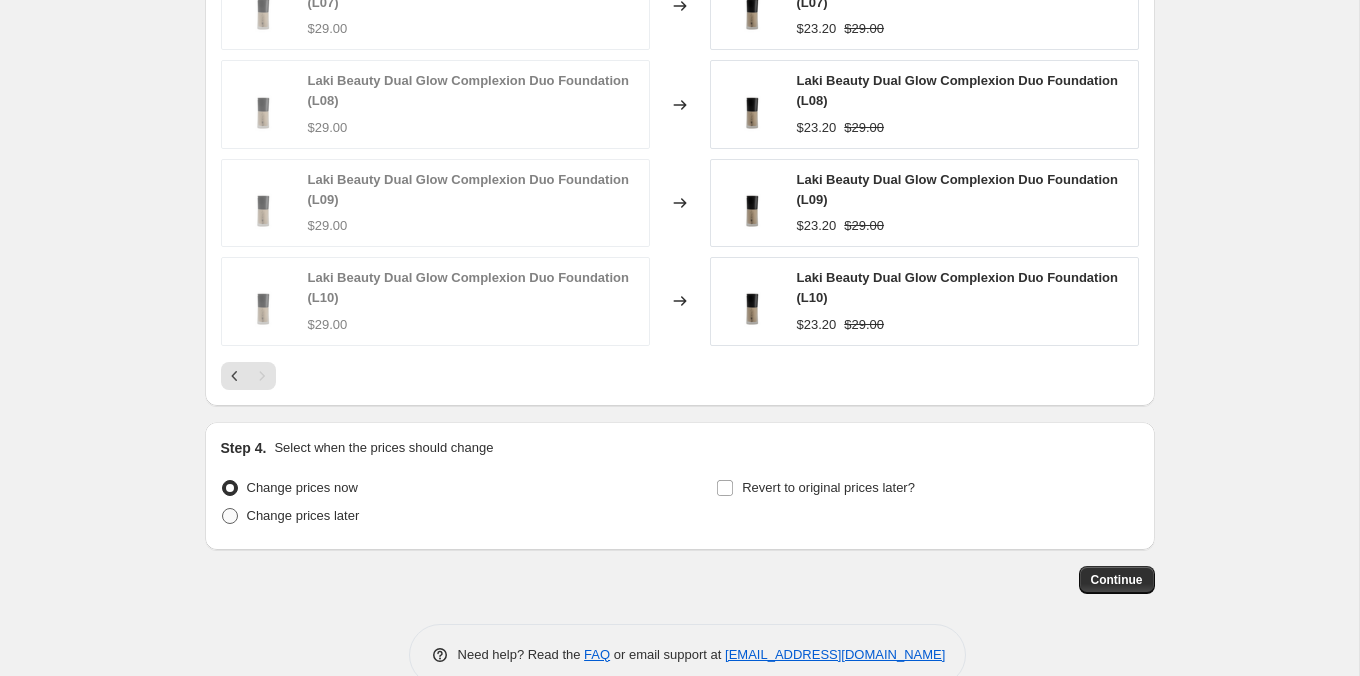 radio on "true" 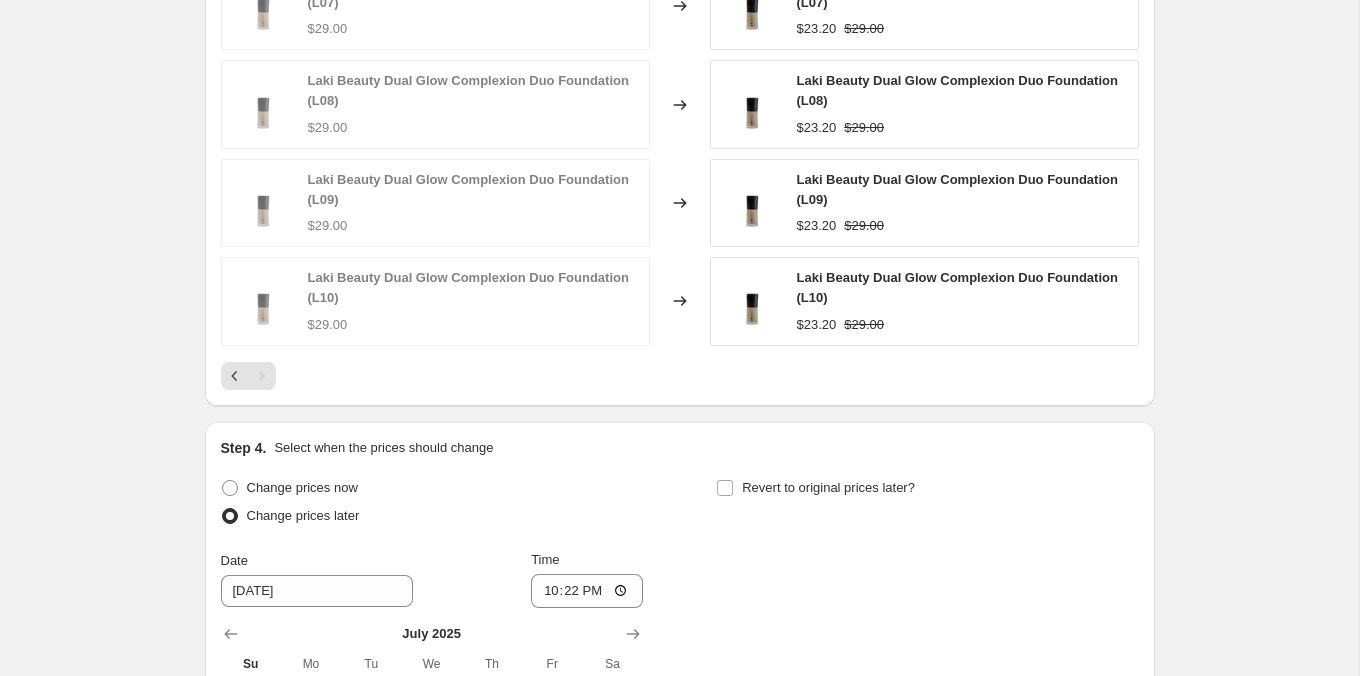 click on "Revert to original prices later?" at bounding box center [927, 504] 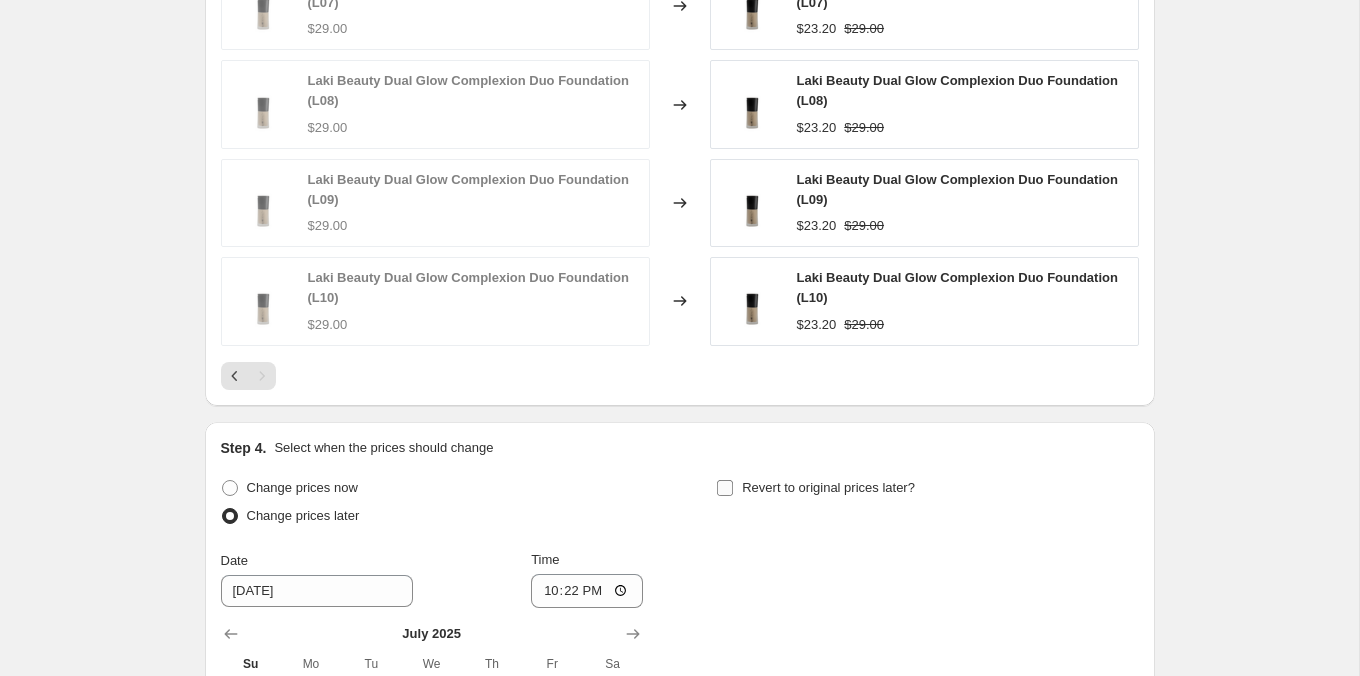 click on "Revert to original prices later?" at bounding box center (828, 487) 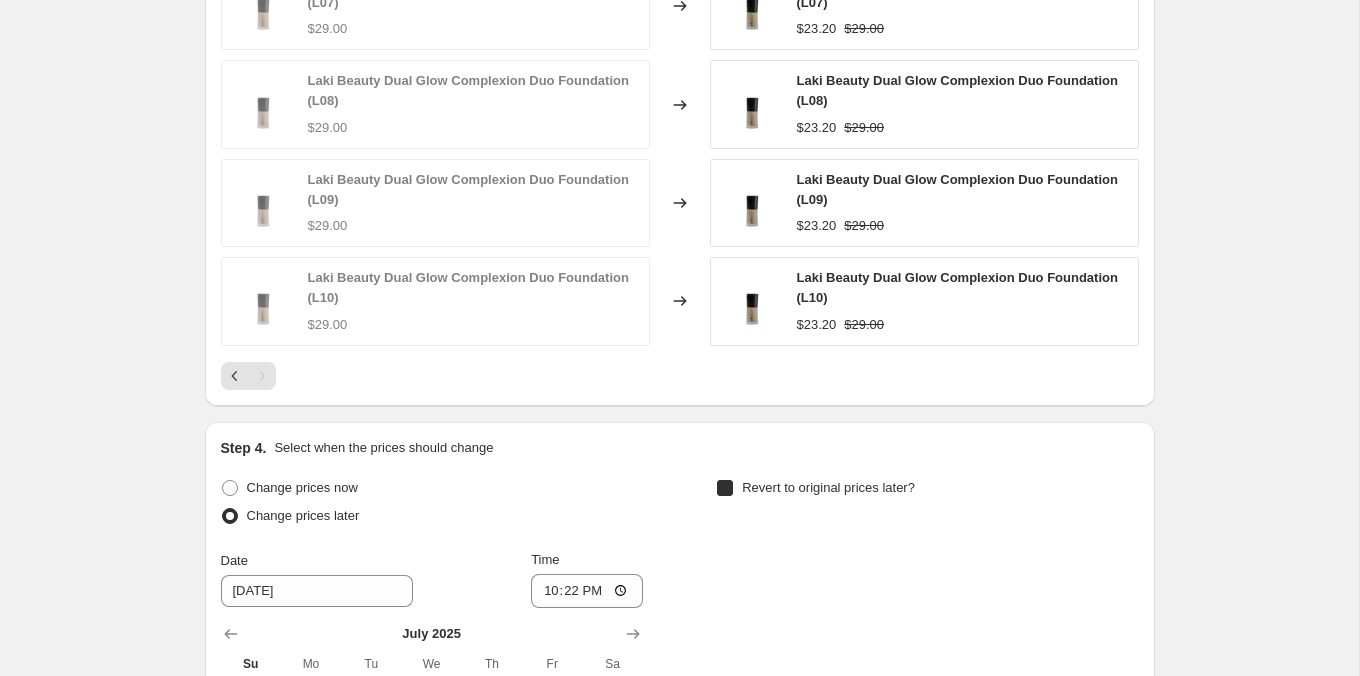 checkbox on "true" 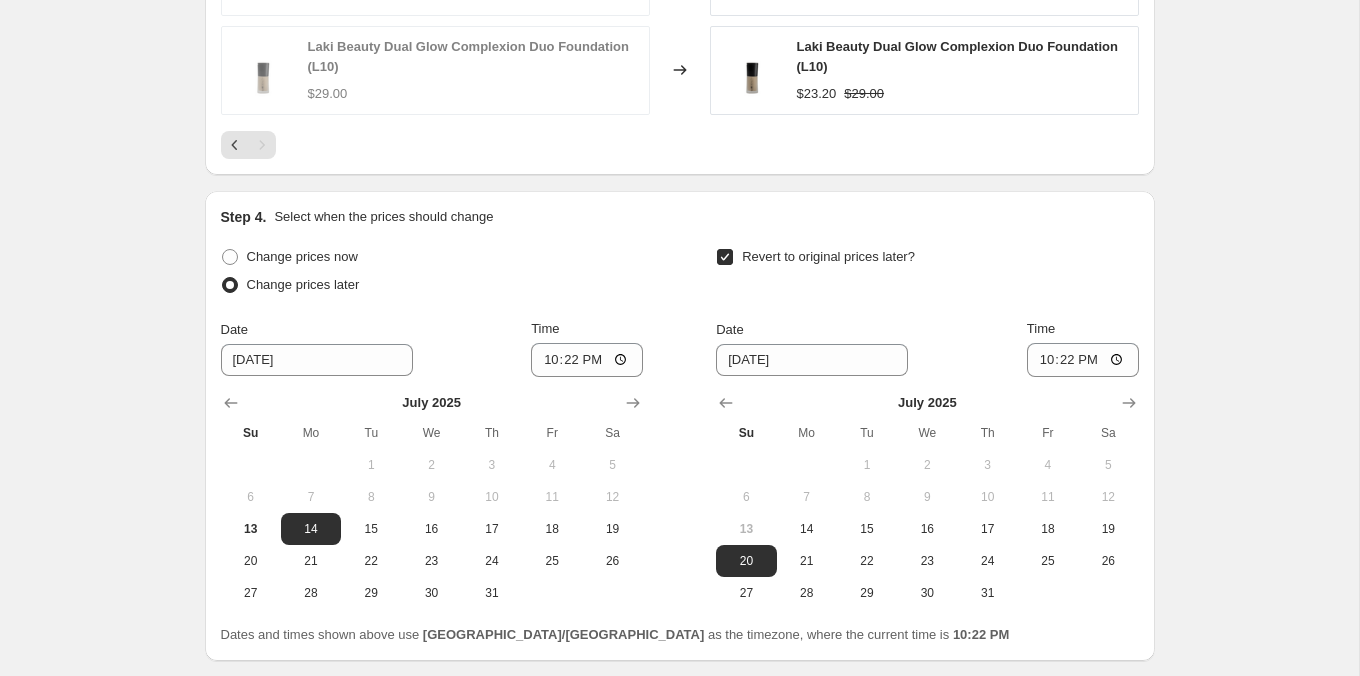 scroll, scrollTop: 1760, scrollLeft: 0, axis: vertical 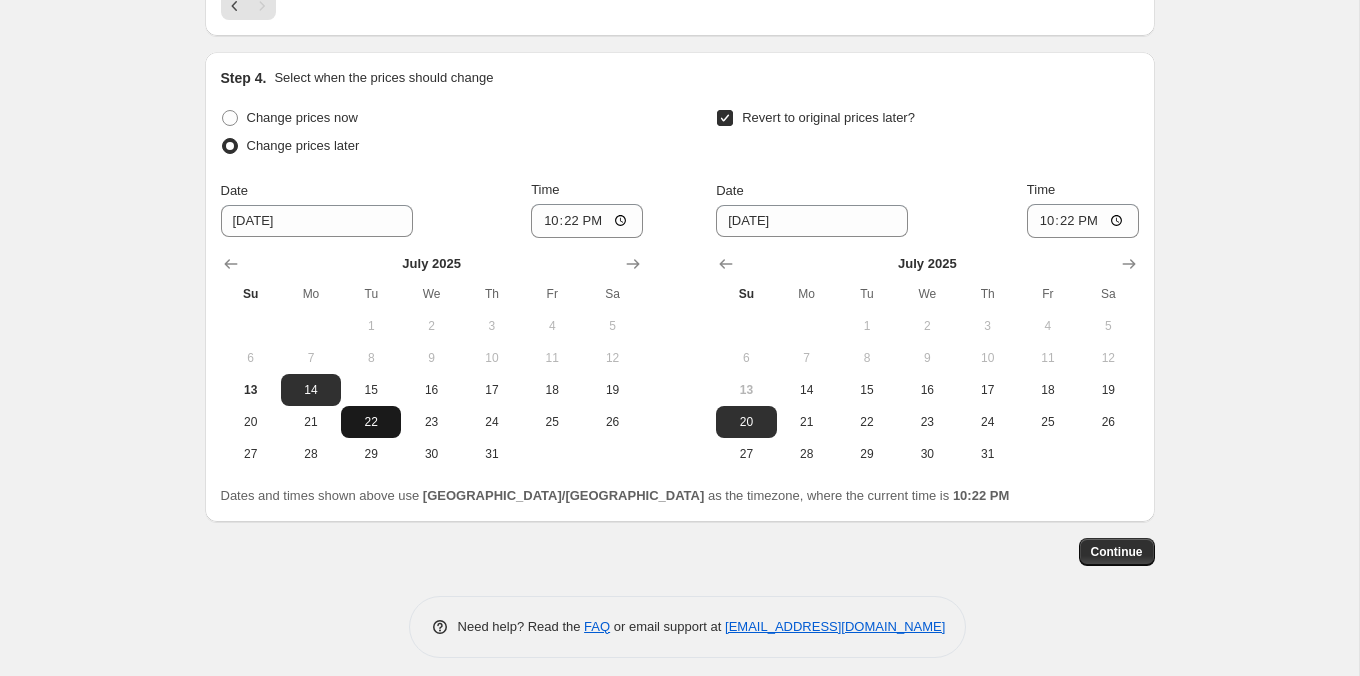 click on "22" at bounding box center (371, 422) 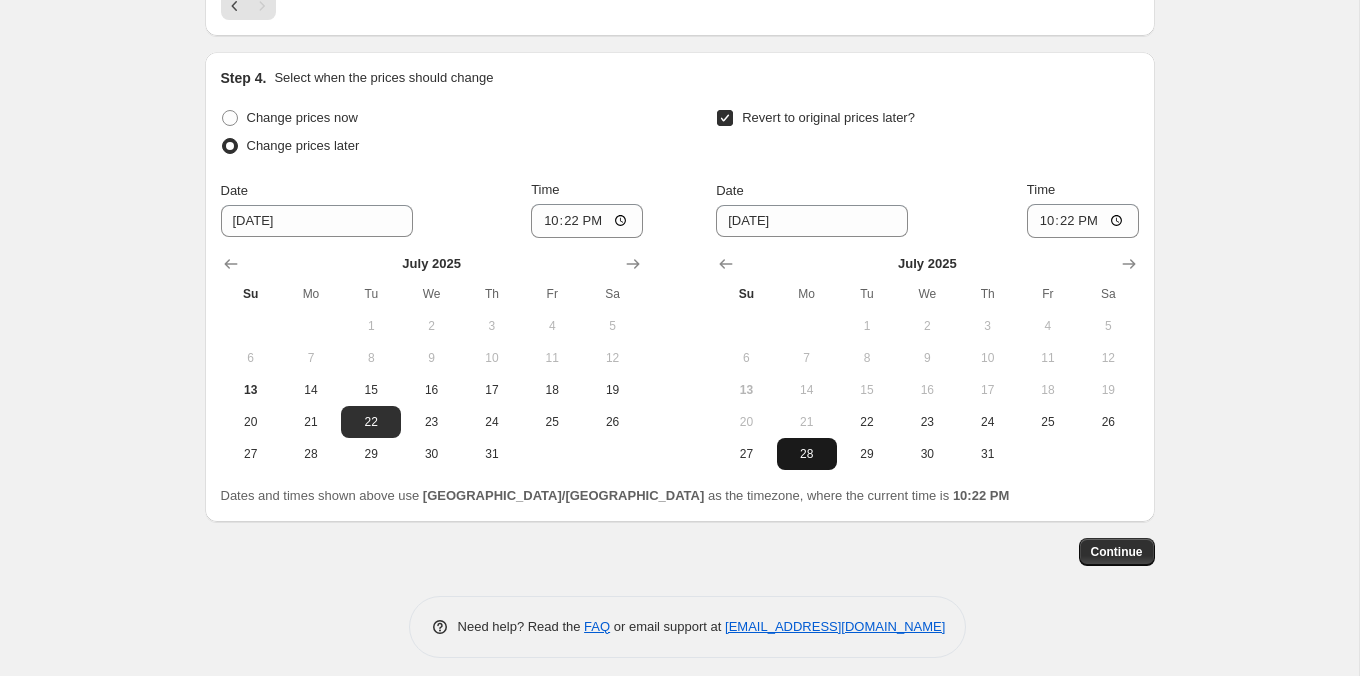 click on "28" at bounding box center (807, 454) 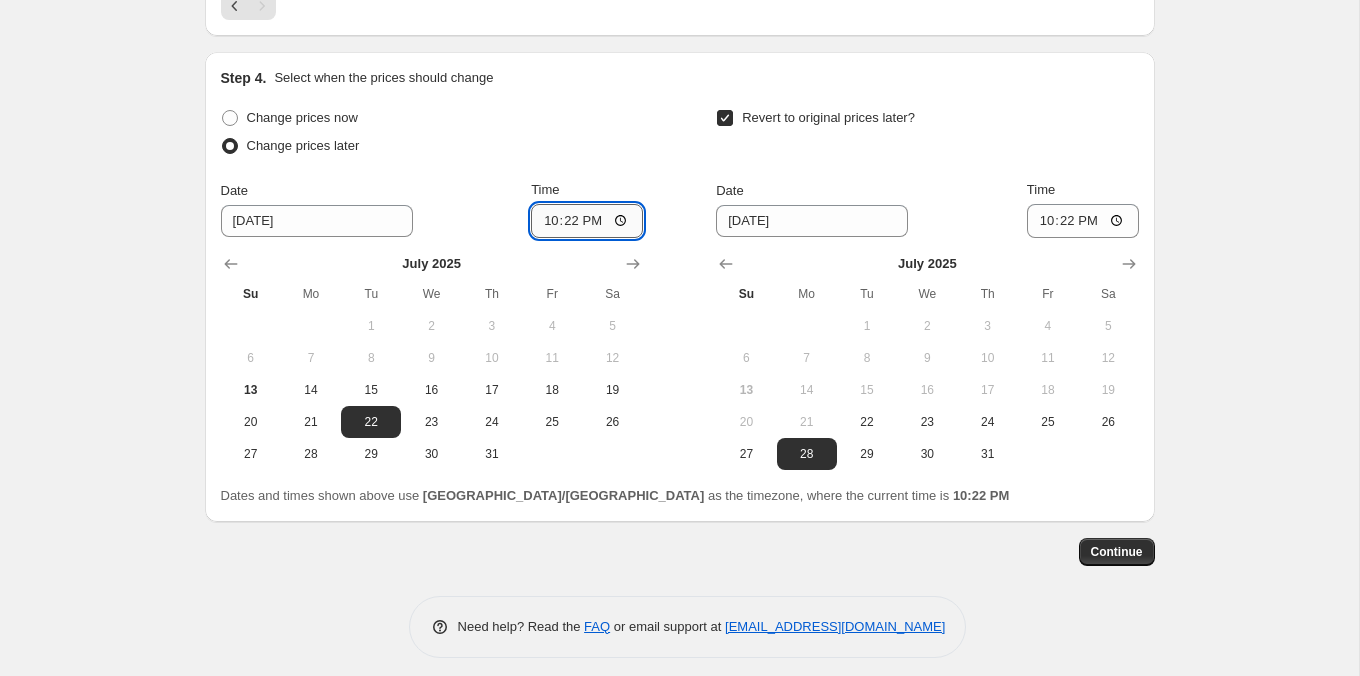 click on "22:22" at bounding box center [587, 221] 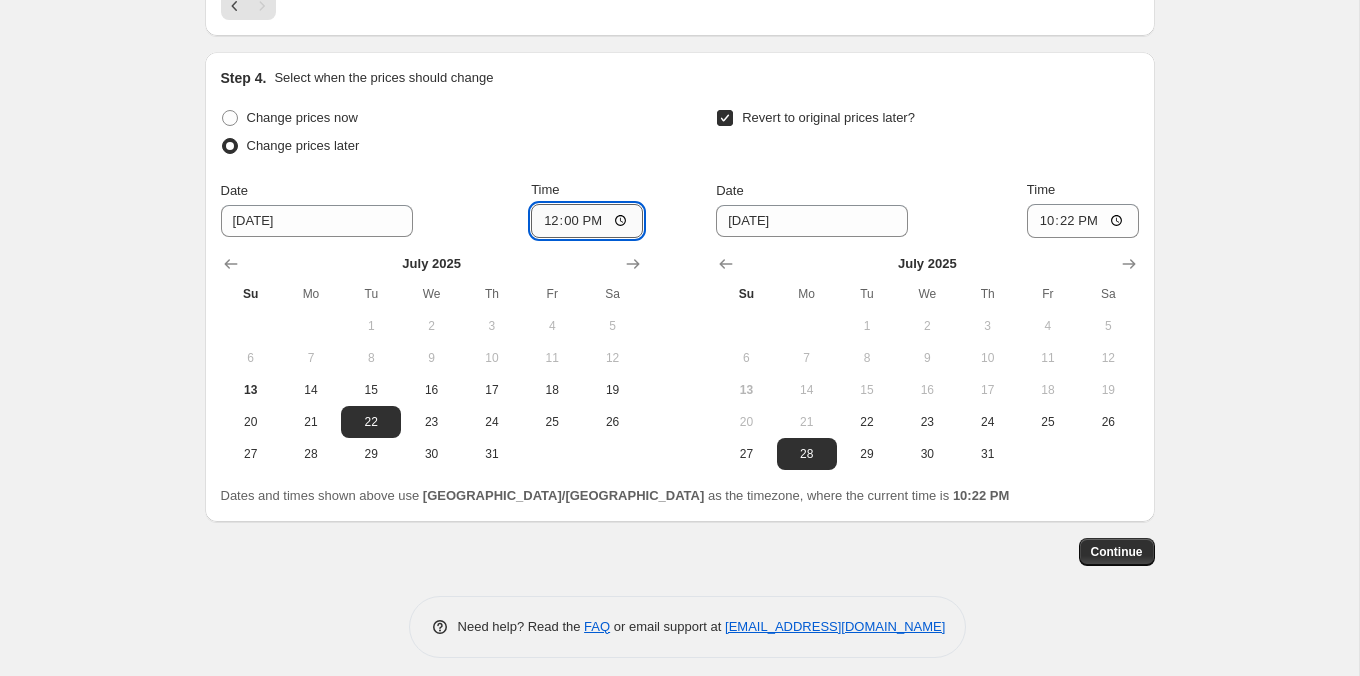 type on "00:00" 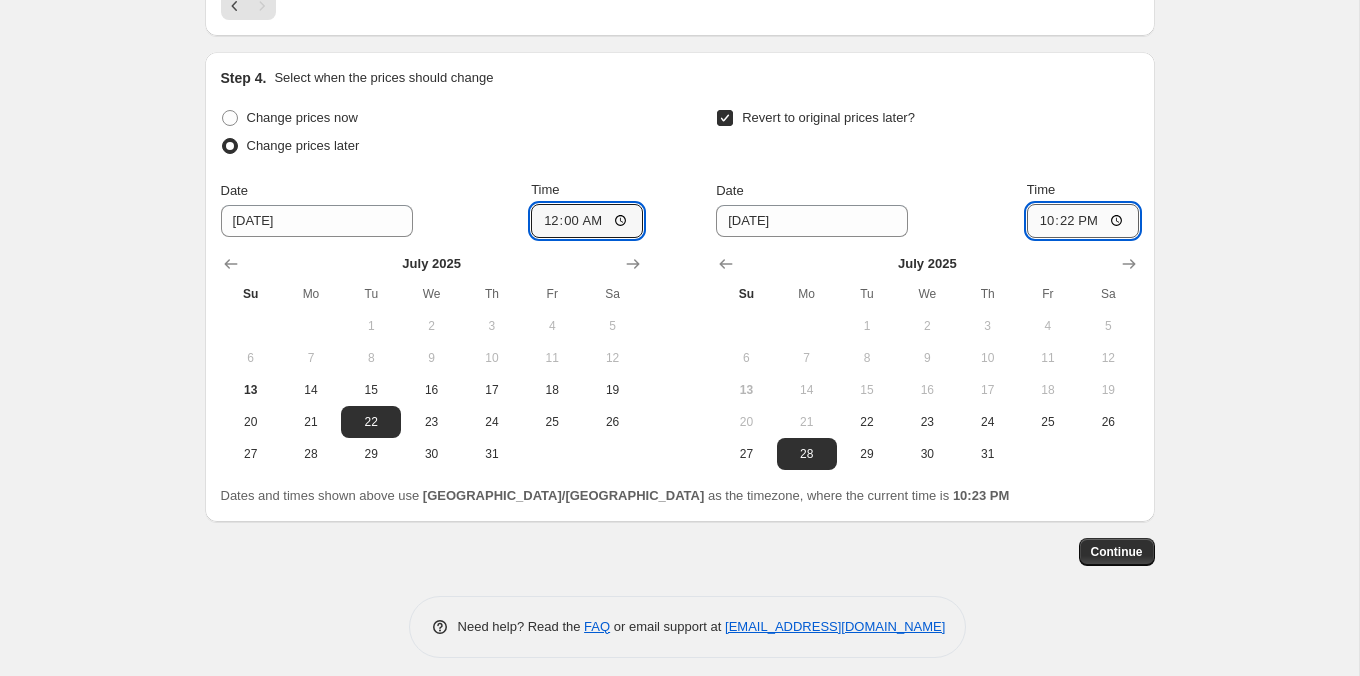 click on "22:22" at bounding box center [1083, 221] 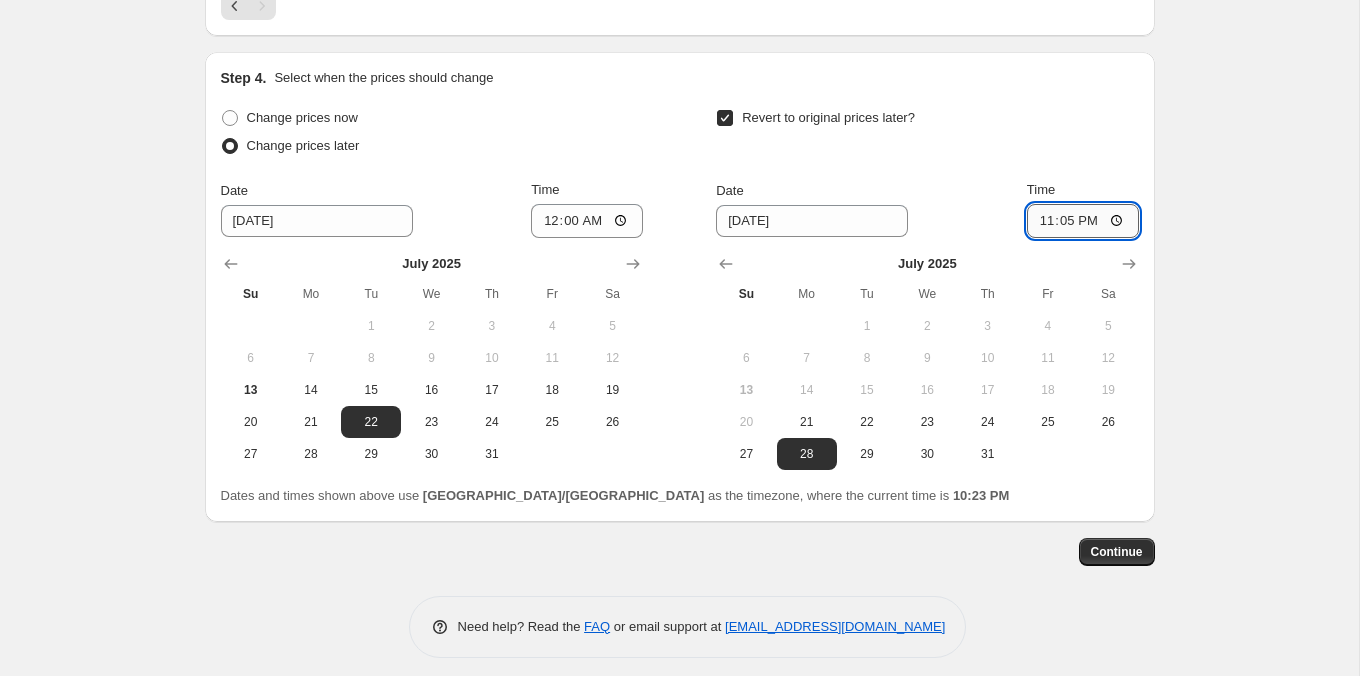 type on "23:55" 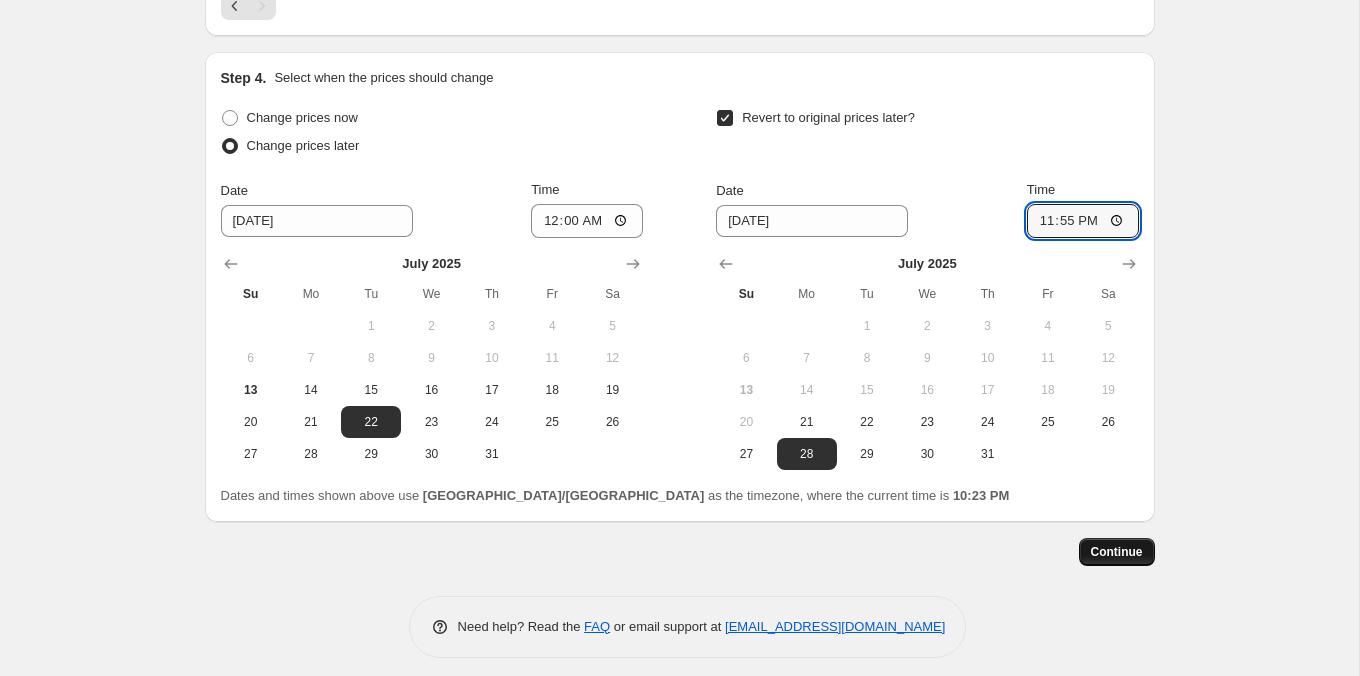 click on "Continue" at bounding box center (1117, 552) 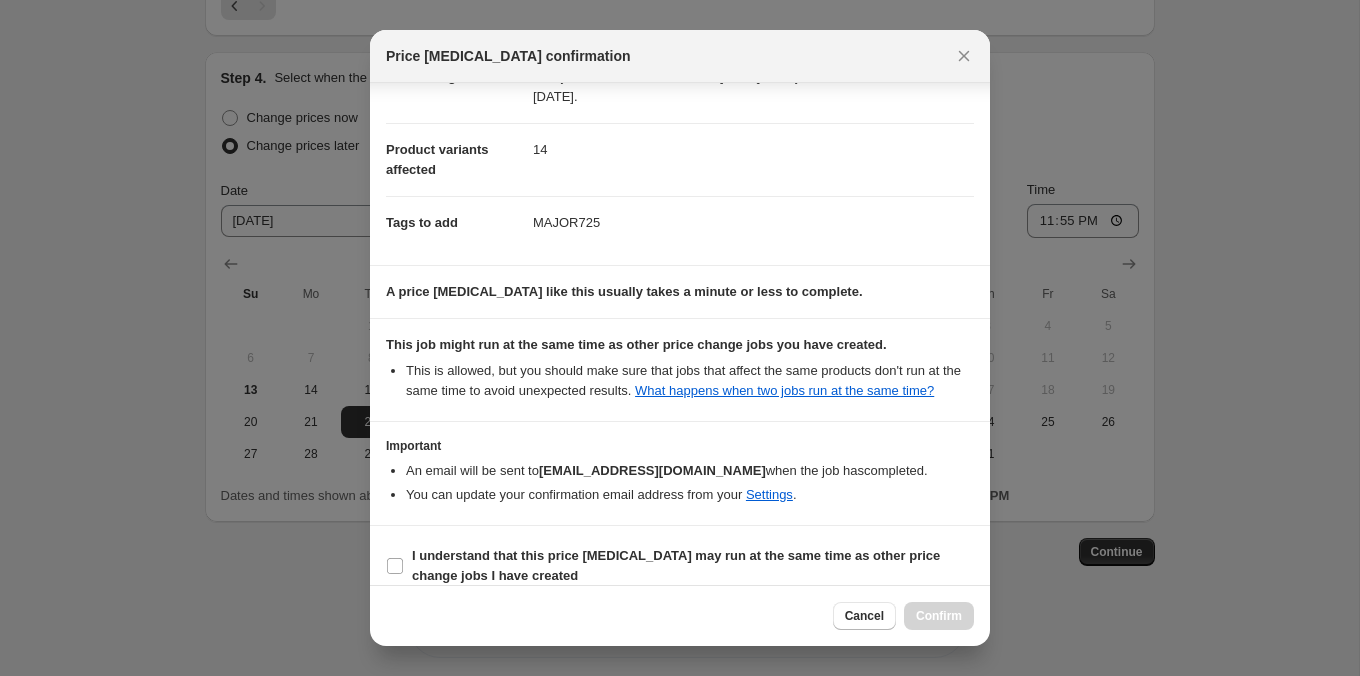 scroll, scrollTop: 229, scrollLeft: 0, axis: vertical 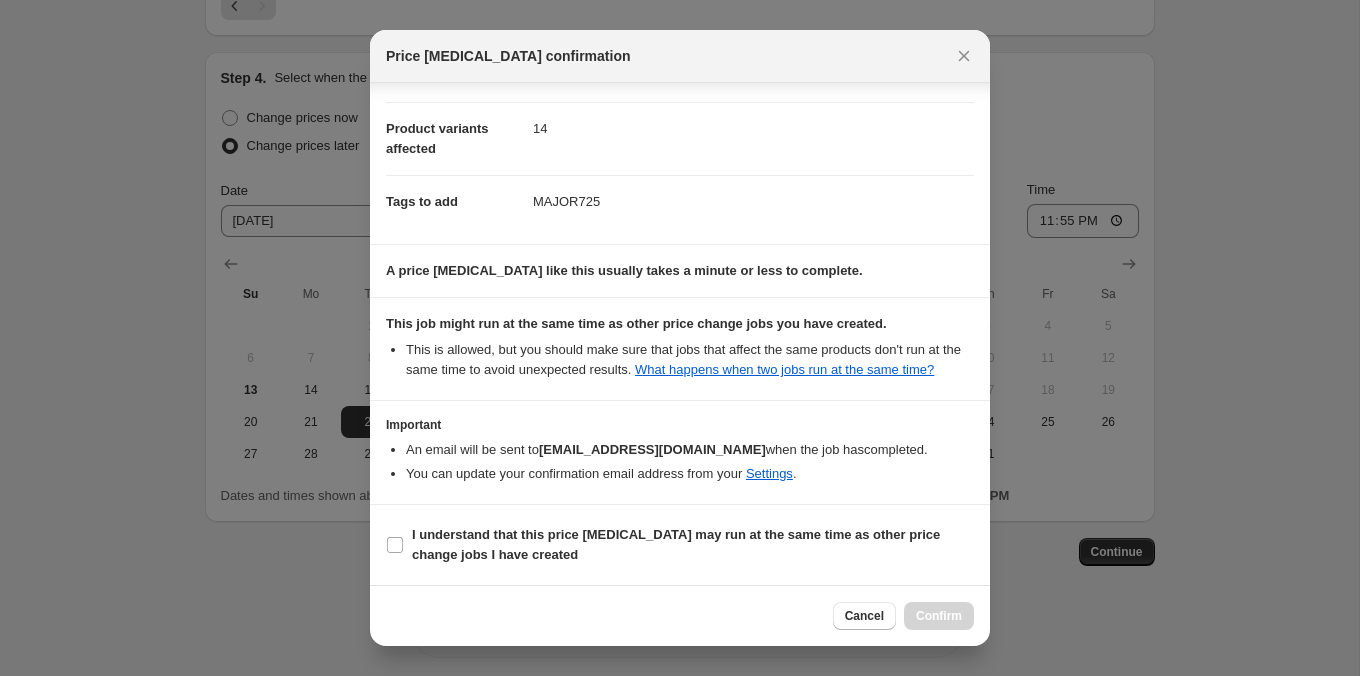 click on "Cancel Confirm" at bounding box center [680, 615] 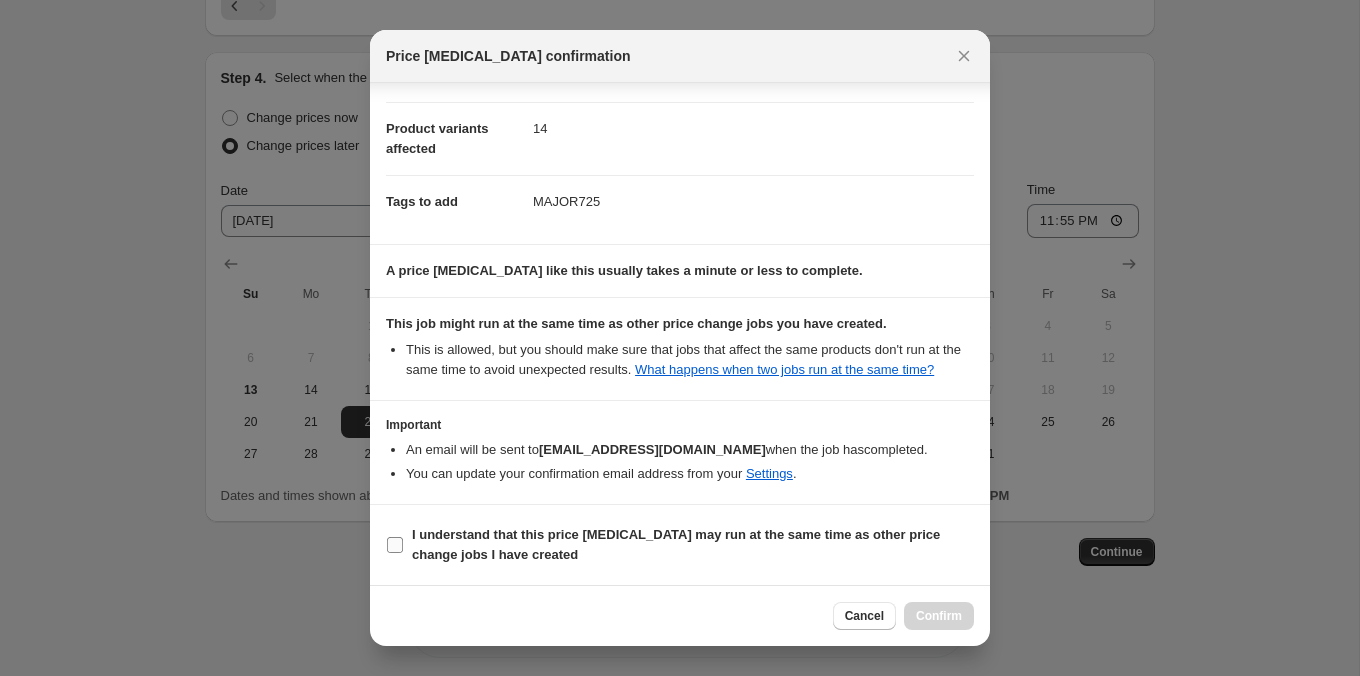 click on "I understand that this price [MEDICAL_DATA] may run at the same time as other price change jobs I have created" at bounding box center [676, 544] 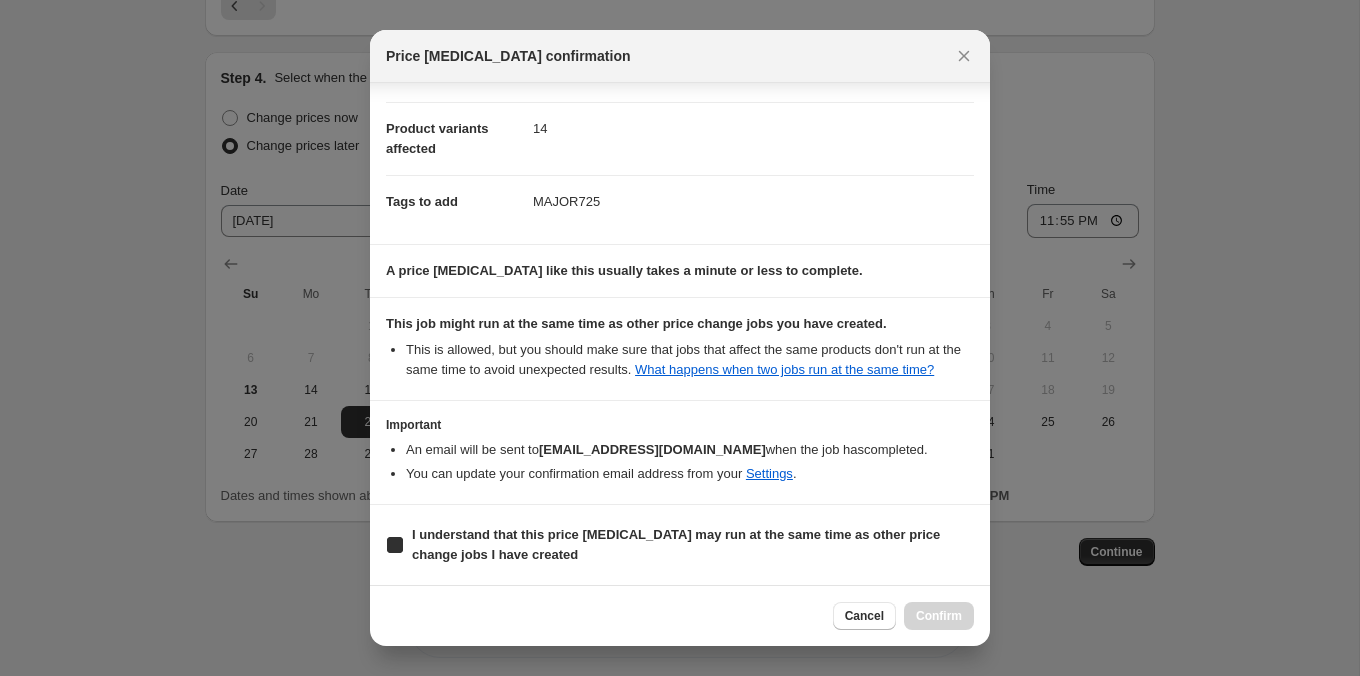 checkbox on "true" 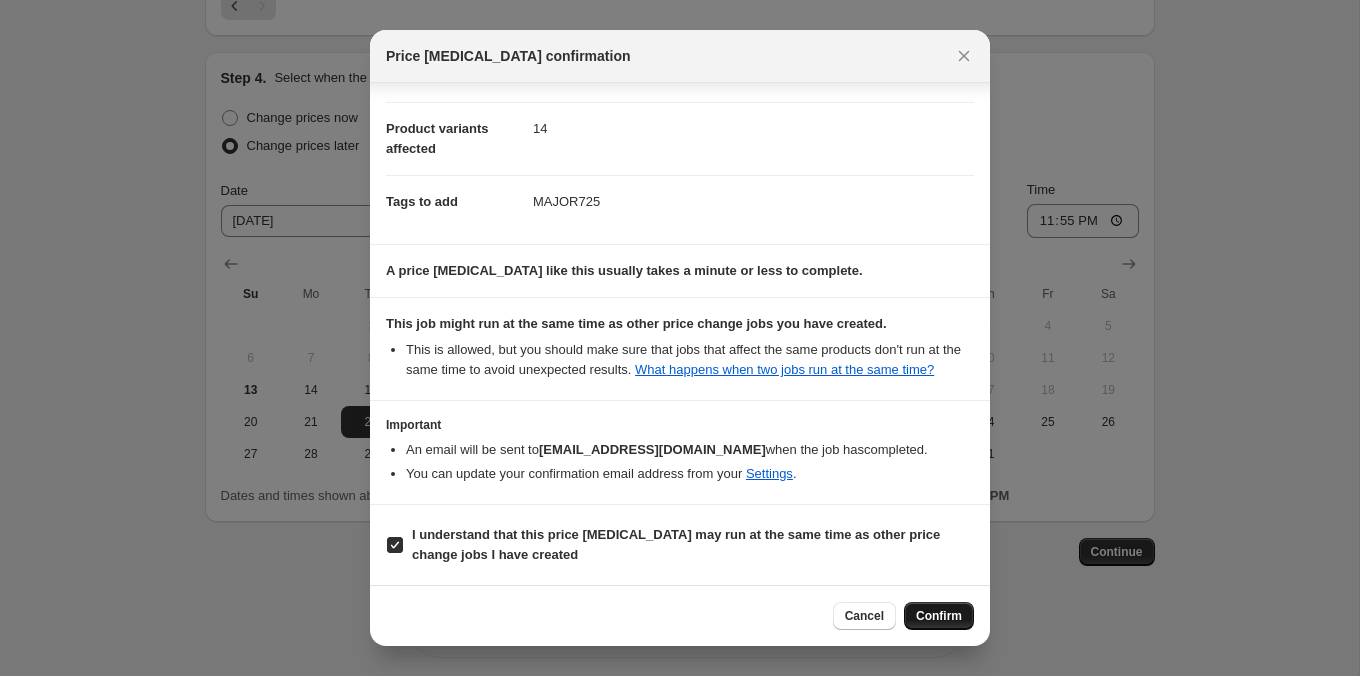 click on "Confirm" at bounding box center (939, 616) 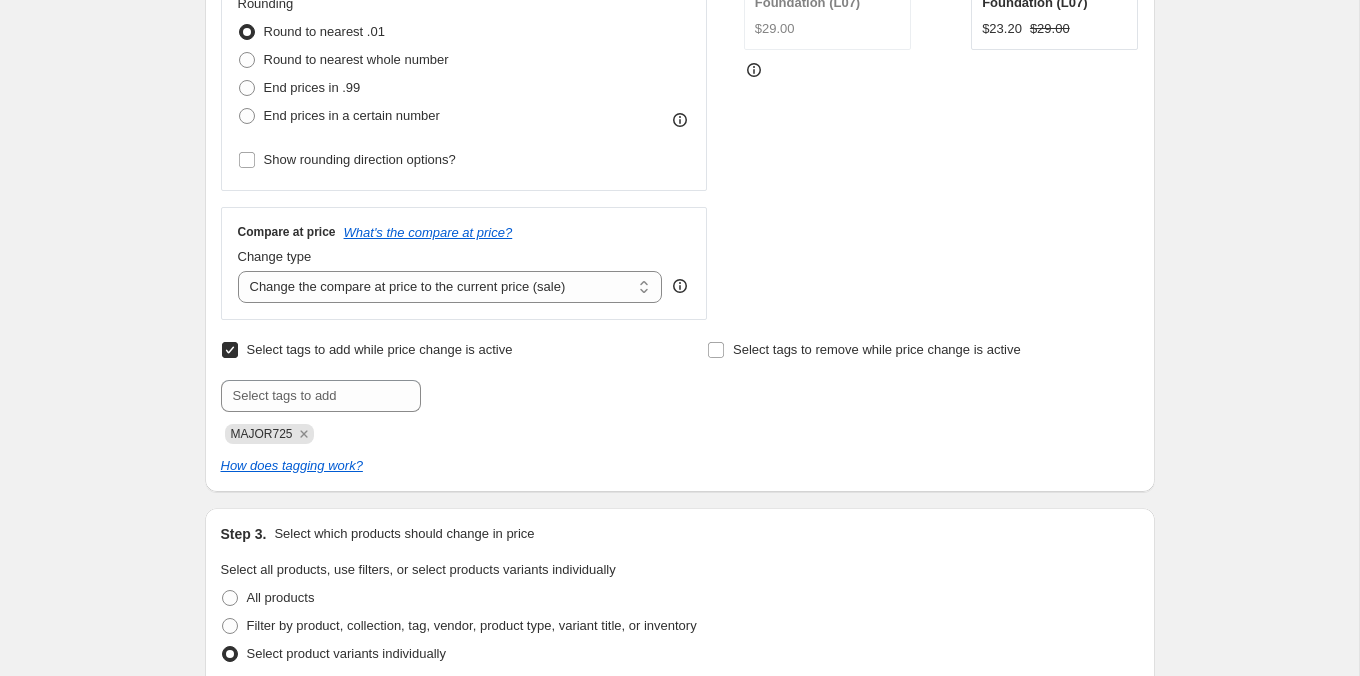 scroll, scrollTop: 0, scrollLeft: 0, axis: both 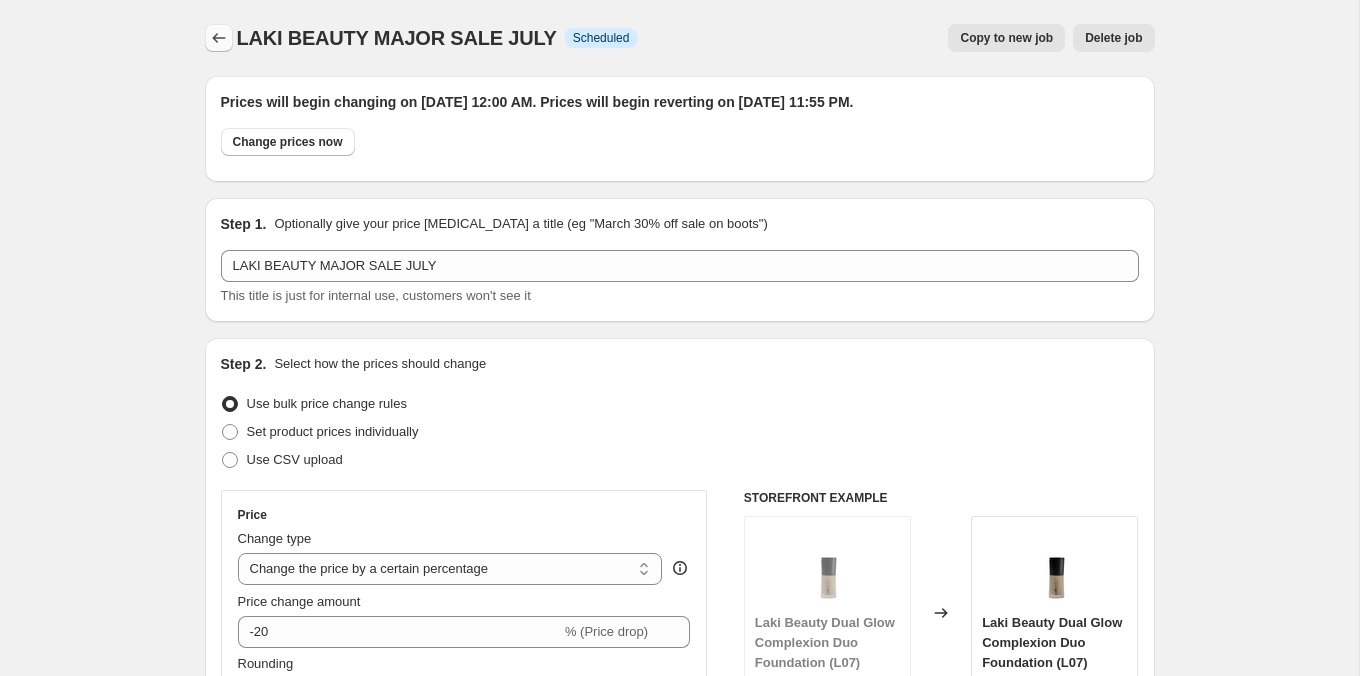 click 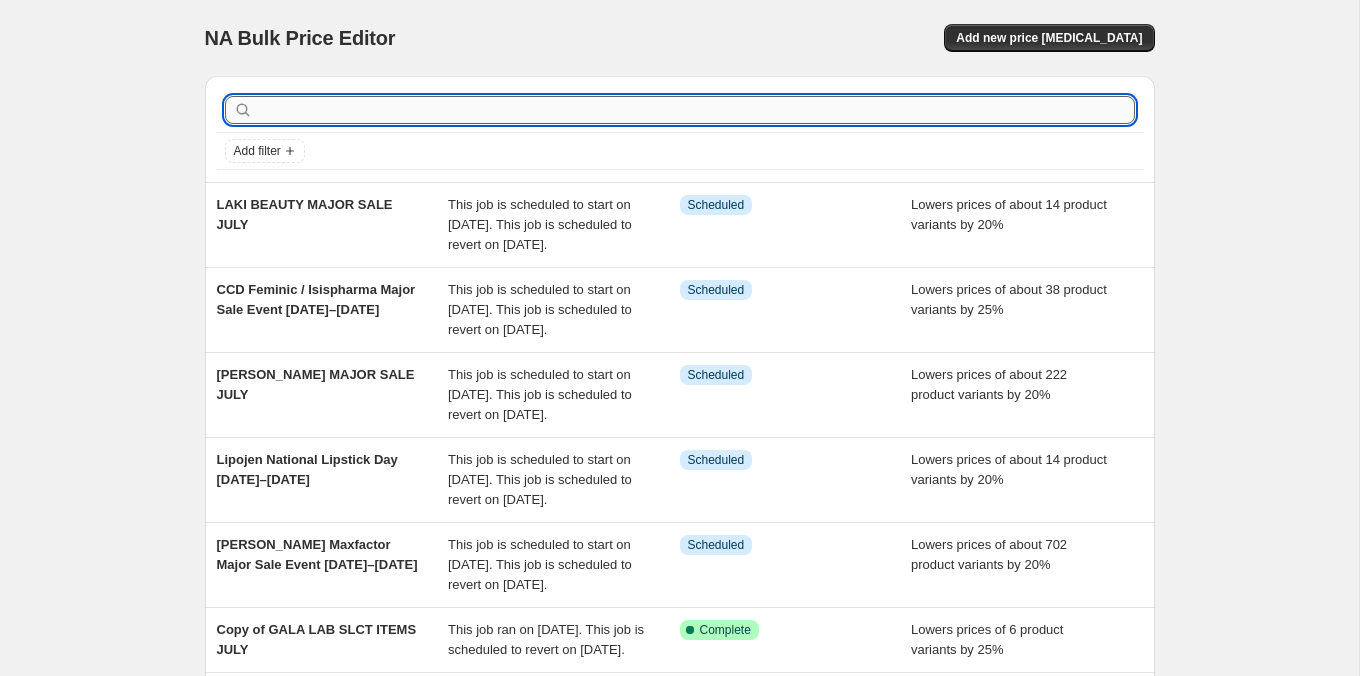 click at bounding box center [696, 110] 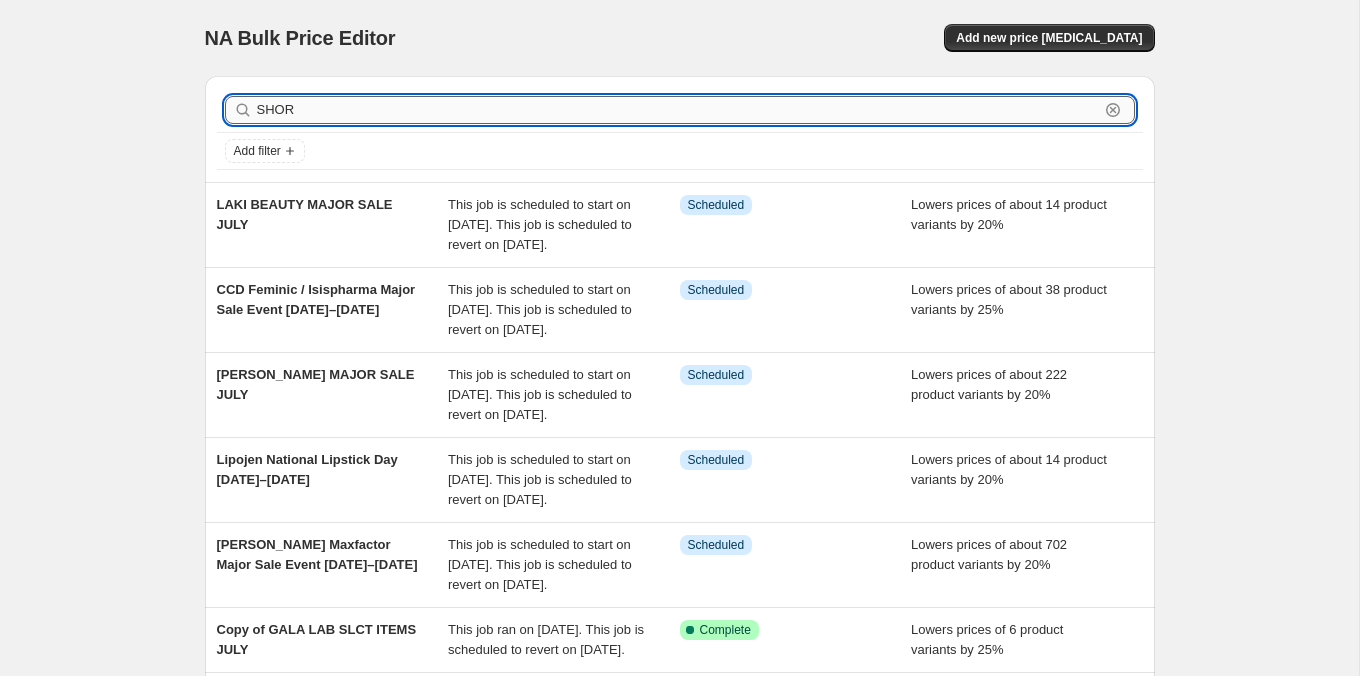 type on "SHORI" 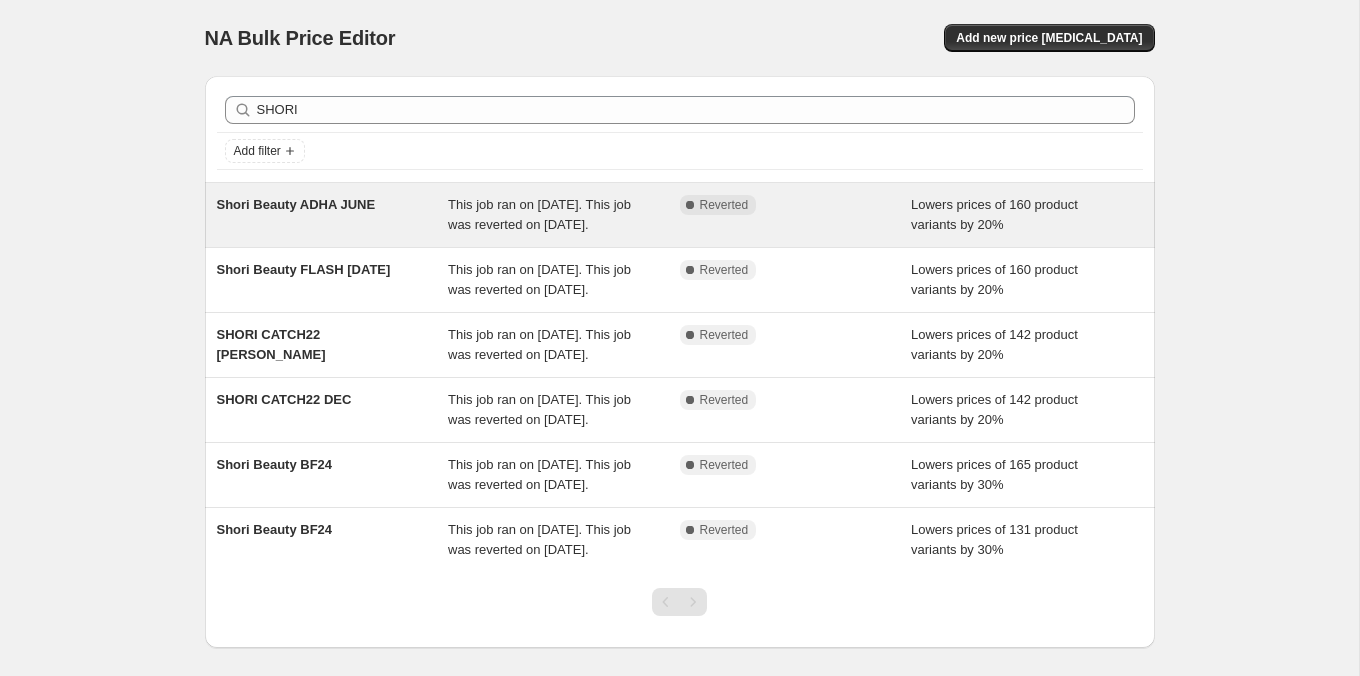 click on "This job ran on [DATE]. This job was reverted on [DATE]." at bounding box center [564, 215] 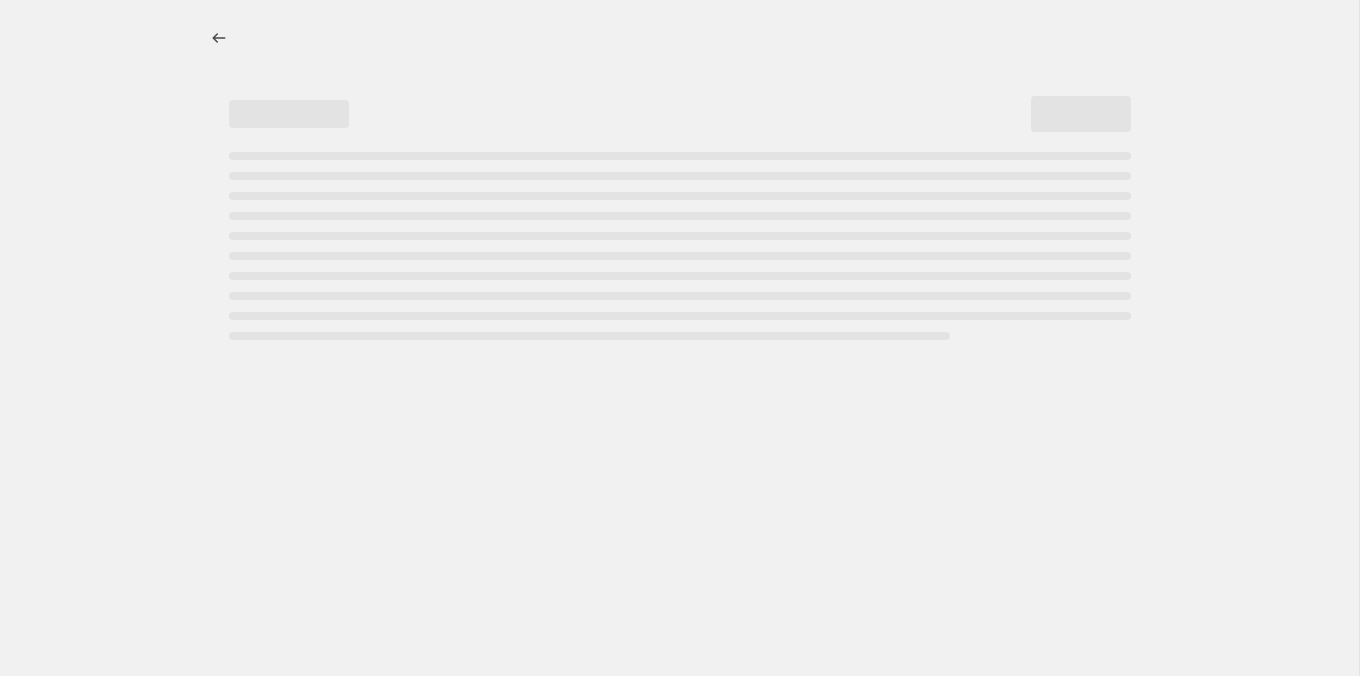 select on "percentage" 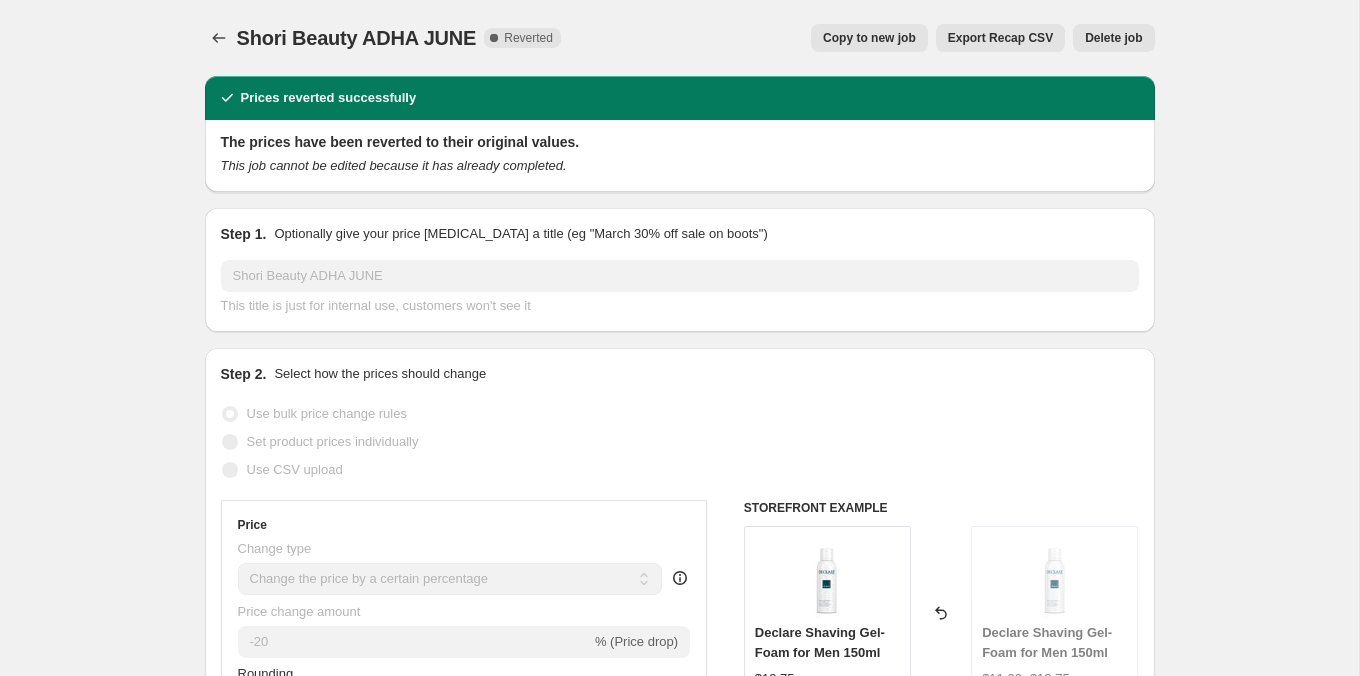 click on "Copy to new job" at bounding box center [869, 38] 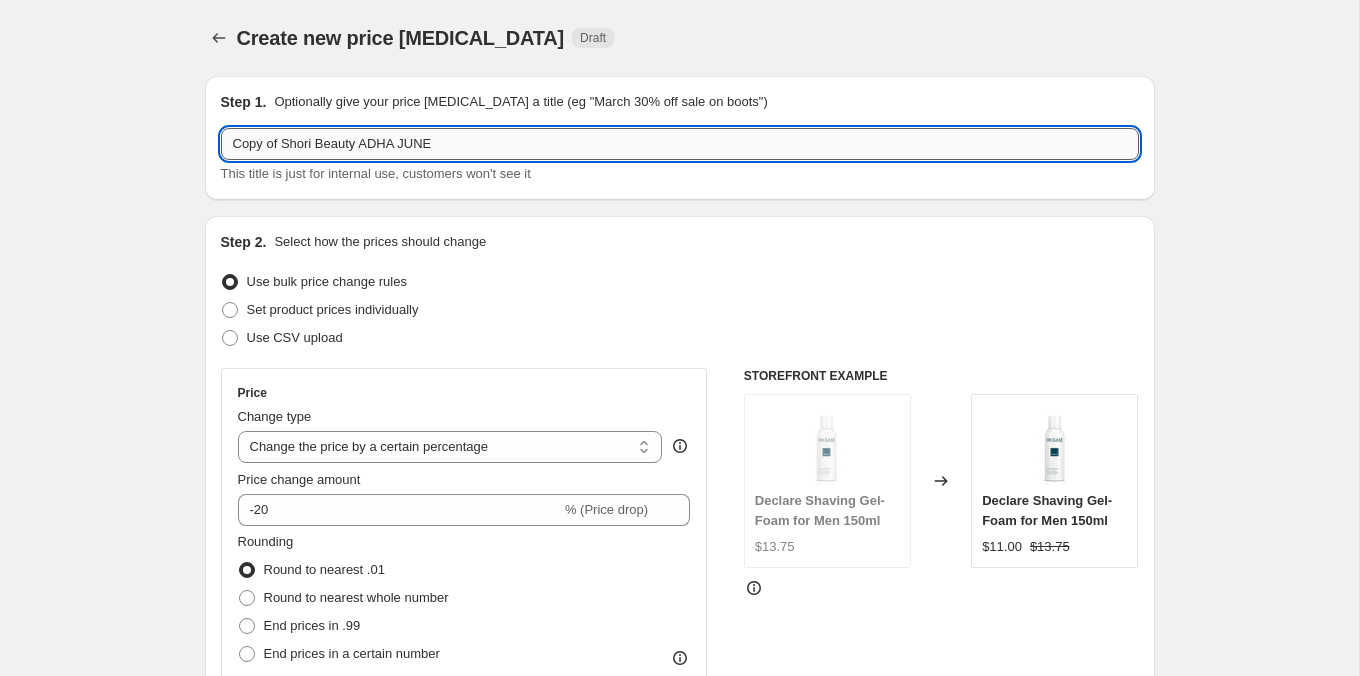 click on "Copy of Shori Beauty ADHA JUNE" at bounding box center [680, 144] 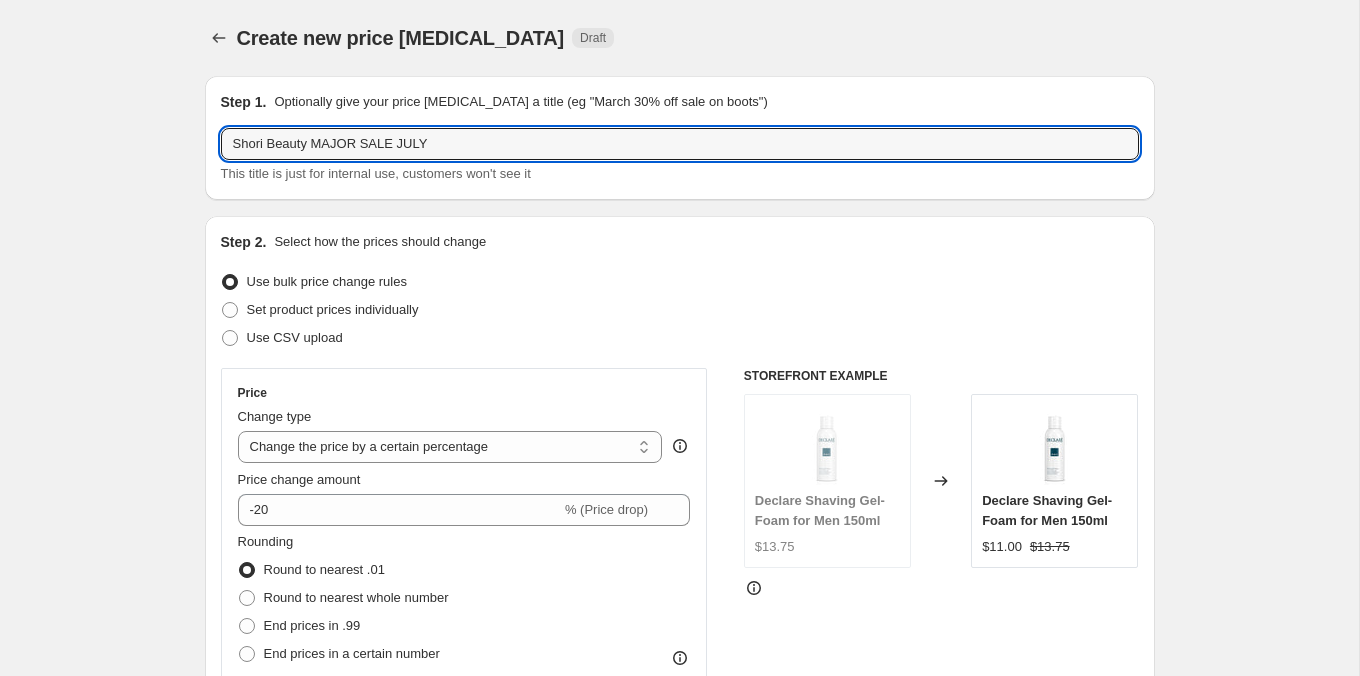 type on "Shori Beauty MAJOR SALE JULY" 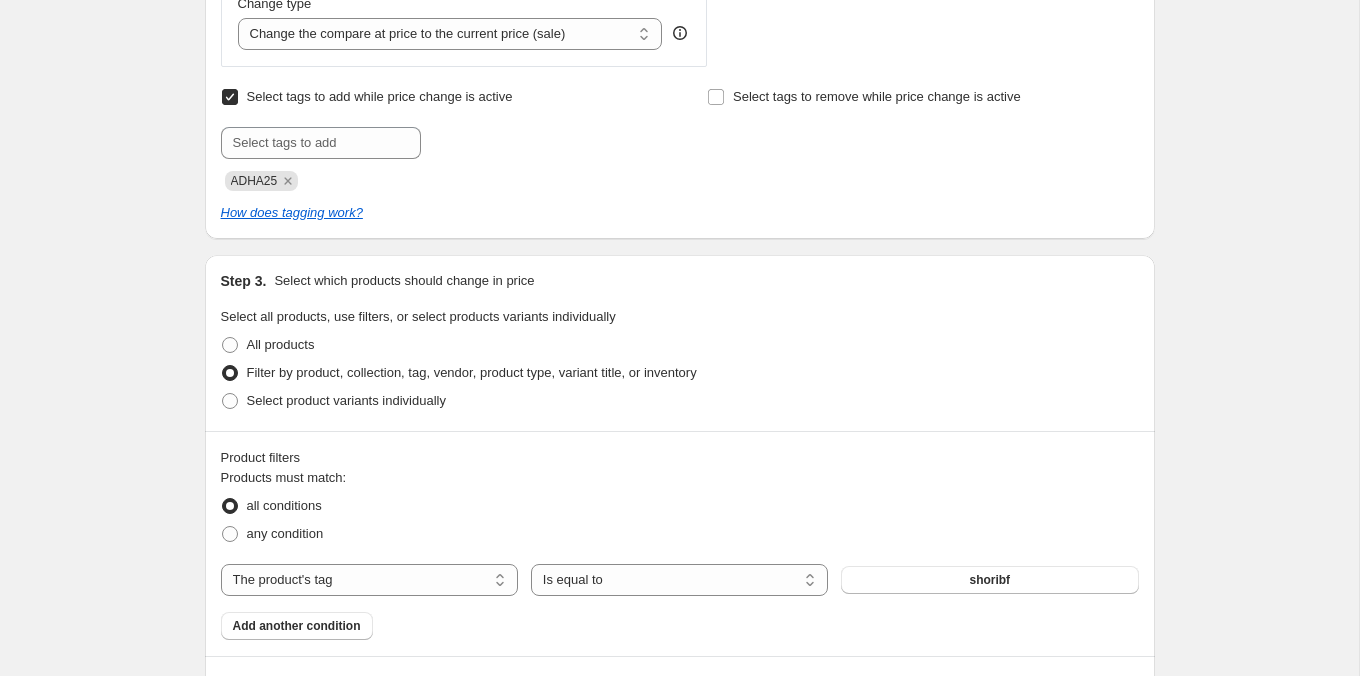 scroll, scrollTop: 804, scrollLeft: 0, axis: vertical 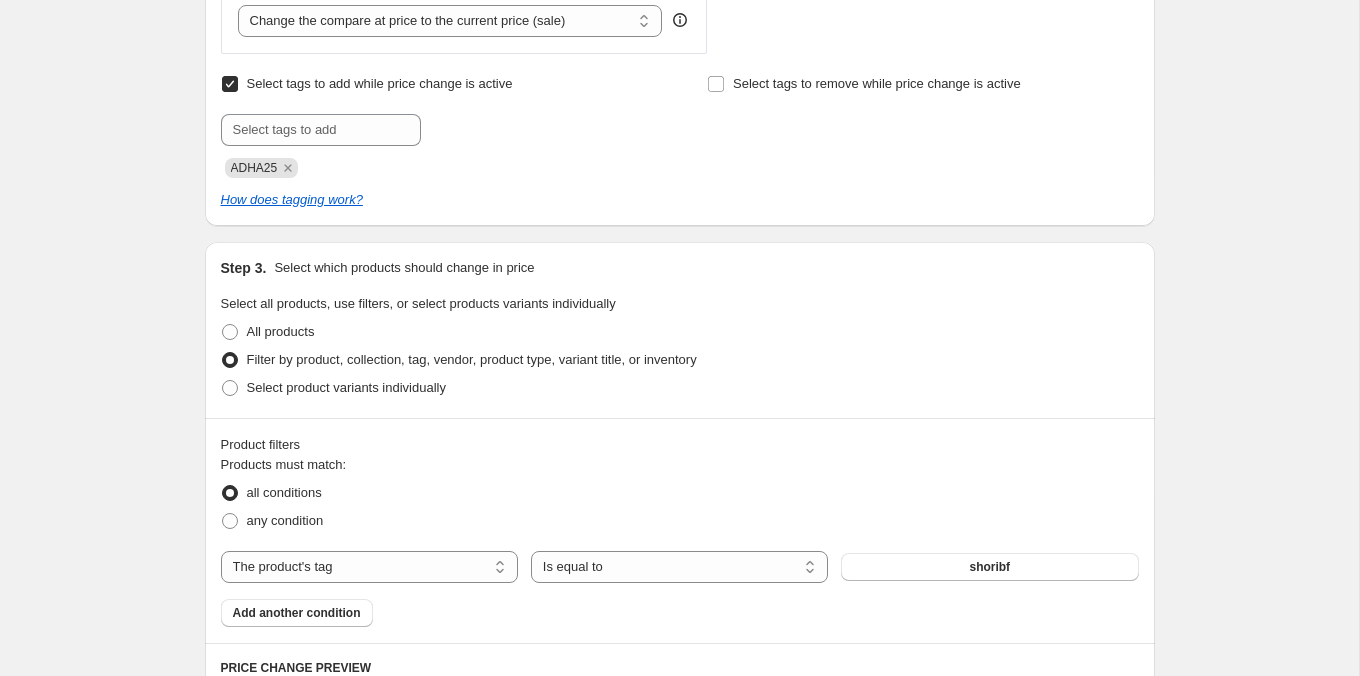 click on "ADHA25" at bounding box center [436, 166] 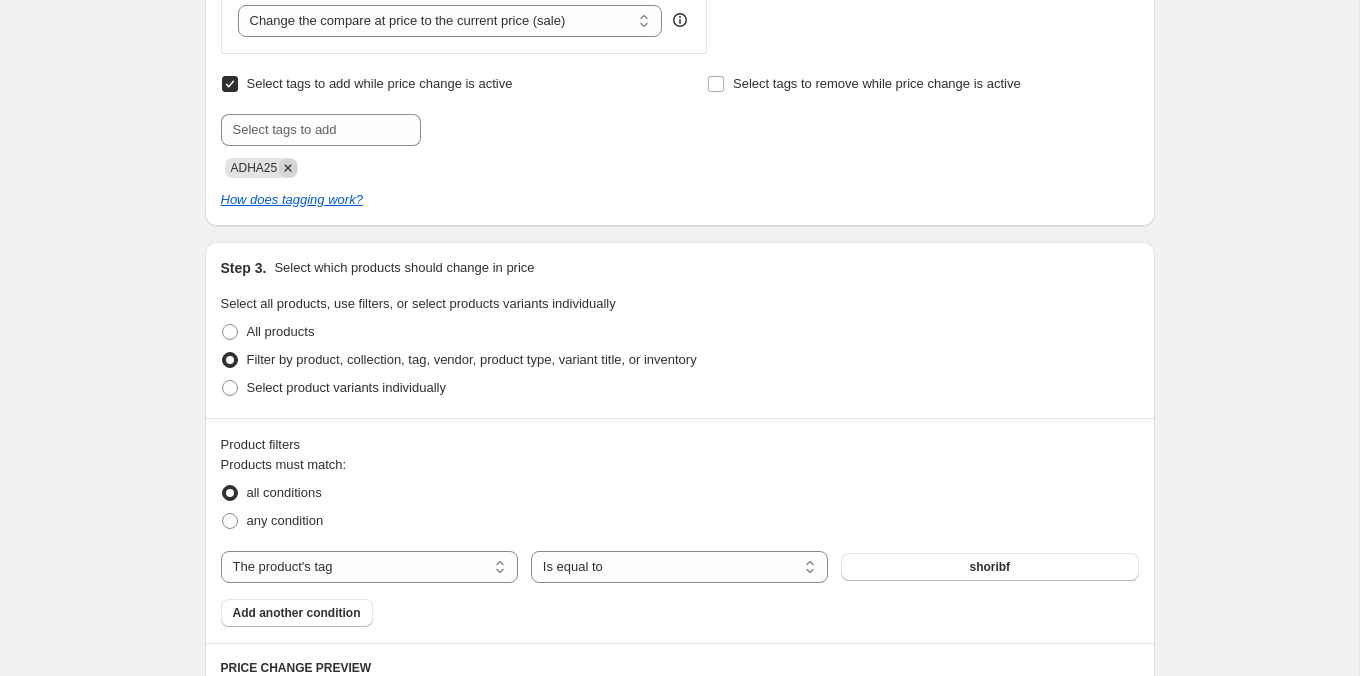 click 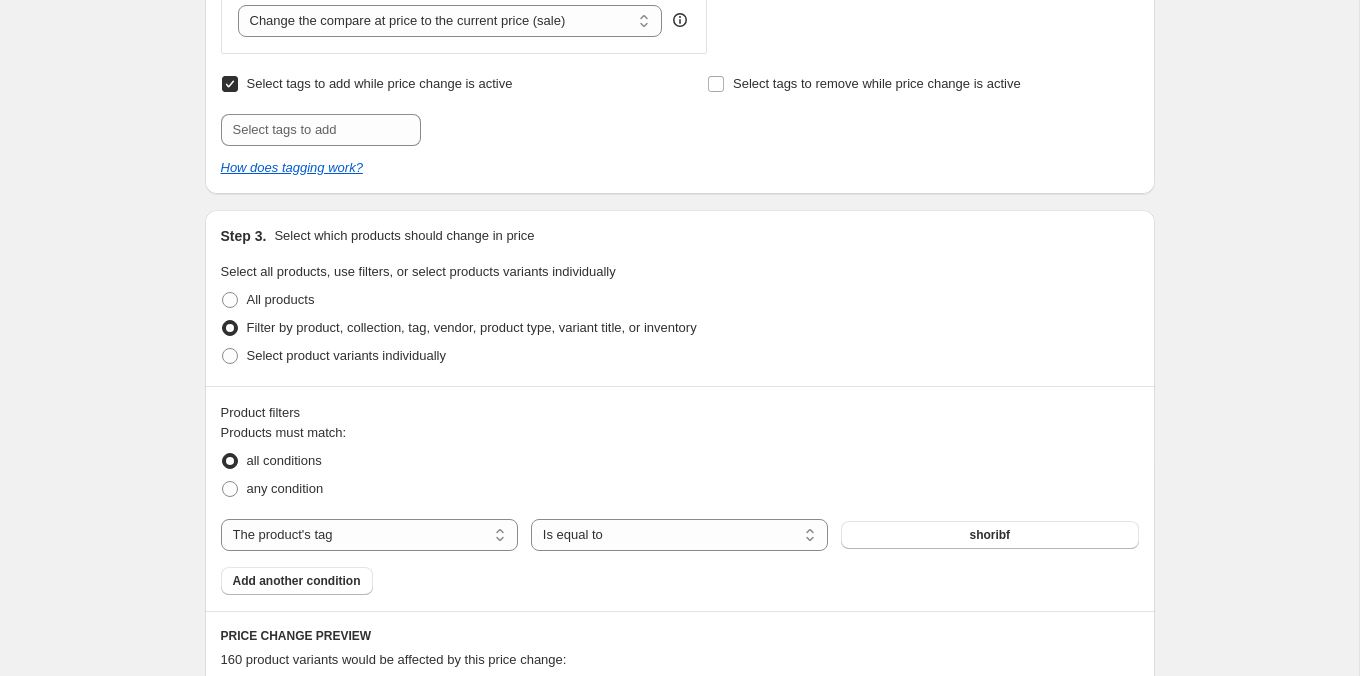click on "Select tags to add while price change is active Submit Select tags to remove while price change is active How does tagging work?" at bounding box center [680, 124] 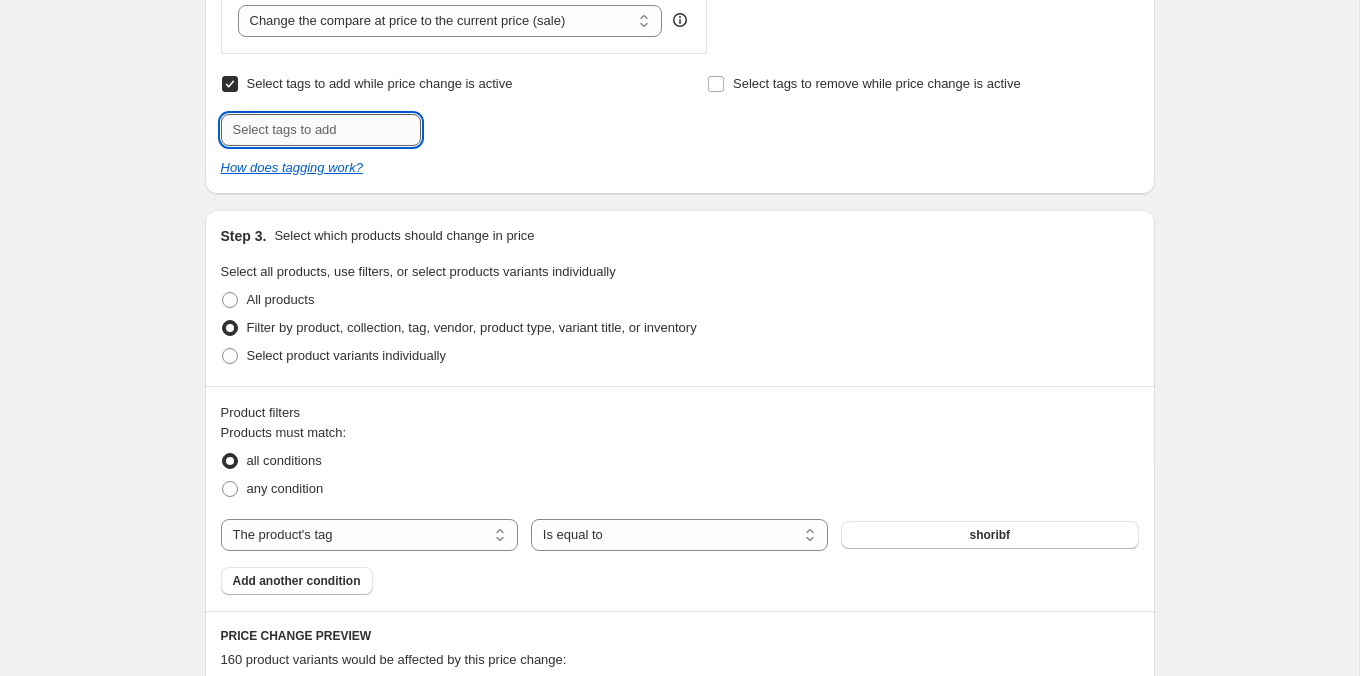 click at bounding box center [321, 130] 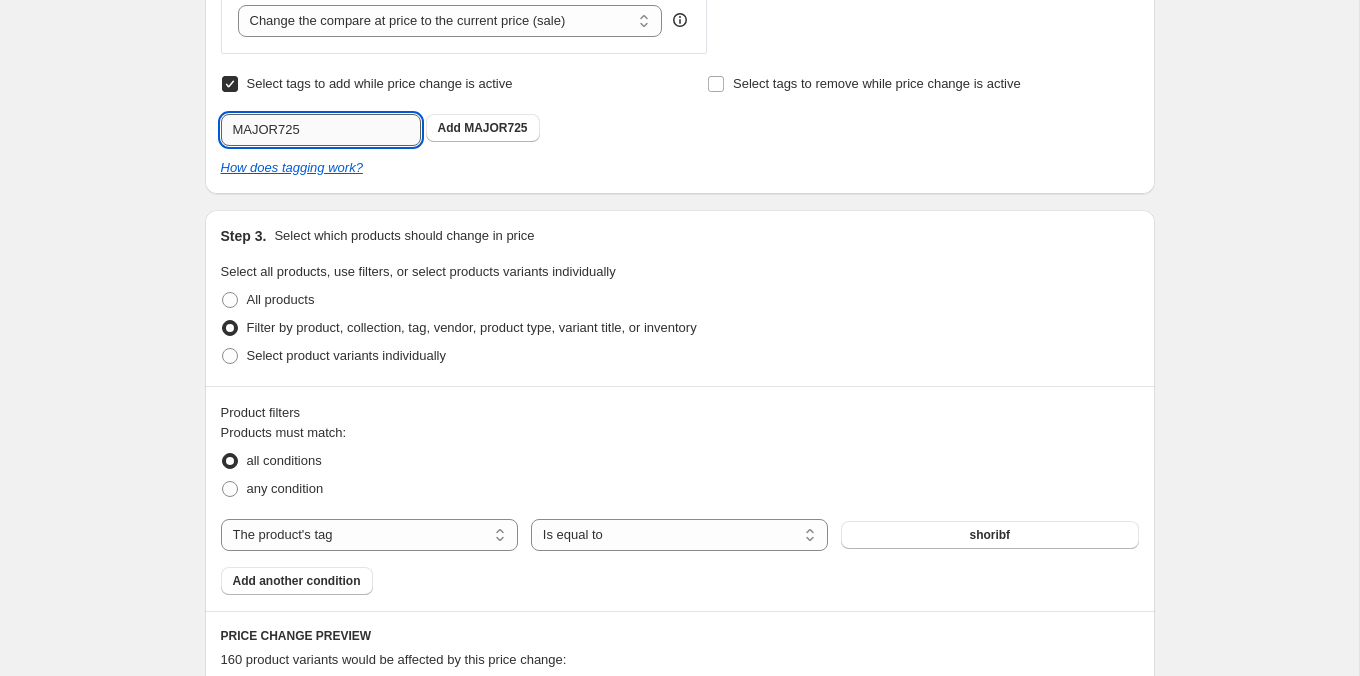type on "MAJOR725" 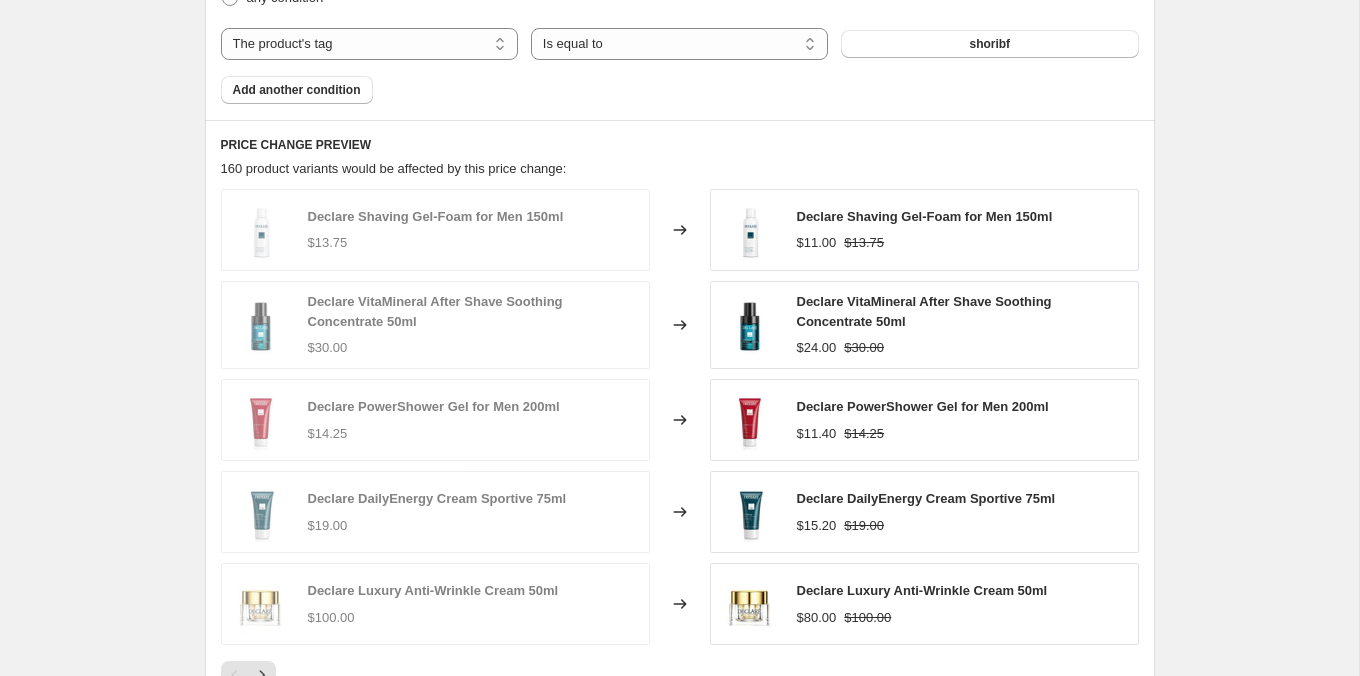 scroll, scrollTop: 1371, scrollLeft: 0, axis: vertical 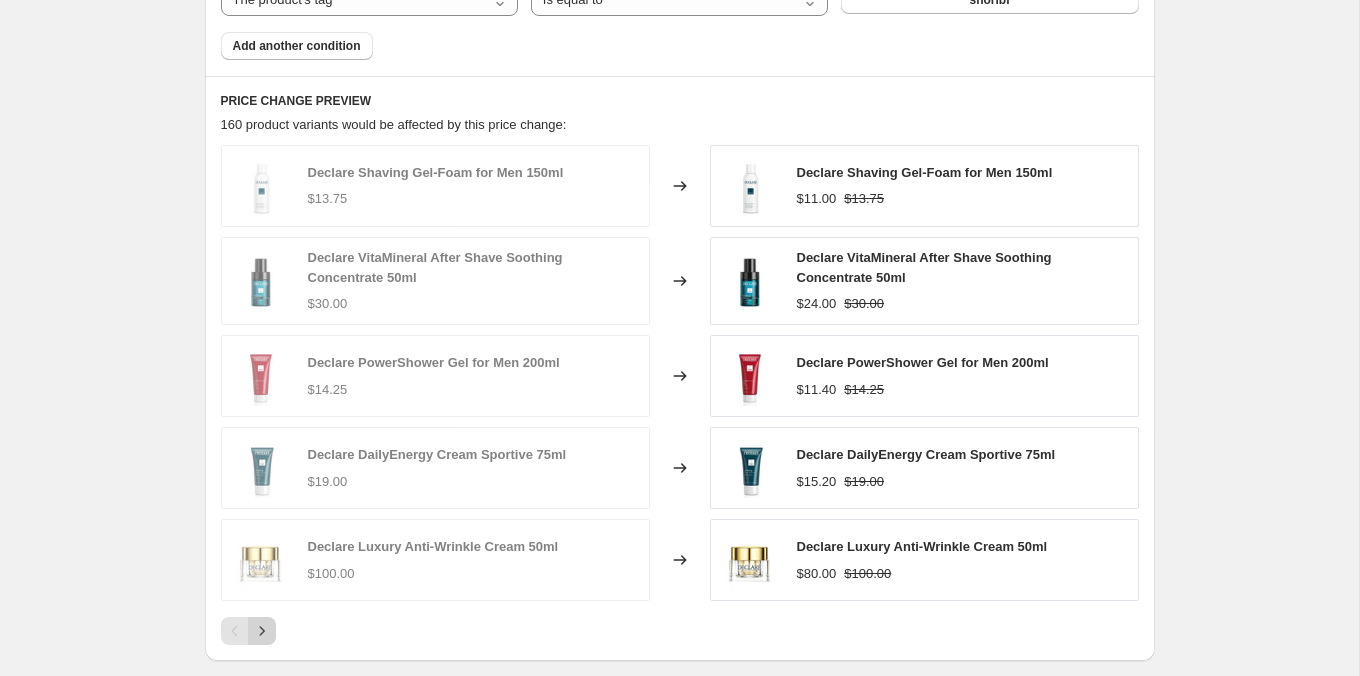 click at bounding box center (262, 631) 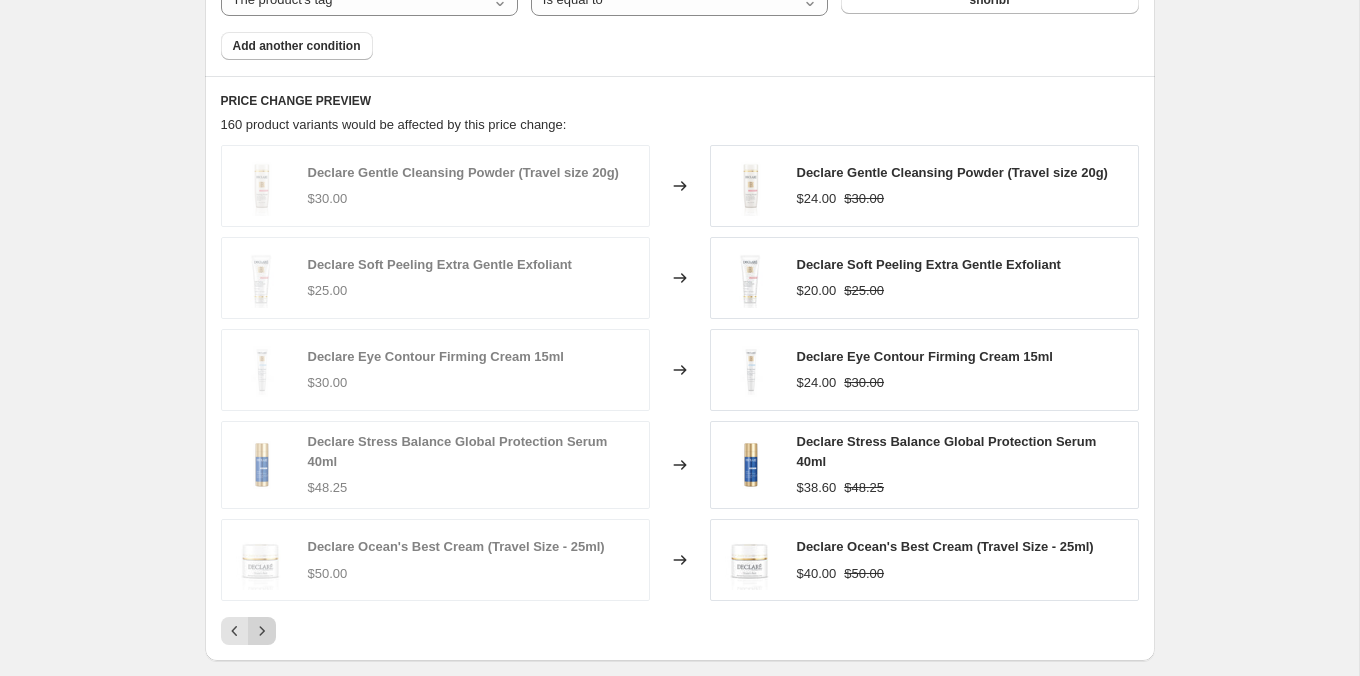 click at bounding box center (262, 631) 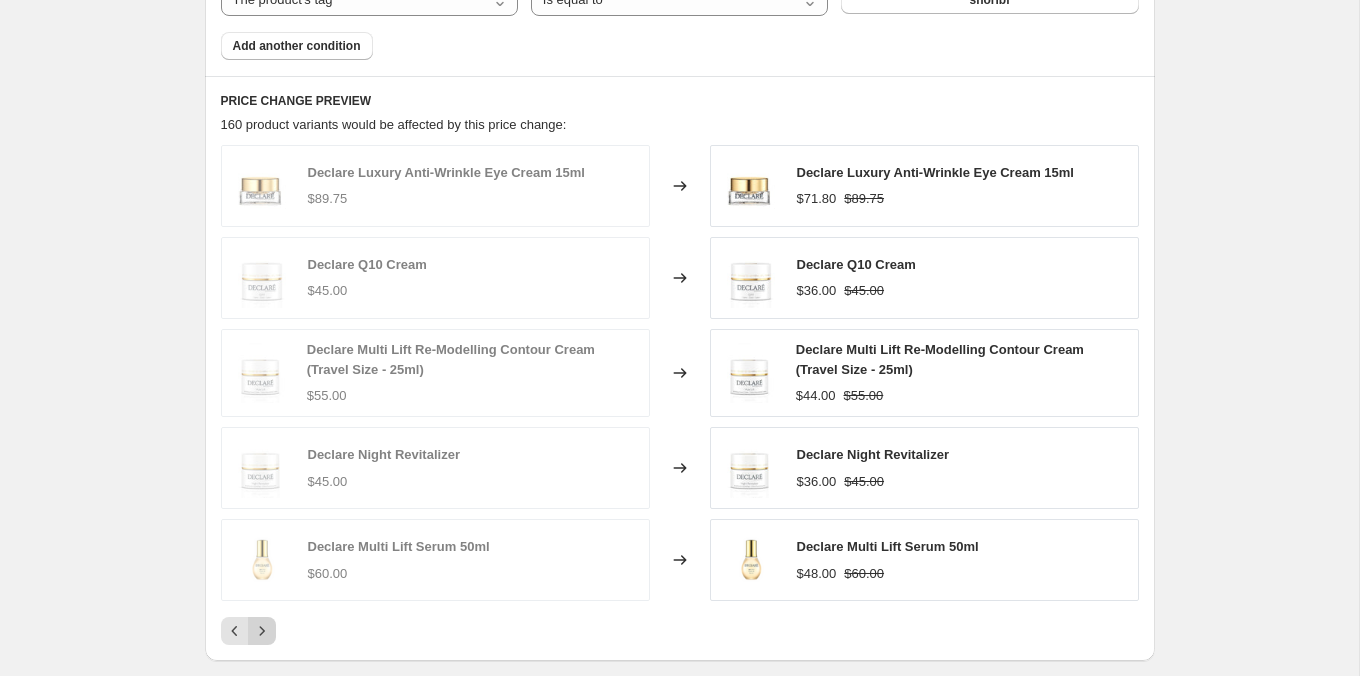 click at bounding box center (262, 631) 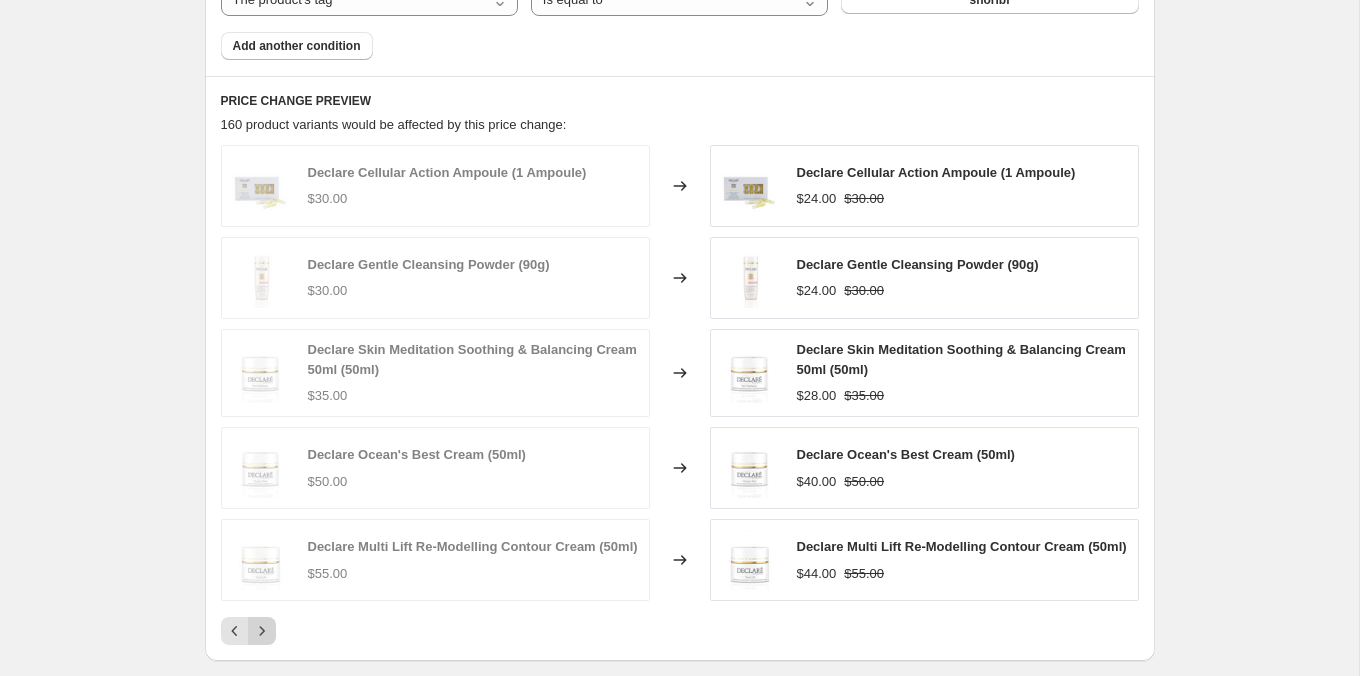 click at bounding box center [262, 631] 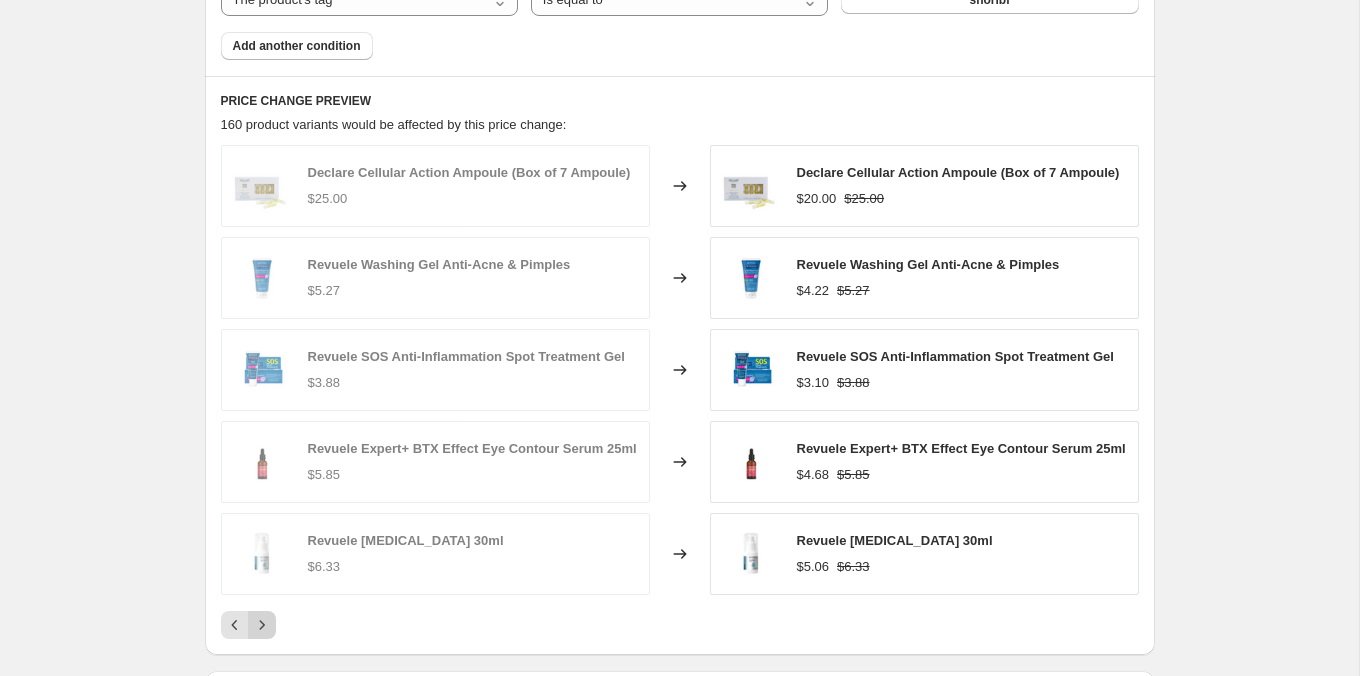 click at bounding box center [262, 625] 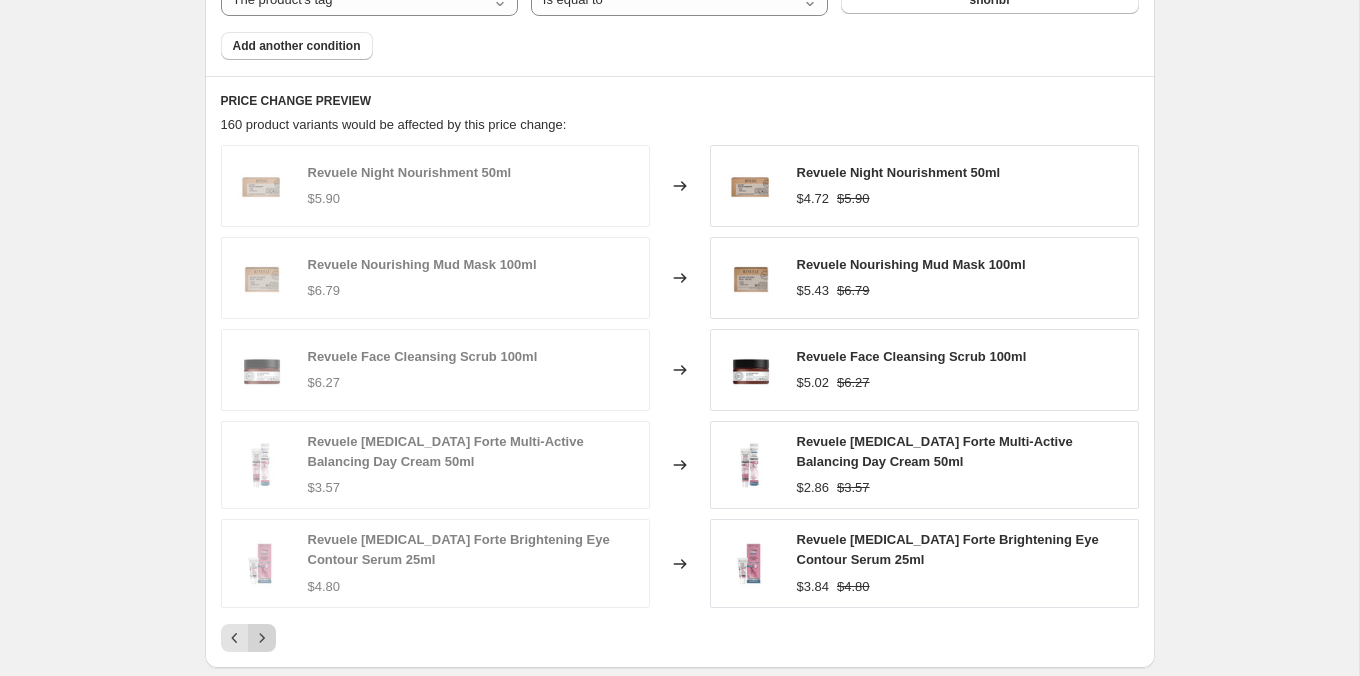 click at bounding box center (262, 638) 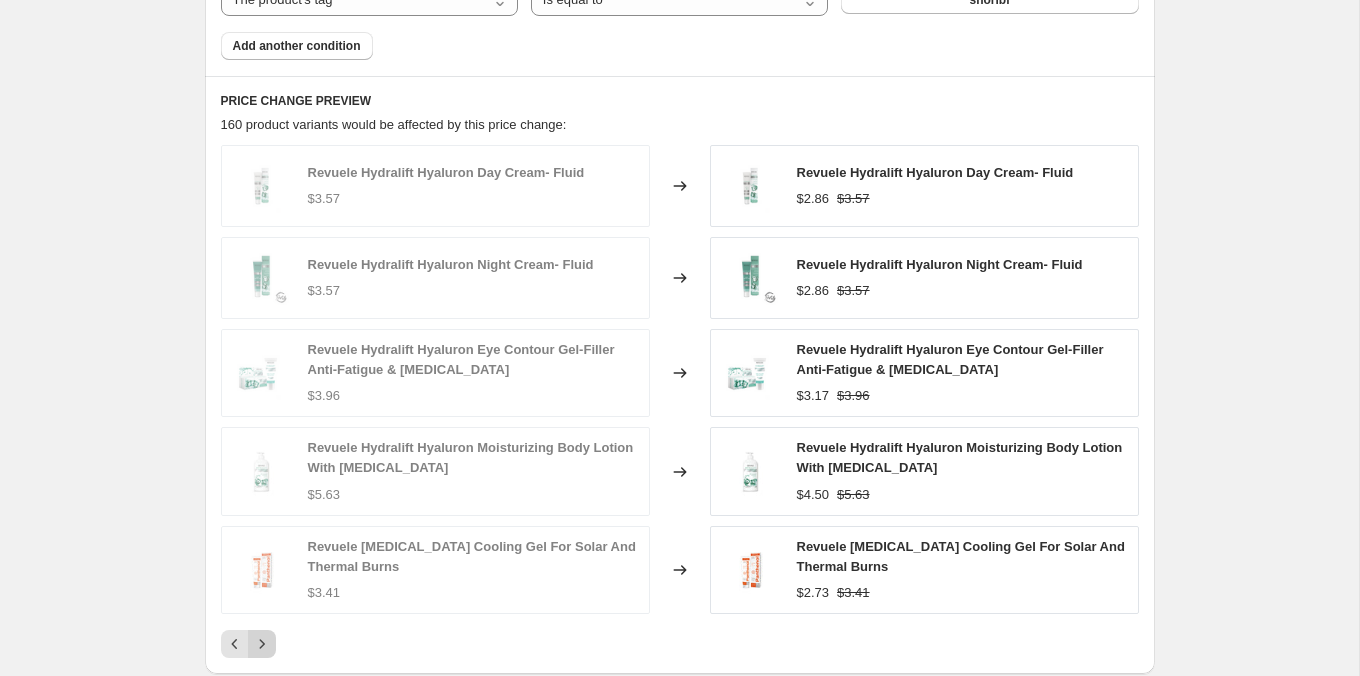 click at bounding box center [262, 644] 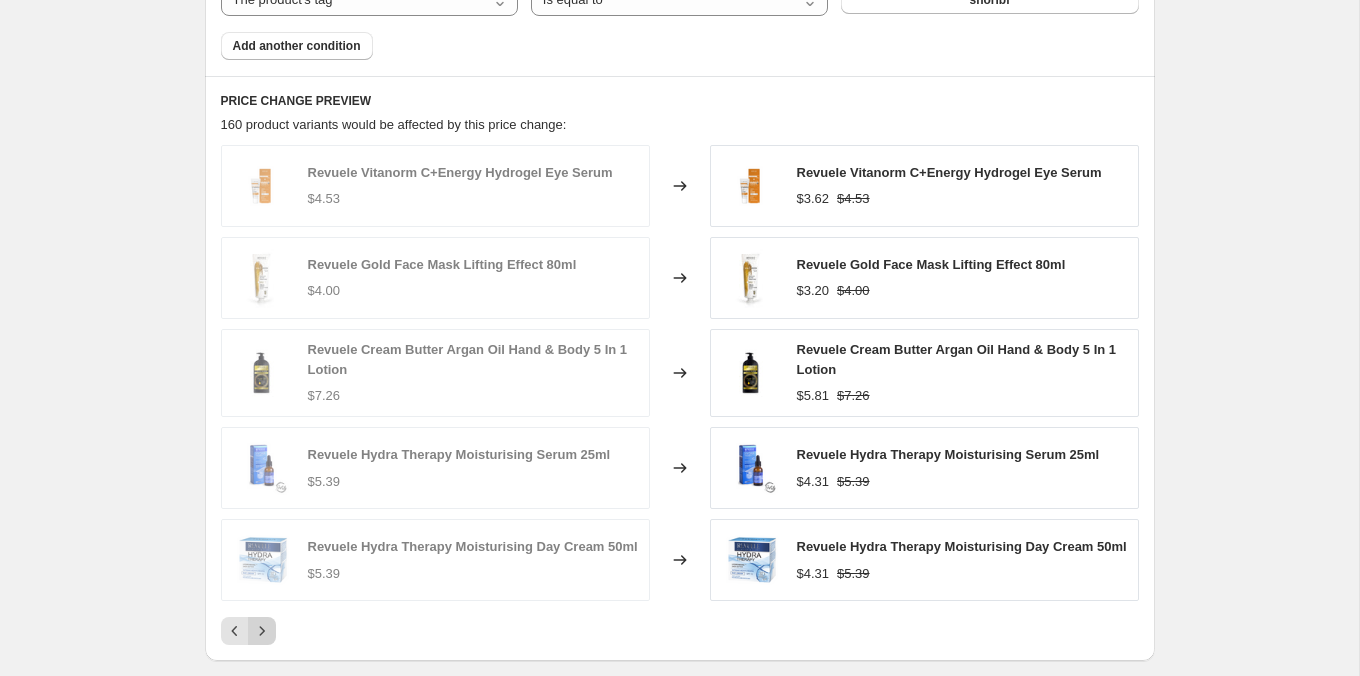 click at bounding box center [262, 631] 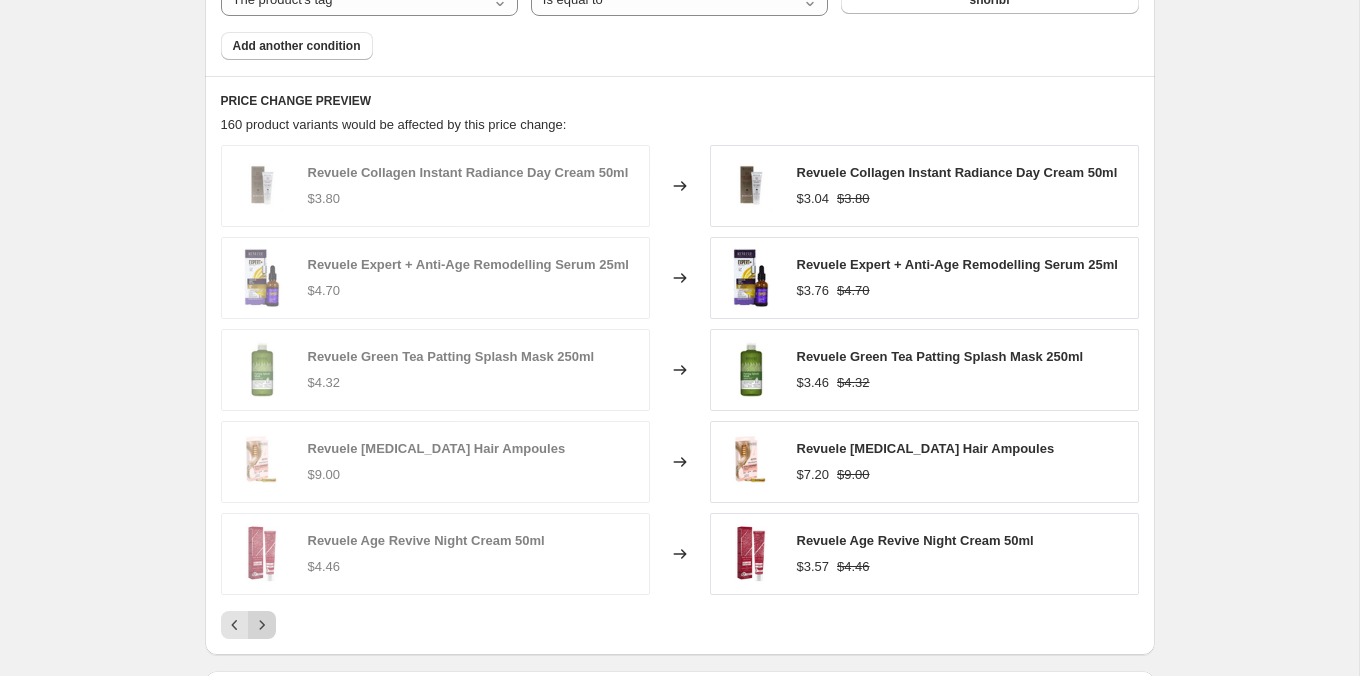 click at bounding box center (262, 625) 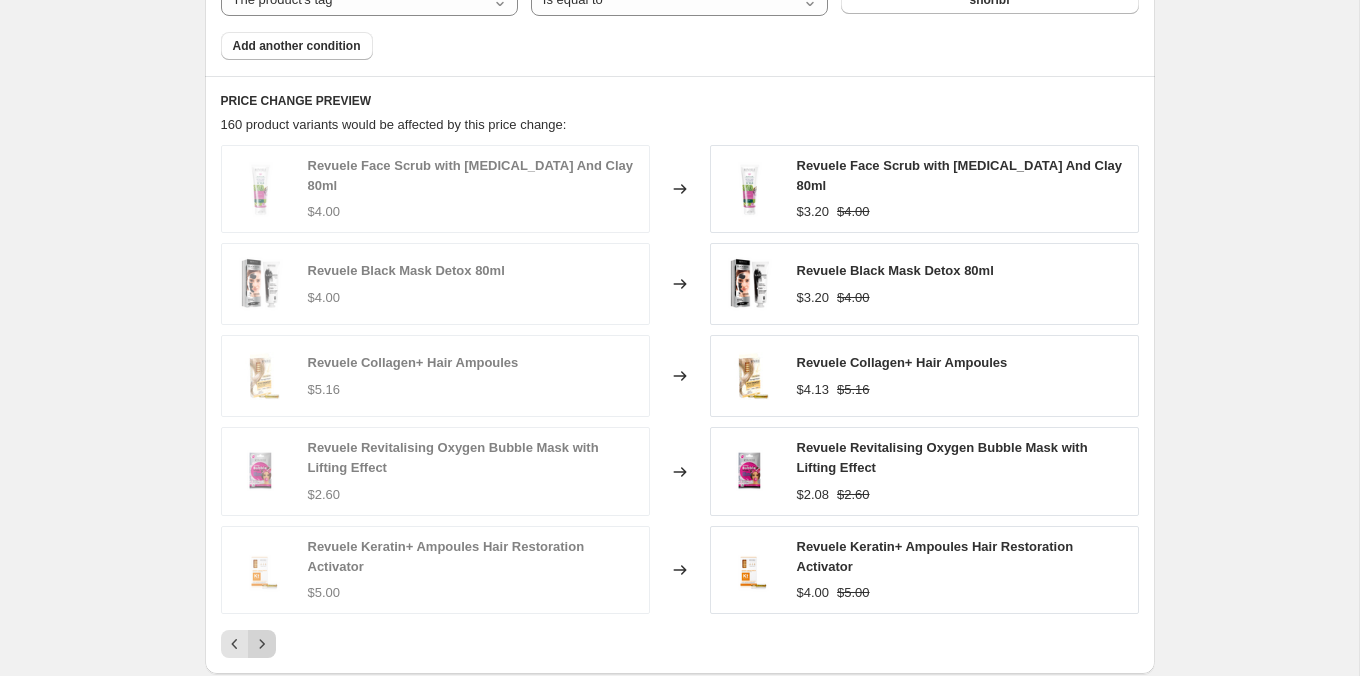 click at bounding box center [262, 644] 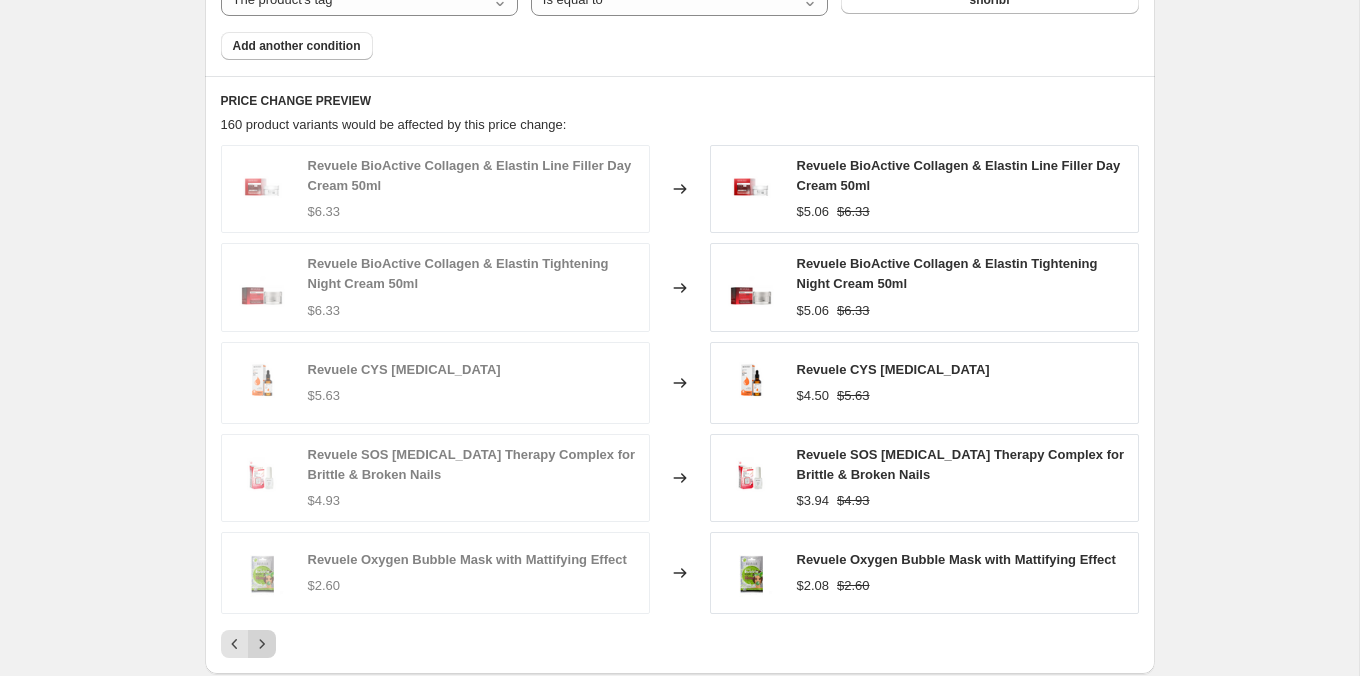 click at bounding box center (262, 644) 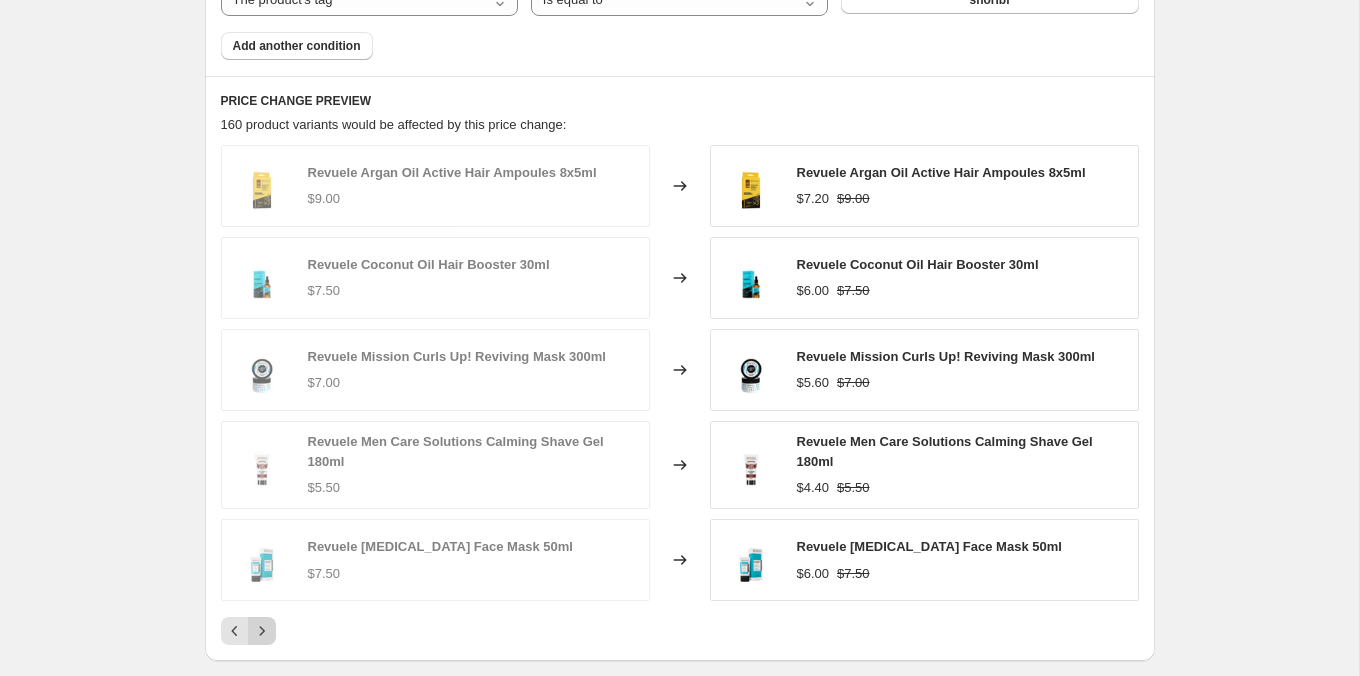 click at bounding box center [262, 631] 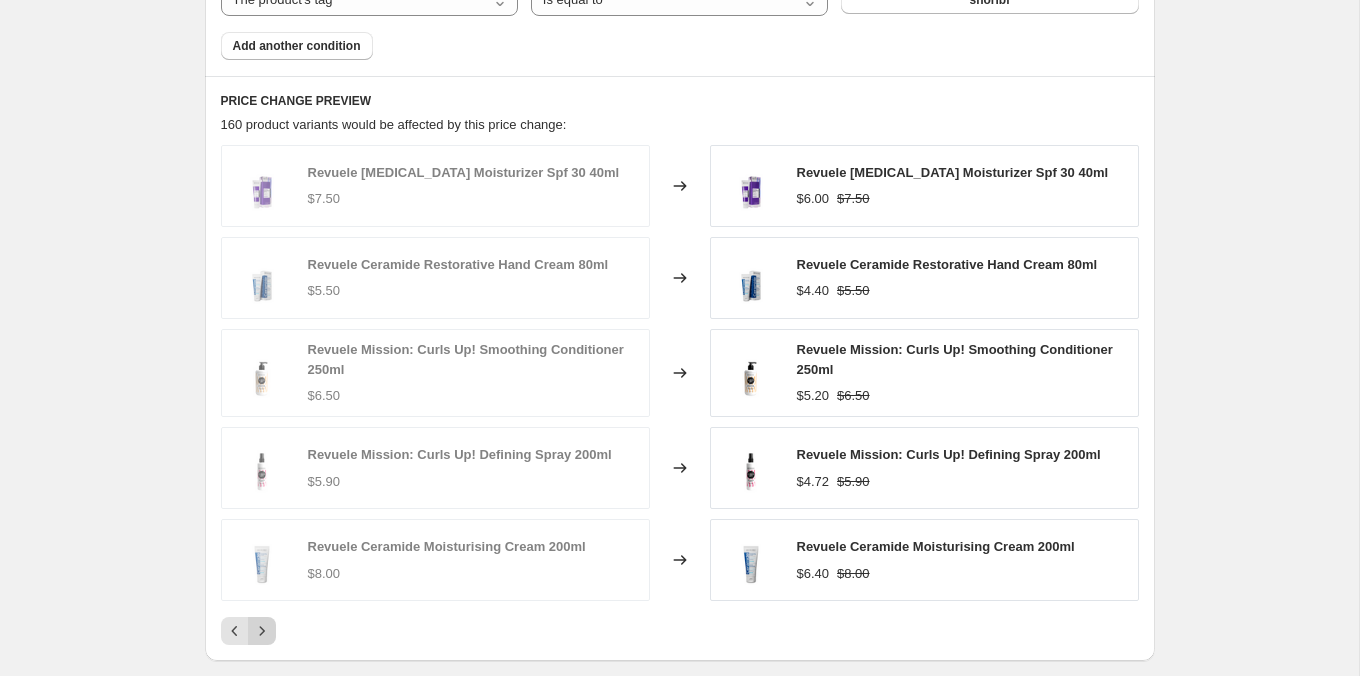 click at bounding box center [262, 631] 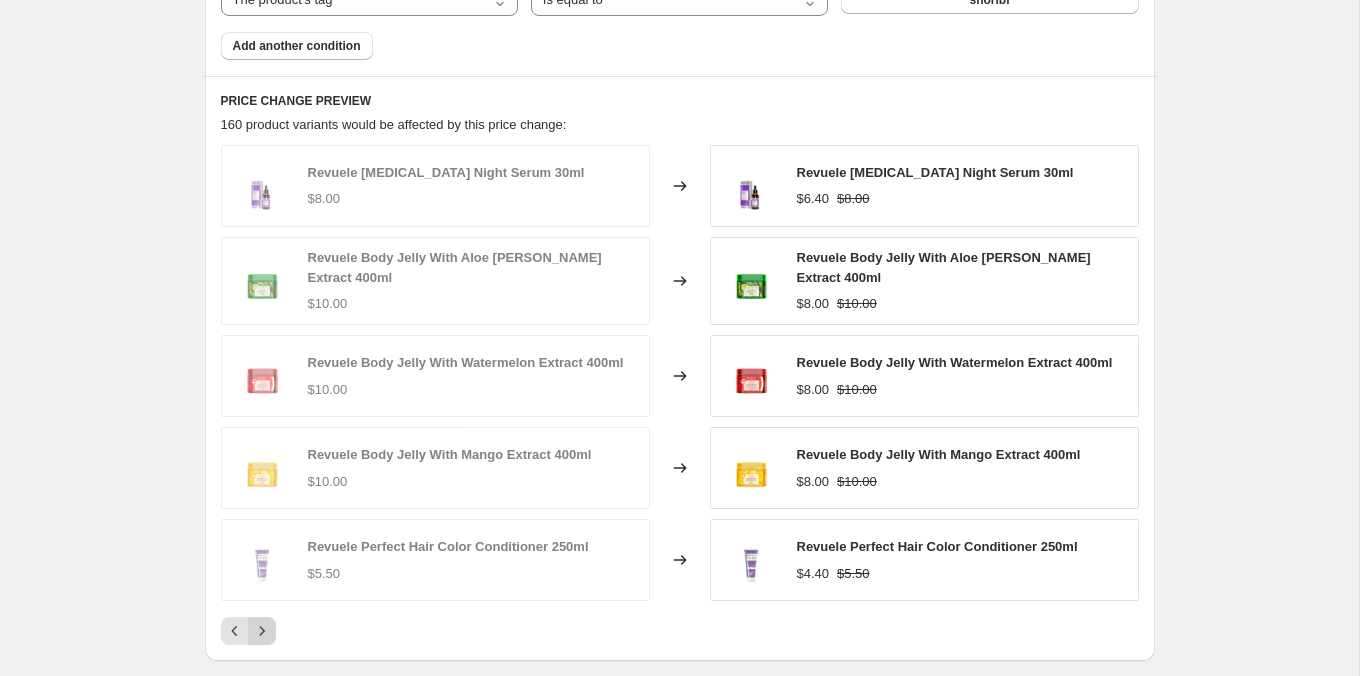 click at bounding box center [262, 631] 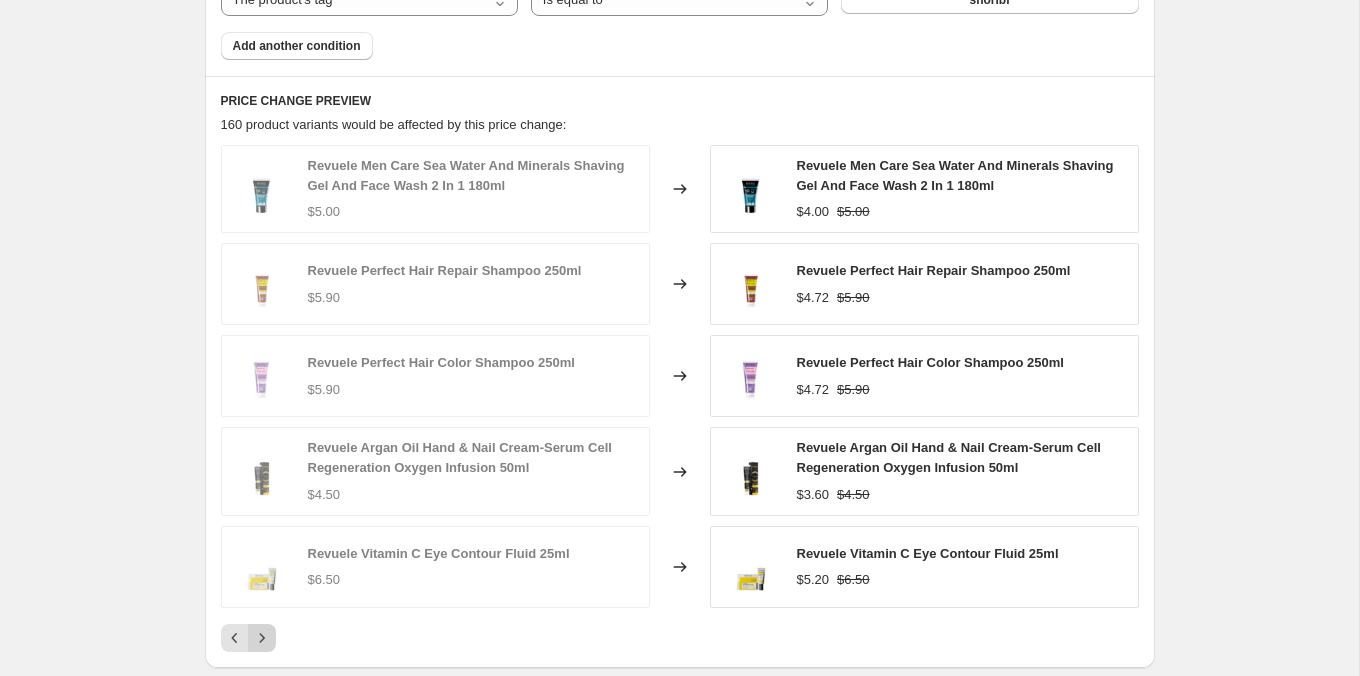click at bounding box center [262, 638] 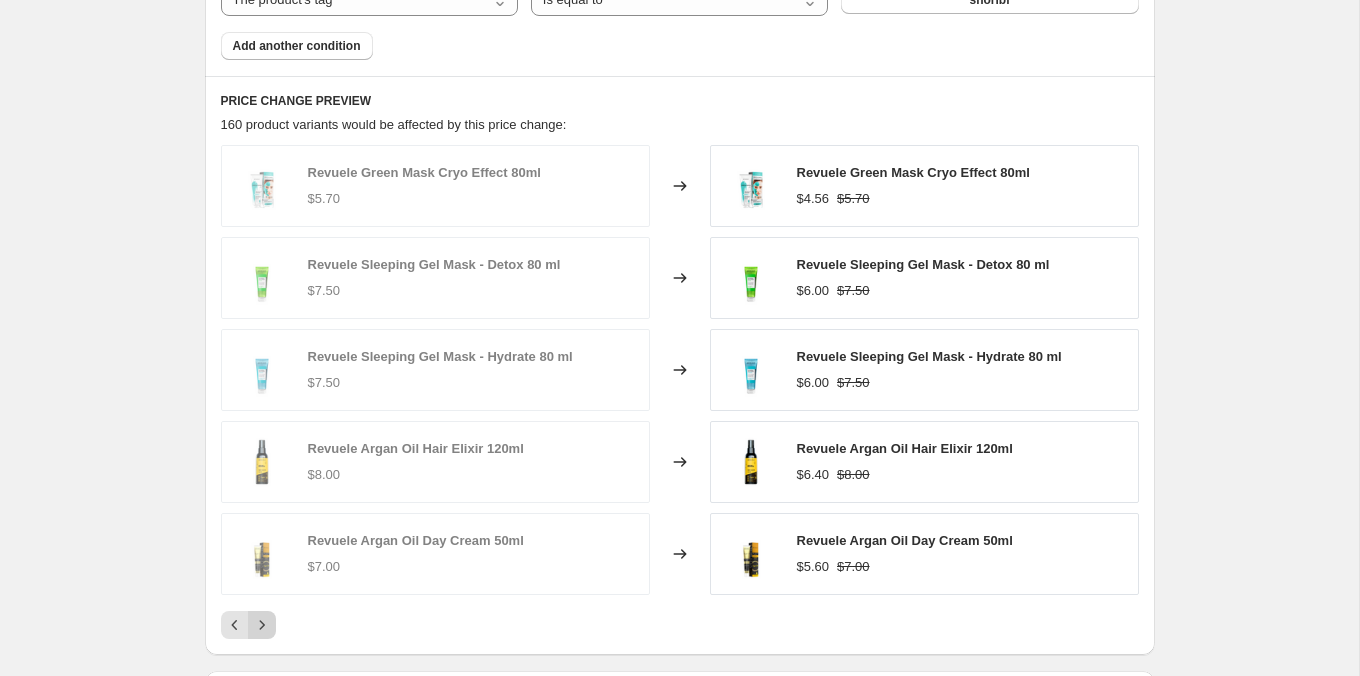 click at bounding box center [262, 625] 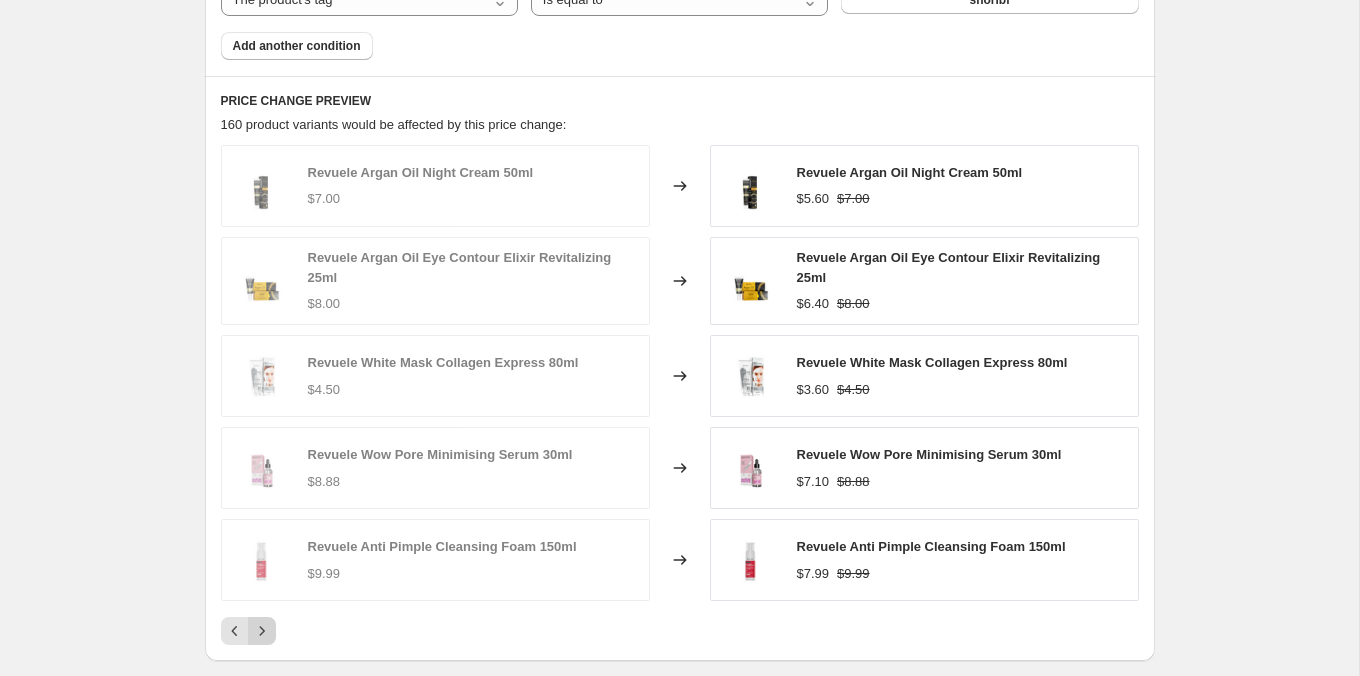 click at bounding box center (262, 631) 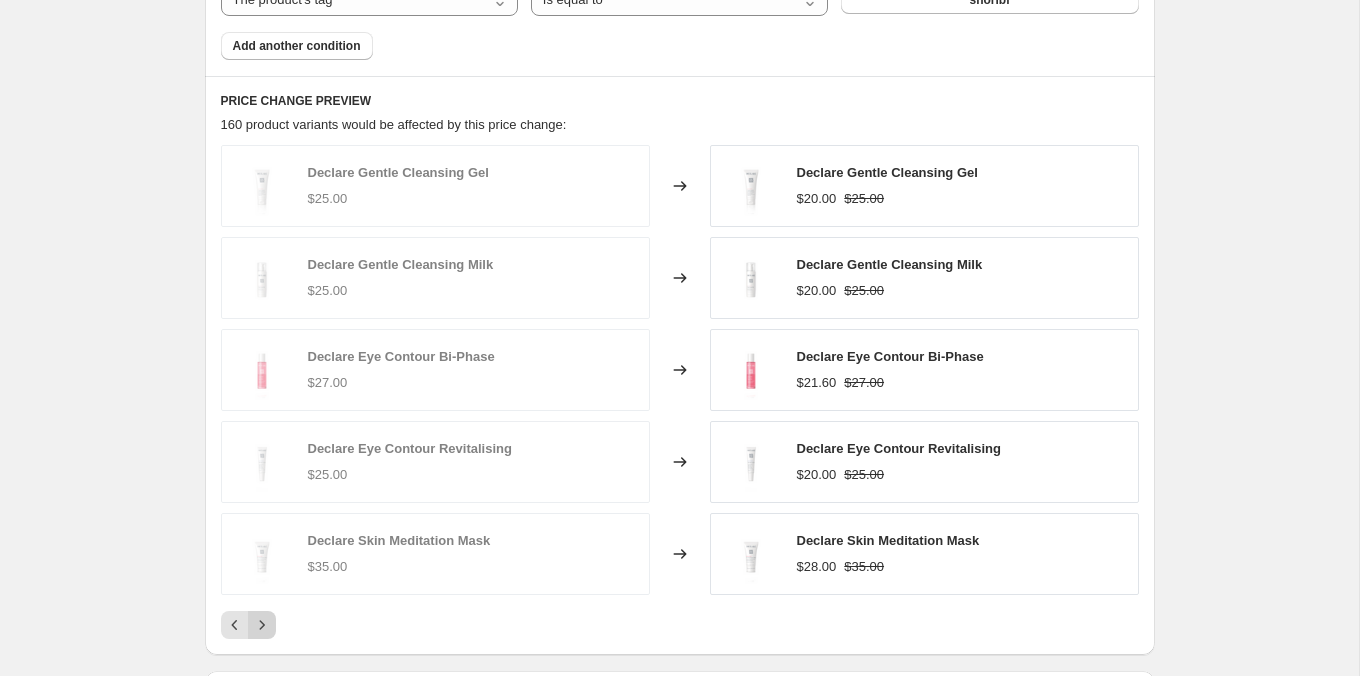 click at bounding box center (262, 625) 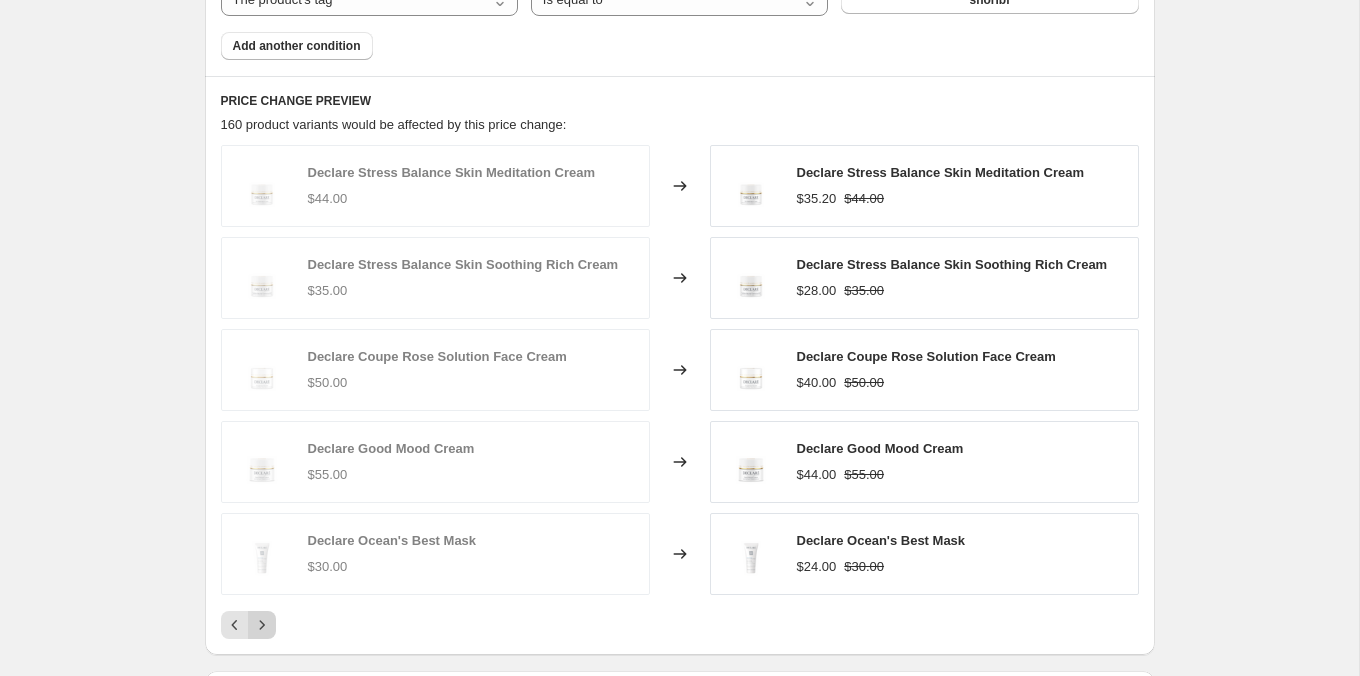 click at bounding box center [262, 625] 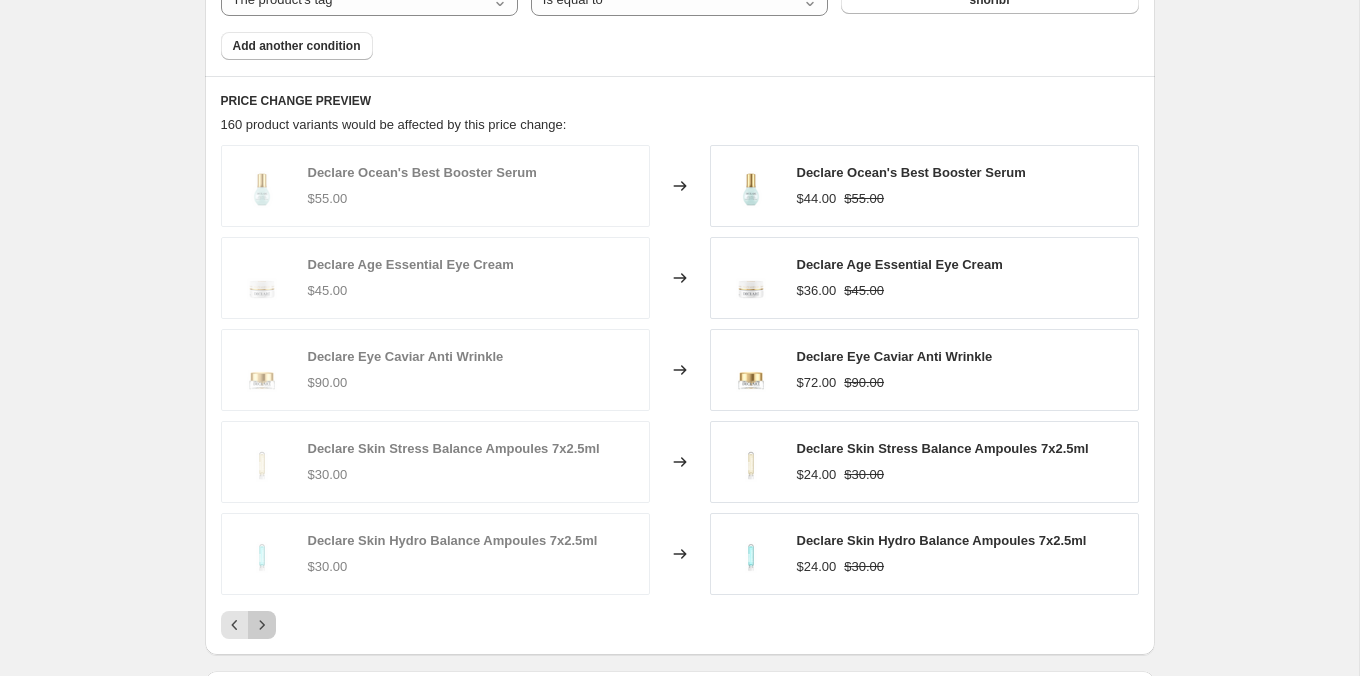 click at bounding box center [262, 625] 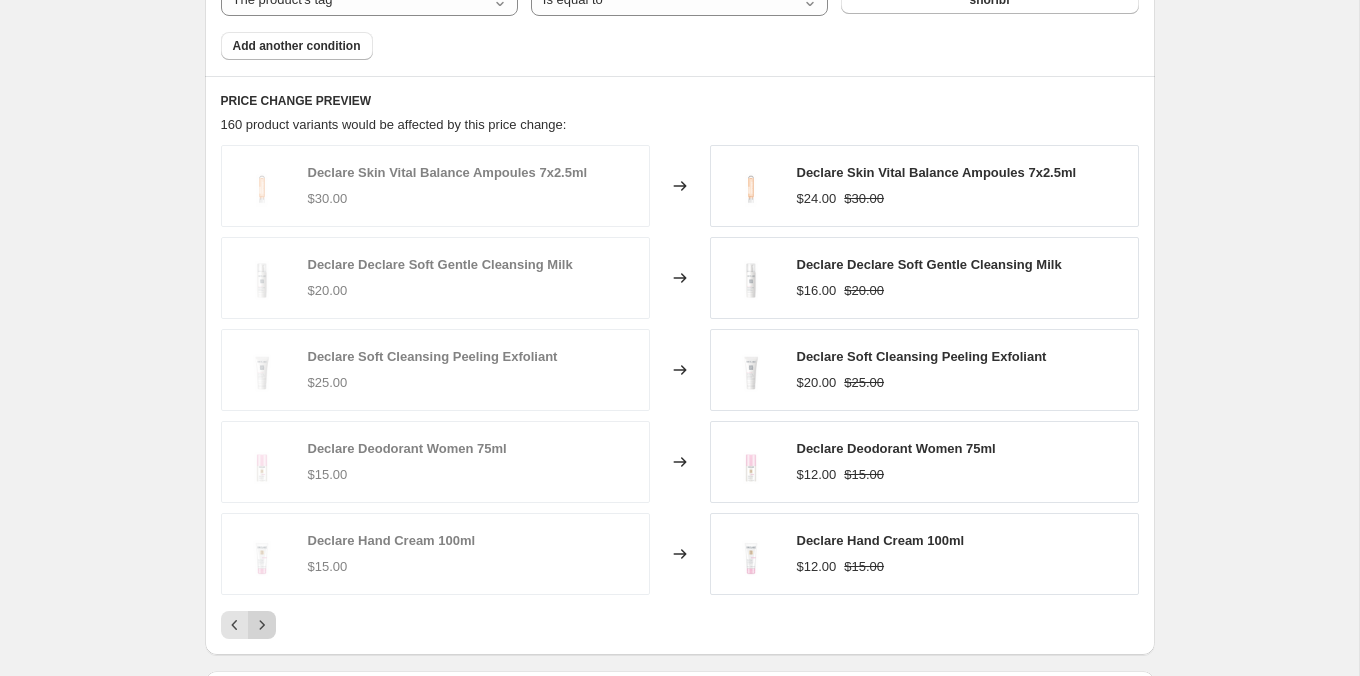 click at bounding box center [262, 625] 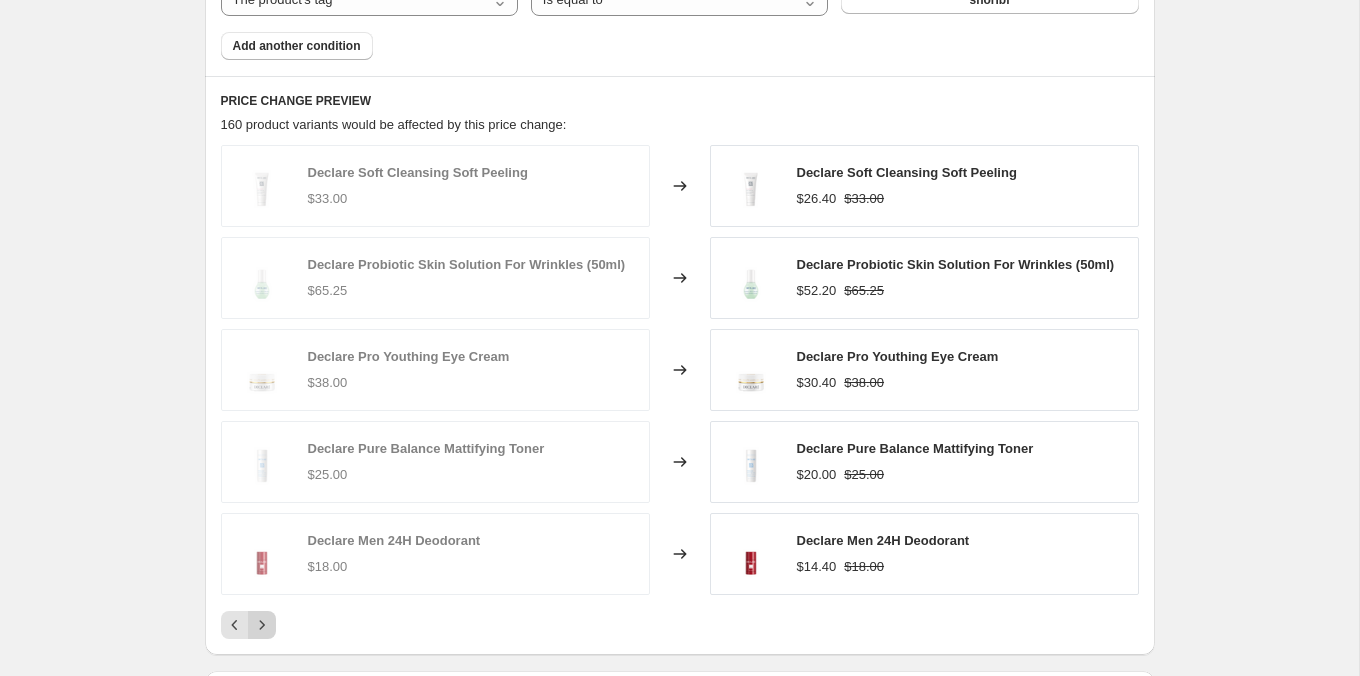click at bounding box center (262, 625) 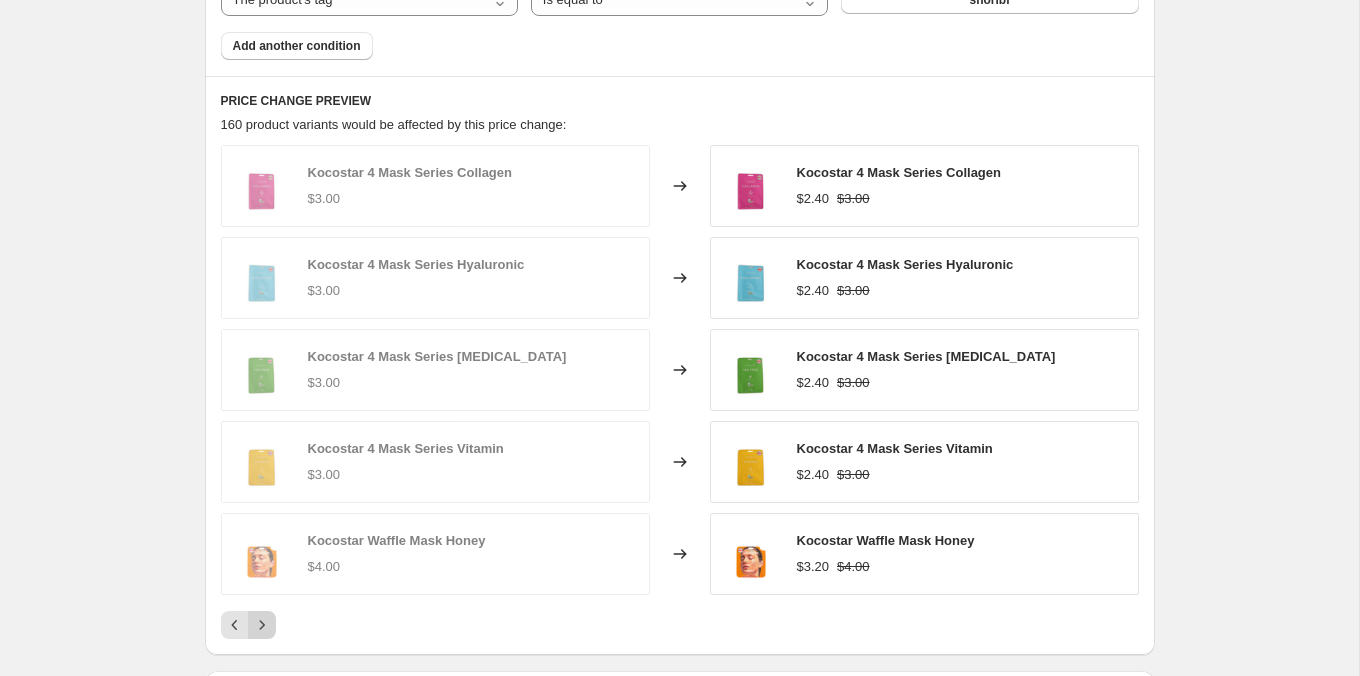 click at bounding box center [262, 625] 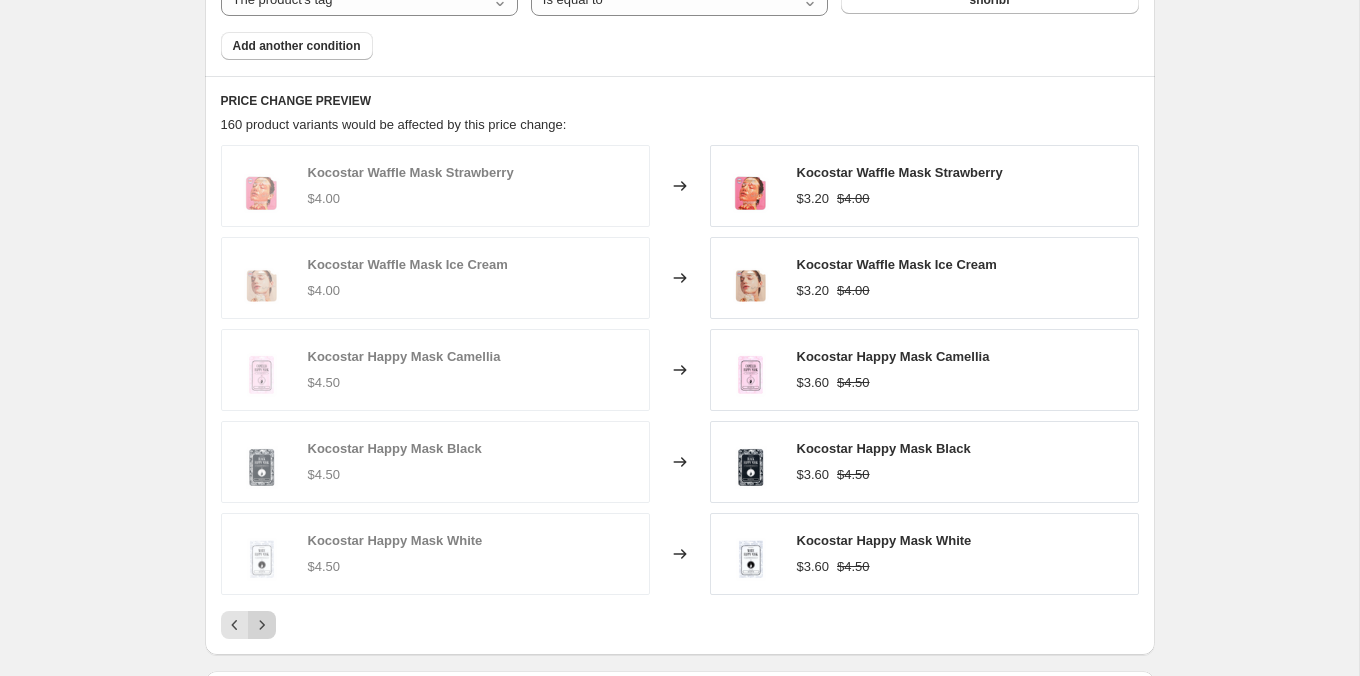 click at bounding box center (262, 625) 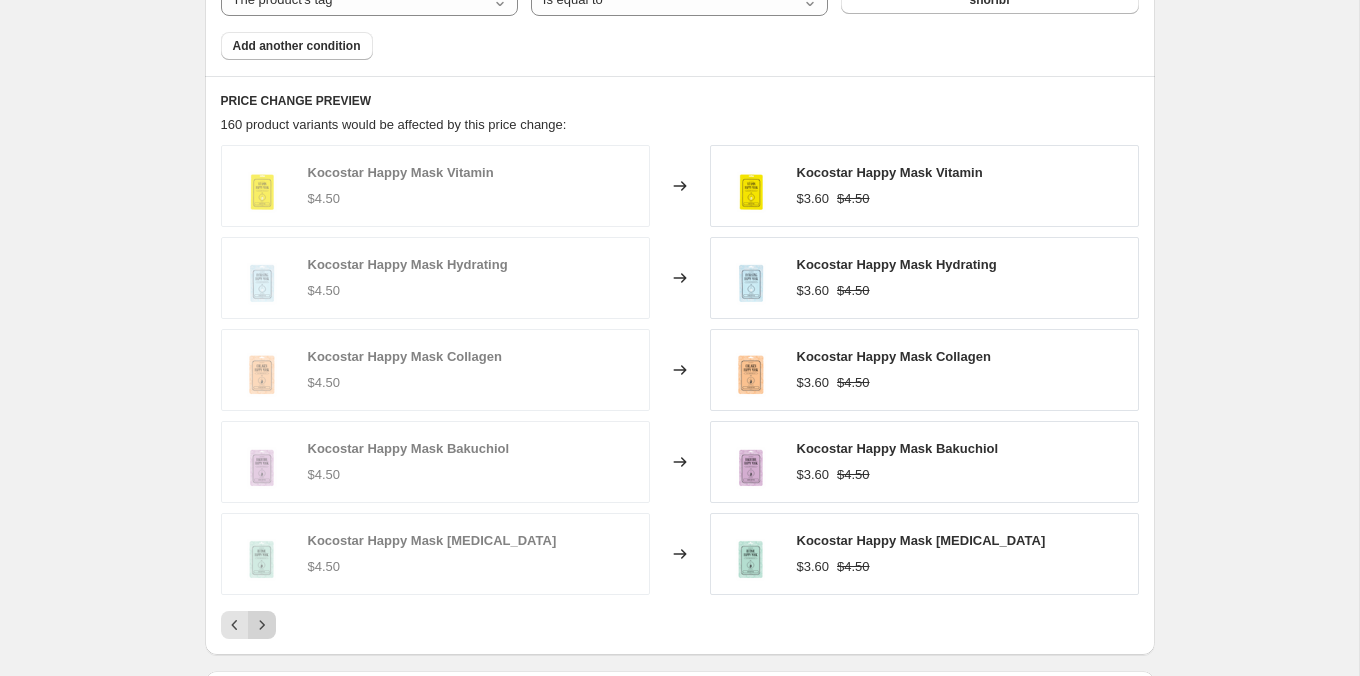click at bounding box center [262, 625] 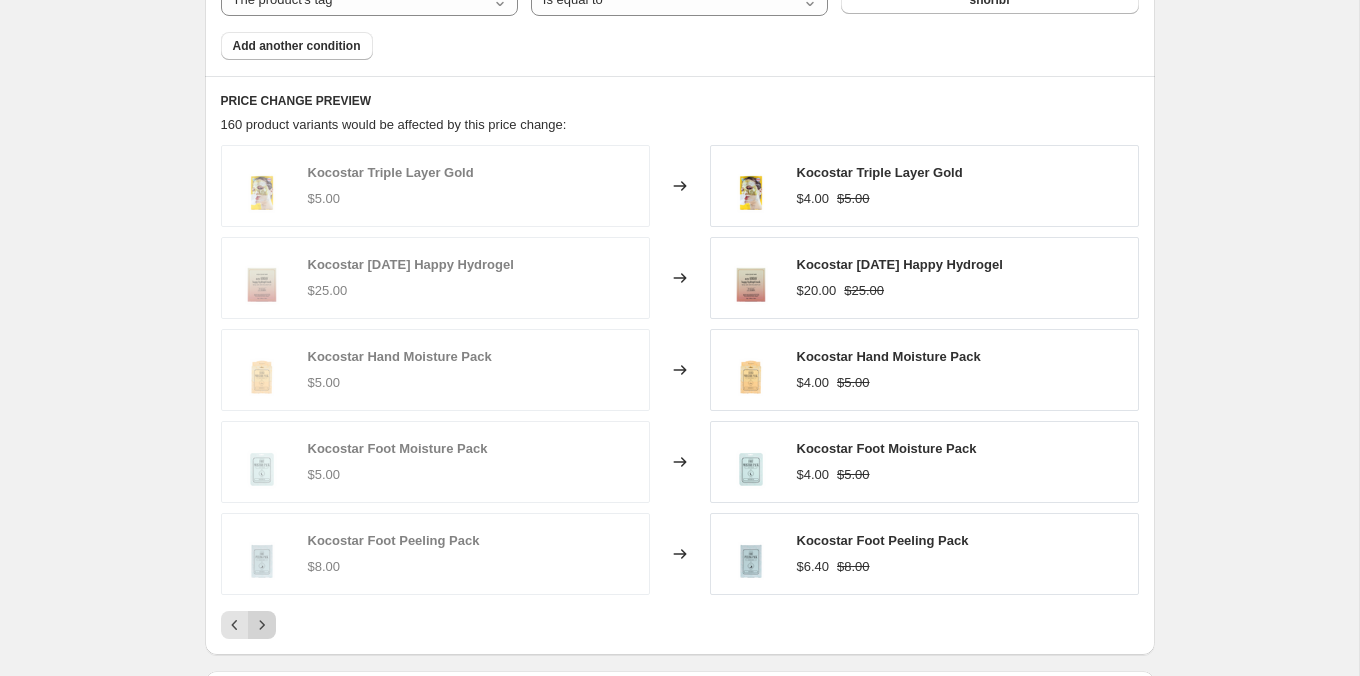 click at bounding box center [262, 625] 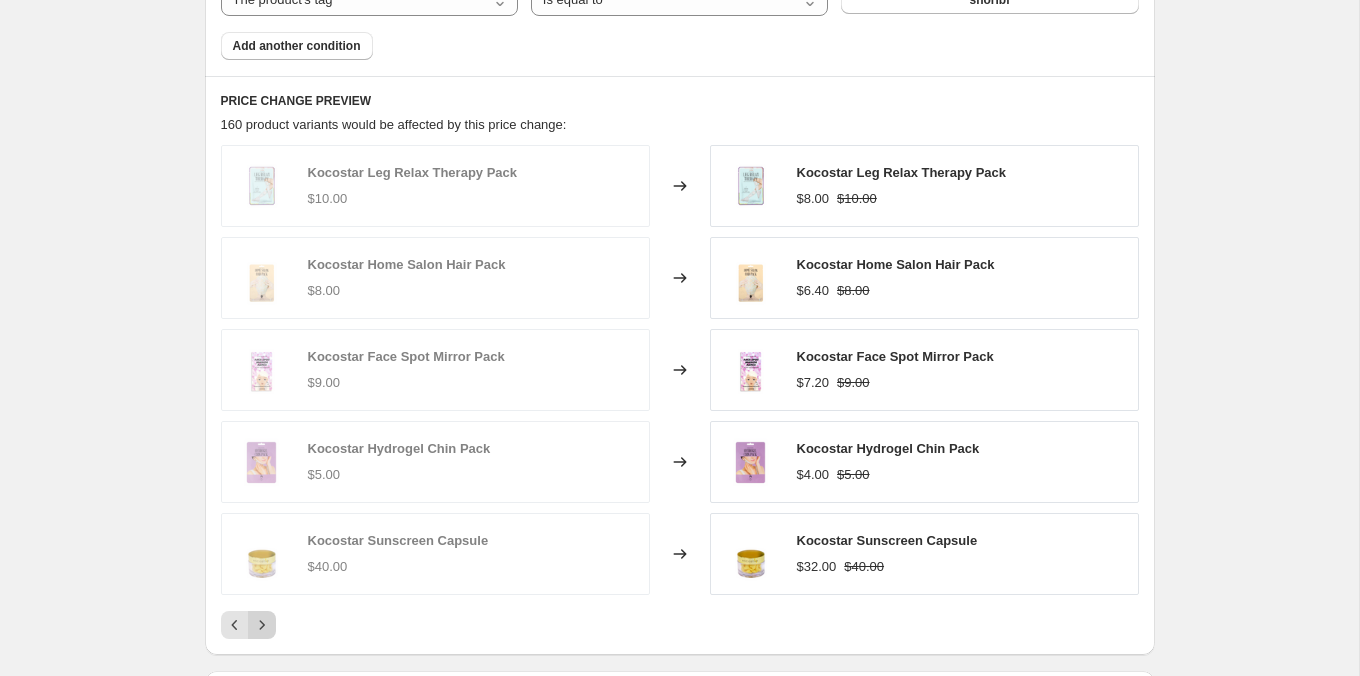 click at bounding box center (262, 625) 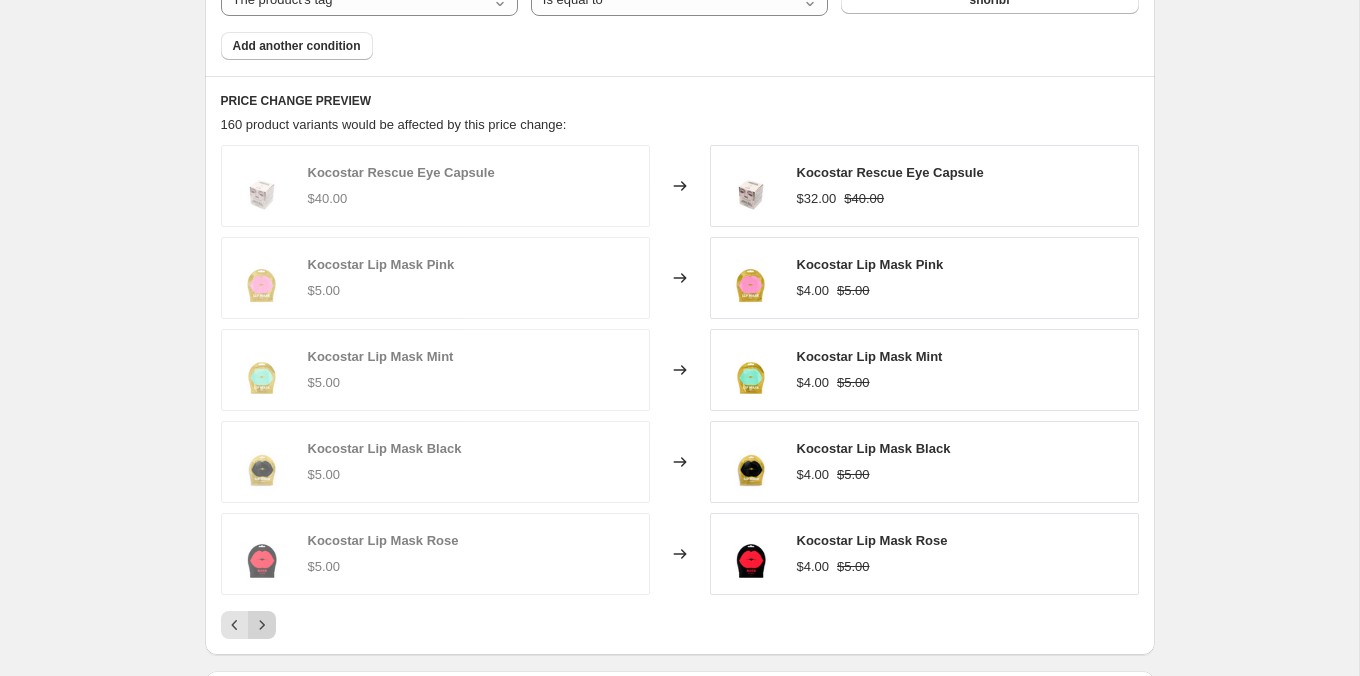 click at bounding box center [262, 625] 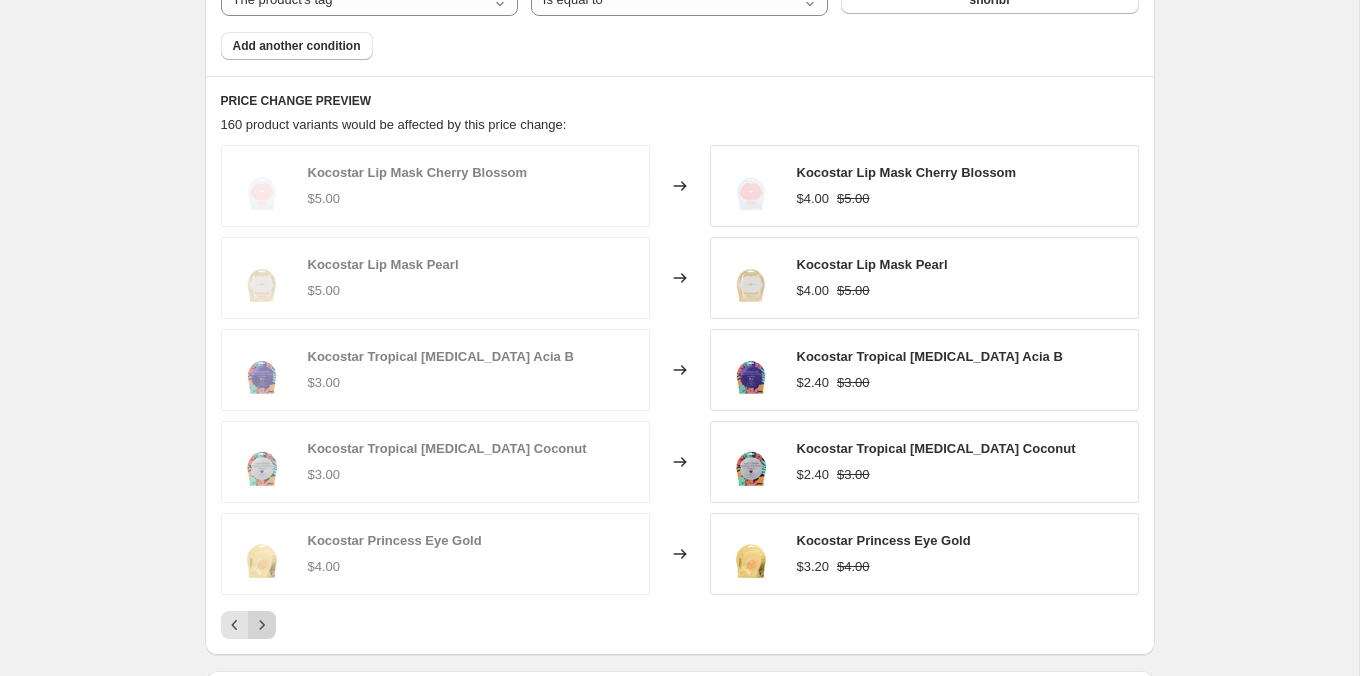 click at bounding box center (262, 625) 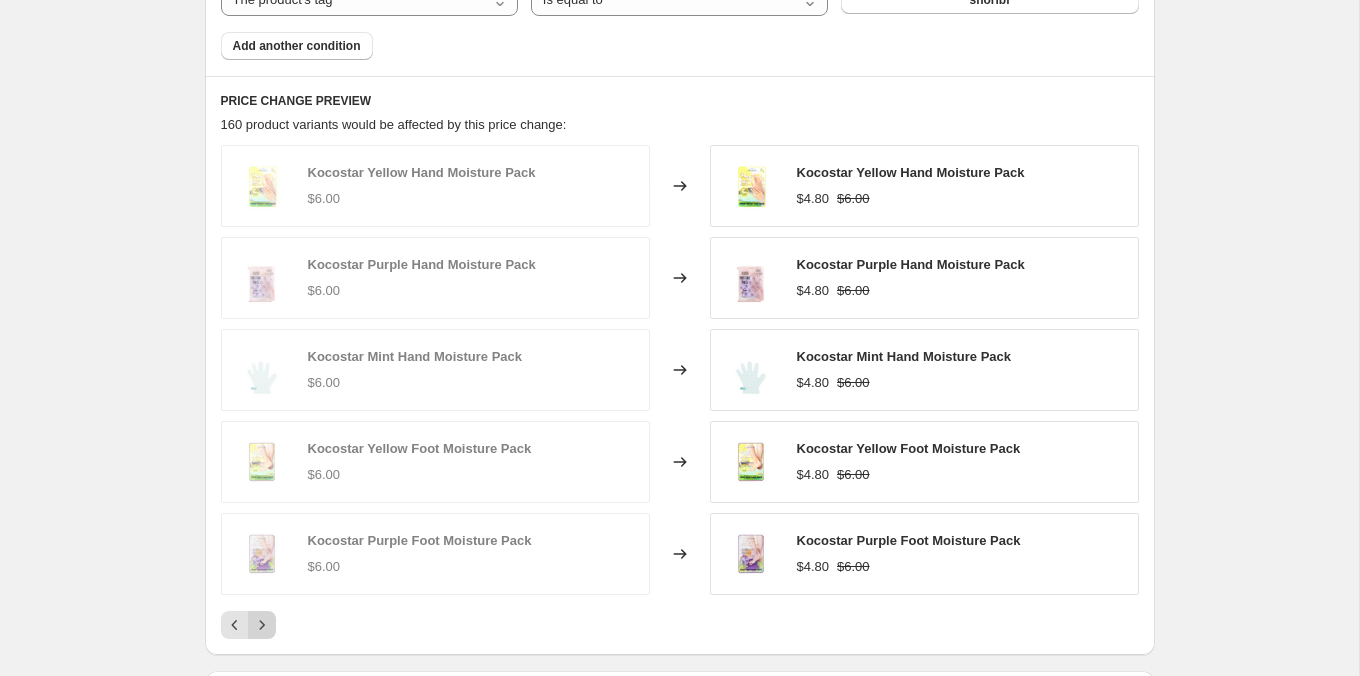 click at bounding box center (262, 625) 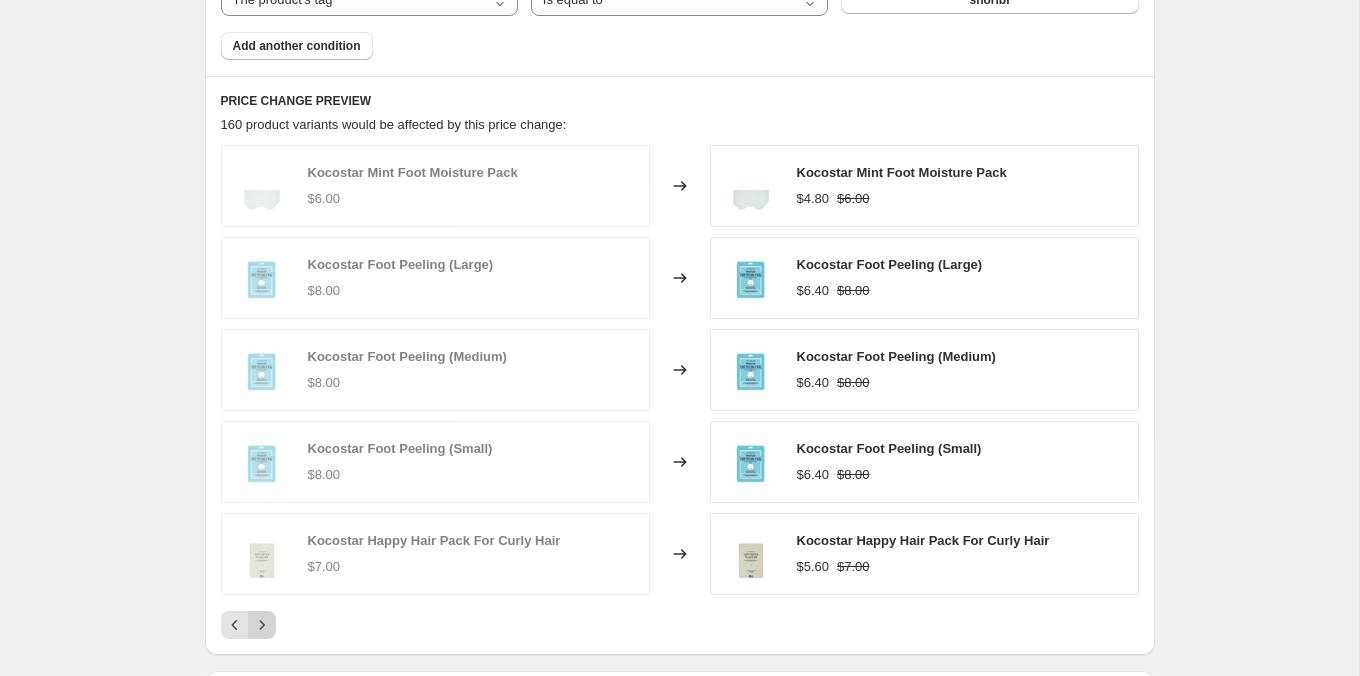 click at bounding box center [262, 625] 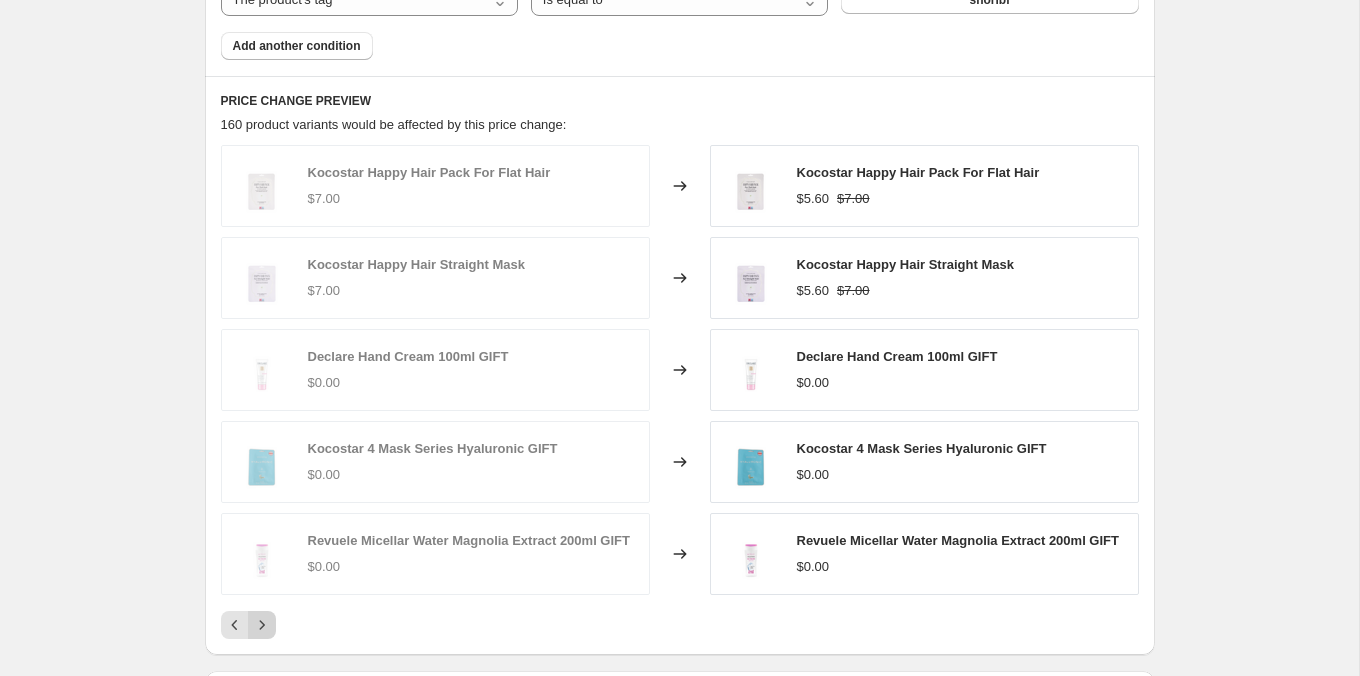 click at bounding box center (262, 625) 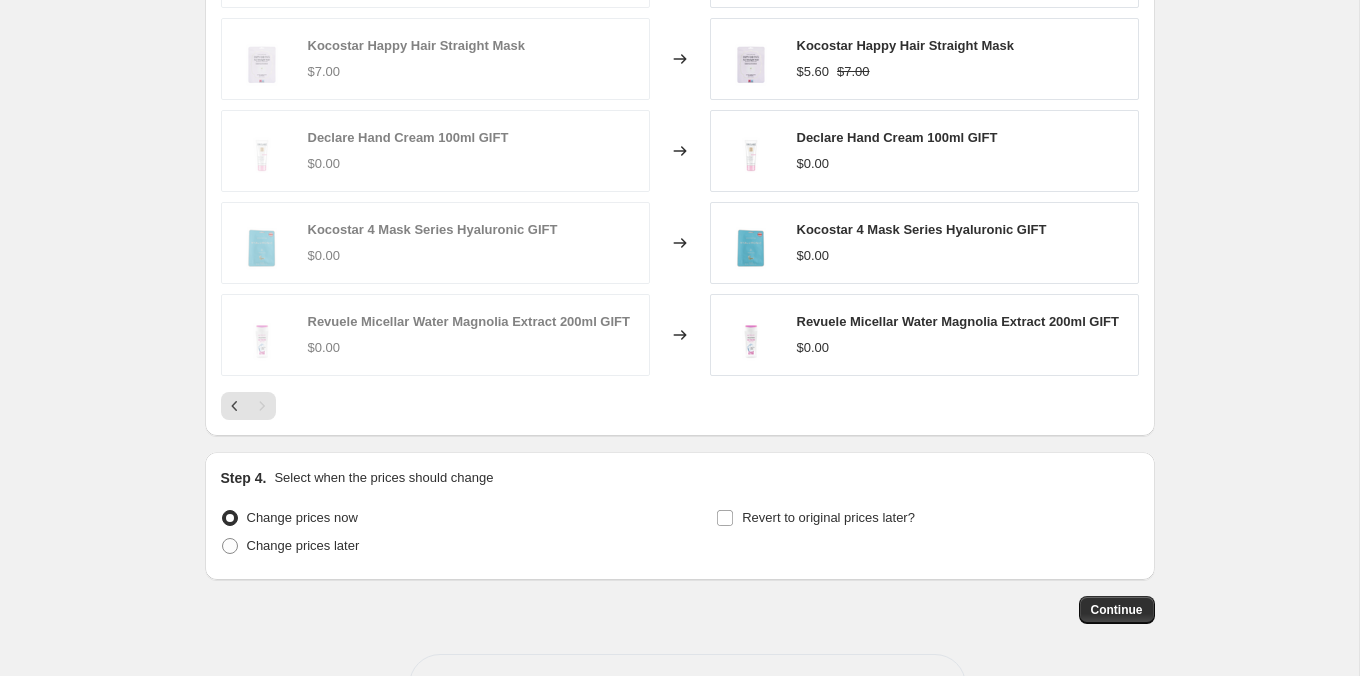 scroll, scrollTop: 1621, scrollLeft: 0, axis: vertical 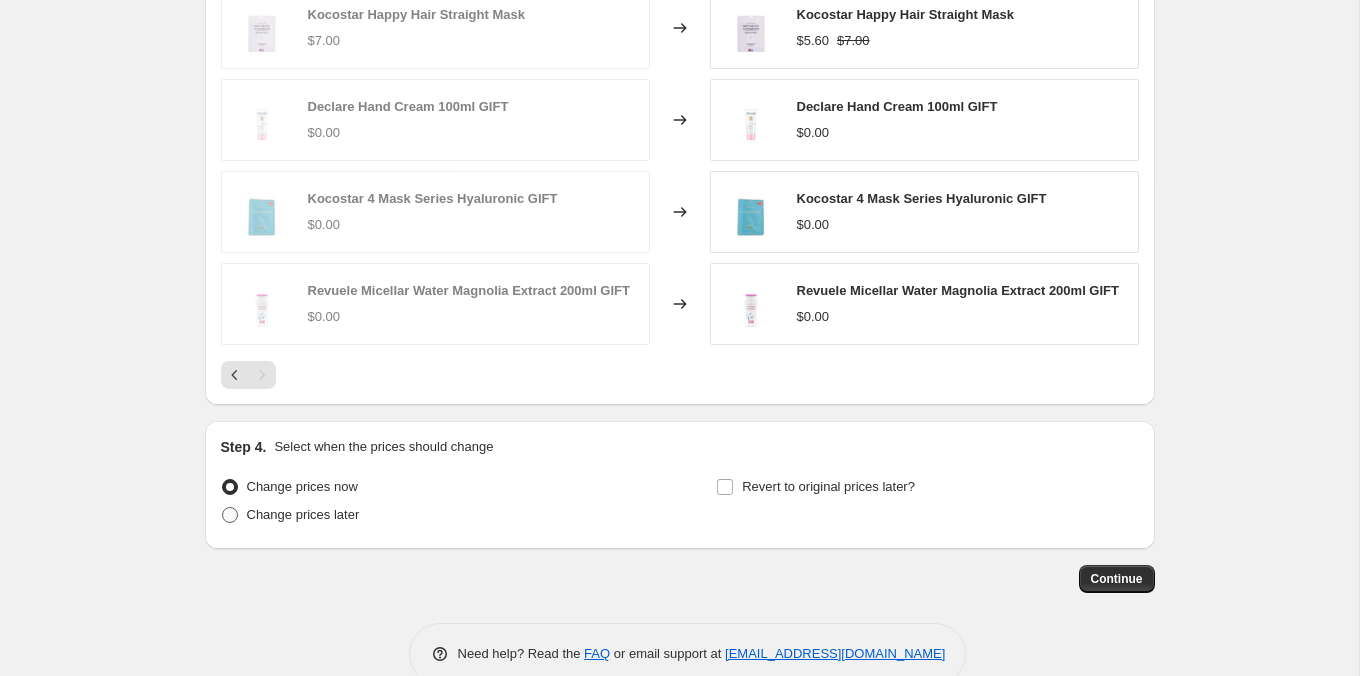click on "Change prices later" at bounding box center (303, 514) 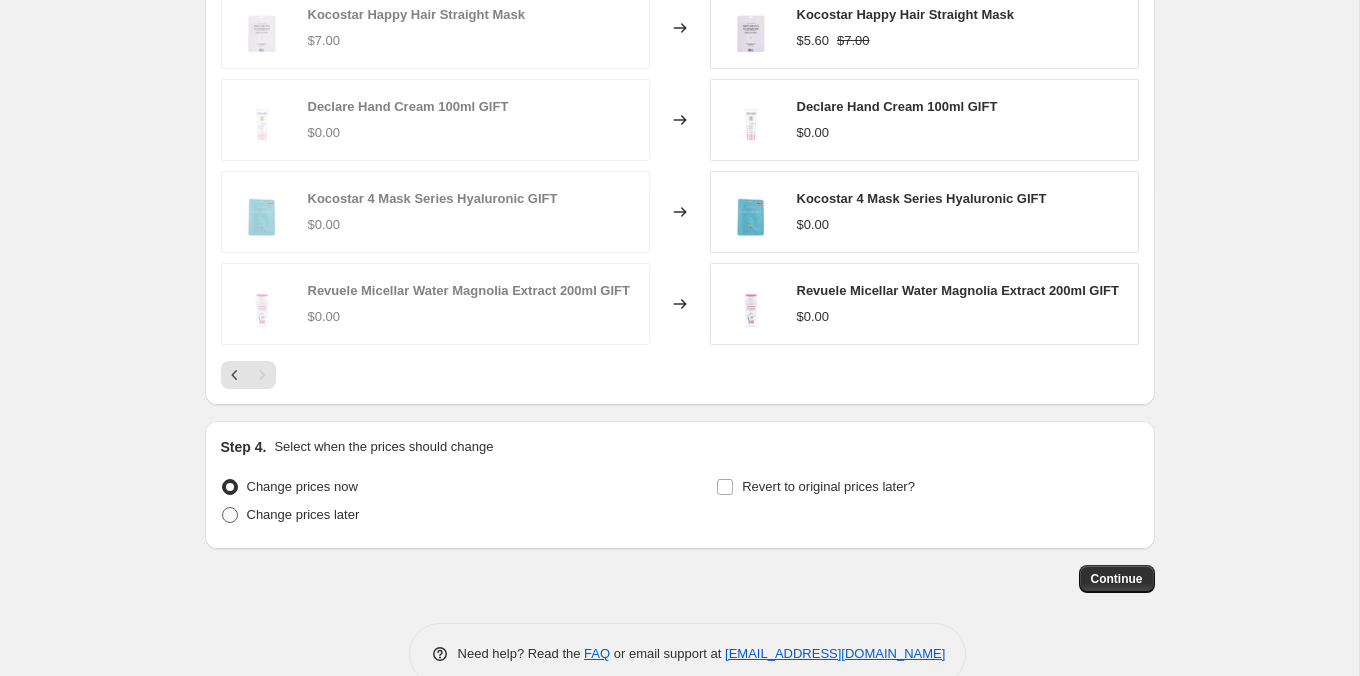radio on "true" 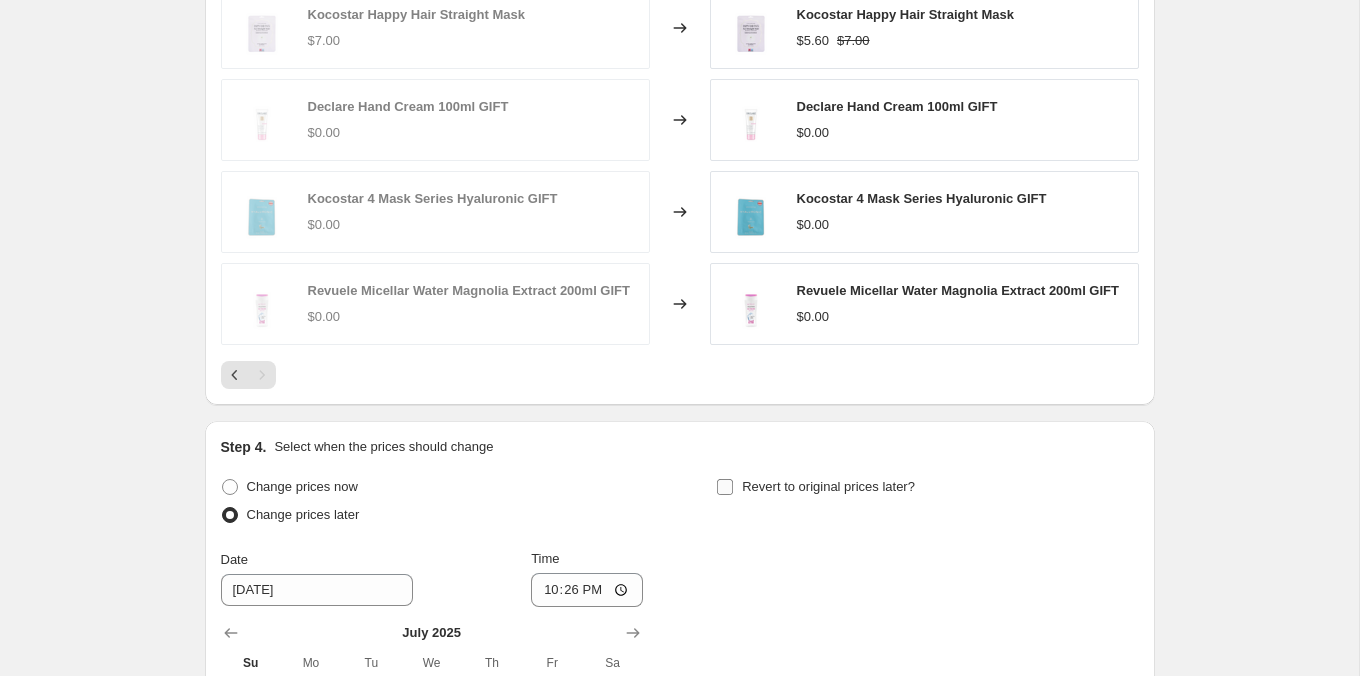 click on "Revert to original prices later?" at bounding box center (828, 486) 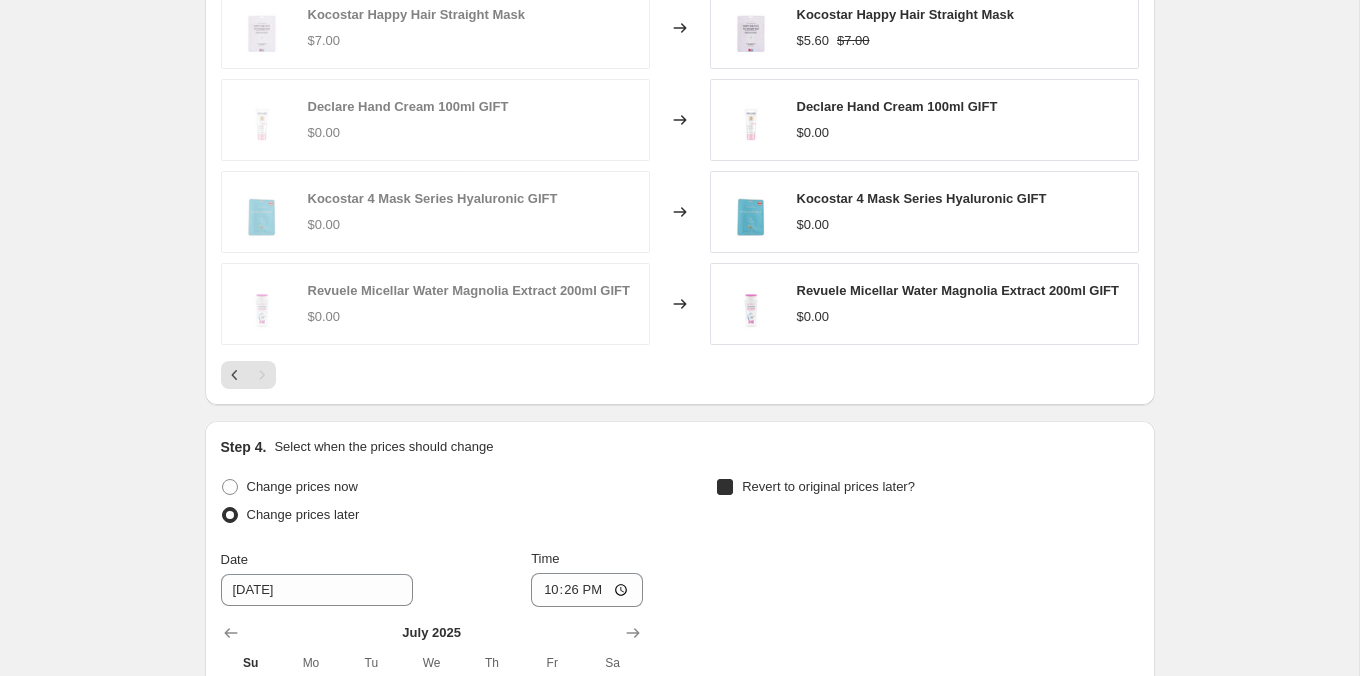 checkbox on "true" 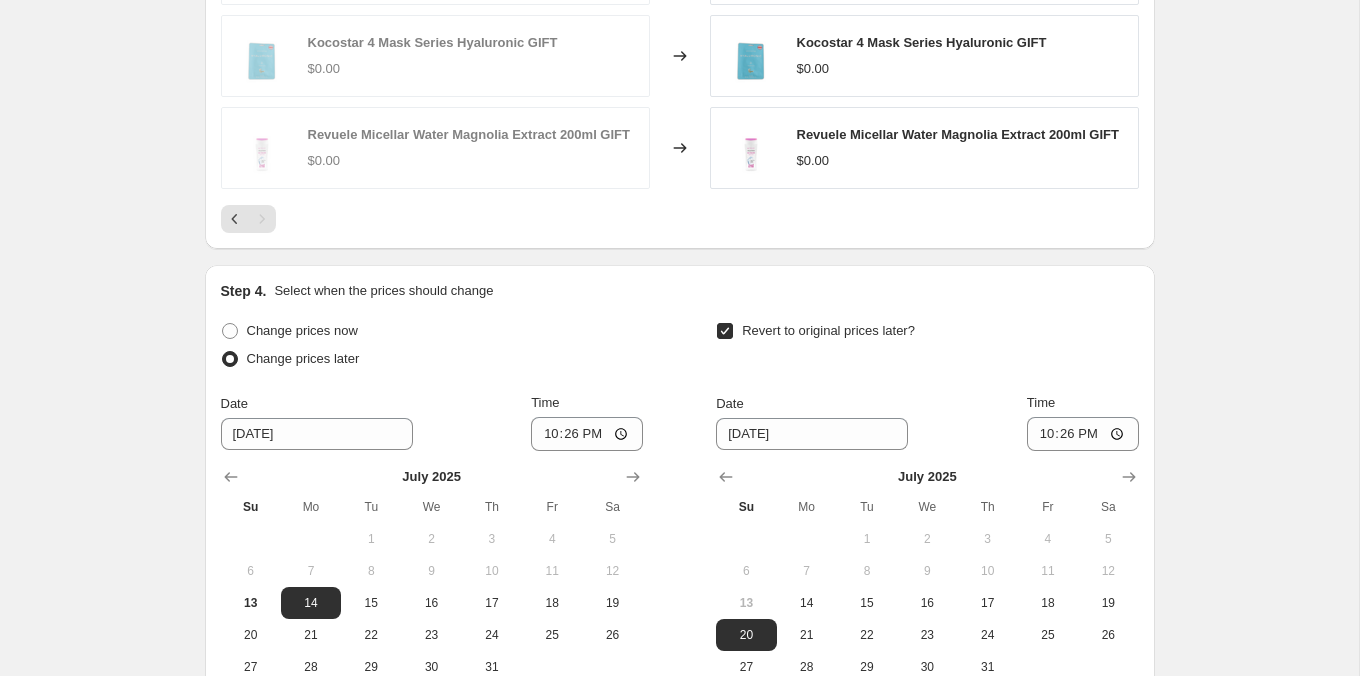 scroll, scrollTop: 1935, scrollLeft: 0, axis: vertical 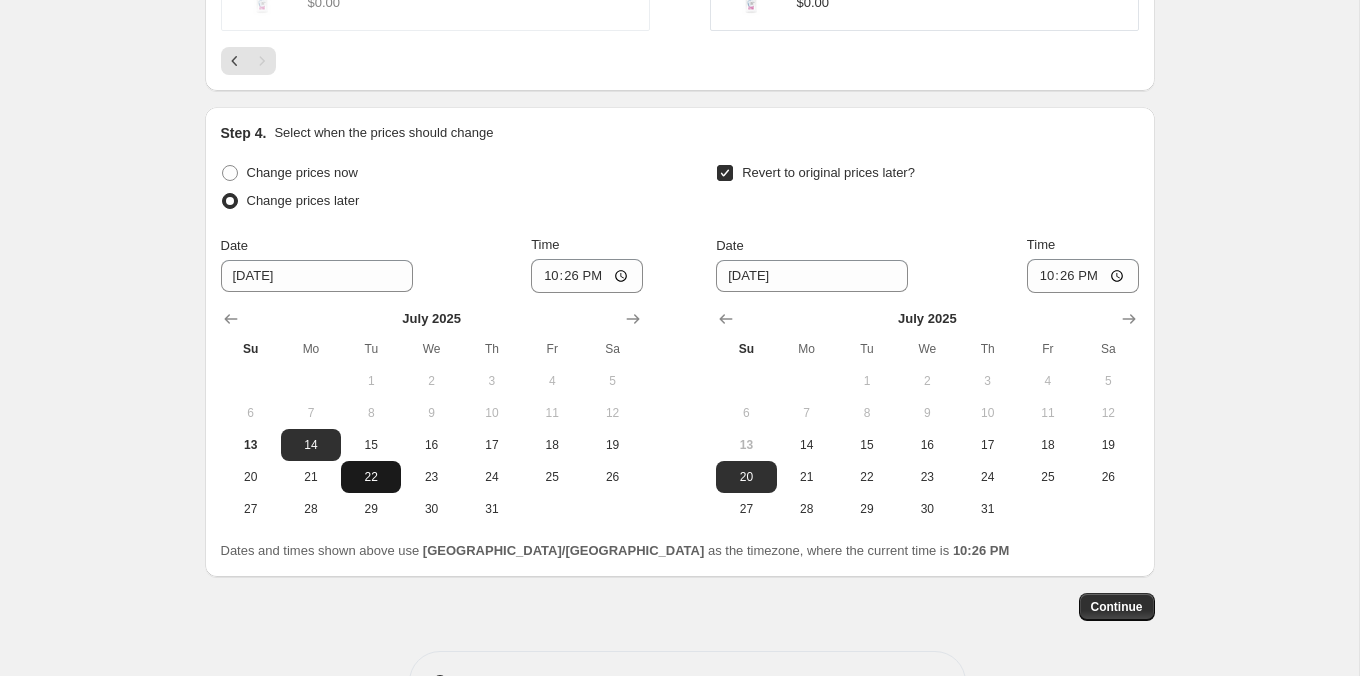 click on "22" at bounding box center [371, 477] 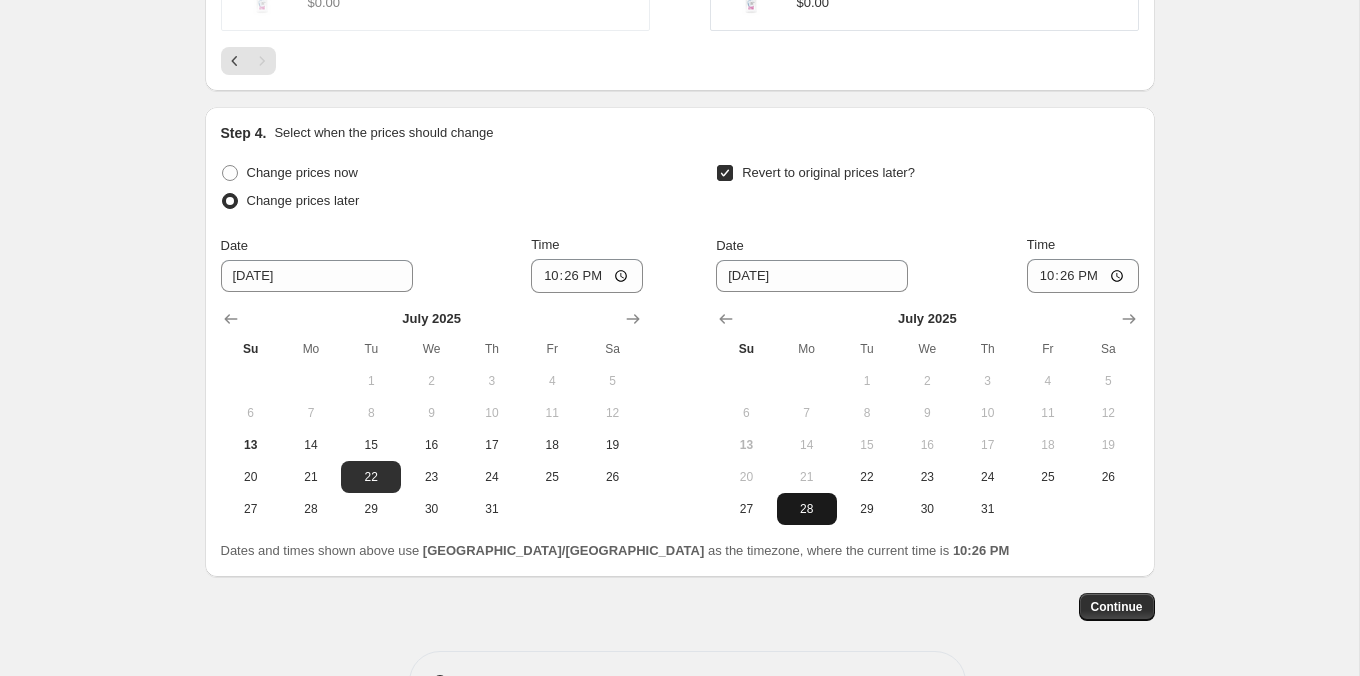 click on "28" at bounding box center (807, 509) 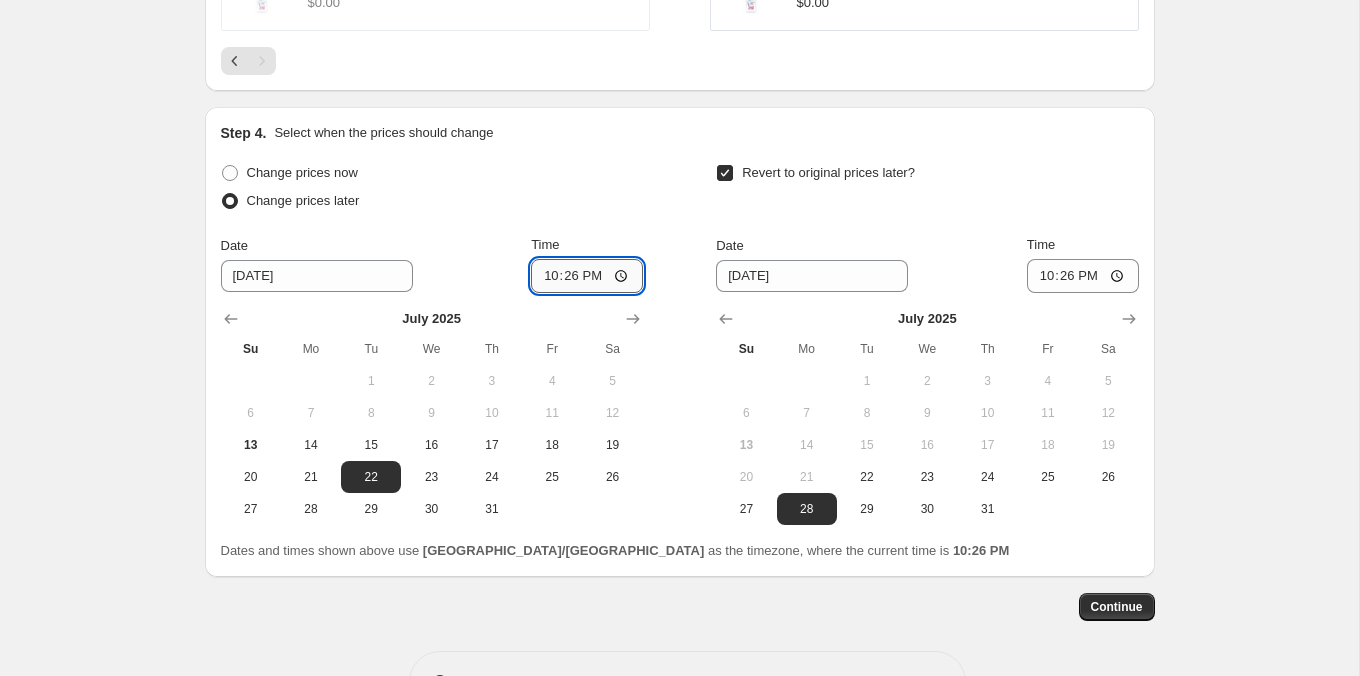 click on "22:26" at bounding box center (587, 276) 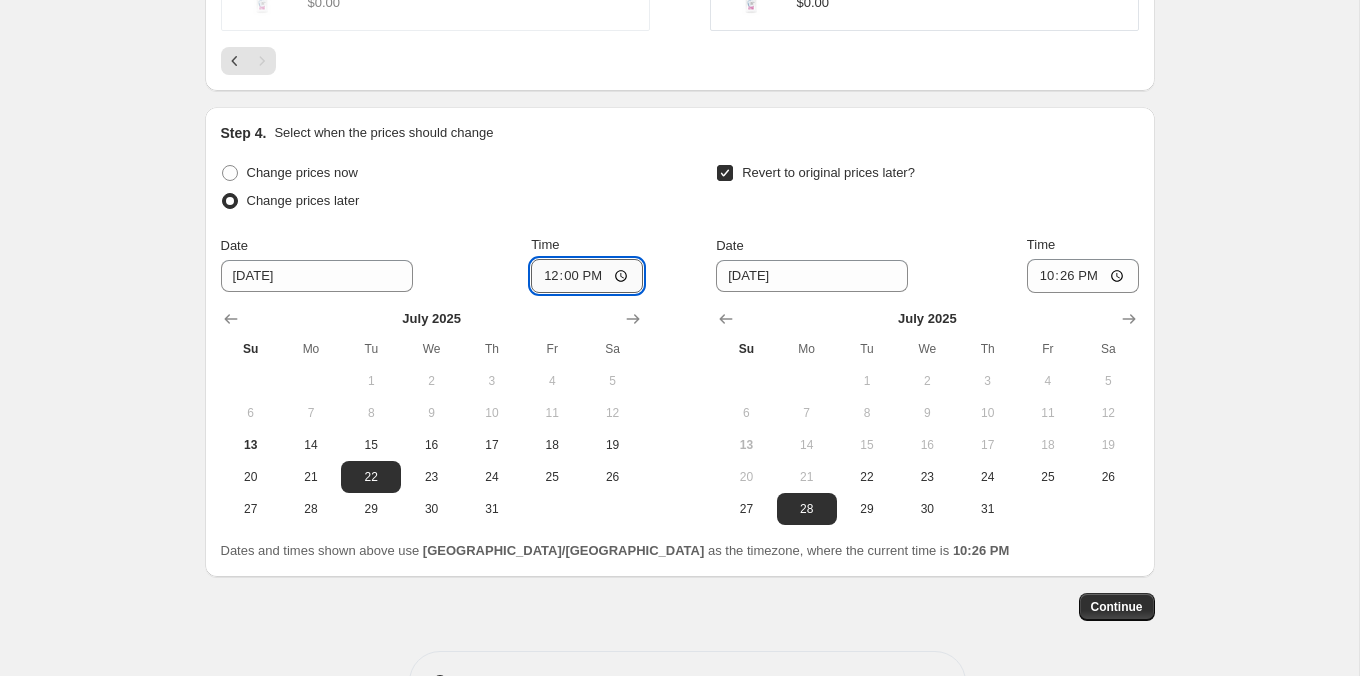 type on "00:00" 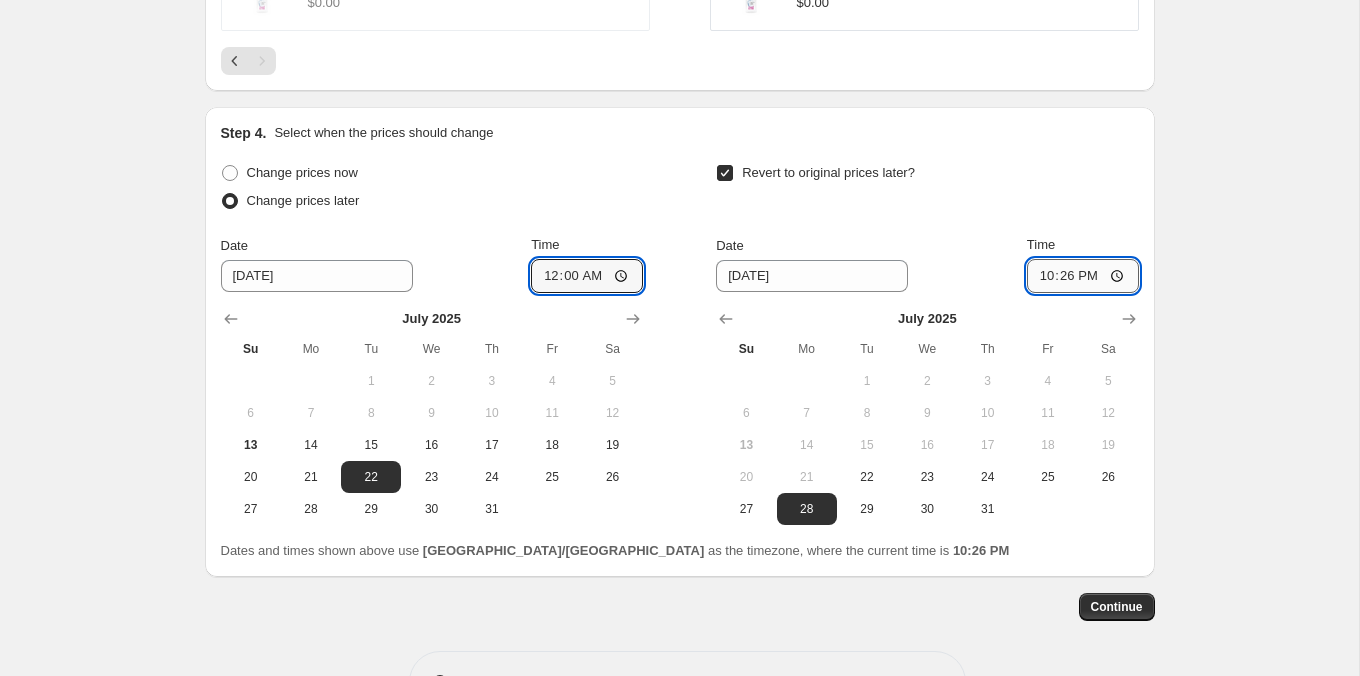 click on "22:26" at bounding box center [1083, 276] 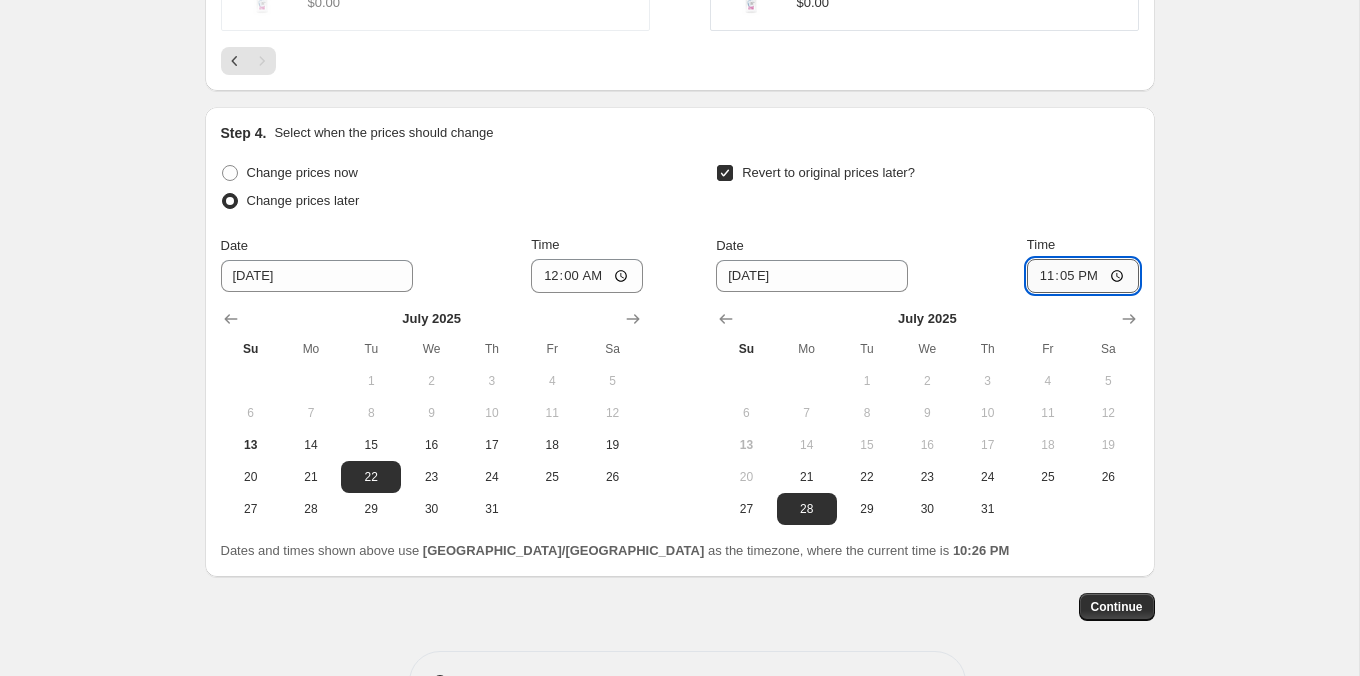 type on "23:55" 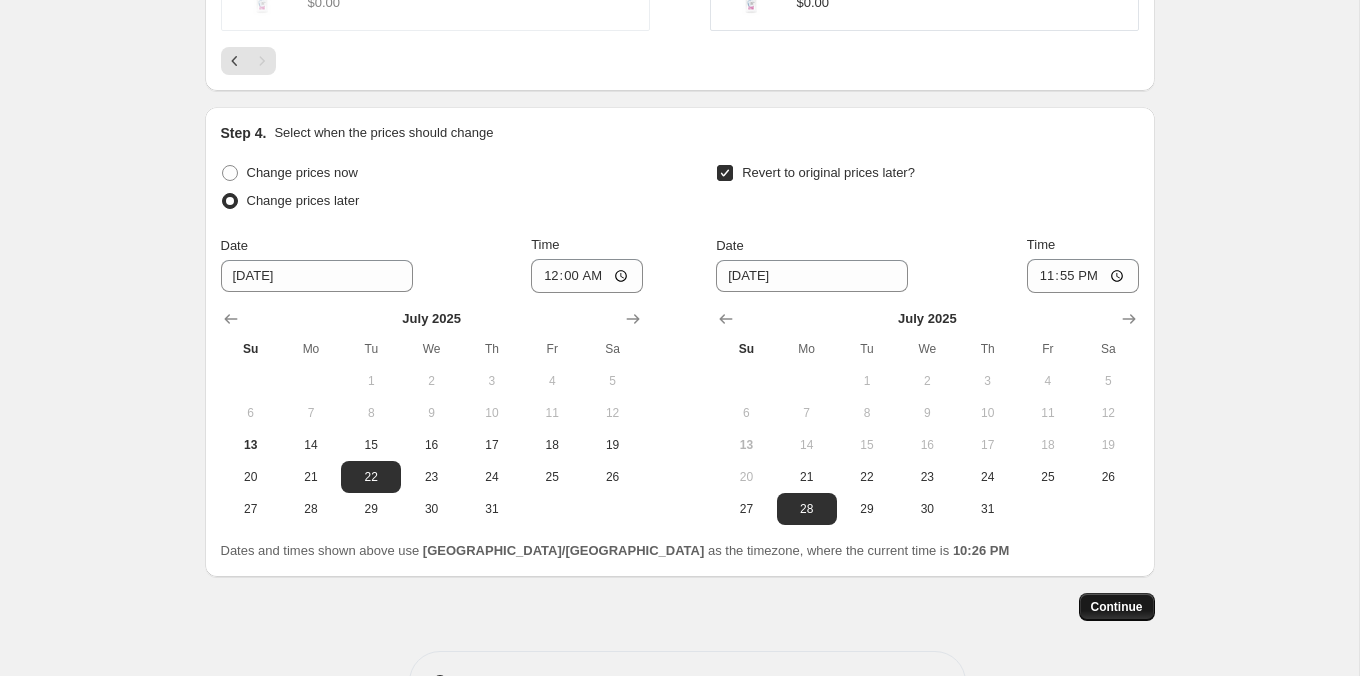 click on "Continue" at bounding box center [1117, 607] 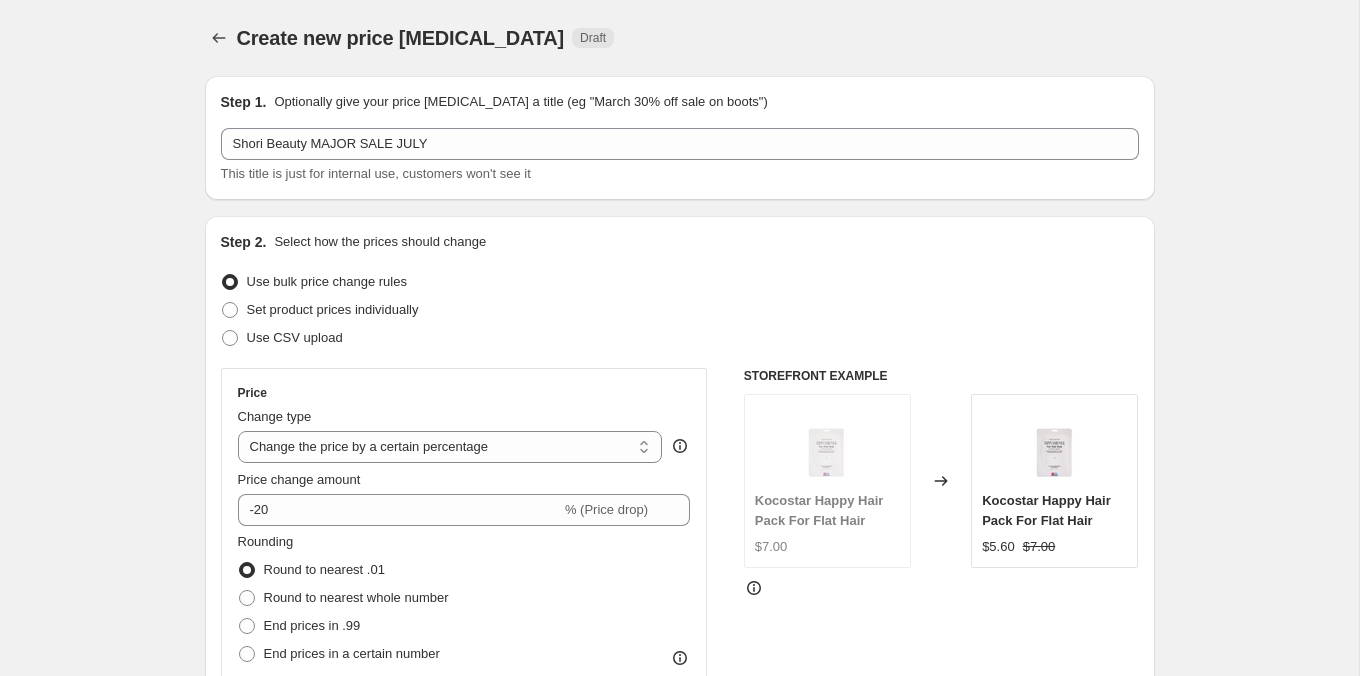 scroll, scrollTop: 1935, scrollLeft: 0, axis: vertical 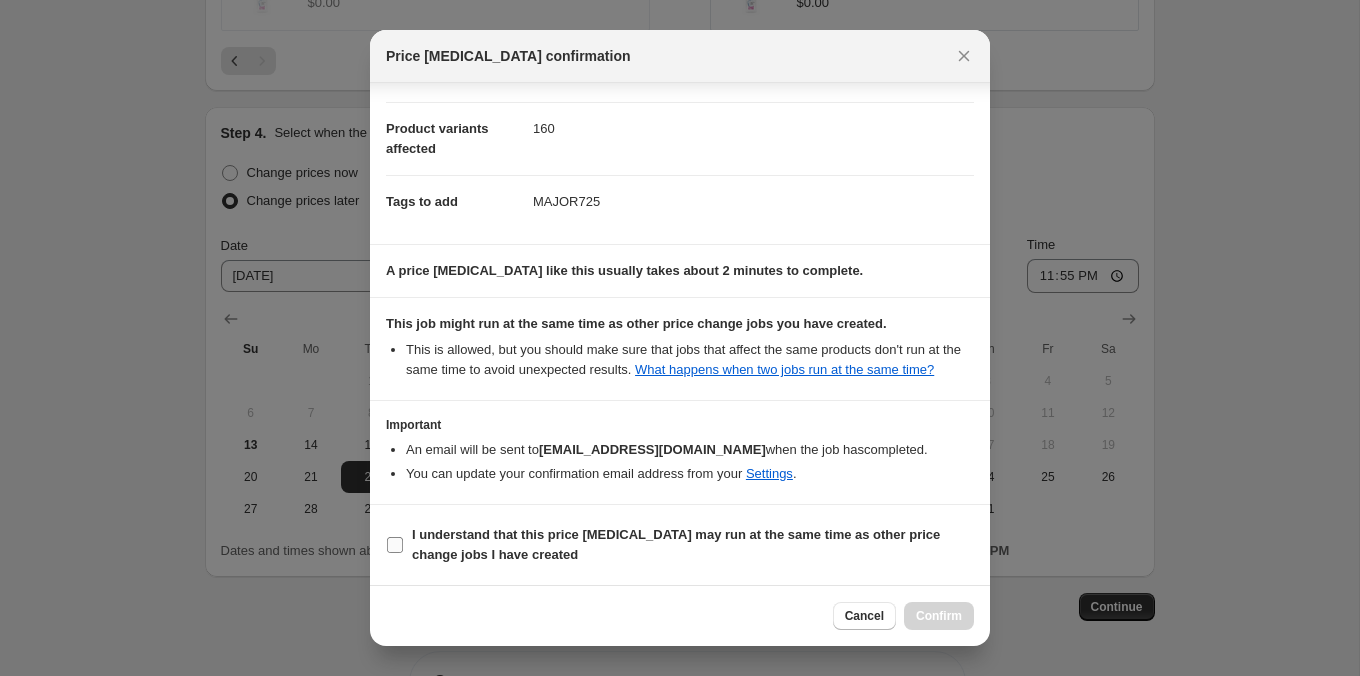 click on "I understand that this price [MEDICAL_DATA] may run at the same time as other price change jobs I have created" at bounding box center [680, 545] 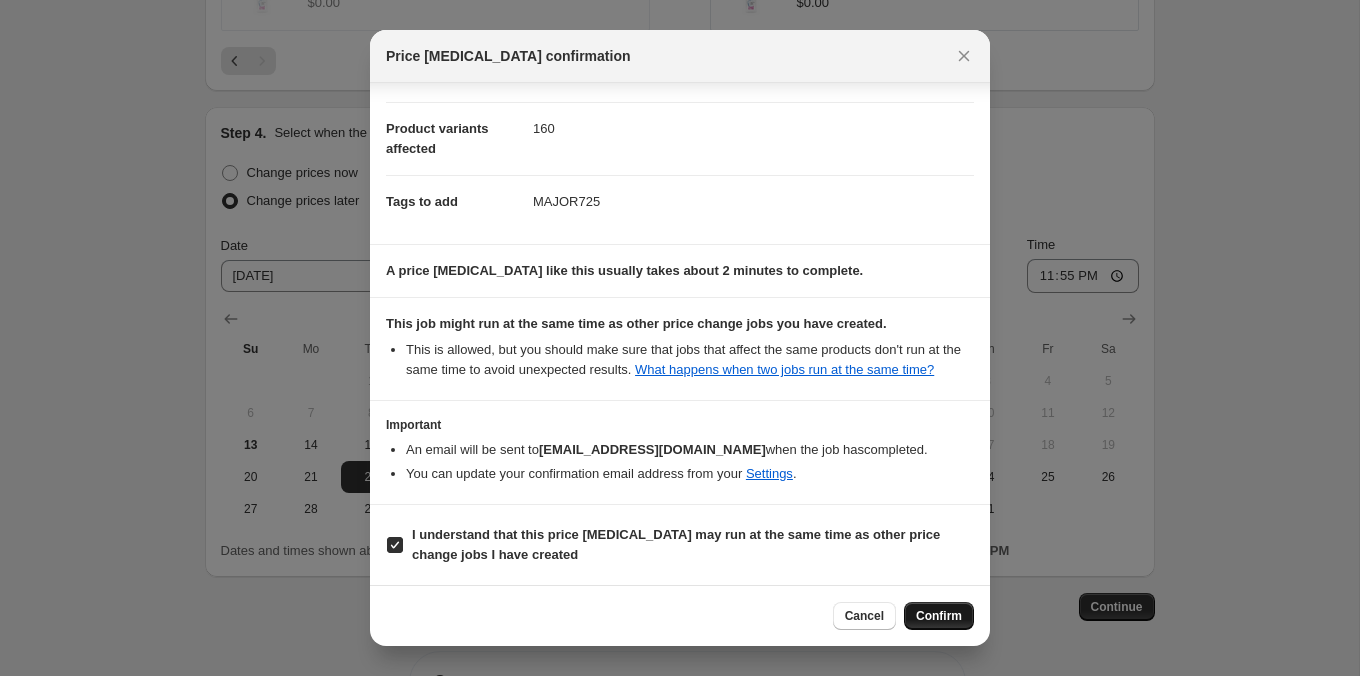 click on "Confirm" at bounding box center (939, 616) 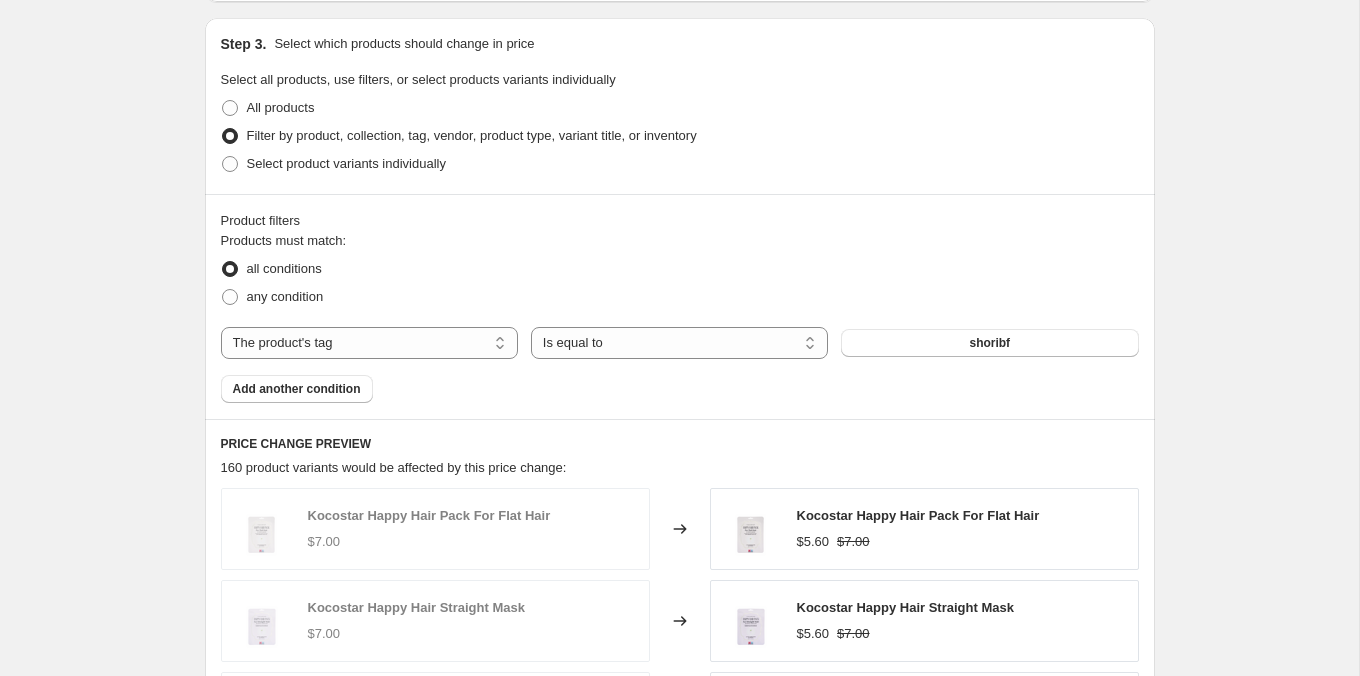 scroll, scrollTop: 1152, scrollLeft: 0, axis: vertical 